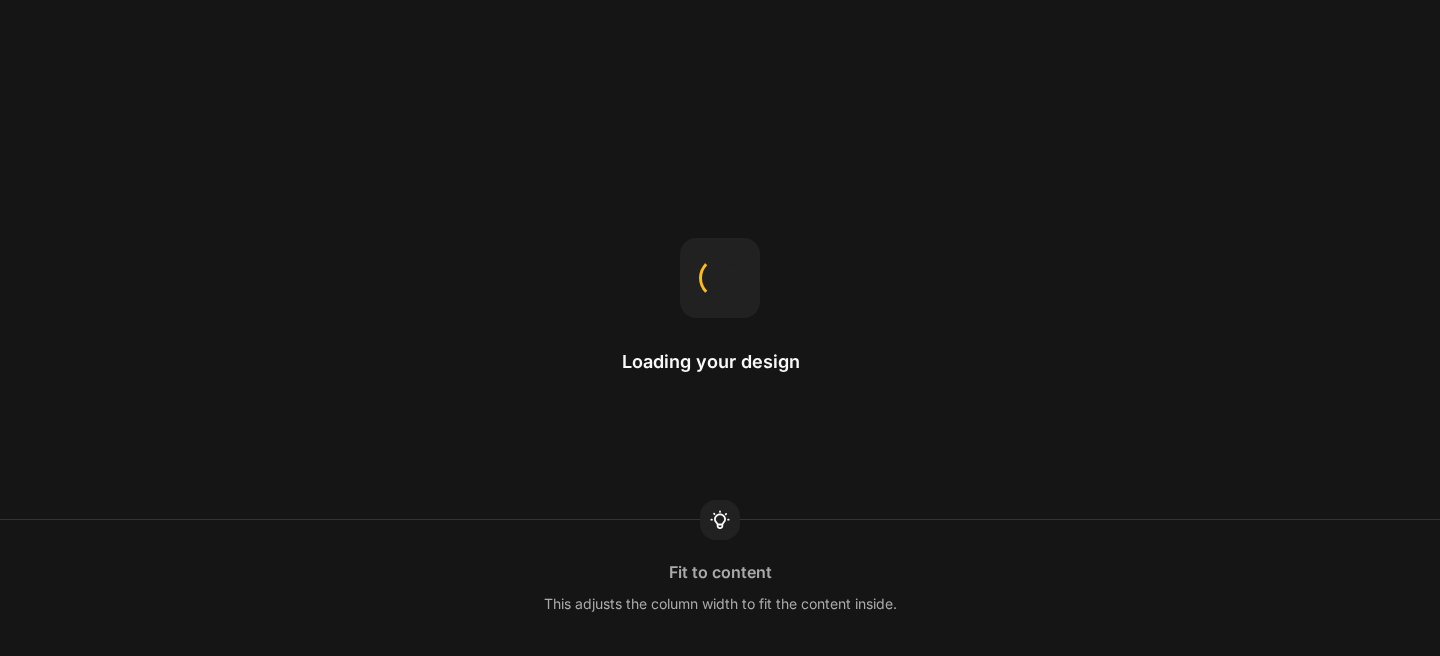 scroll, scrollTop: 0, scrollLeft: 0, axis: both 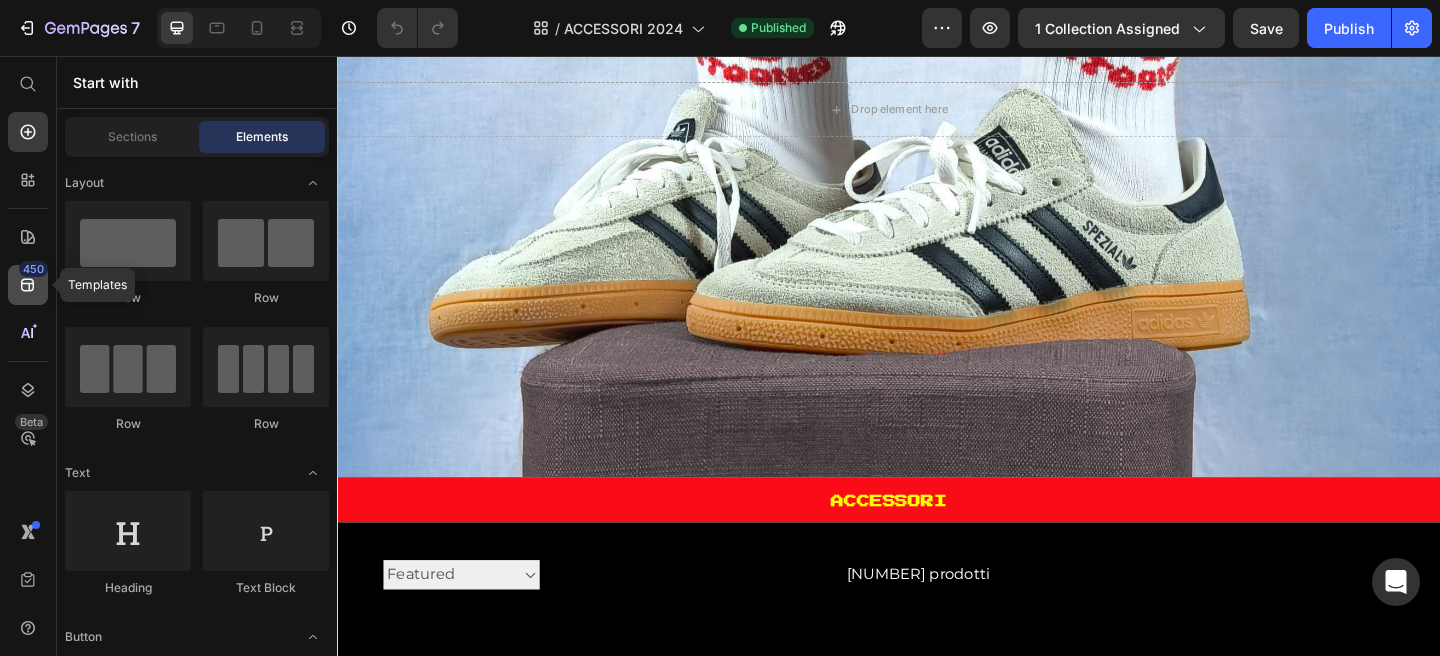 click 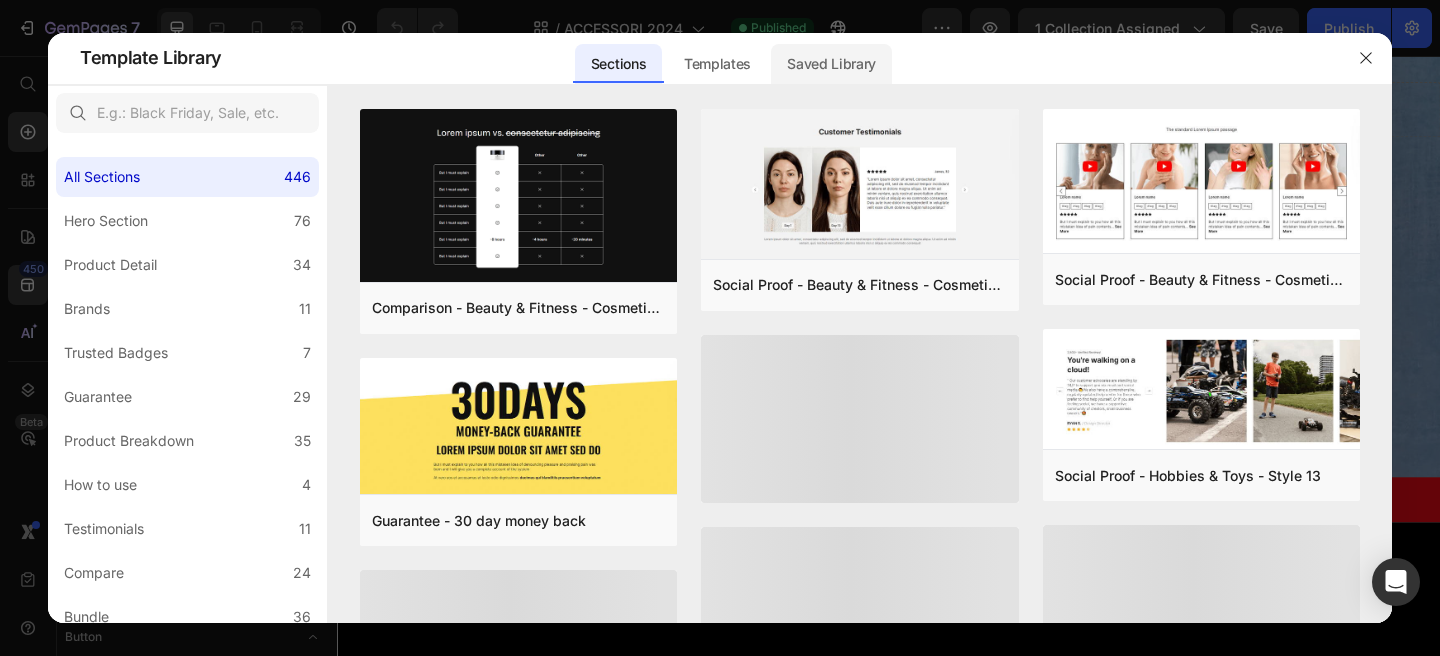 click on "Saved Library" 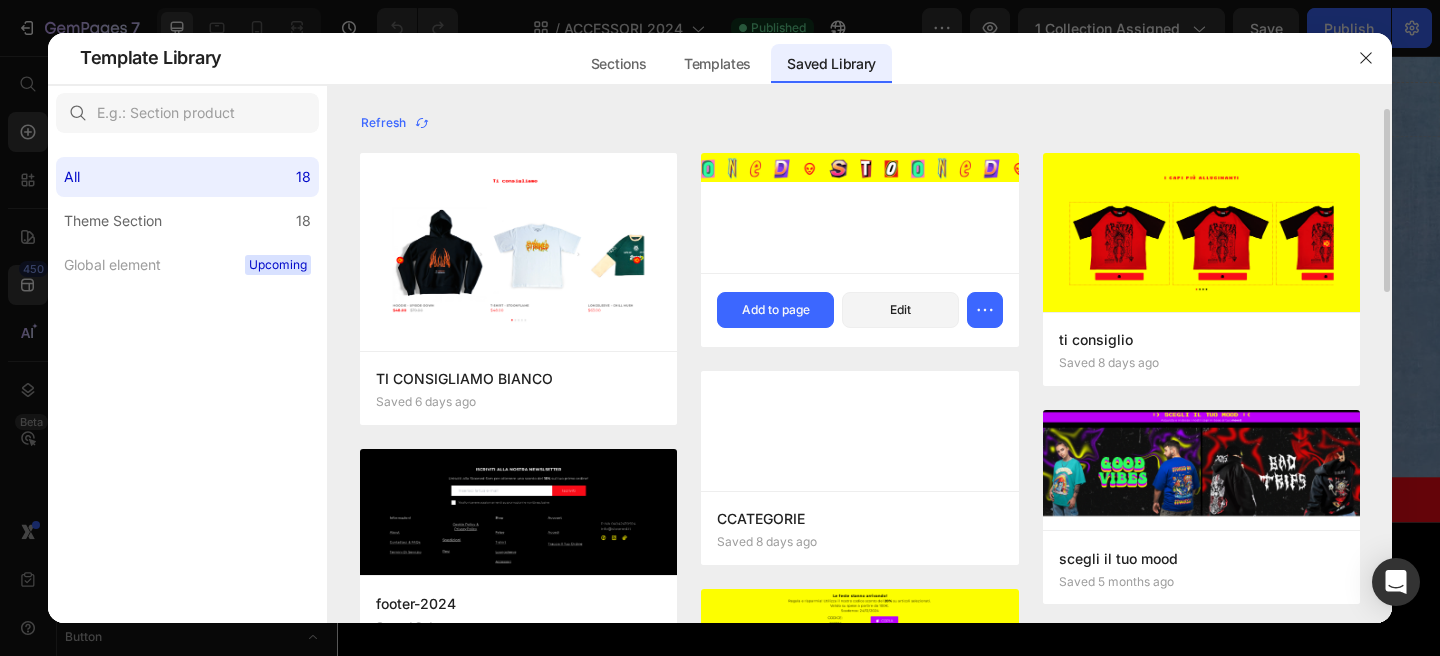 click at bounding box center (859, 213) 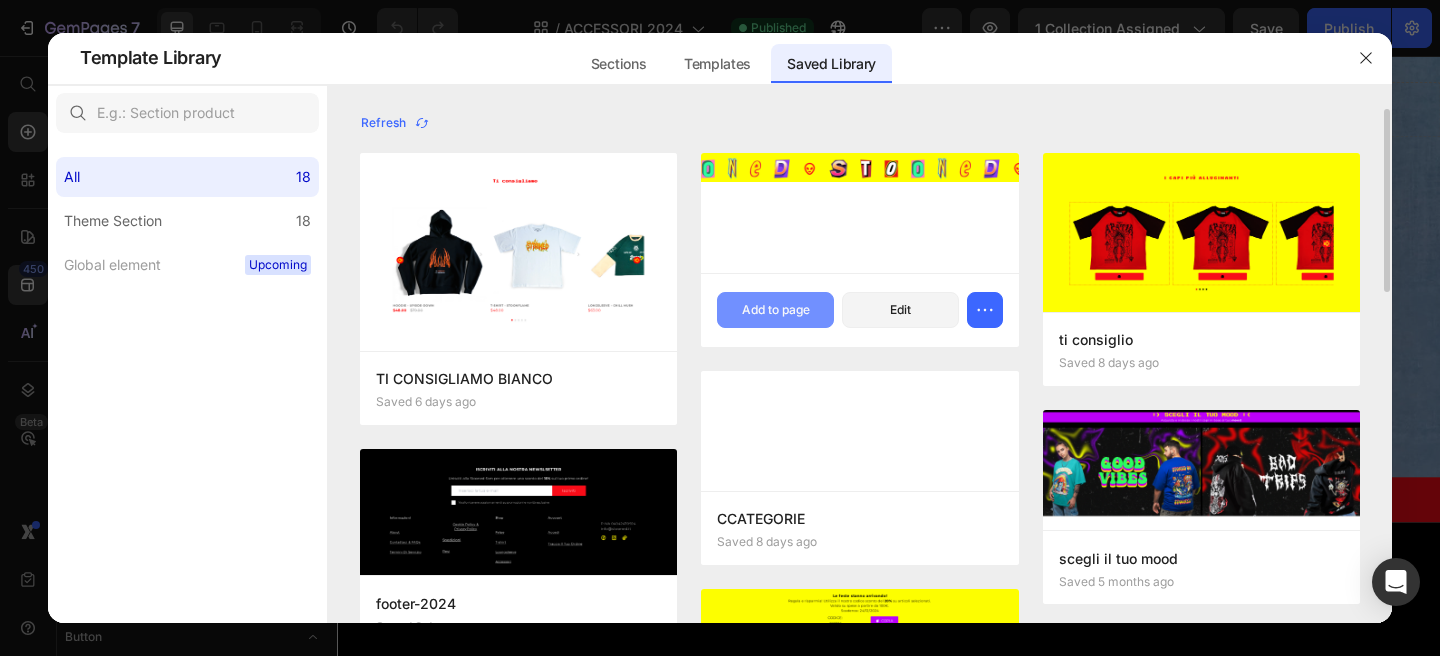 click on "Add to page" at bounding box center (775, 310) 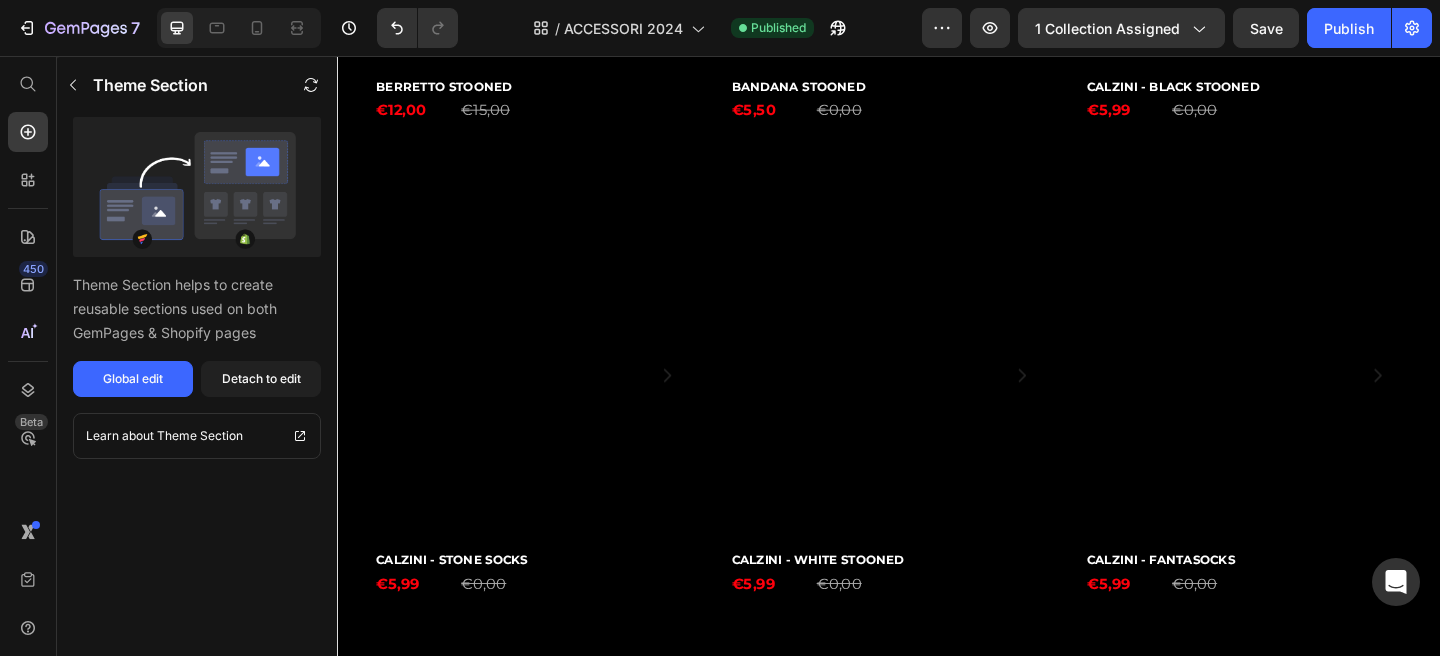 scroll, scrollTop: 3490, scrollLeft: 0, axis: vertical 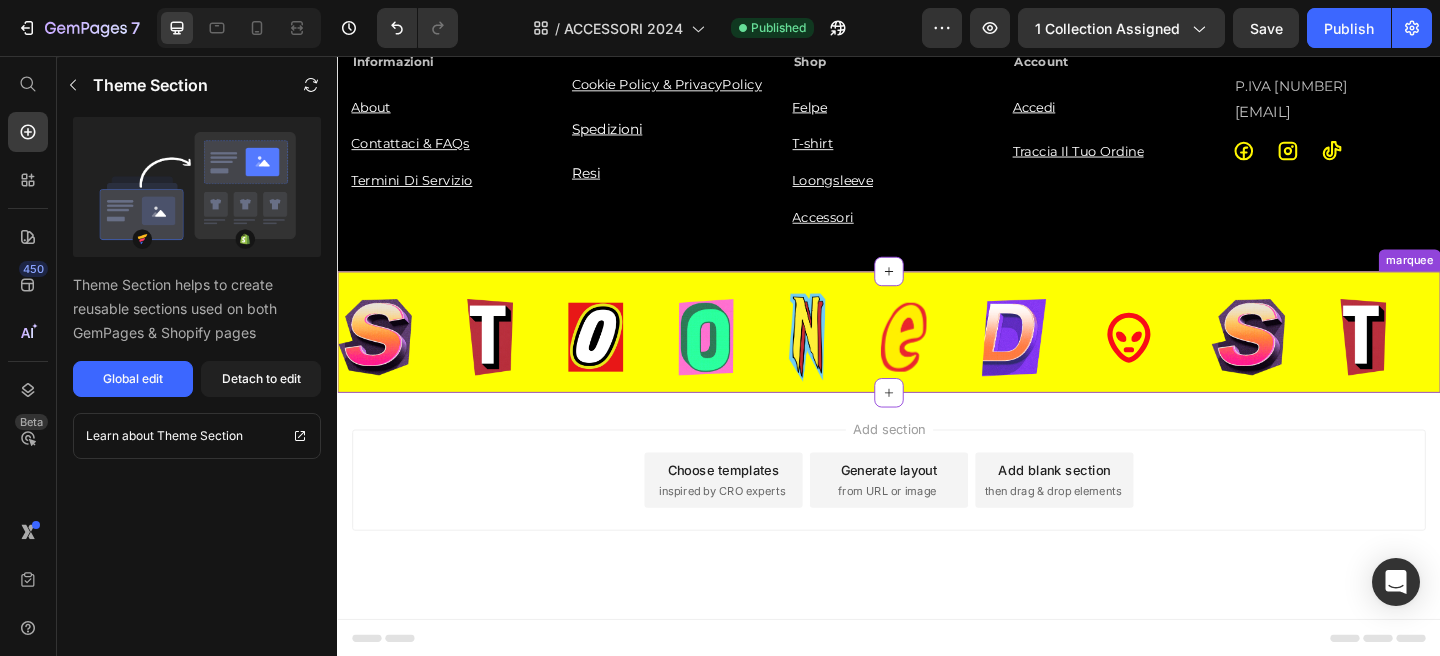 click at bounding box center (378, 361) 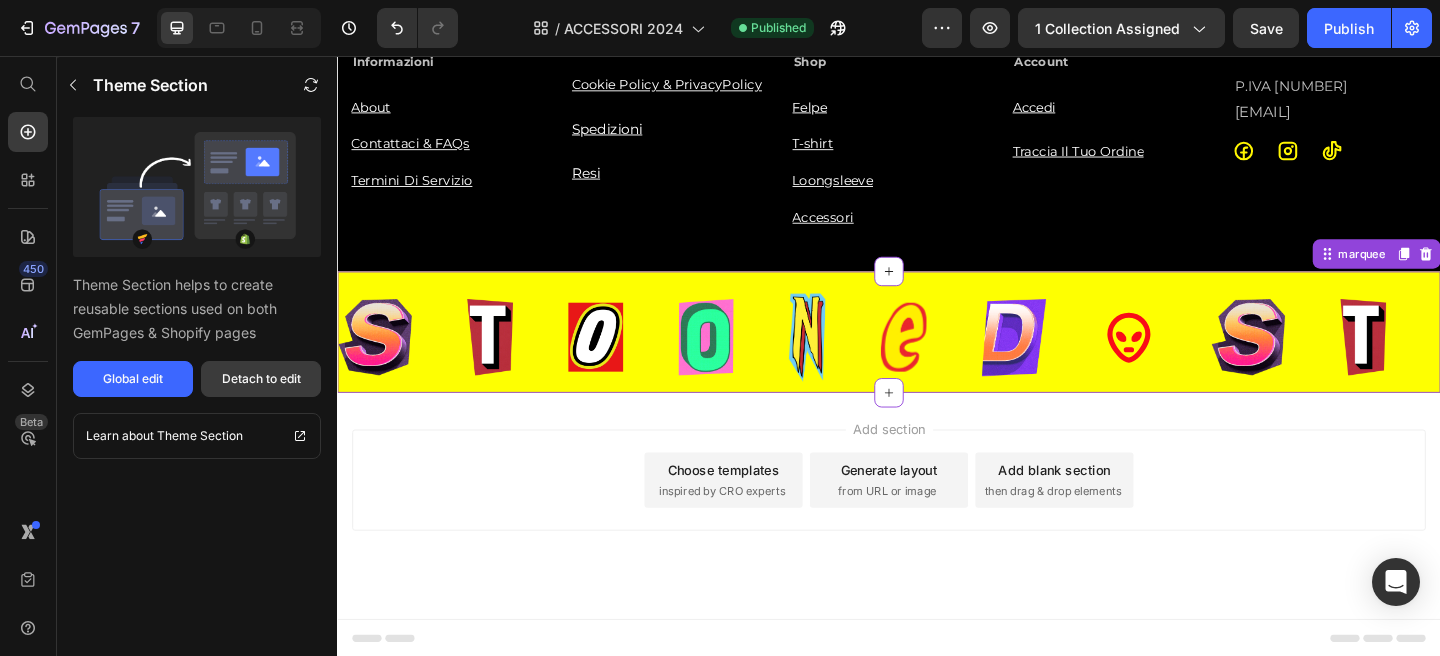 click on "Detach to edit" at bounding box center (261, 379) 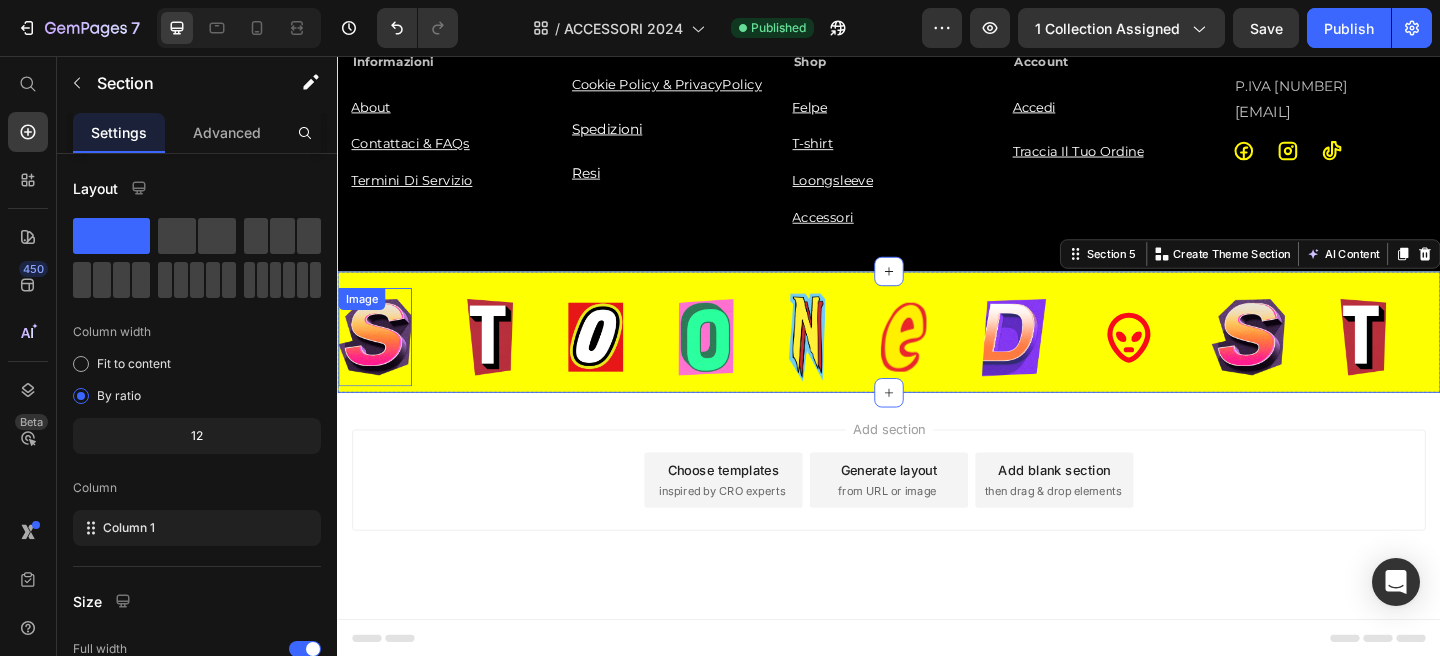 click at bounding box center [378, 361] 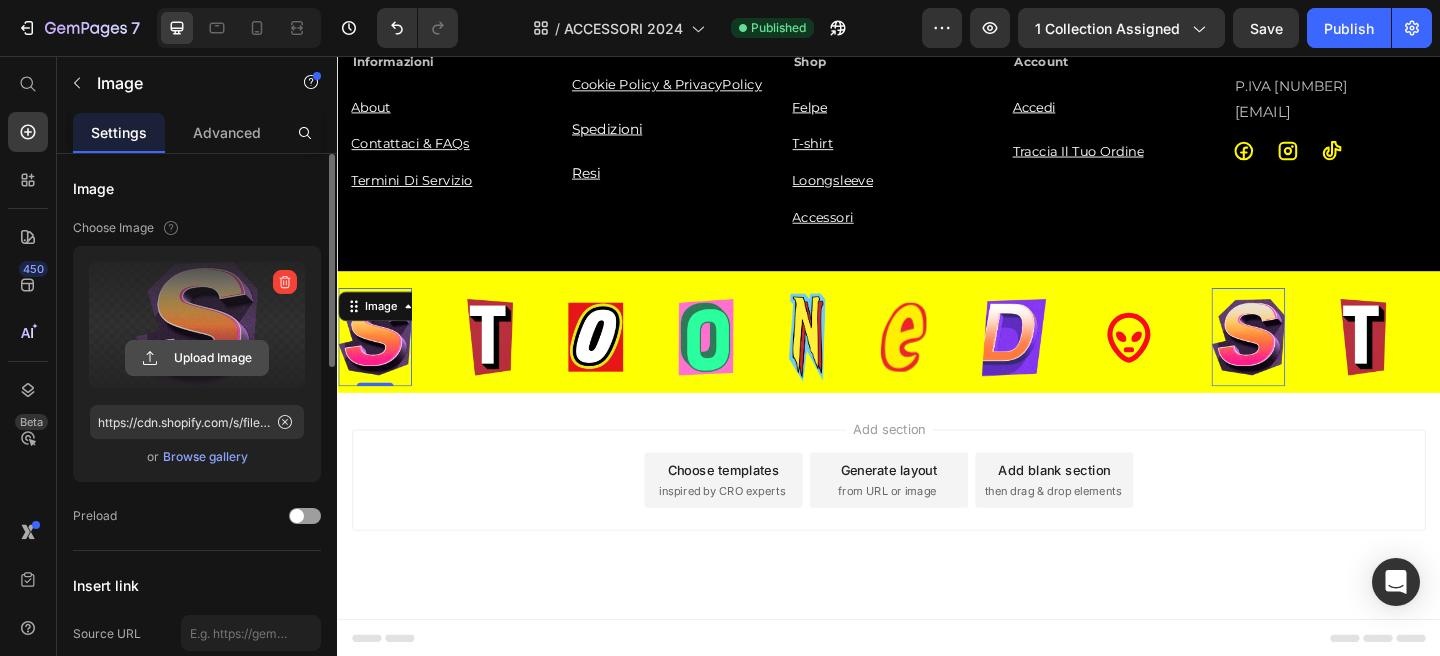 click 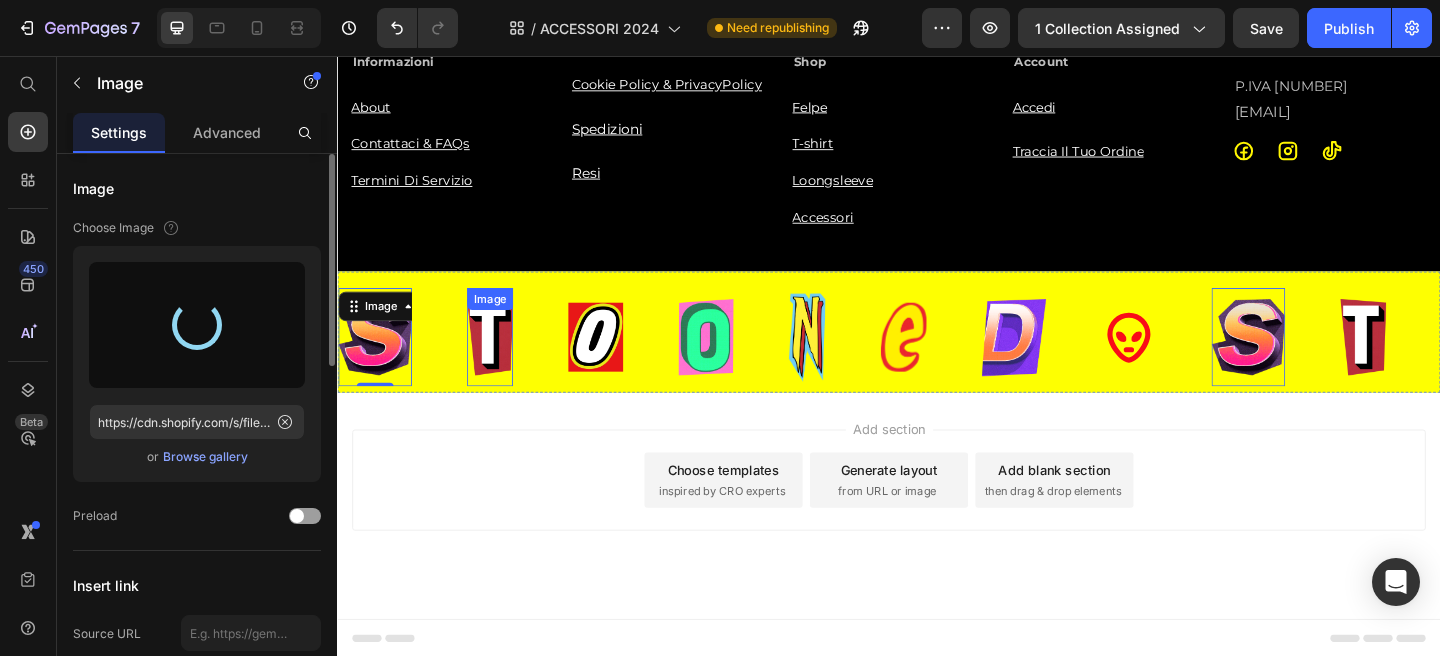 type on "https://cdn.shopify.com/s/files/1/0676/7443/9990/files/gempages_445670753094861834-1aa48482-d138-4177-b6c1-d0d394a85ec0.png" 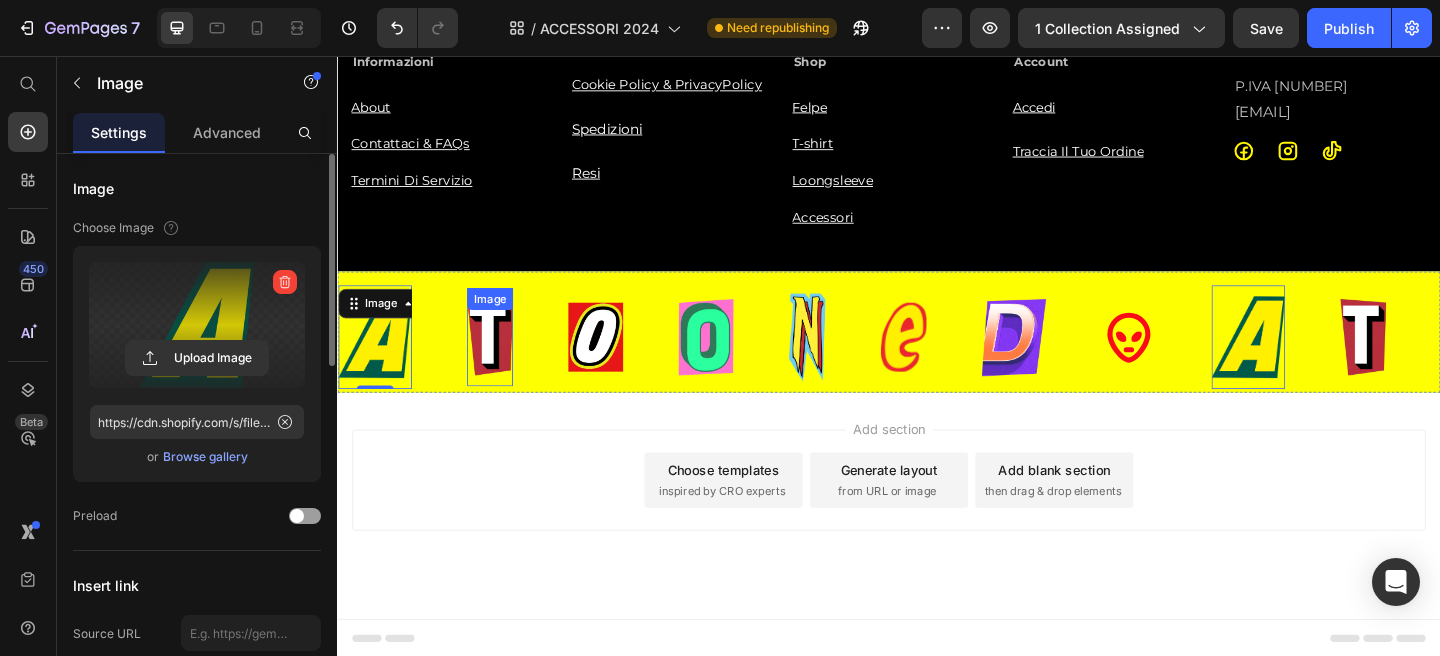 click at bounding box center (503, 361) 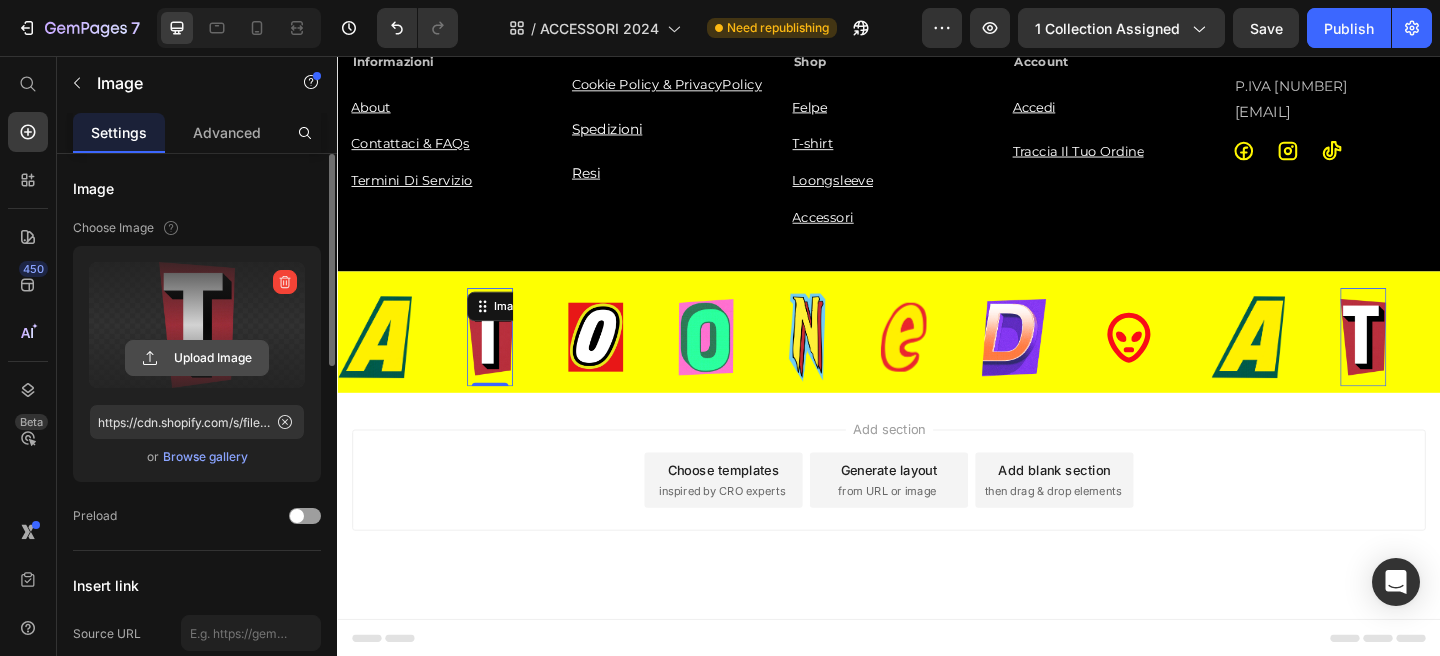 click 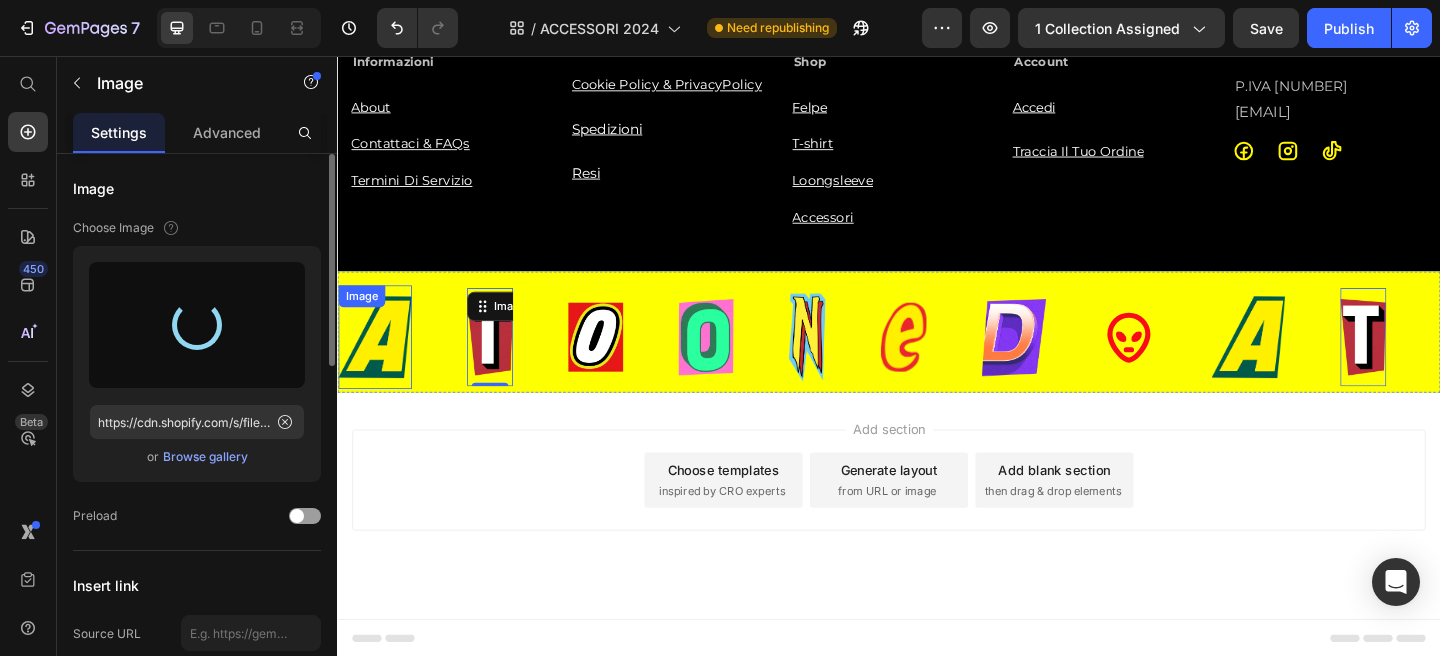 type on "https://cdn.shopify.com/s/files/1/0676/7443/9990/files/gempages_445670753094861834-02559fe9-bddc-4d29-b62c-9ee79c4819e4.png" 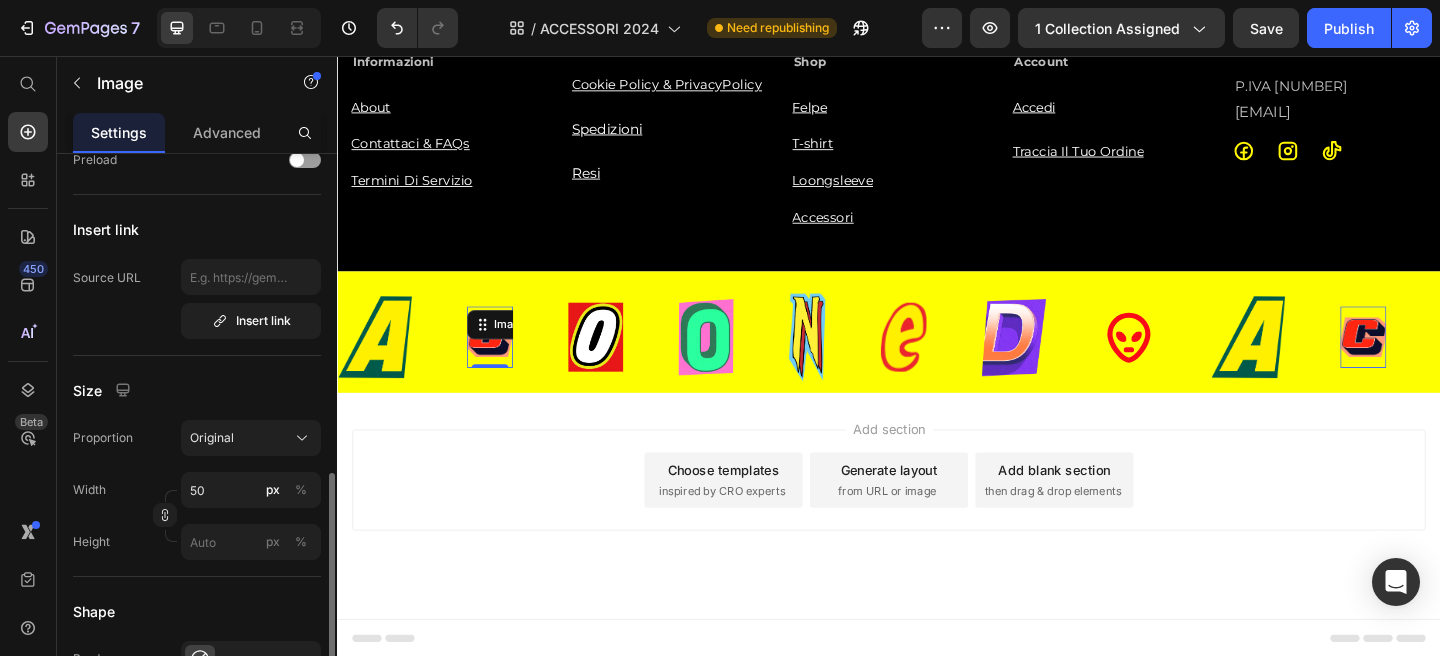 scroll, scrollTop: 489, scrollLeft: 0, axis: vertical 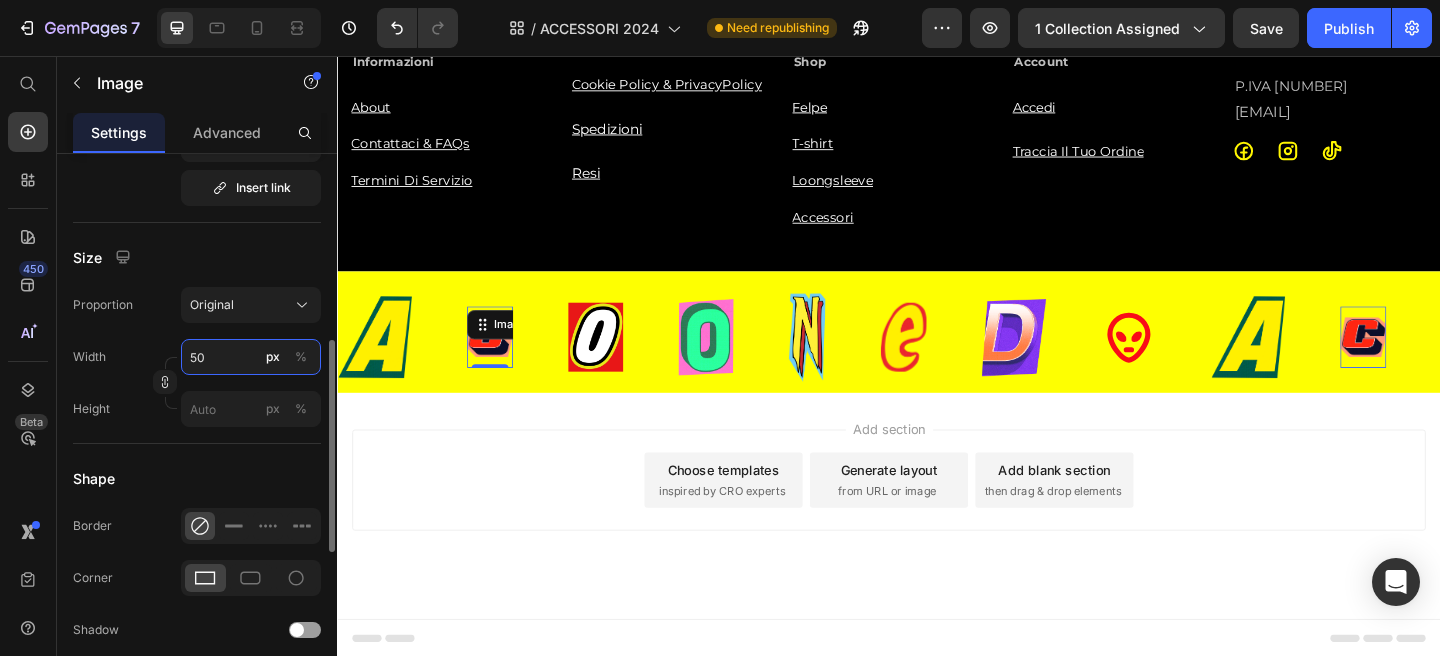 click on "50" at bounding box center [251, 357] 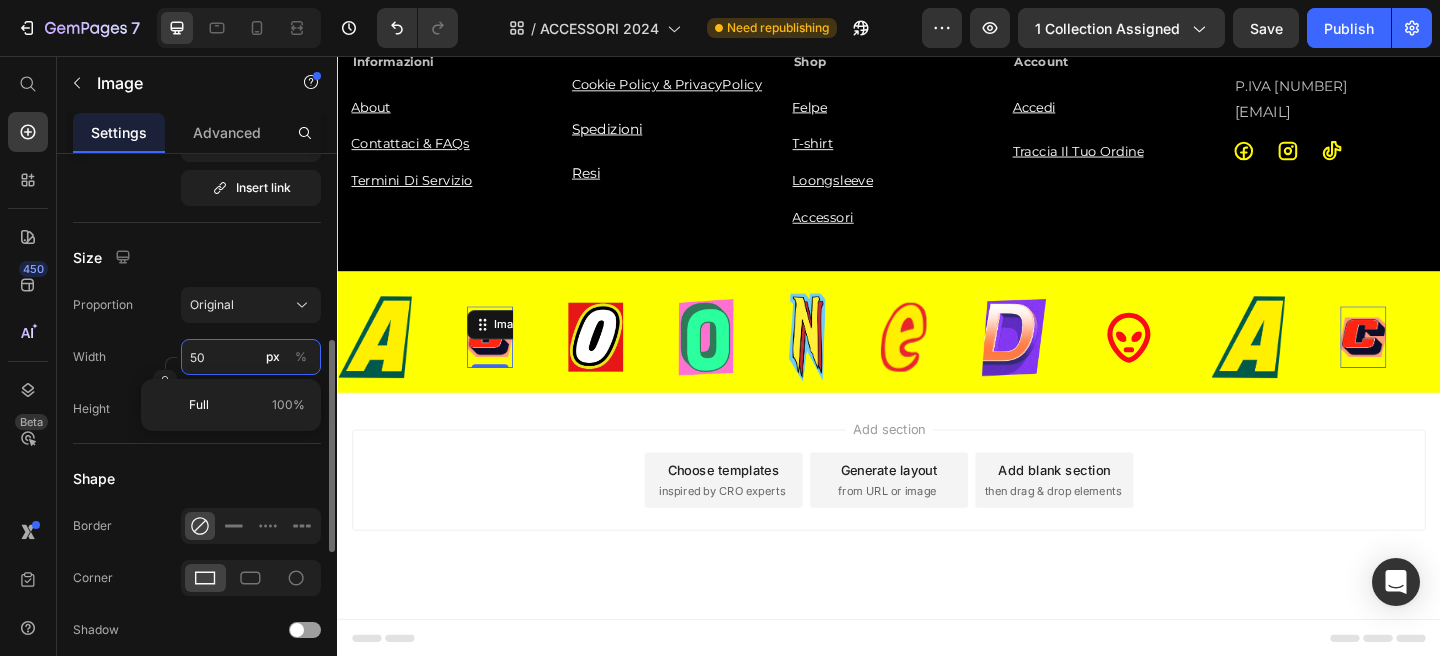click on "50" at bounding box center (251, 357) 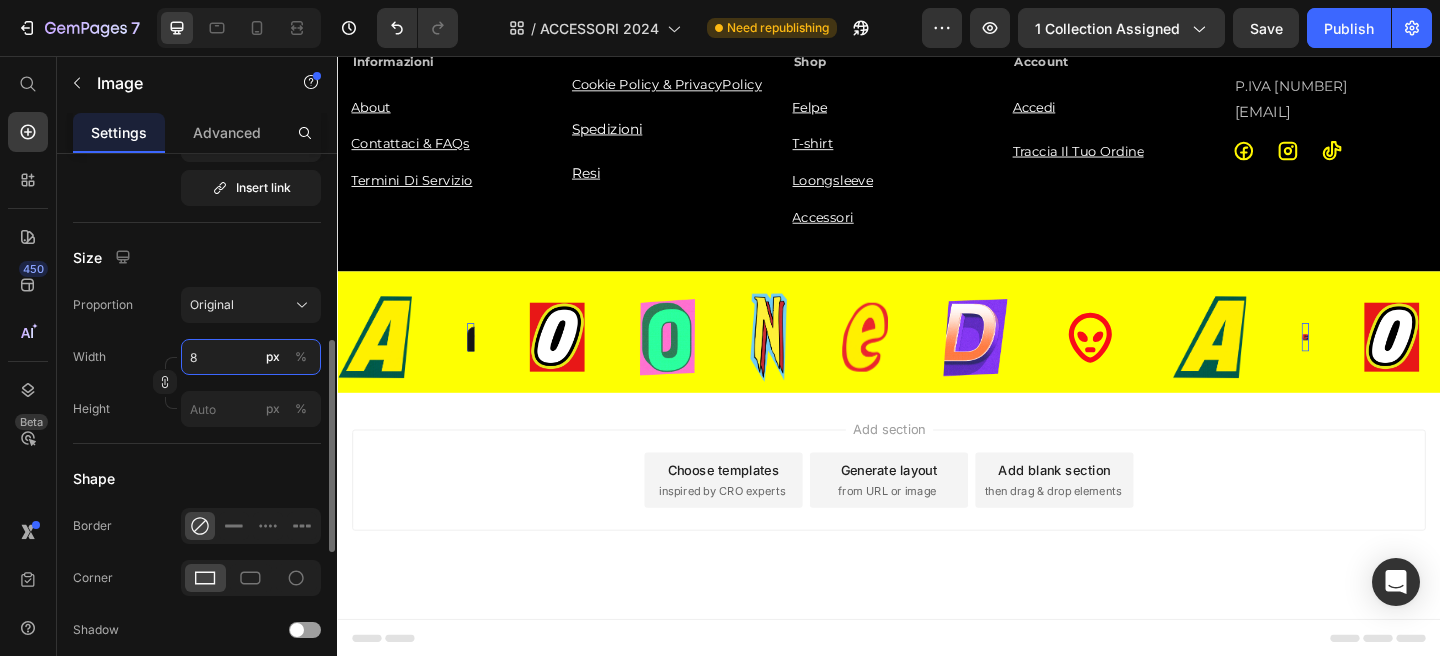 type on "80" 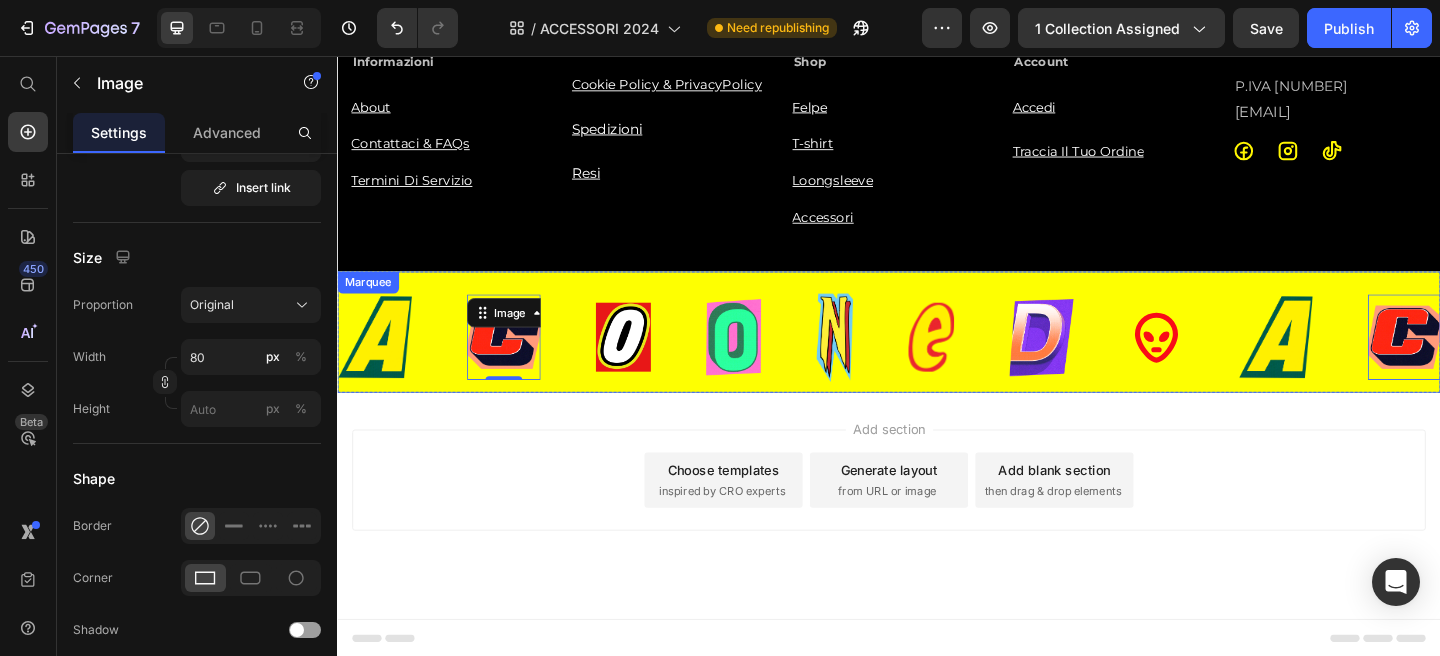 click at bounding box center [648, 361] 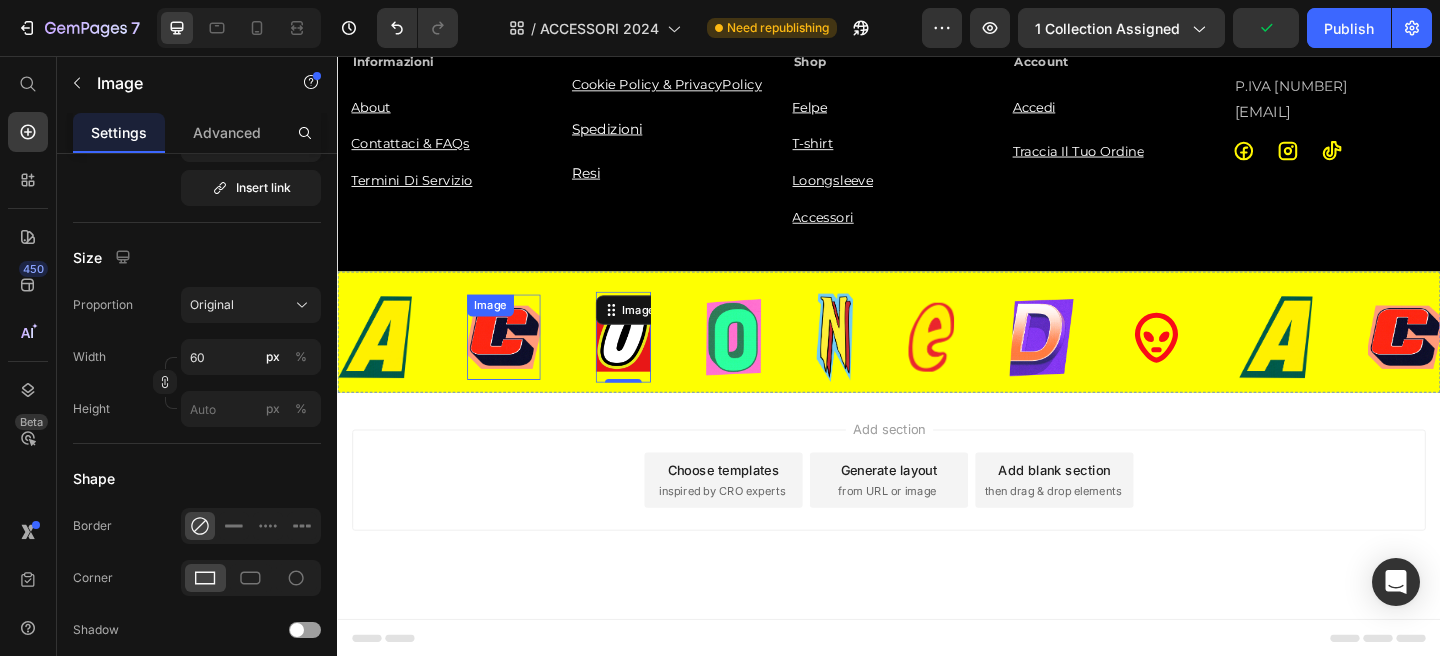 click on "Image" at bounding box center [503, 327] 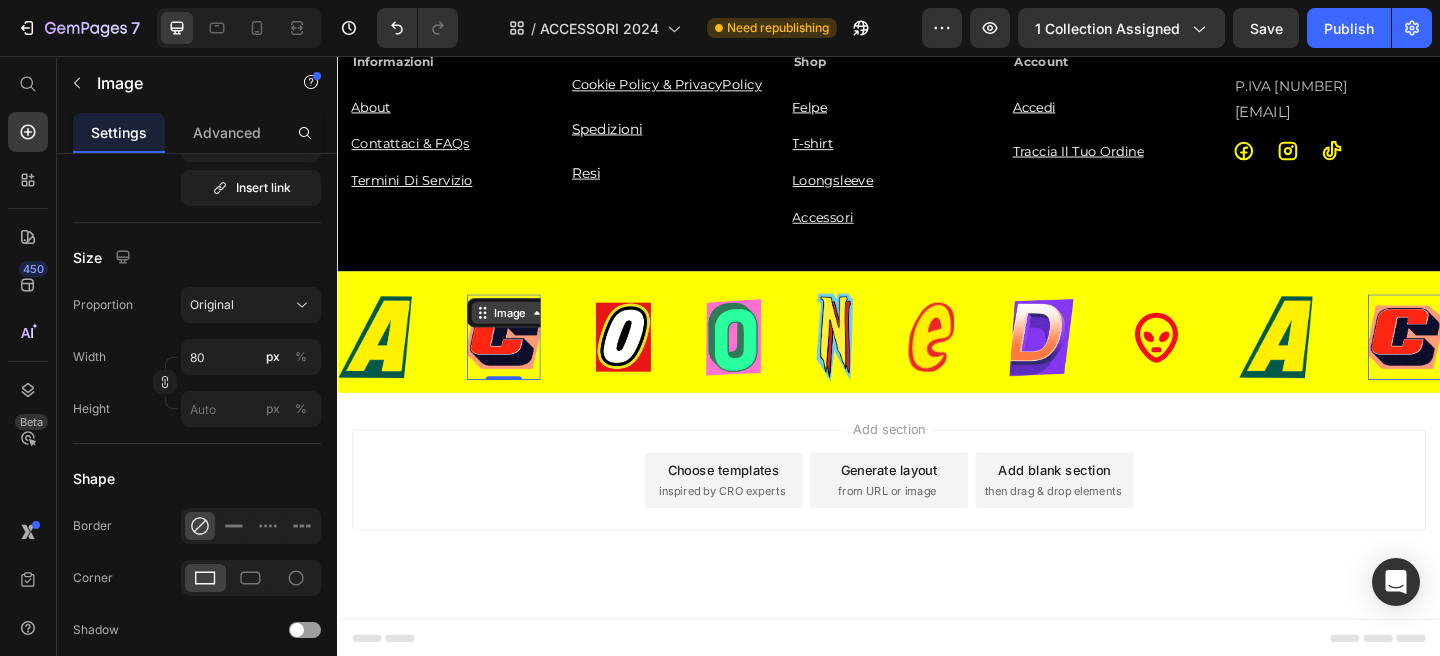 click on "Image" at bounding box center (524, 335) 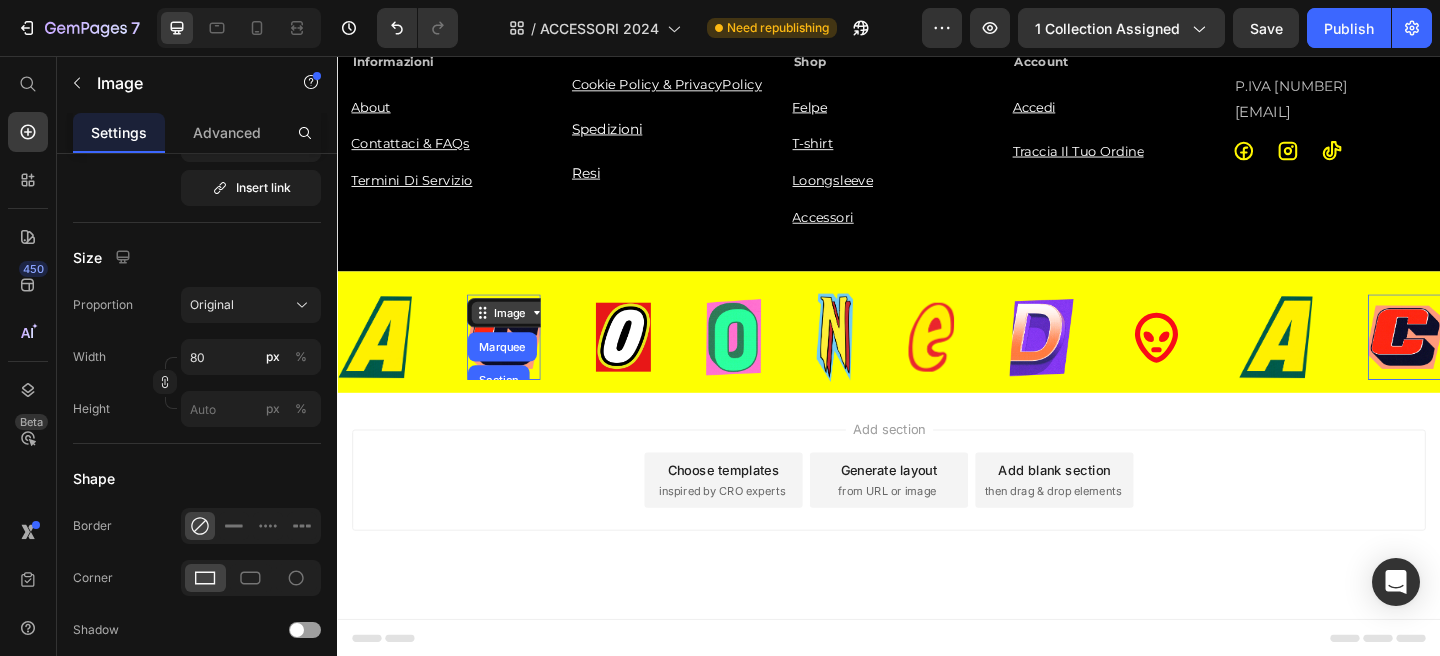 click on "Image" at bounding box center [524, 335] 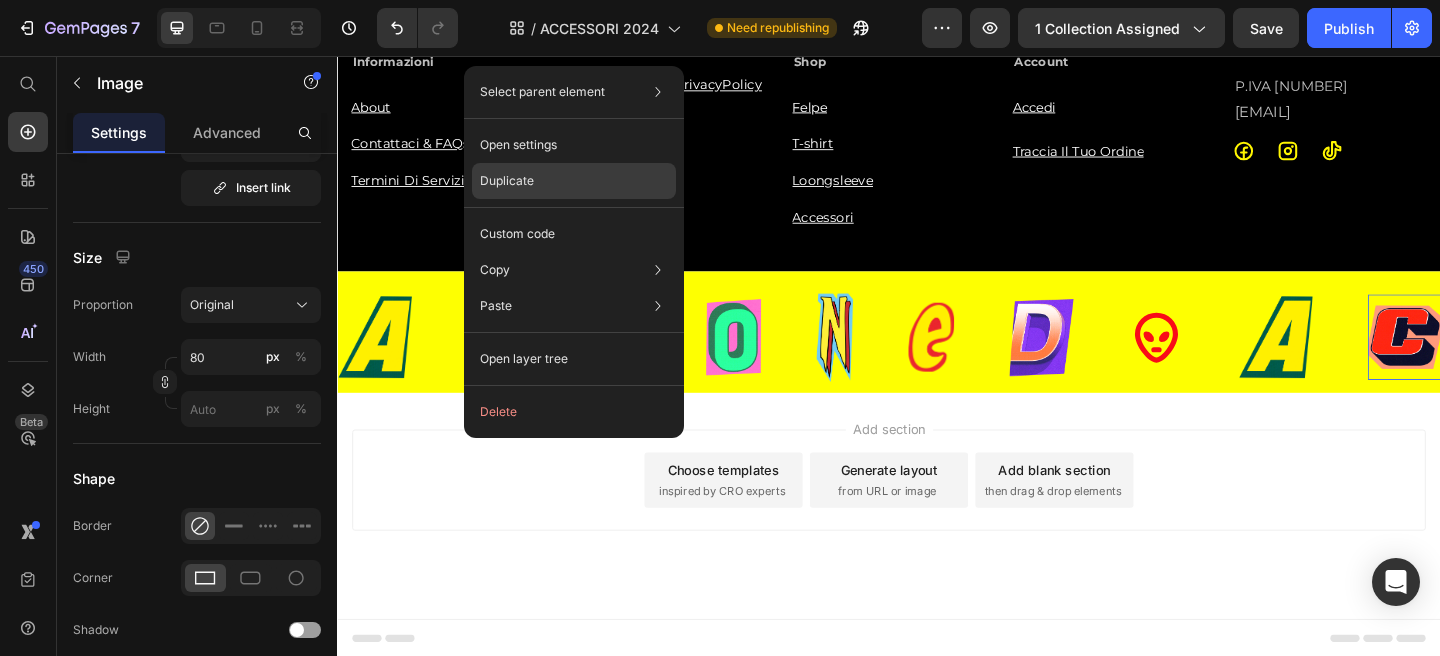 click on "Duplicate" 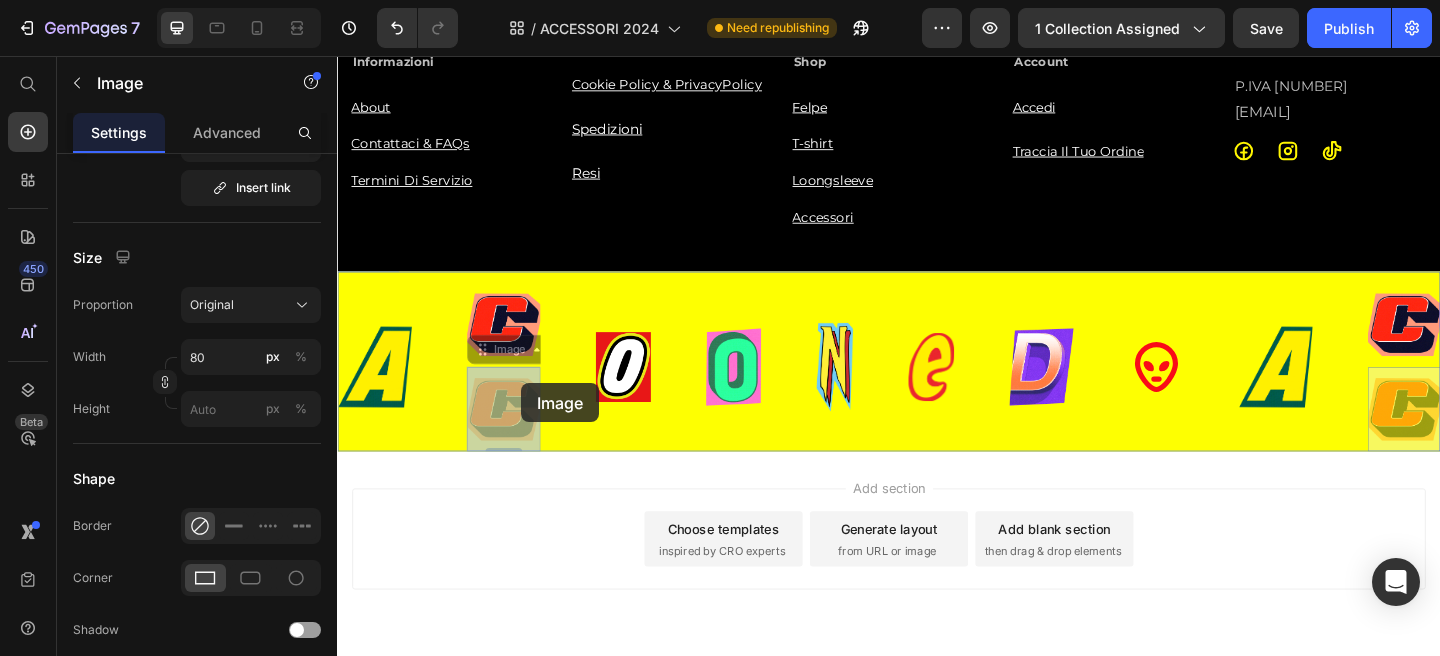 drag, startPoint x: 515, startPoint y: 382, endPoint x: 537, endPoint y: 412, distance: 37.202152 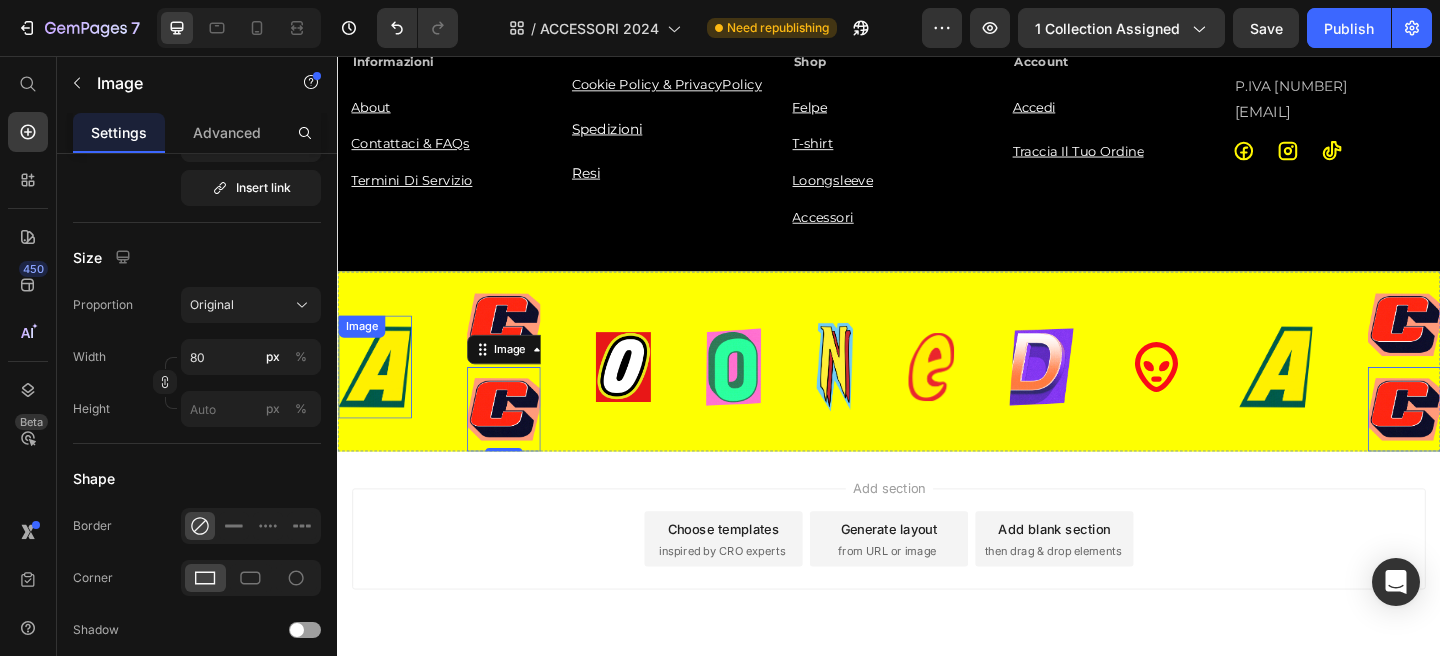click on "Image" at bounding box center [378, 394] 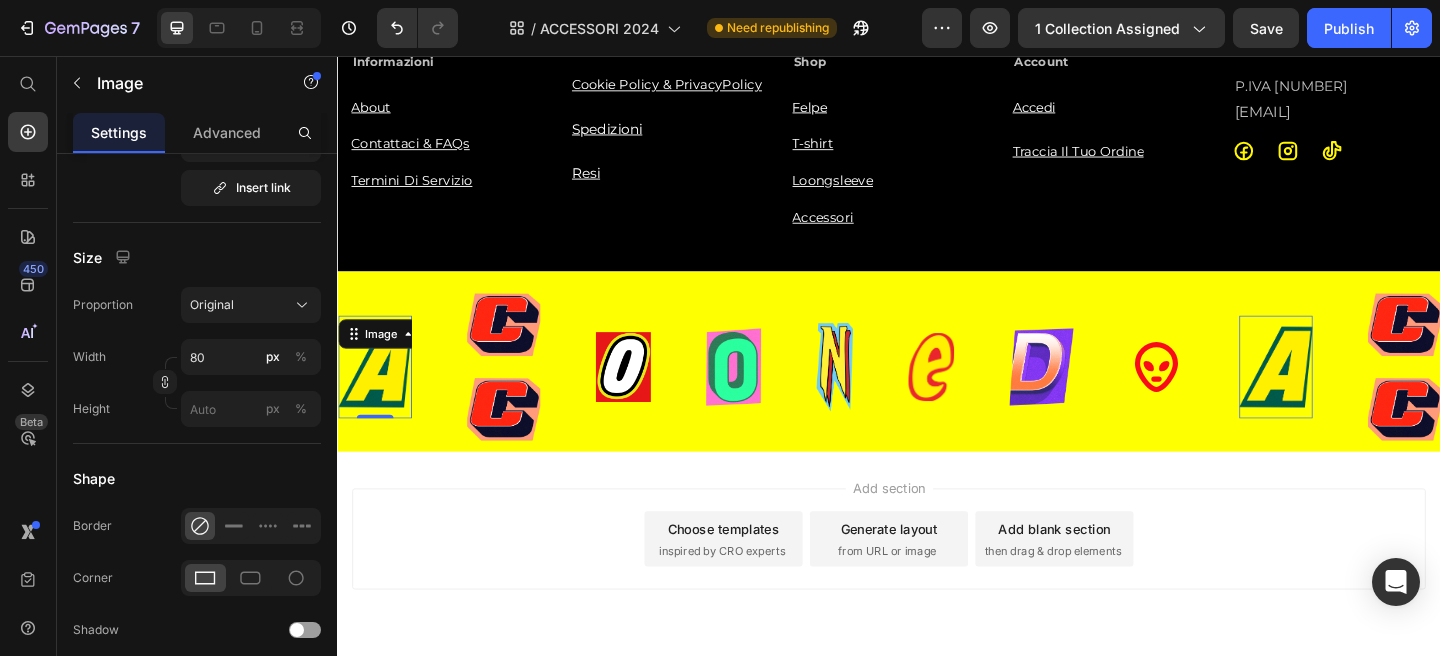 click on "Marquee" at bounding box center [371, 278] 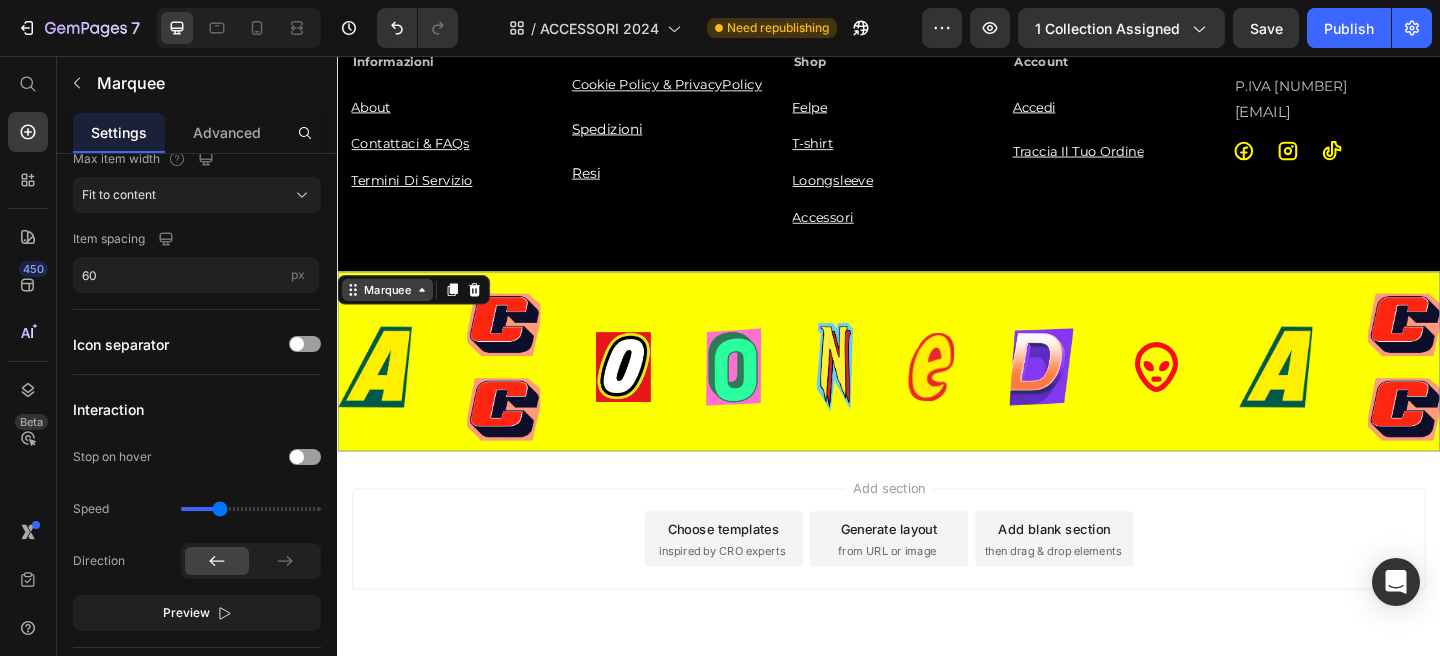 scroll, scrollTop: 0, scrollLeft: 0, axis: both 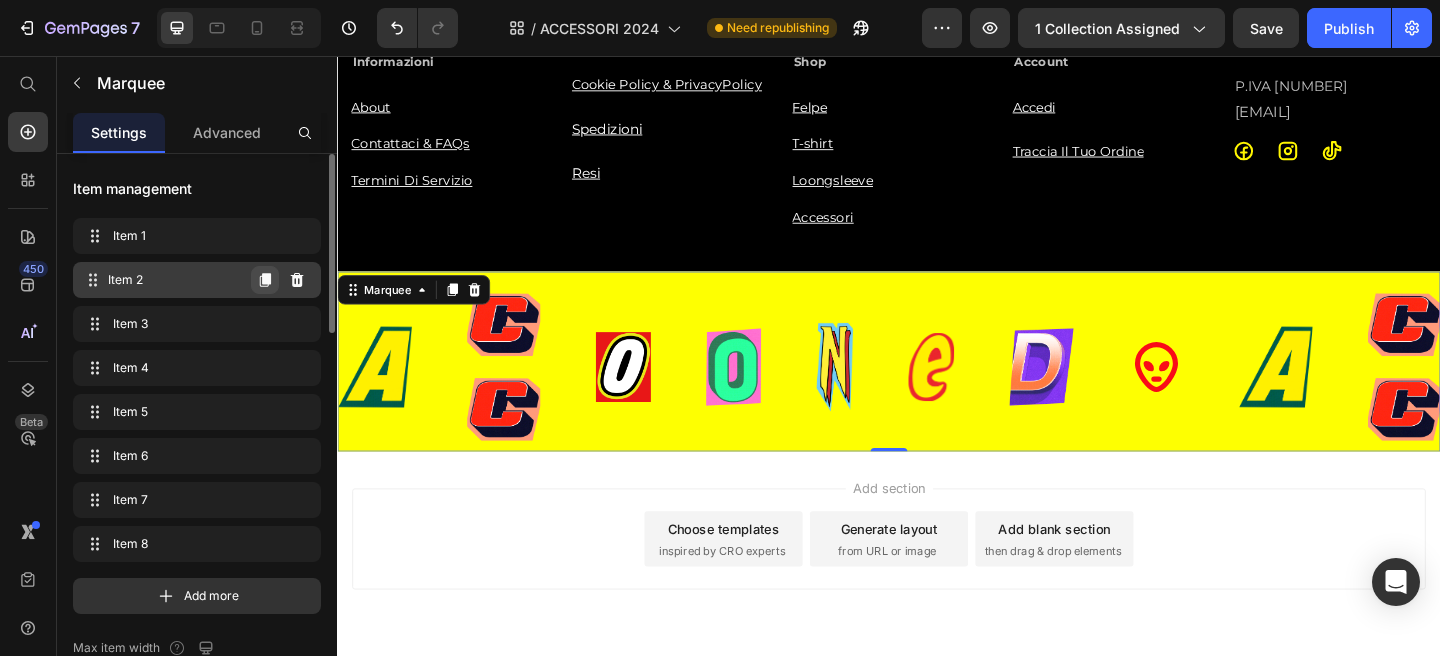 click 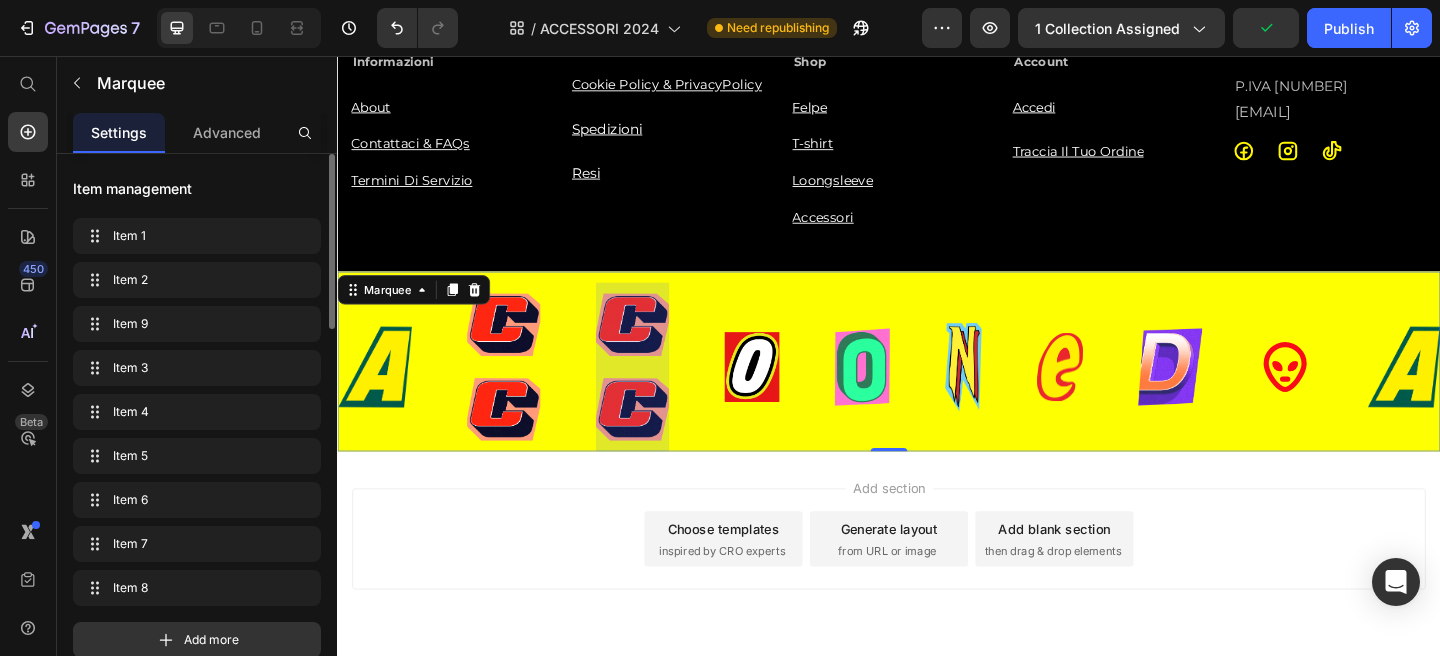 click at bounding box center [658, 394] 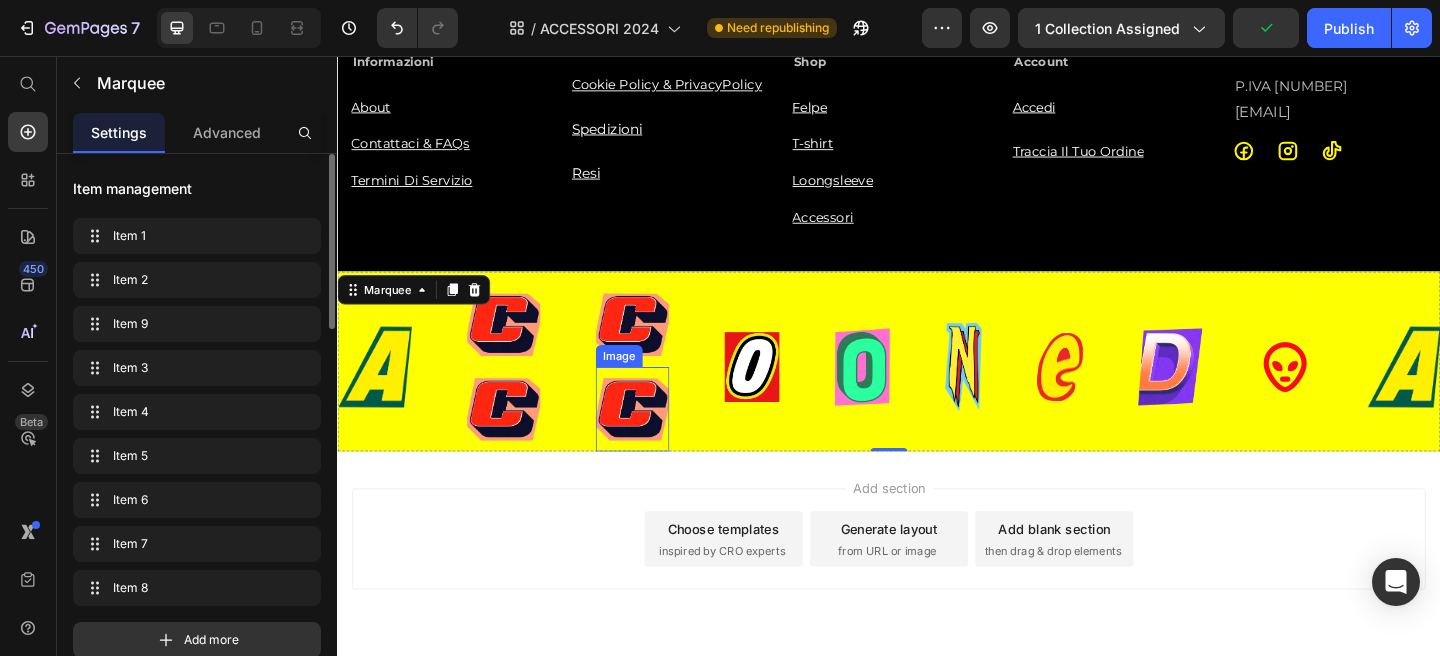 click at bounding box center [658, 440] 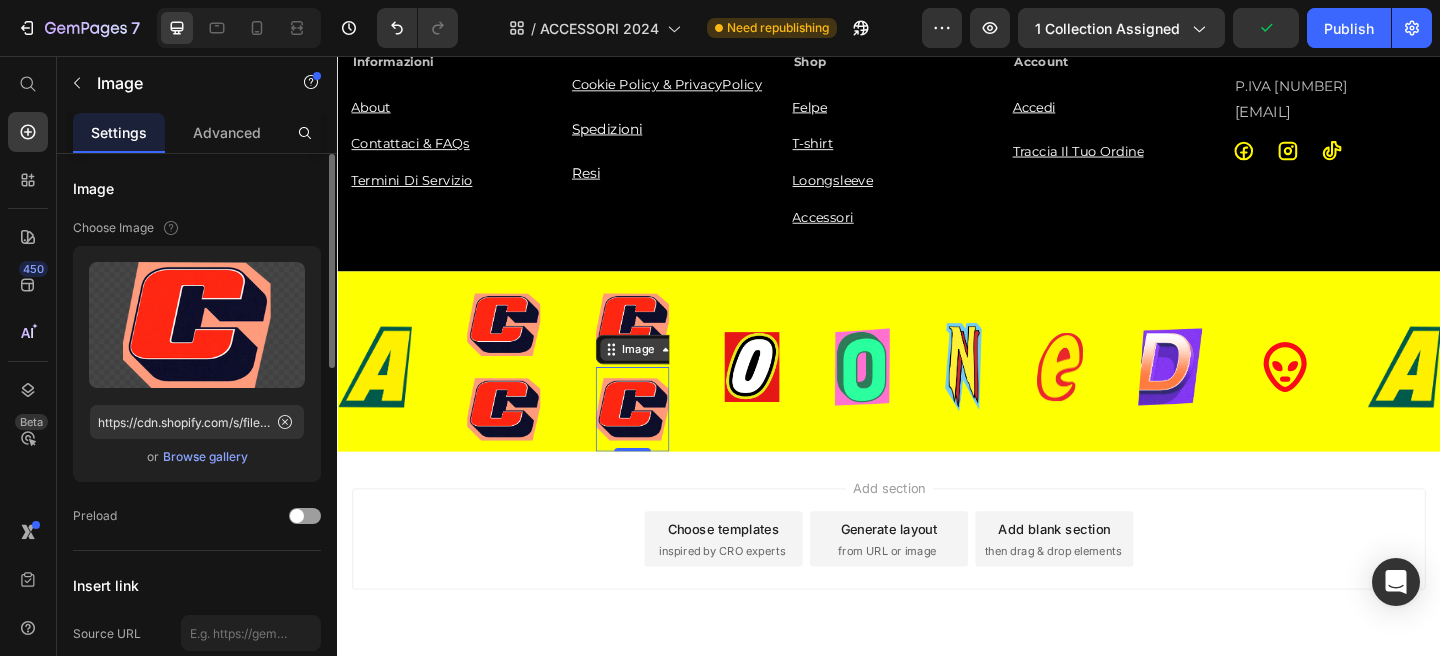 click on "Image" at bounding box center (664, 375) 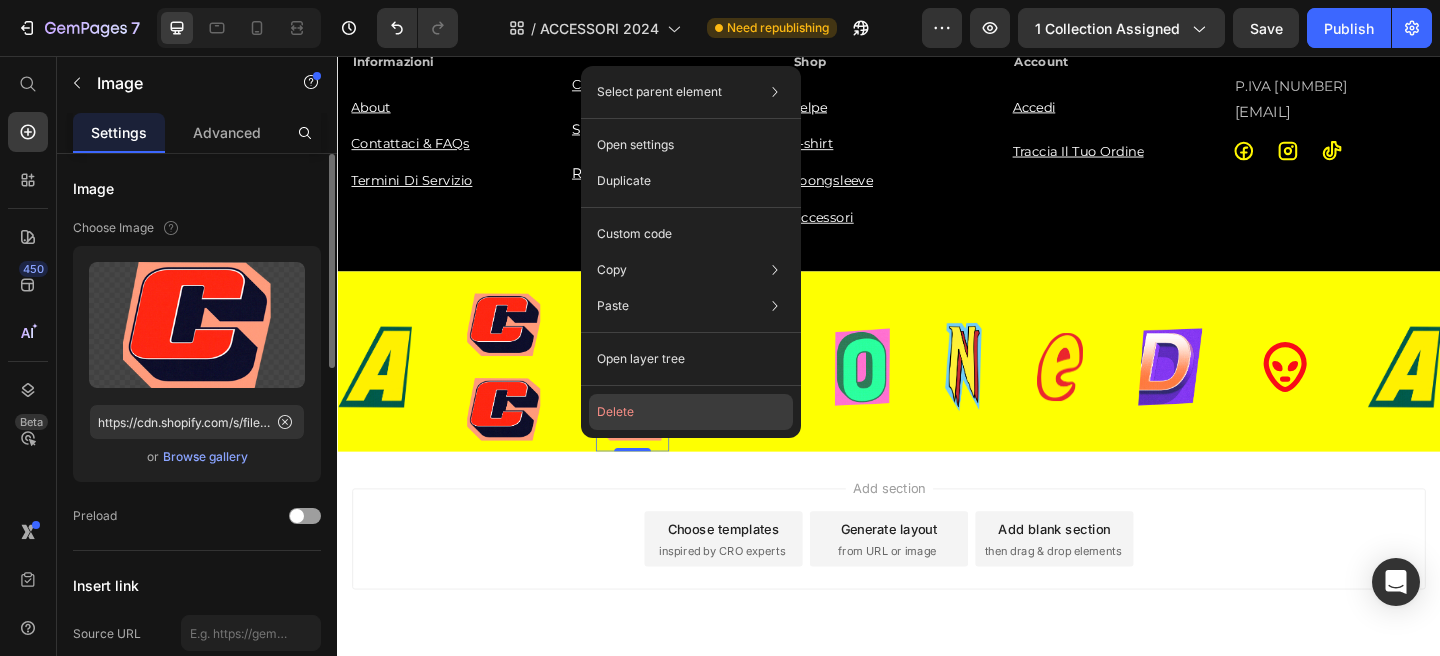 click on "Delete" 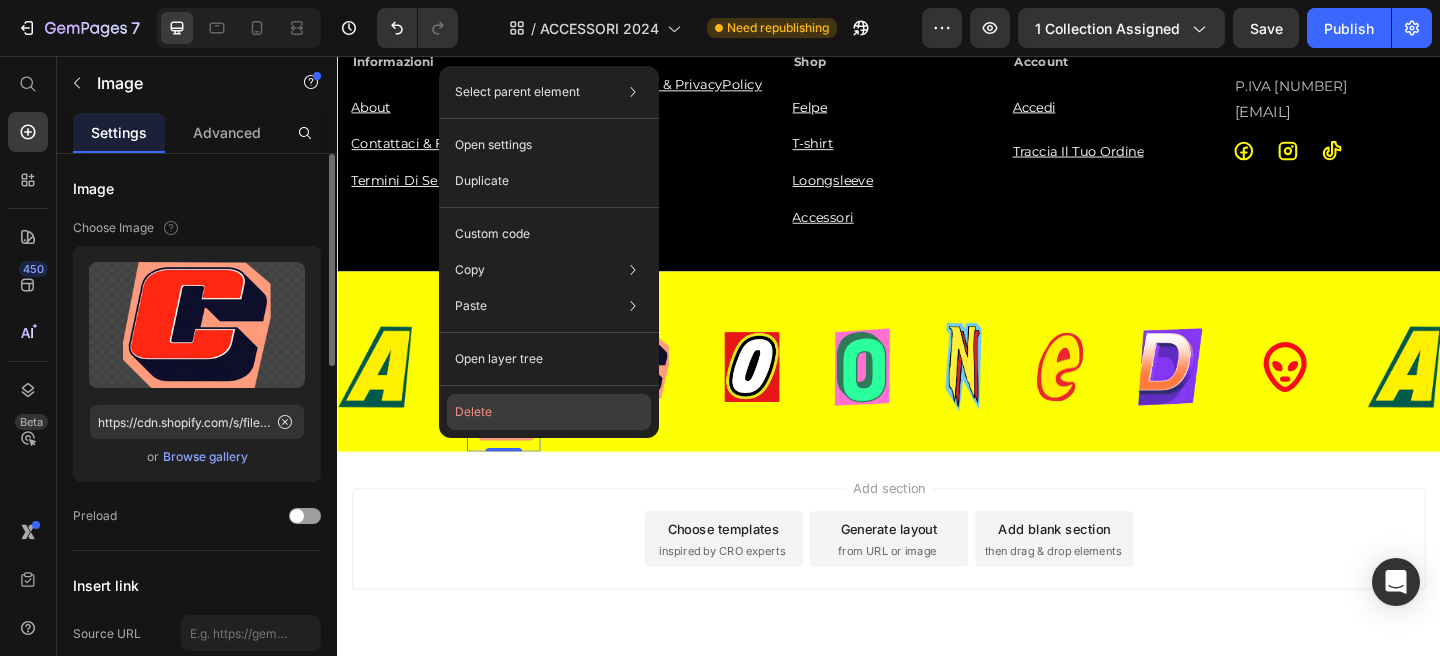 click on "Delete" 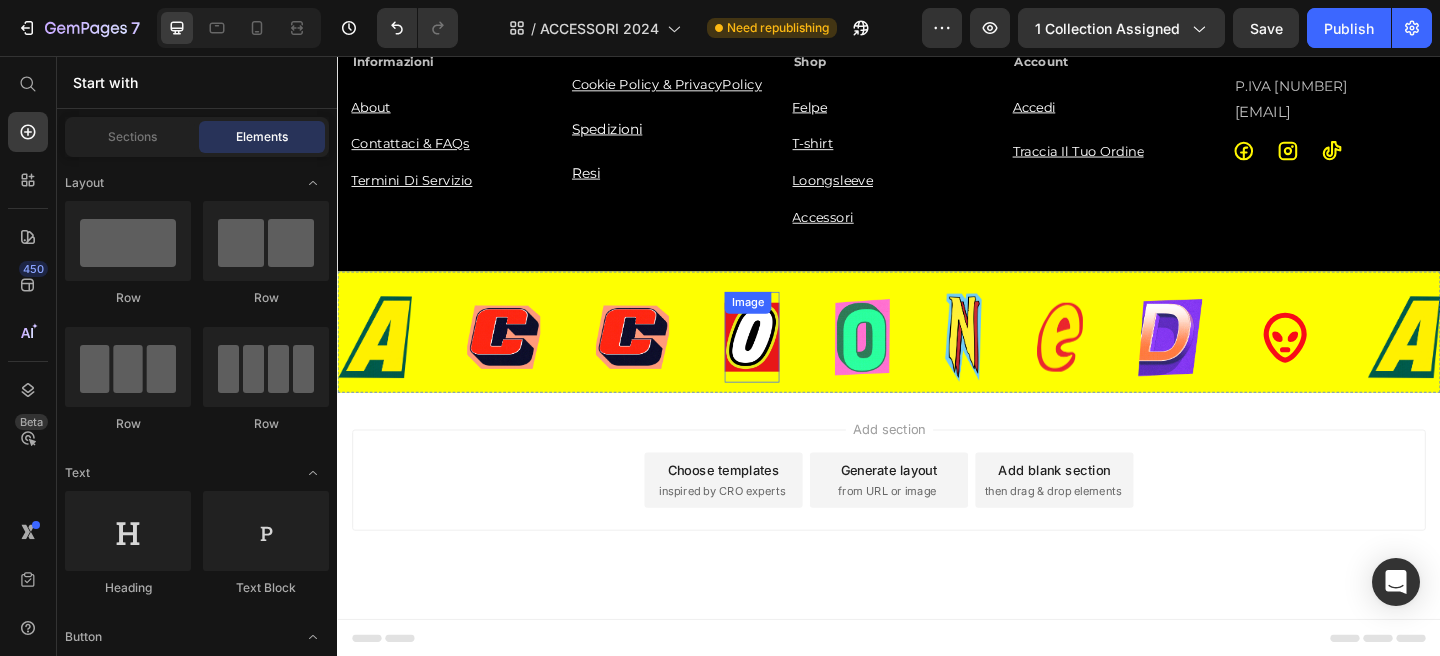 click at bounding box center [788, 361] 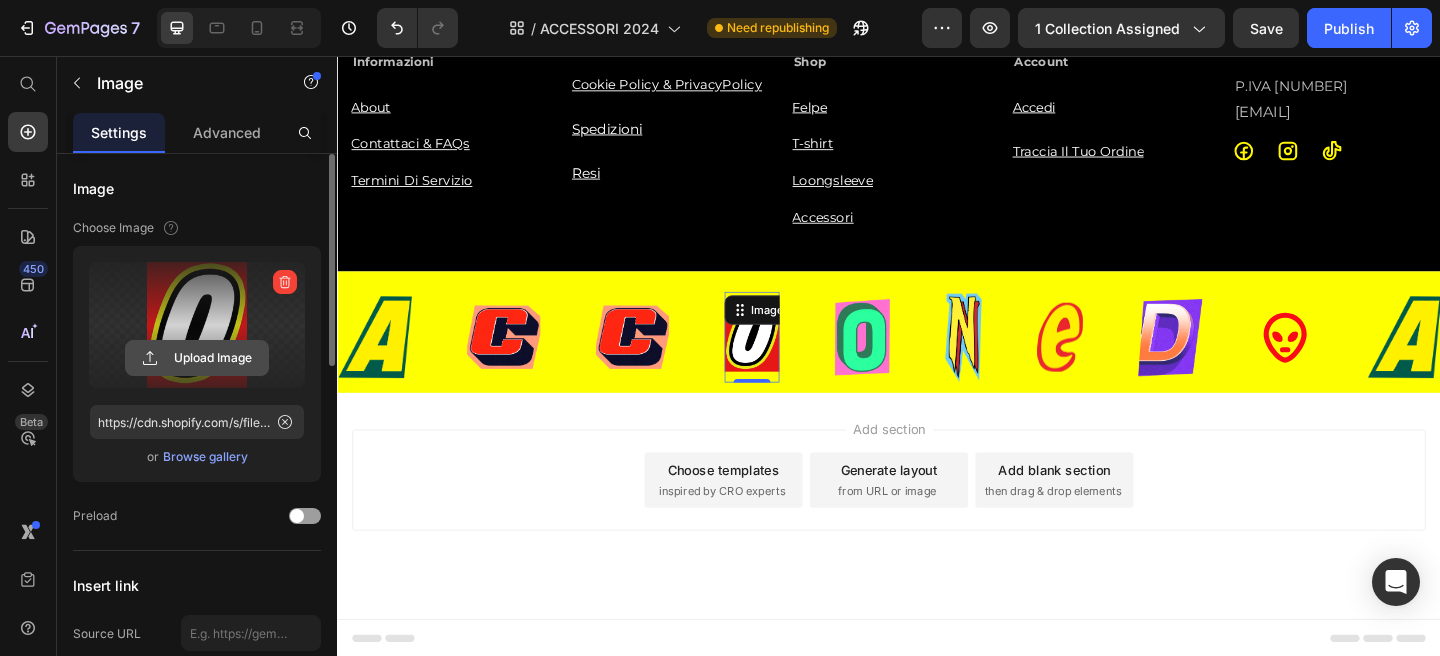 click 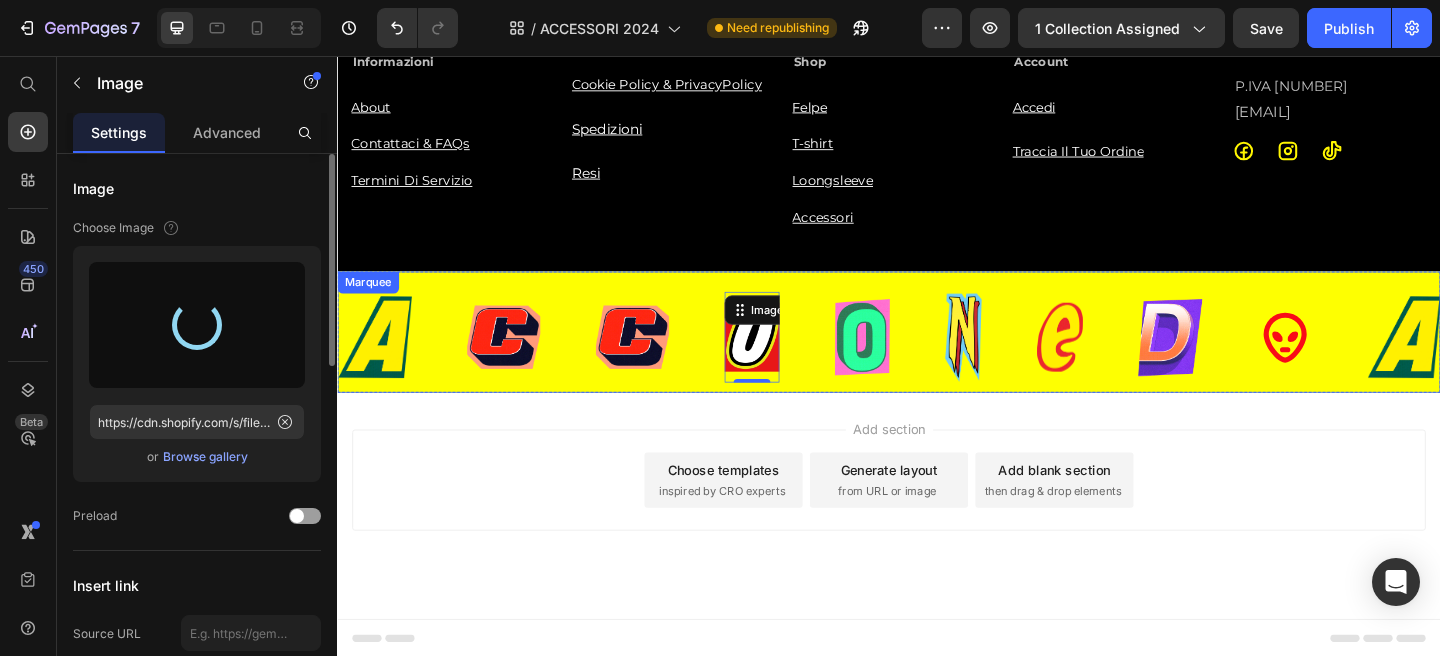 type on "https://cdn.shopify.com/s/files/1/0676/7443/9990/files/gempages_445670753094861834-6a60e983-beb4-4832-920a-db7d9c12533a.png" 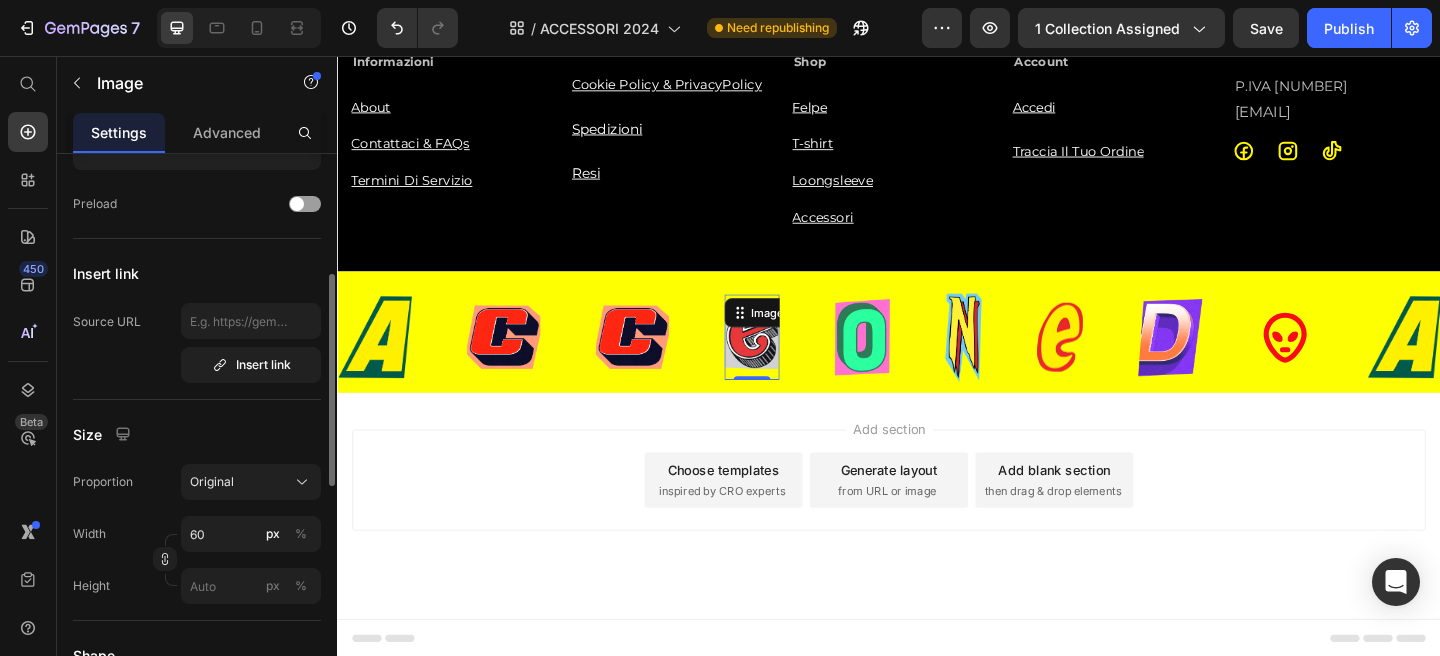 scroll, scrollTop: 315, scrollLeft: 0, axis: vertical 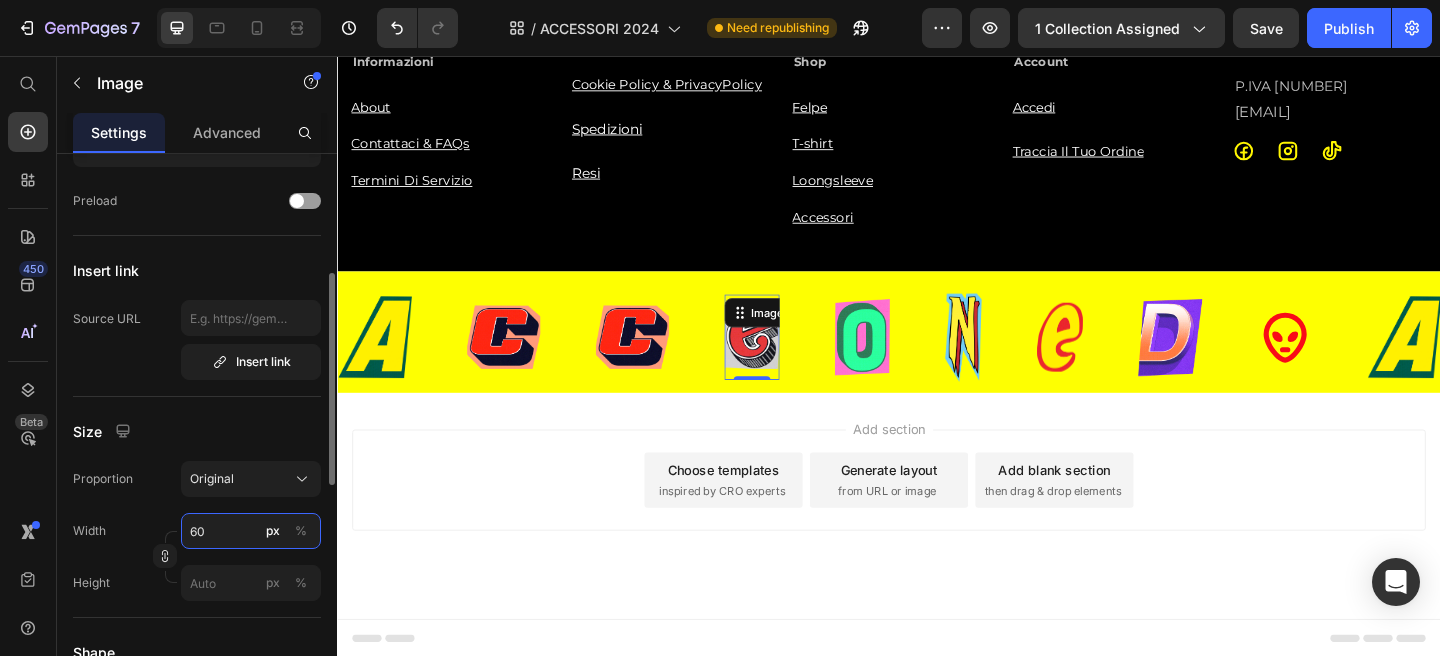 click on "60" at bounding box center [251, 531] 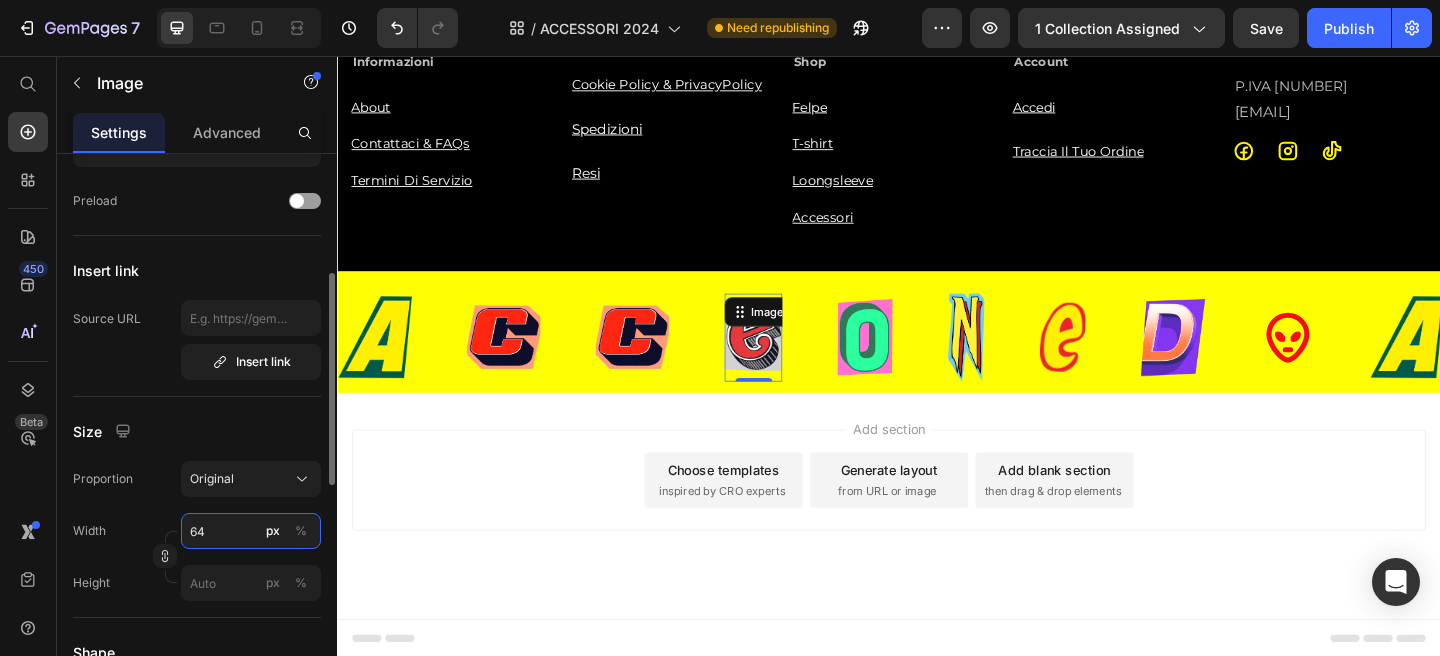 type on "65" 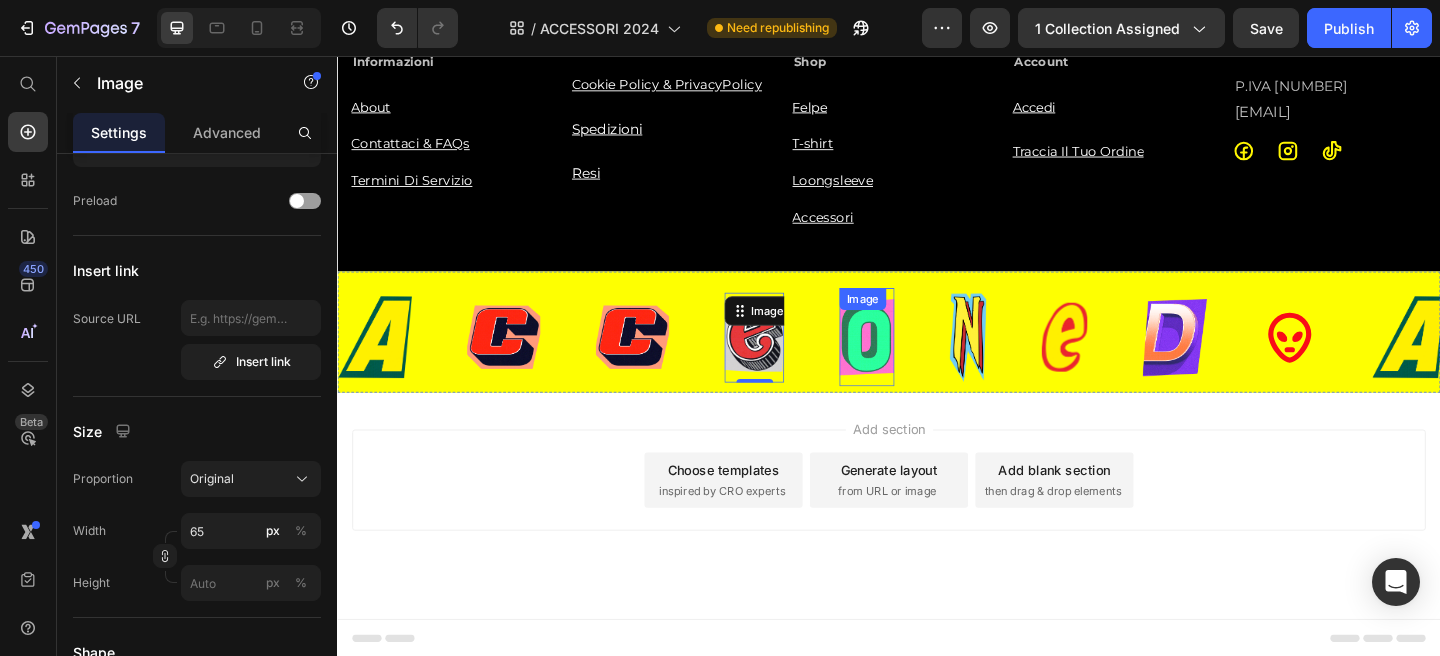click at bounding box center [913, 362] 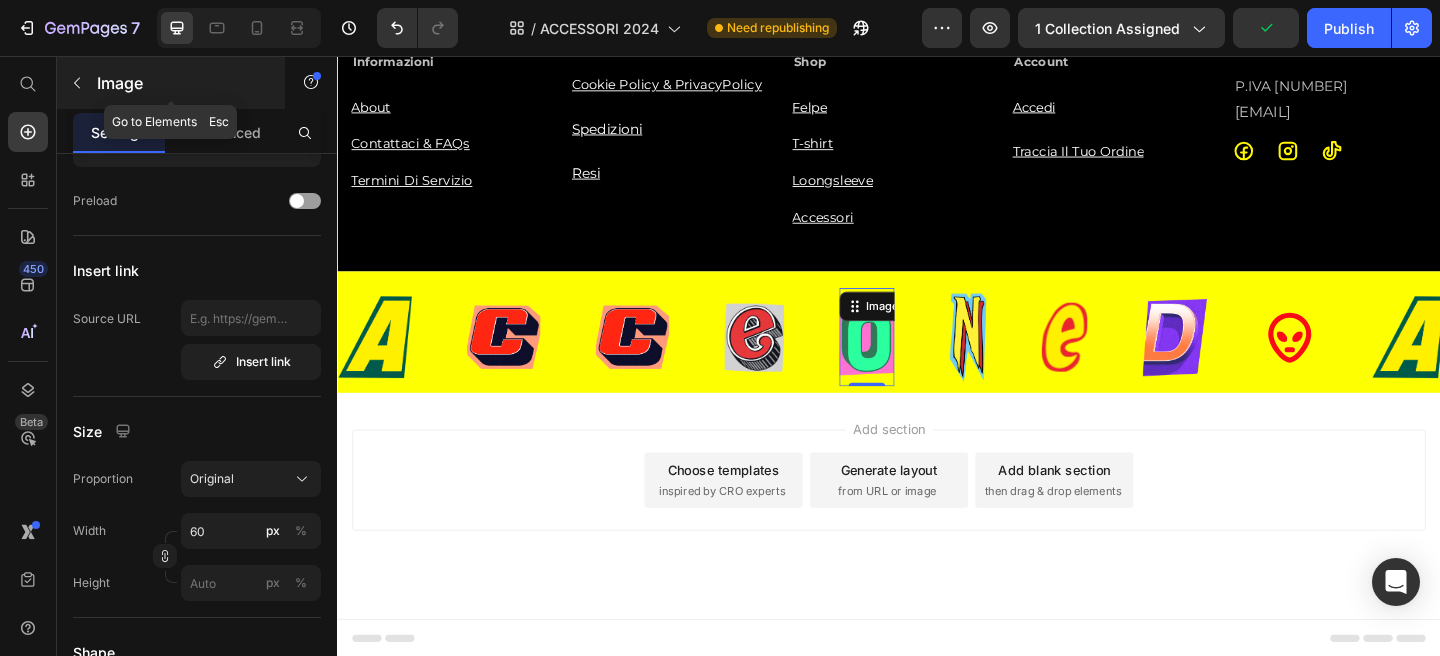 click 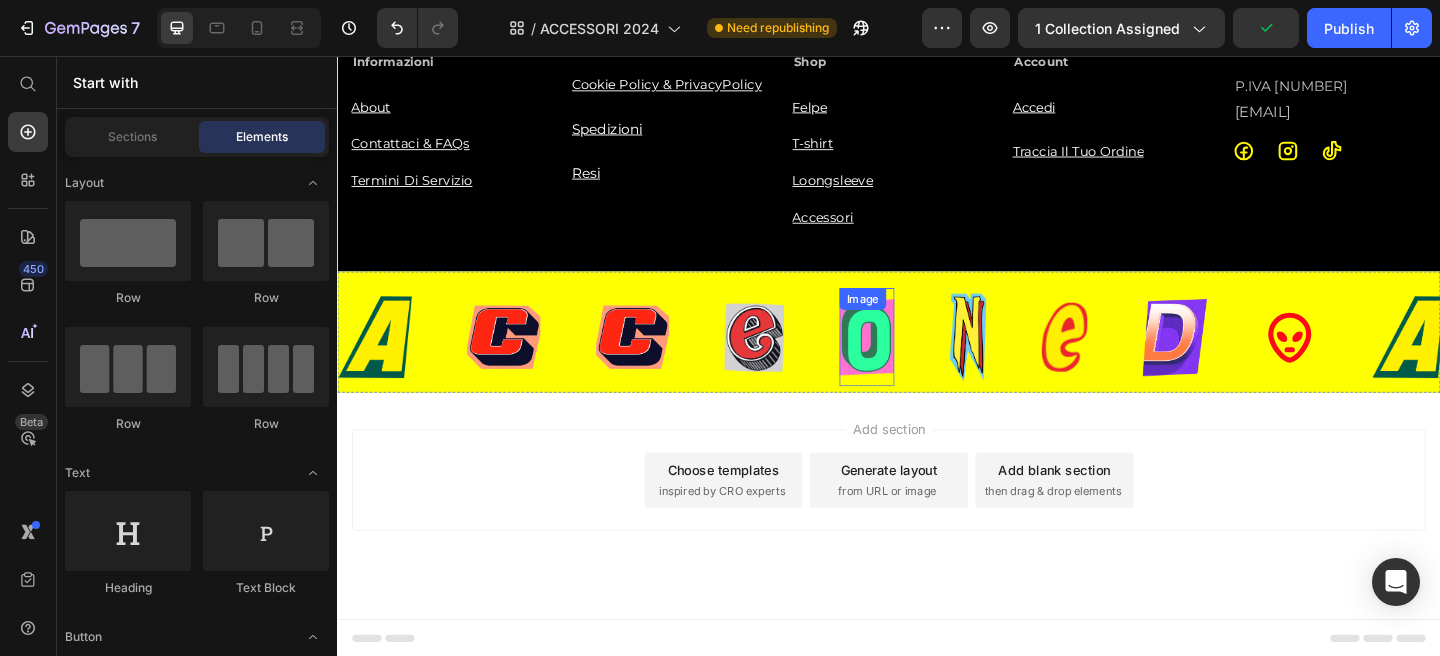 click at bounding box center (913, 362) 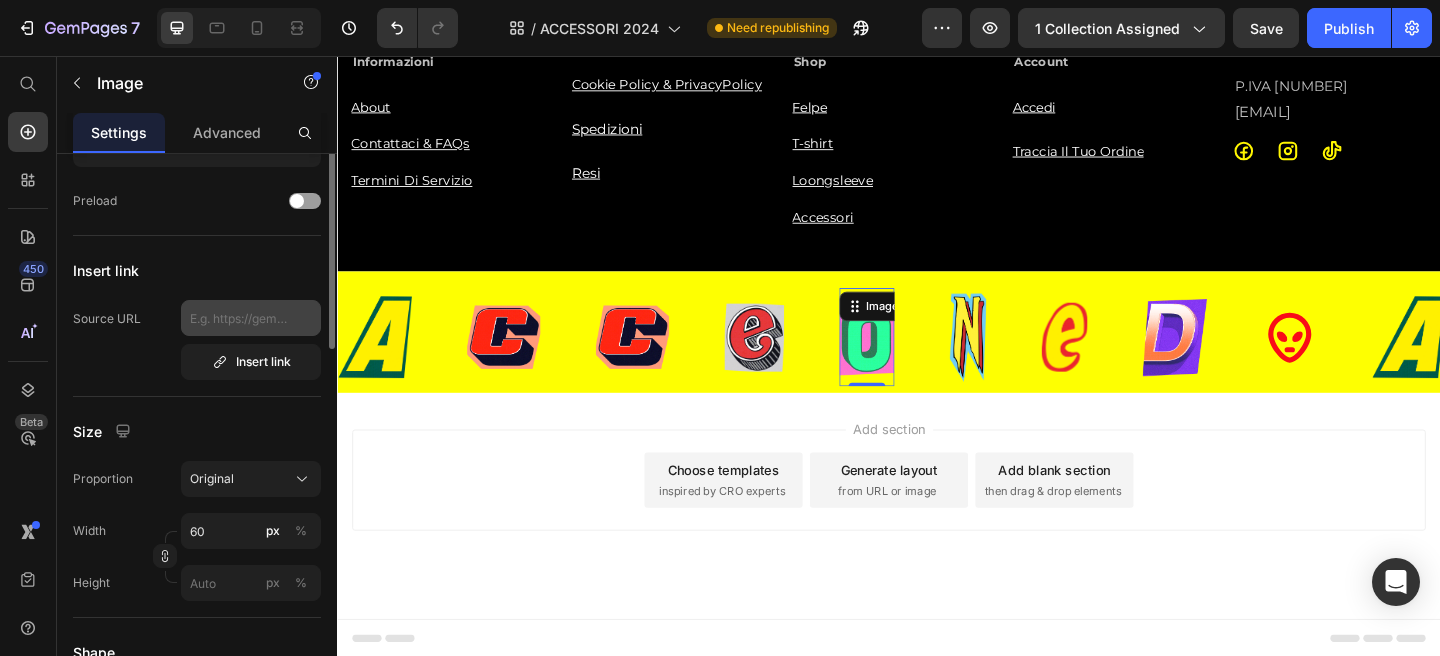 scroll, scrollTop: 0, scrollLeft: 0, axis: both 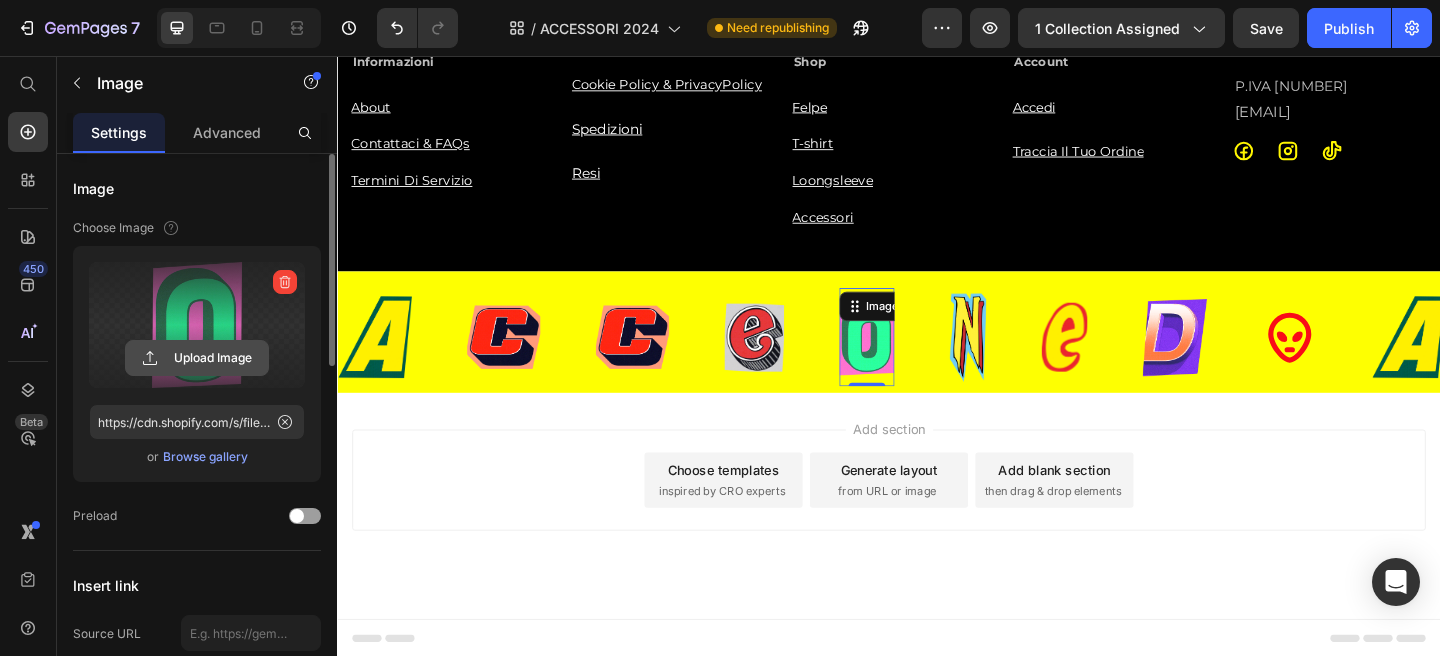 click 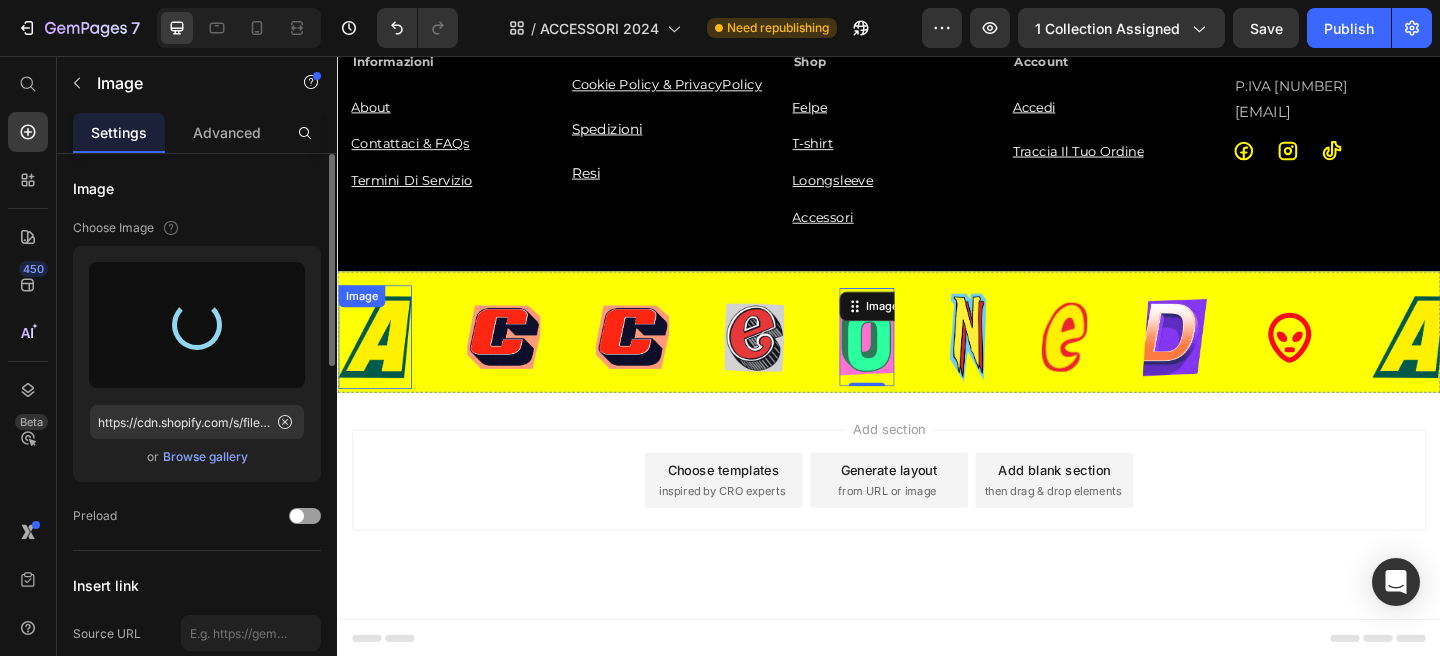 type on "https://cdn.shopify.com/s/files/1/0676/7443/9990/files/gempages_445670753094861834-b5db9f26-1093-4159-b558-c3a312def7e2.png" 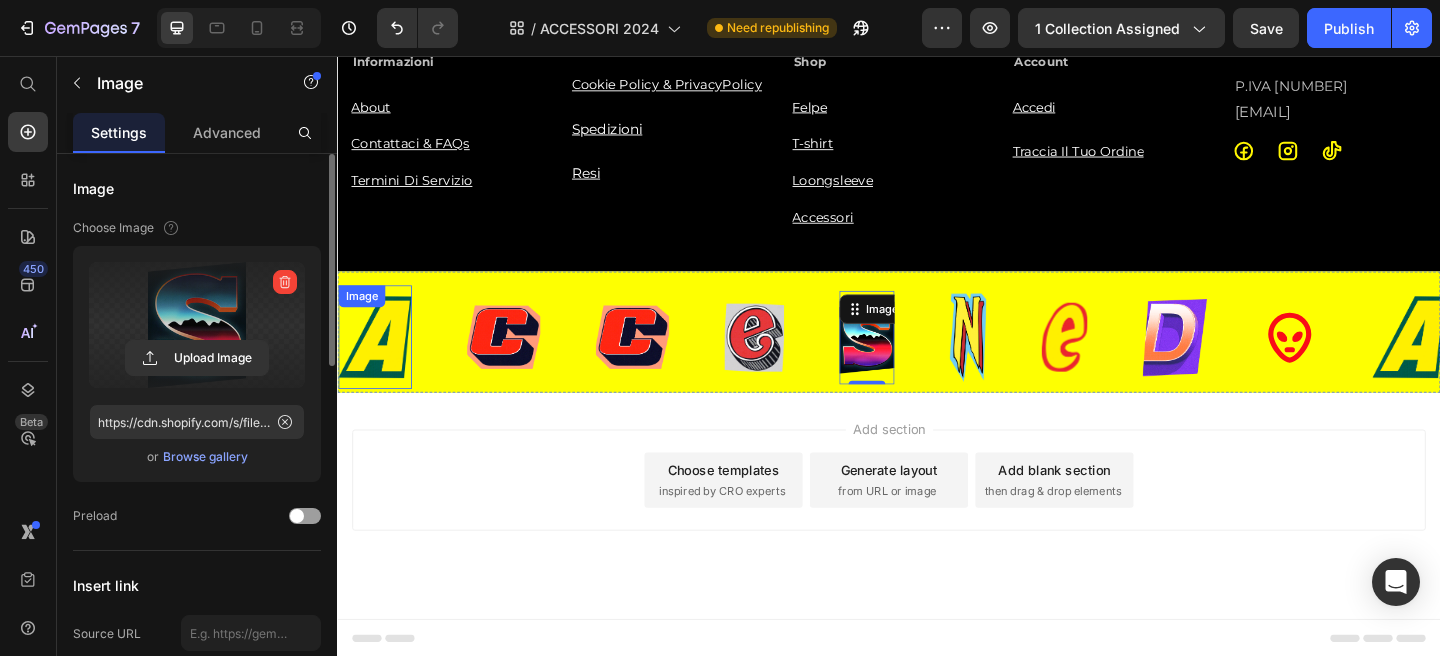 click on "Image" at bounding box center [378, 361] 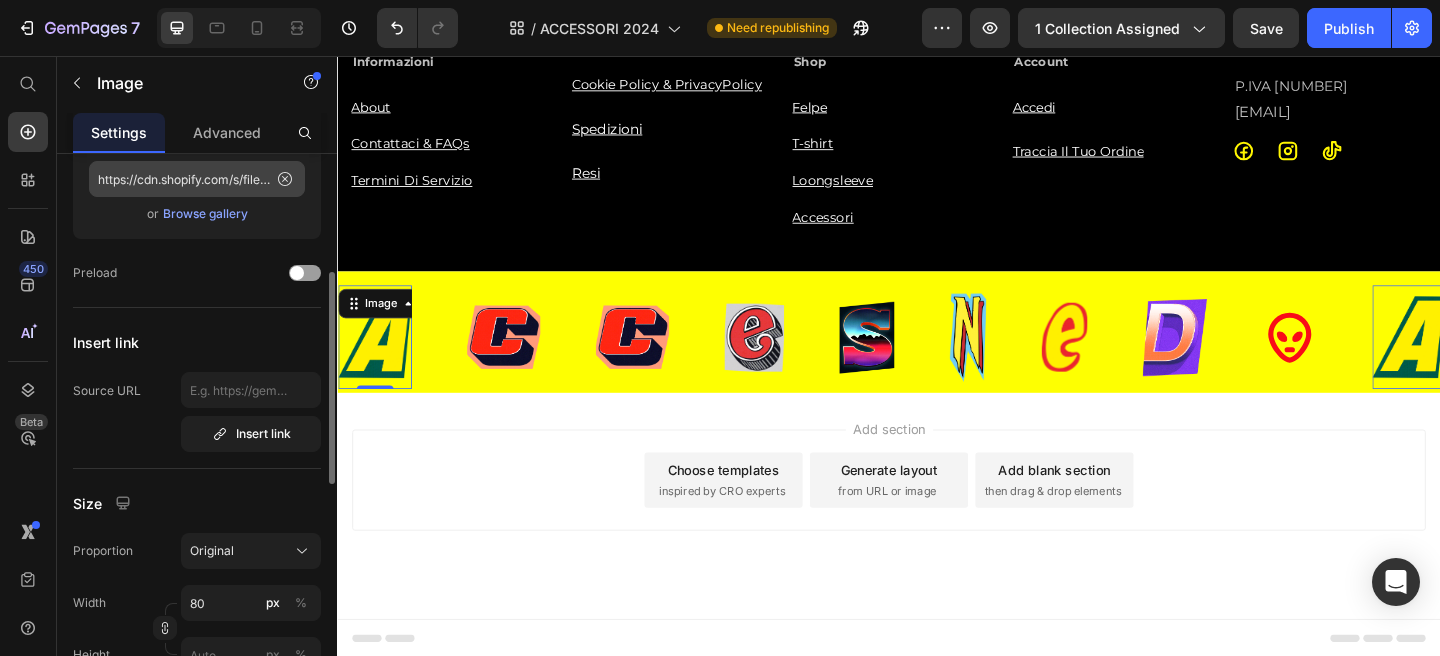 scroll, scrollTop: 276, scrollLeft: 0, axis: vertical 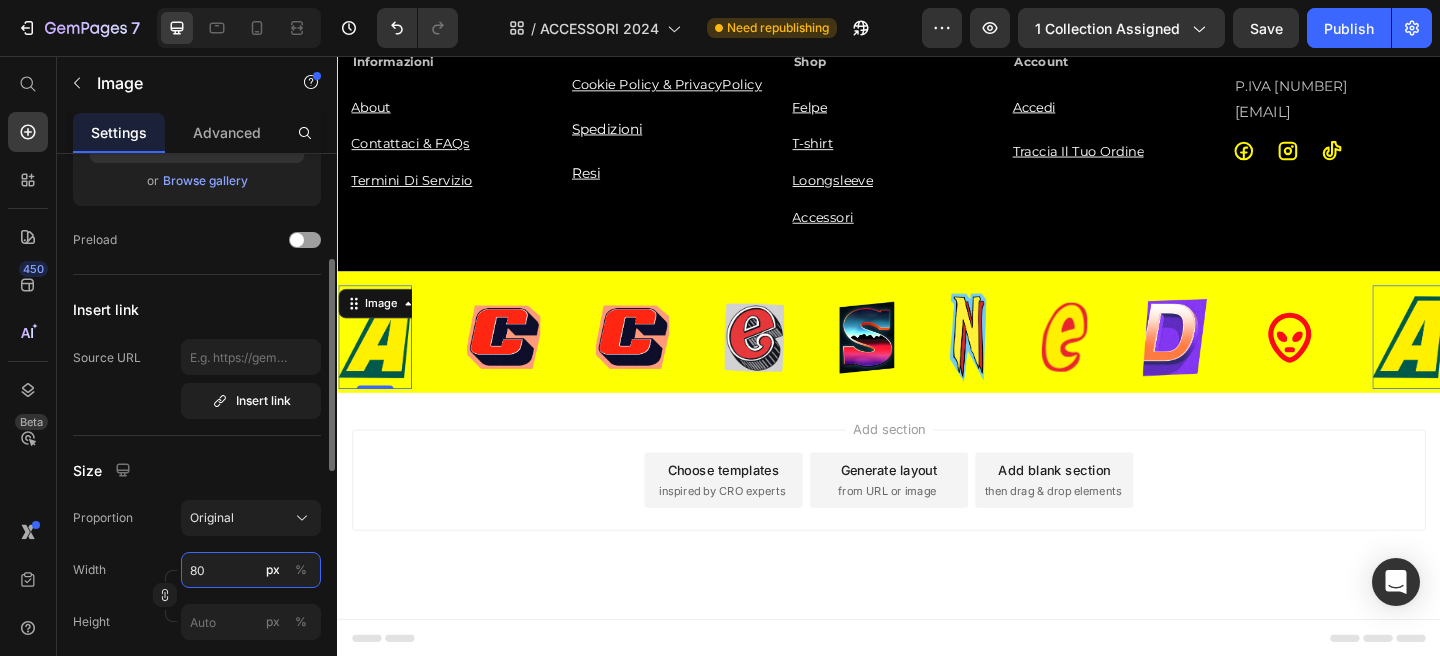 click on "80" at bounding box center [251, 570] 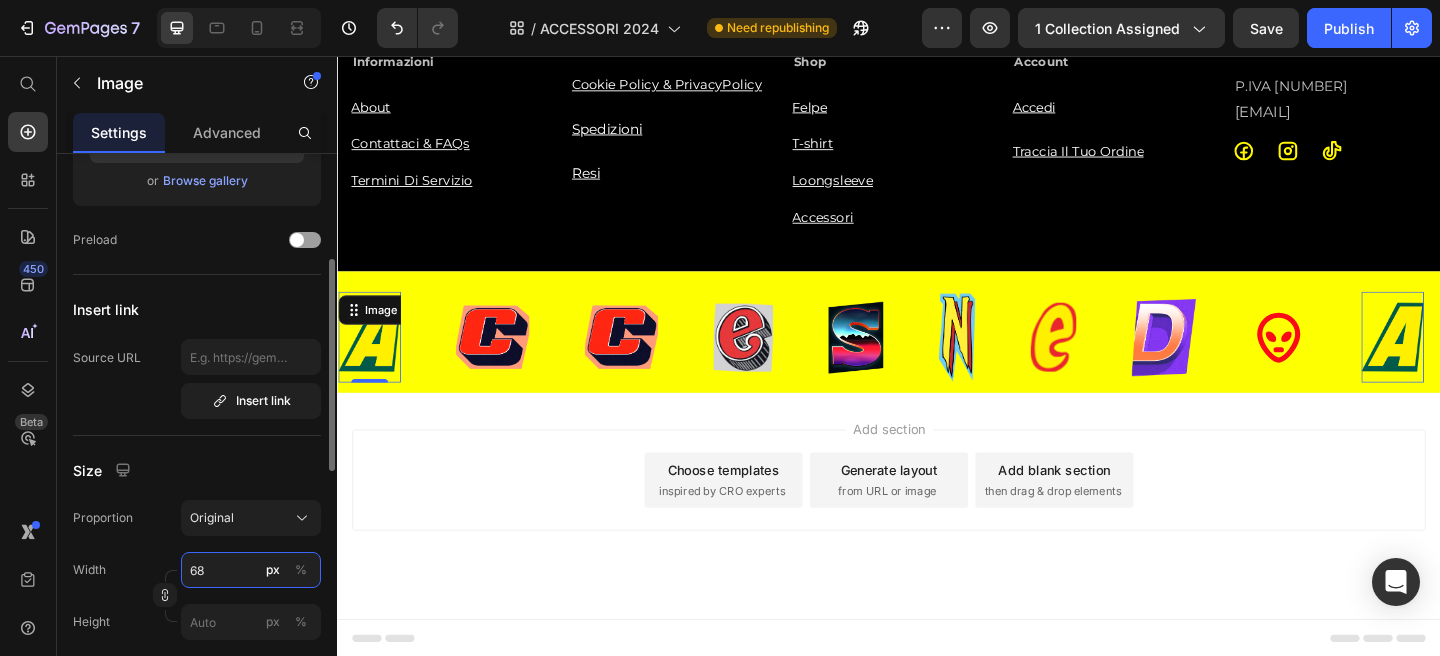 type on "67" 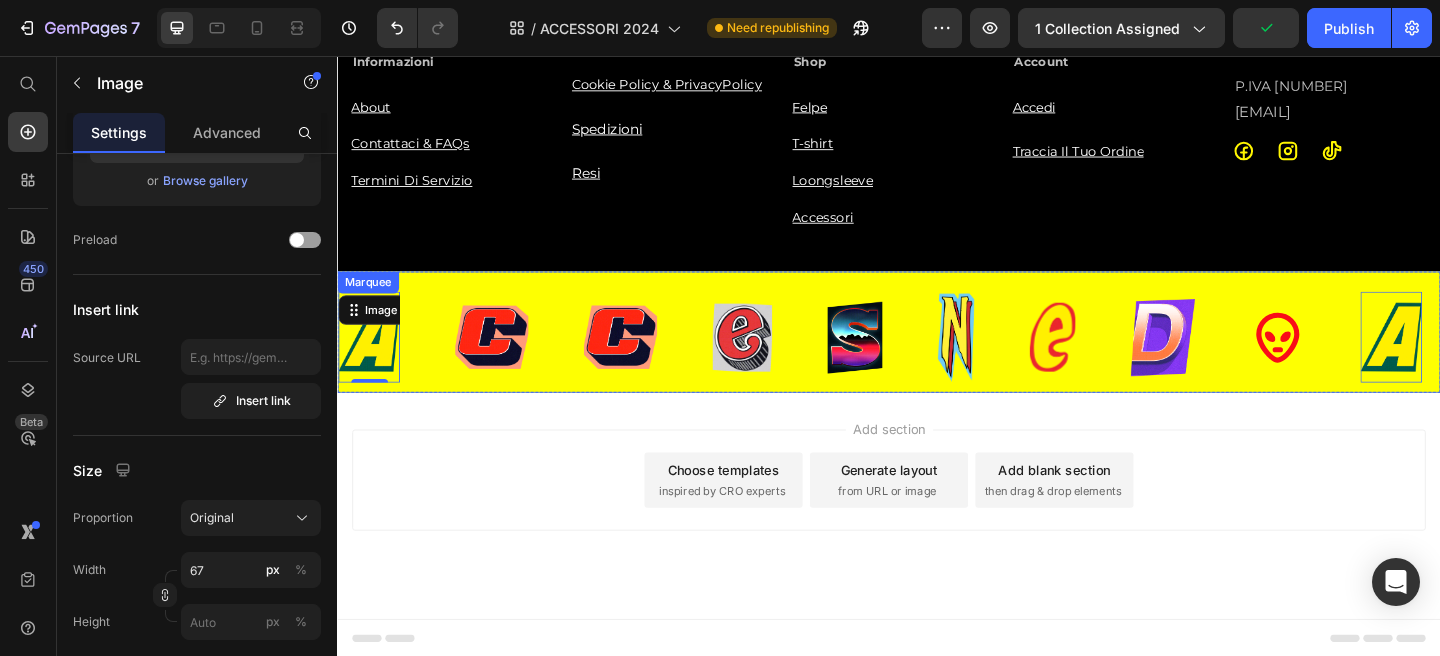 click on "Image" at bounding box center (930, 362) 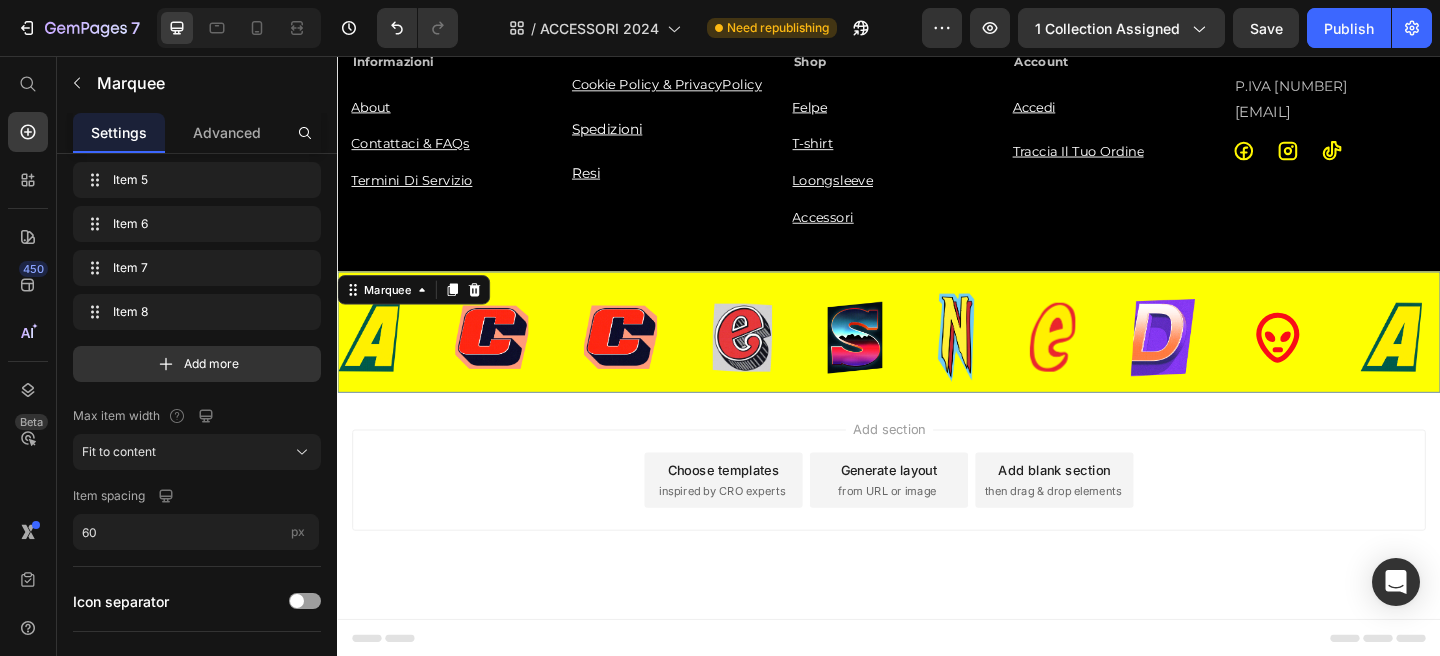 scroll, scrollTop: 0, scrollLeft: 0, axis: both 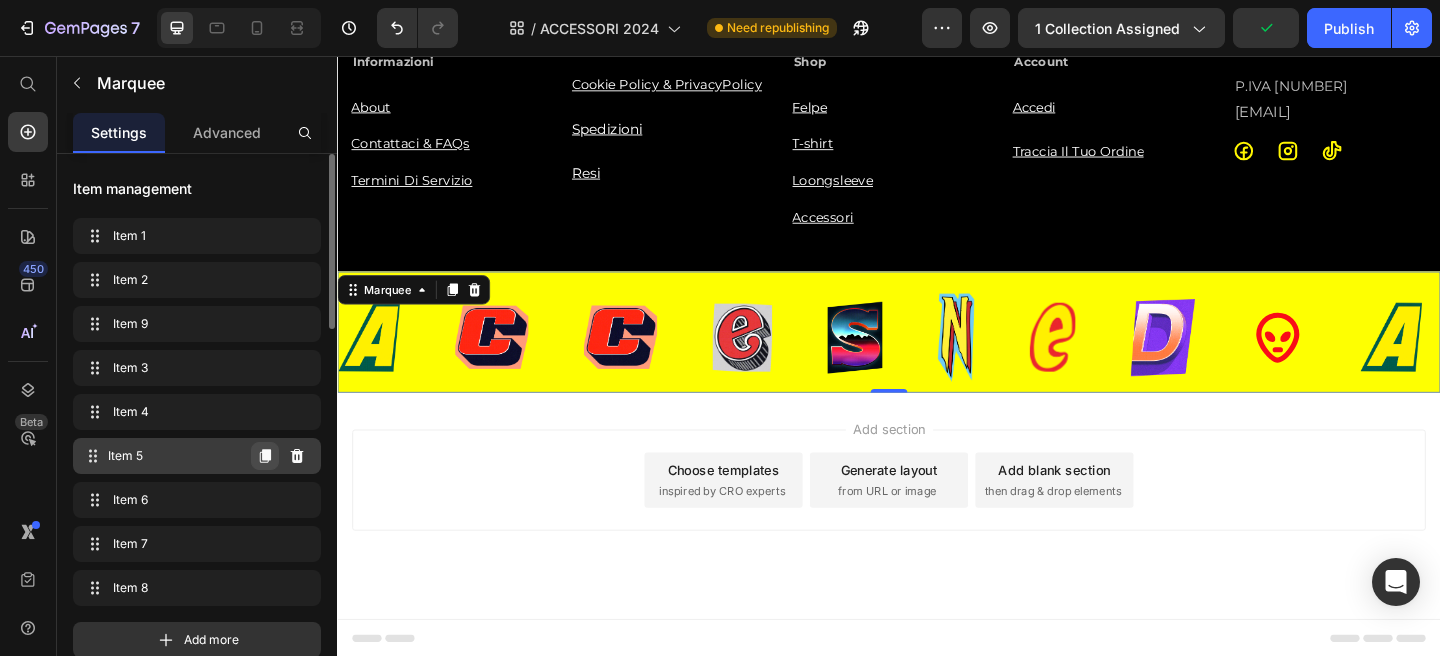 click 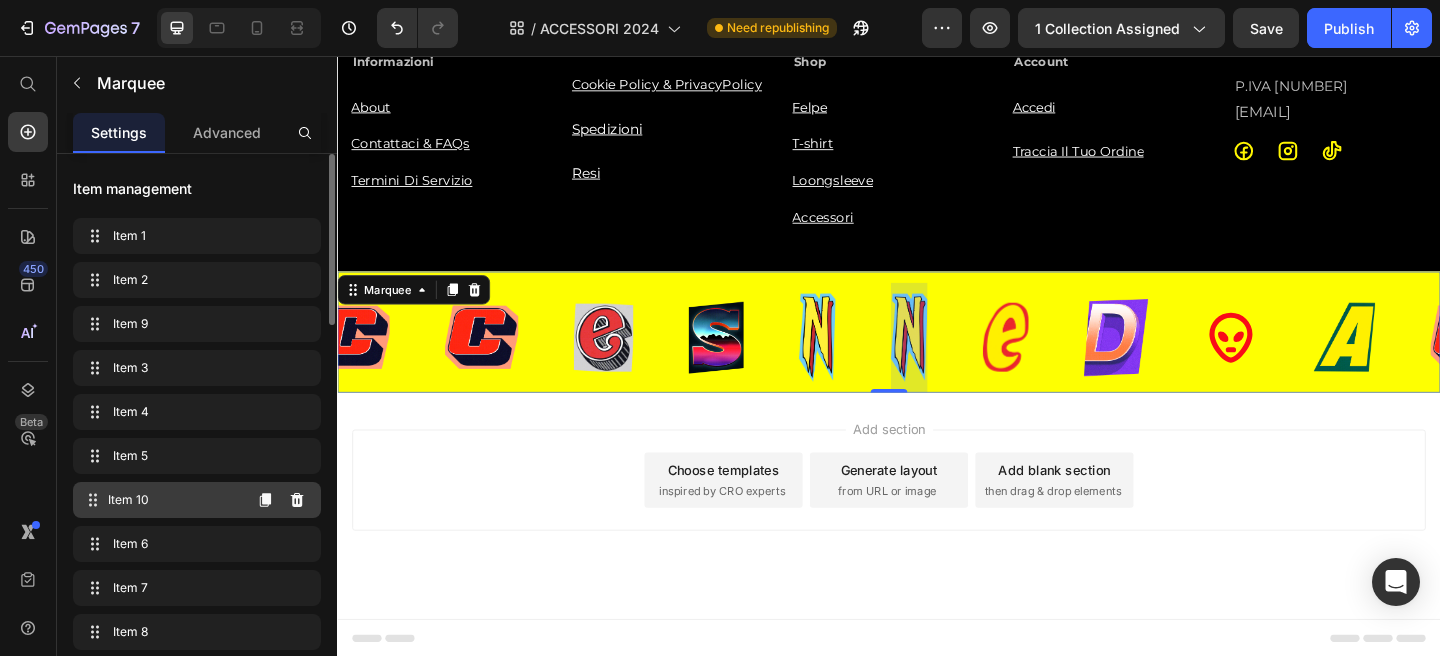 scroll, scrollTop: 0, scrollLeft: 173, axis: horizontal 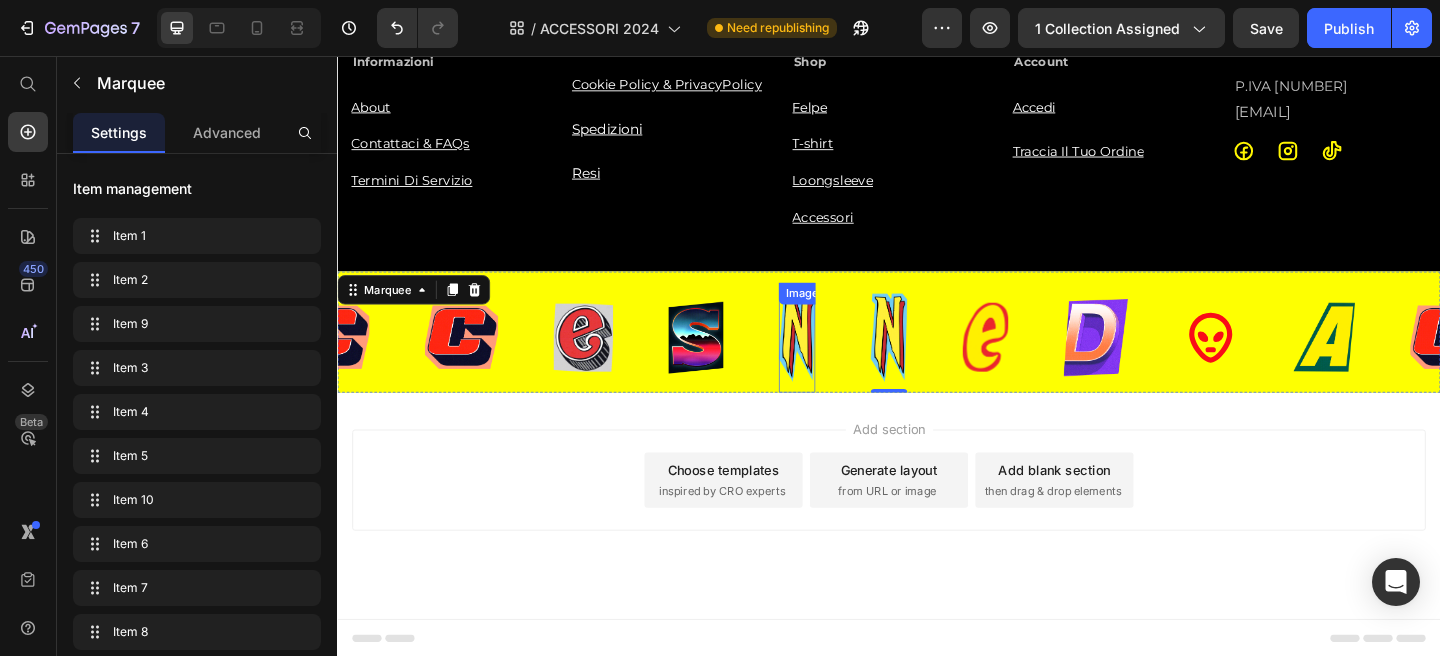 click at bounding box center (837, 362) 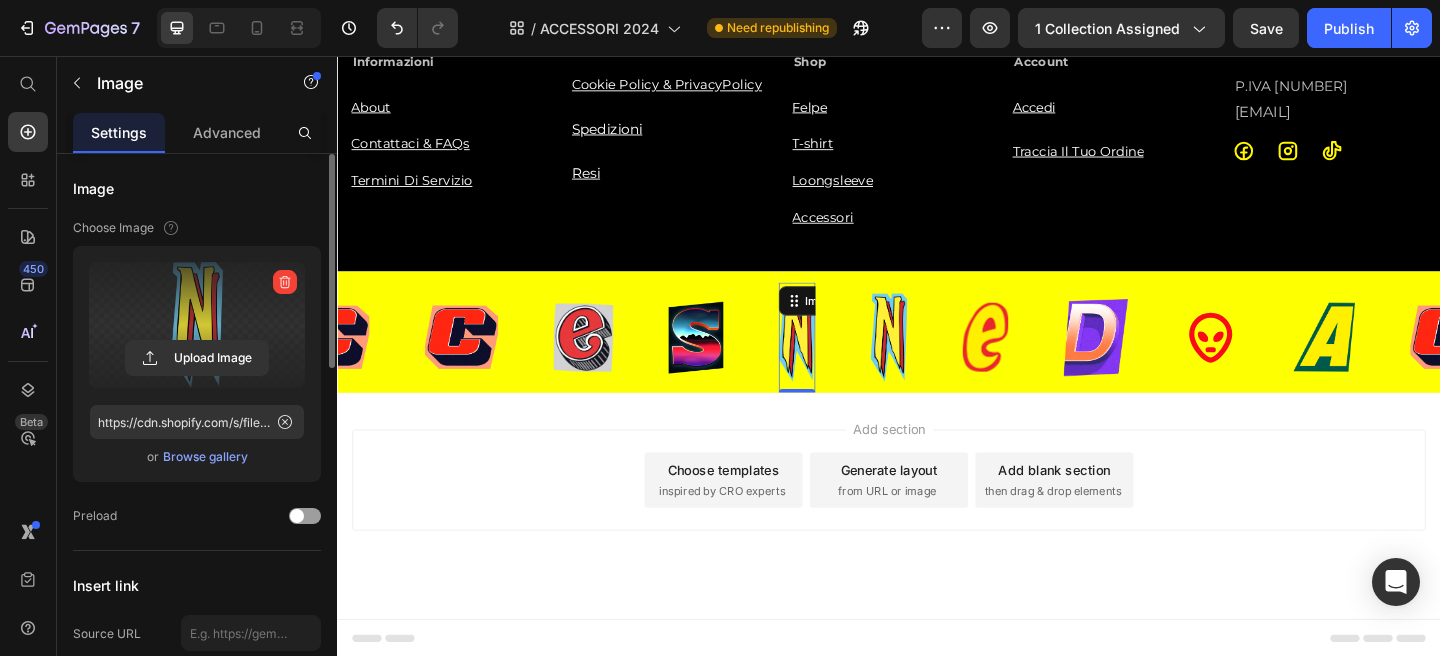click at bounding box center [197, 325] 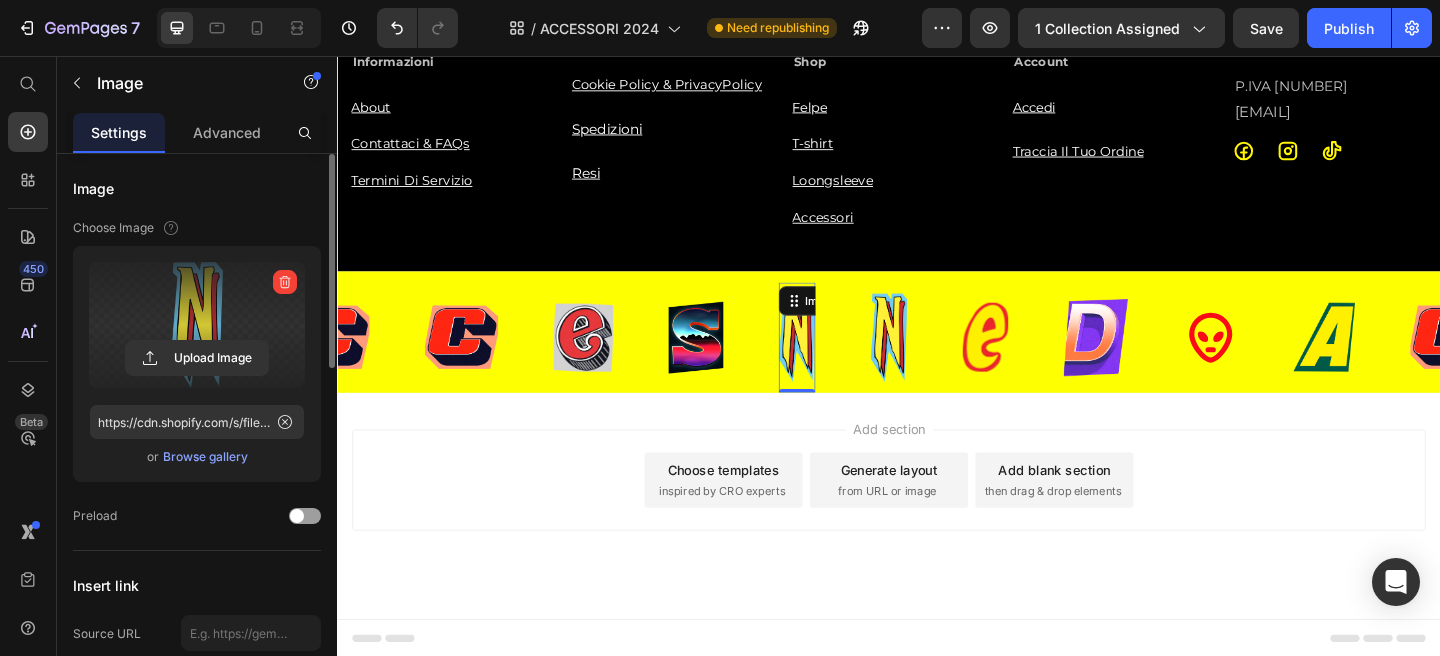 click 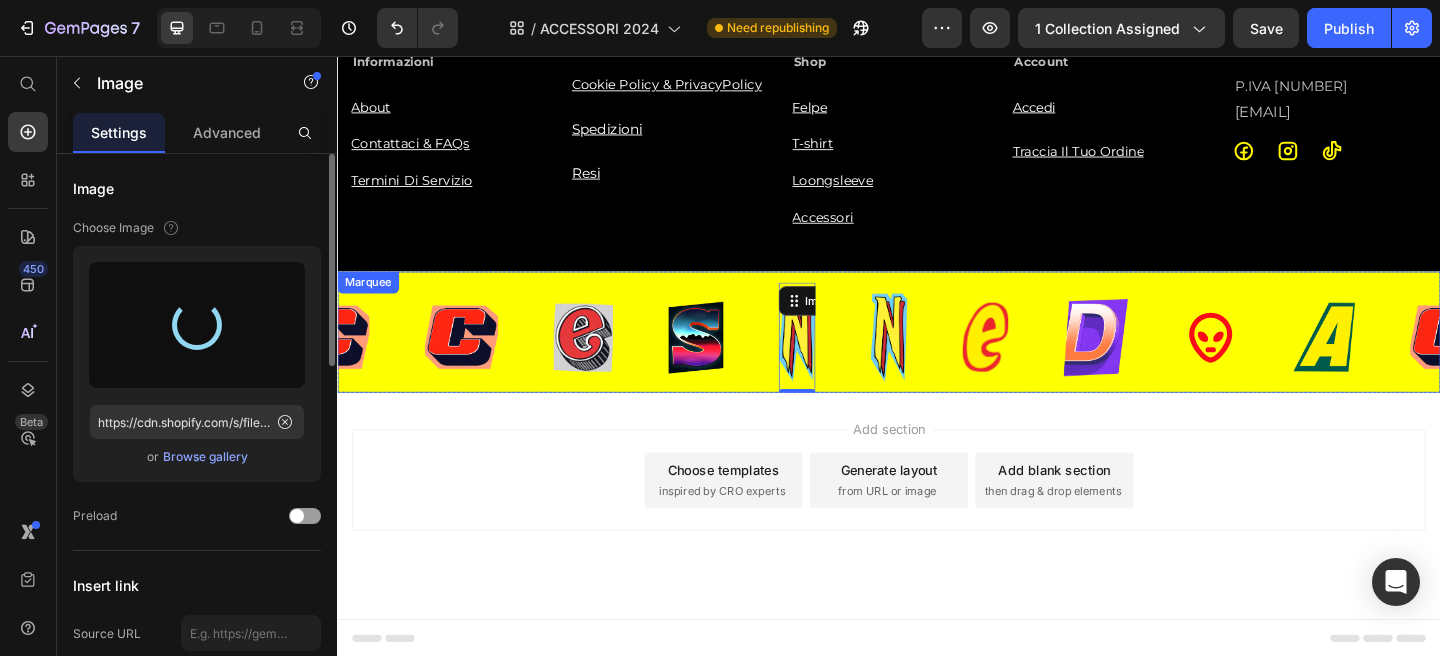 type on "https://cdn.shopify.com/s/files/1/0676/7443/9990/files/gempages_445670753094861834-655480e4-694f-4b5b-9f04-a7c8ee541731.png" 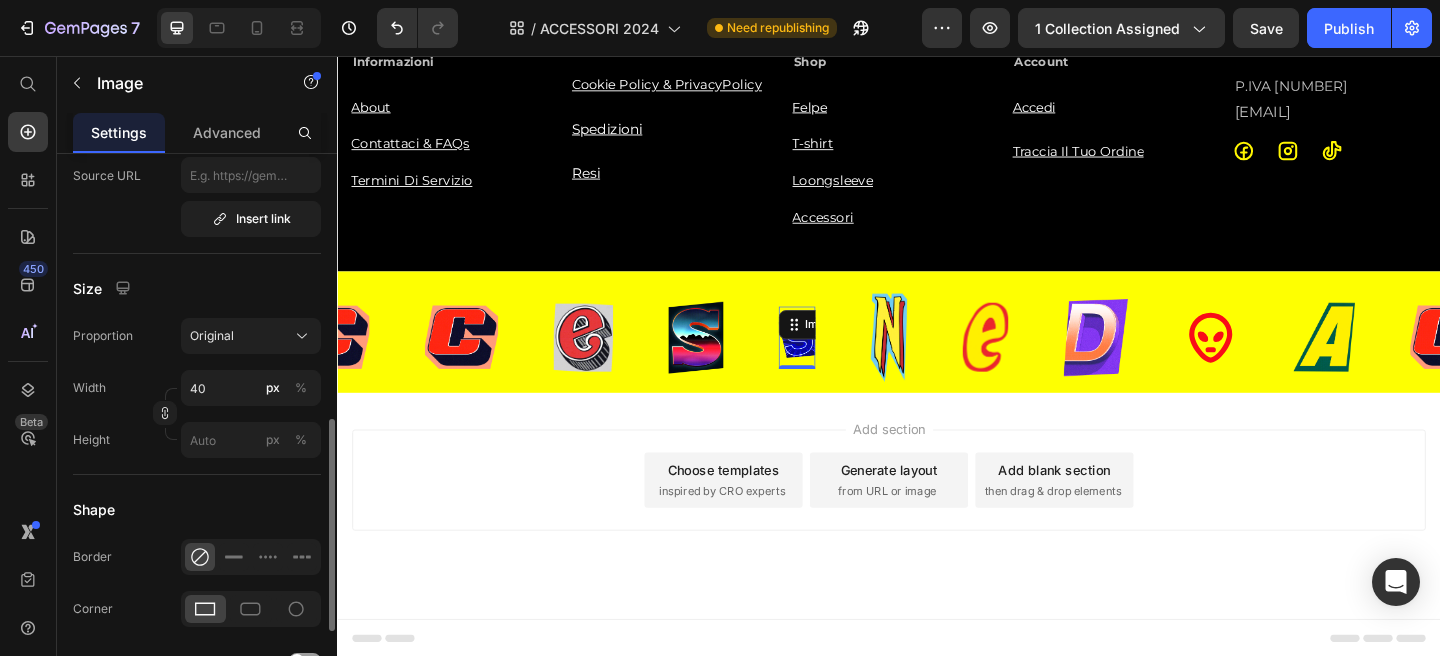 scroll, scrollTop: 524, scrollLeft: 0, axis: vertical 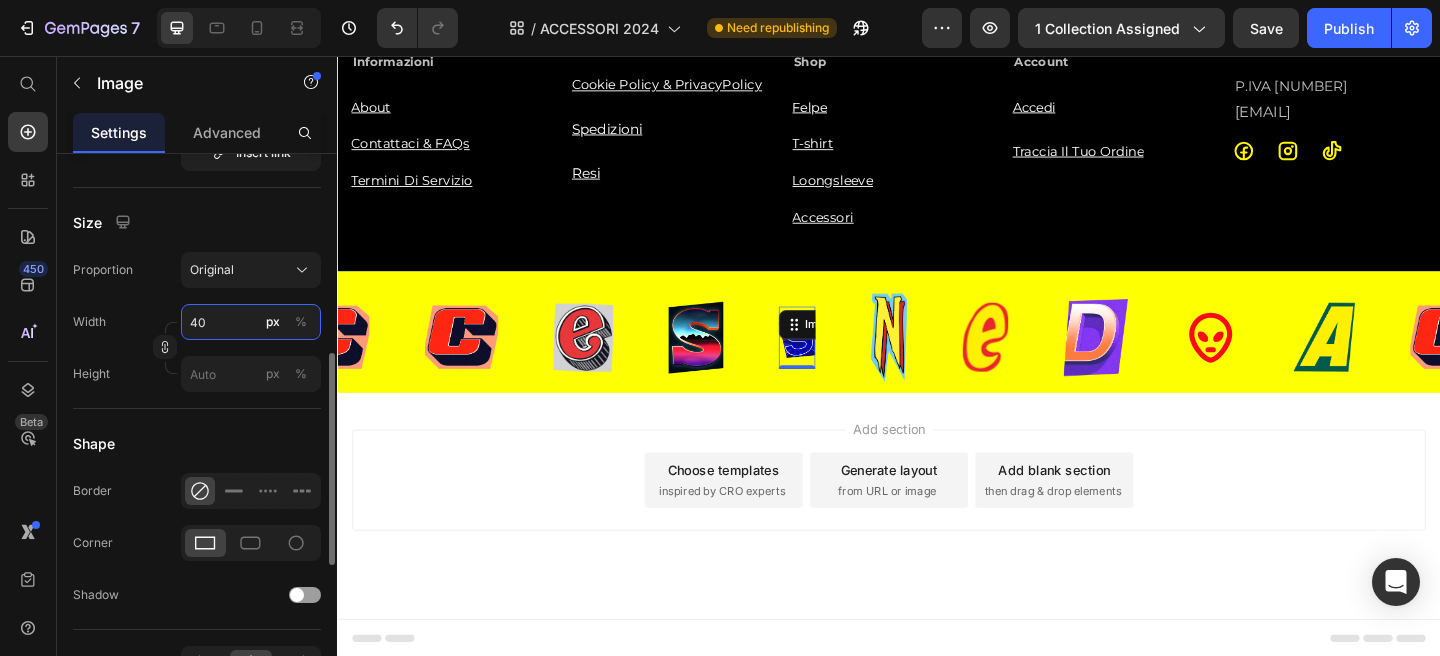 click on "40" at bounding box center (251, 322) 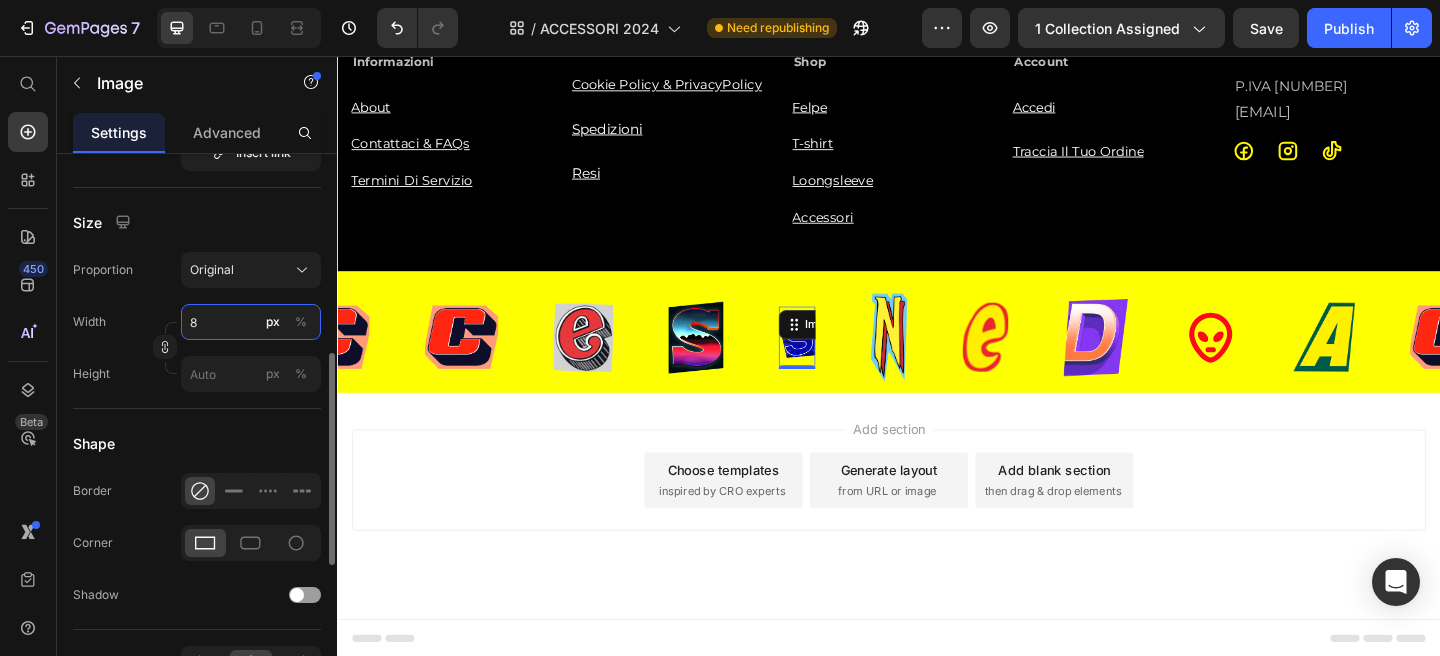 type on "80" 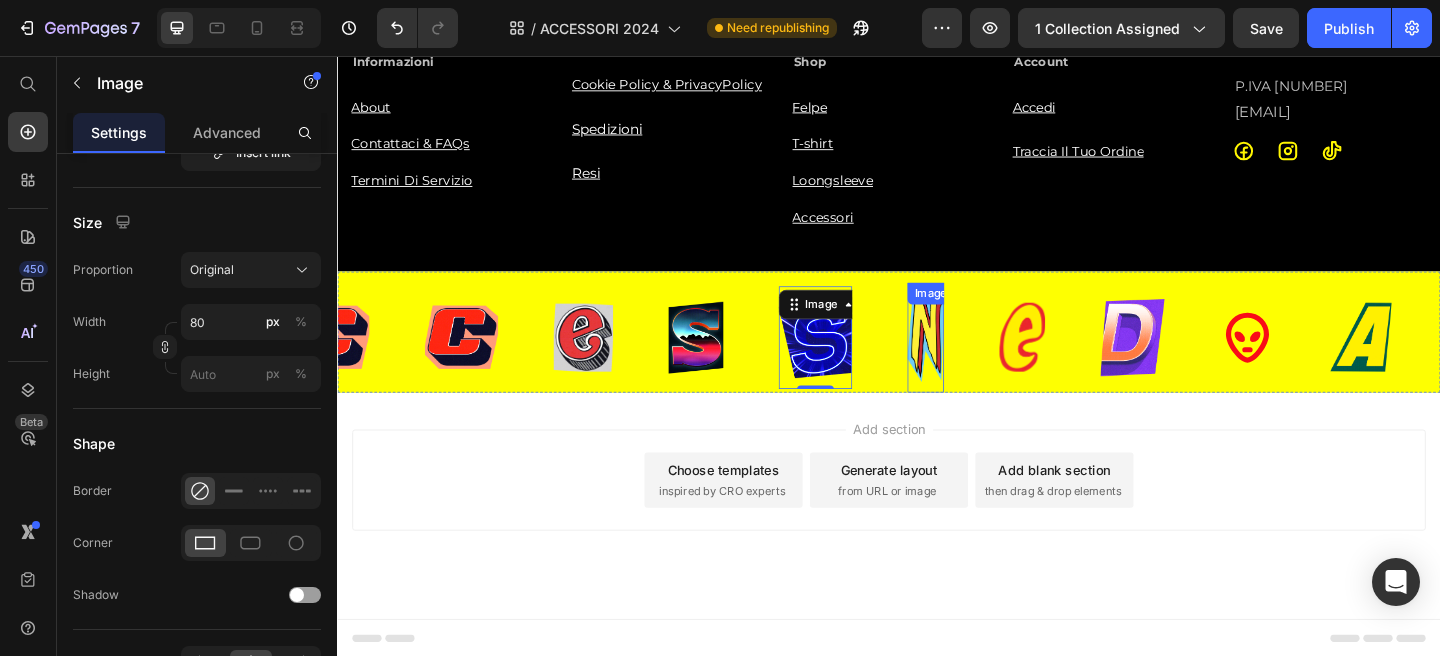click at bounding box center [977, 362] 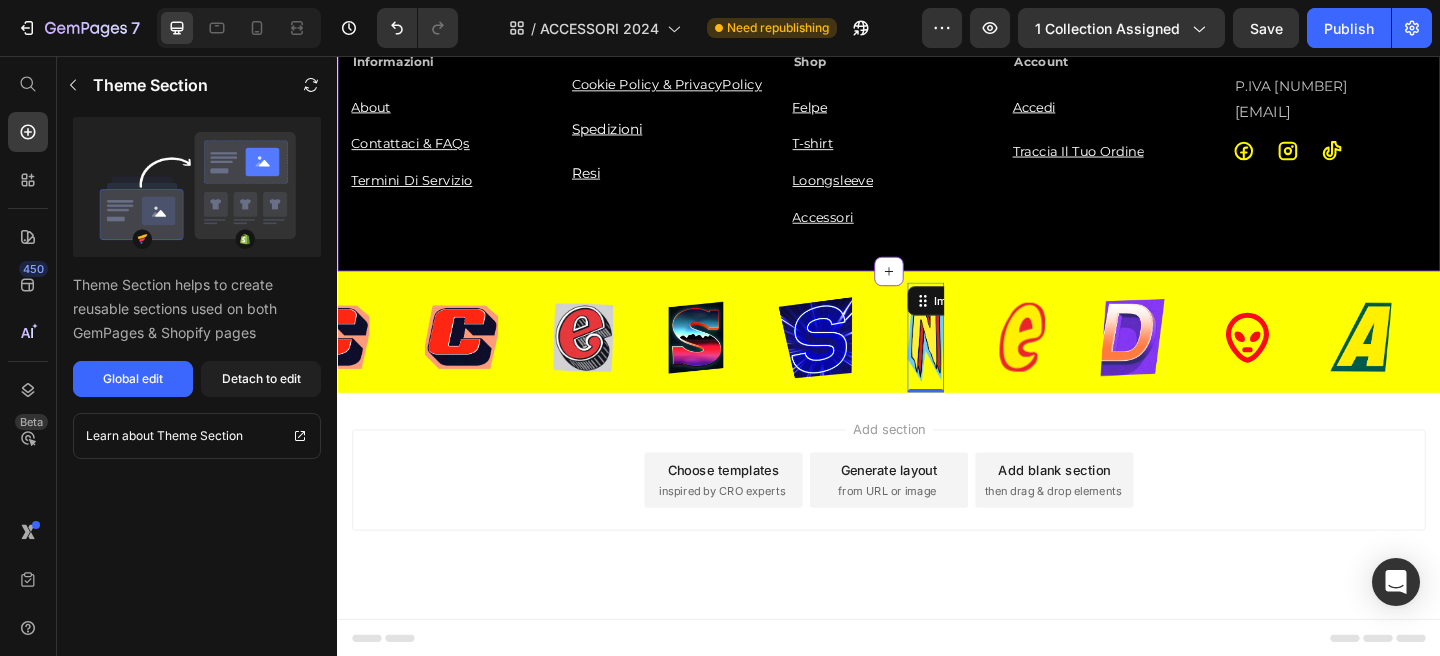 click on "ISCRIVITI ALLA NOSTRA NEWSLSETTER Heading Unisciti alla Stooned-fam per ottenere uno sconto del 15% sul tuo primo ordine! Text block Email Field Voglio ricevere aggiornamenti su promozioni e novità esclusive Checkbox Iscriviti Submit Button Row Newsletter Row Row Informazioni Text block About Button Contattaci & FAQs Button Termini Di Servizio Button Shop Text block Felpe Button T-shirt Button Loongsleeve Button Accessori Button Account Text block Accedi Button Traccia Il Tuo Ordine Button P.IVA [NUMBER] Text block [EMAIL] Text Block
Icon
Icon
Icon Row Cookie Policy & PrivacyPolicy Button Spedizioni Button Resi Button Row
Informazioni
Shop
Account Accordion [EMAIL] Text Block P.IVA [NUMBER] Text Block
Icon
Icon
Icon Row Row Row" at bounding box center (937, 55) 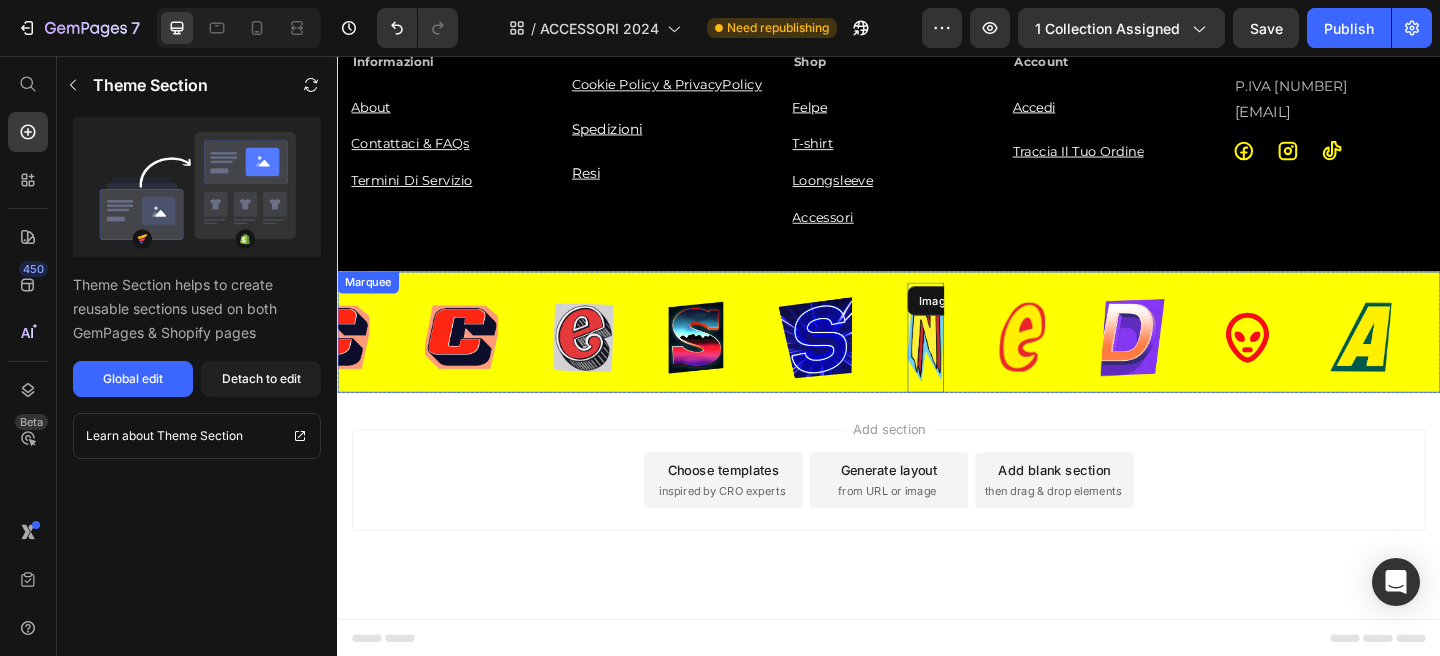 click on "Image Image Image Image Image Image Image Image Image
Icon Image Image Image Image Image Image Image Image Image
Icon Marquee" at bounding box center [937, 356] 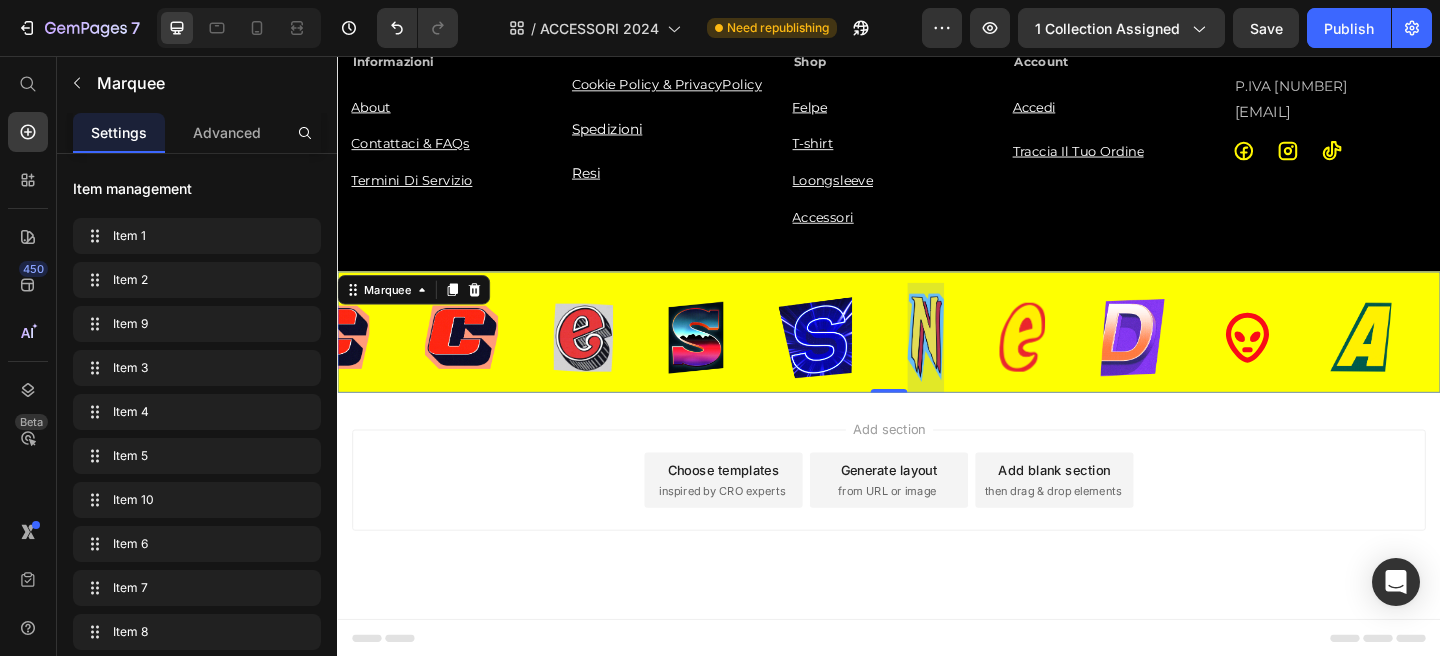 click at bounding box center [977, 362] 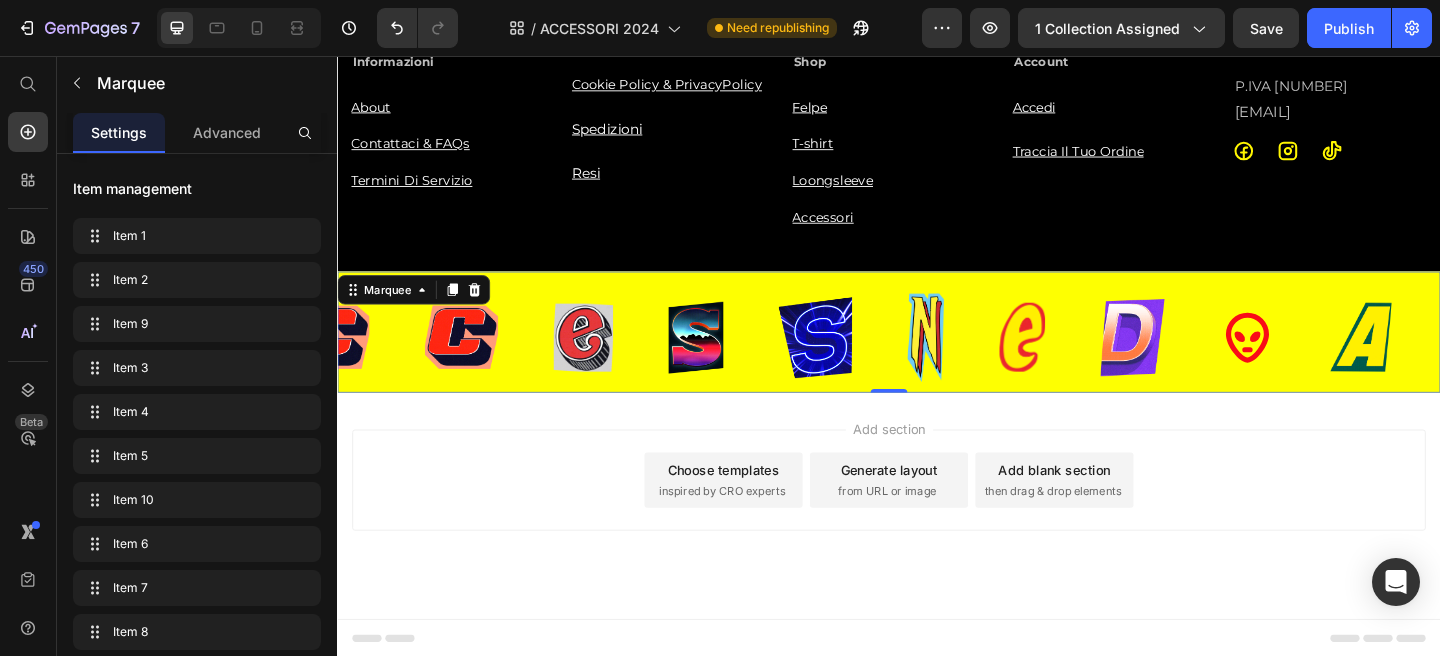 click on "Image" at bounding box center (1007, 362) 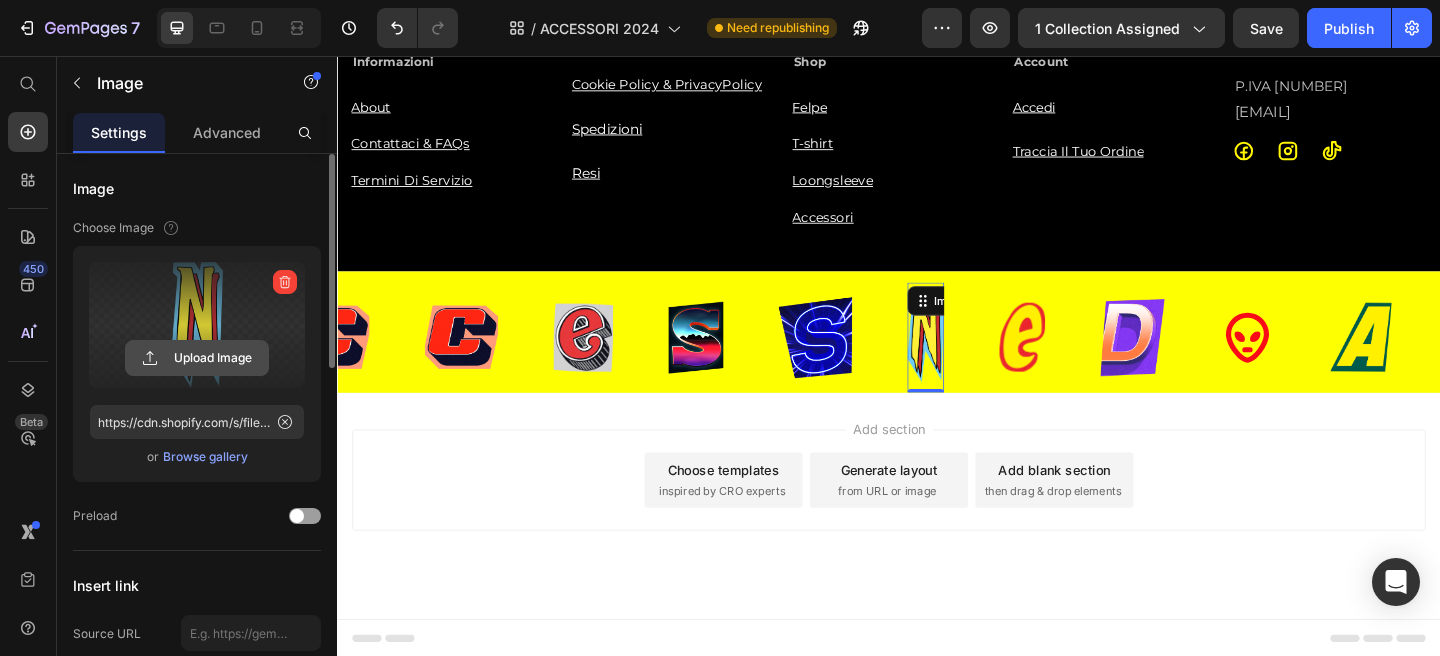click 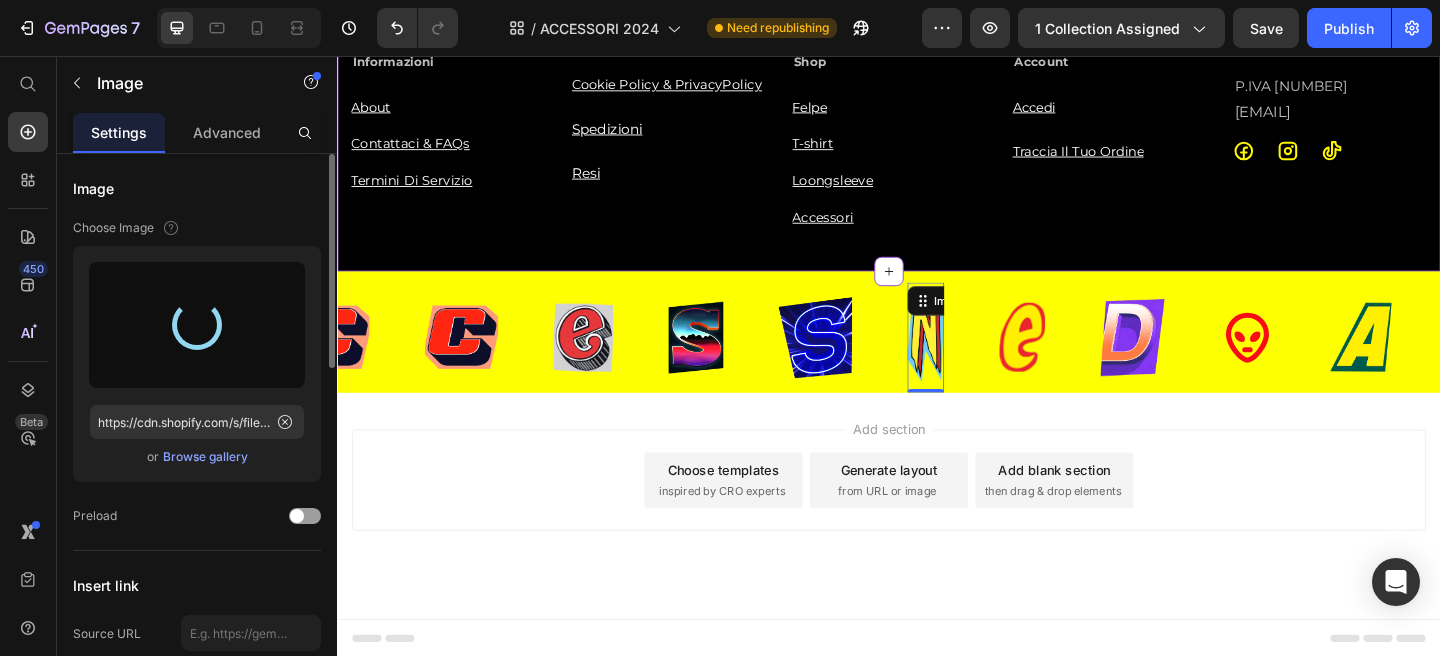 type on "https://cdn.shopify.com/s/files/1/0676/7443/9990/files/gempages_445670753094861834-0e1fe749-f0f1-4155-8541-115e482c717a.png" 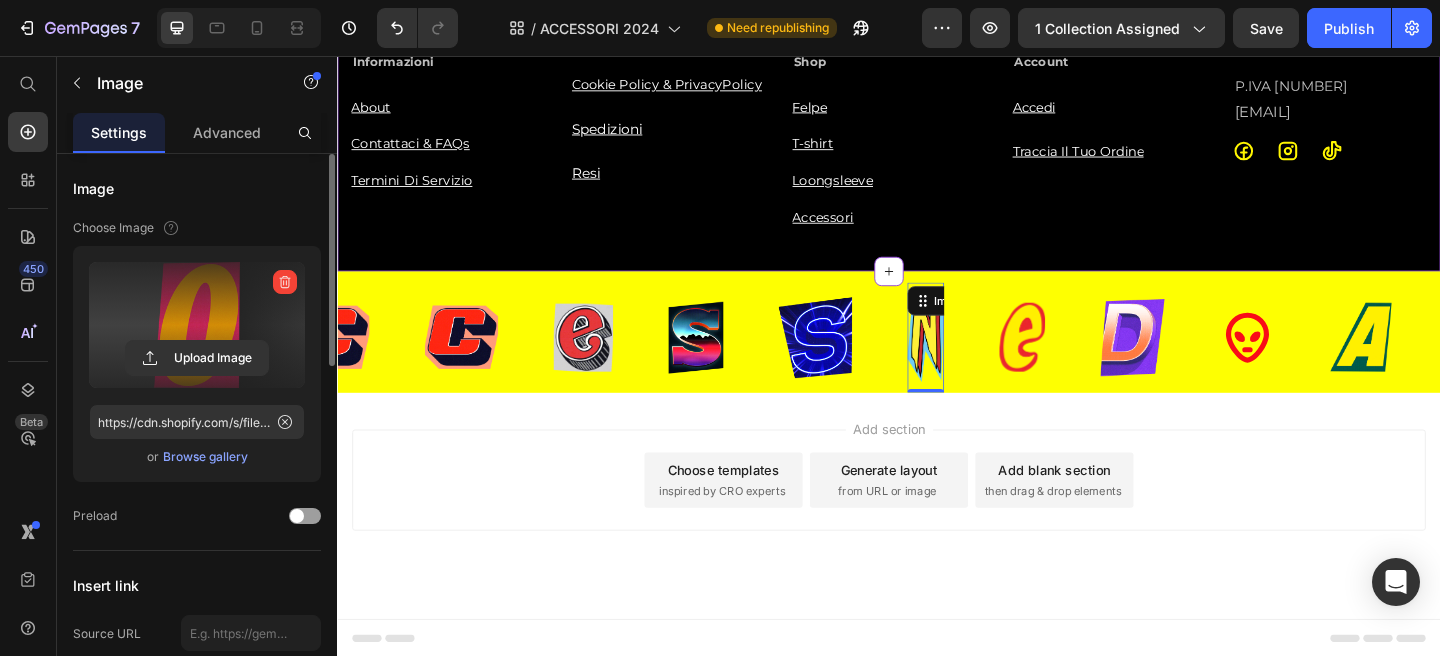 scroll, scrollTop: 3483, scrollLeft: 0, axis: vertical 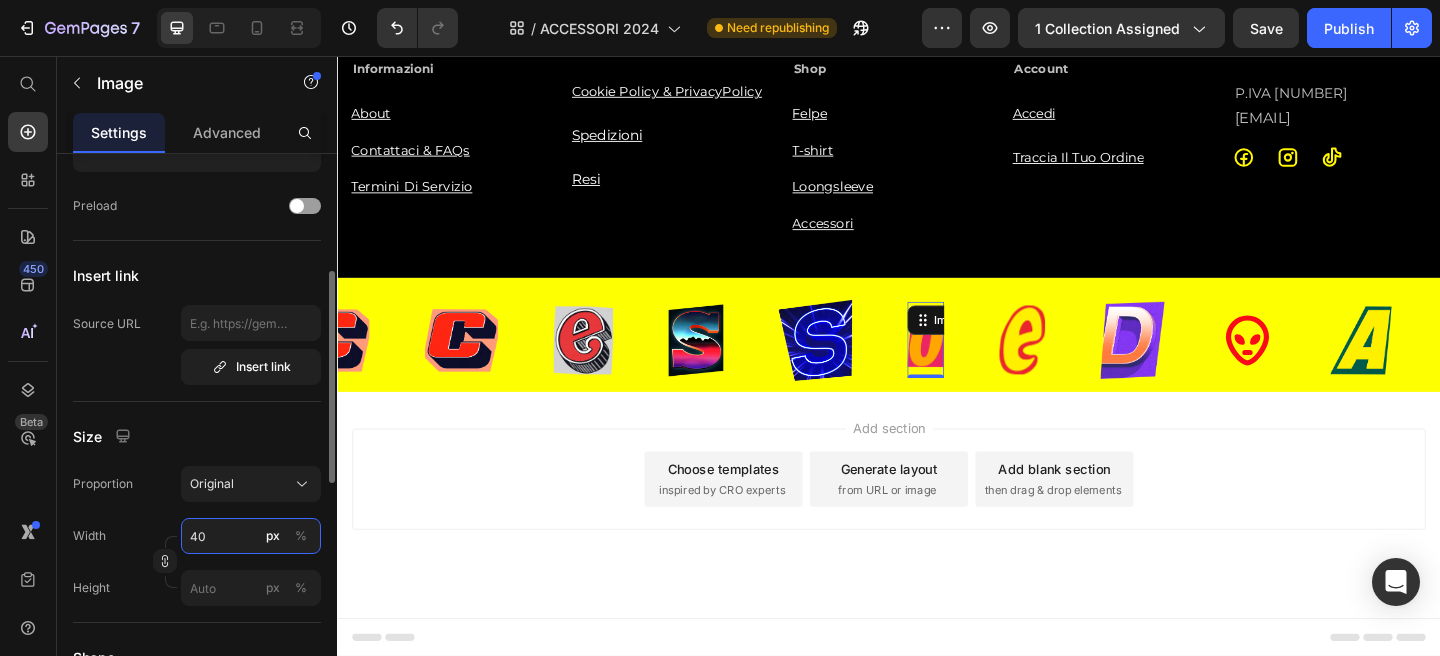 click on "40" at bounding box center [251, 536] 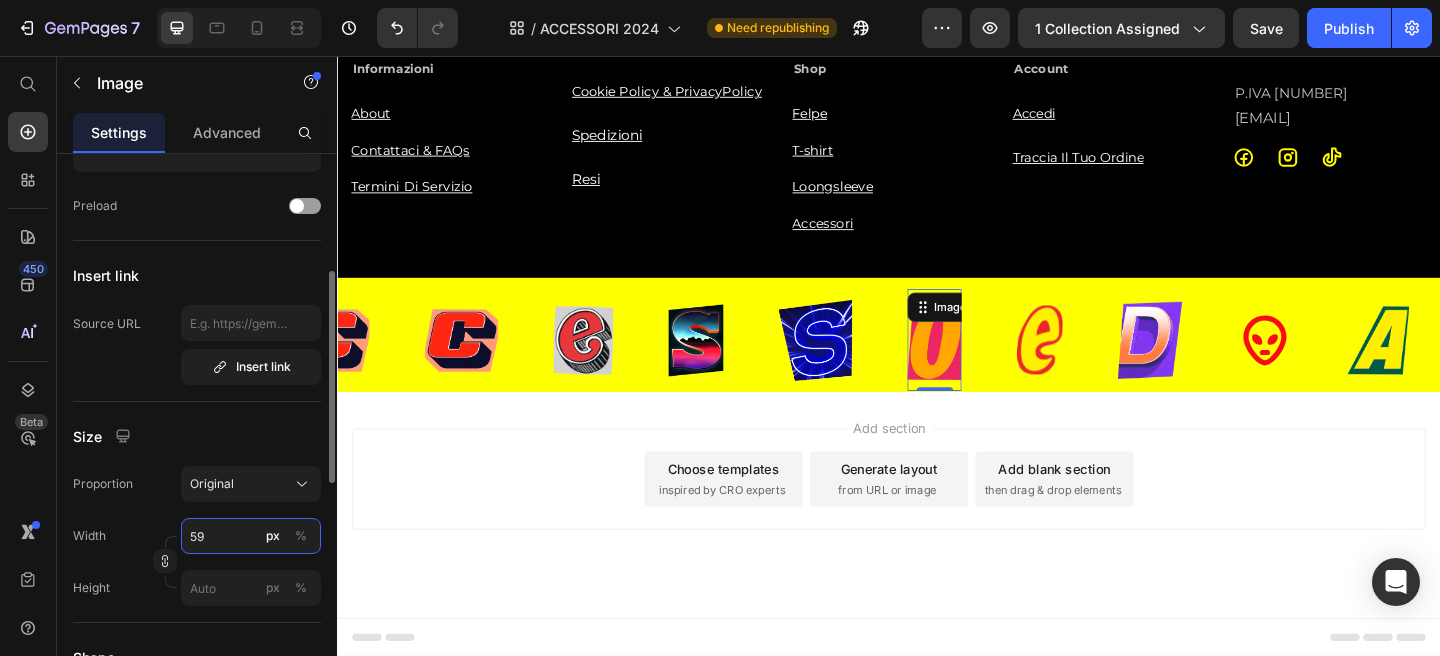 type on "60" 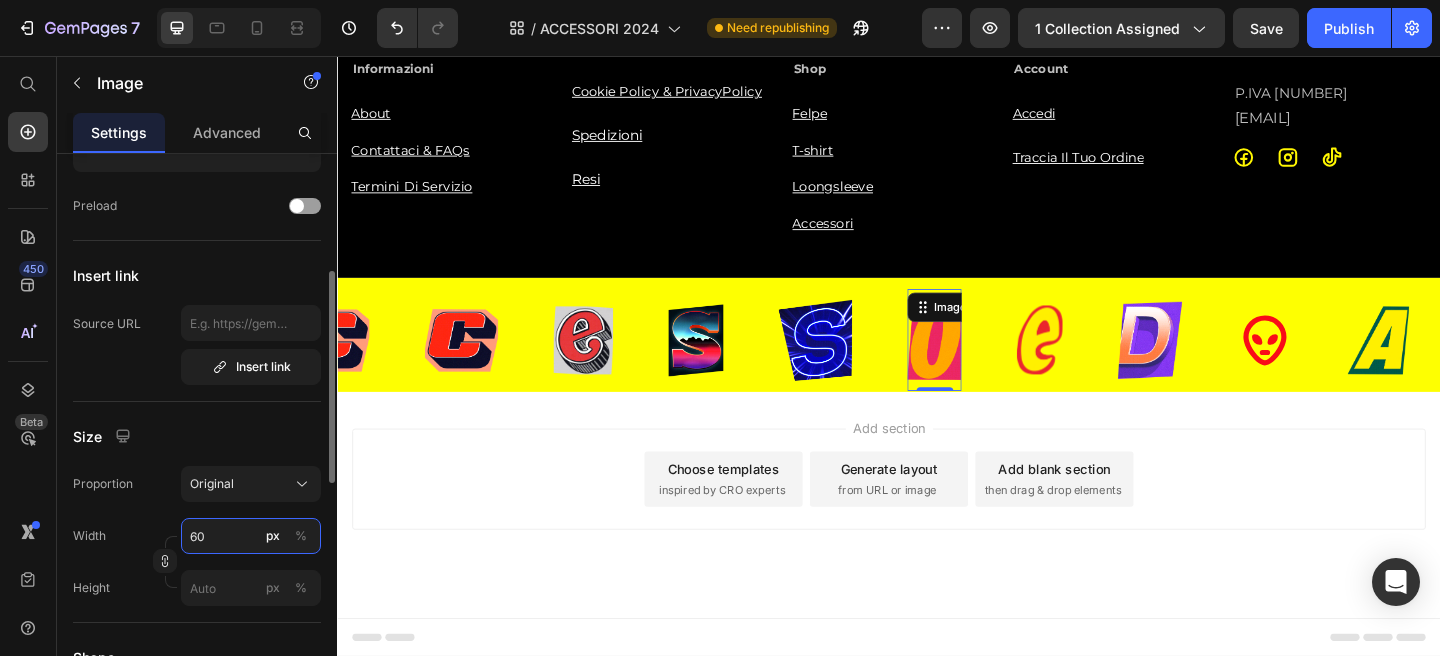 scroll, scrollTop: 3483, scrollLeft: 0, axis: vertical 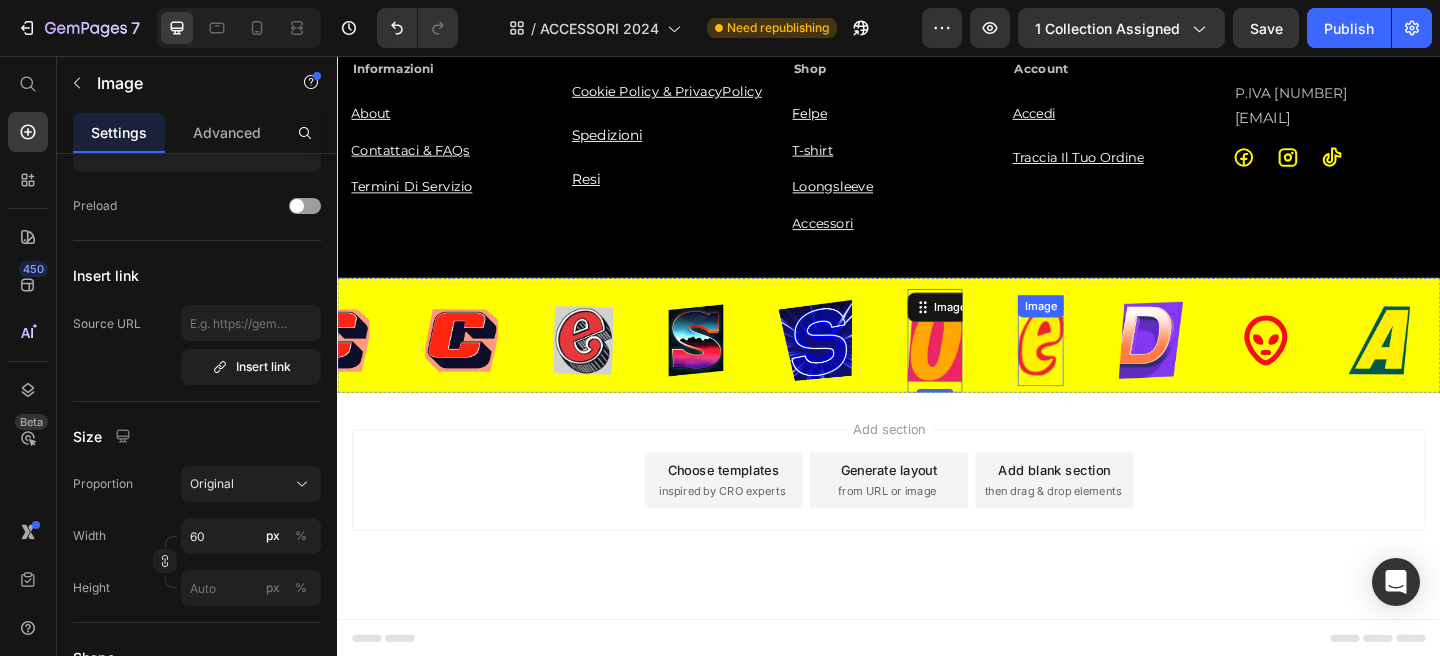 click at bounding box center (1102, 365) 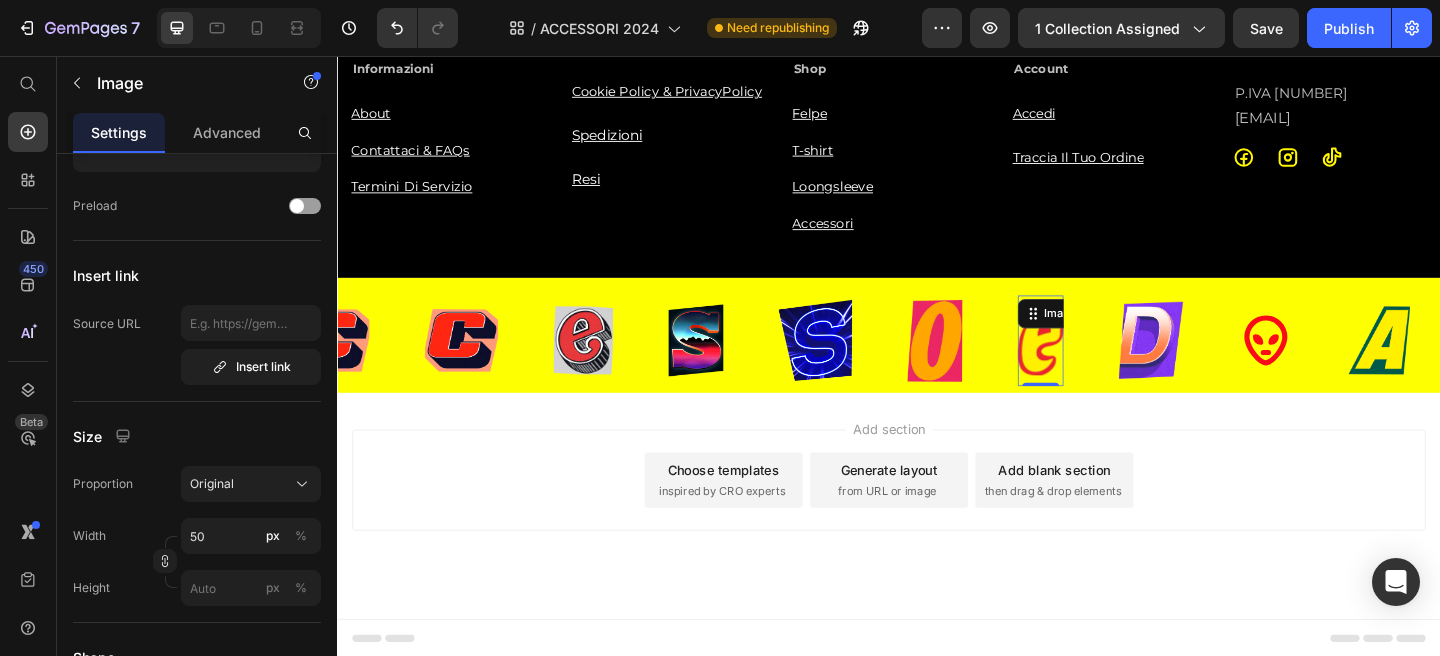 click at bounding box center (1102, 365) 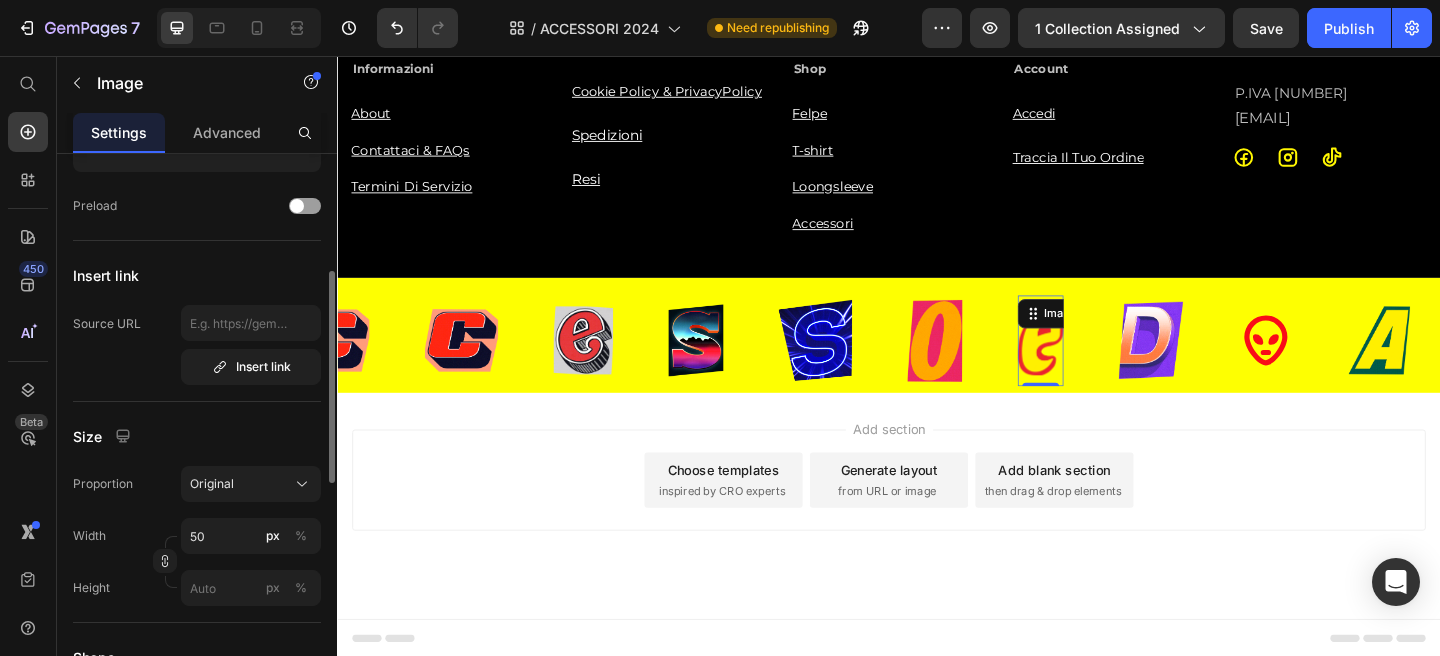scroll, scrollTop: 0, scrollLeft: 0, axis: both 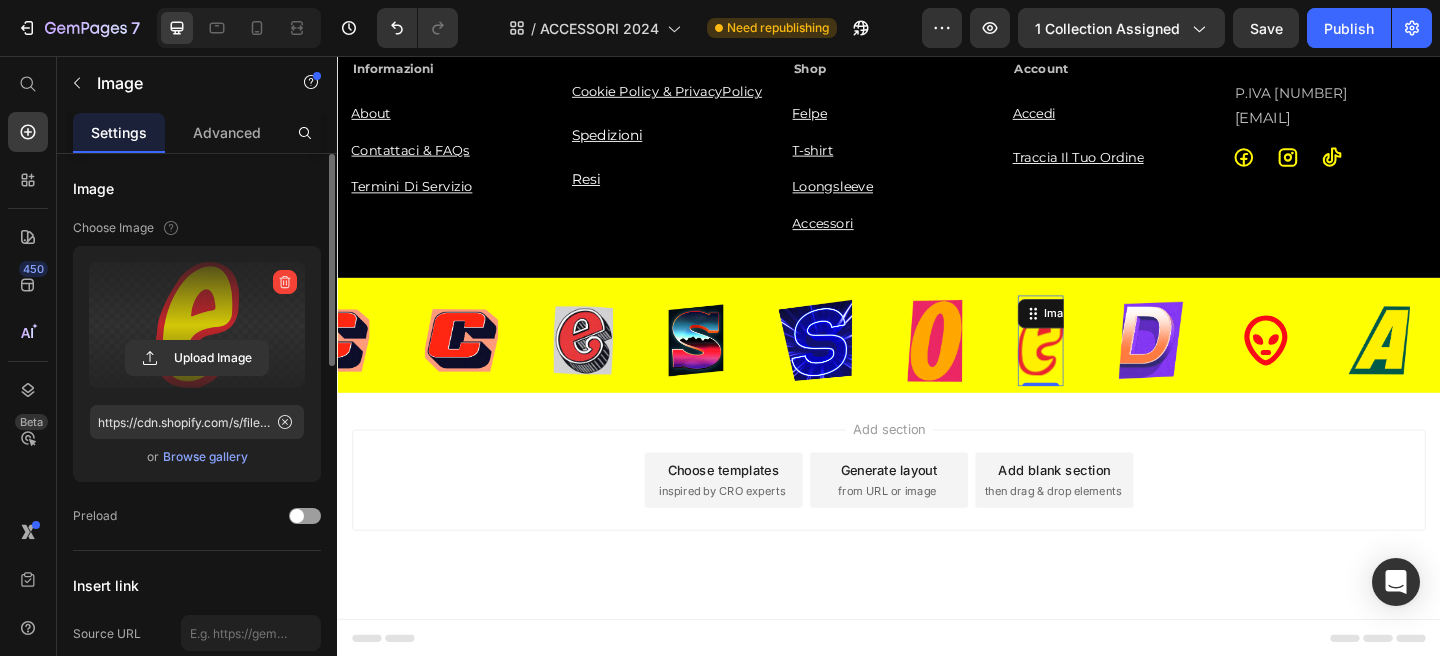 click at bounding box center (197, 325) 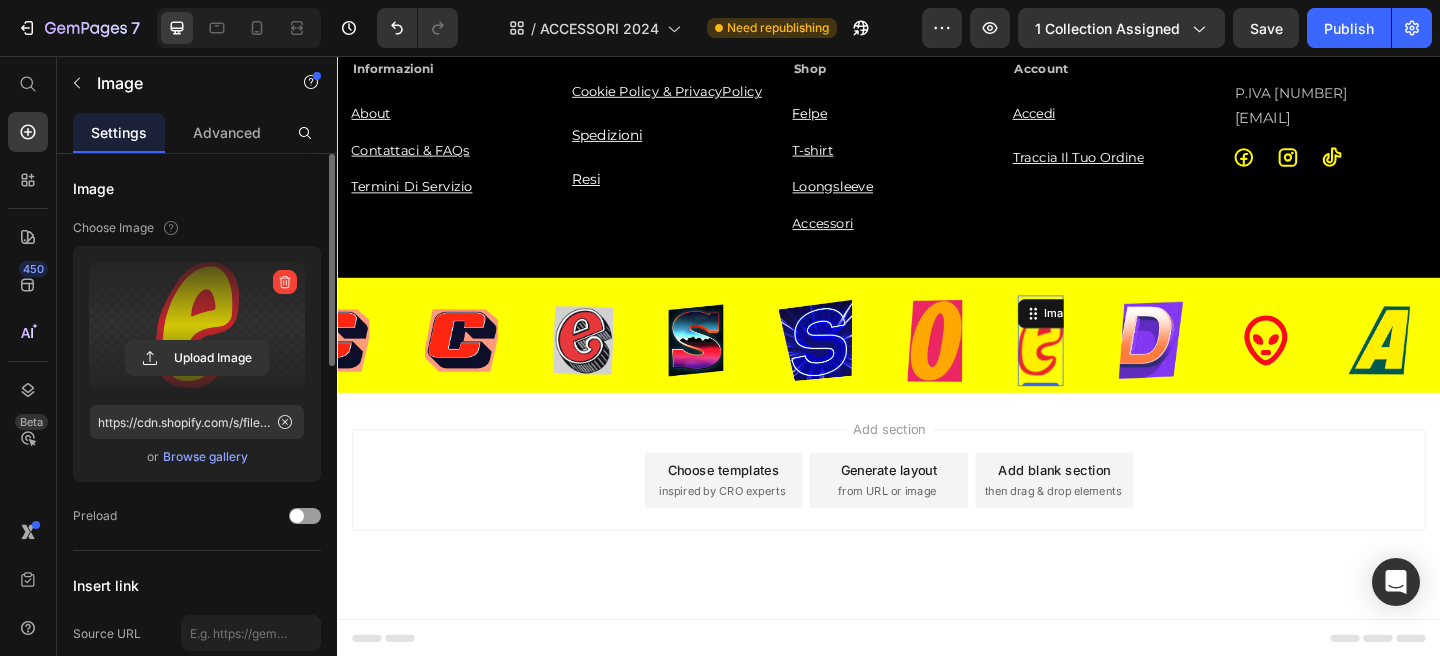 click 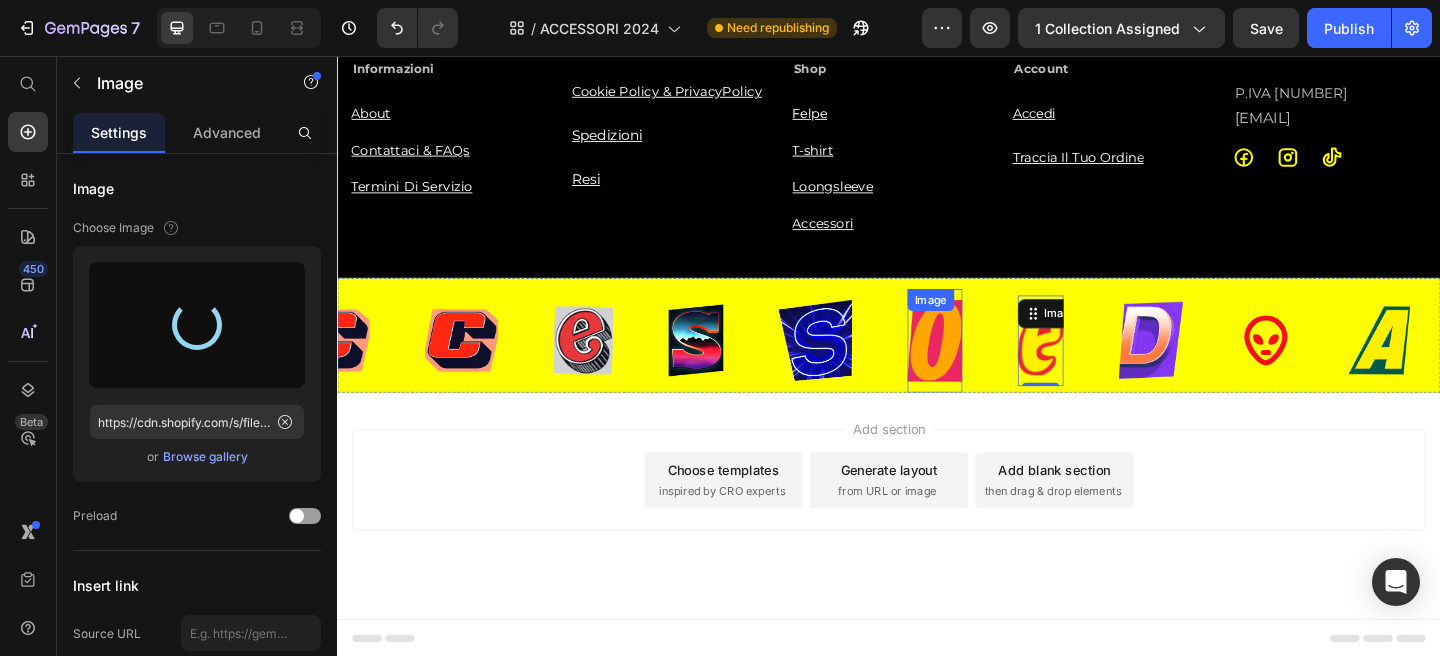type on "https://cdn.shopify.com/s/files/1/0676/7443/9990/files/gempages_445670753094861834-bc66c1c5-c827-47e7-8efd-c6f752982cdf.png" 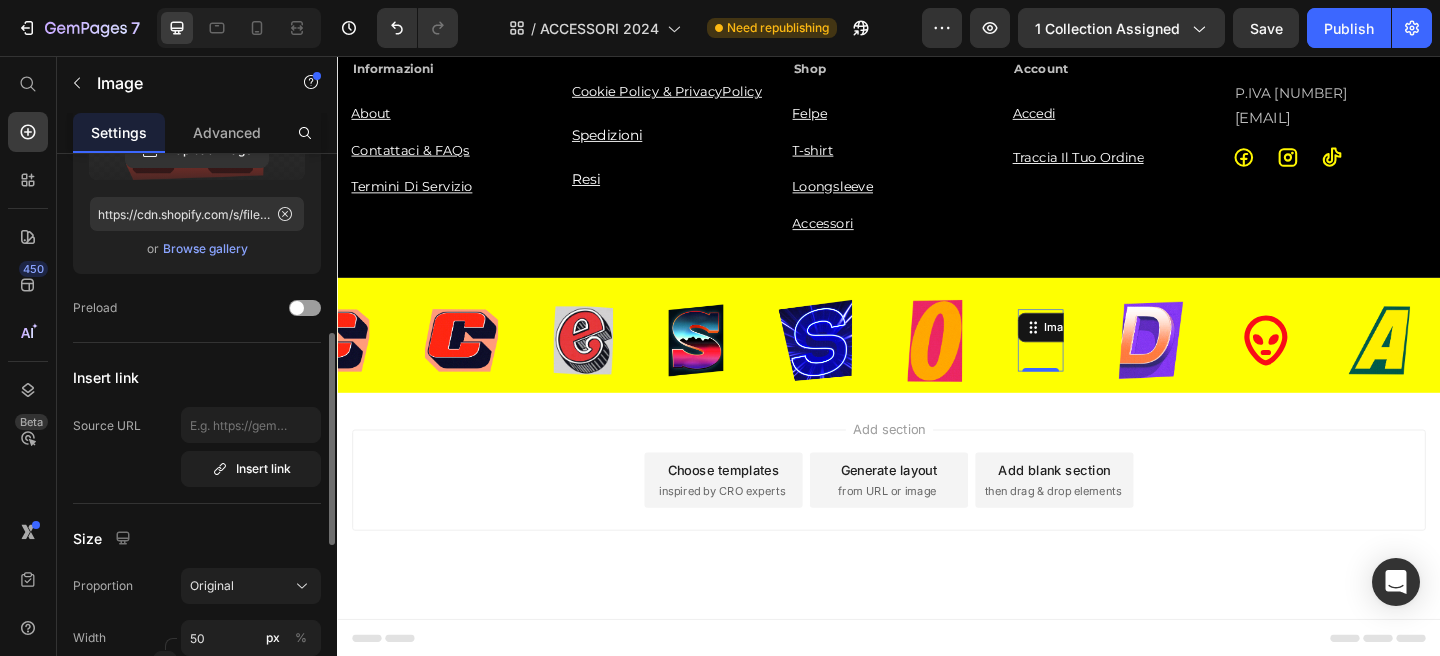 scroll, scrollTop: 349, scrollLeft: 0, axis: vertical 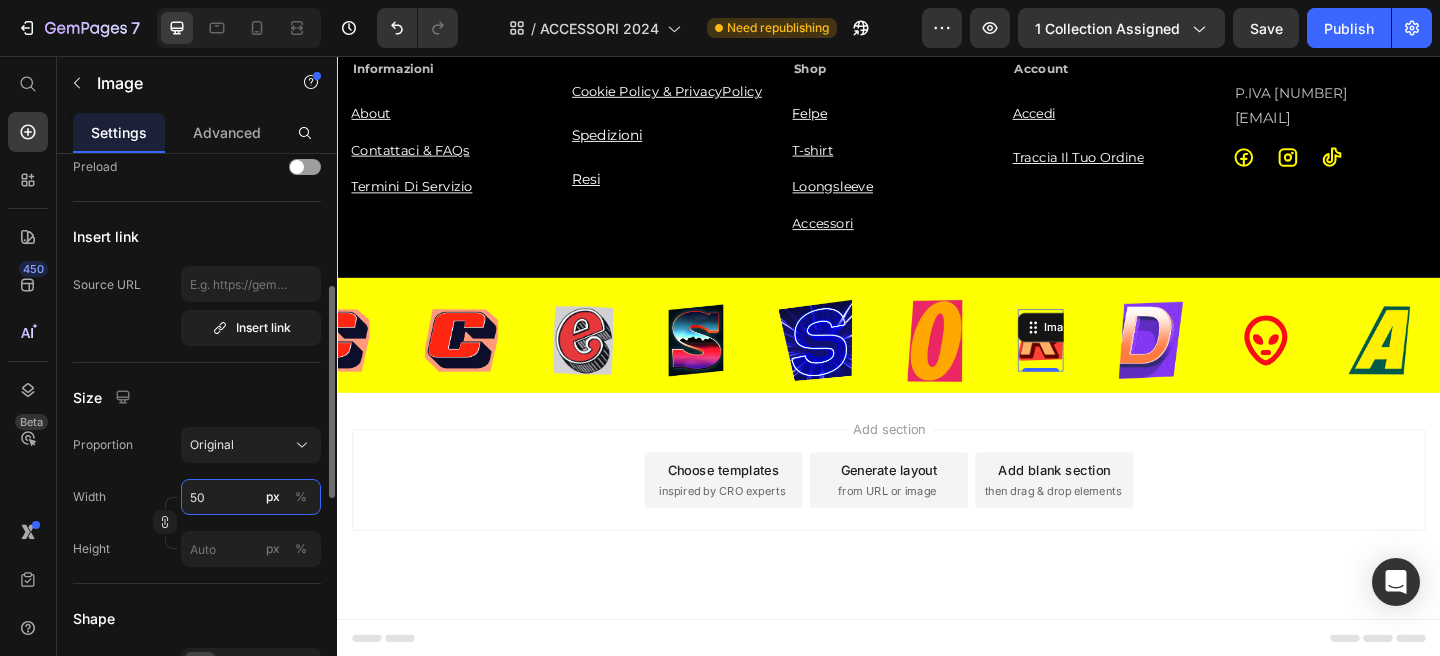 click on "50" at bounding box center (251, 497) 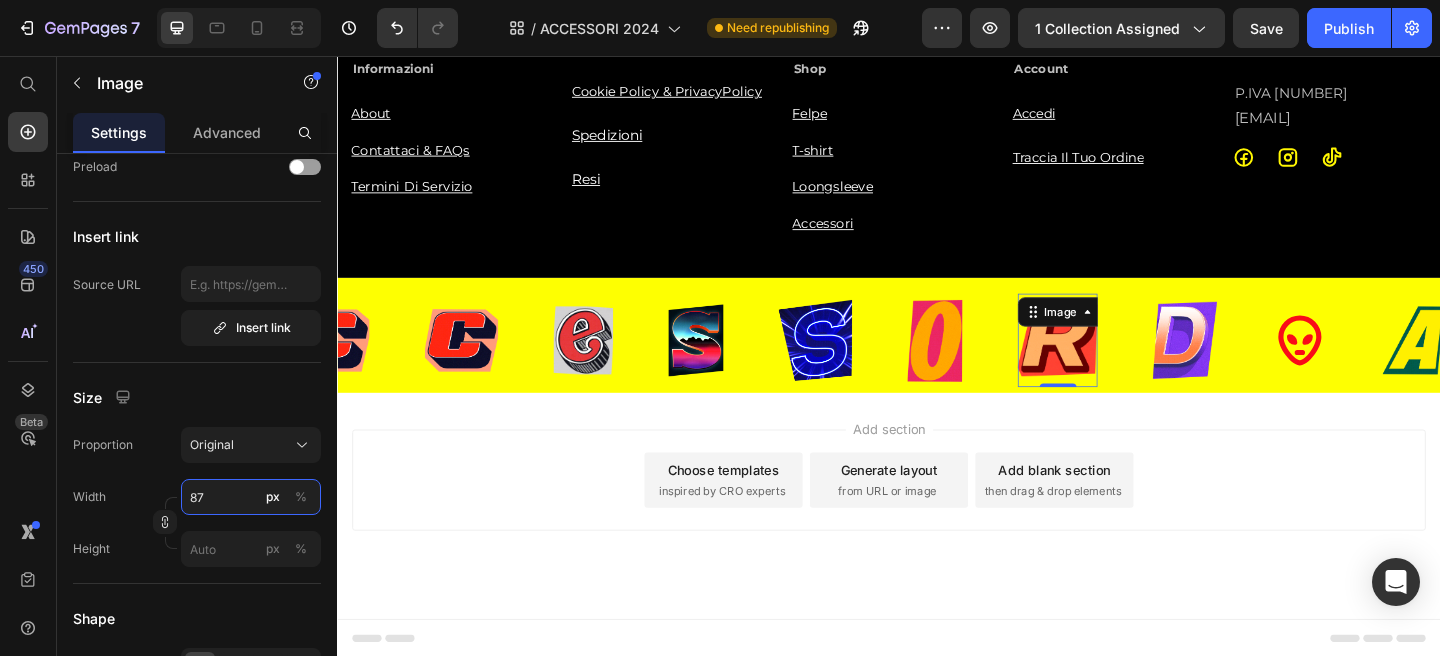 type on "88" 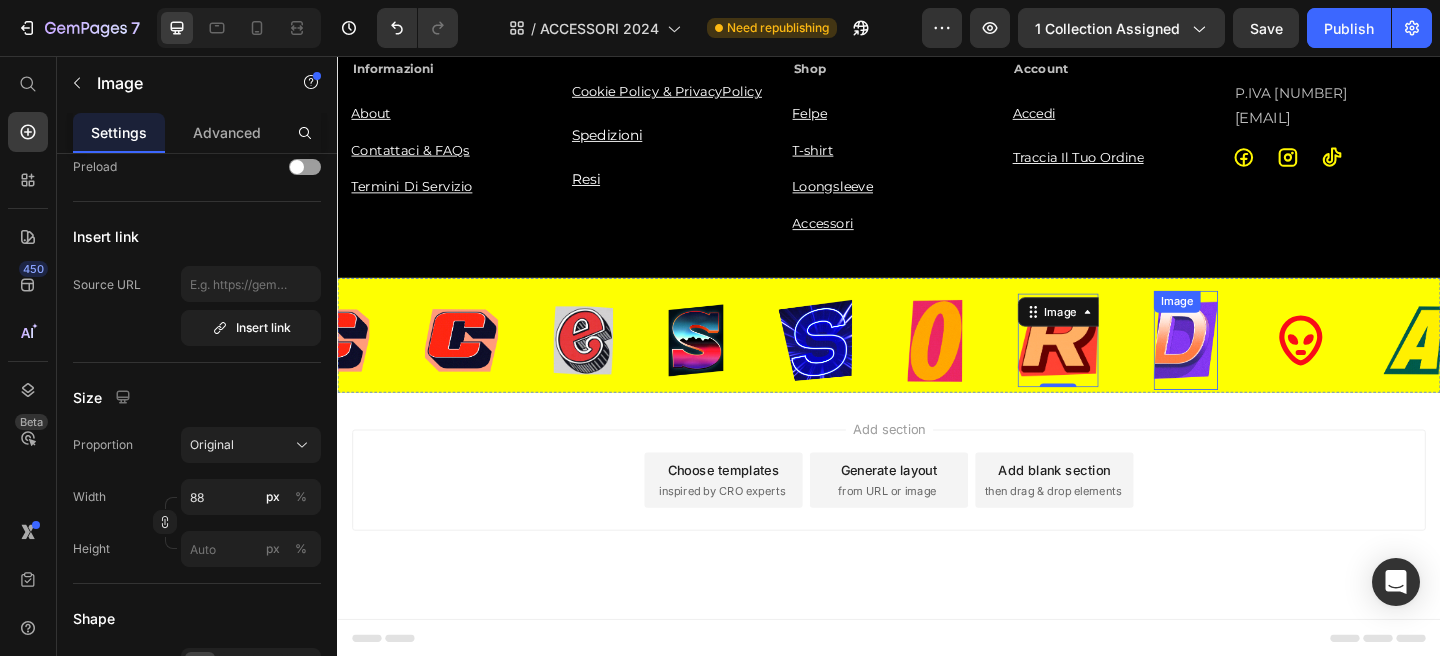 click at bounding box center (1260, 365) 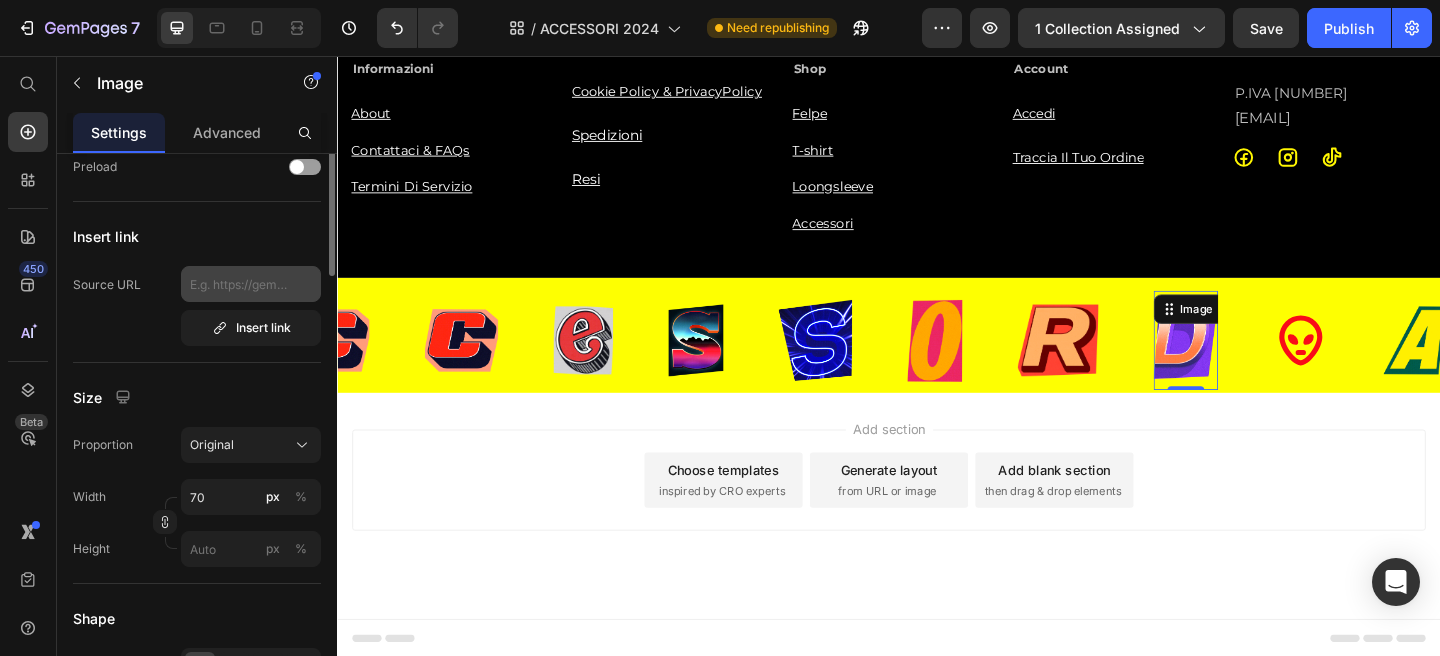scroll, scrollTop: 0, scrollLeft: 0, axis: both 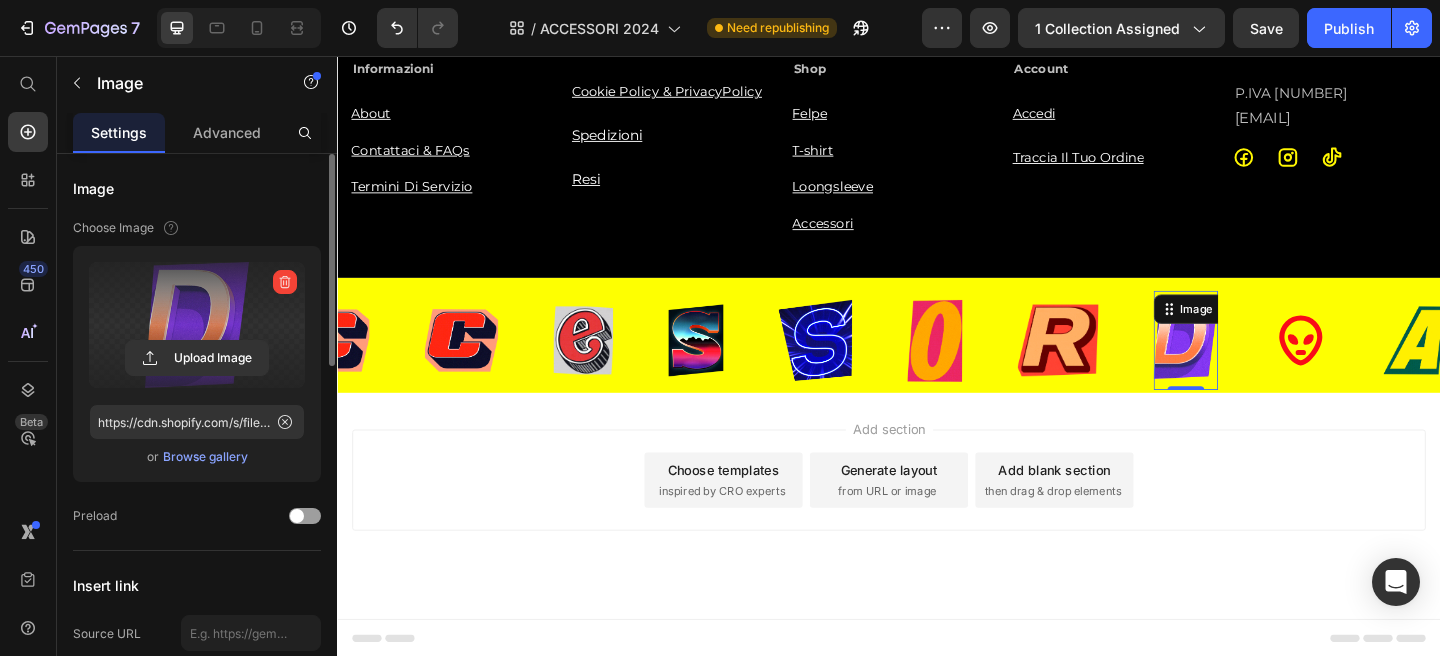 click at bounding box center [197, 325] 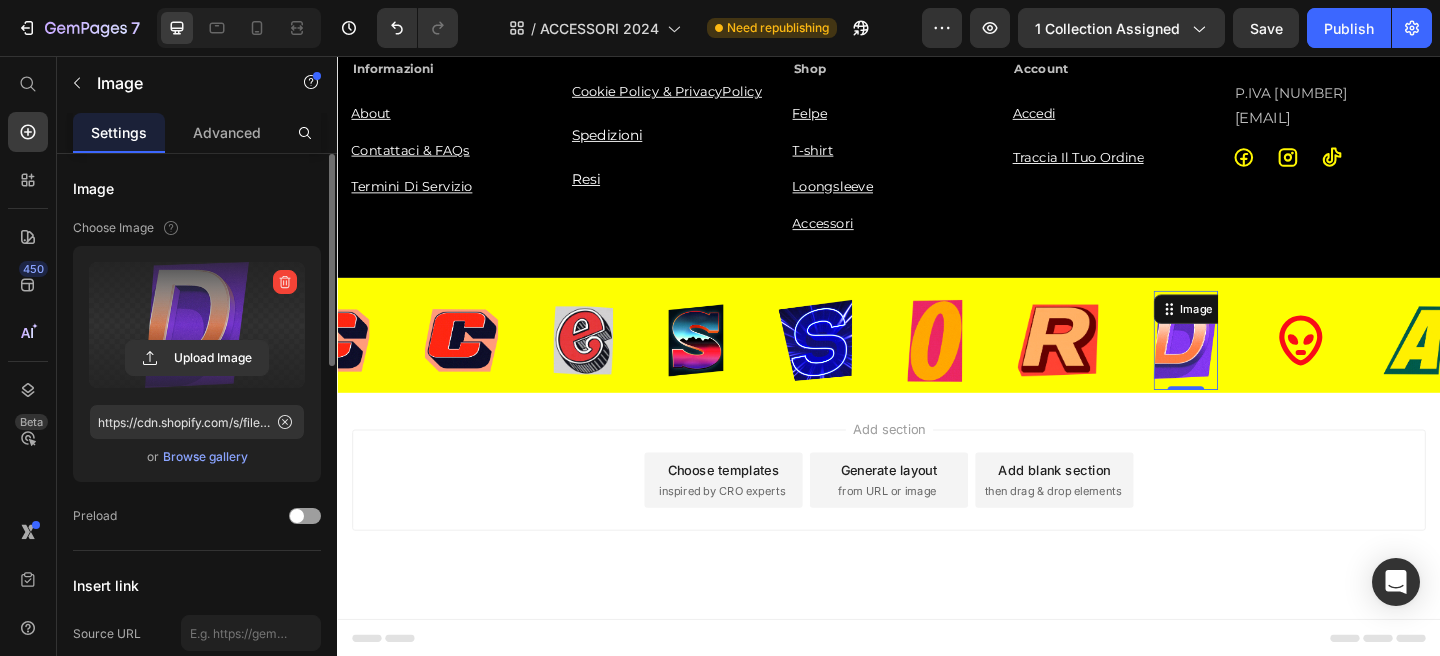 click 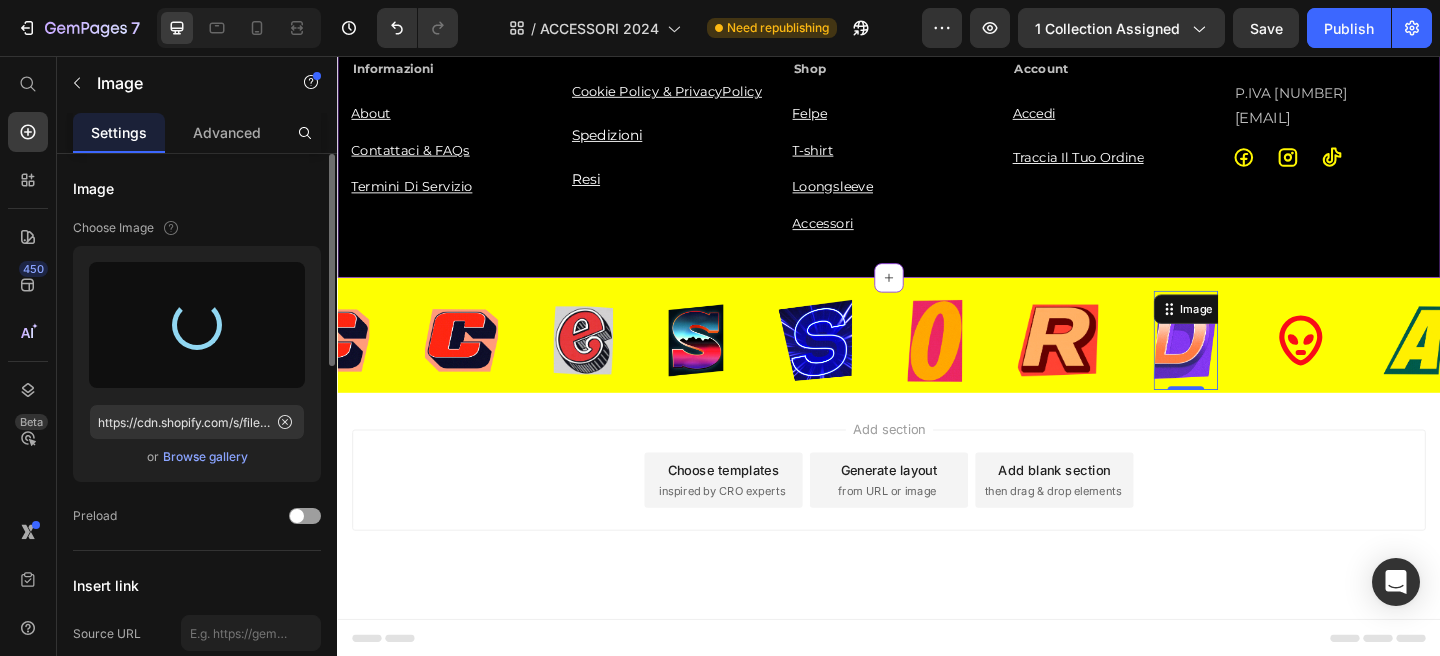 type on "https://cdn.shopify.com/s/files/1/0676/7443/9990/files/gempages_445670753094861834-2be818d2-90a7-4925-a1ec-24ed2b64d3c0.png" 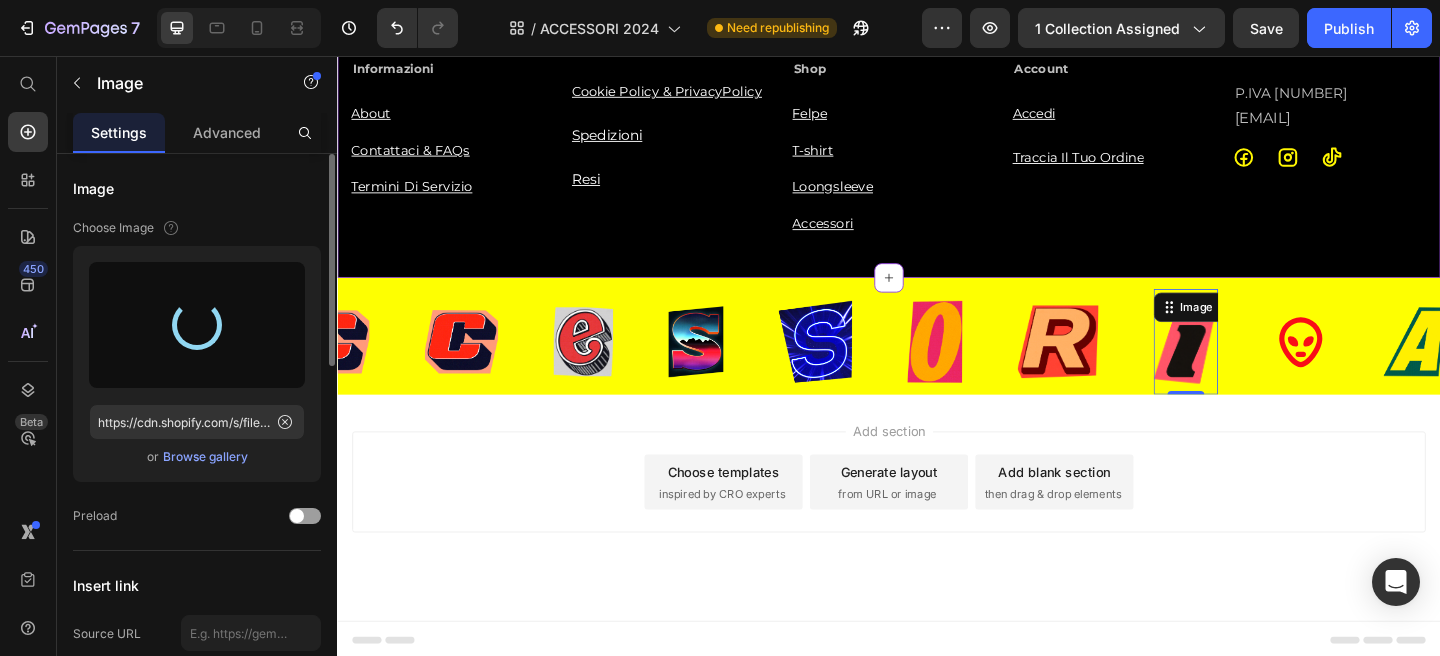 scroll, scrollTop: 3486, scrollLeft: 0, axis: vertical 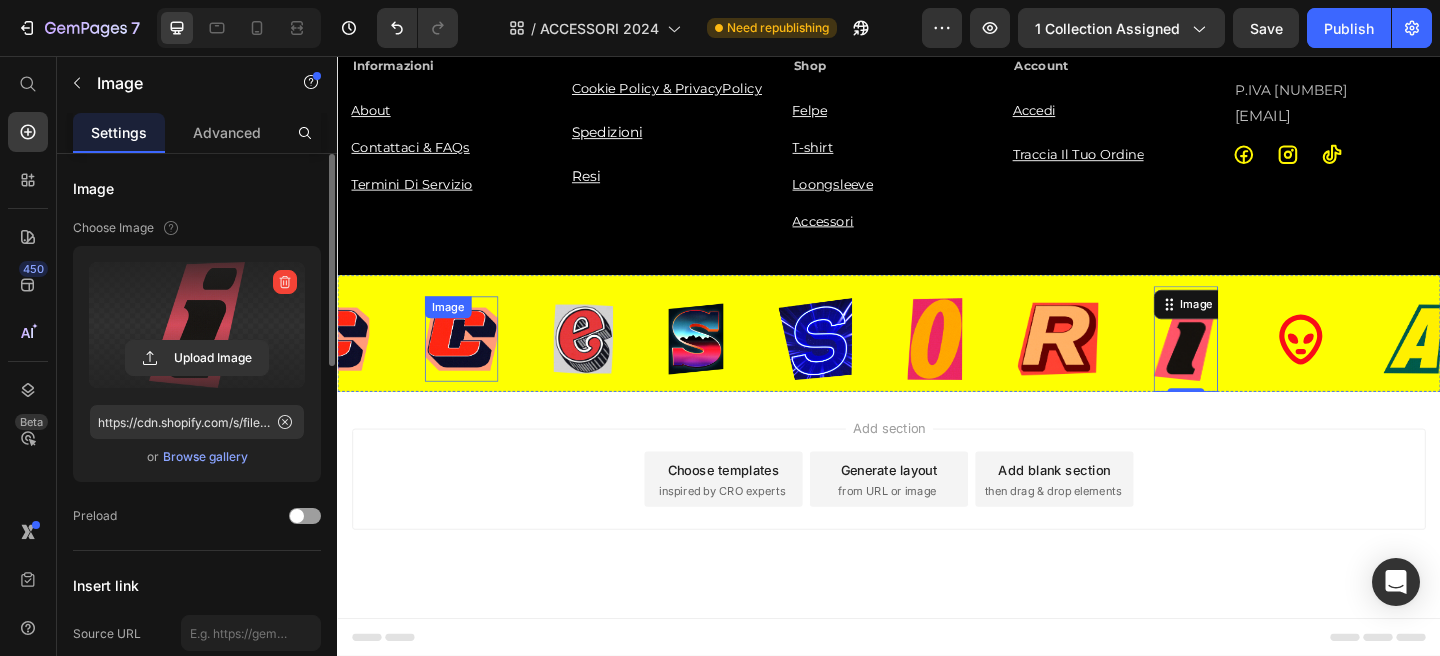 click at bounding box center [472, 363] 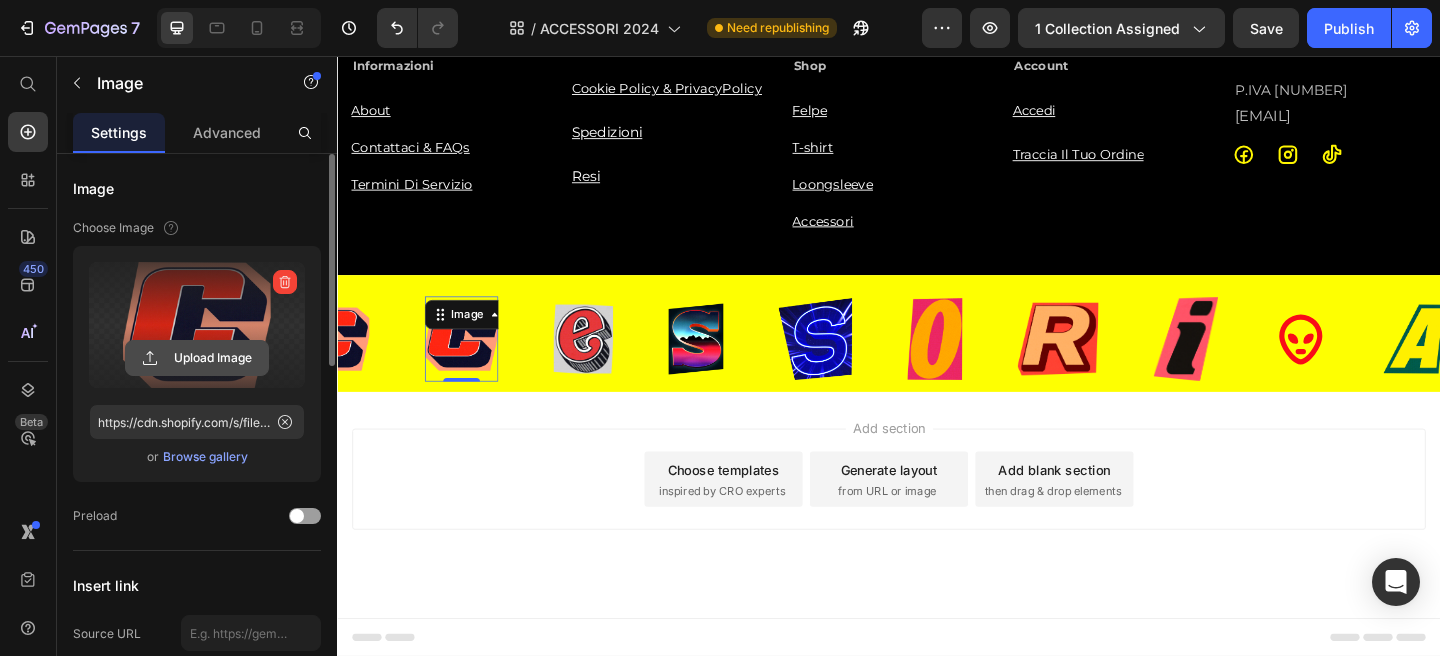 click 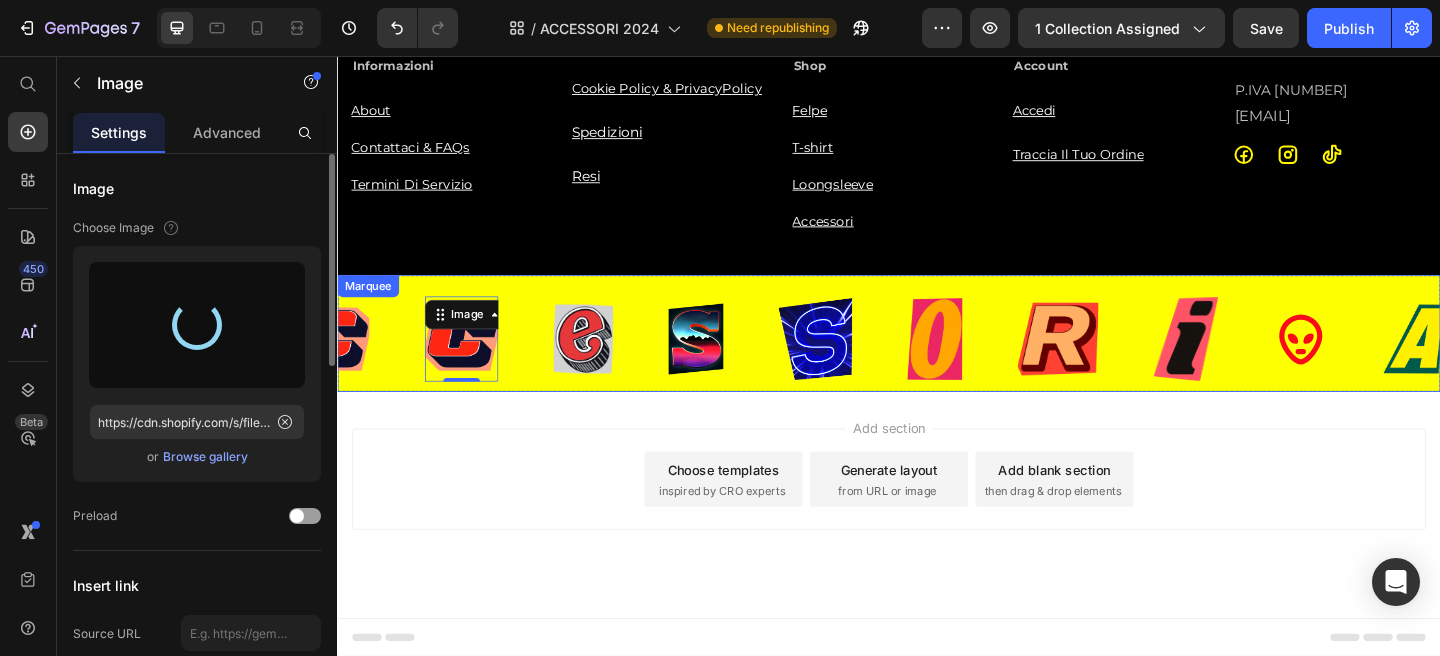 type on "https://cdn.shopify.com/s/files/1/0676/7443/9990/files/gempages_445670753094861834-f2f9cbd7-ef4c-42a5-b06c-70deb913ef1c.png" 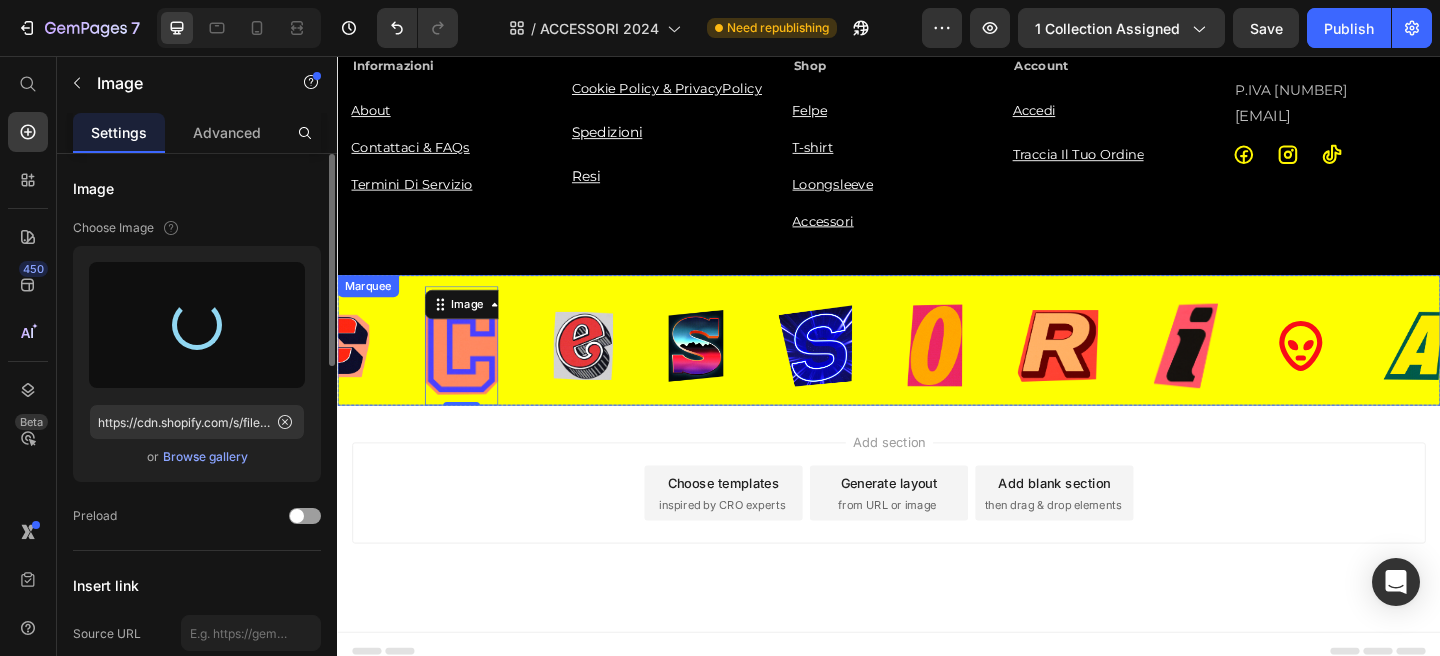 scroll, scrollTop: 3490, scrollLeft: 0, axis: vertical 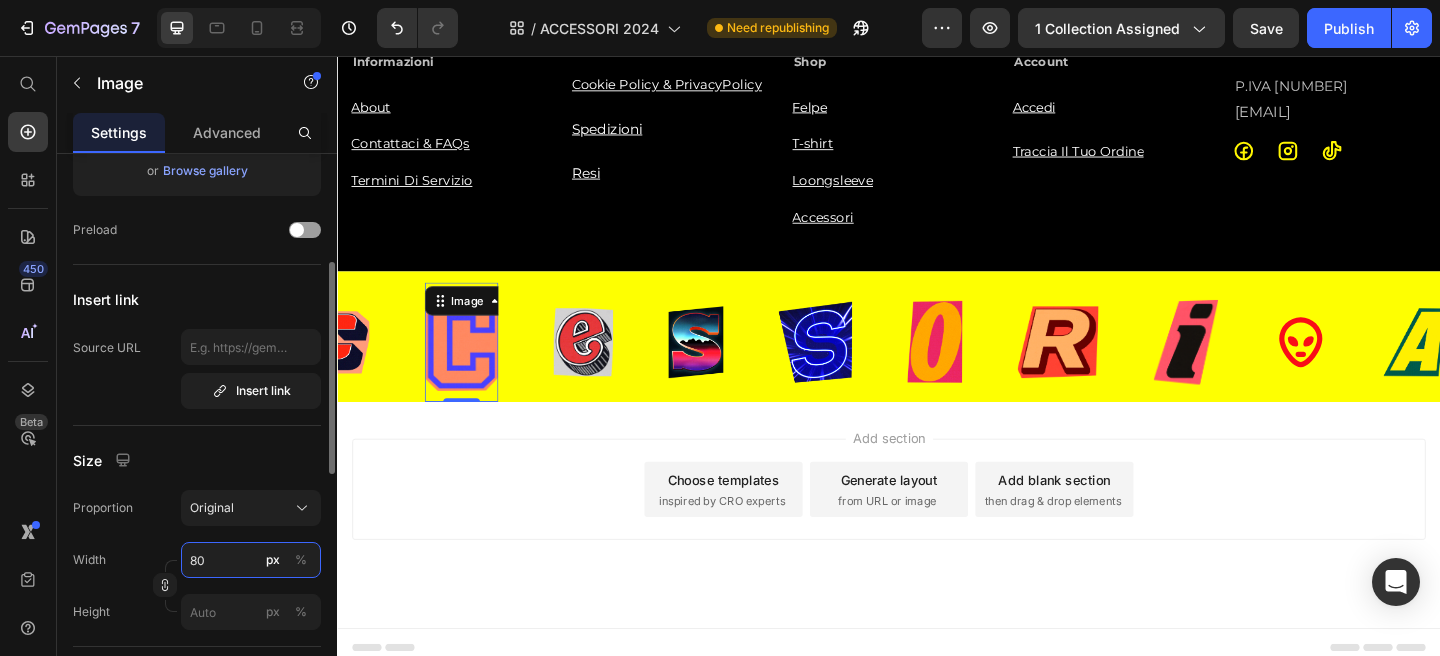 click on "80" at bounding box center (251, 560) 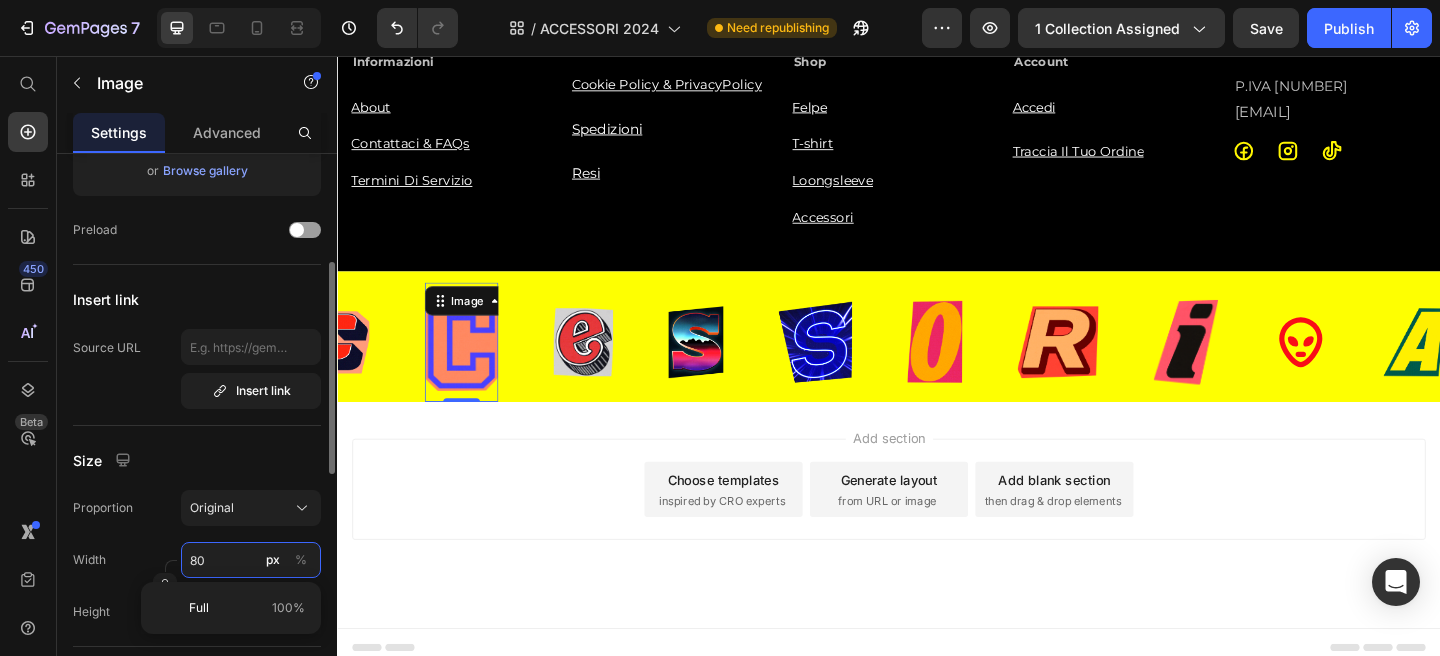 click on "80" at bounding box center [251, 560] 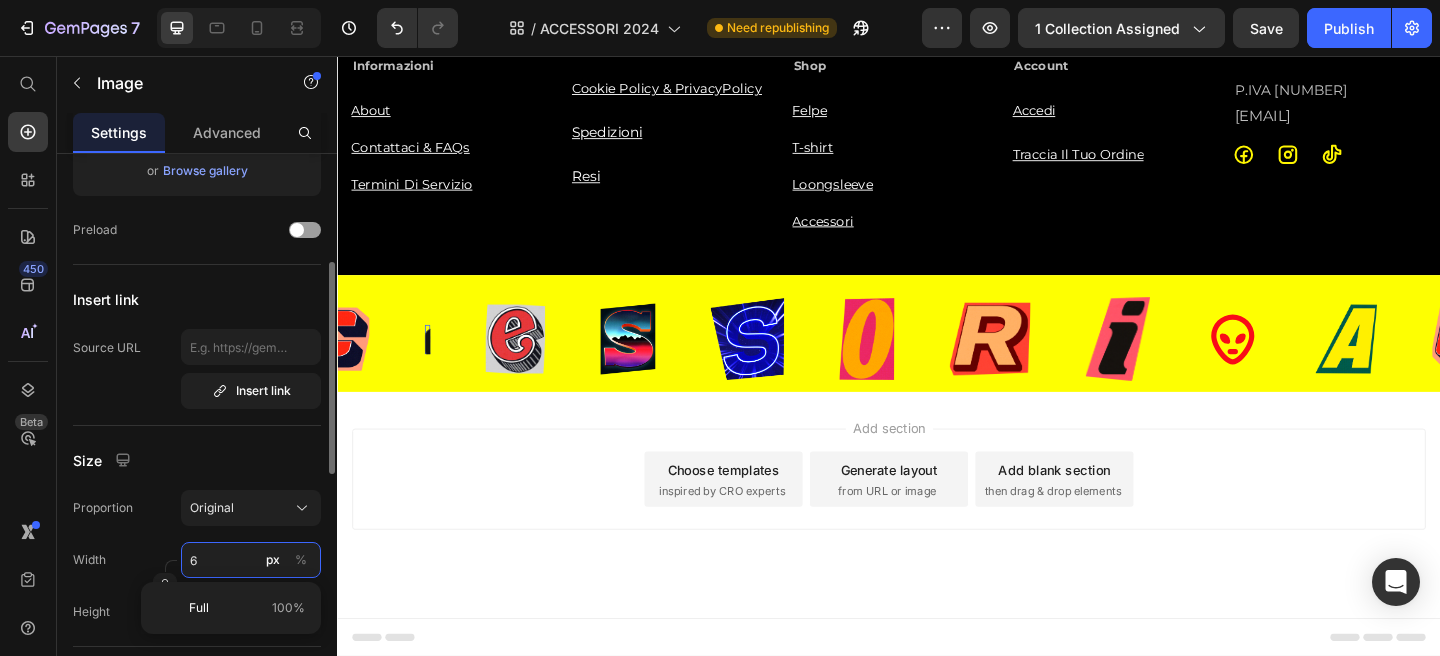scroll, scrollTop: 3486, scrollLeft: 0, axis: vertical 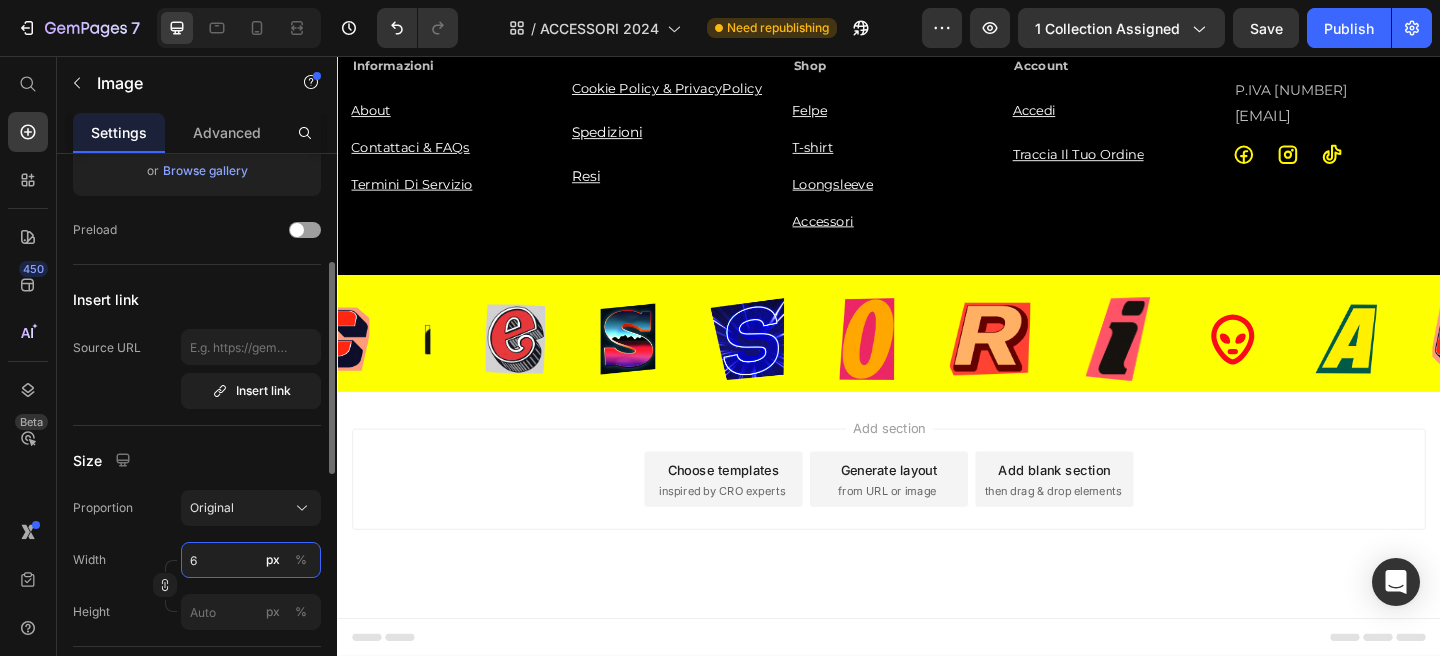 type on "60" 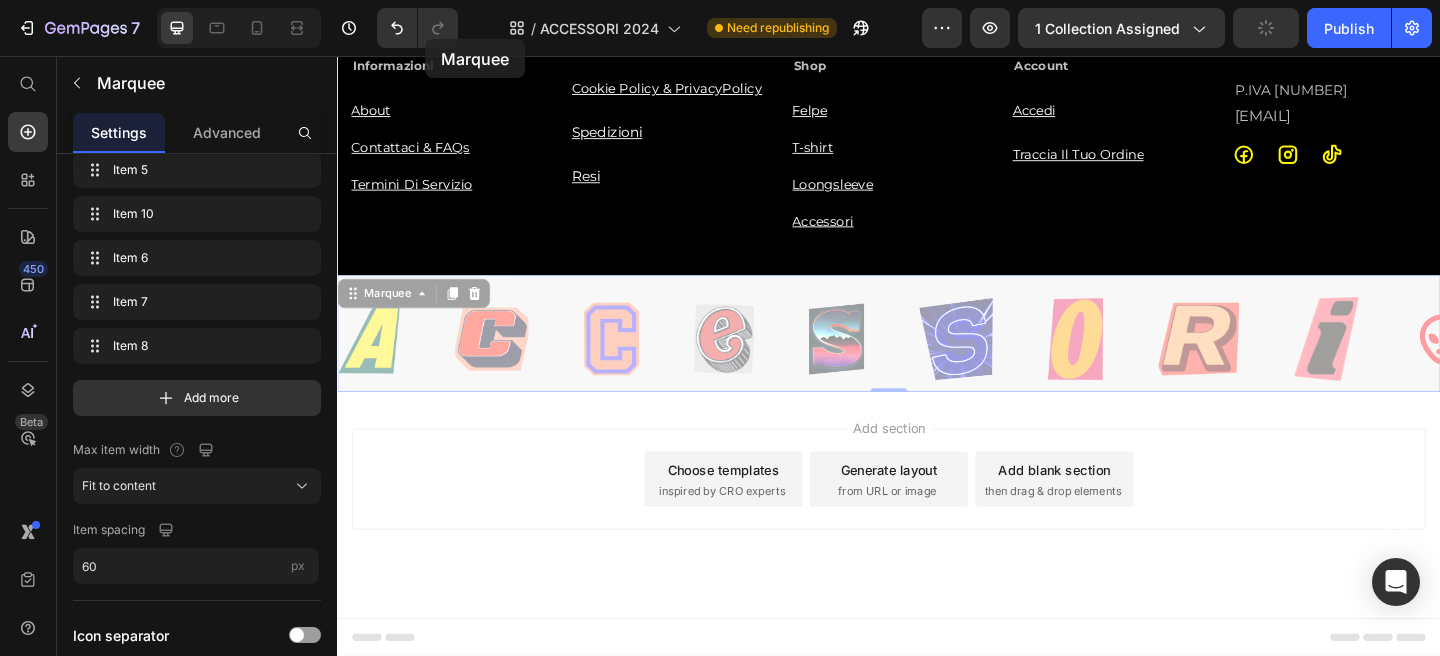 scroll, scrollTop: 0, scrollLeft: 0, axis: both 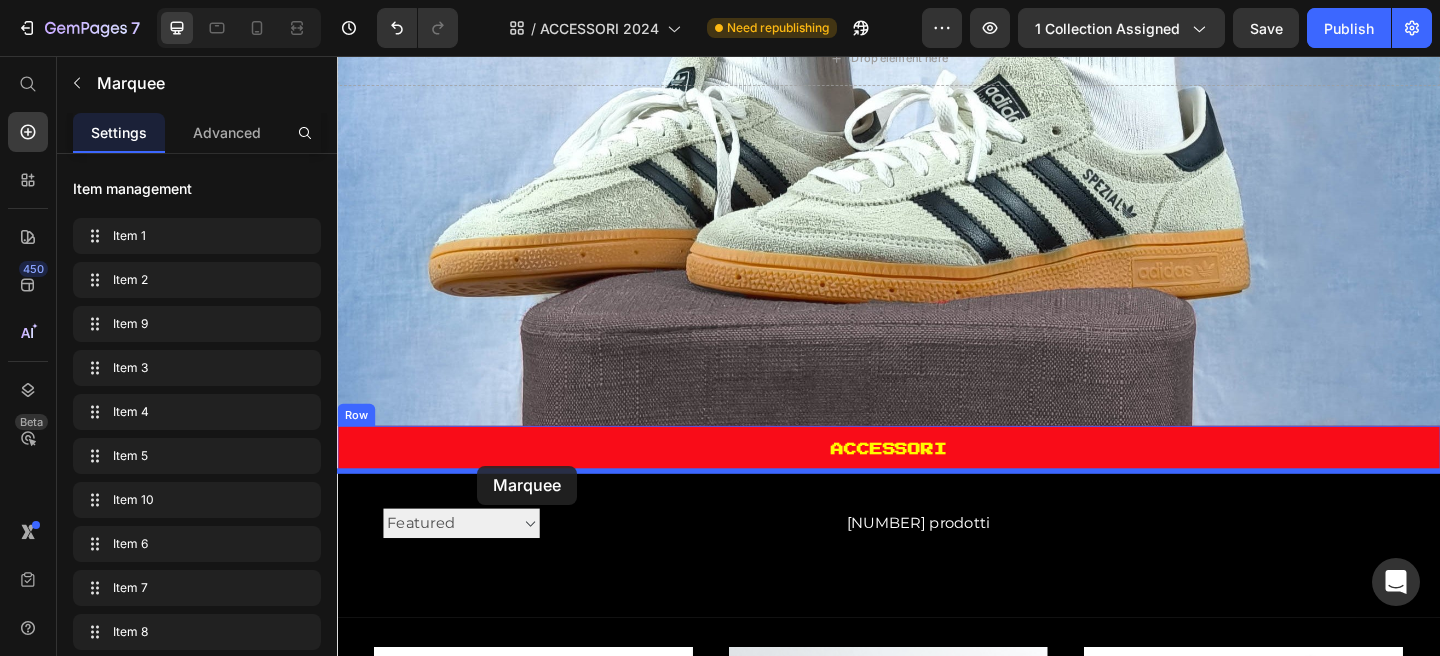 drag, startPoint x: 380, startPoint y: 312, endPoint x: 488, endPoint y: 504, distance: 220.29071 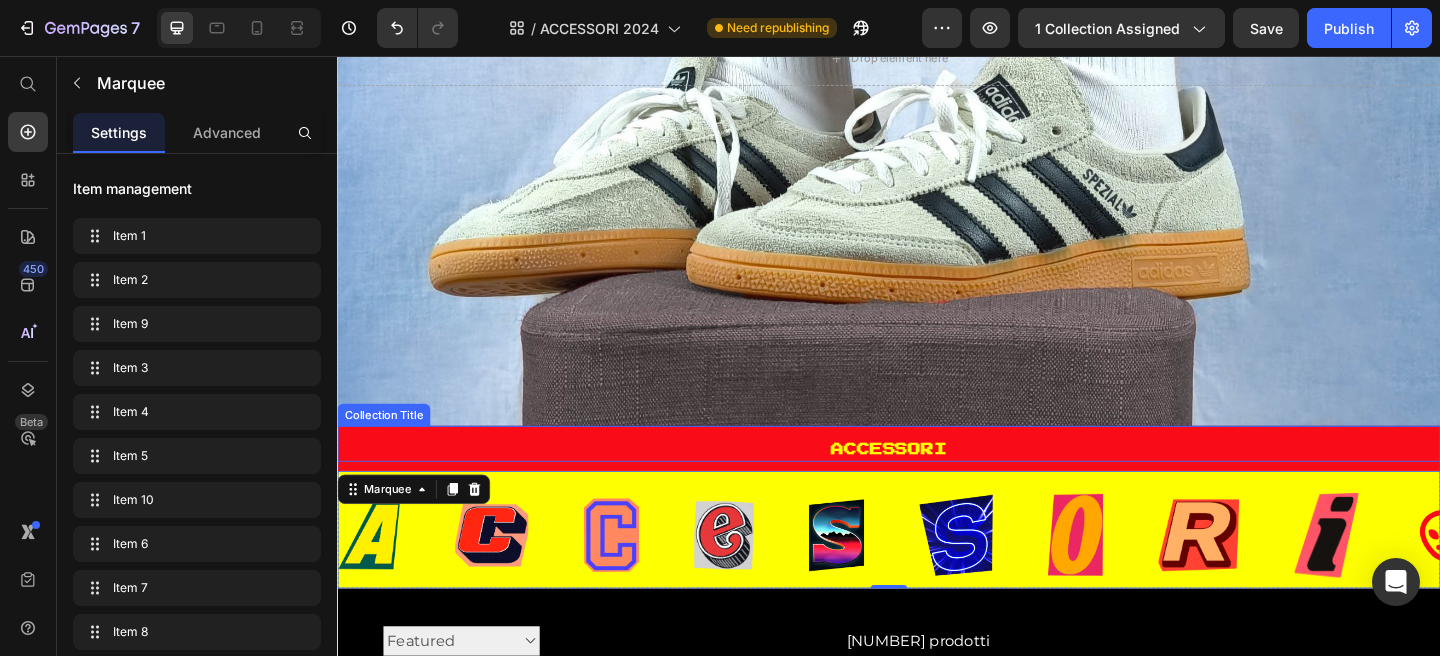 click on "ACCESSORI" at bounding box center (937, 484) 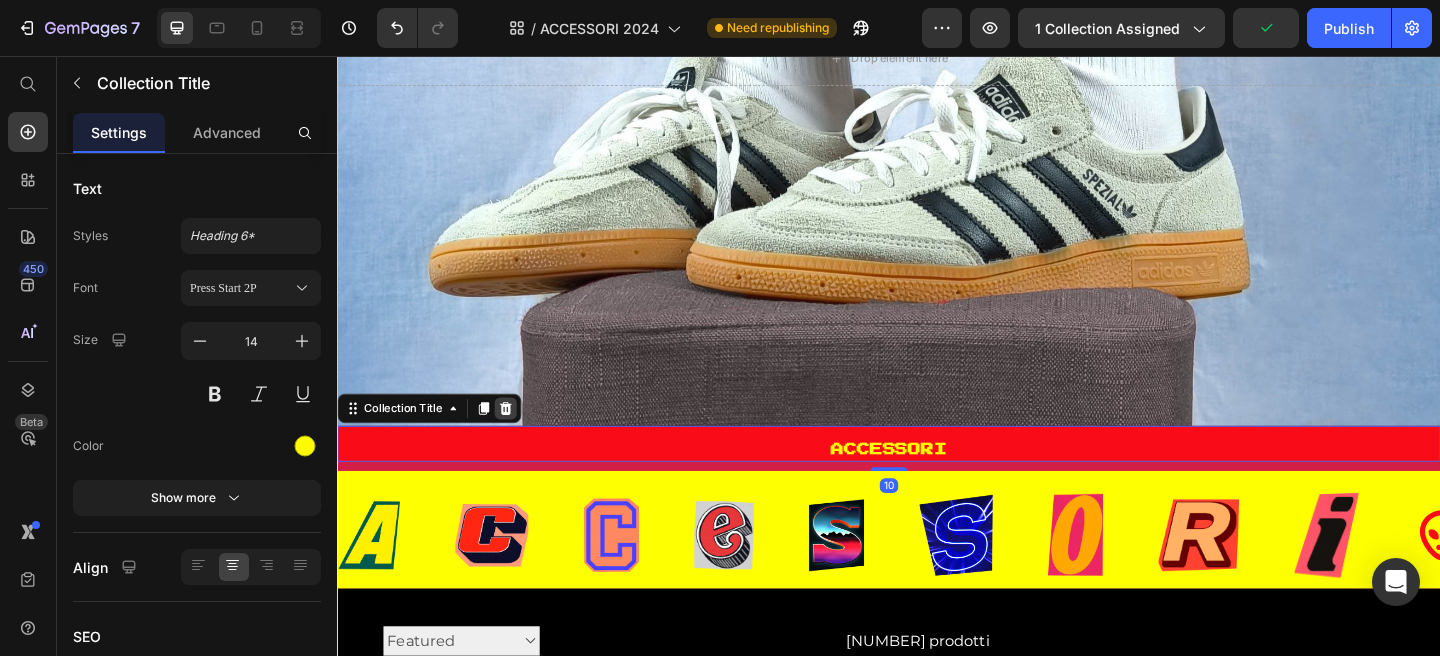 click 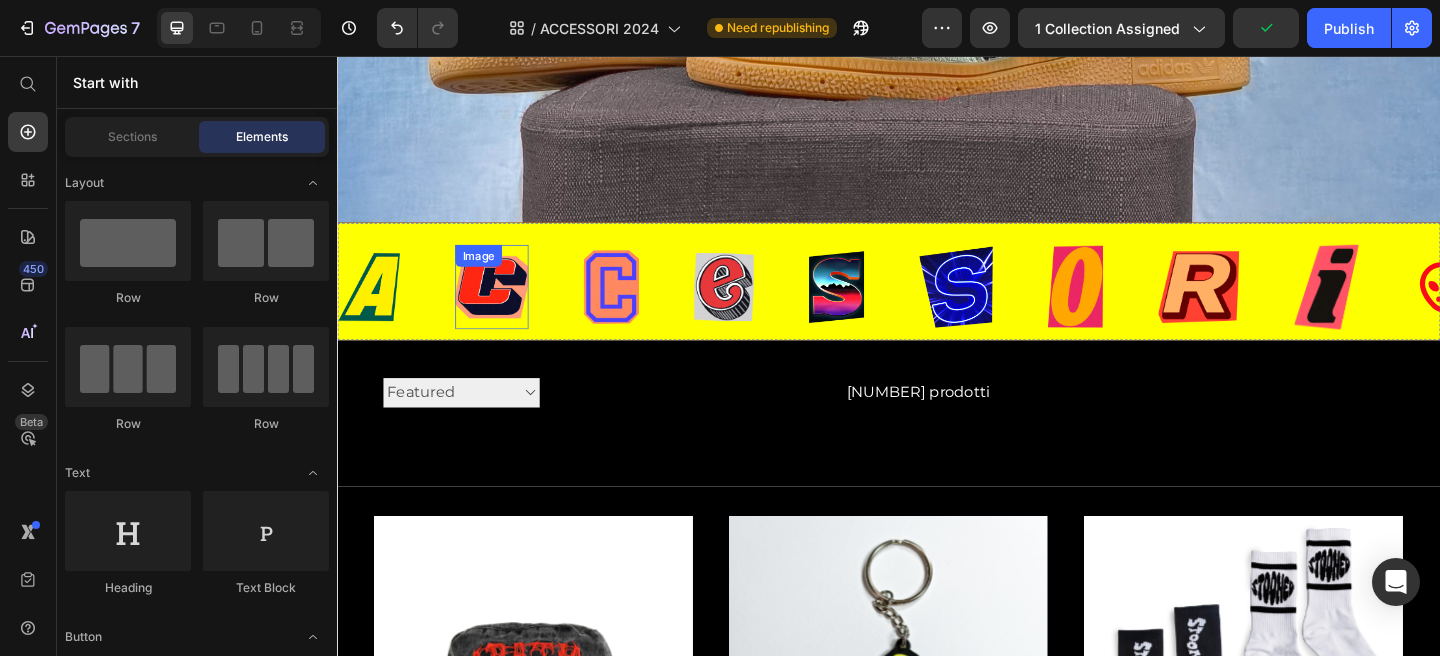 scroll, scrollTop: 659, scrollLeft: 0, axis: vertical 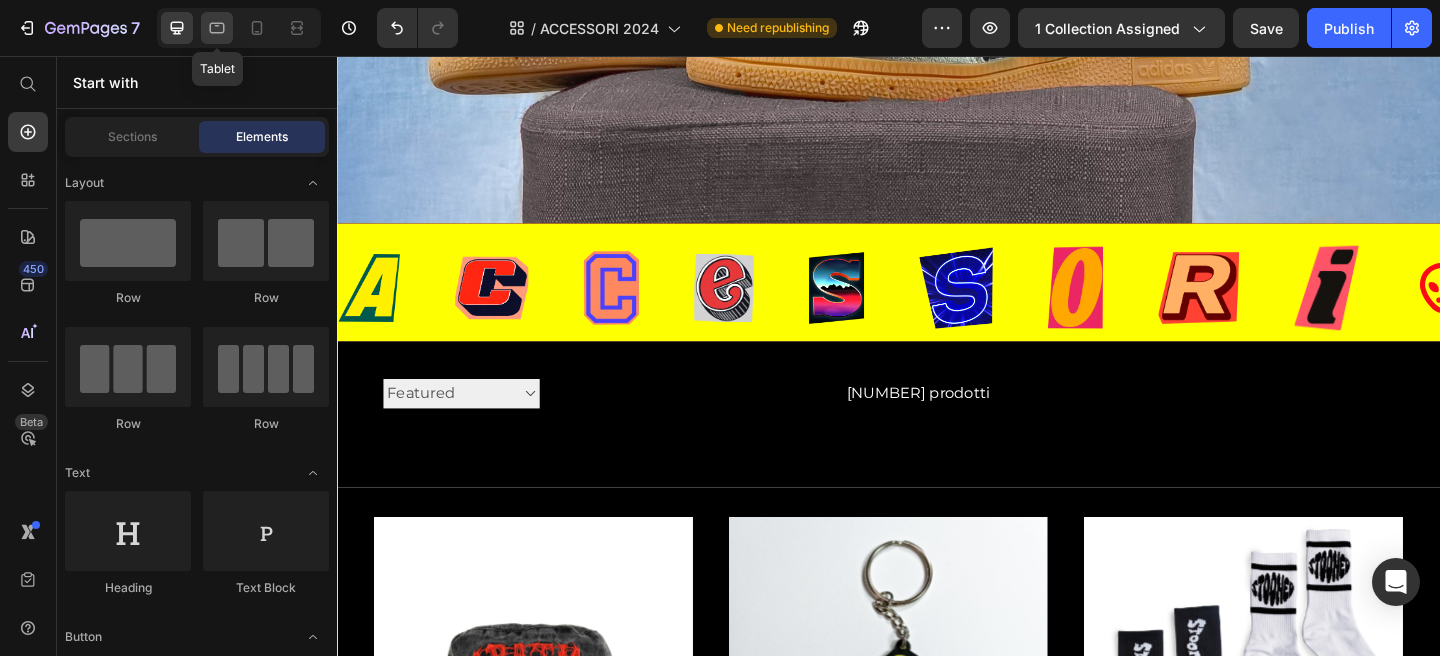 click 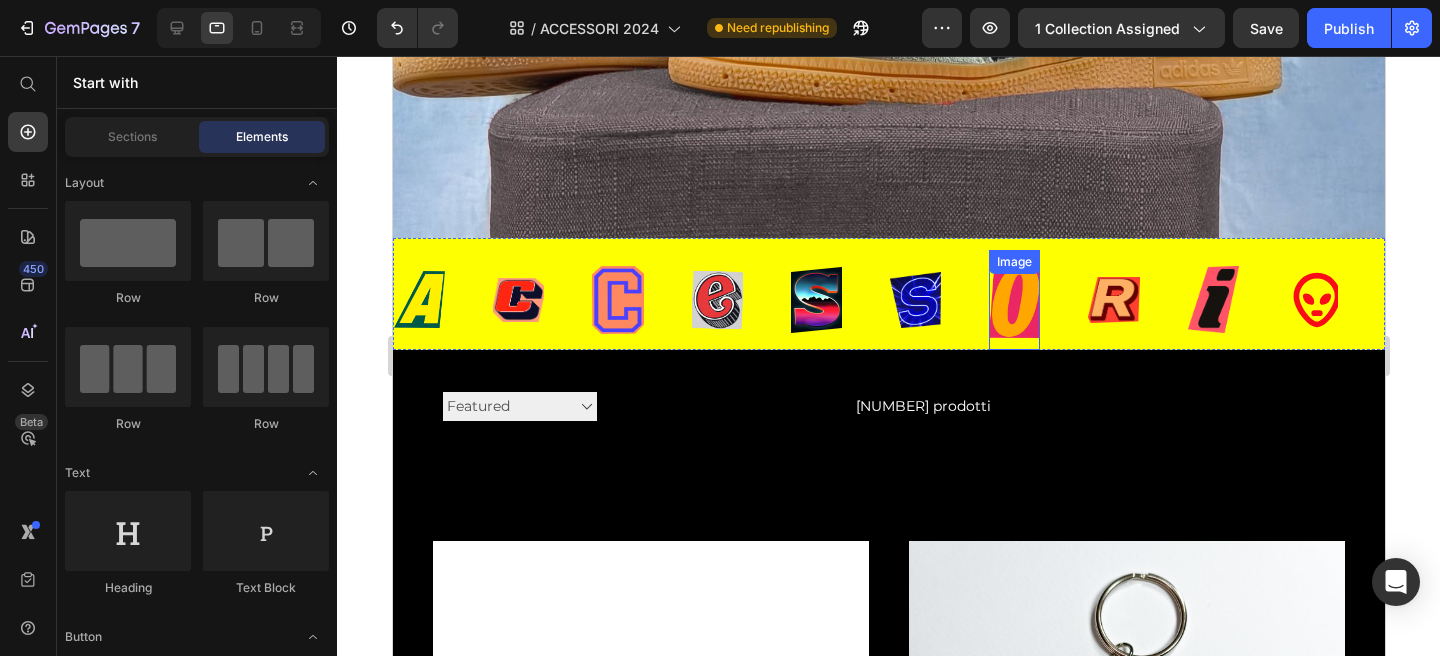 click at bounding box center (1013, 300) 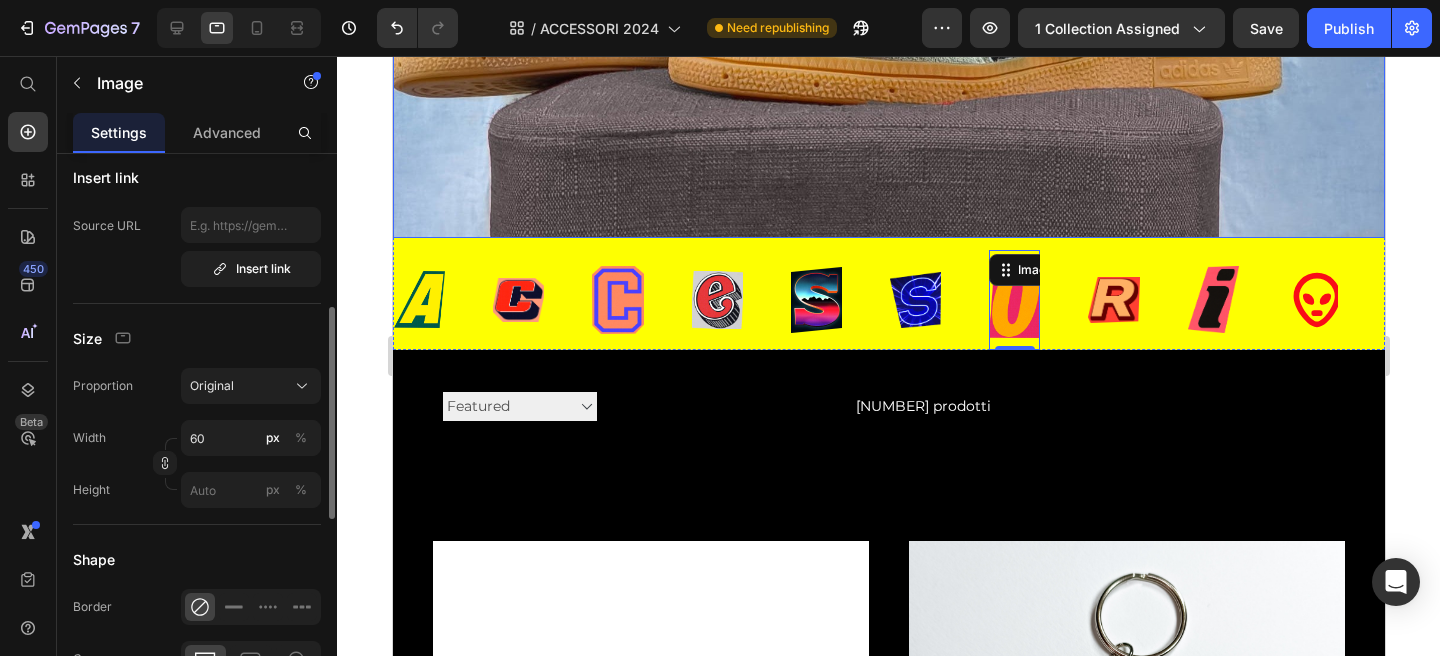 scroll, scrollTop: 407, scrollLeft: 0, axis: vertical 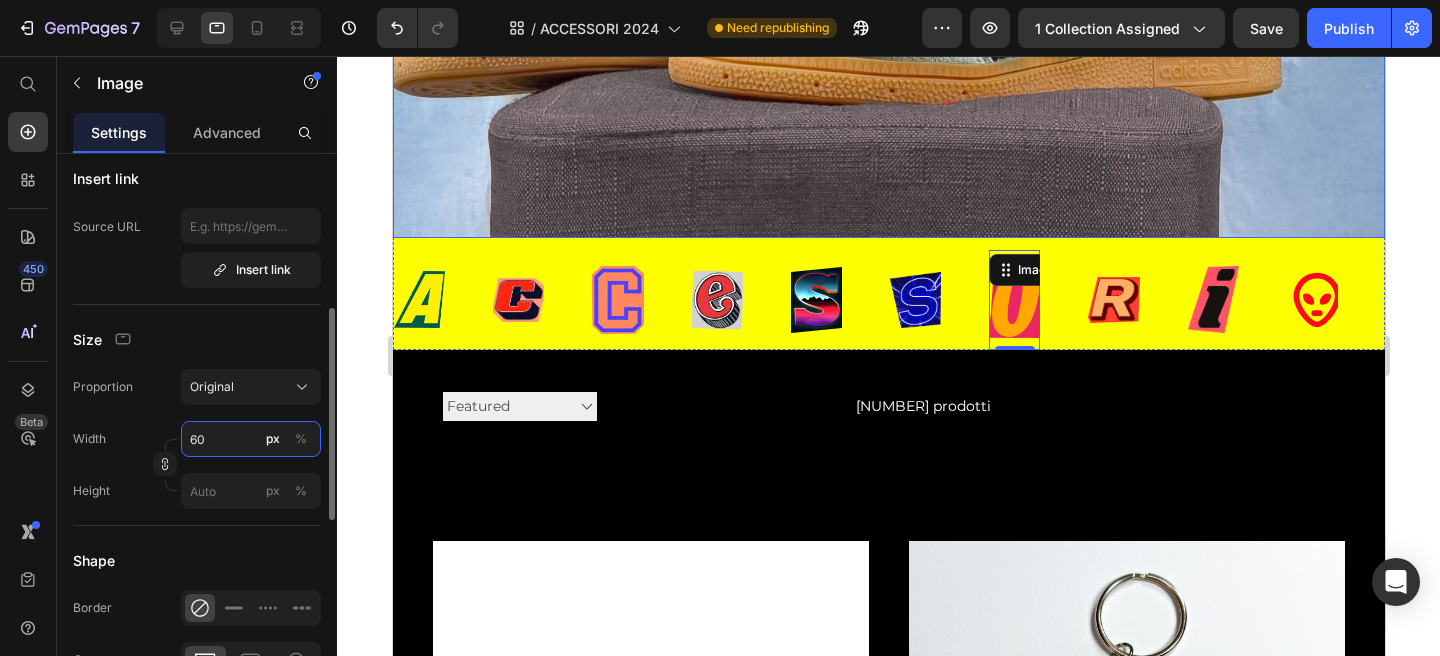 click on "60" at bounding box center [251, 439] 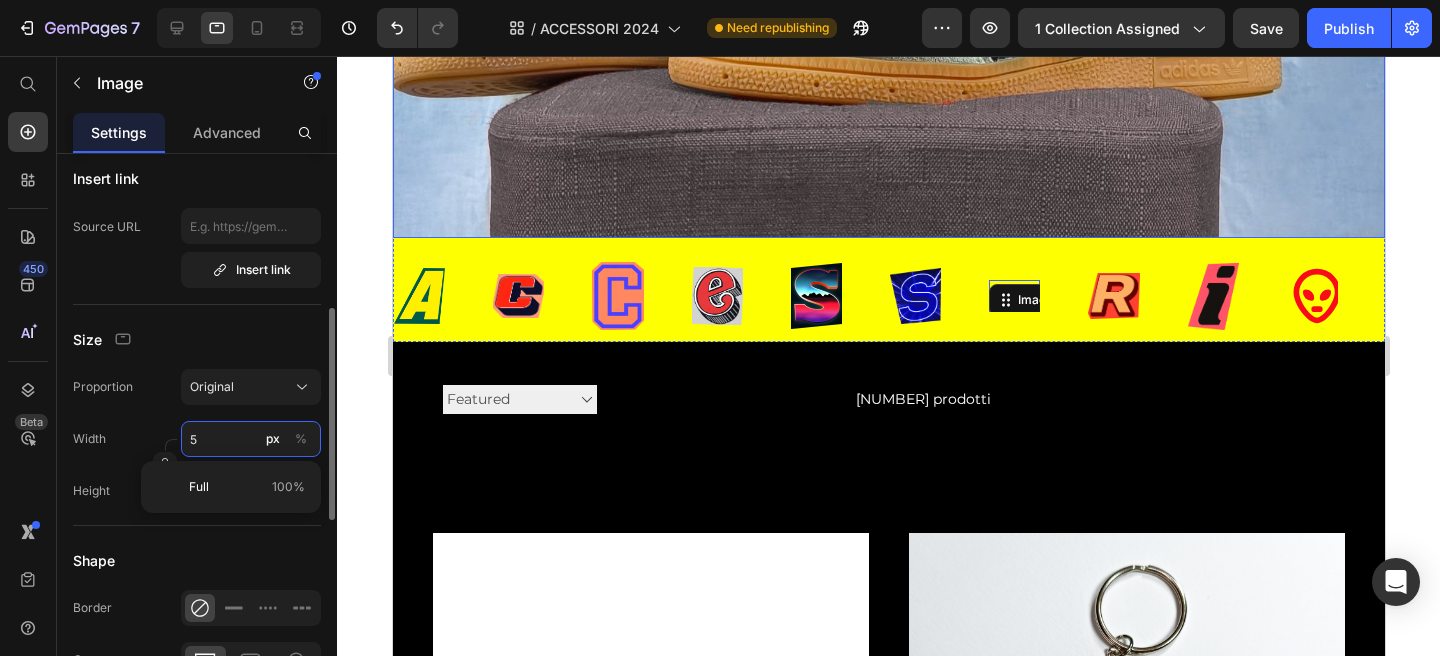 type on "50" 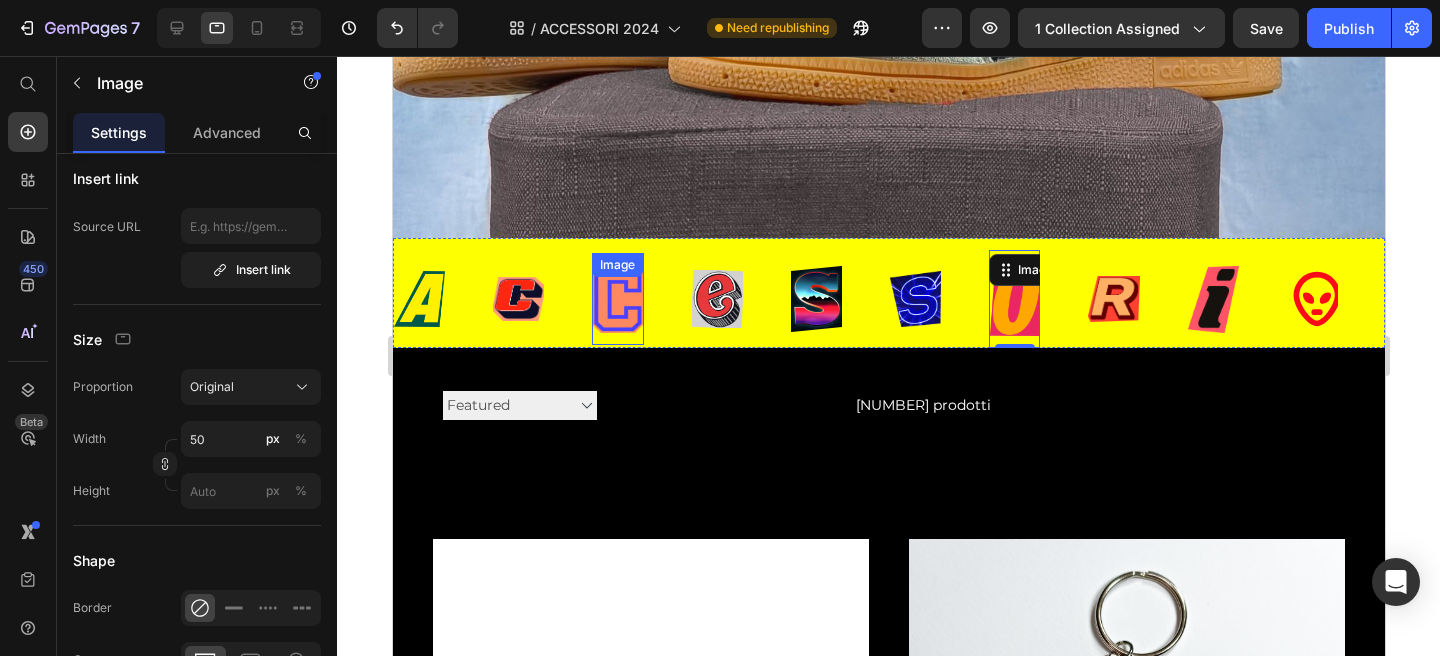 click on "Image" at bounding box center (616, 299) 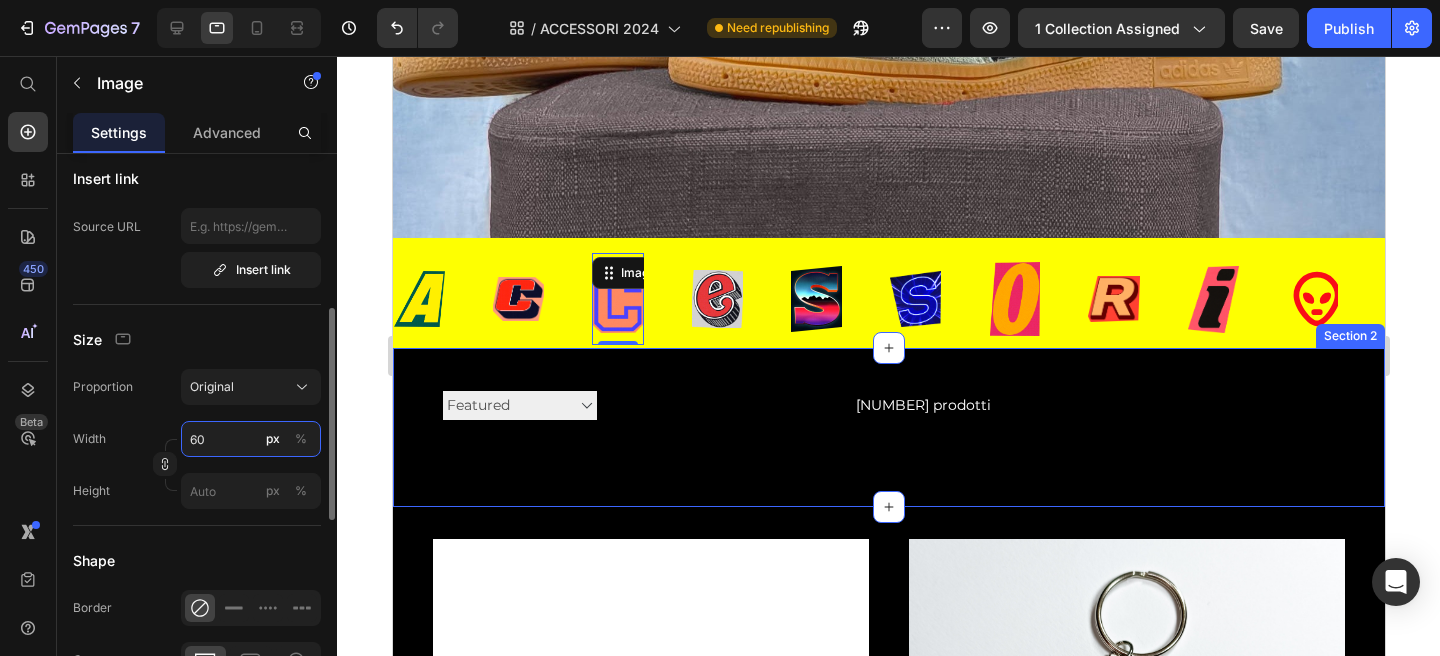 click on "60" at bounding box center [251, 439] 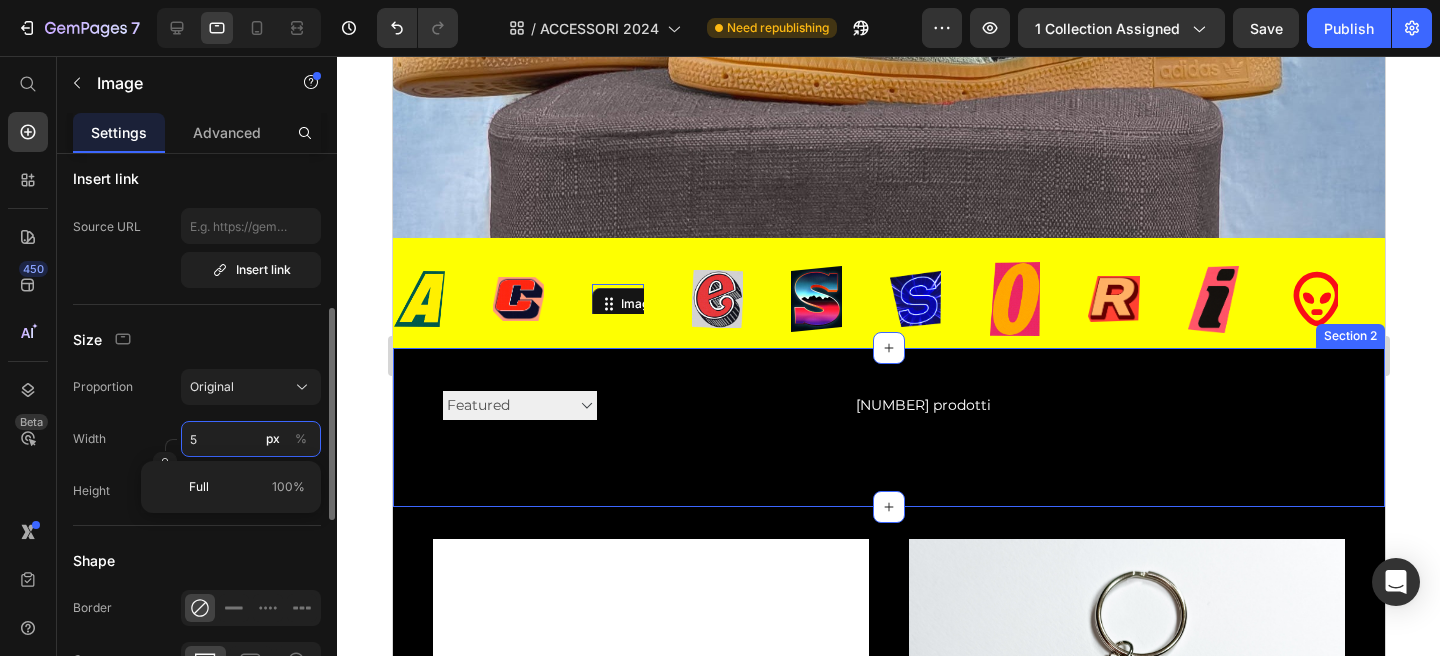 type on "50" 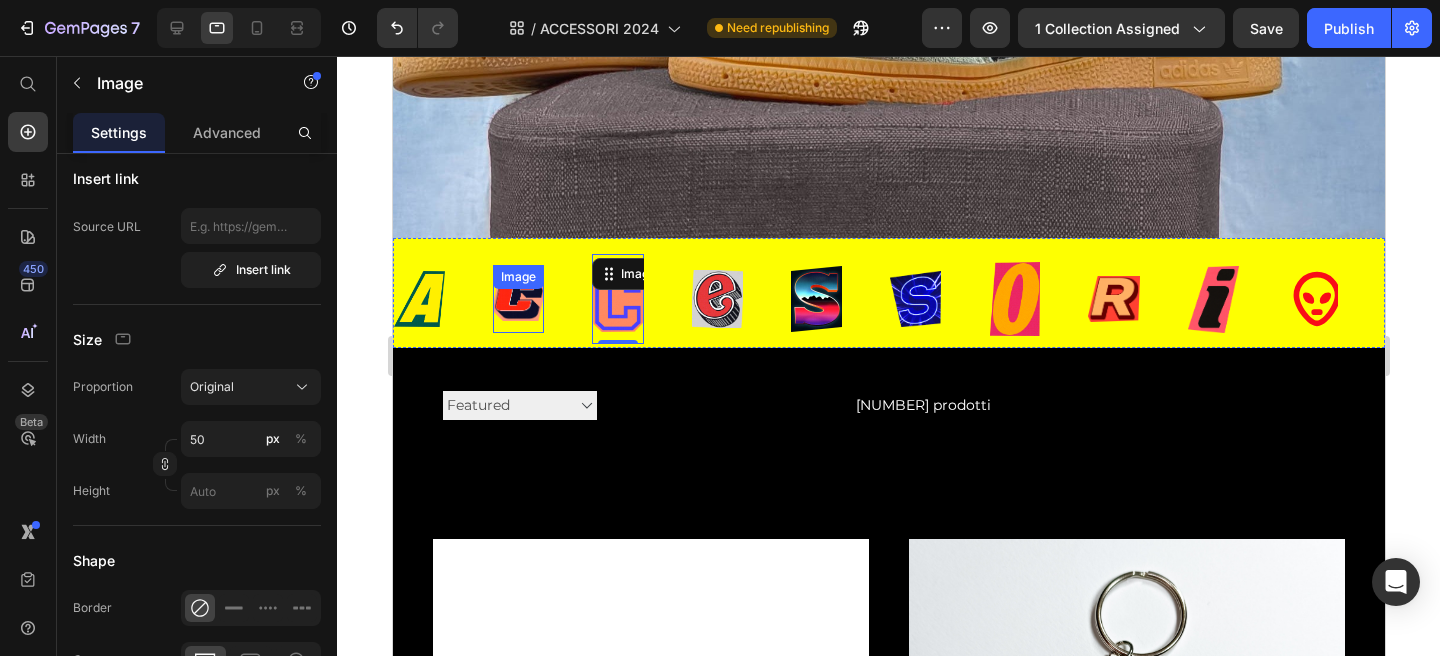 click at bounding box center (517, 299) 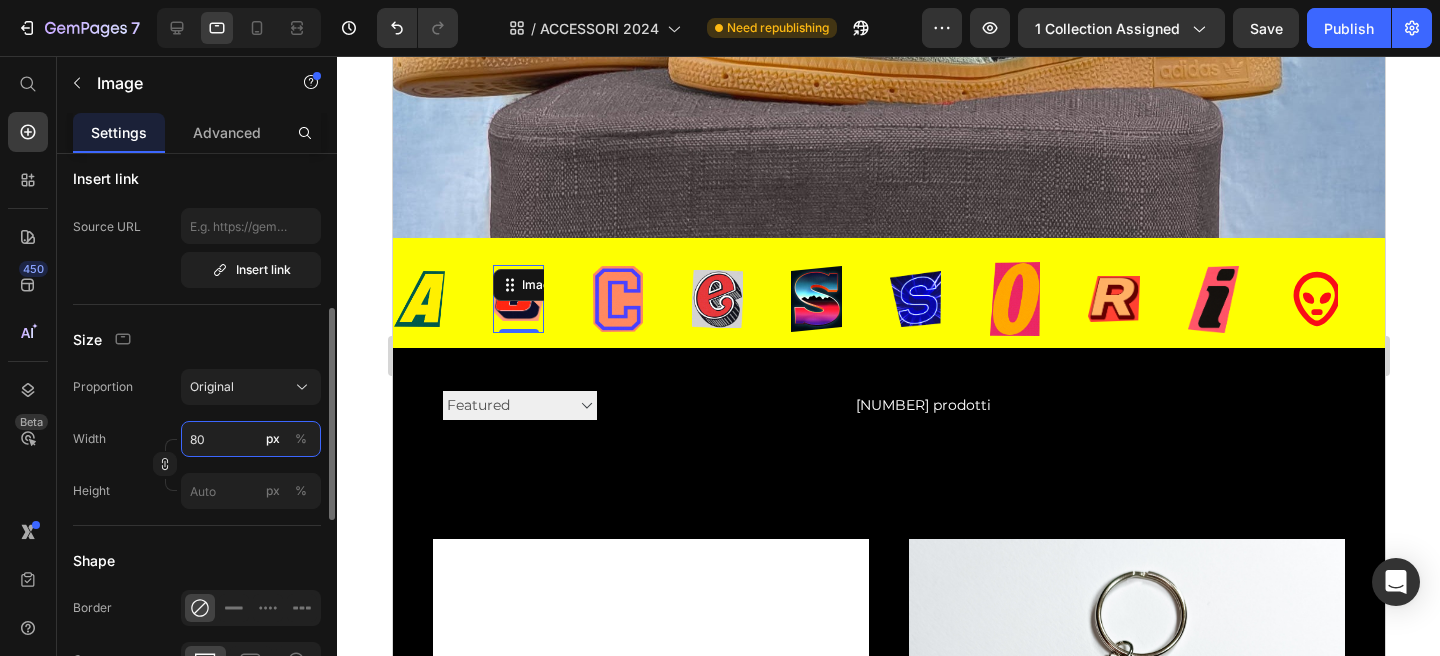 click on "80" at bounding box center (251, 439) 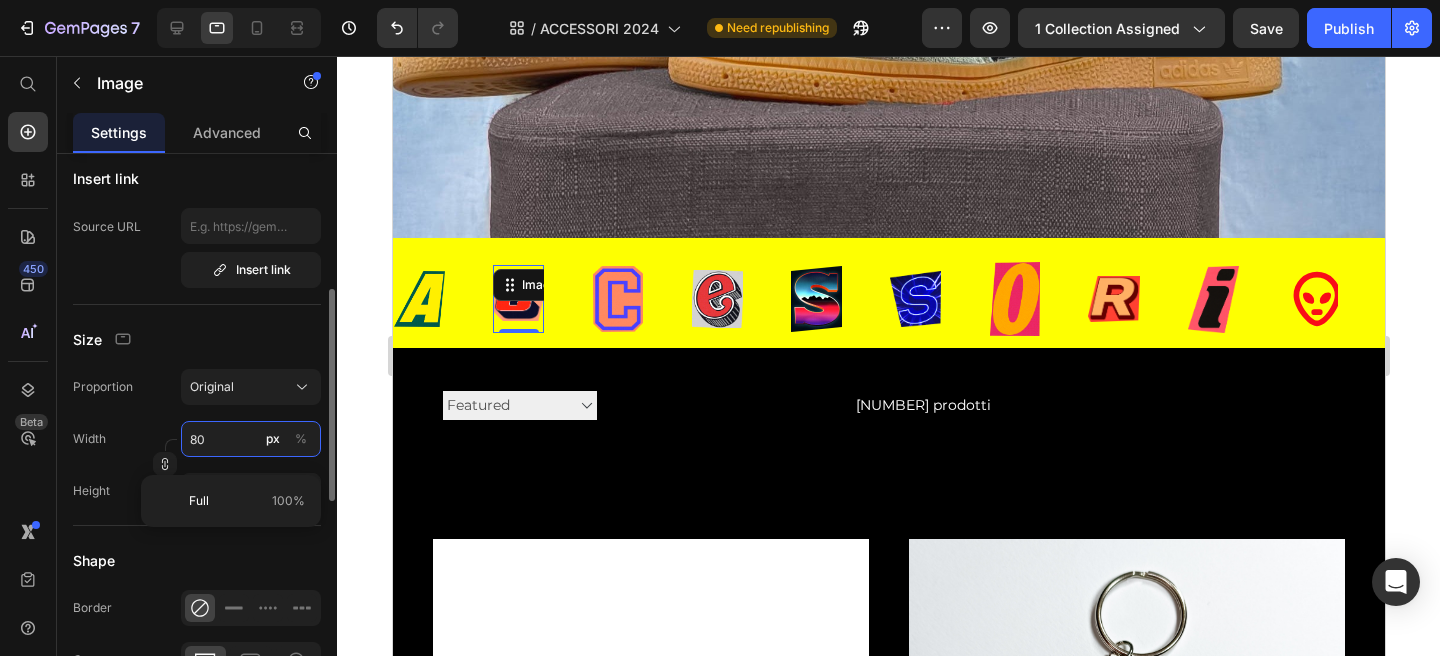 scroll, scrollTop: 0, scrollLeft: 0, axis: both 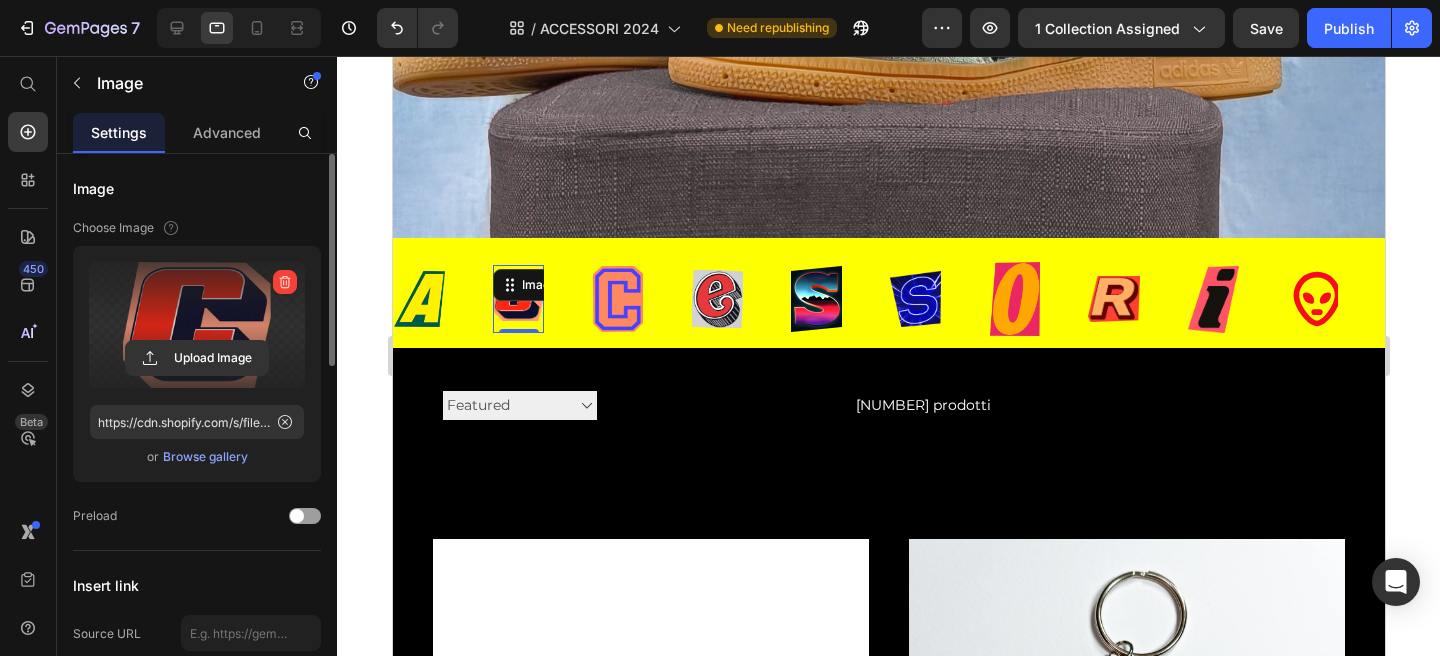 click at bounding box center [197, 325] 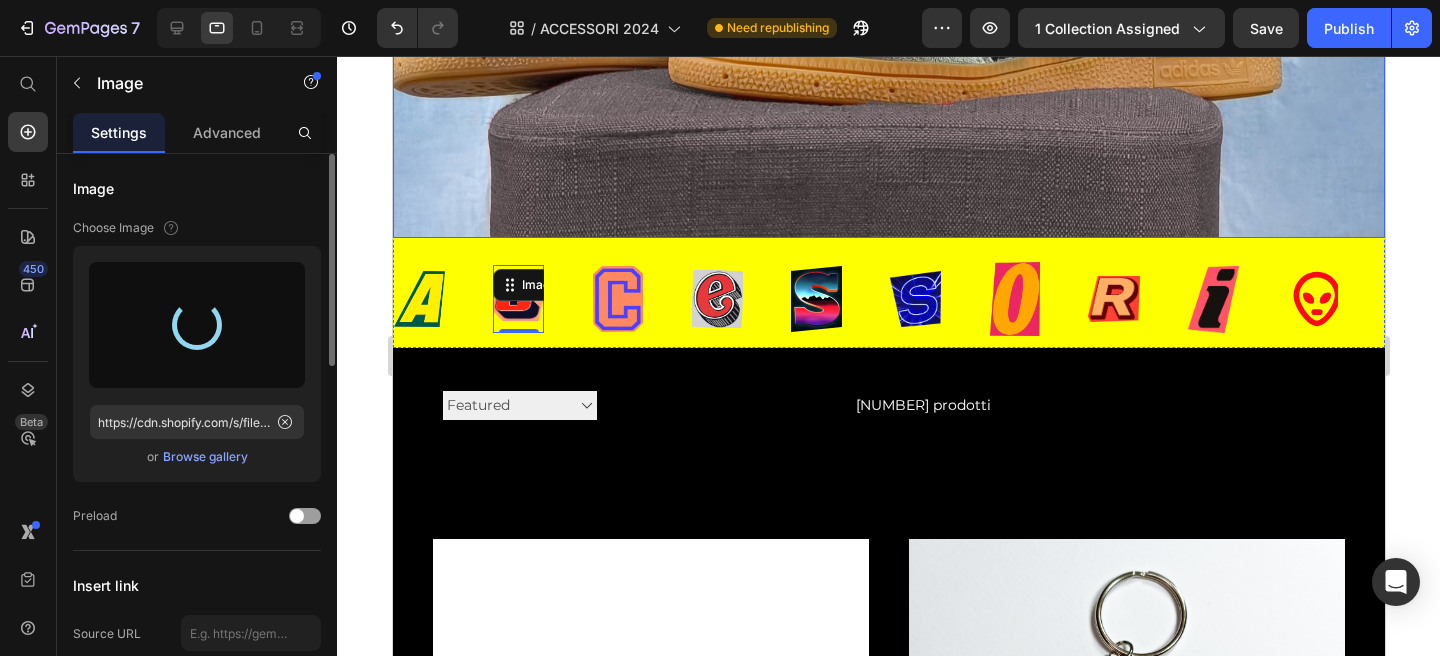 type on "https://cdn.shopify.com/s/files/1/0676/7443/9990/files/gempages_445670753094861834-0afc5748-2daa-4c59-a507-84a02f08789d.png" 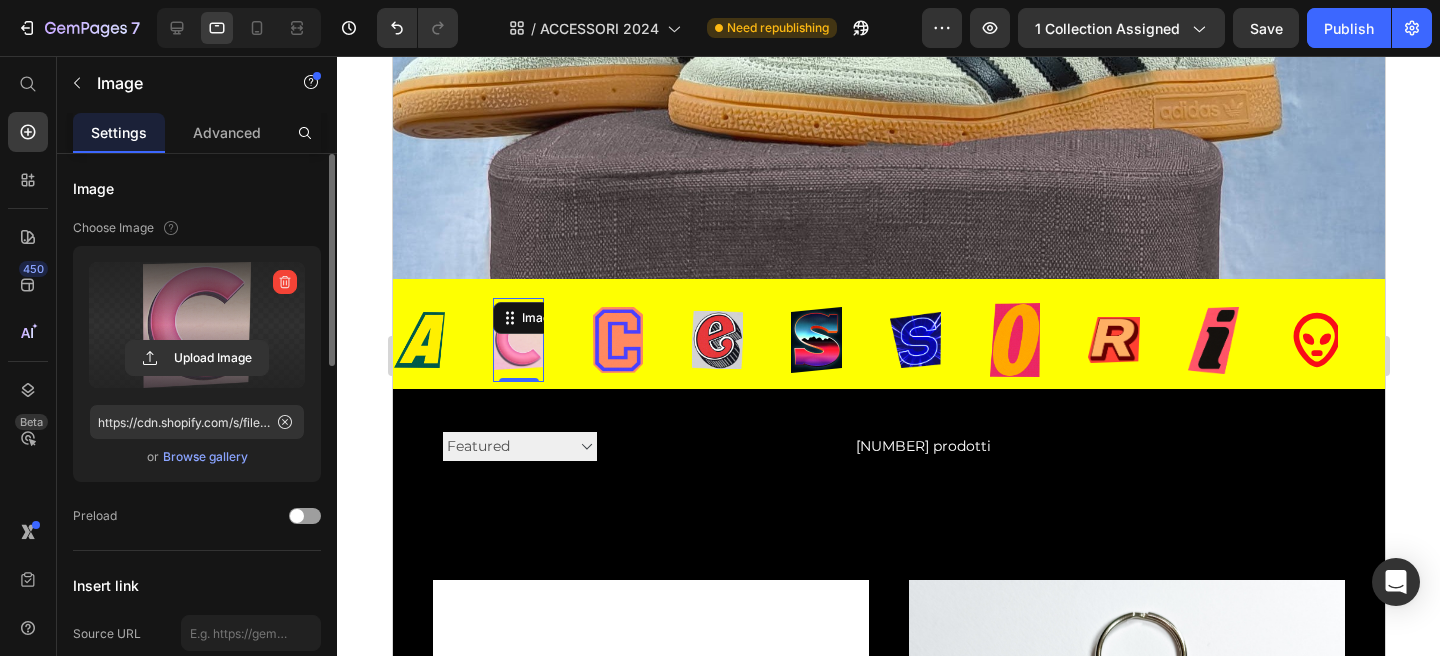 scroll, scrollTop: 621, scrollLeft: 0, axis: vertical 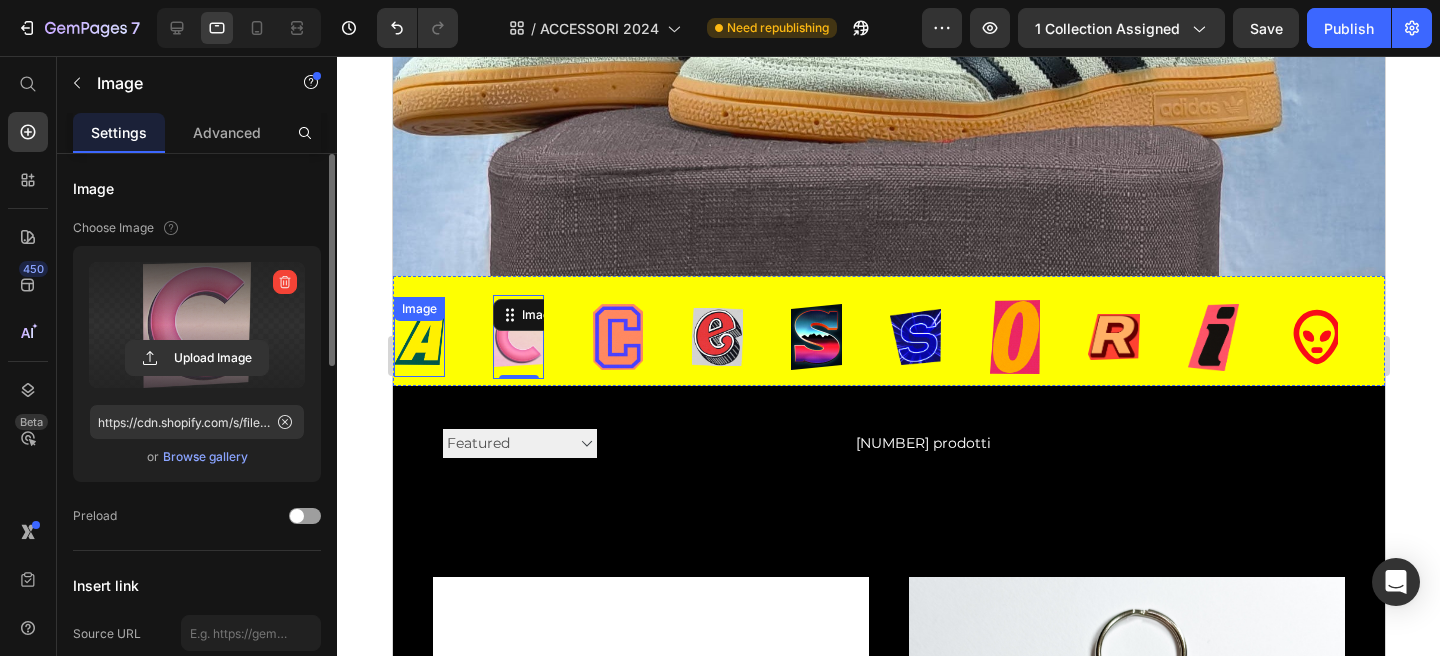 click on "Image" at bounding box center (418, 337) 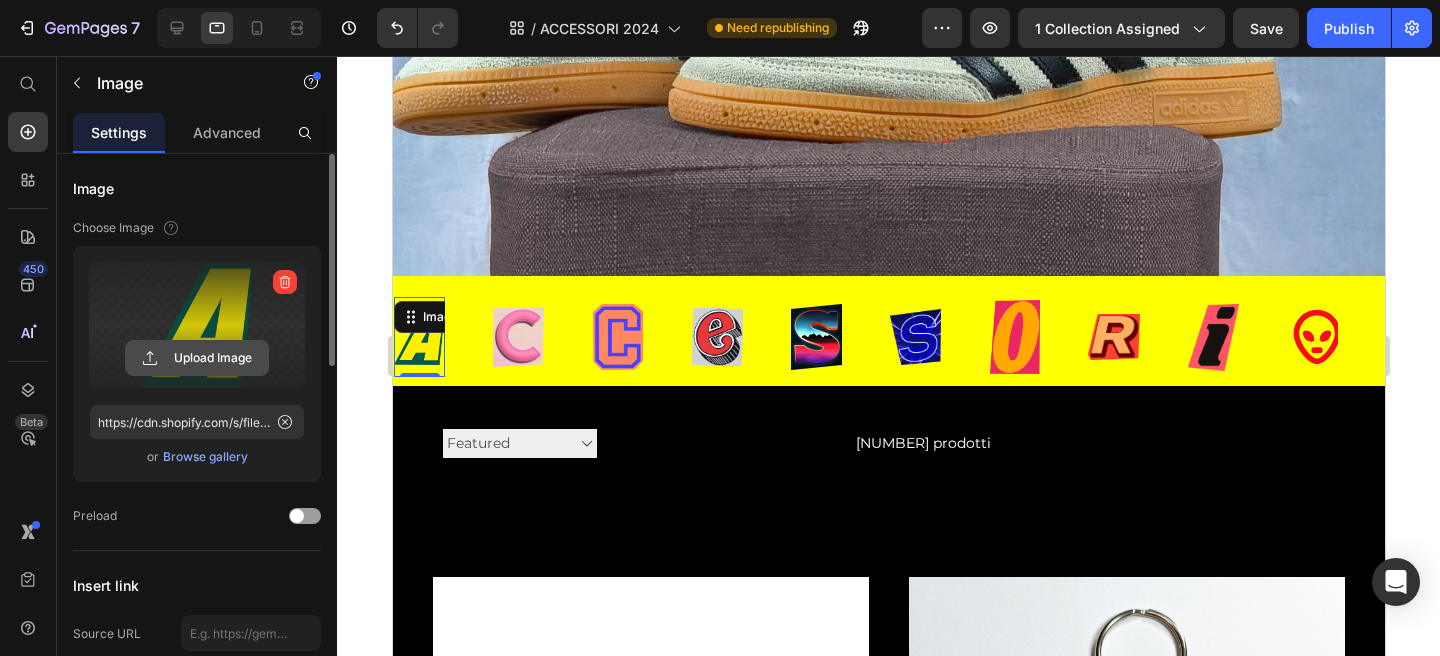 click 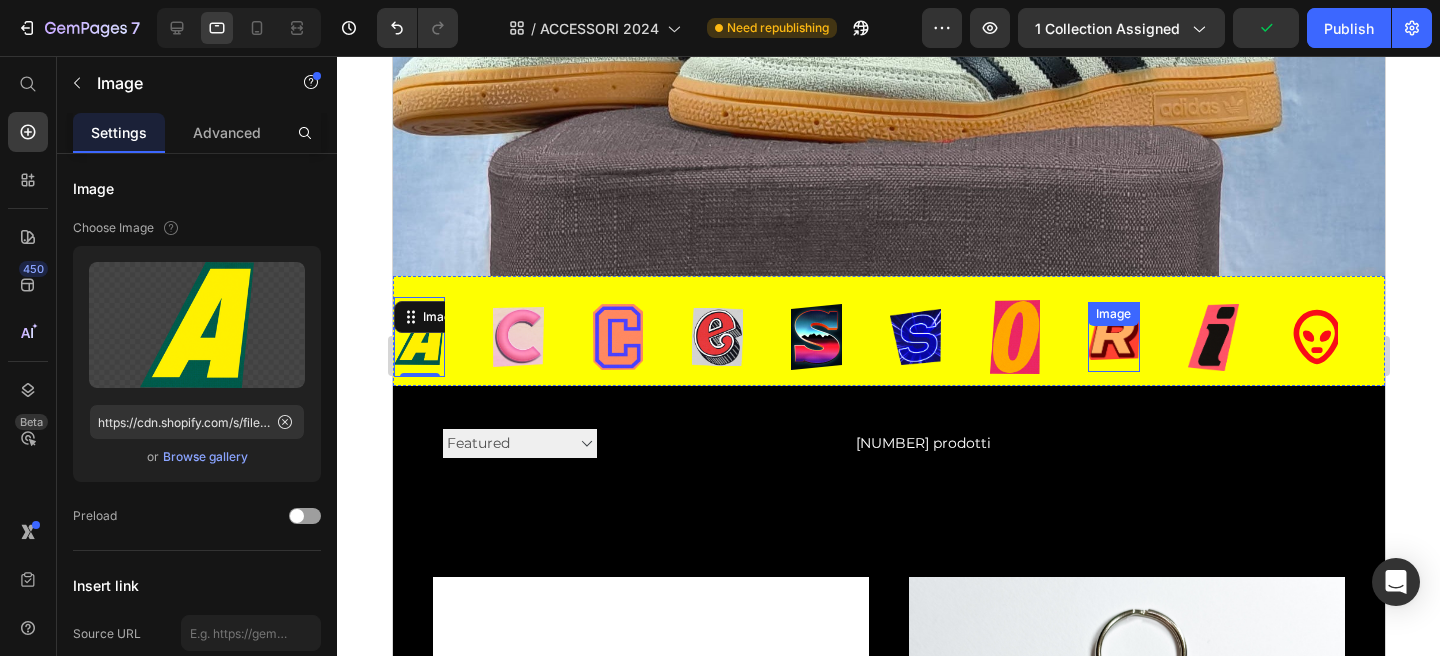 click at bounding box center (1112, 337) 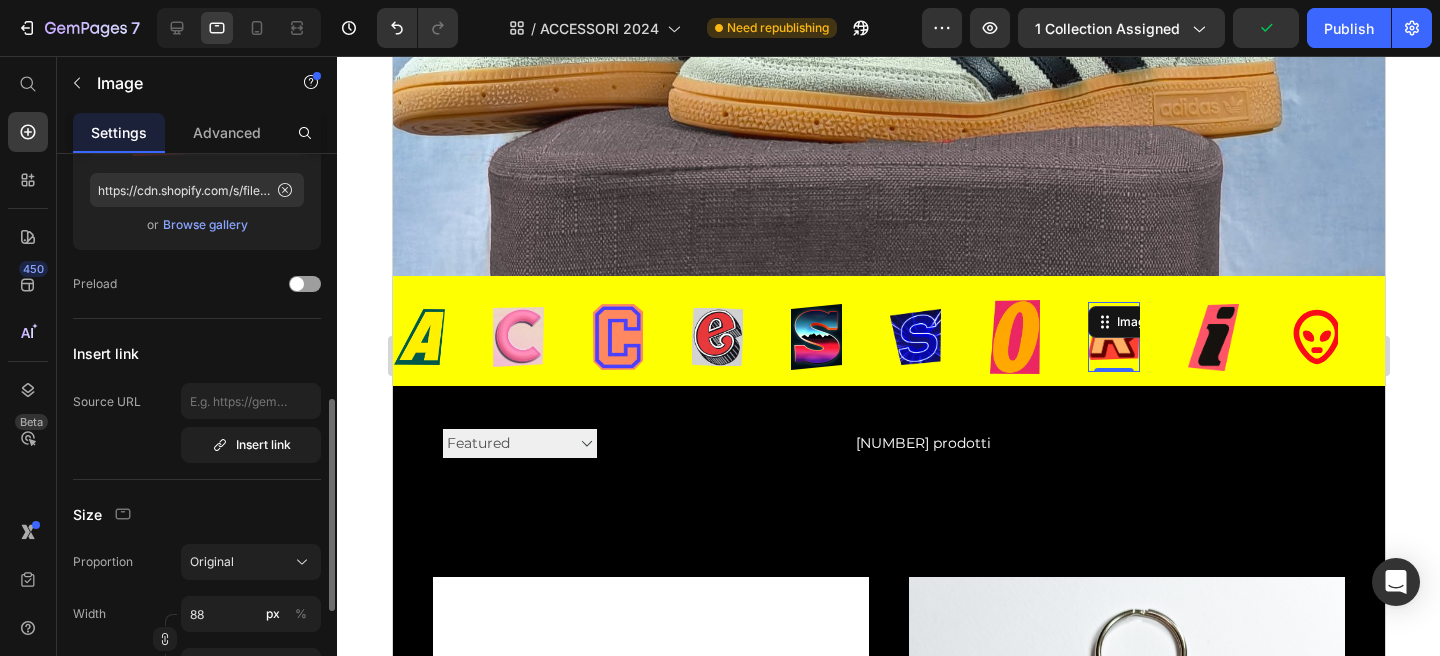 scroll, scrollTop: 346, scrollLeft: 0, axis: vertical 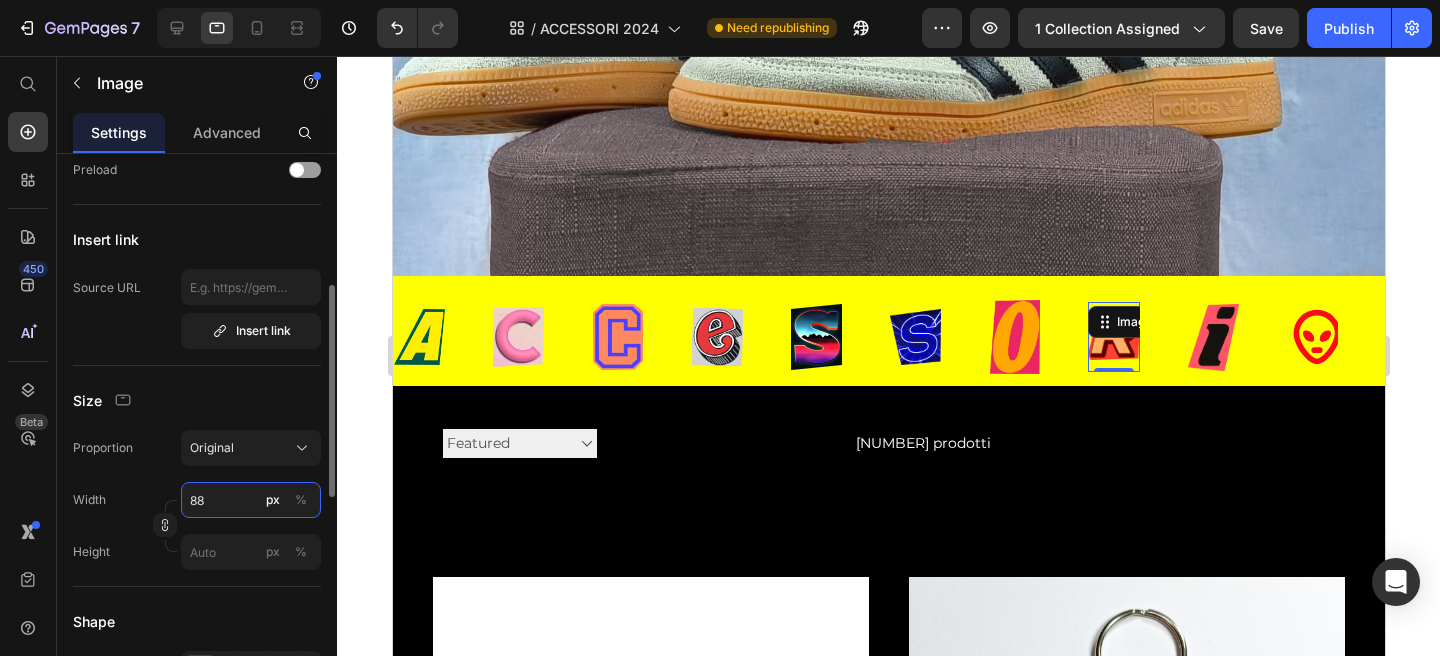 click on "88" at bounding box center (251, 500) 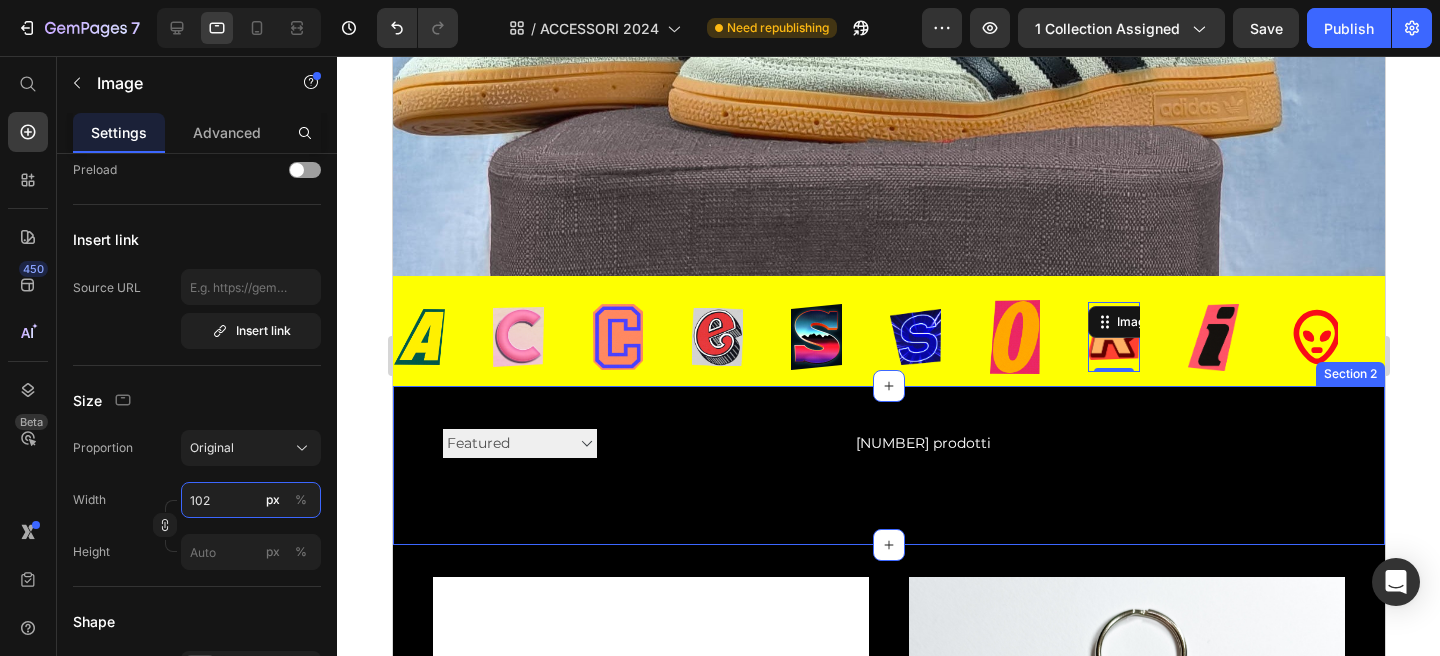 type on "101" 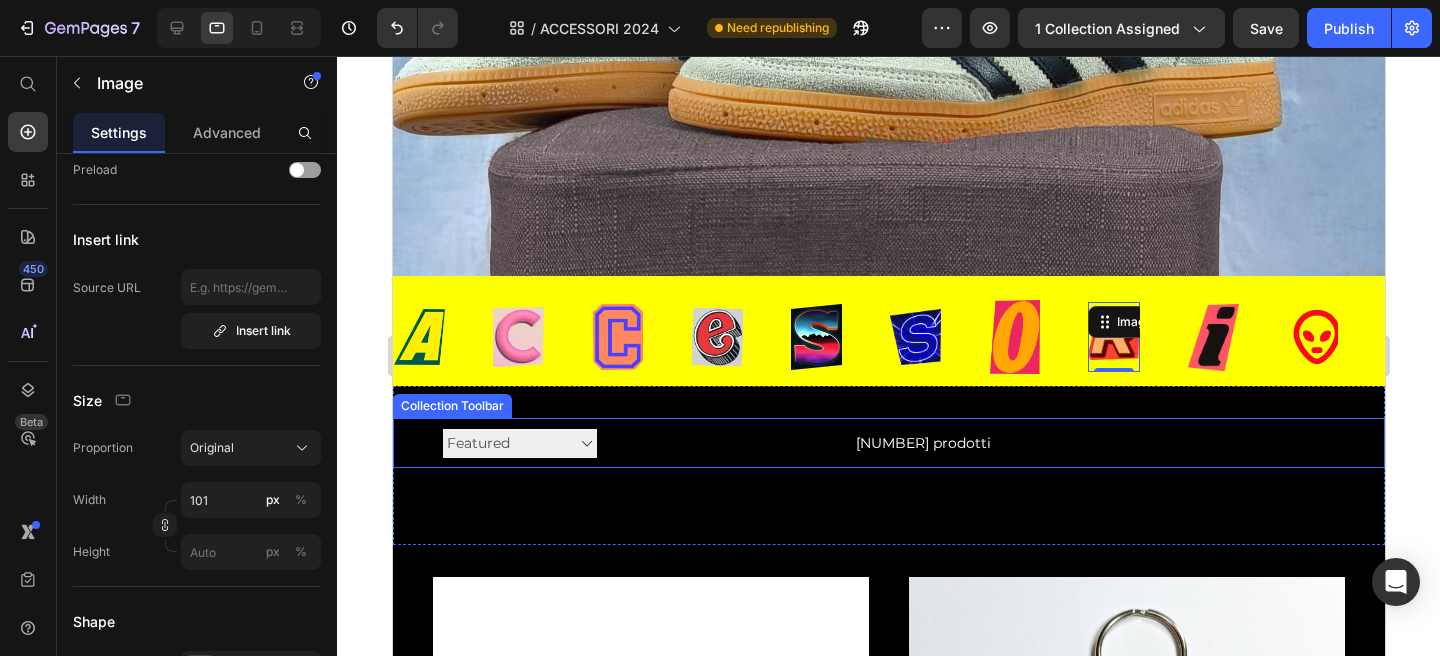 click at bounding box center [1187, 443] 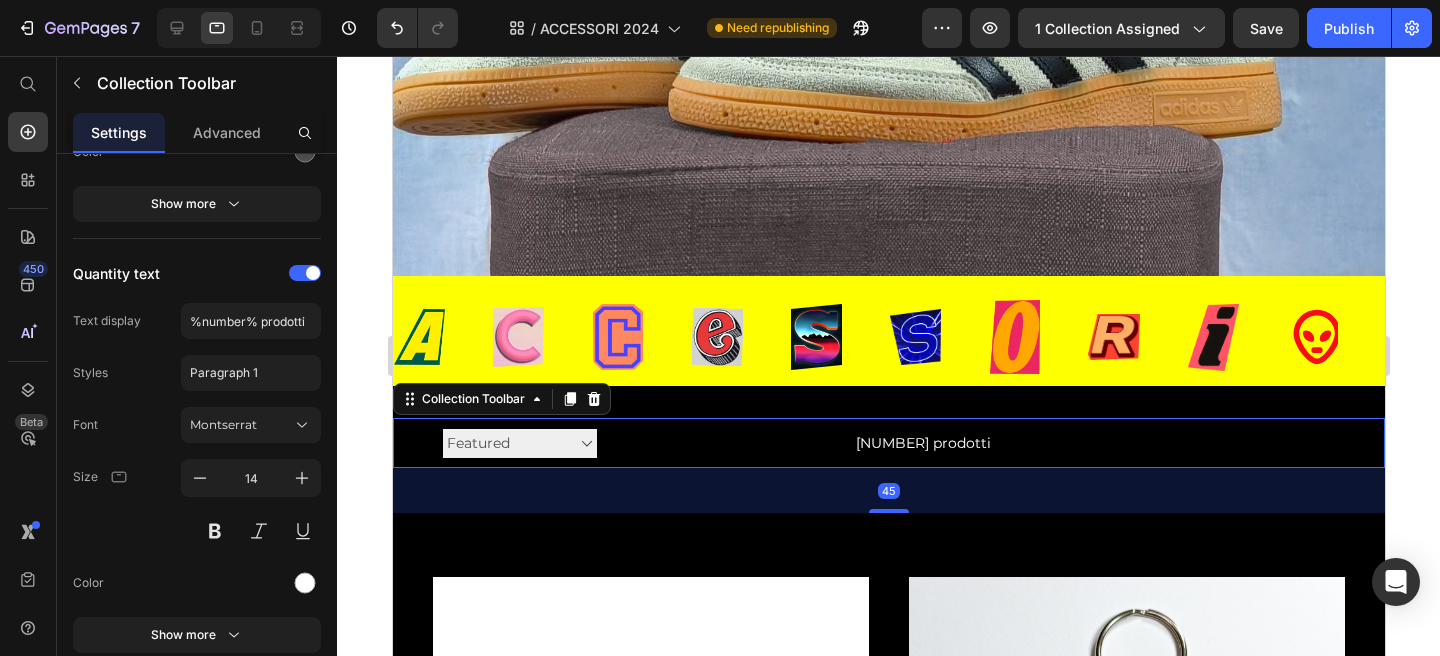 scroll, scrollTop: 0, scrollLeft: 0, axis: both 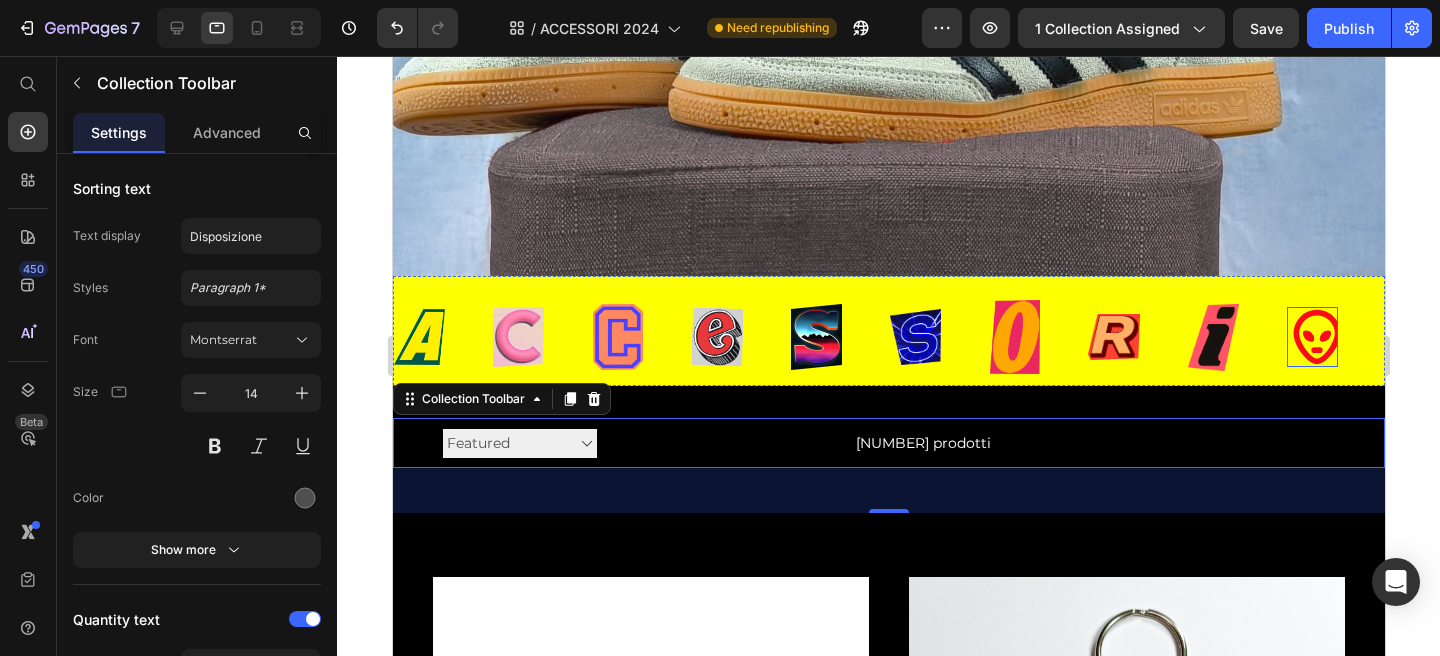 click 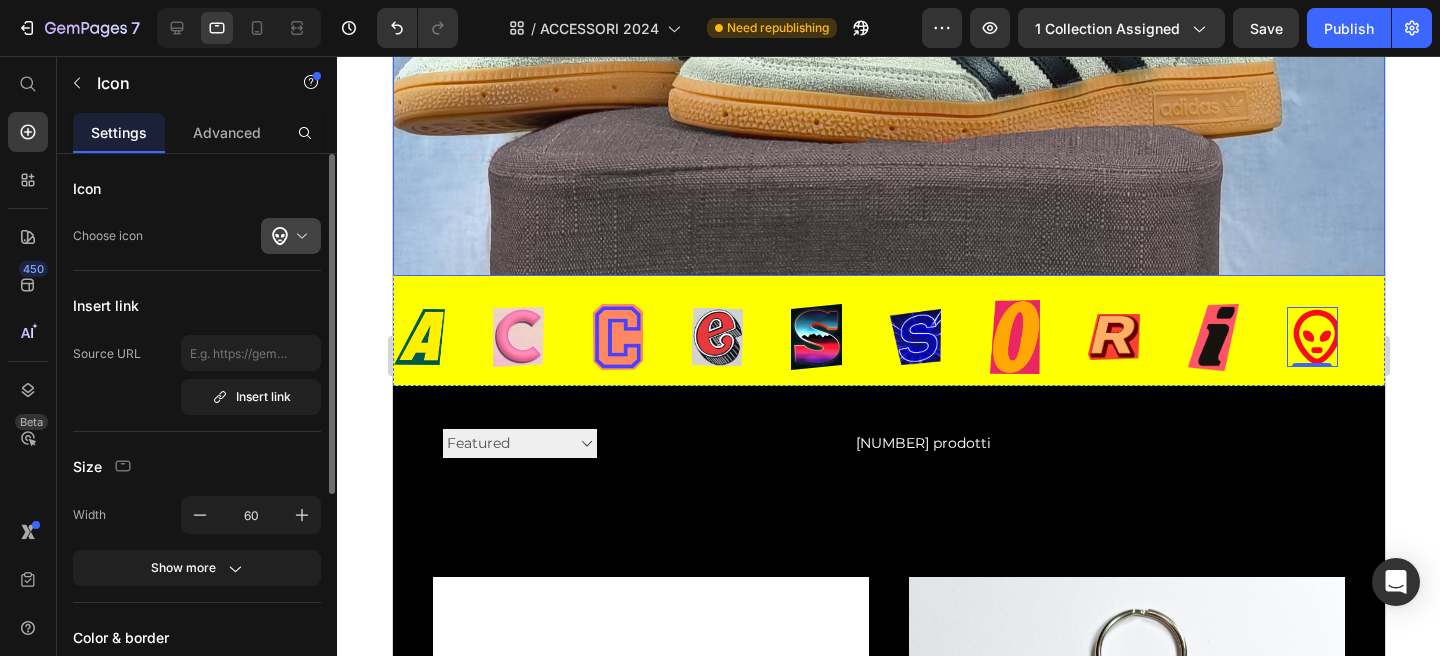 click at bounding box center [299, 236] 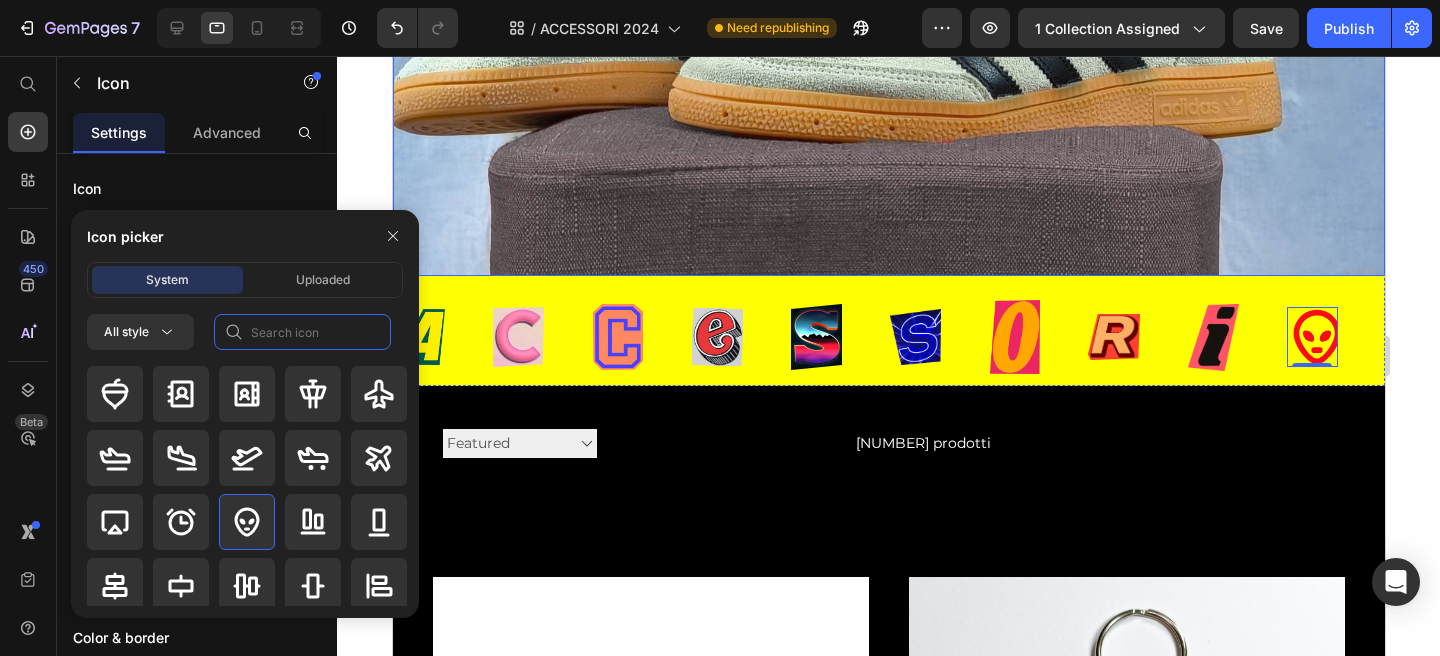 click 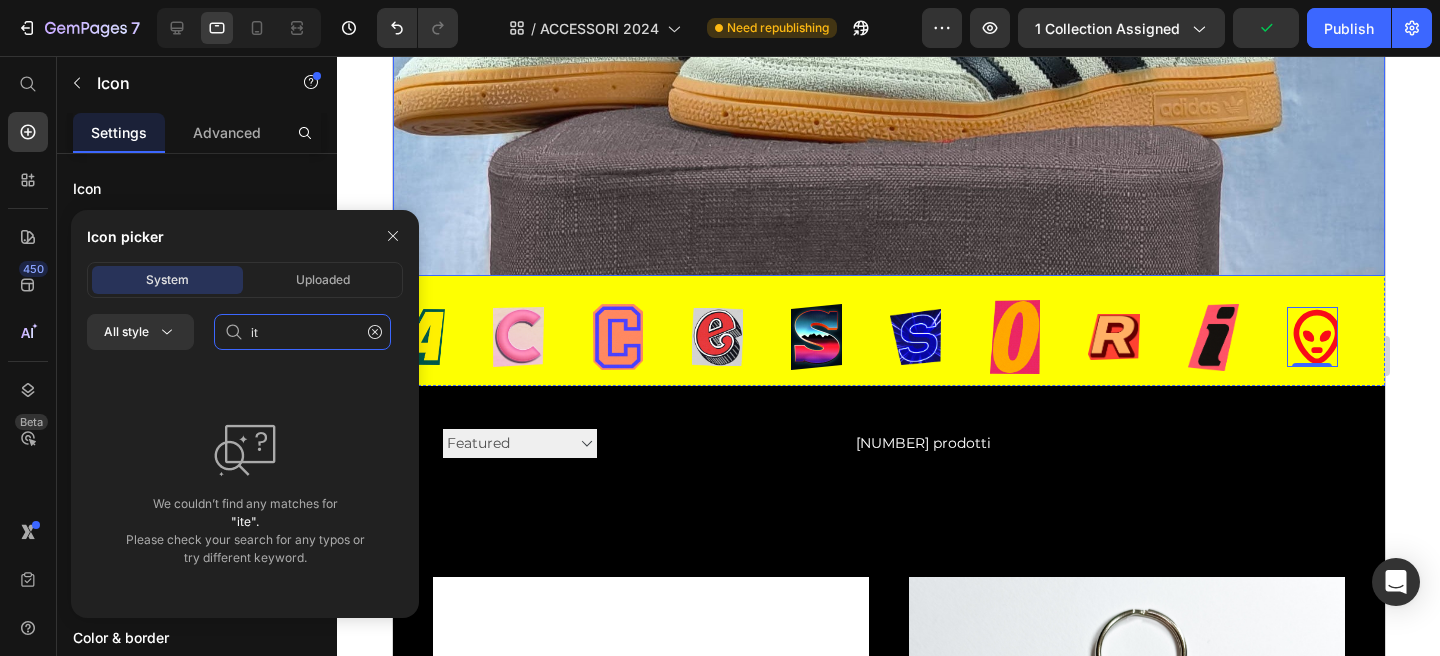 type on "i" 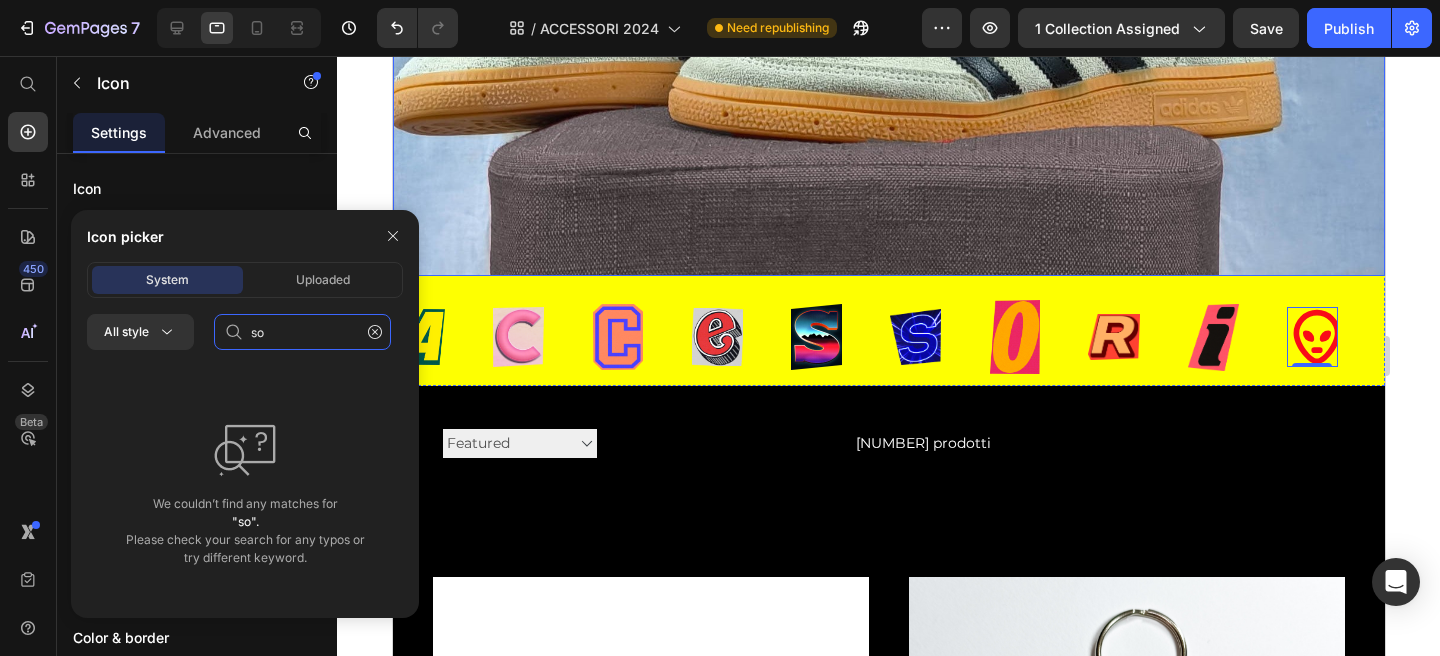 type on "s" 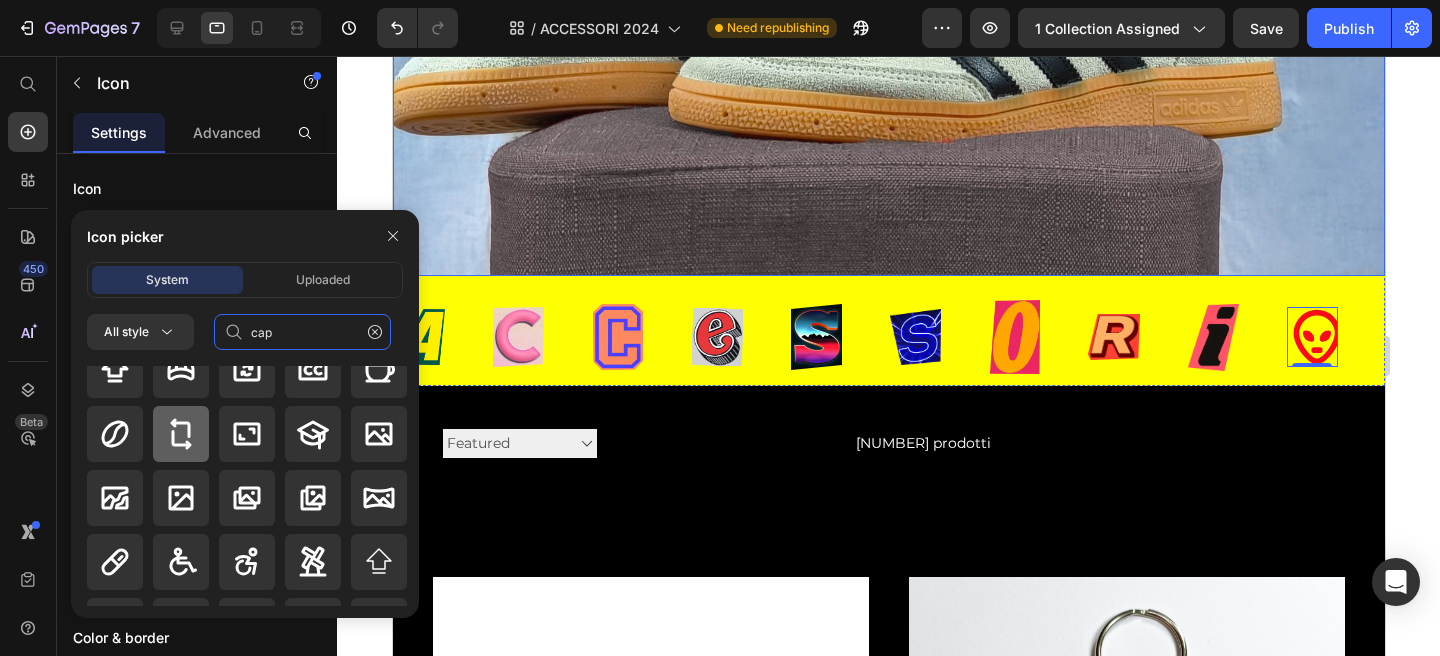 scroll, scrollTop: 0, scrollLeft: 0, axis: both 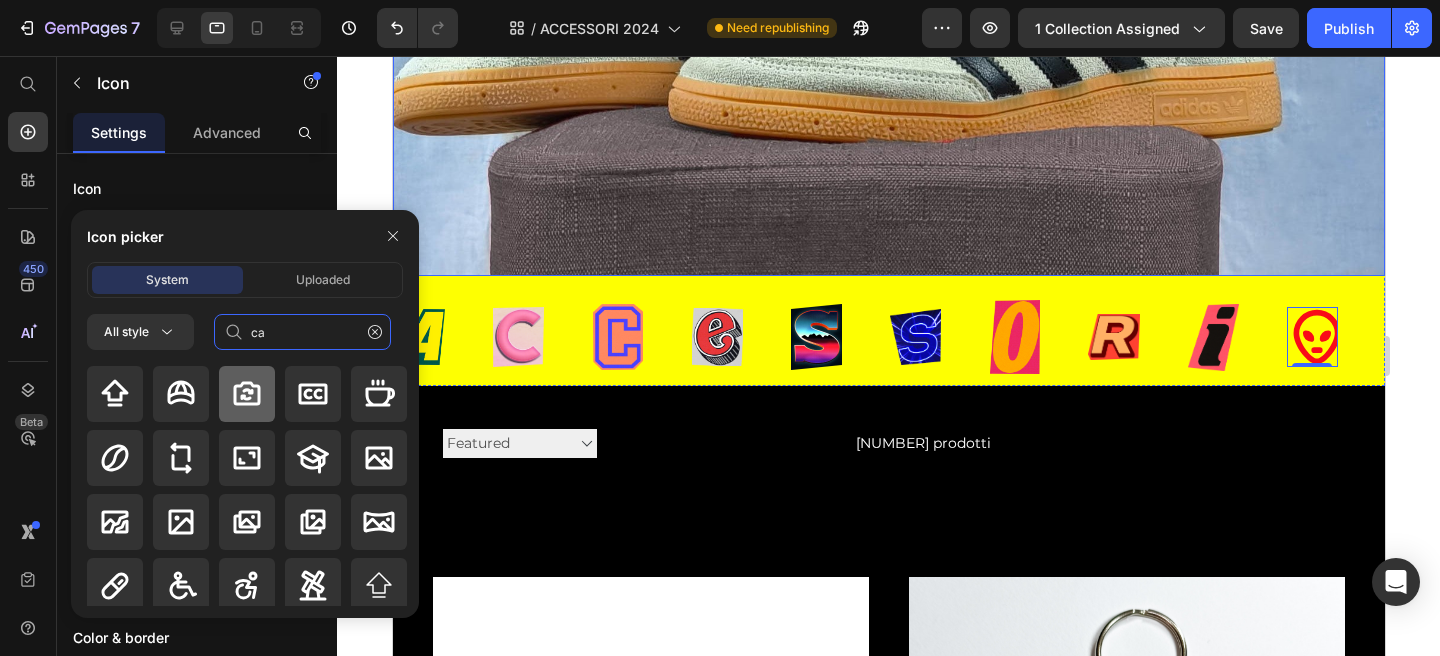 type on "c" 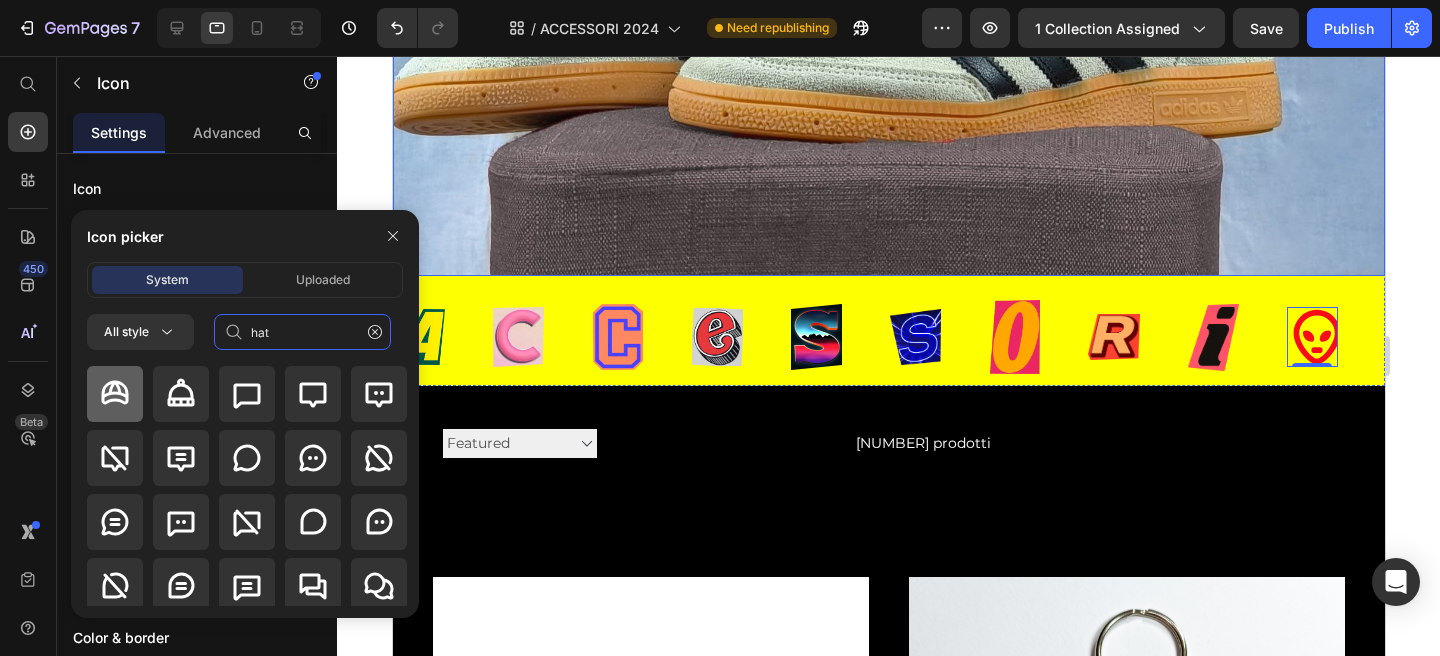 type on "hat" 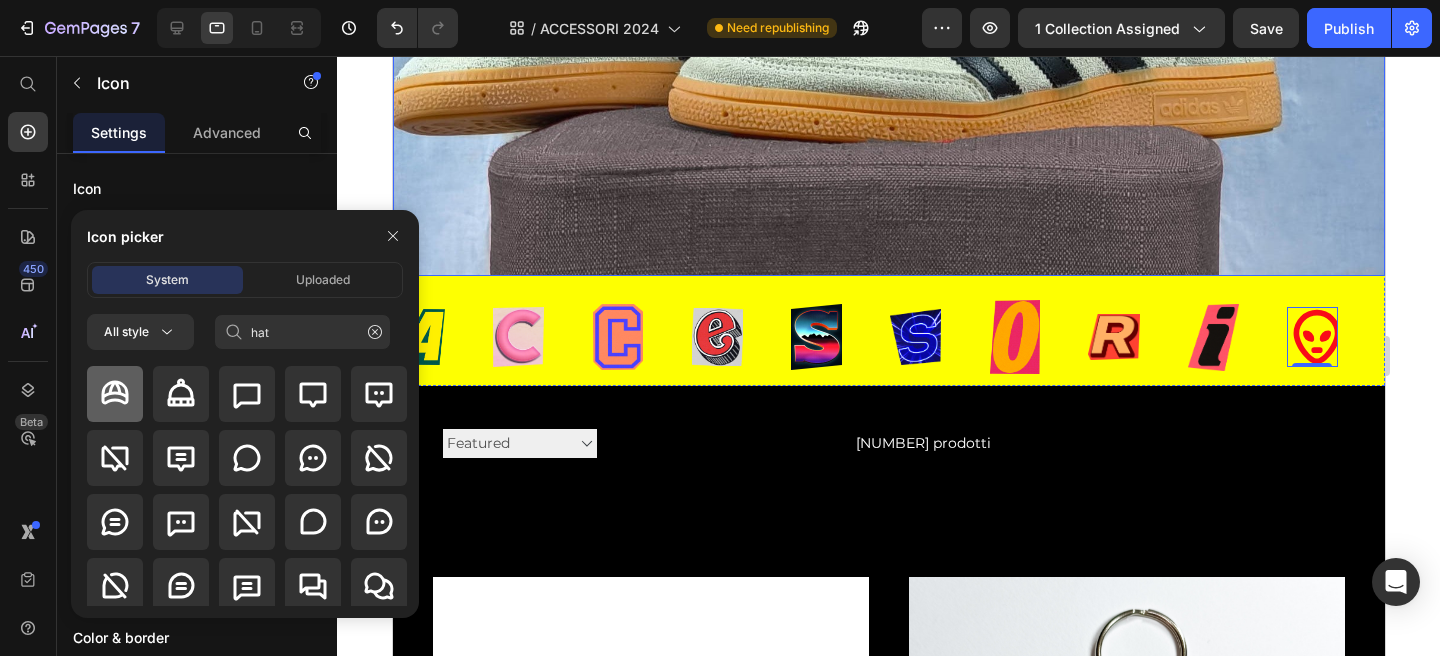 click 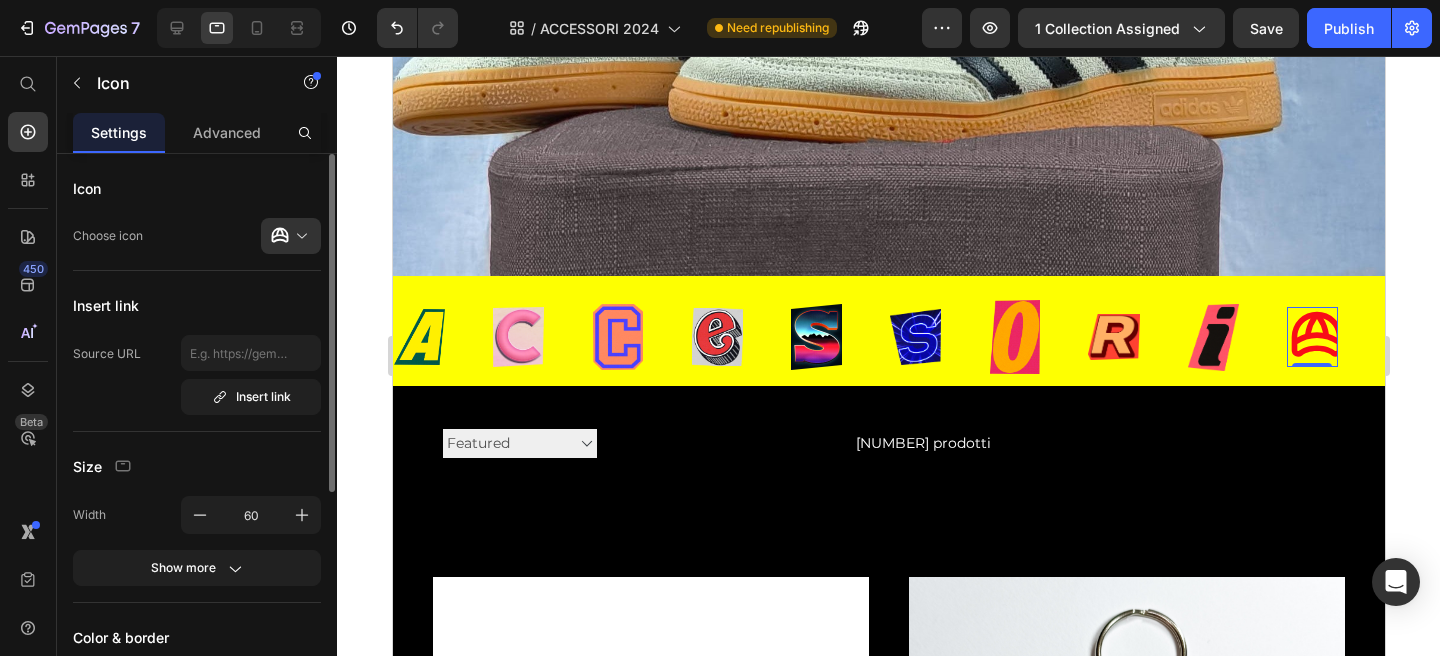scroll, scrollTop: 363, scrollLeft: 0, axis: vertical 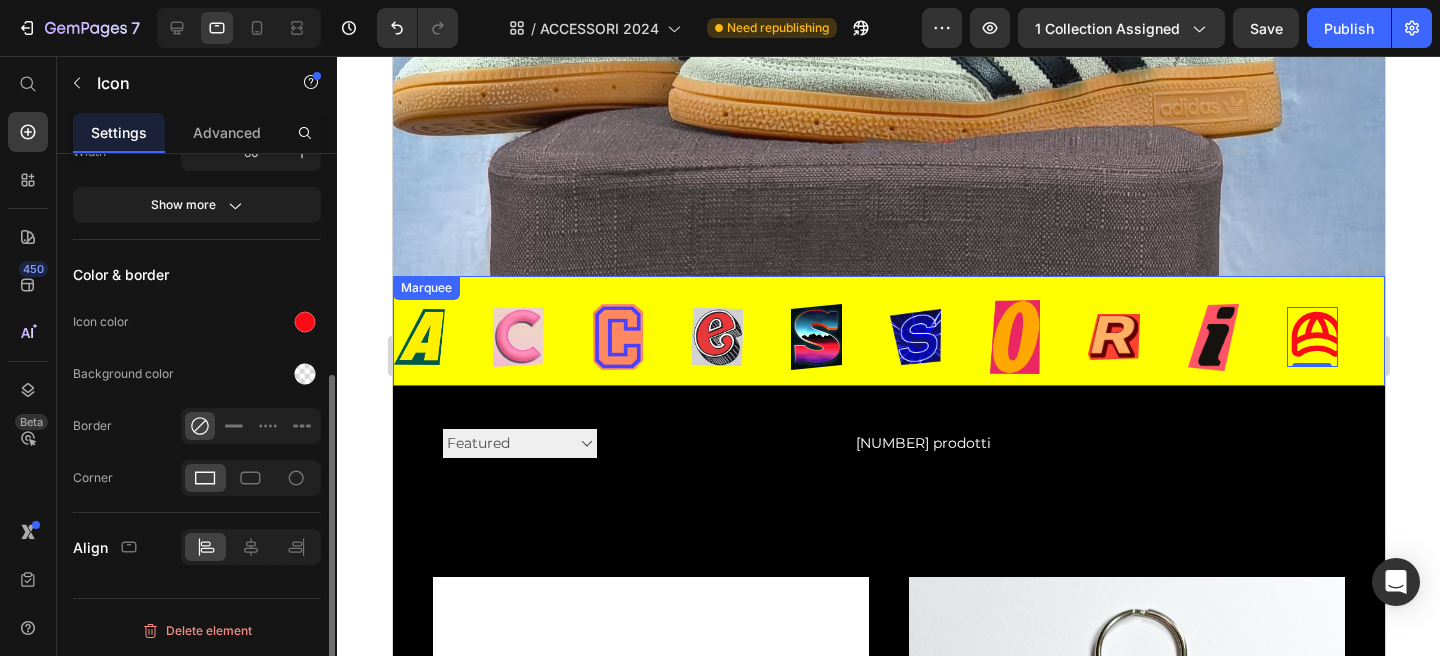 click on "Image Image Image Image Image Image Image Image Image
Icon   0 Image Image Image Image Image Image Image Image Image
Icon   0 Marquee" at bounding box center [888, 331] 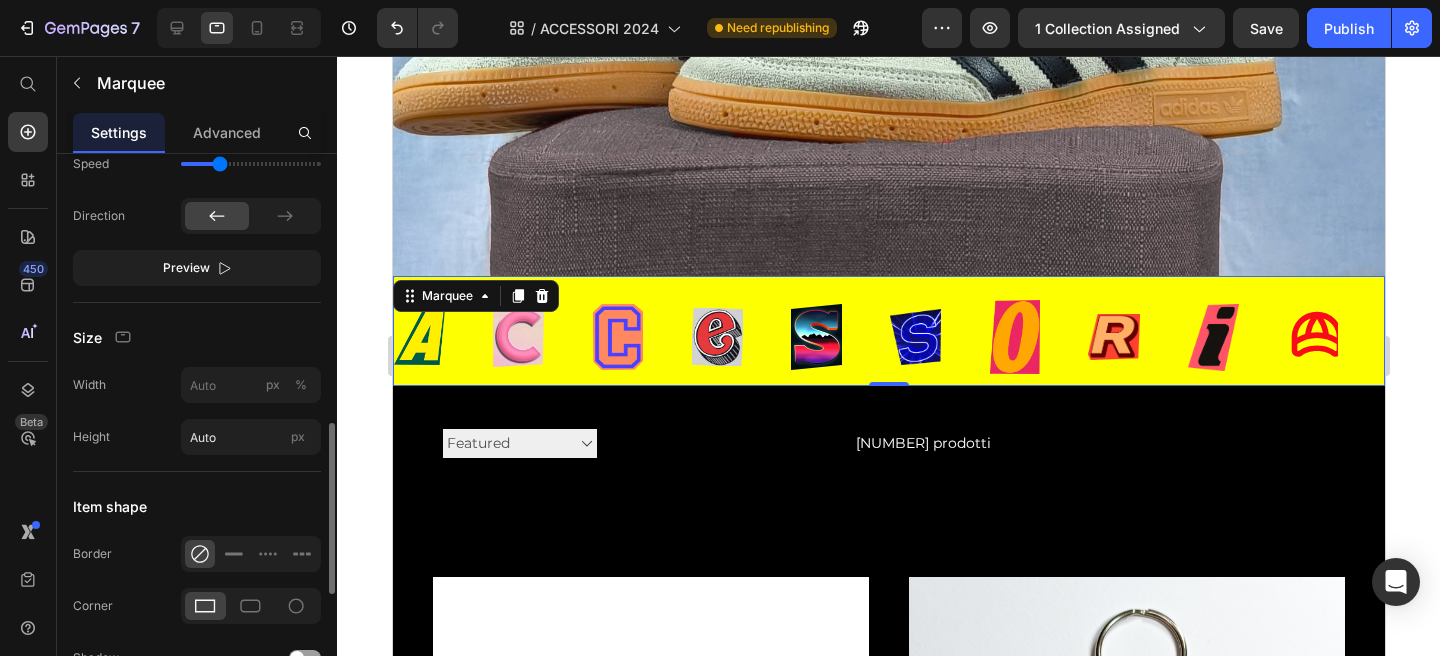 scroll, scrollTop: 908, scrollLeft: 0, axis: vertical 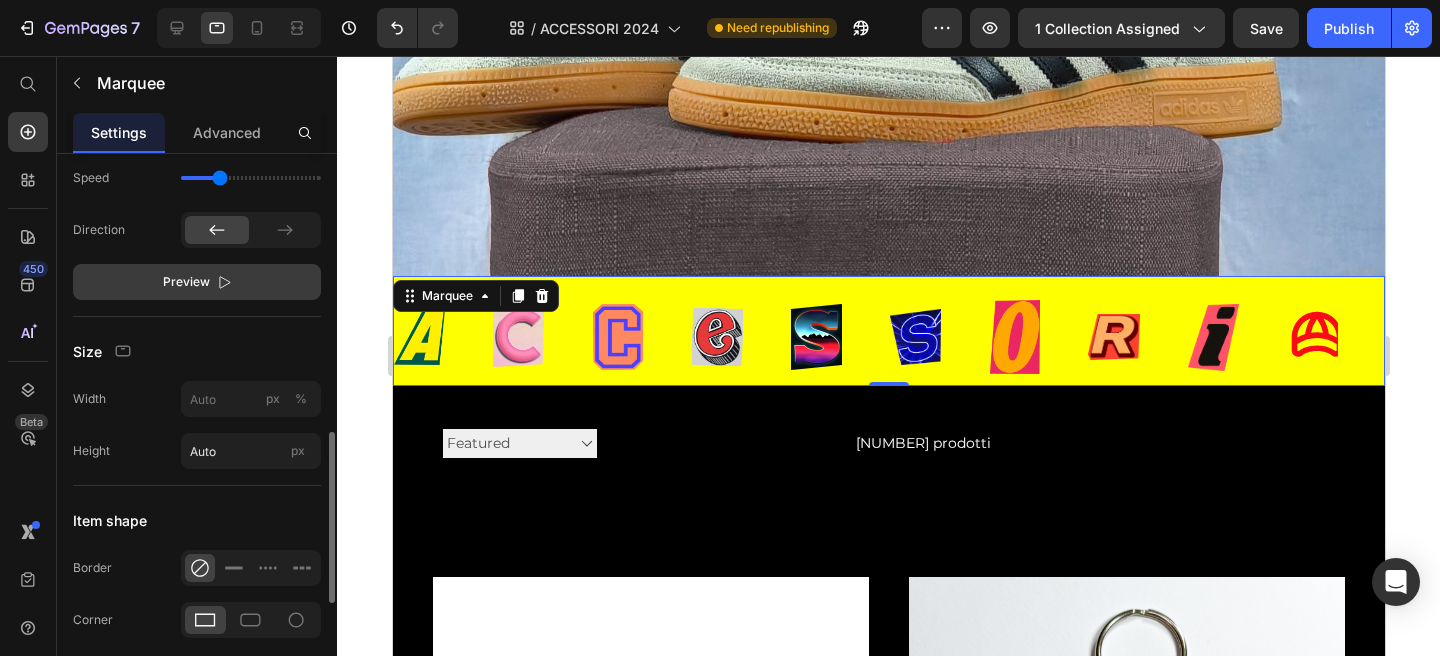 click on "Preview" at bounding box center (197, 282) 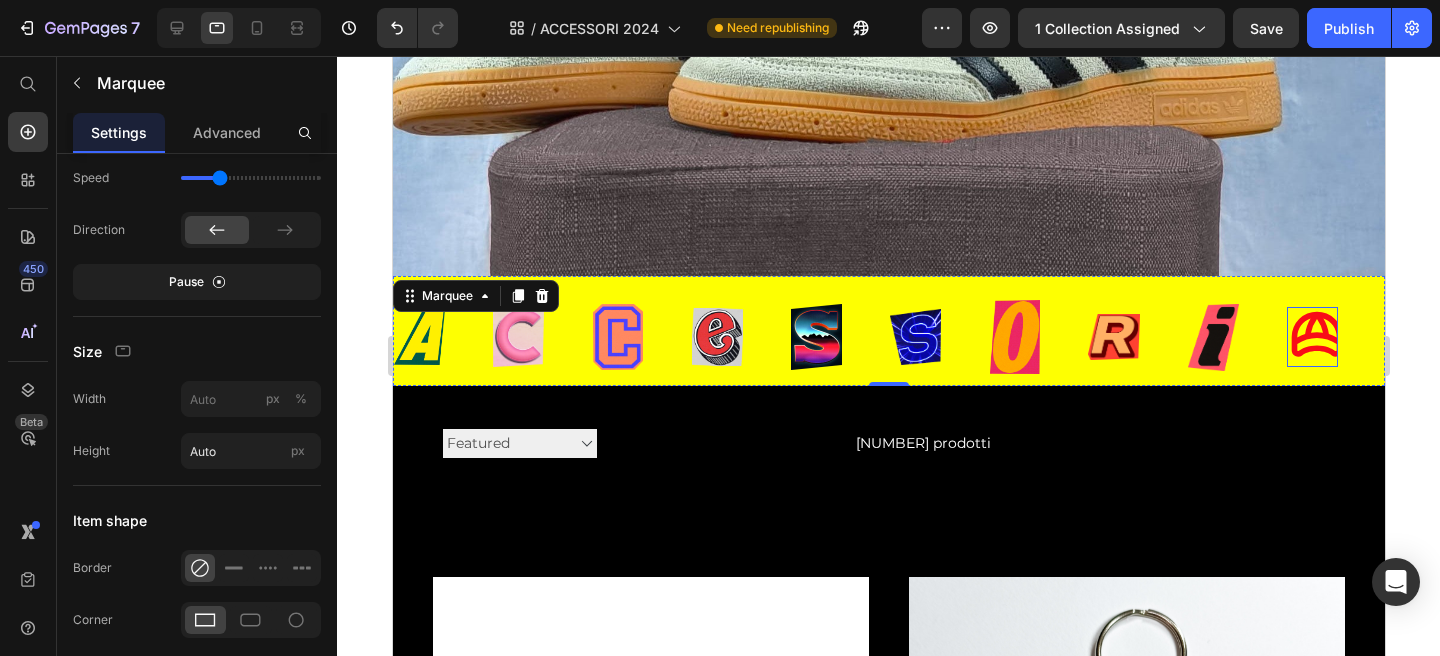 click 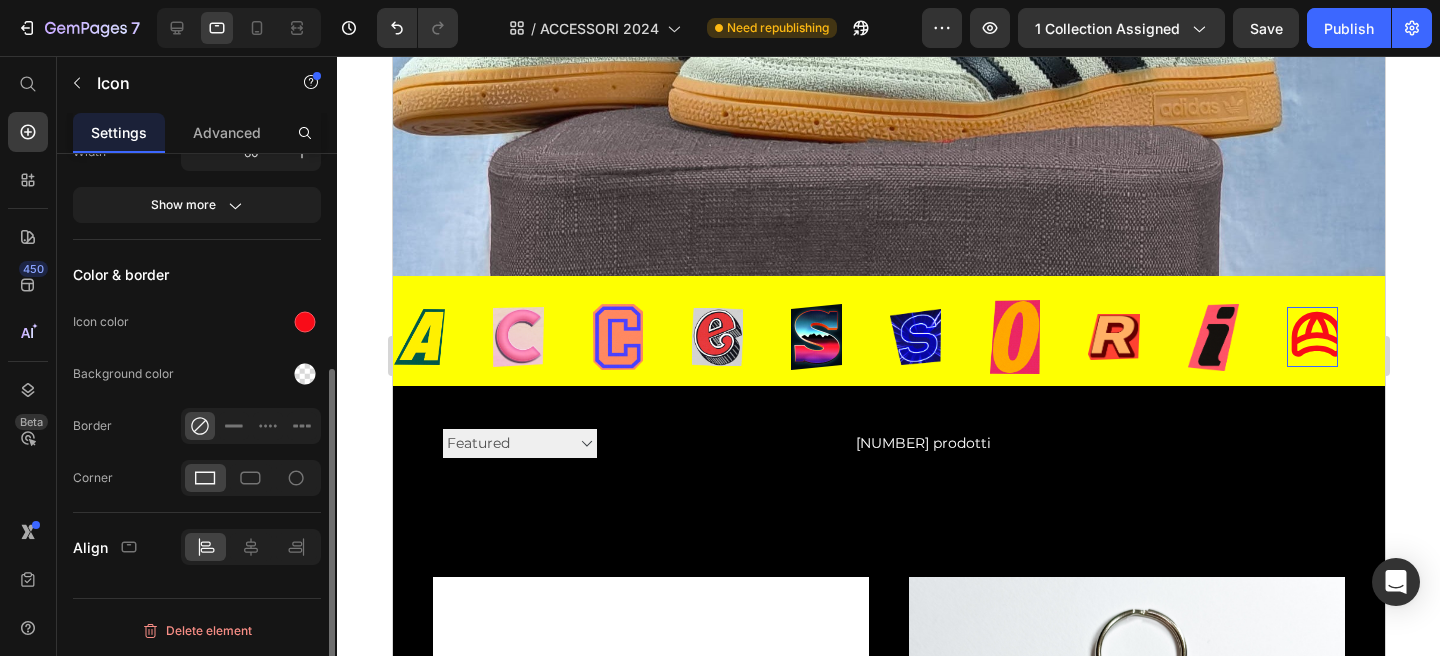 scroll, scrollTop: 0, scrollLeft: 0, axis: both 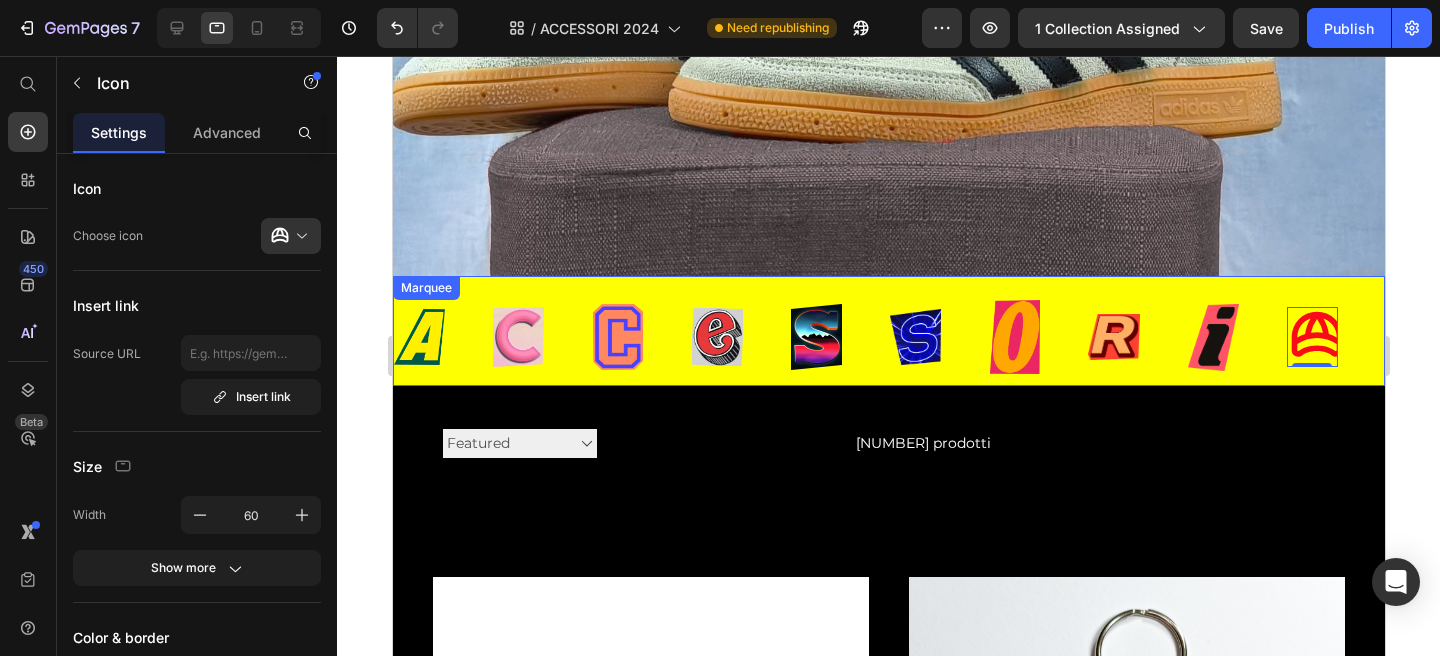 click on "Image Image Image Image Image Image Image Image Image
Icon   0 Image Image Image Image Image Image Image Image Image
Icon   0 Marquee" at bounding box center [888, 331] 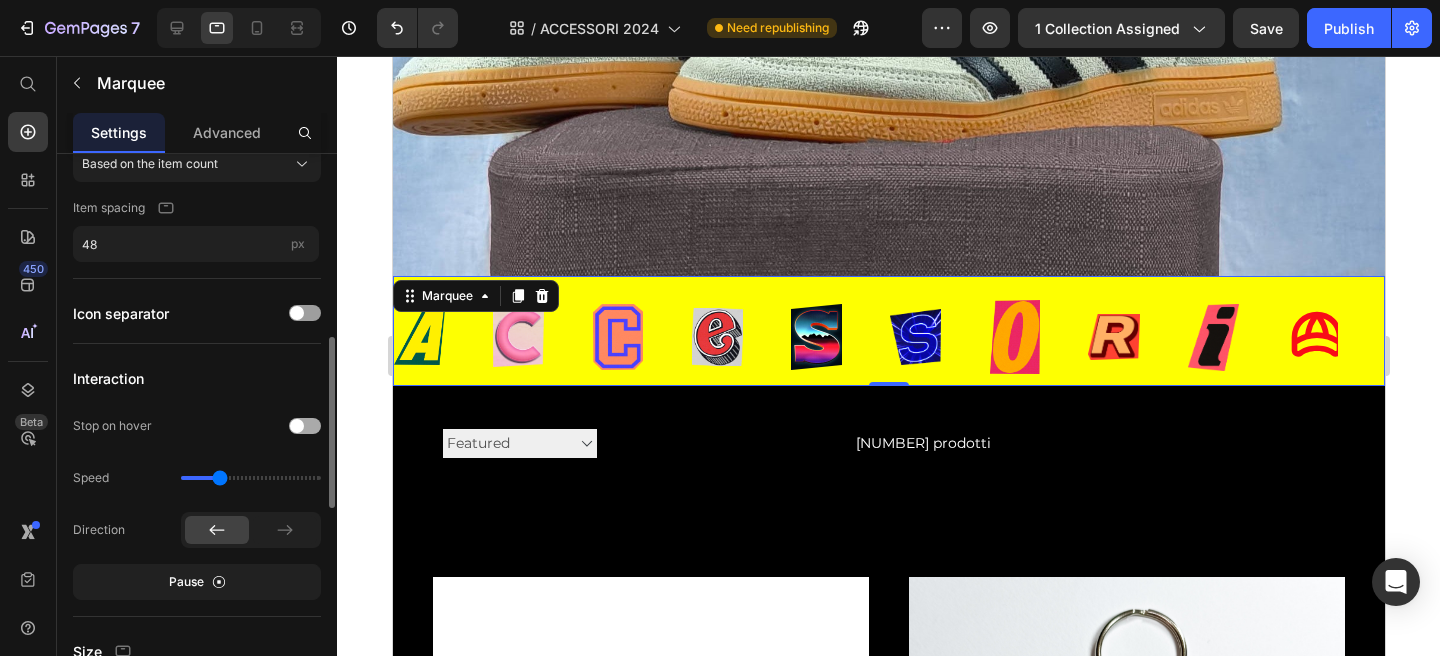 scroll, scrollTop: 579, scrollLeft: 0, axis: vertical 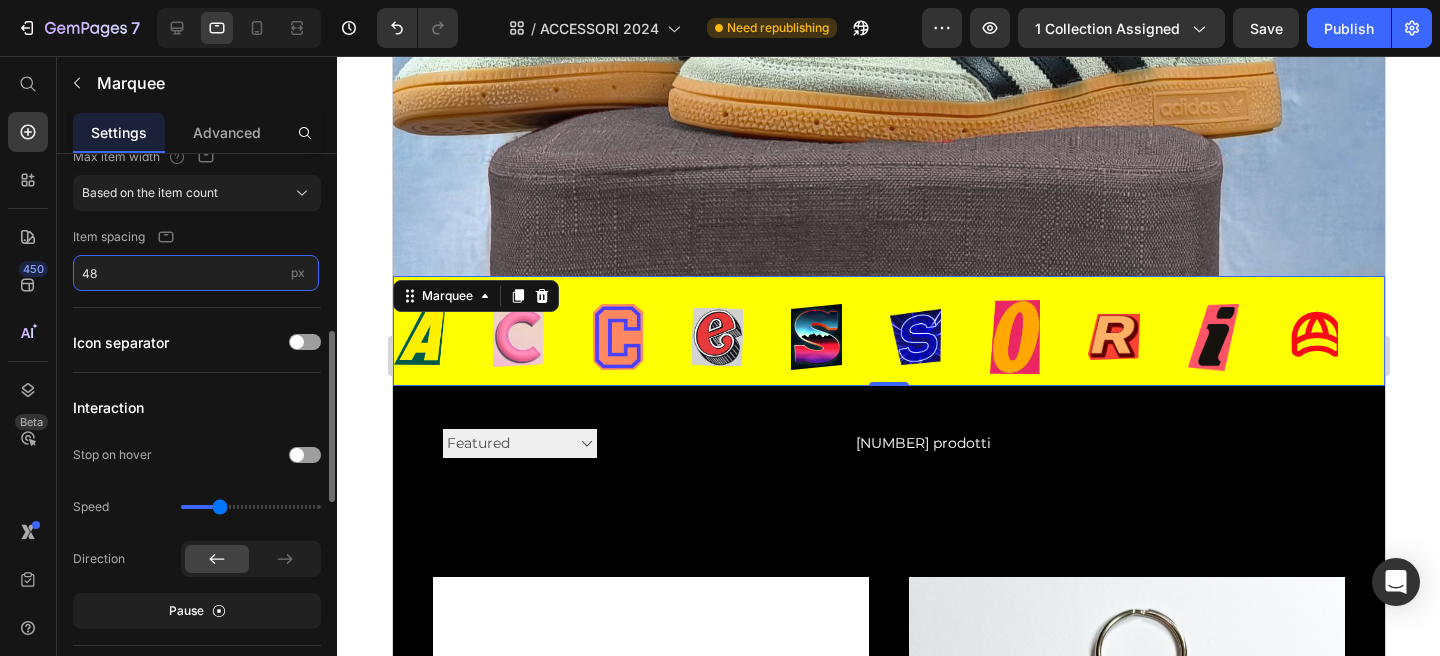 click on "48" at bounding box center (196, 273) 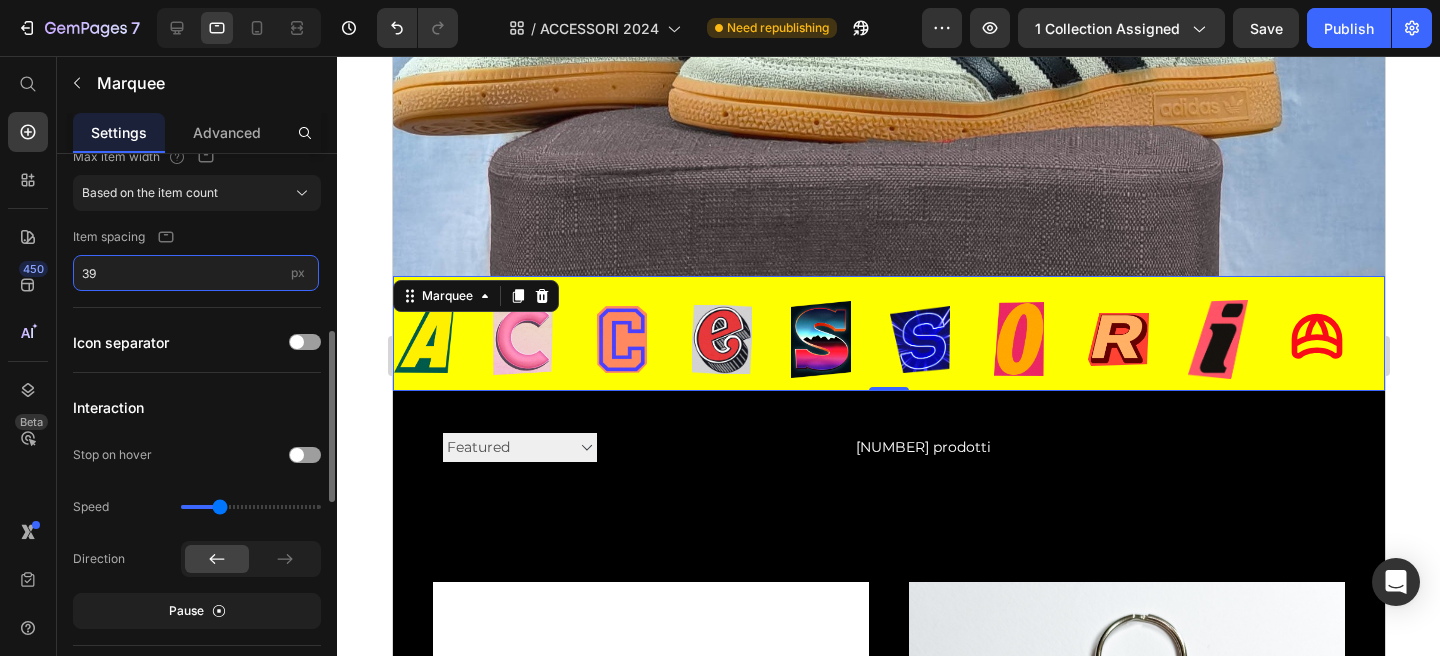 type on "40" 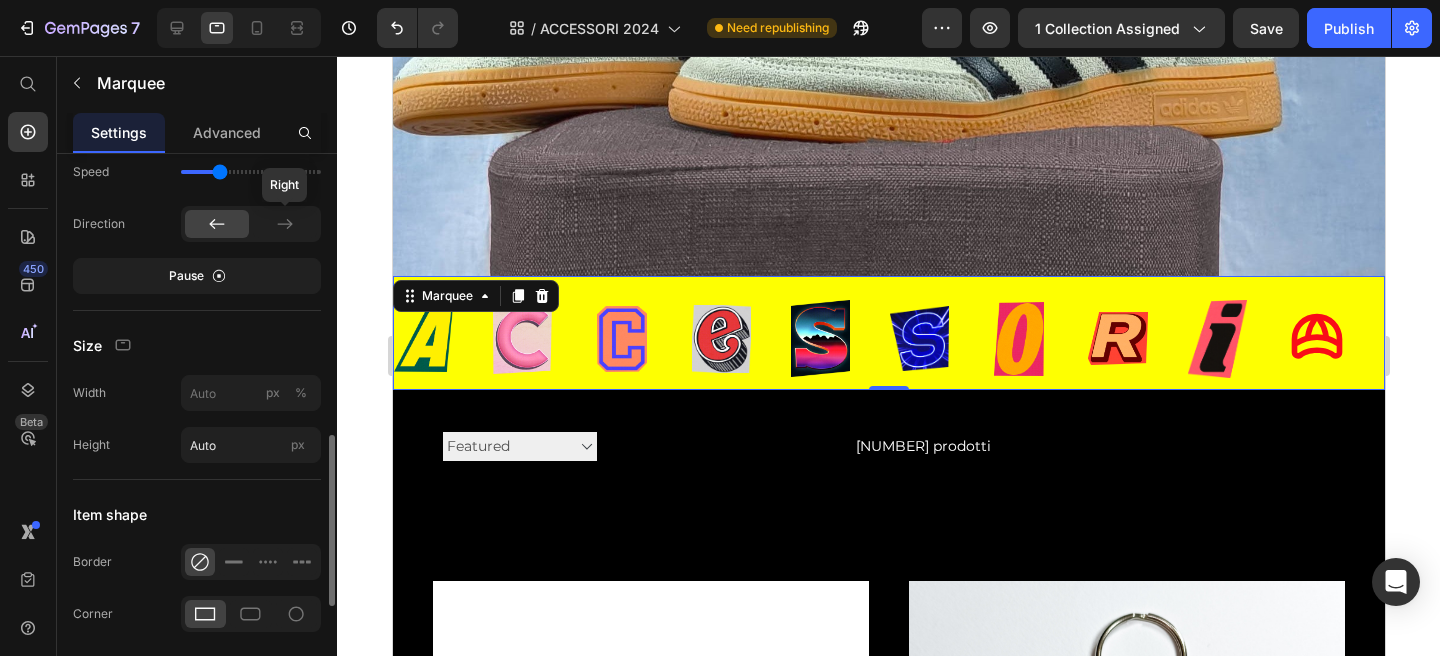 scroll, scrollTop: 915, scrollLeft: 0, axis: vertical 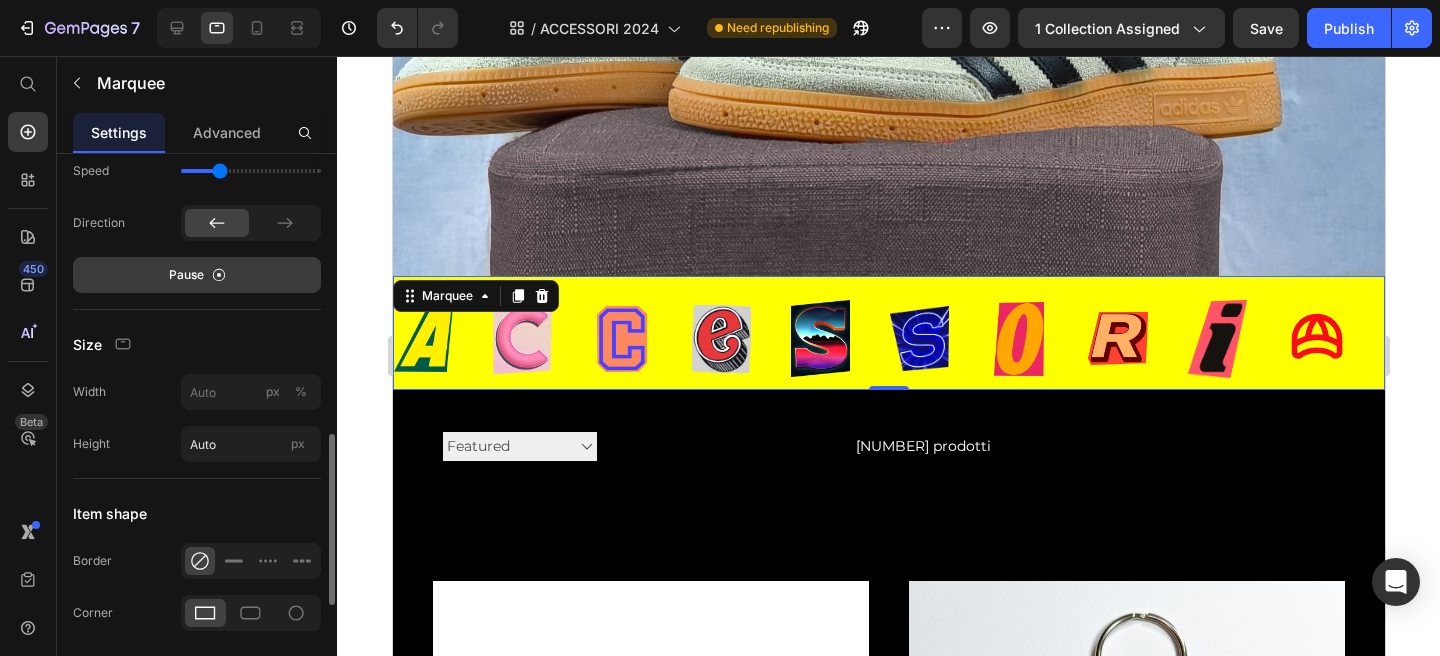 click on "Pause" at bounding box center (197, 275) 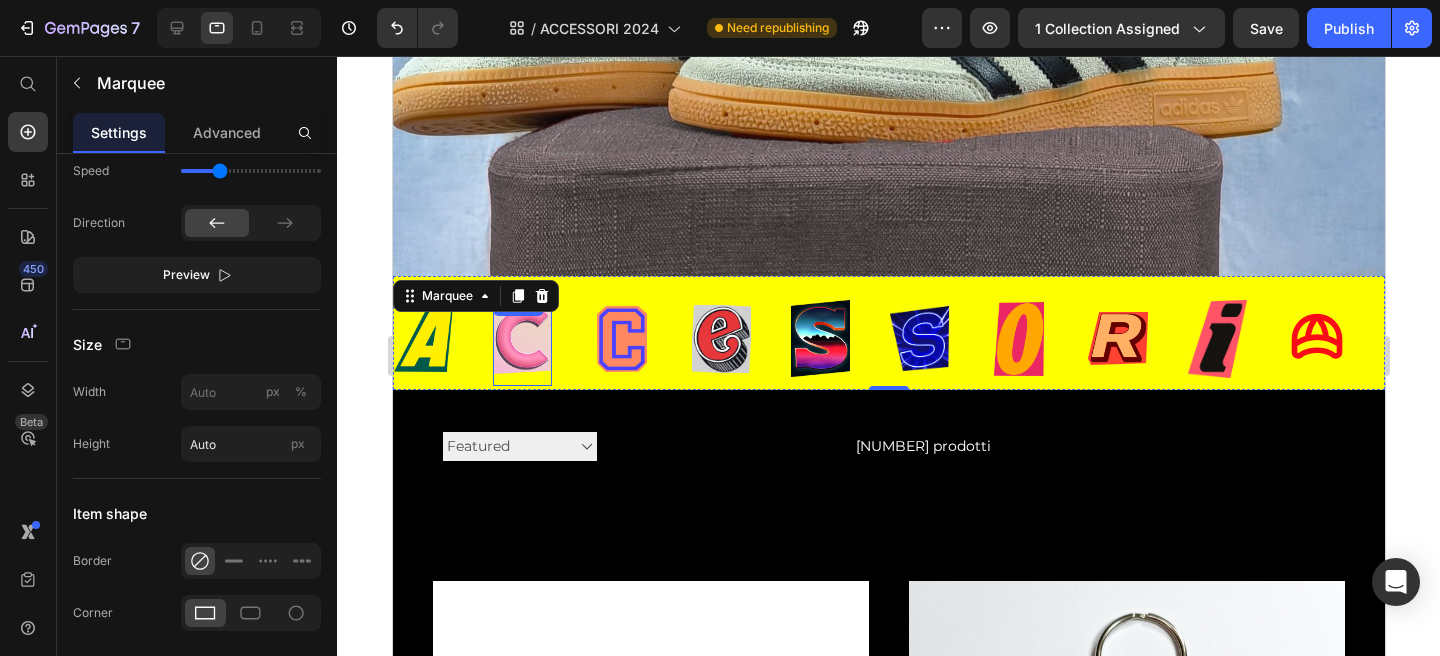 click at bounding box center (370, 338) 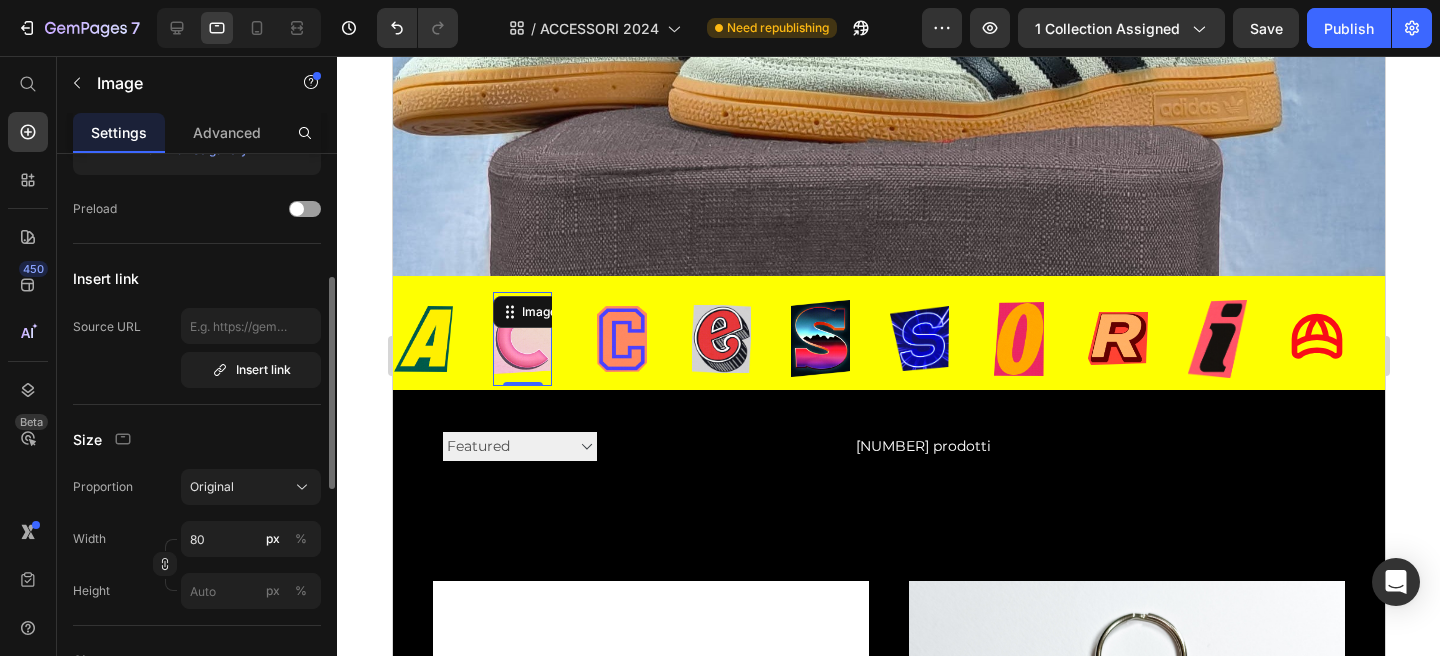 scroll, scrollTop: 318, scrollLeft: 0, axis: vertical 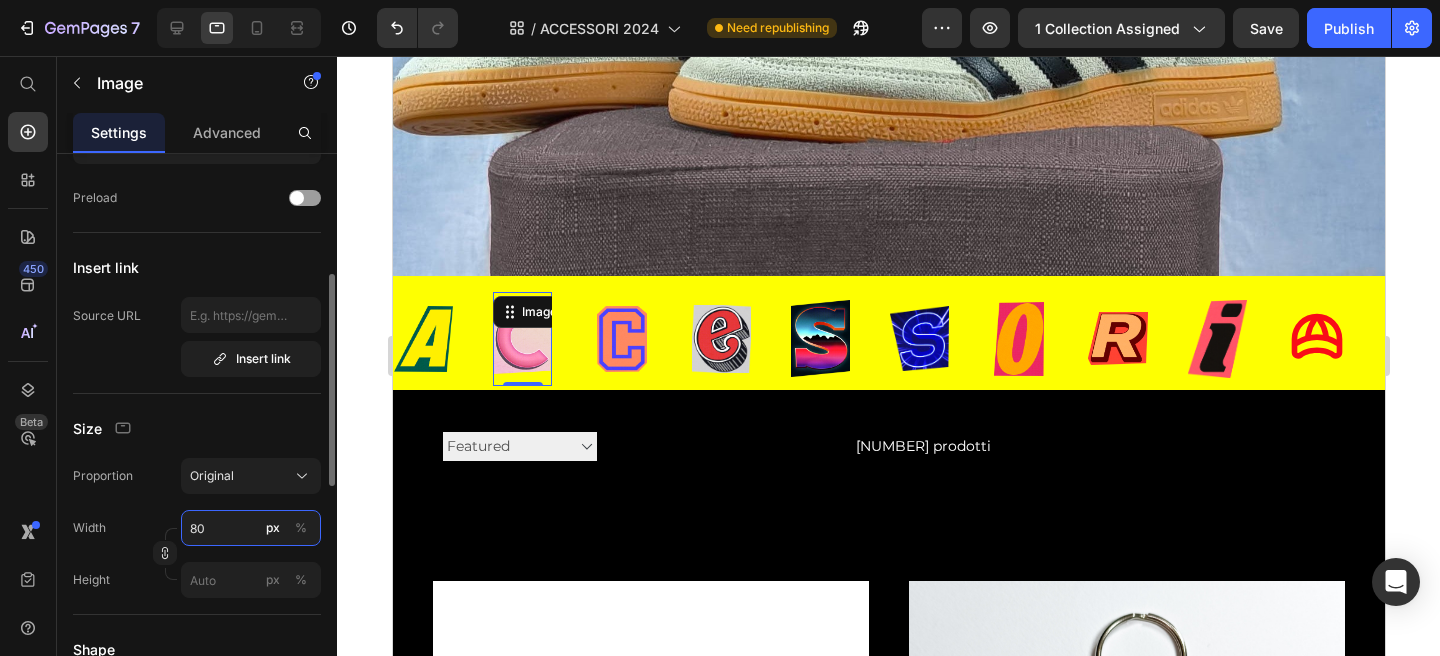 click on "80" at bounding box center [251, 528] 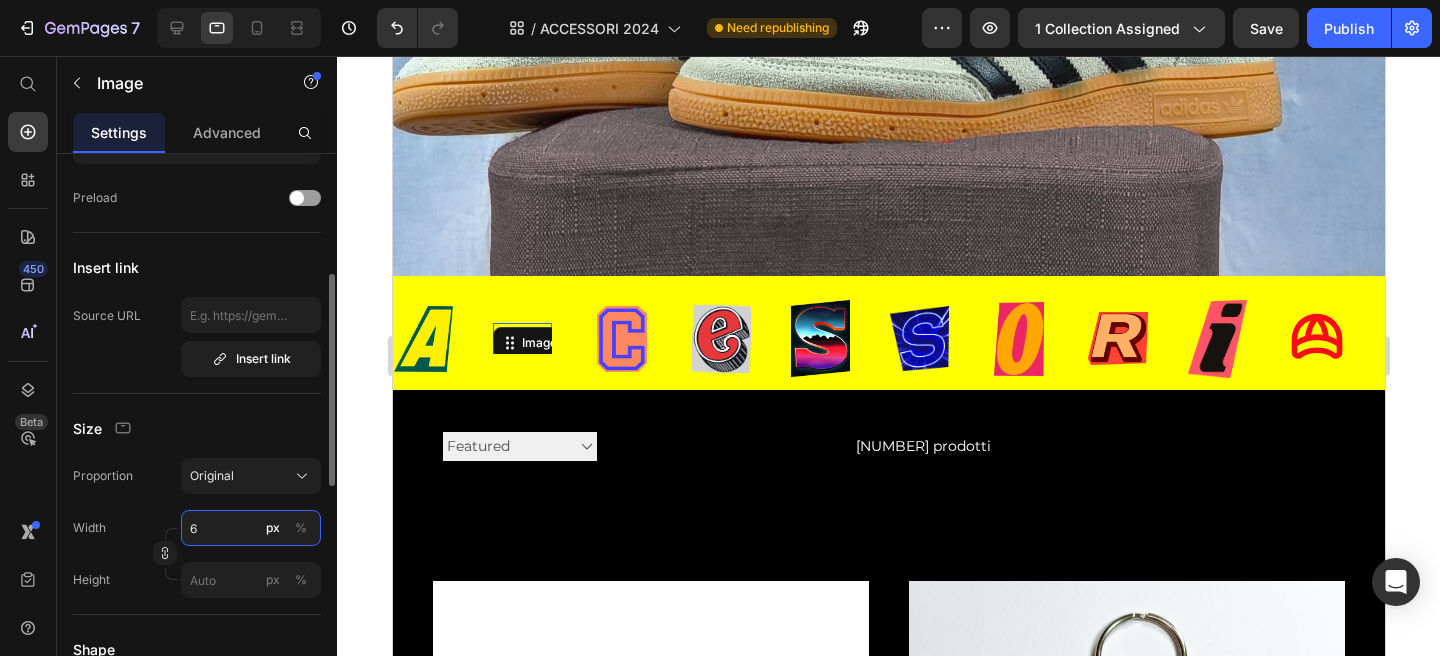 type on "60" 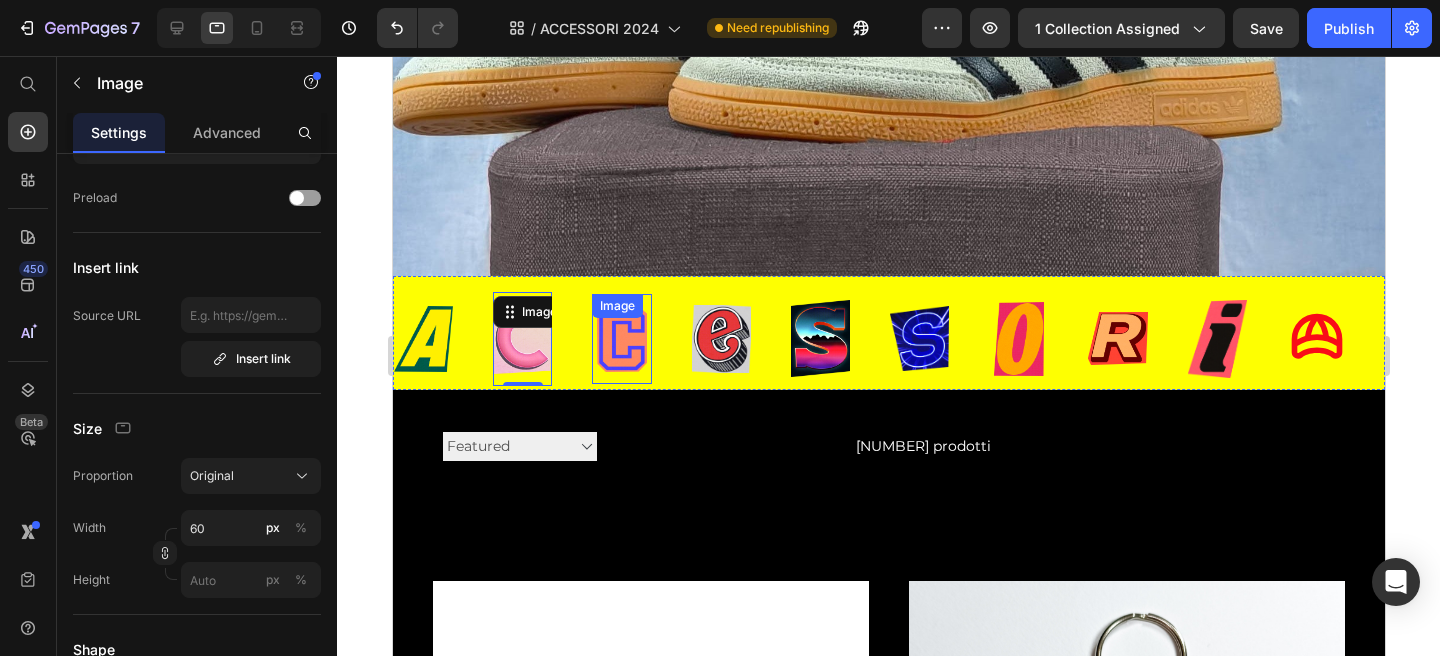click at bounding box center (530, 339) 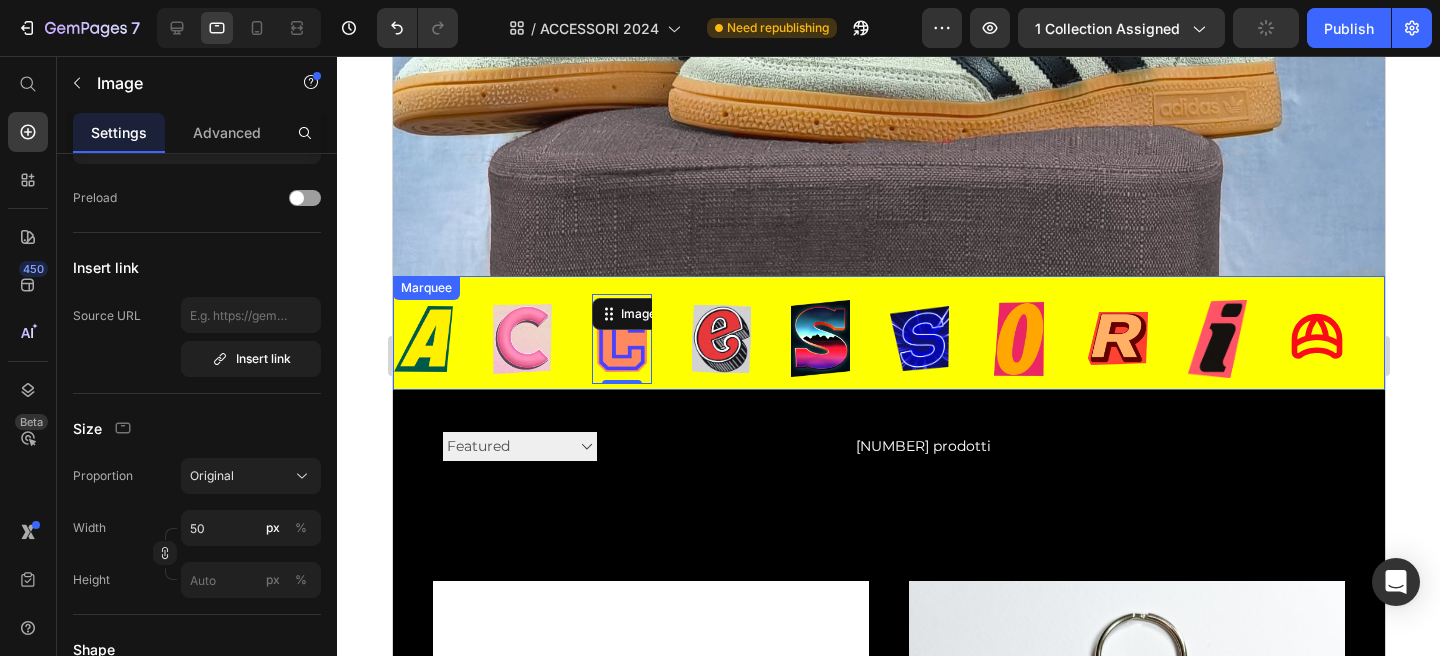 click at bounding box center (485, 338) 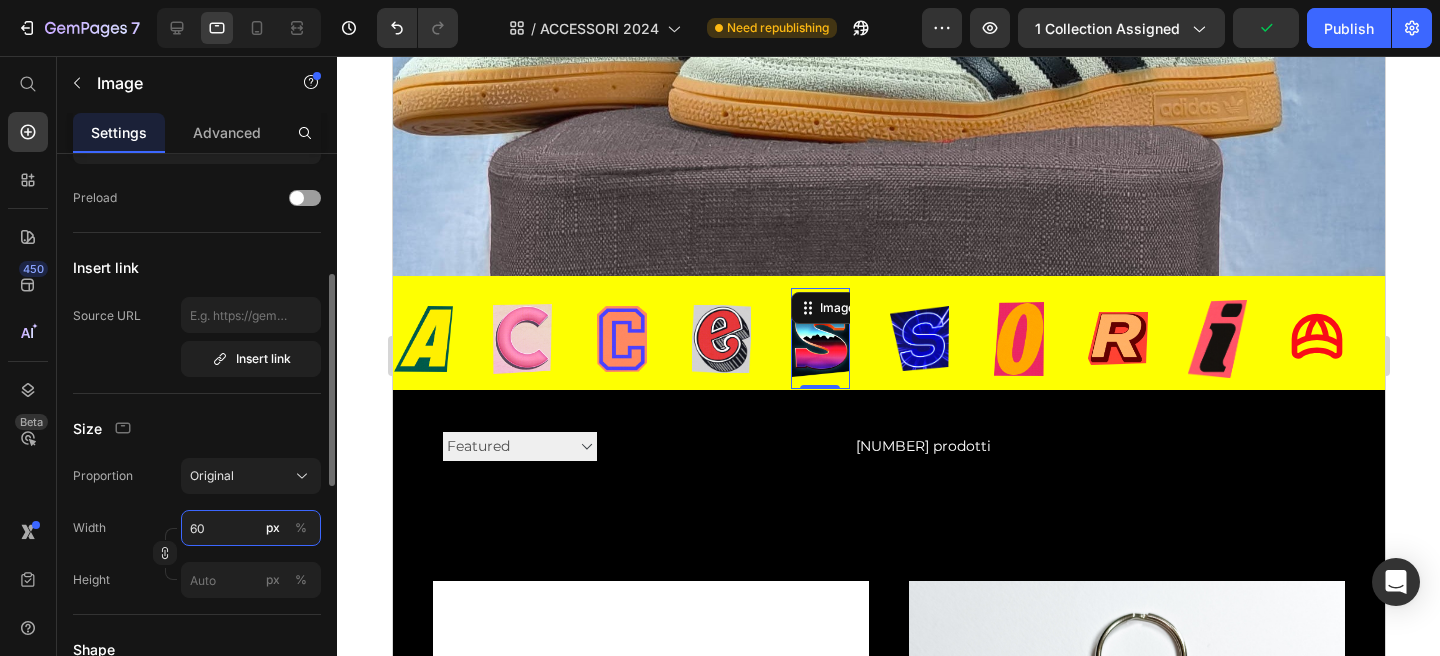 click on "60" at bounding box center [251, 528] 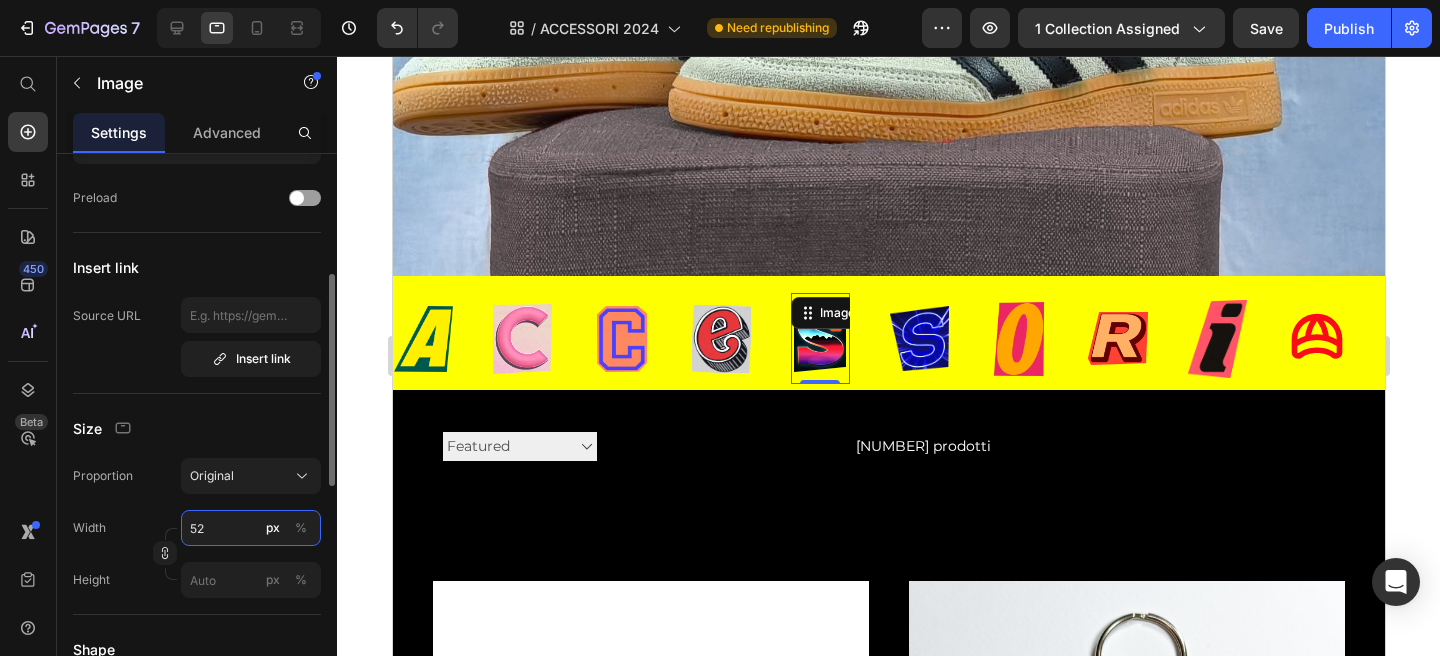 type on "51" 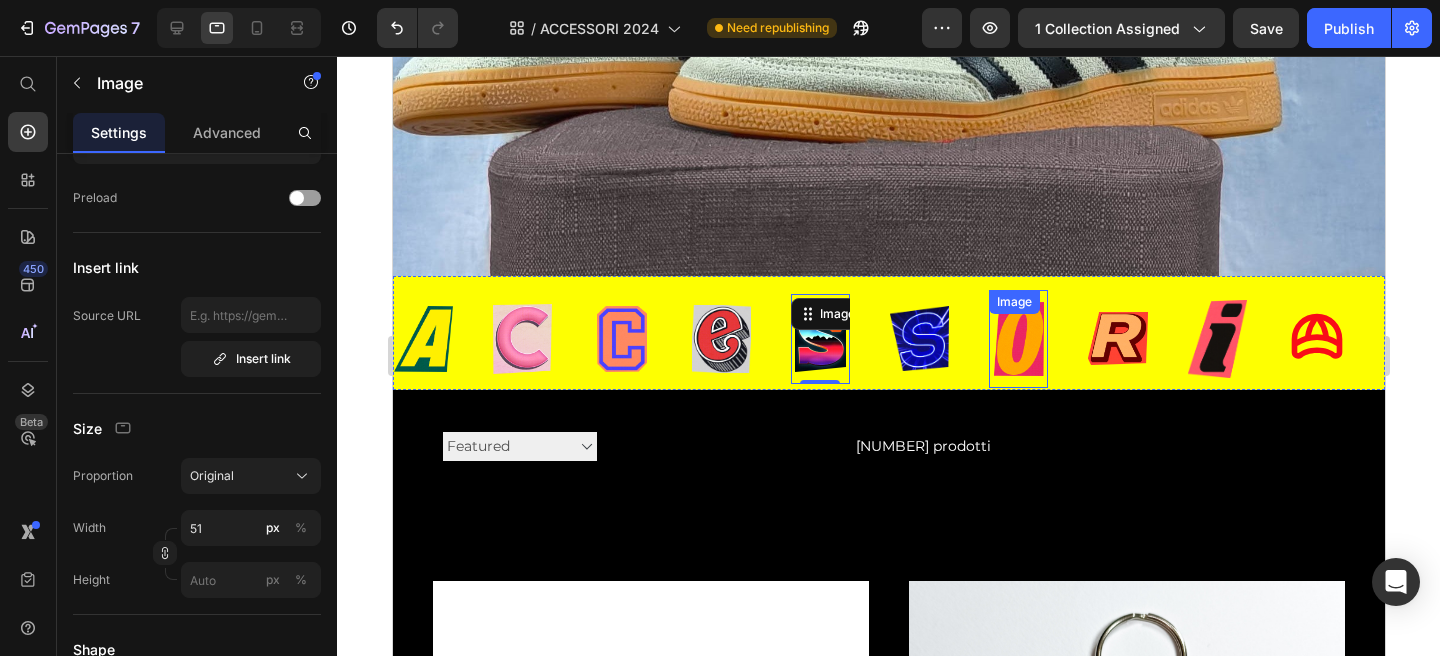 click at bounding box center (777, 339) 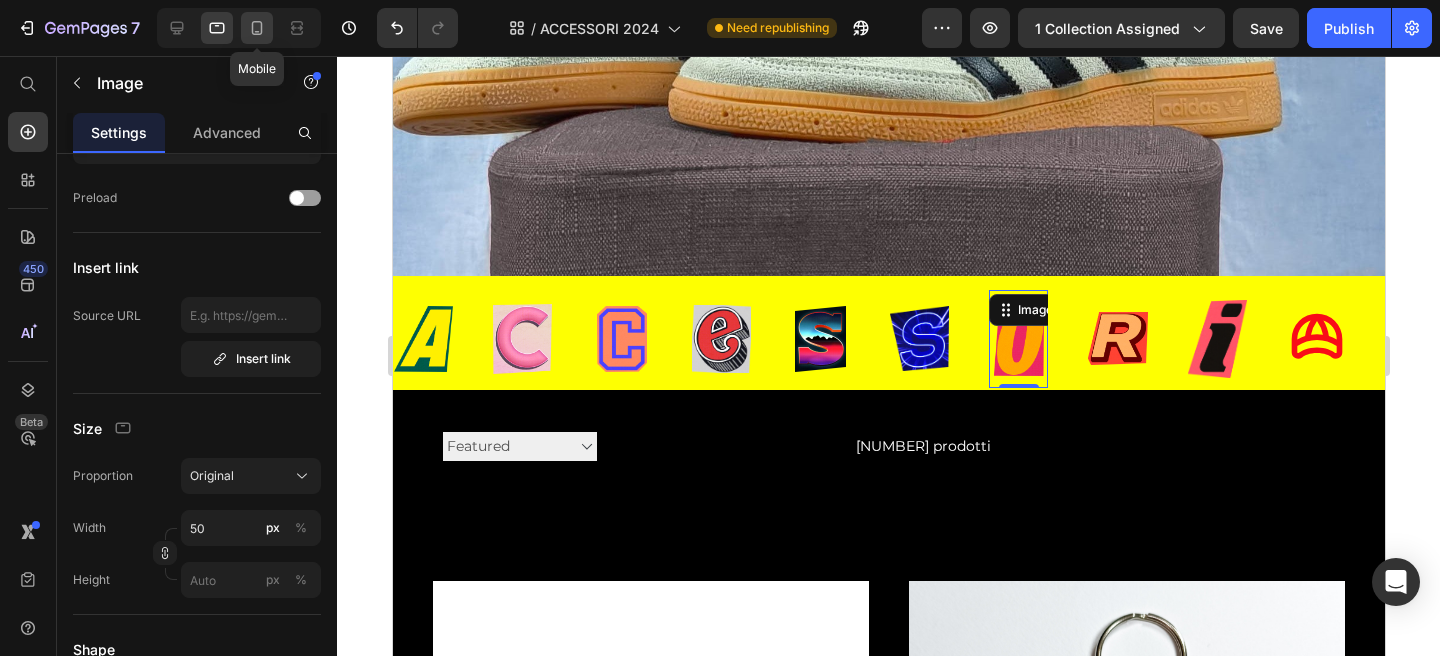 click 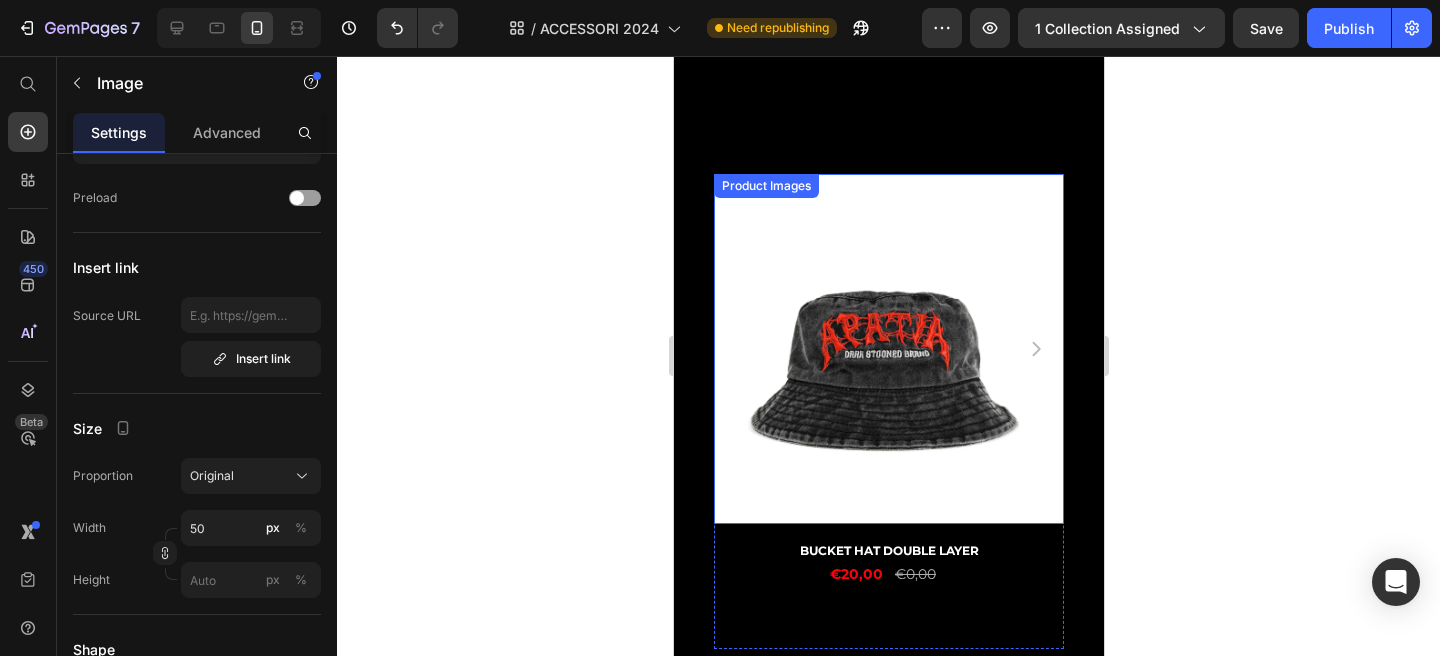 scroll, scrollTop: 233, scrollLeft: 0, axis: vertical 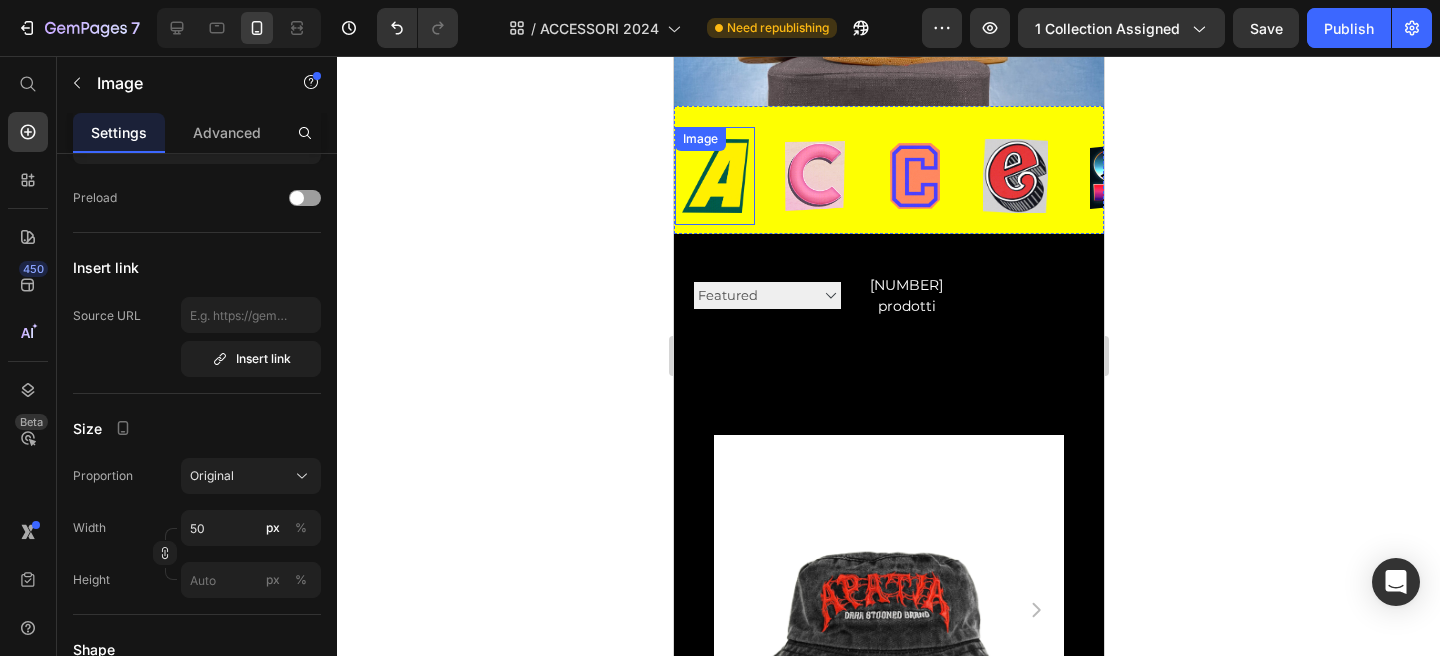 click at bounding box center (504, 176) 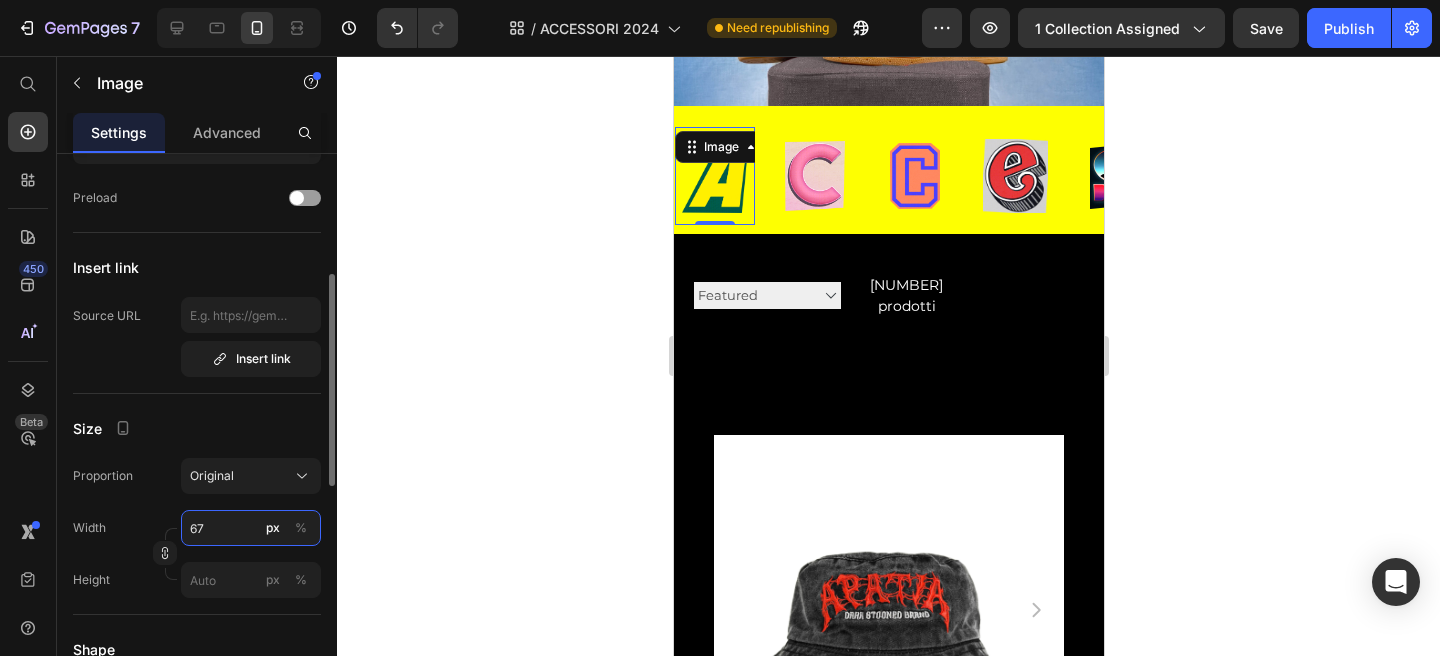click on "67" at bounding box center (251, 528) 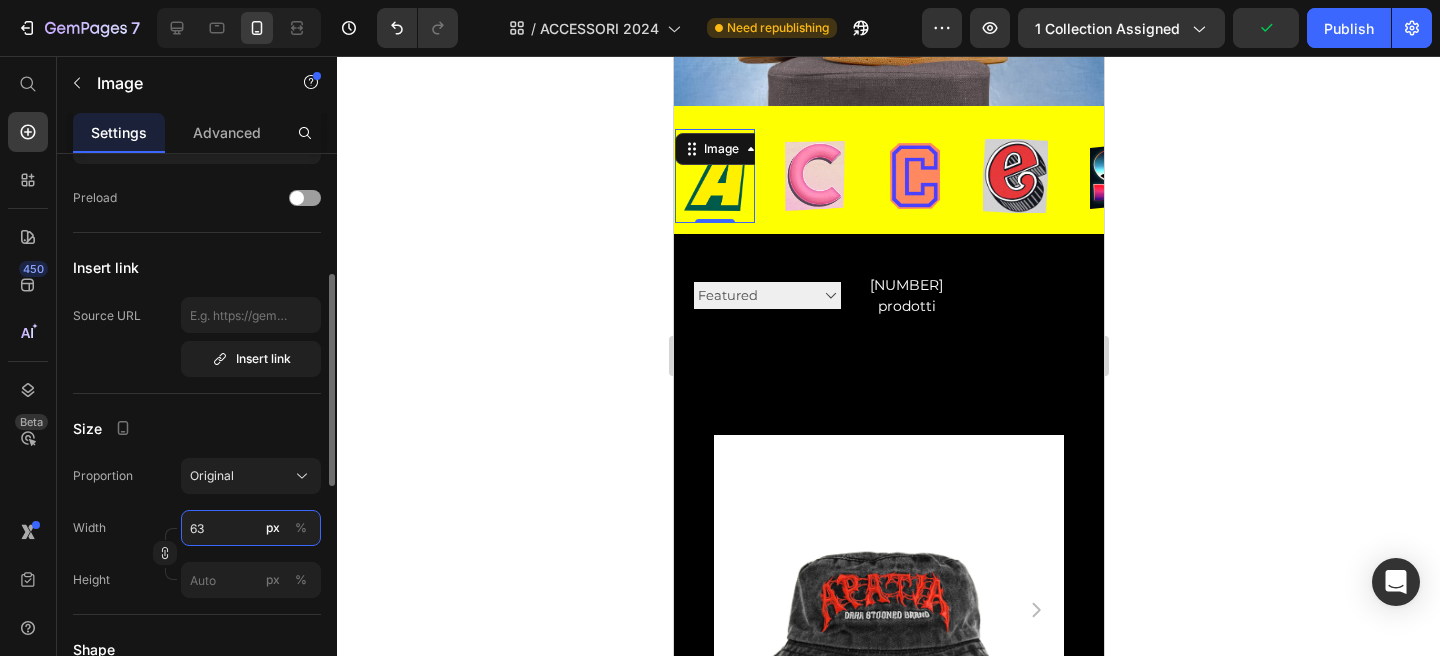 type on "62" 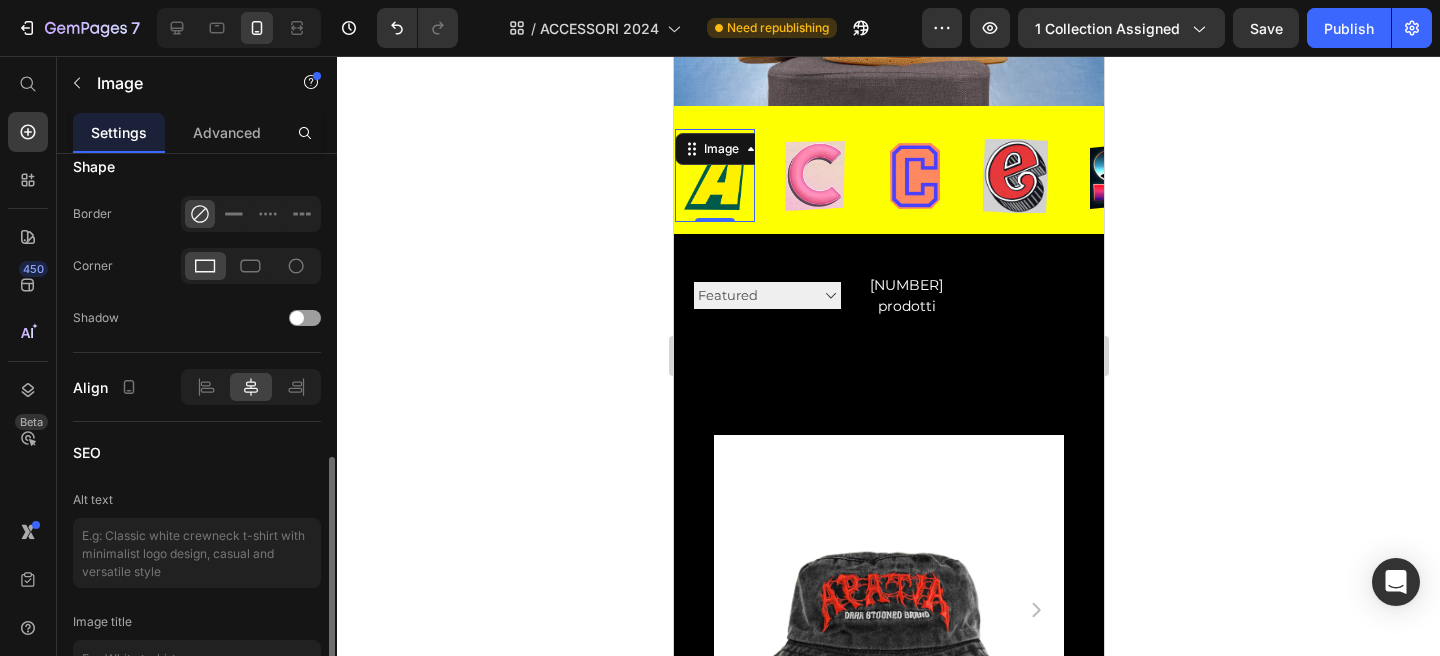 scroll, scrollTop: 800, scrollLeft: 0, axis: vertical 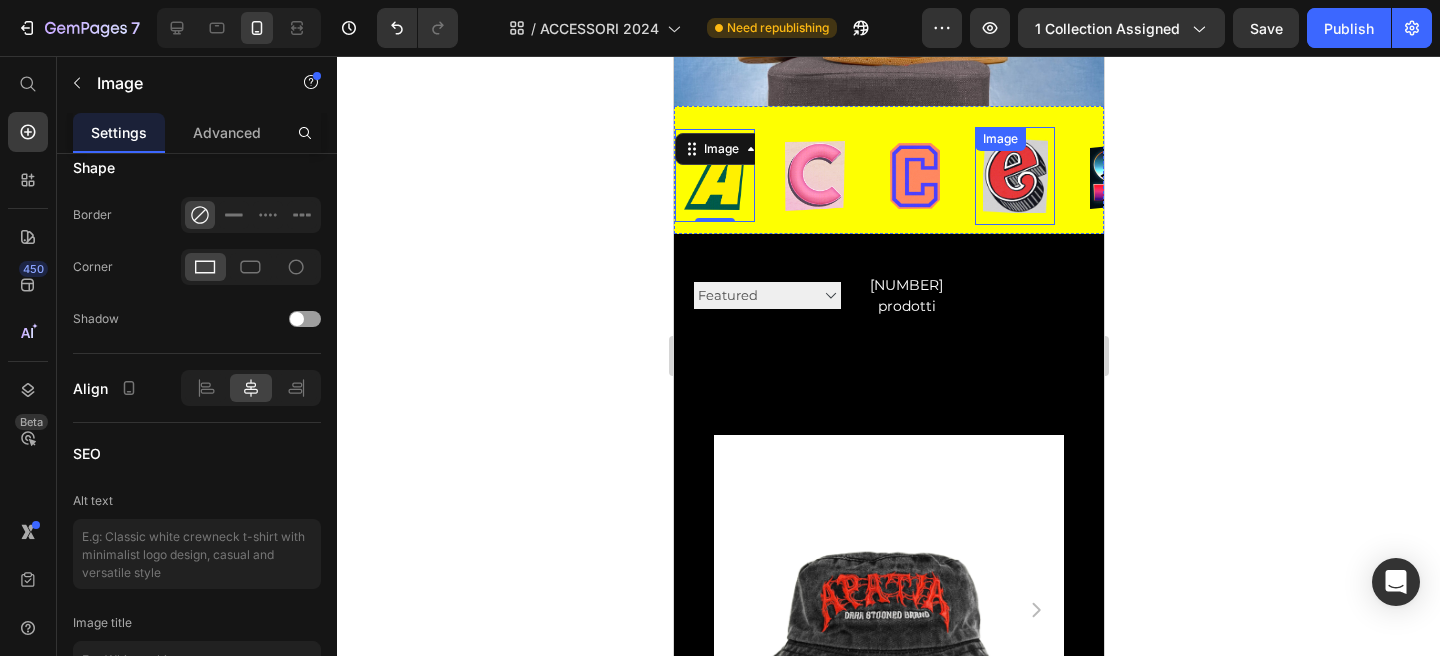 click at bounding box center (878, 176) 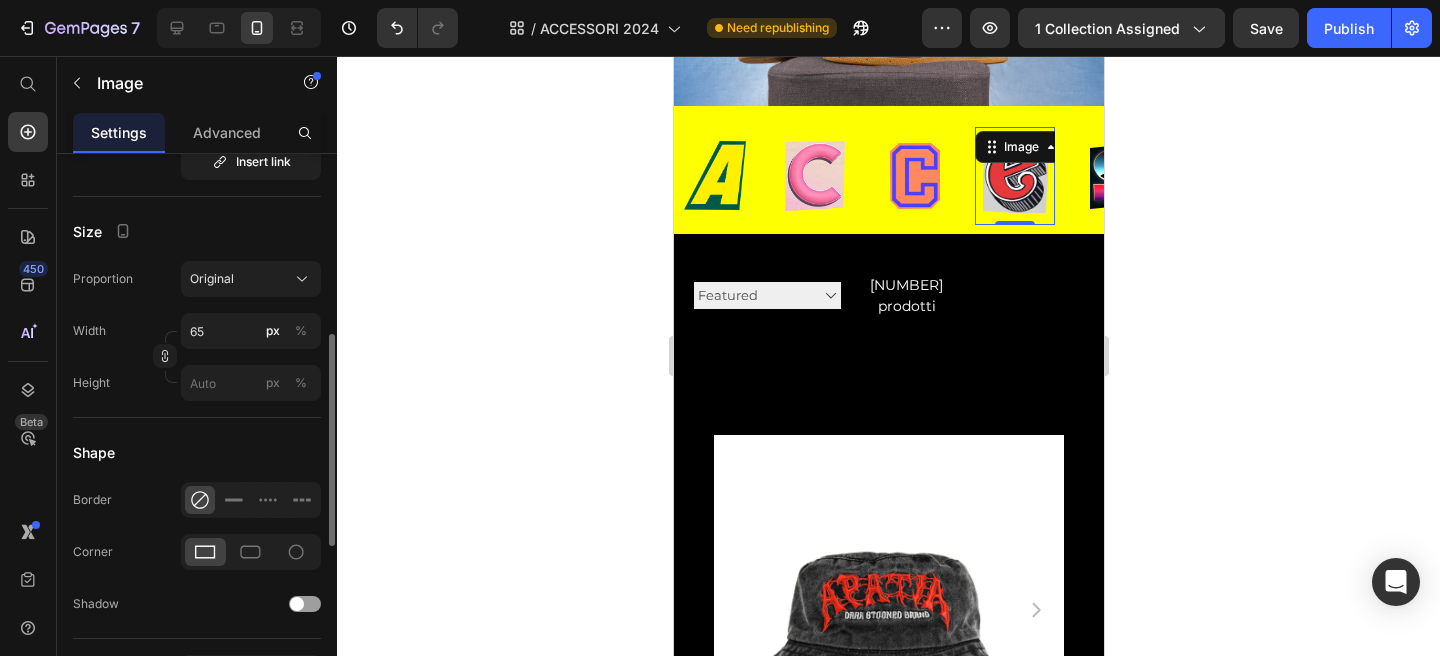 scroll, scrollTop: 504, scrollLeft: 0, axis: vertical 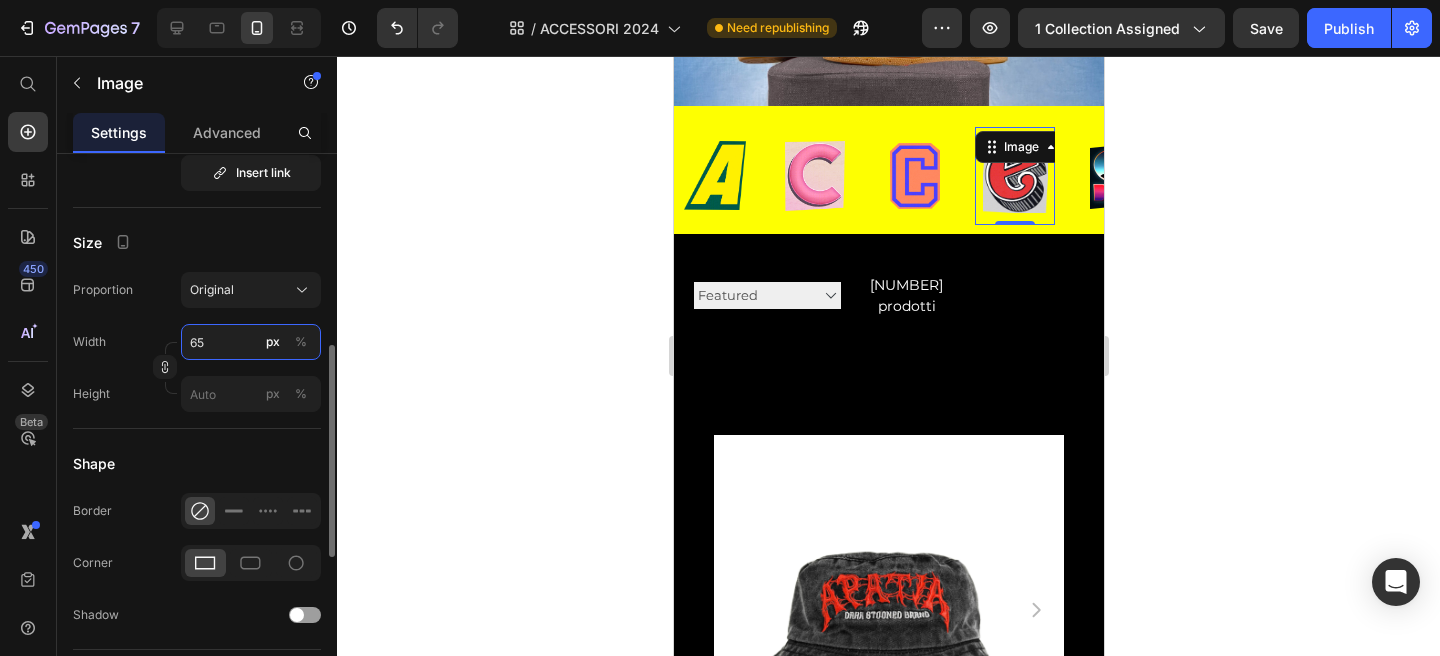 click on "65" at bounding box center (251, 342) 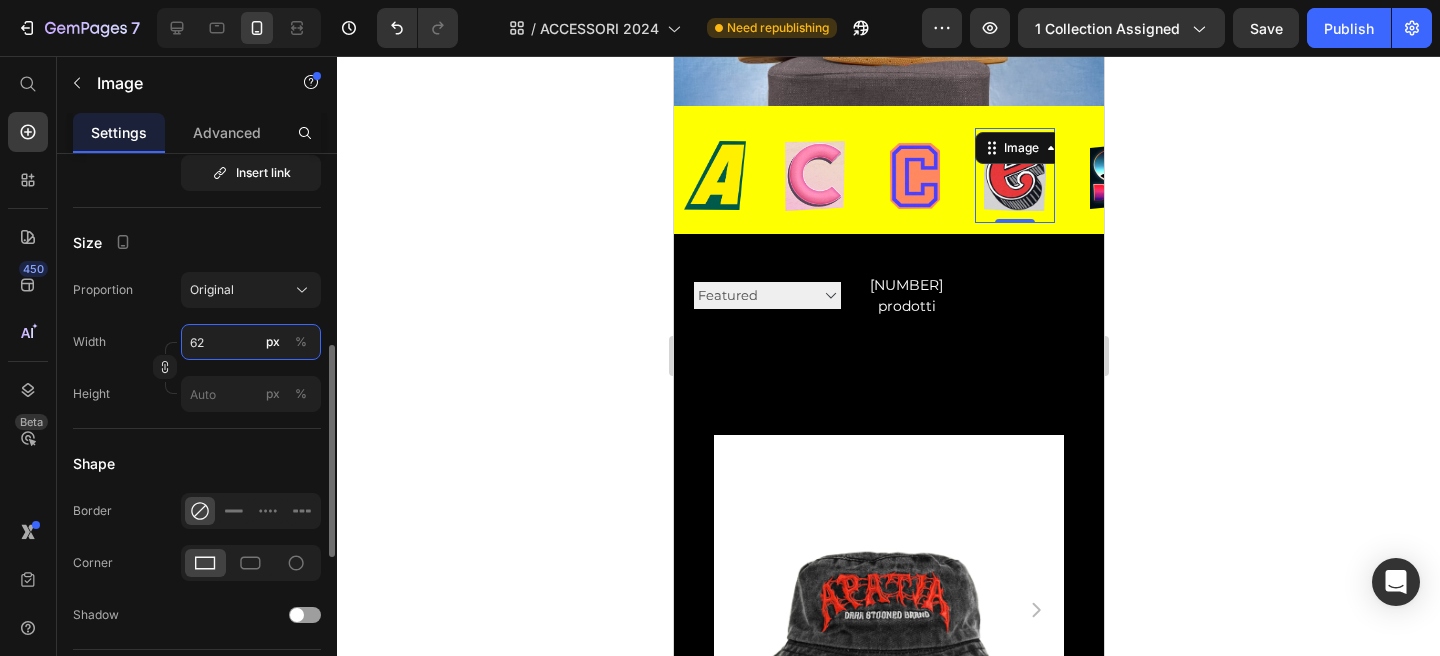 type on "63" 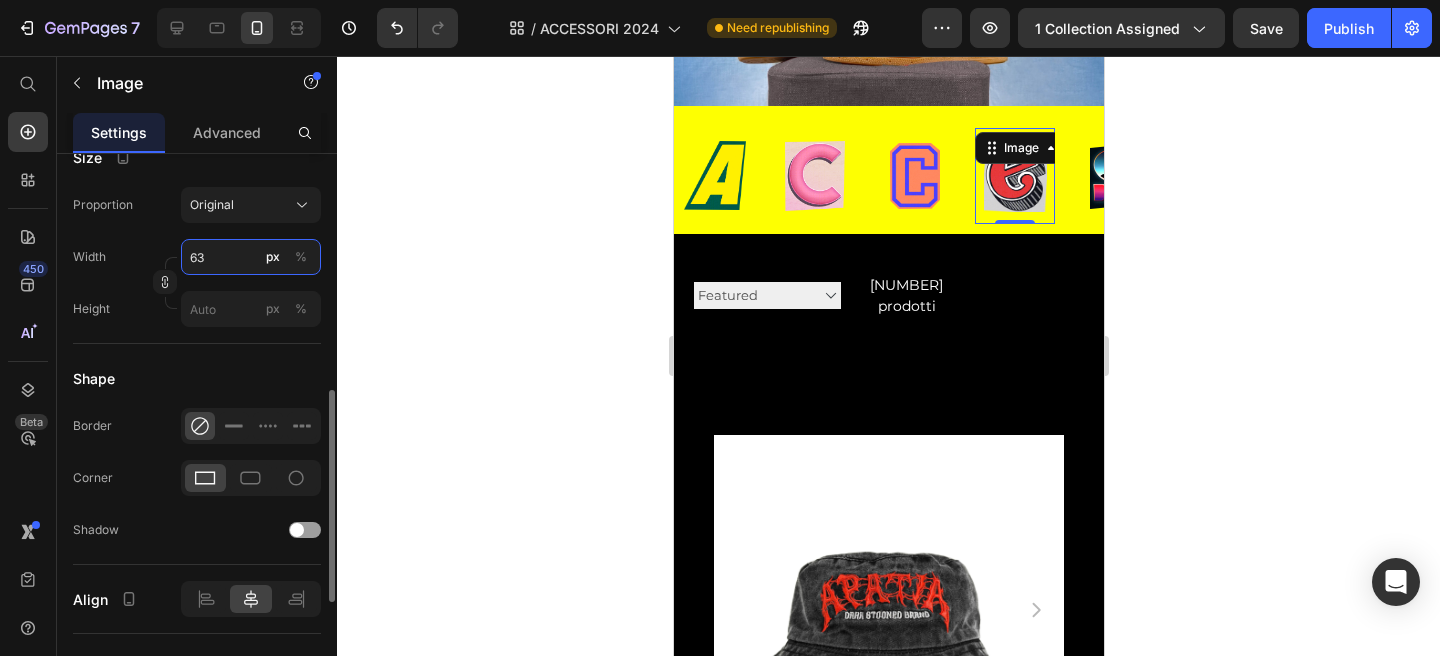 scroll, scrollTop: 600, scrollLeft: 0, axis: vertical 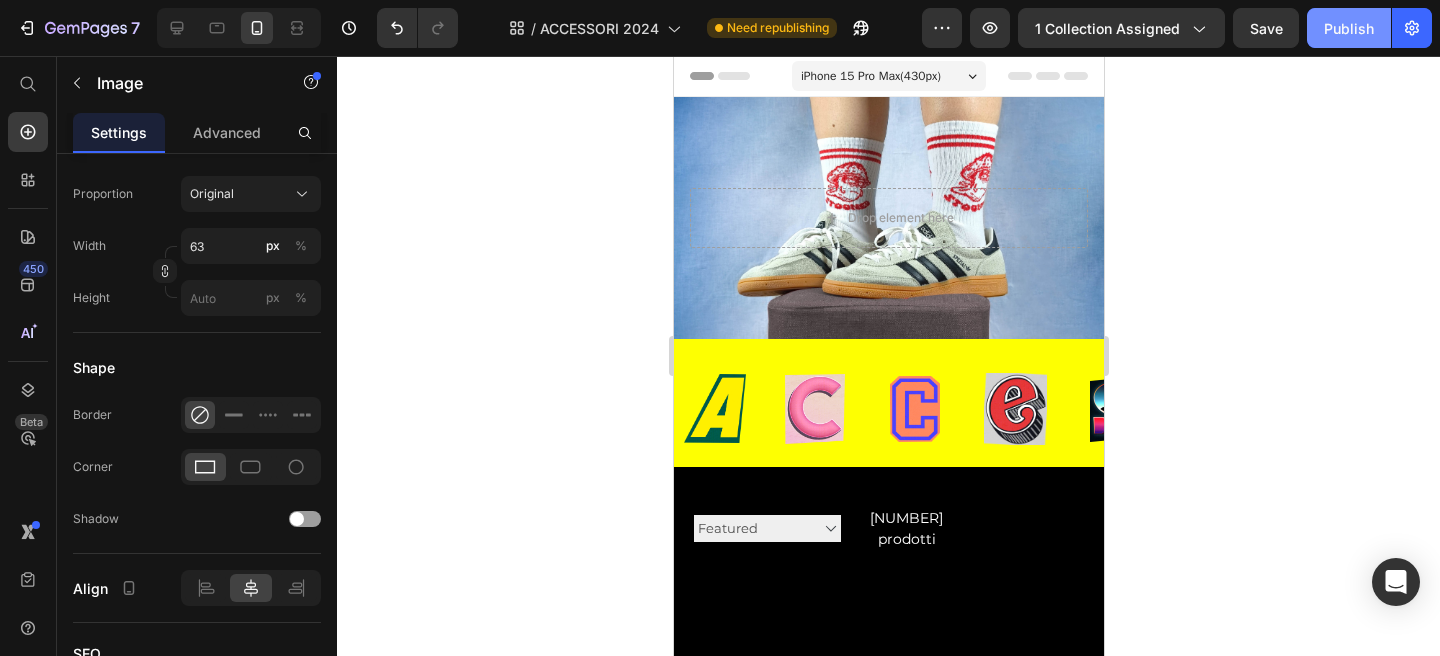 click on "Publish" at bounding box center (1349, 28) 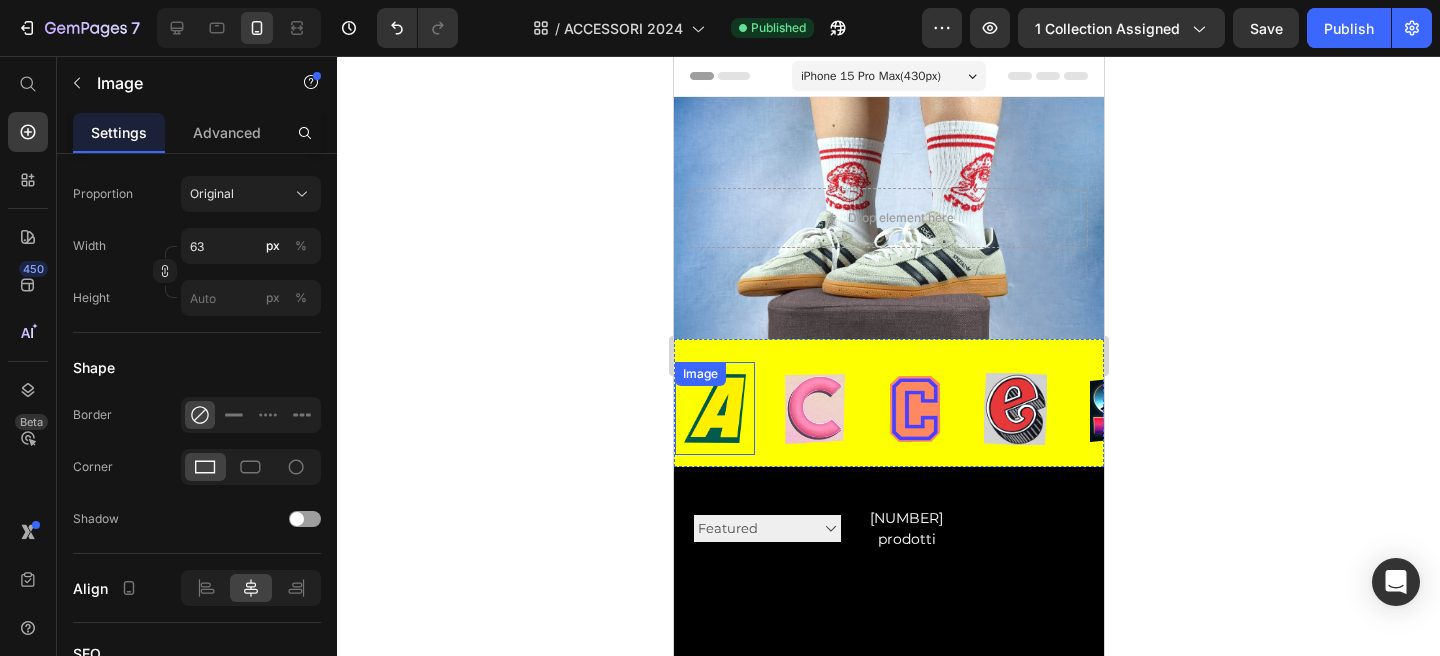 click at bounding box center [714, 408] 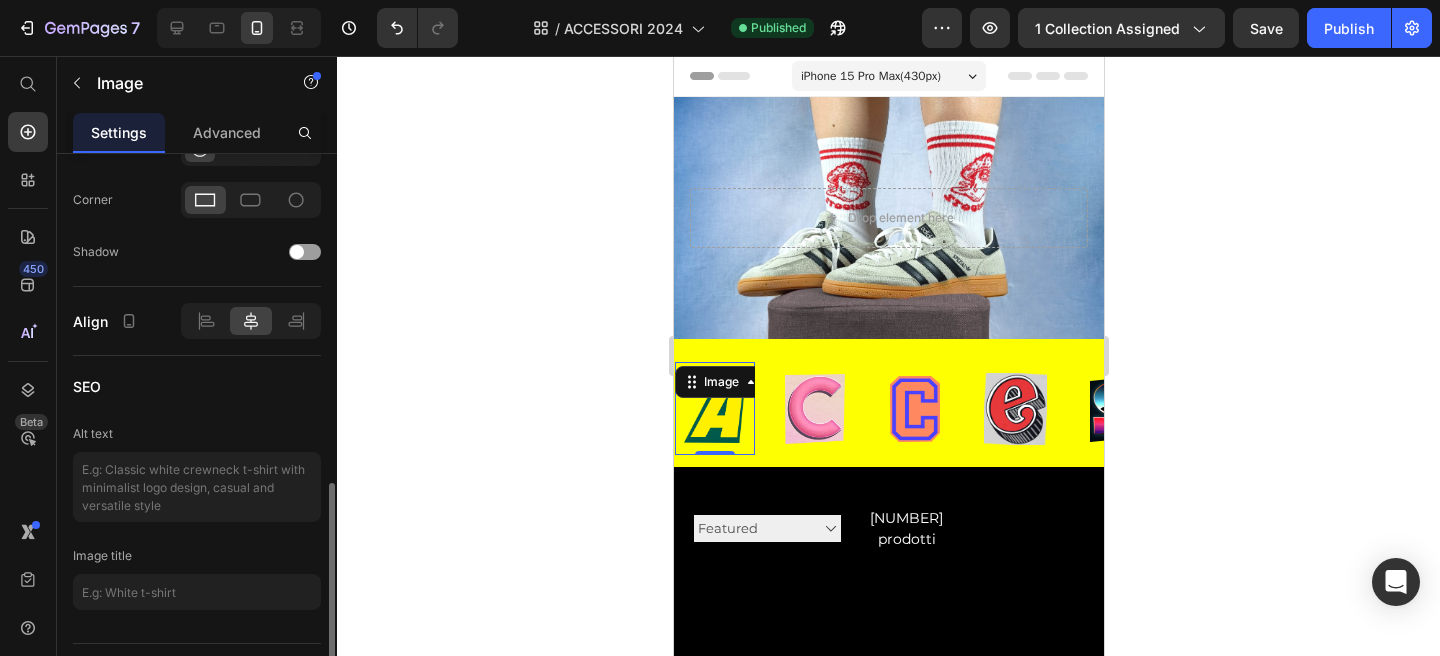 scroll, scrollTop: 912, scrollLeft: 0, axis: vertical 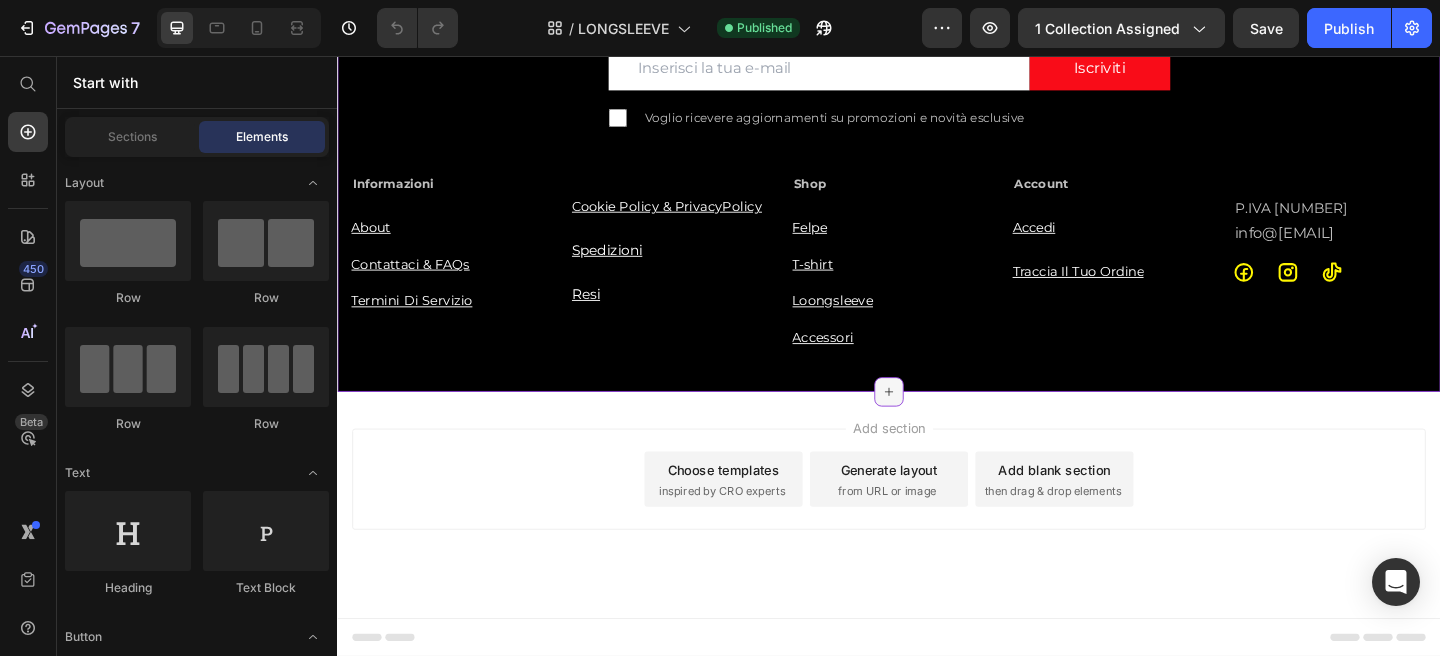 click 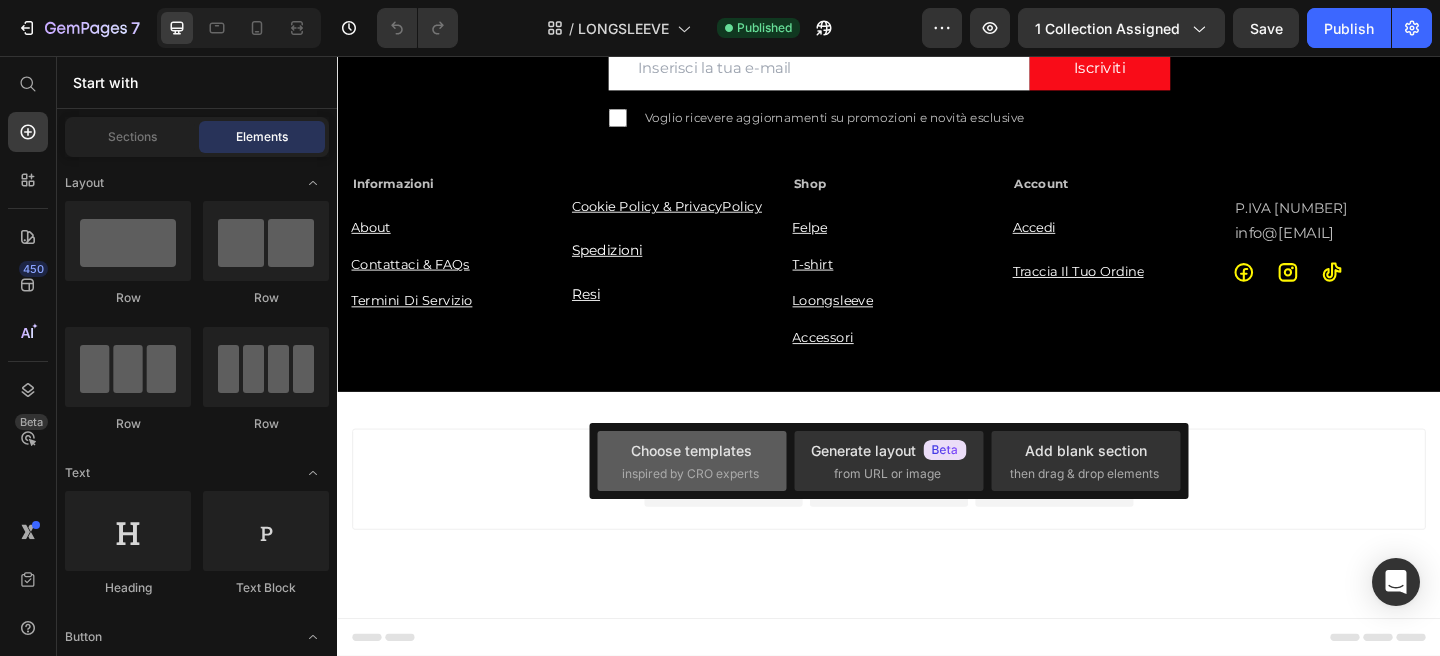 click on "Choose templates" at bounding box center [691, 450] 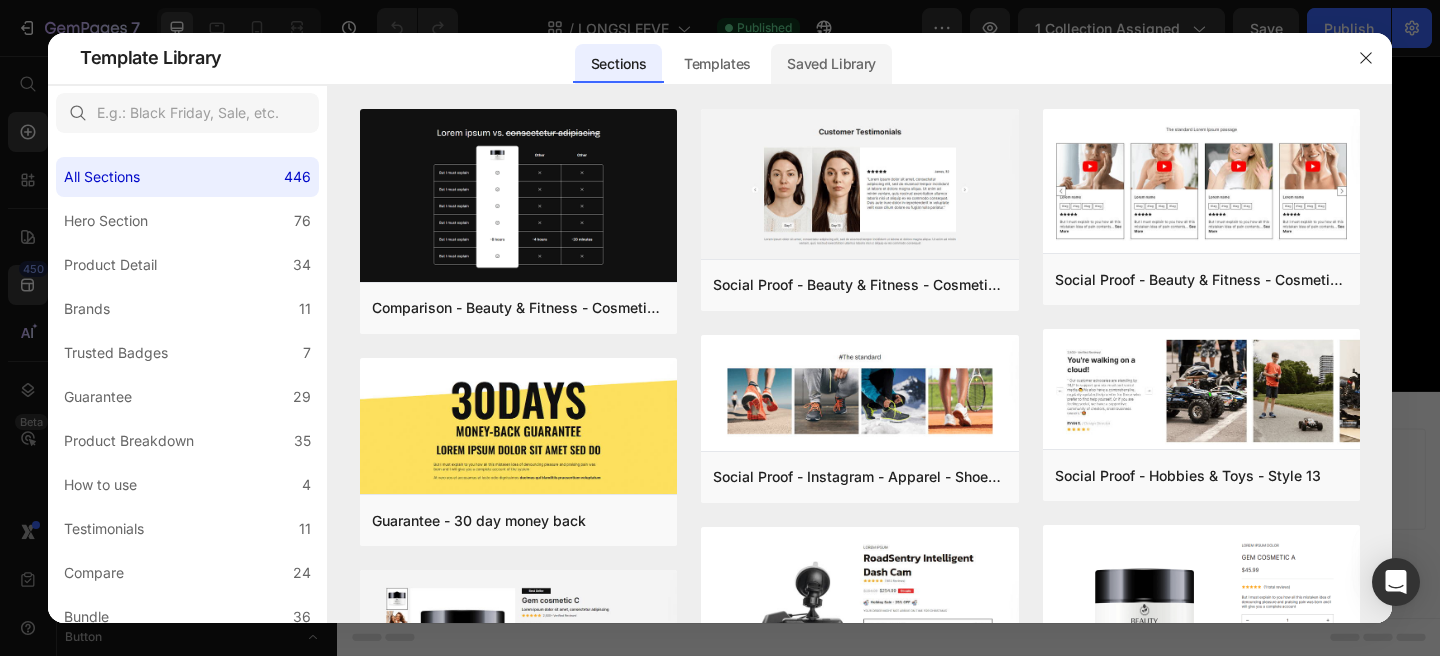 click on "Saved Library" 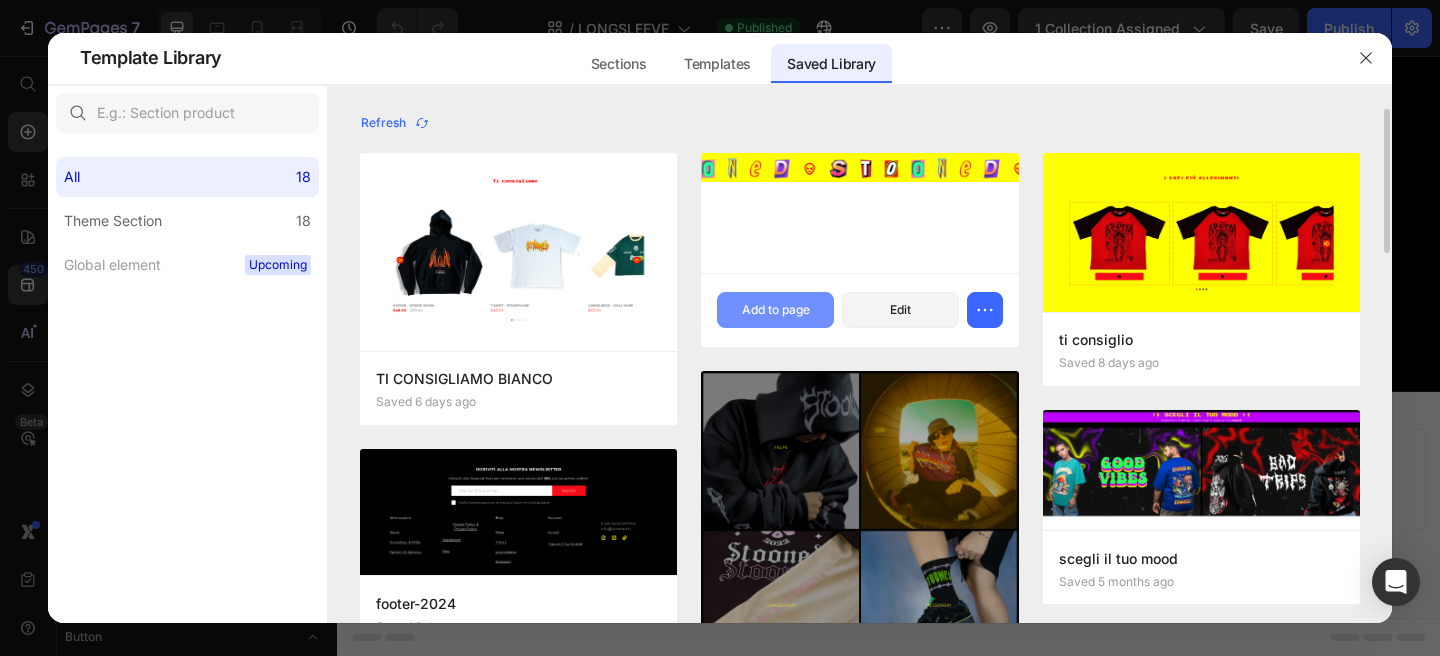 click on "Add to page" at bounding box center (775, 310) 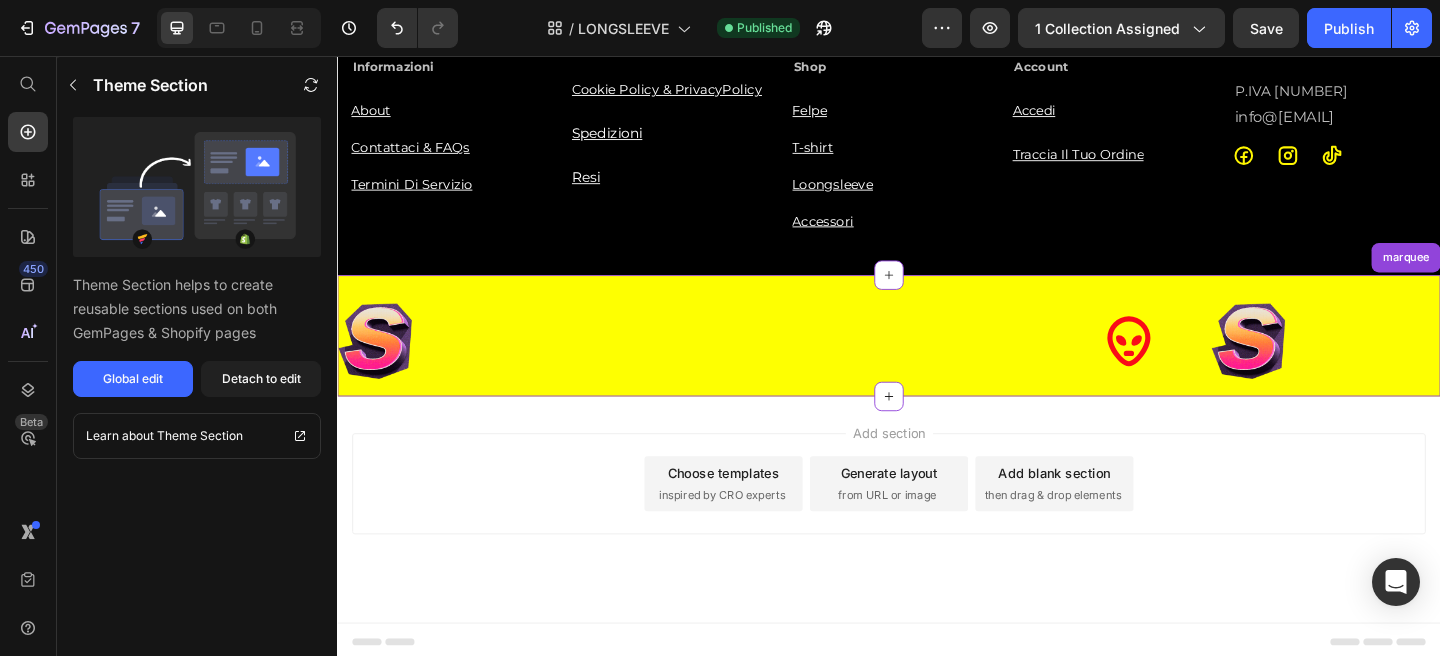 scroll, scrollTop: 2365, scrollLeft: 0, axis: vertical 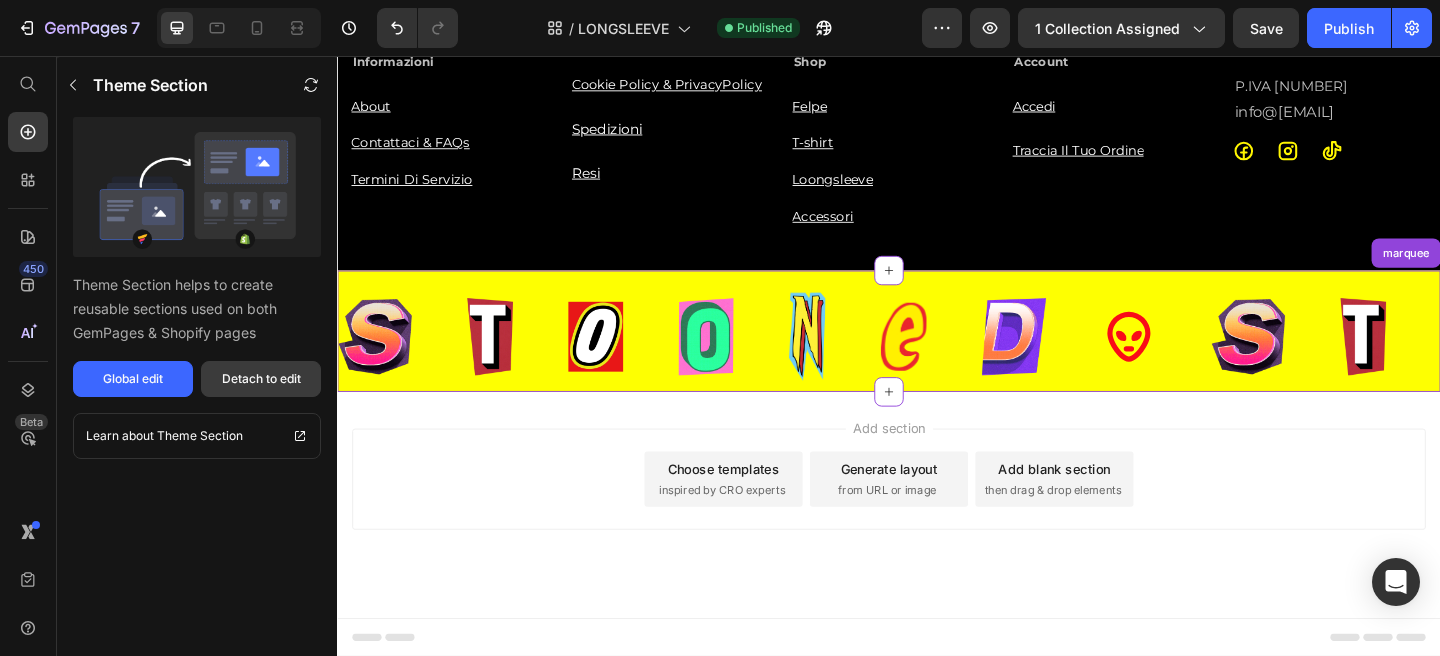 drag, startPoint x: 263, startPoint y: 380, endPoint x: 75, endPoint y: 304, distance: 202.78067 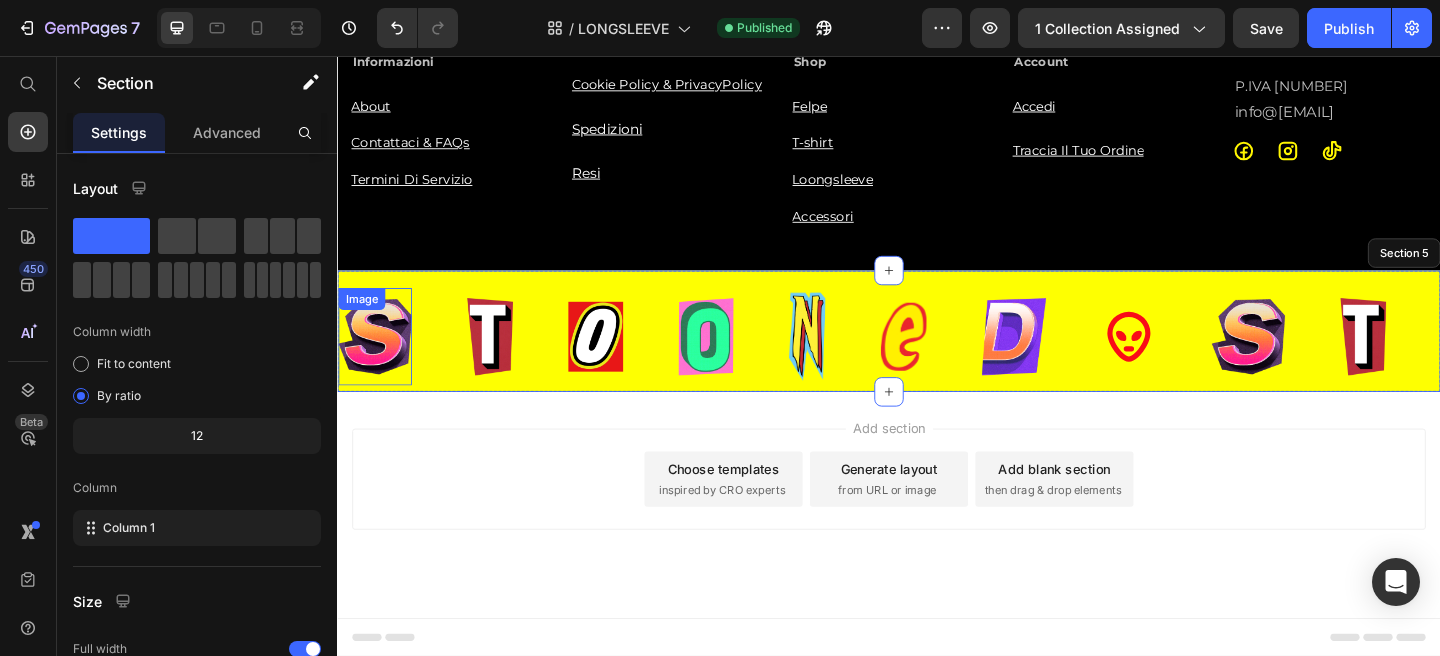 click at bounding box center [378, 361] 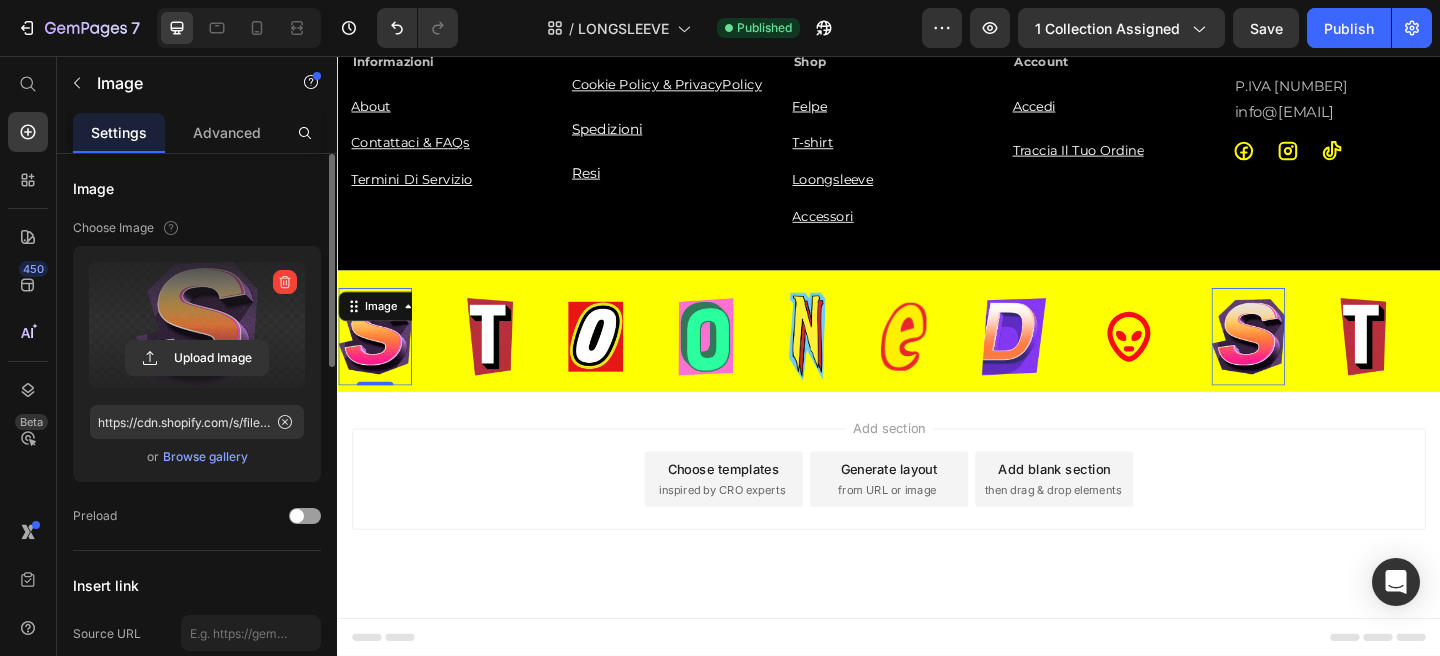 click at bounding box center (197, 325) 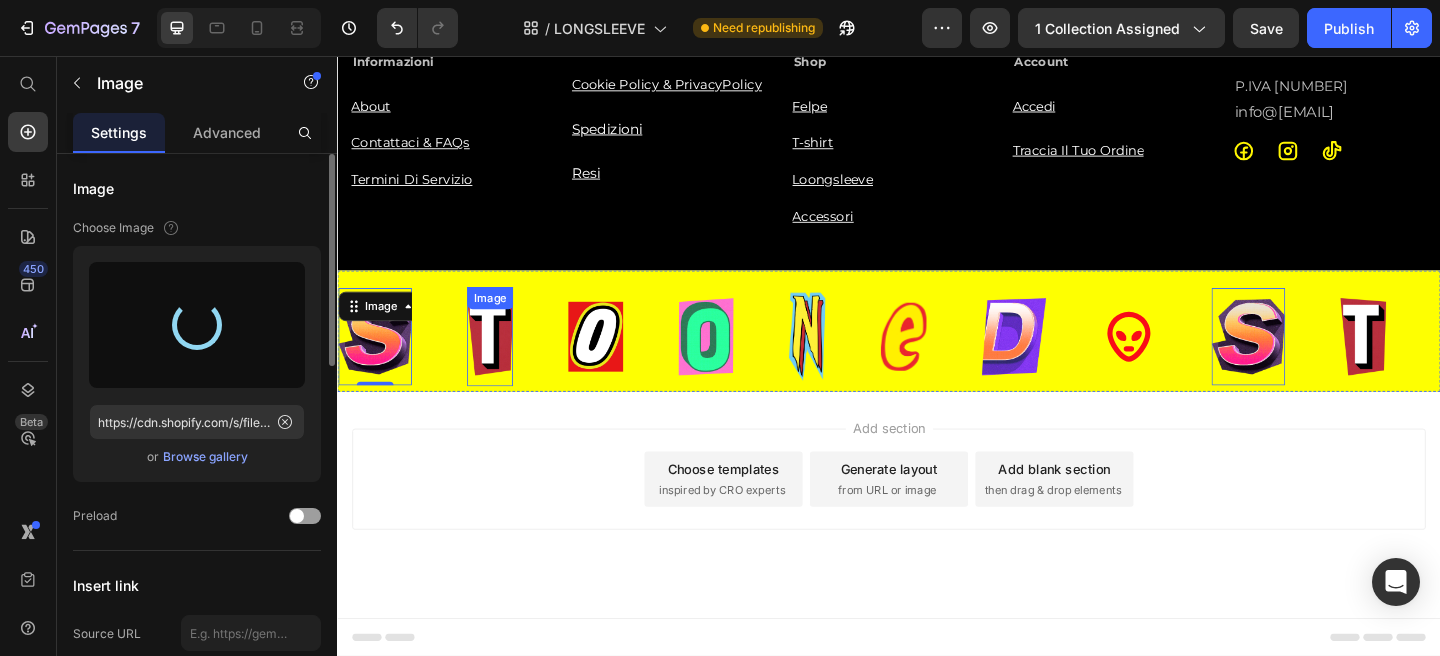 type on "https://cdn.shopify.com/s/files/1/0676/7443/9990/files/gempages_445670753094861834-aaac9e98-14f7-4e85-9557-d1cf91720716.png" 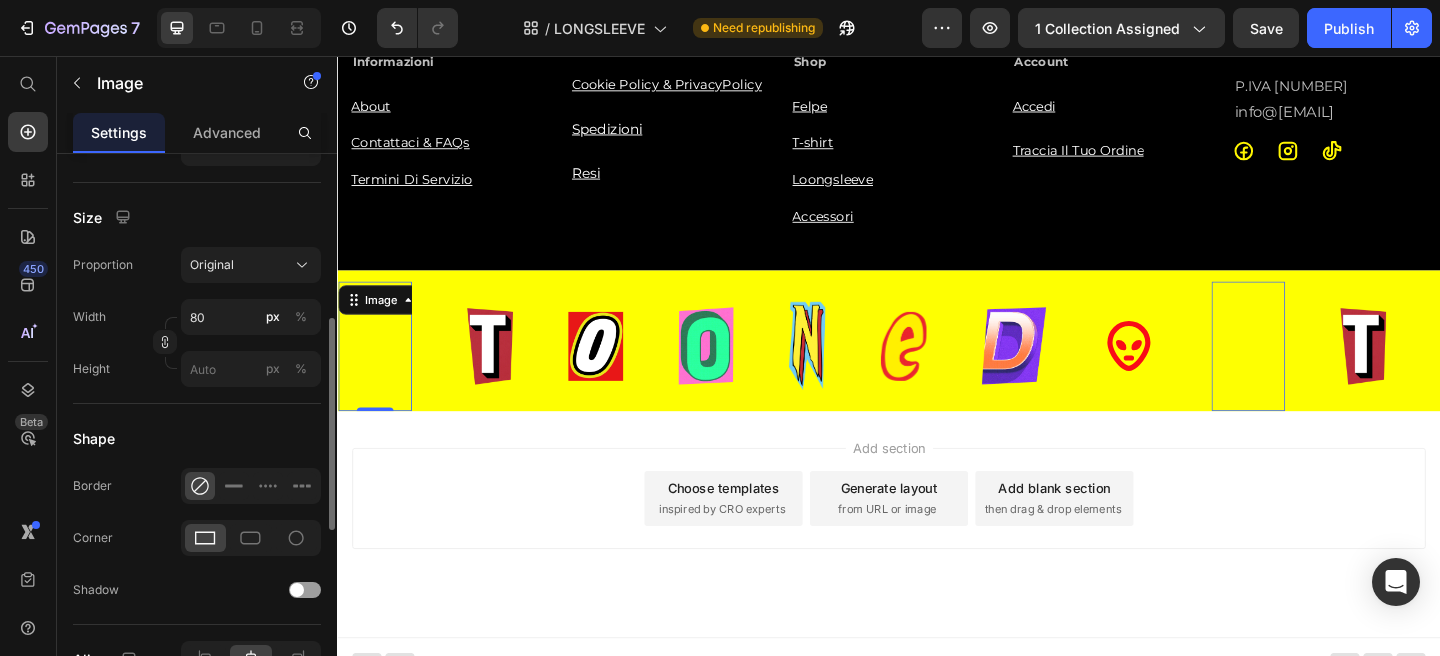 scroll, scrollTop: 447, scrollLeft: 0, axis: vertical 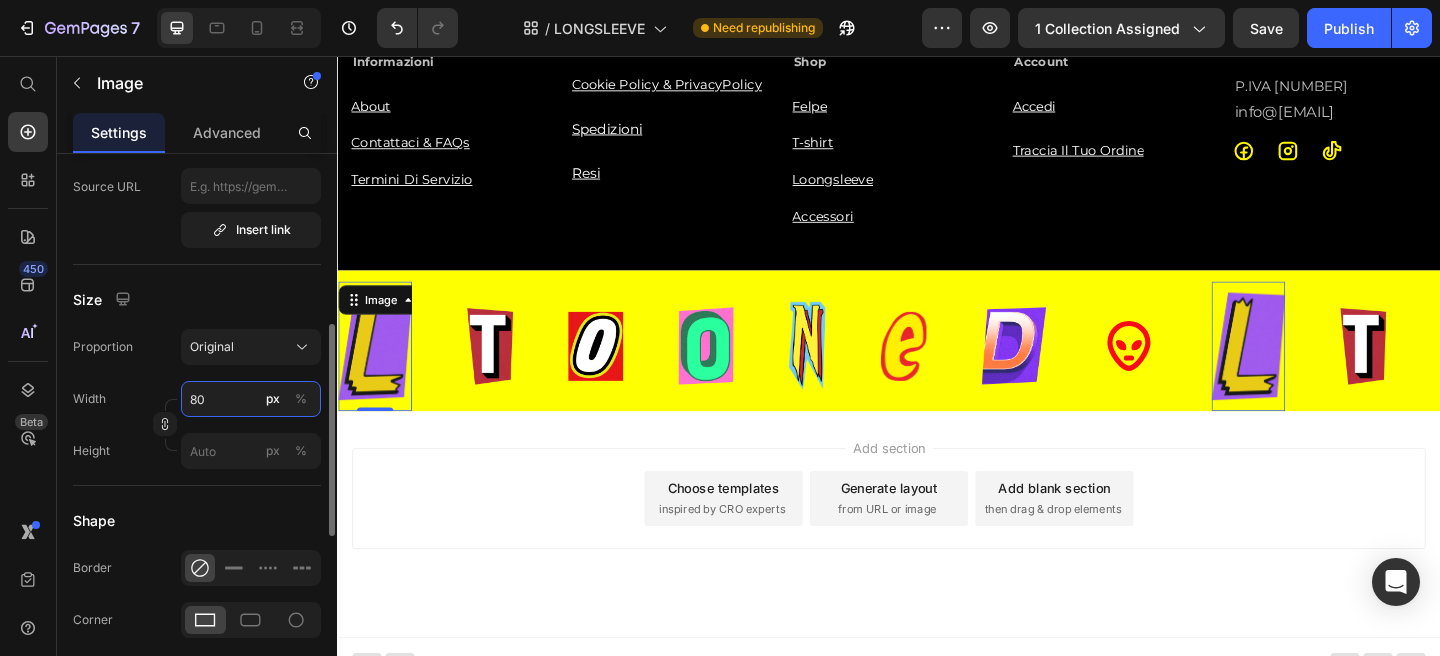 click on "80" at bounding box center [251, 399] 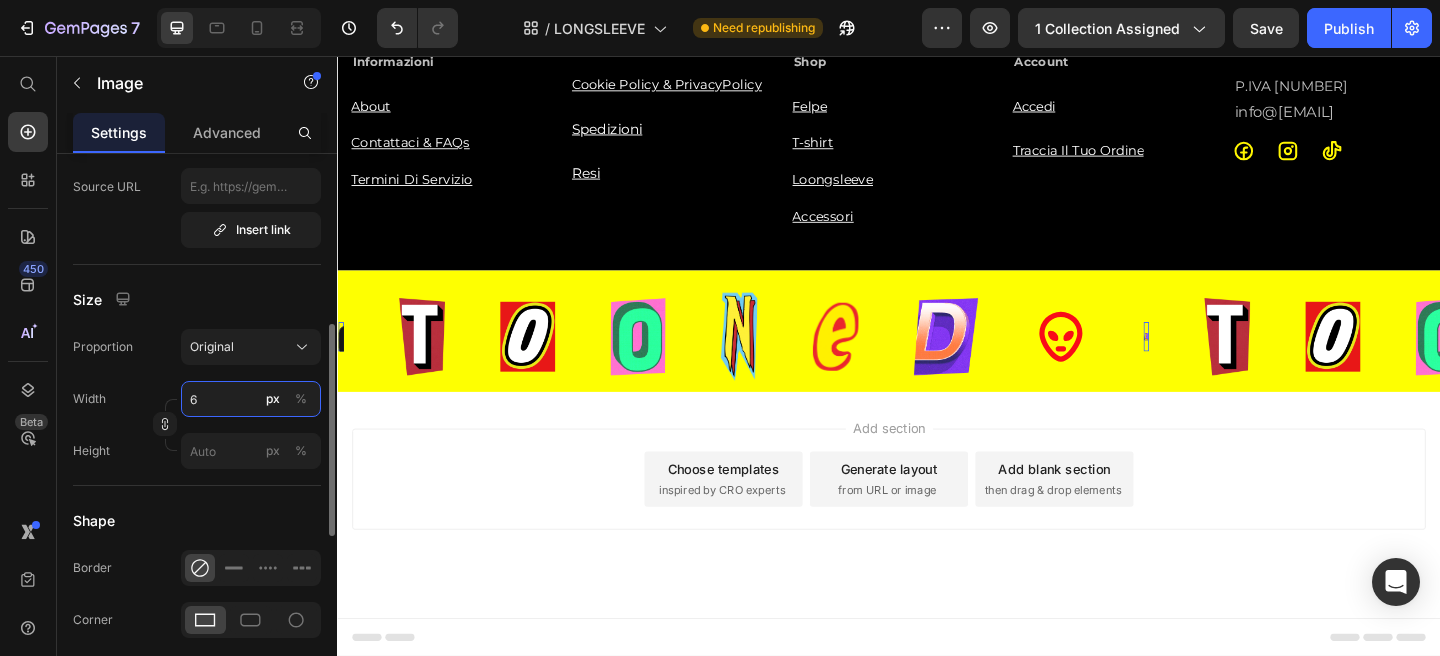 type on "60" 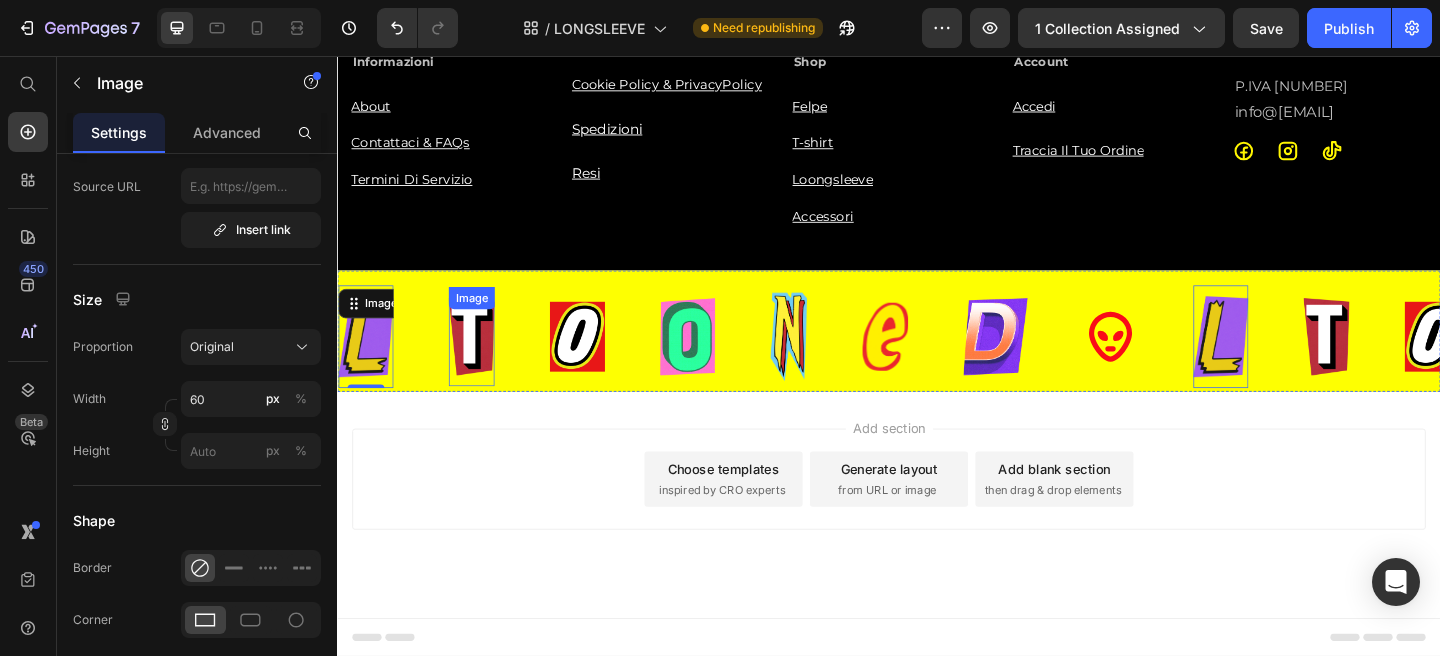 click on "Image" at bounding box center (483, 360) 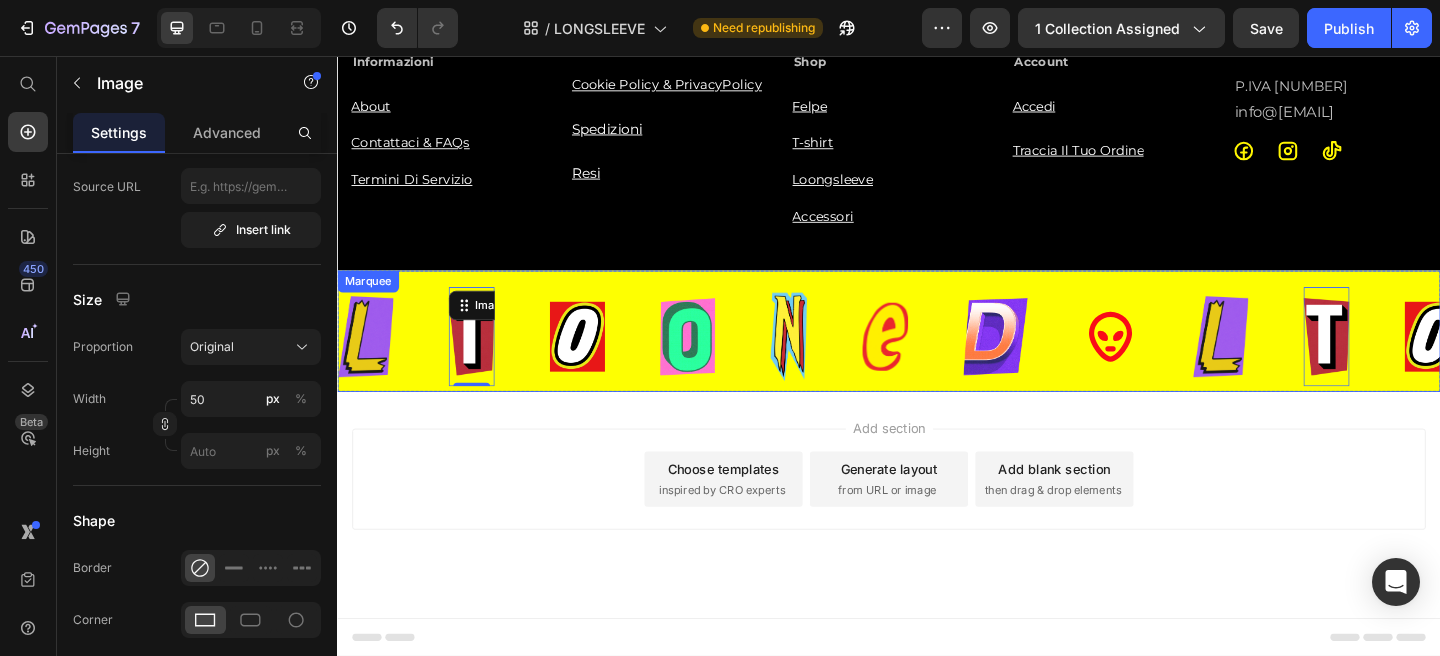 click on "Image   0" at bounding box center (513, 360) 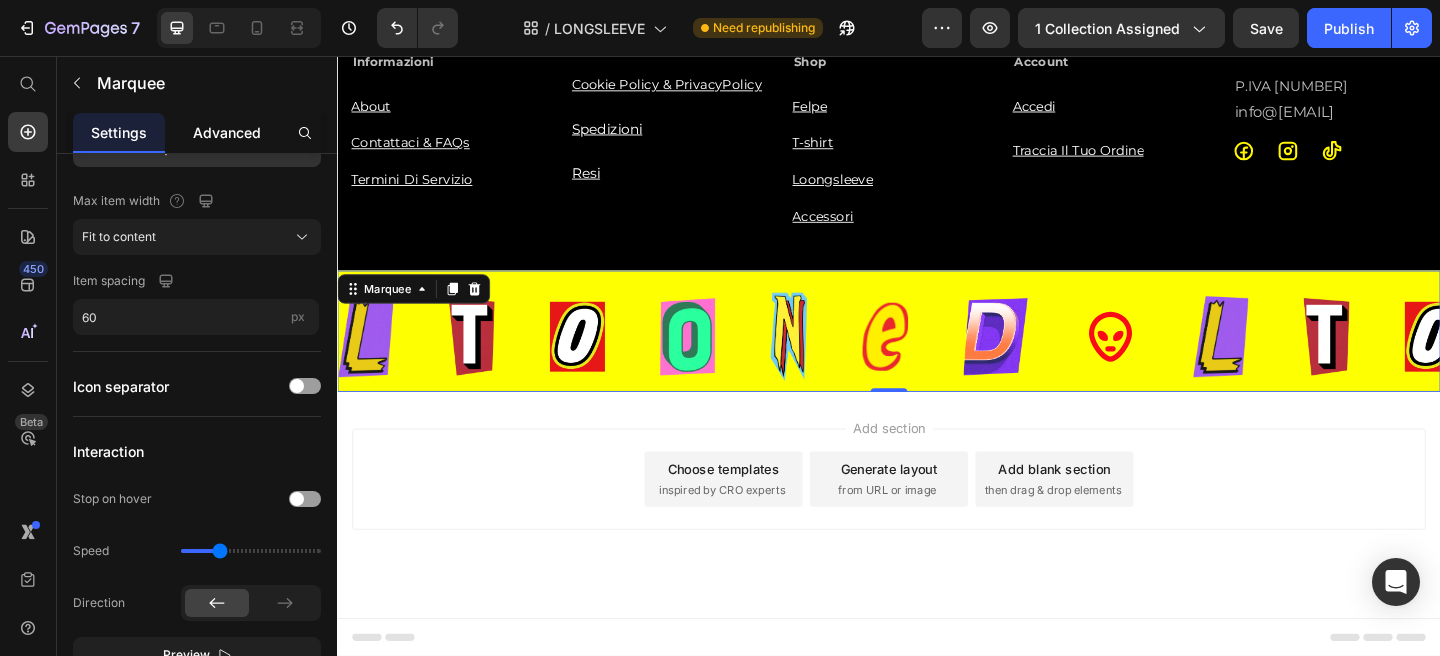 scroll, scrollTop: 0, scrollLeft: 0, axis: both 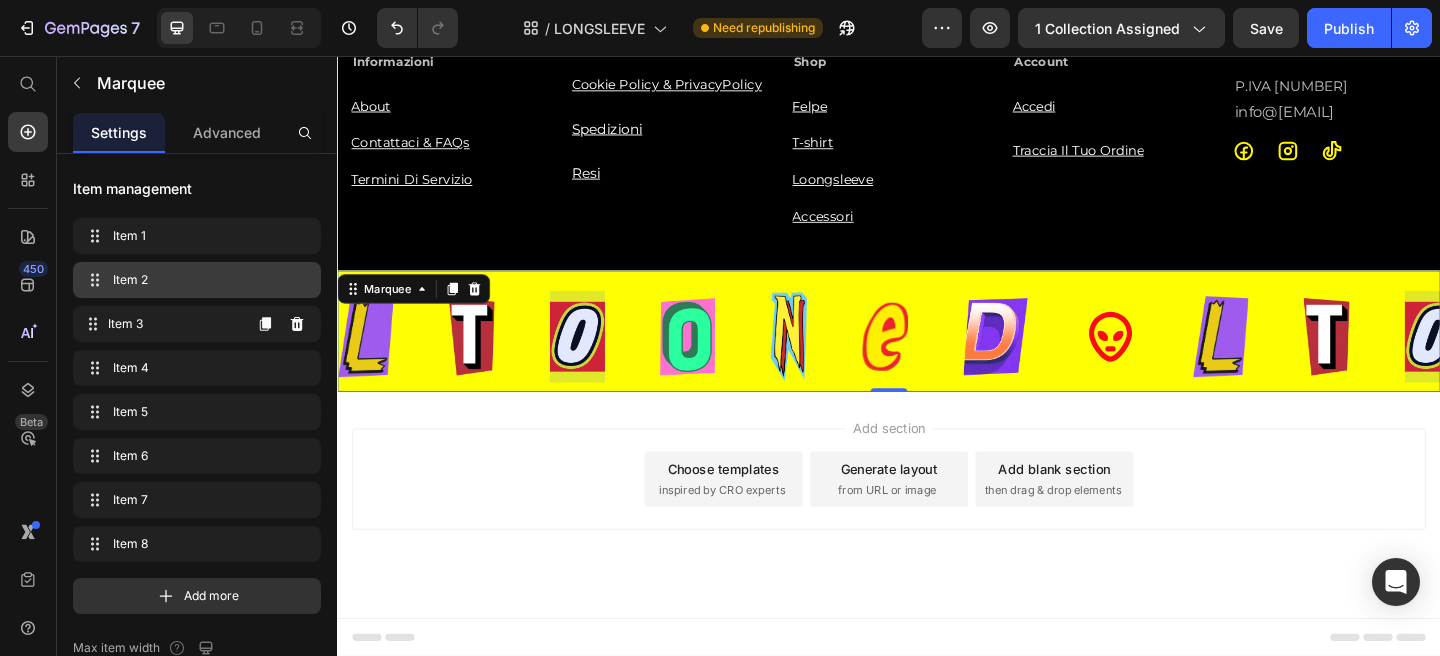 type 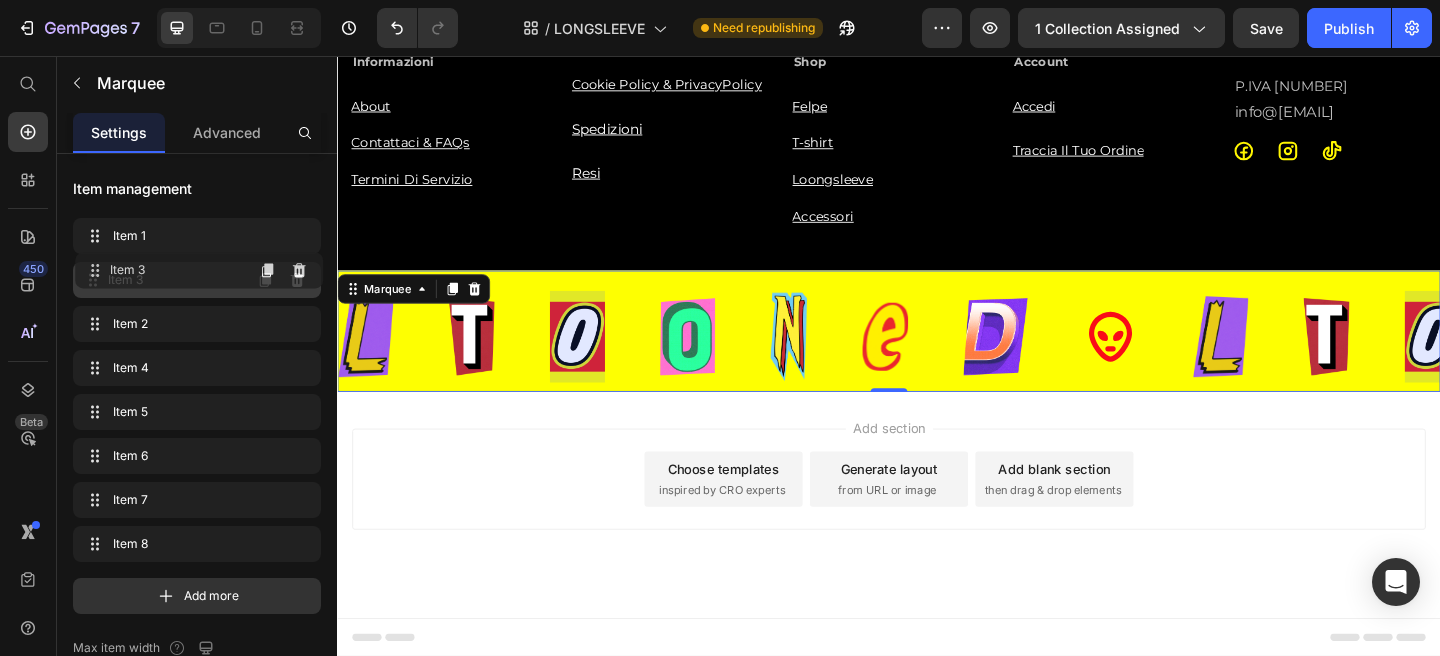 drag, startPoint x: 152, startPoint y: 322, endPoint x: 161, endPoint y: 316, distance: 10.816654 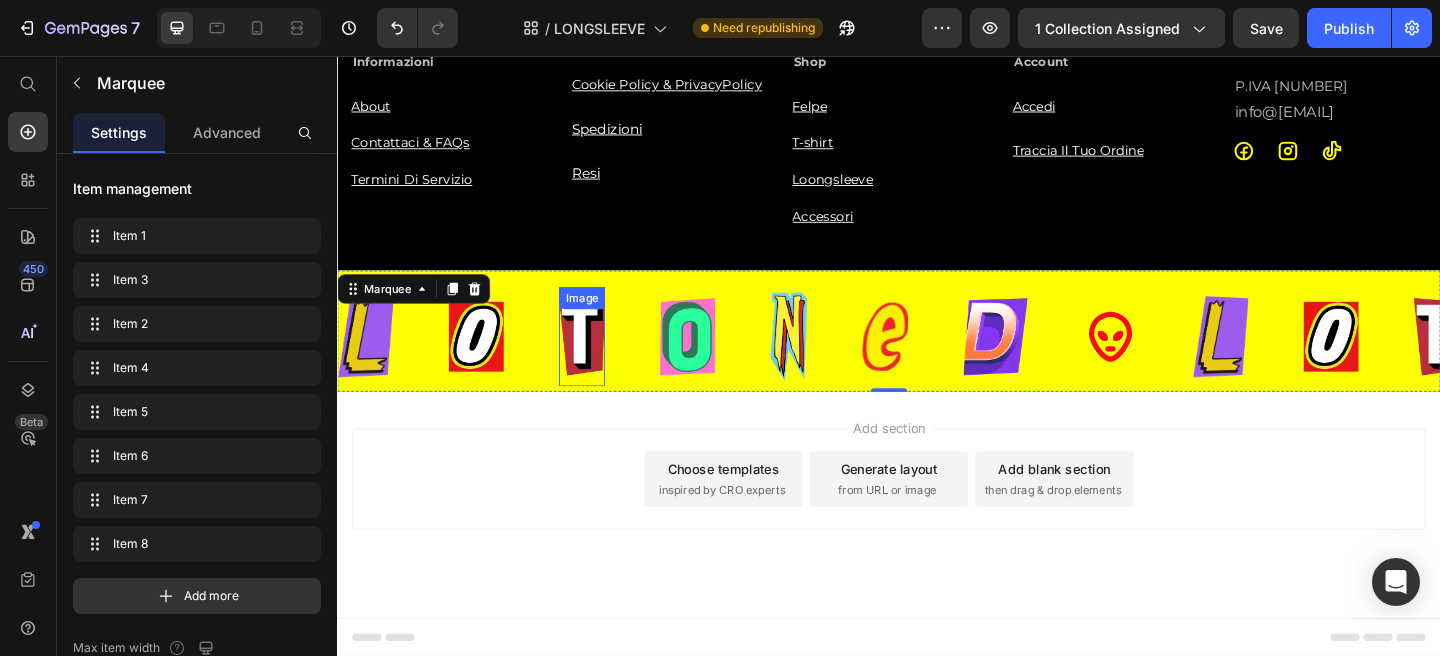 click at bounding box center [603, 360] 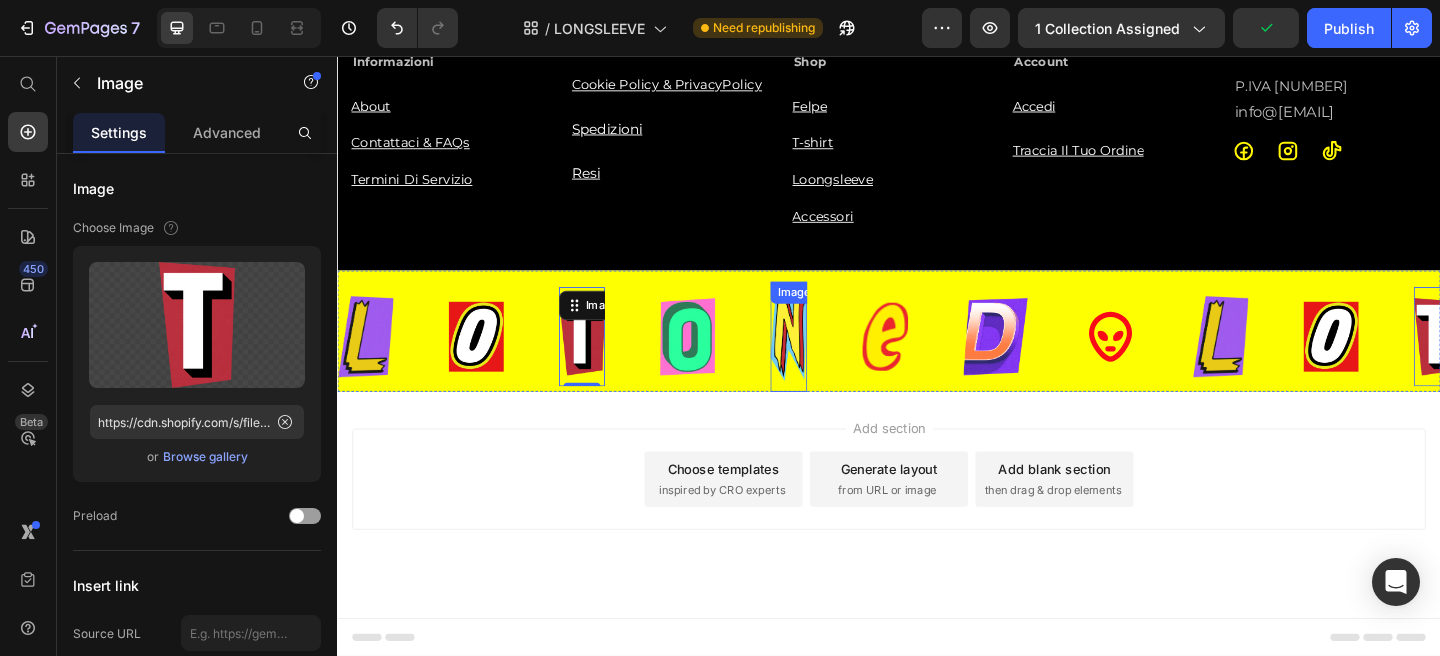 click at bounding box center (828, 361) 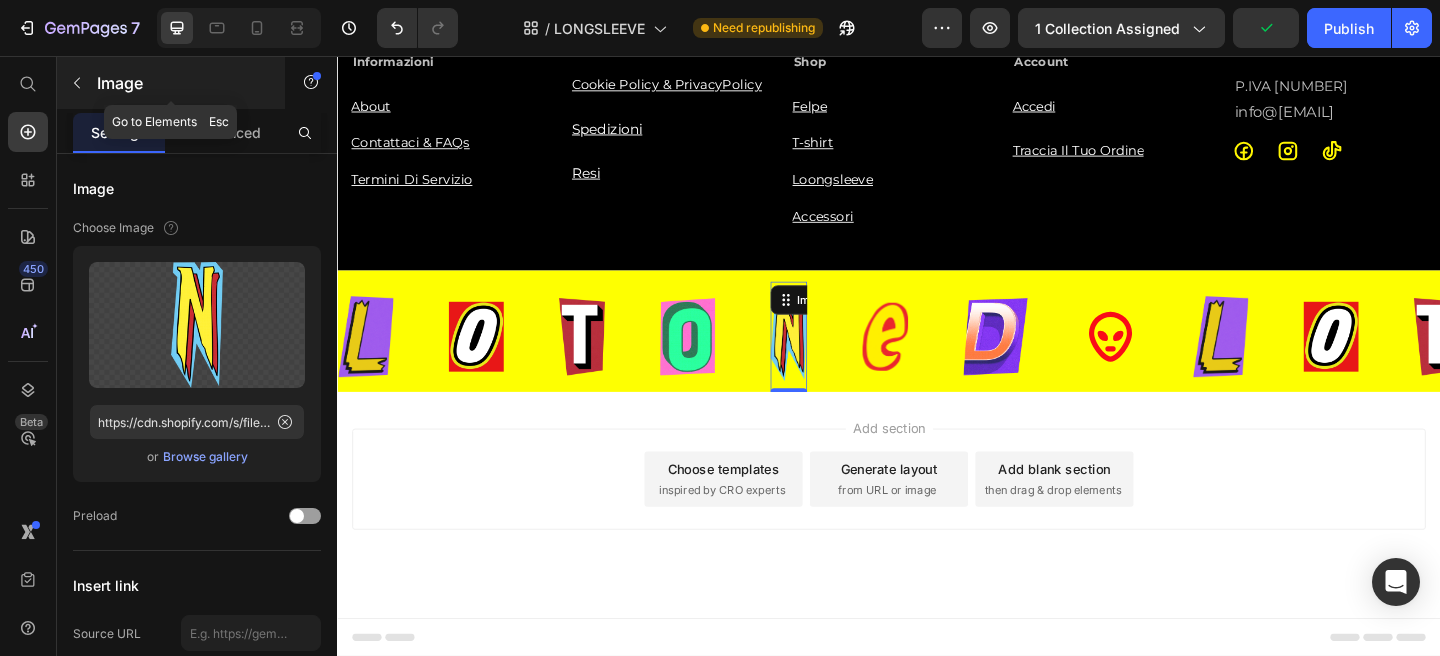 click 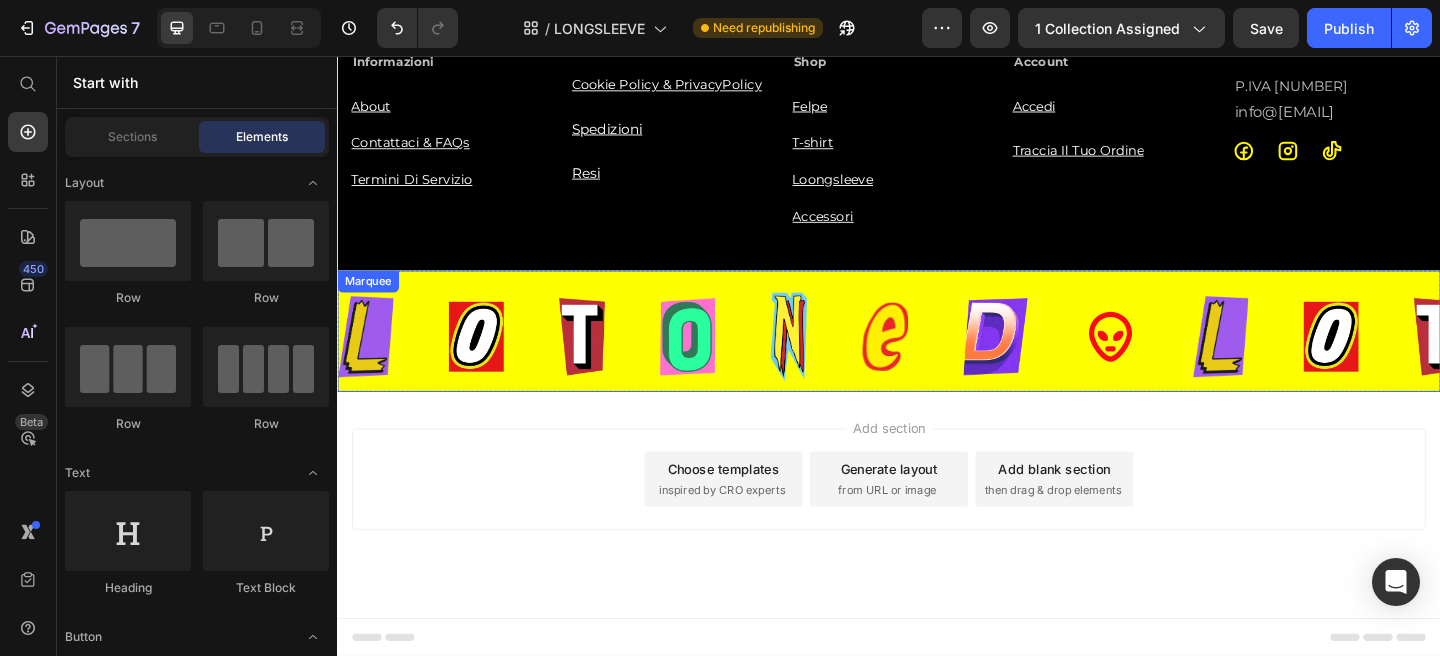 click on "Image" at bounding box center (748, 361) 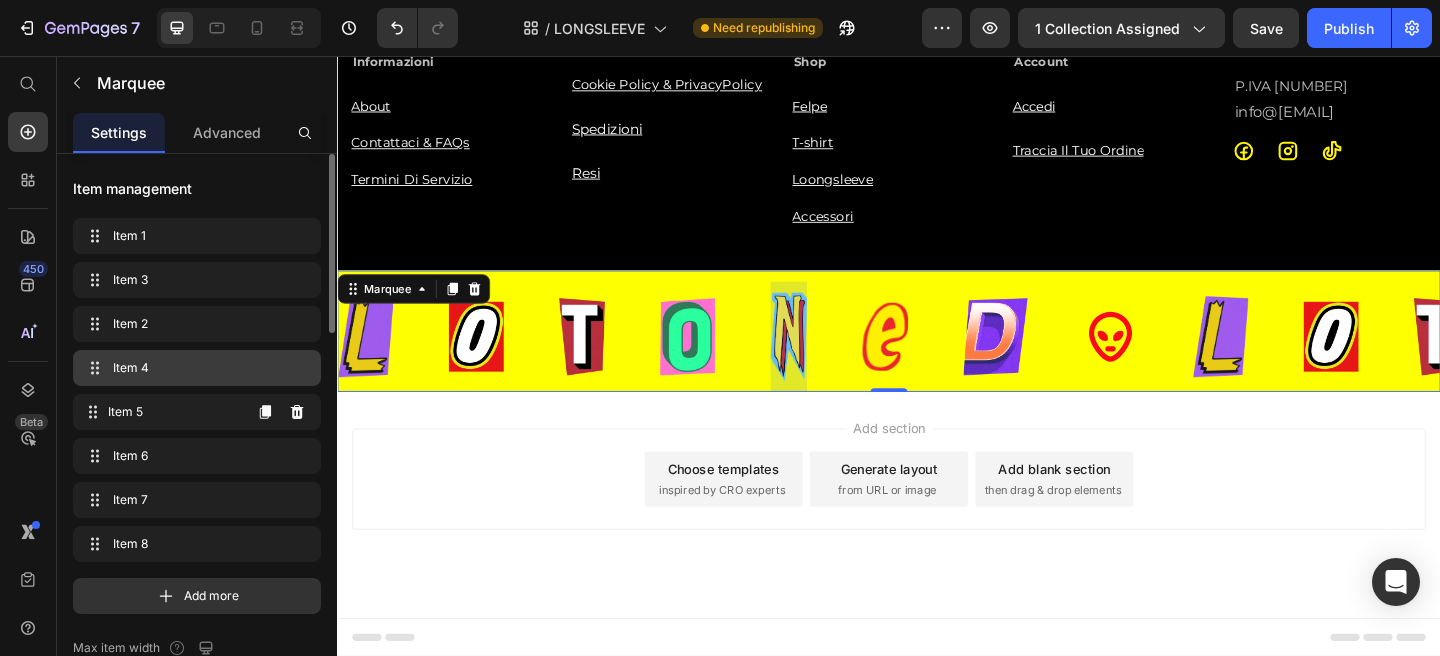 type 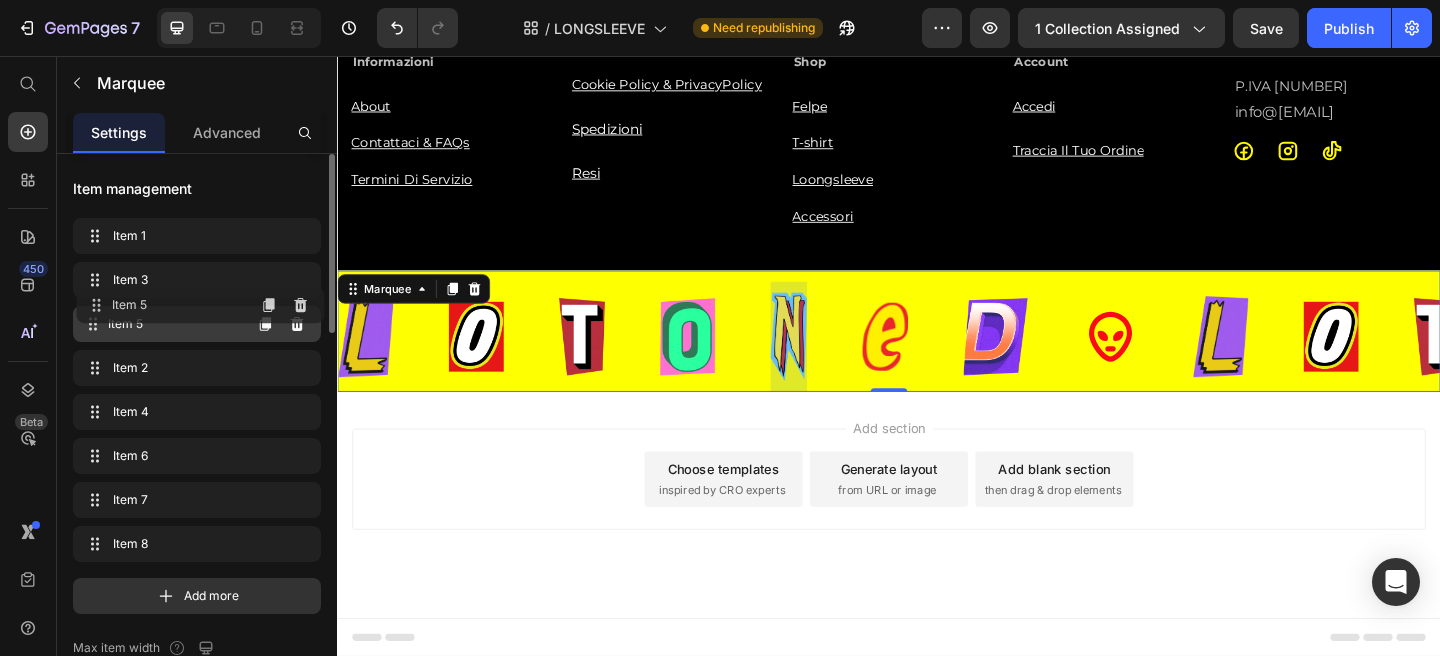 drag, startPoint x: 195, startPoint y: 413, endPoint x: 198, endPoint y: 306, distance: 107.042046 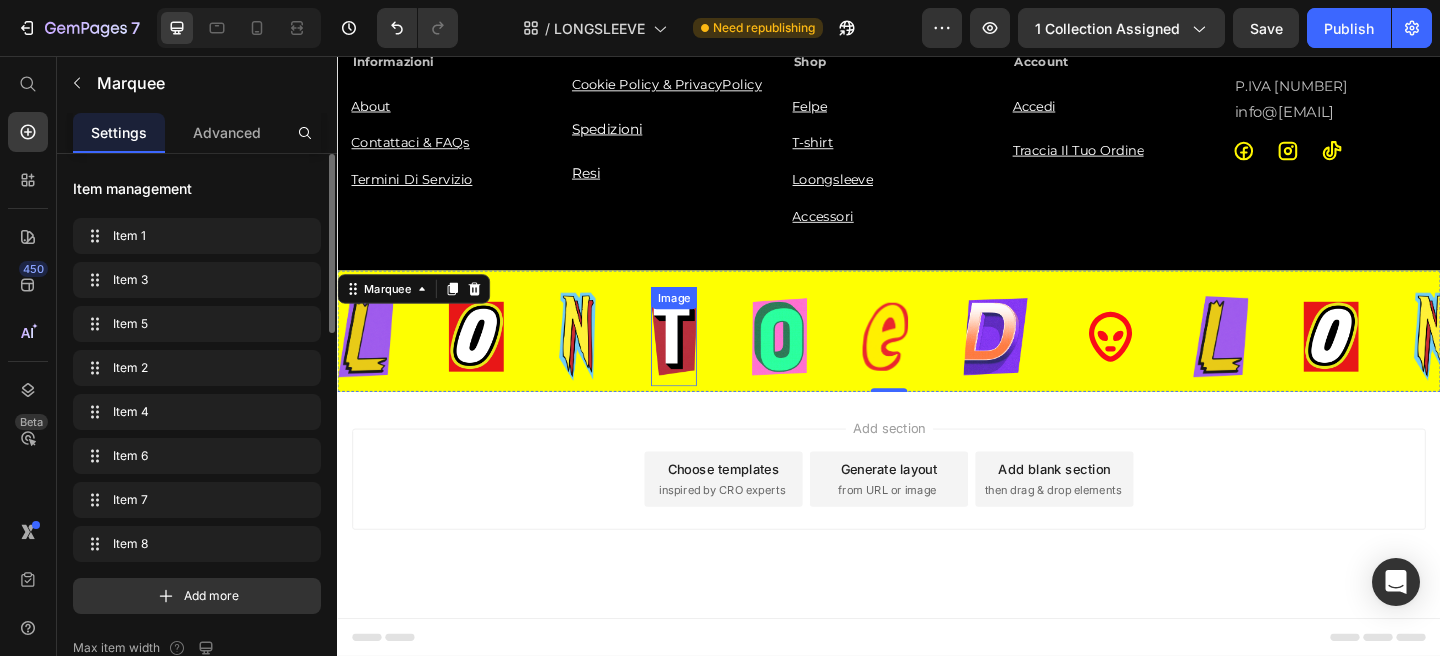 click at bounding box center (703, 360) 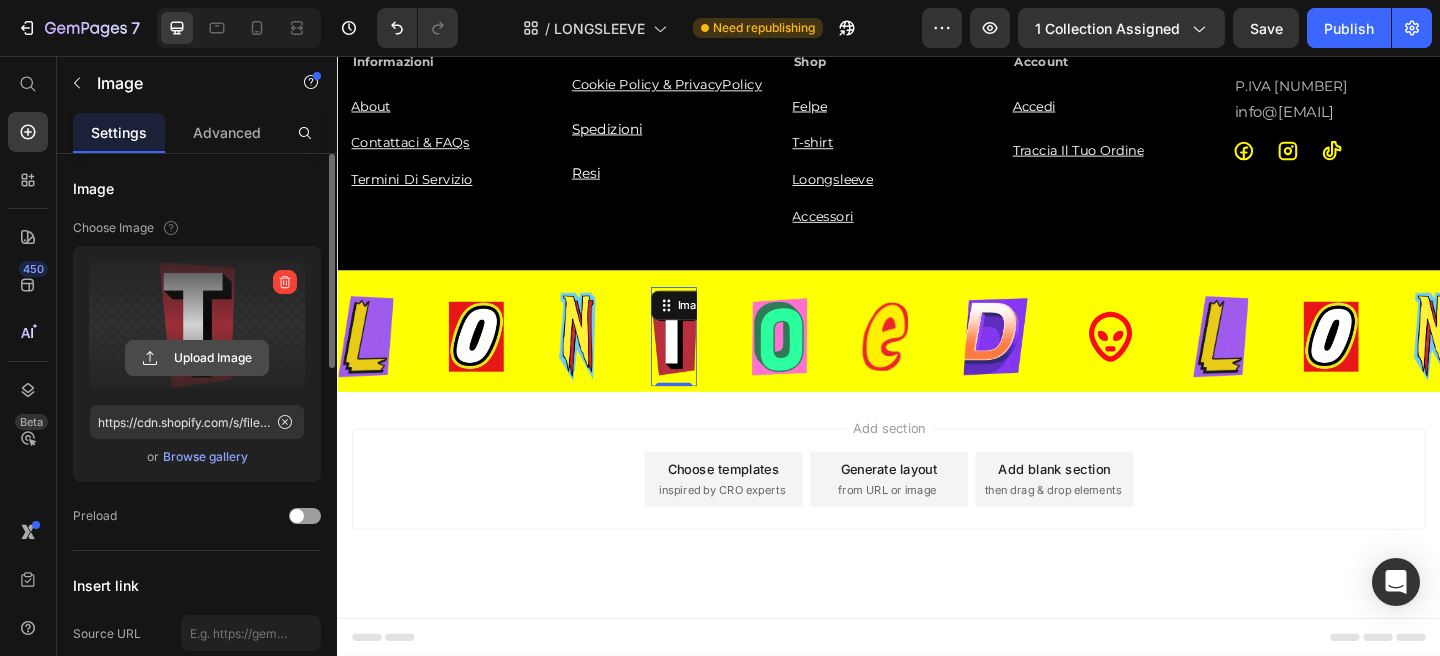 click 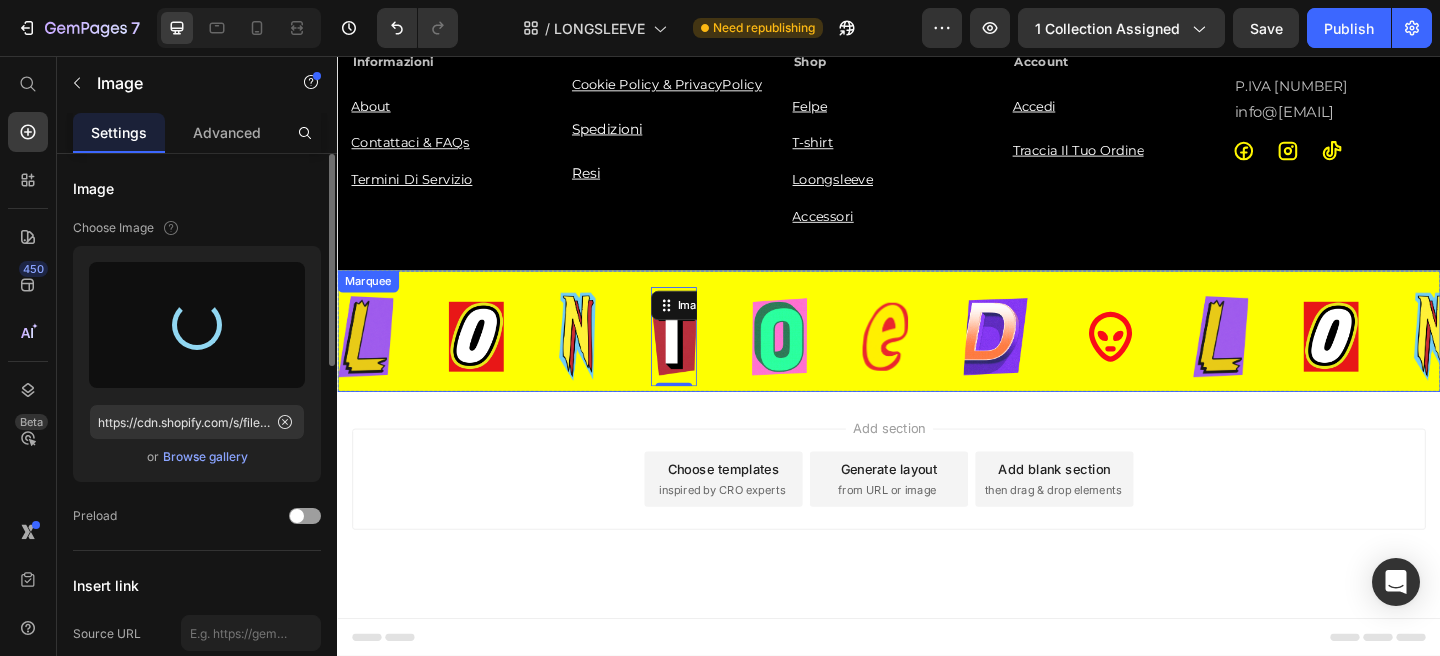 type on "https://cdn.shopify.com/s/files/1/0676/7443/9990/files/gempages_445670753094861834-f332fa2d-299c-4406-9f8e-da6e36e1e581.png" 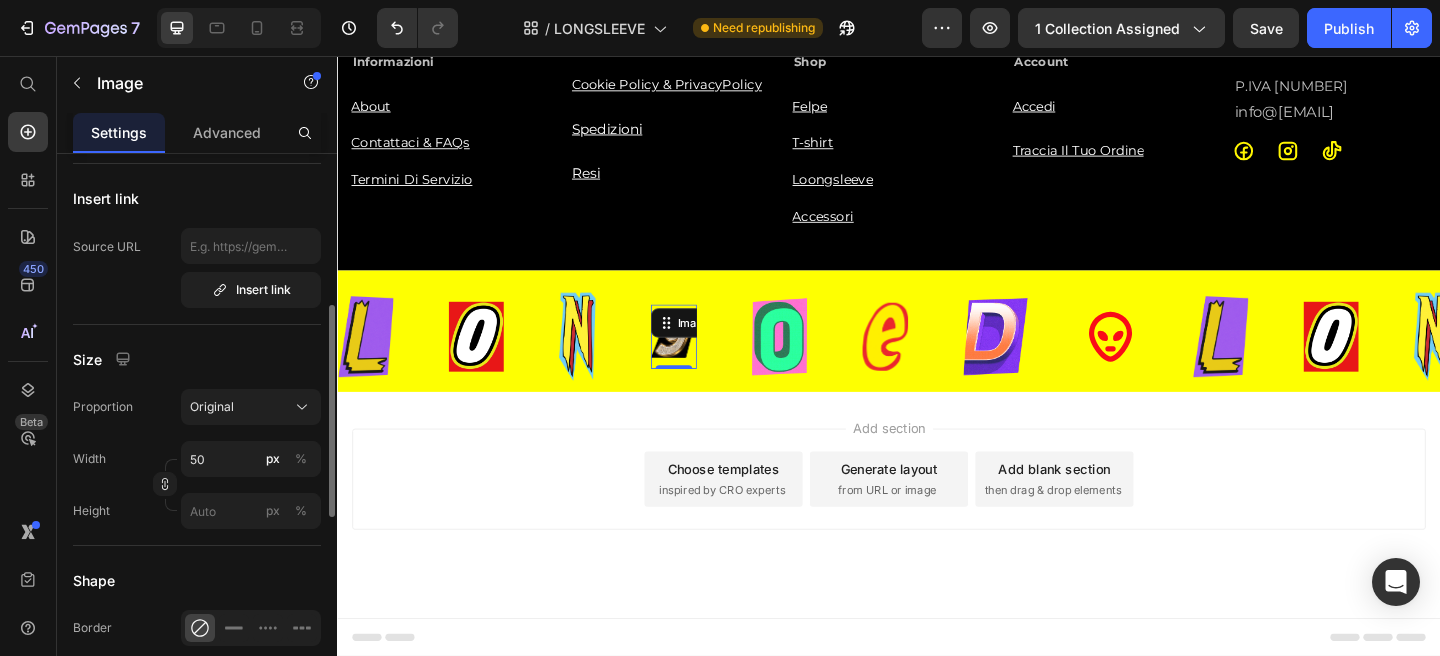 scroll, scrollTop: 407, scrollLeft: 0, axis: vertical 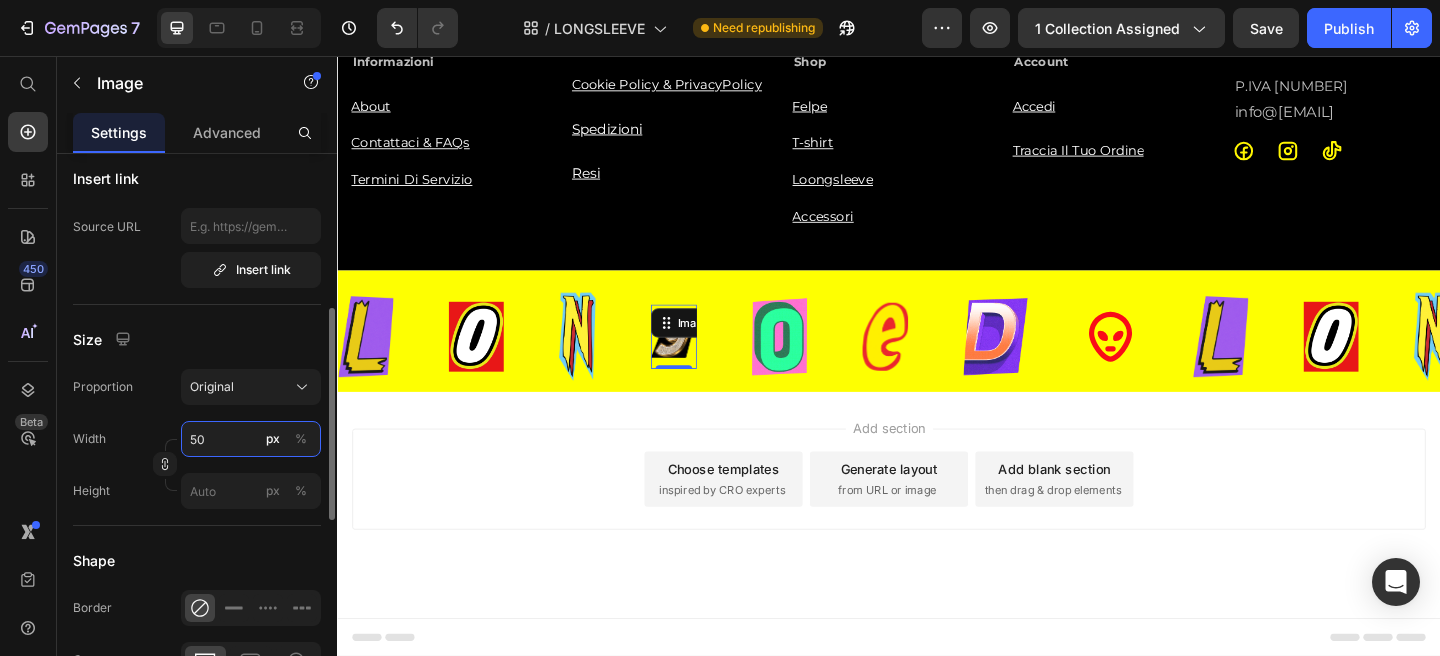 click on "50" at bounding box center [251, 439] 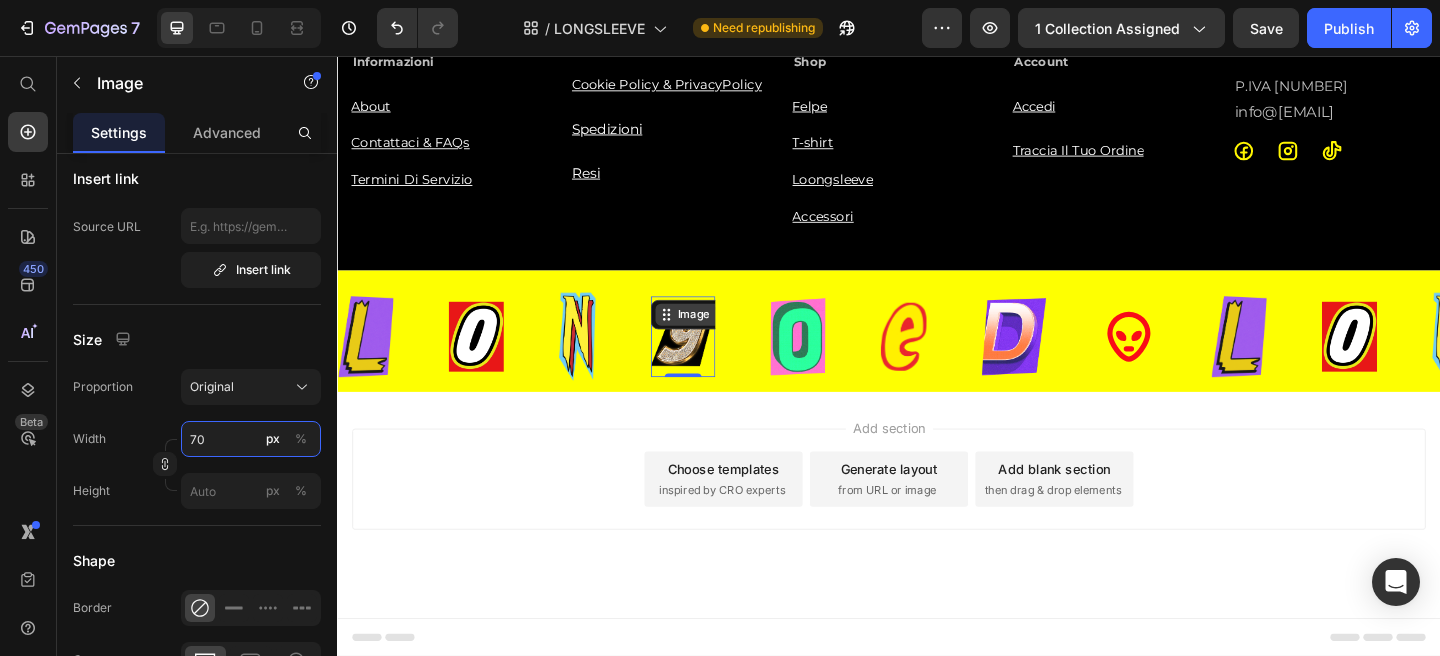 type on "70" 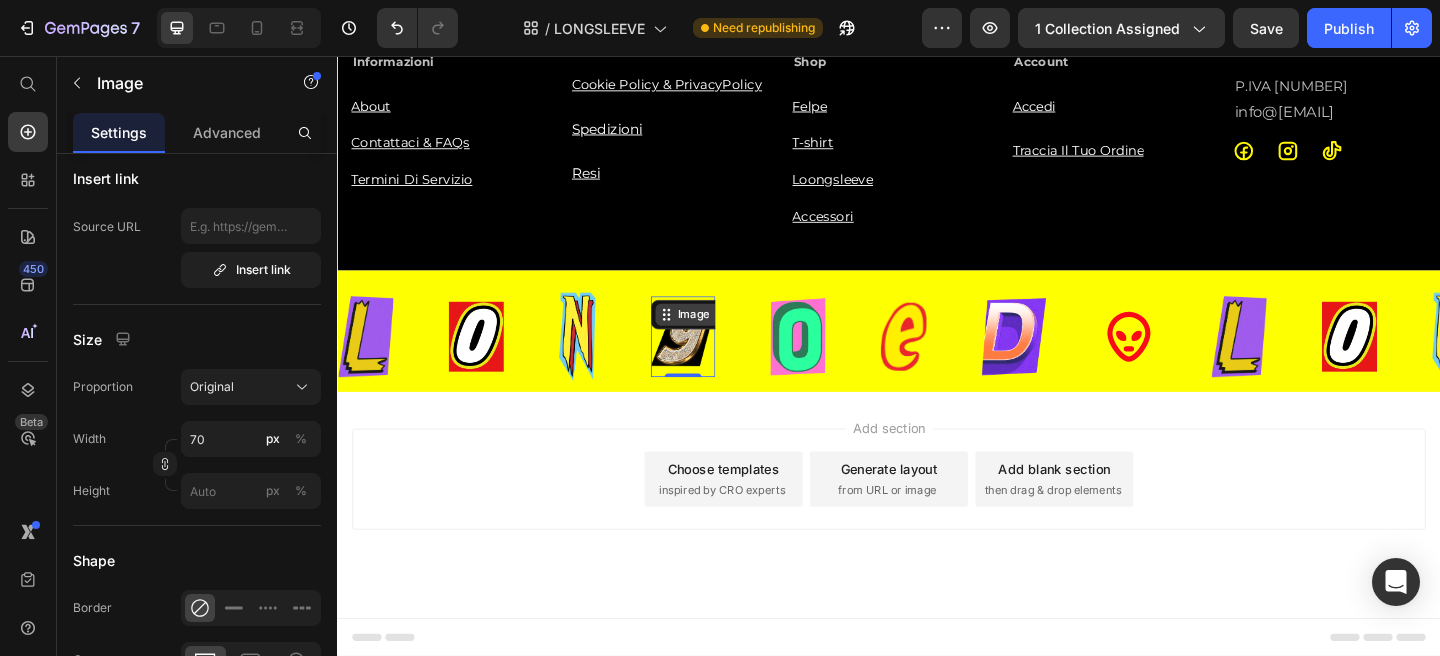 click on "Image" at bounding box center [724, 337] 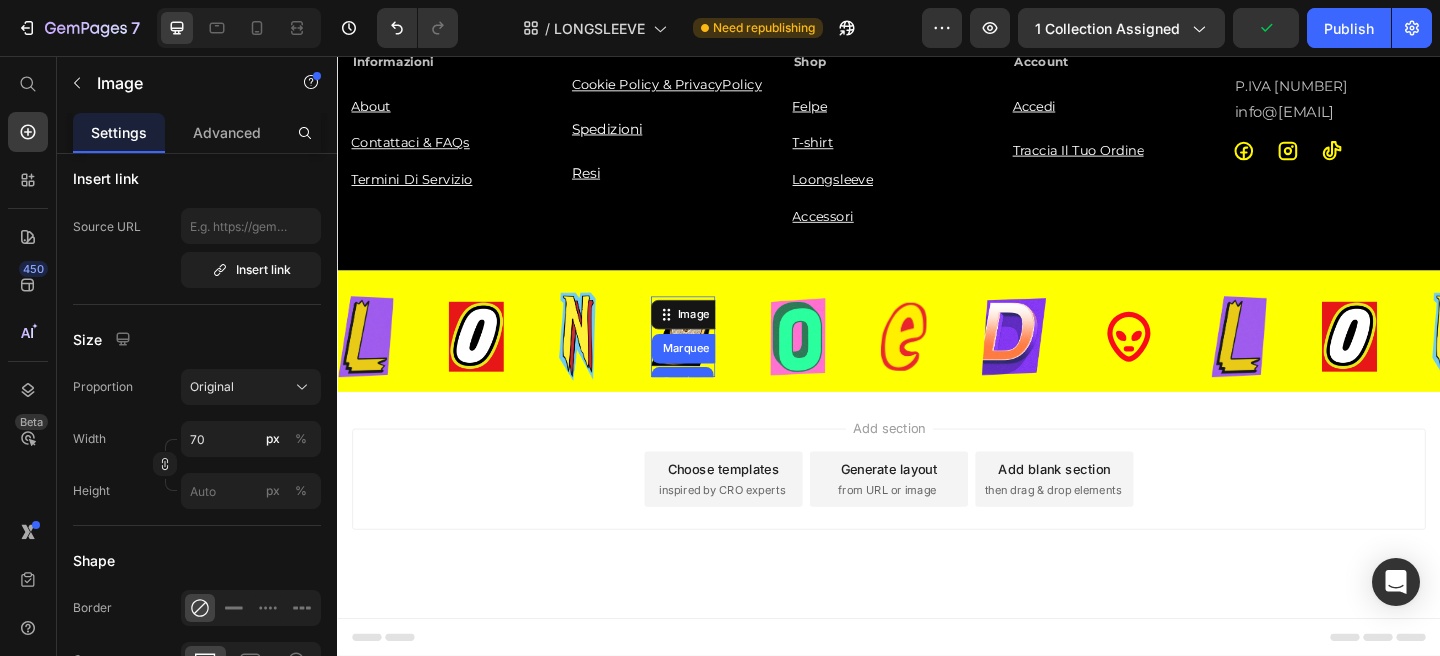 click on "Image" at bounding box center [518, 360] 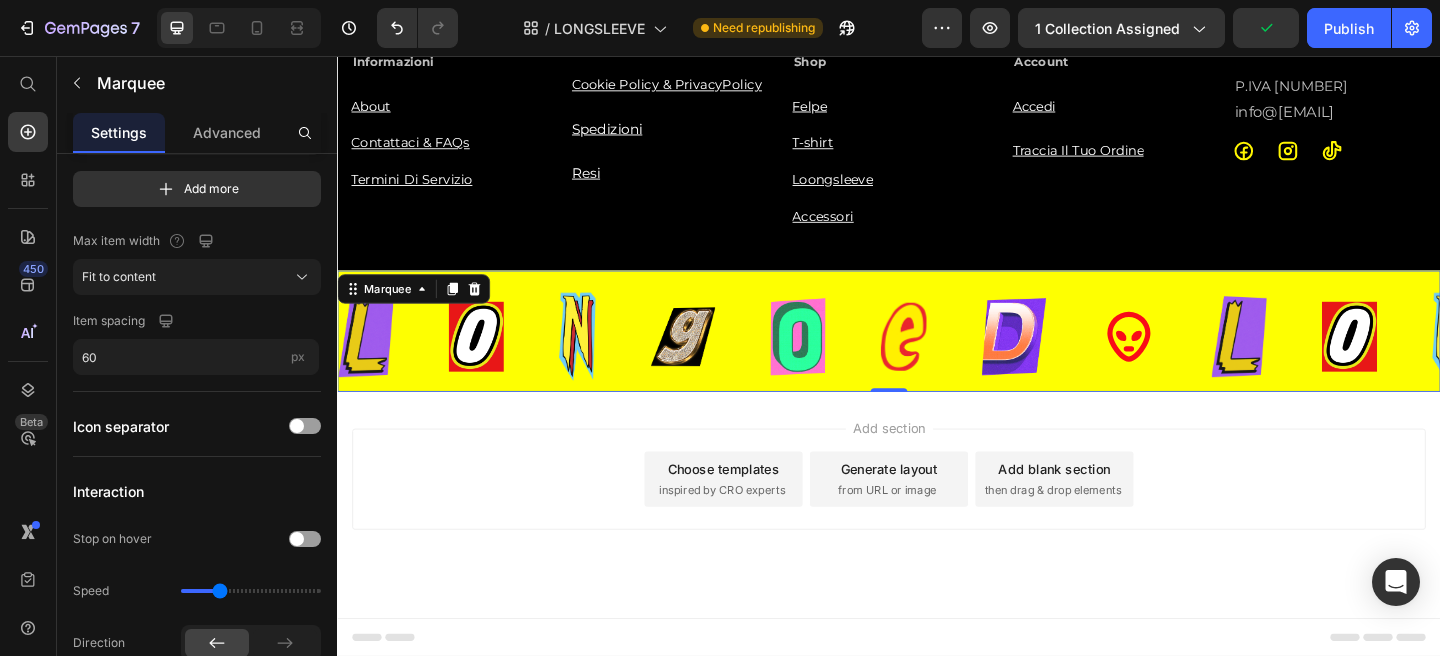 scroll, scrollTop: 0, scrollLeft: 0, axis: both 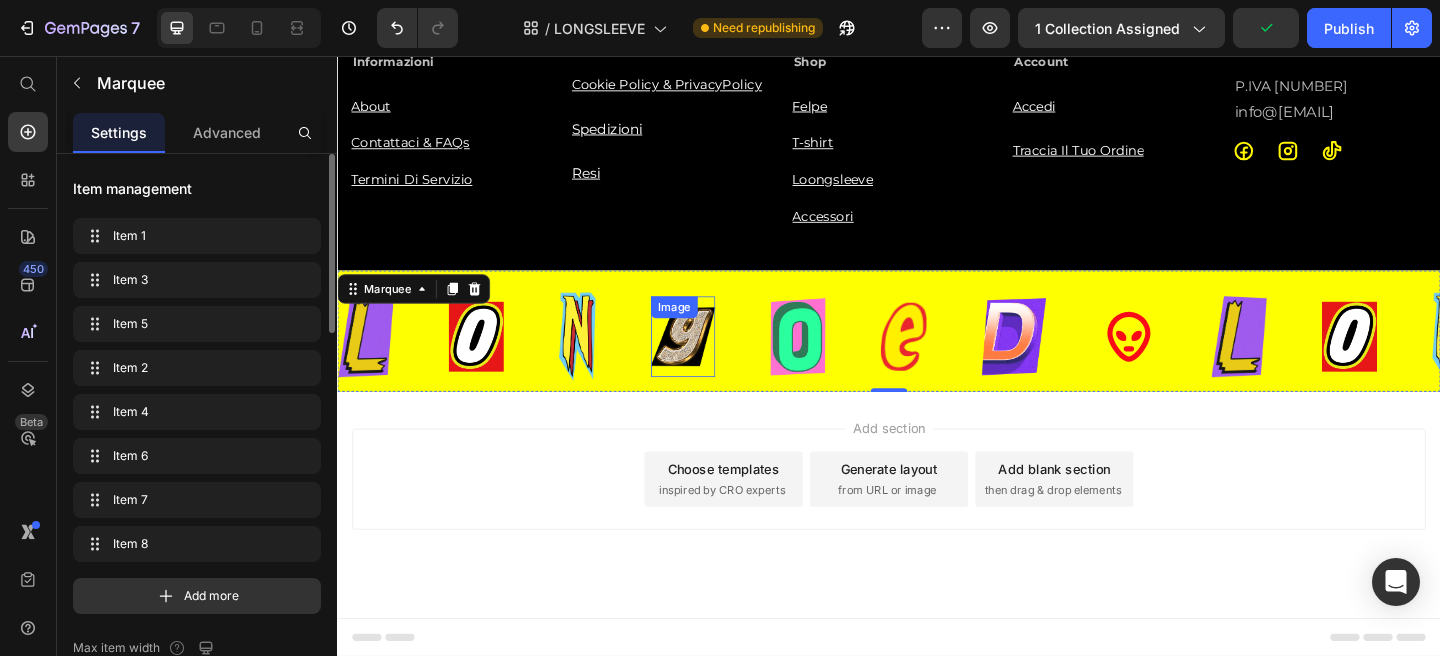 click at bounding box center (713, 361) 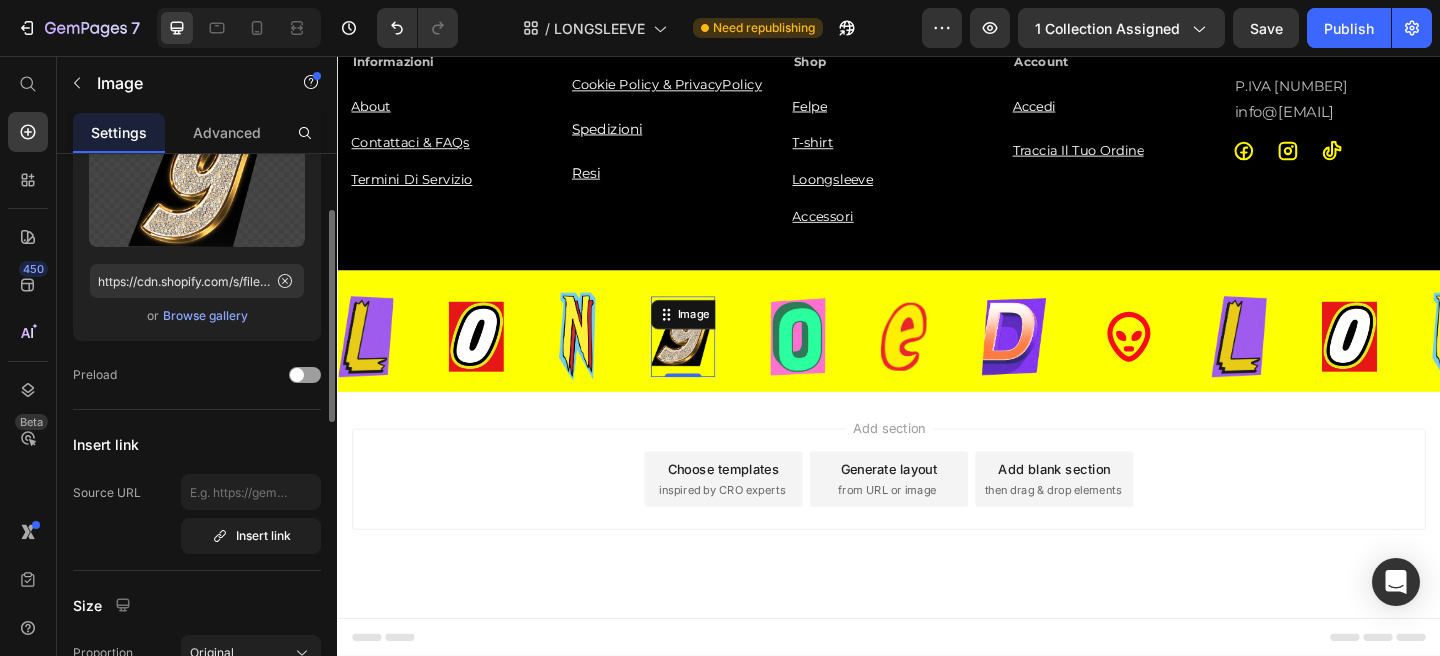 scroll, scrollTop: 139, scrollLeft: 0, axis: vertical 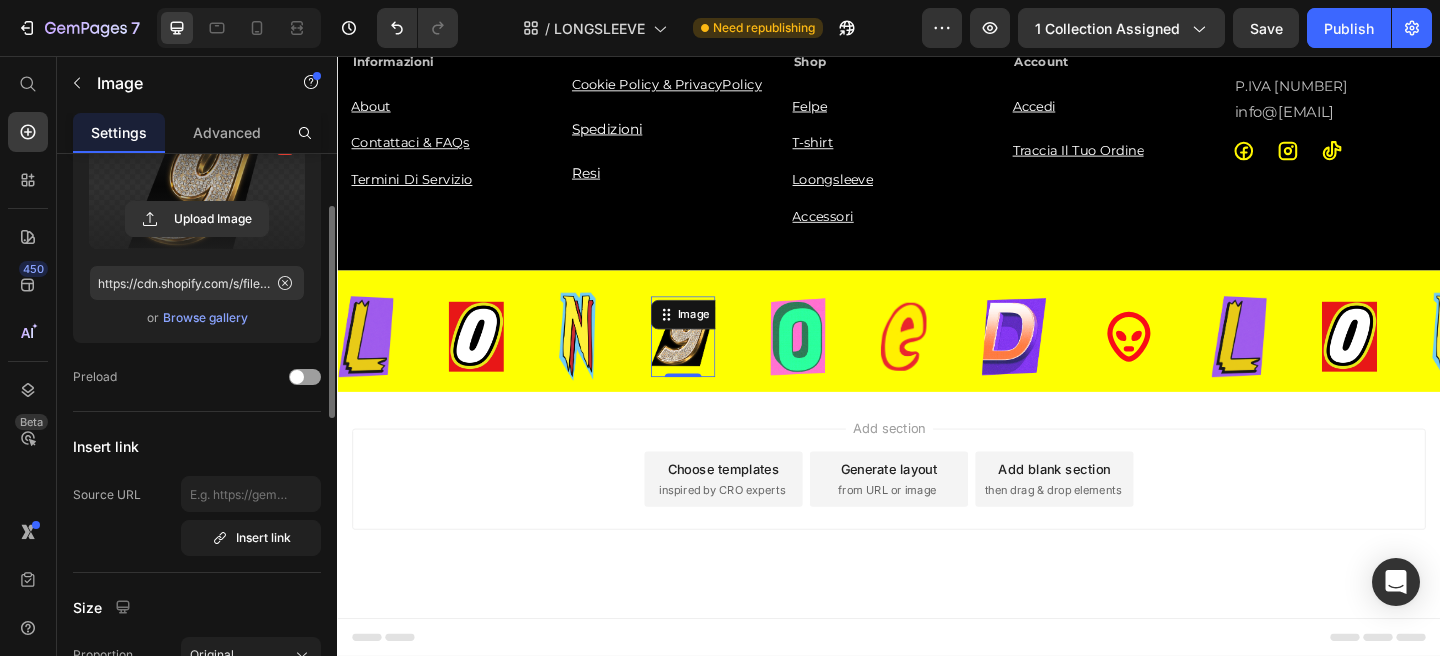 drag, startPoint x: 228, startPoint y: 257, endPoint x: 228, endPoint y: 238, distance: 19 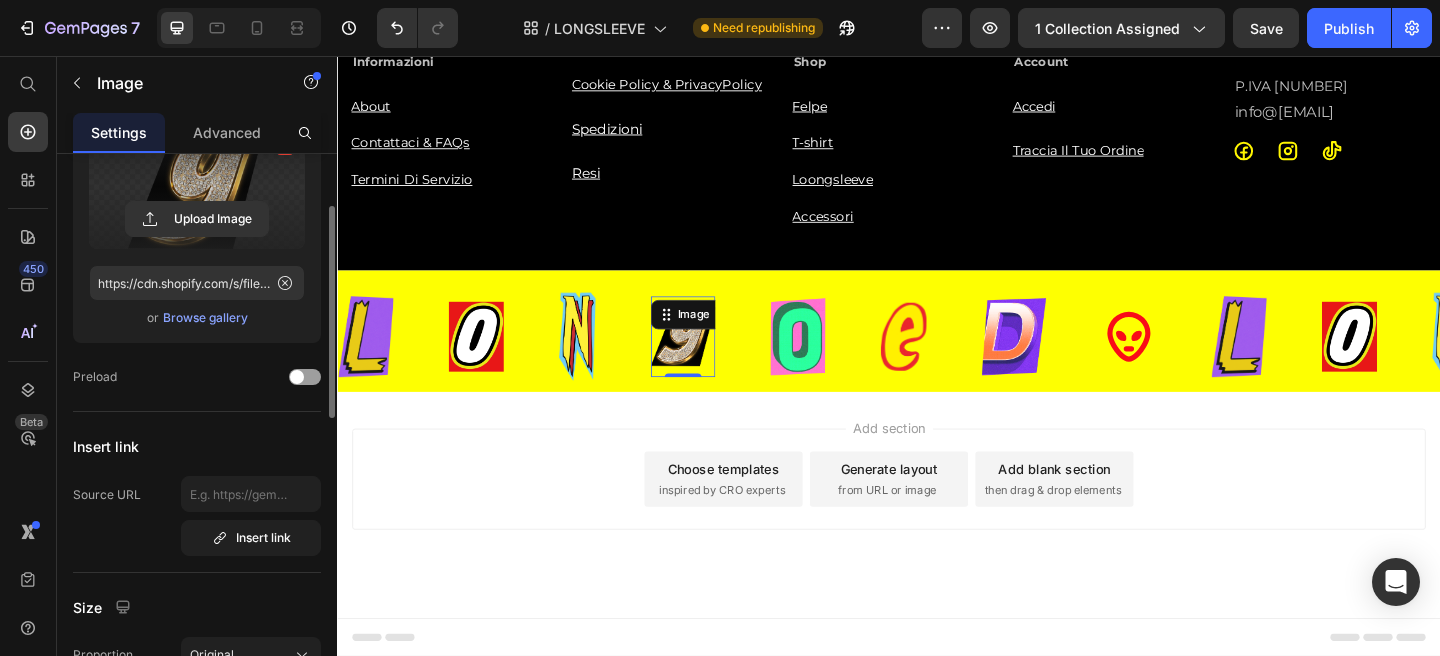 click on "Upload Image https://cdn.shopify.com/s/files/1/0676/7443/9990/files/gempages_445670753094861834-f332fa2d-299c-4406-9f8e-da6e36e1e581.png  or   Browse gallery" at bounding box center [197, 225] 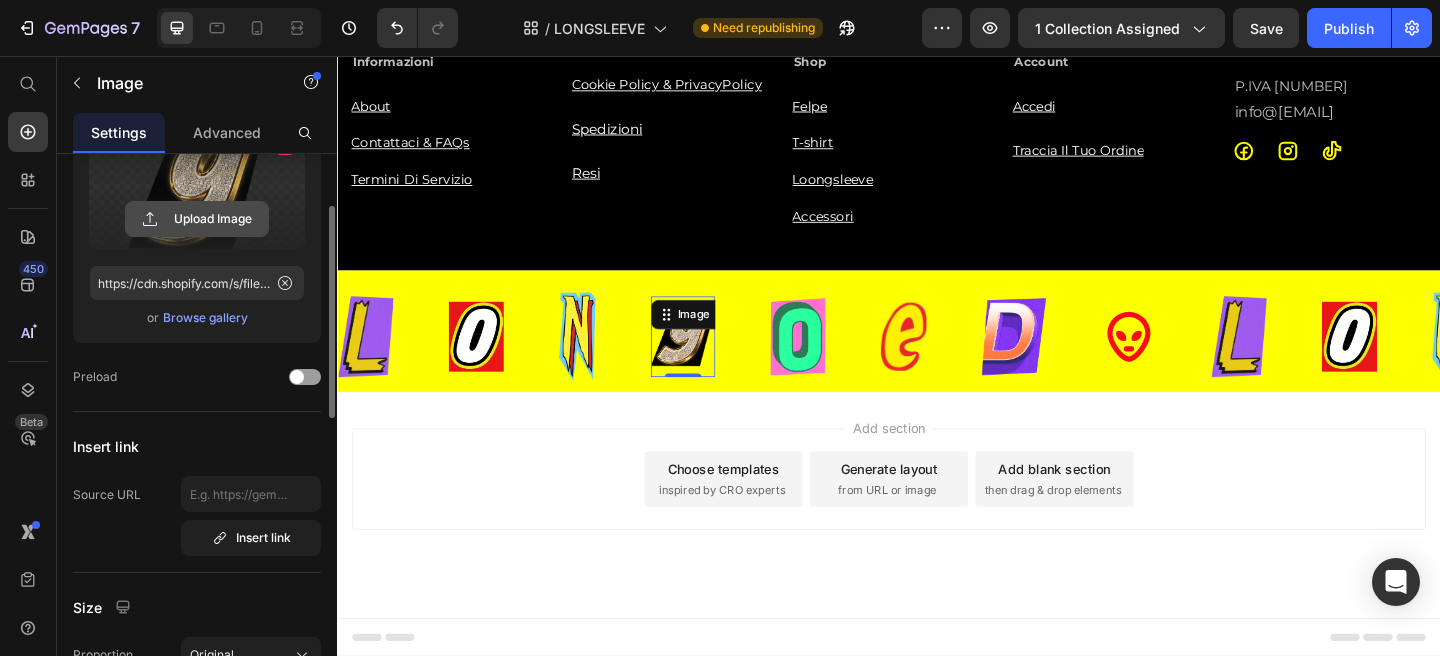 click 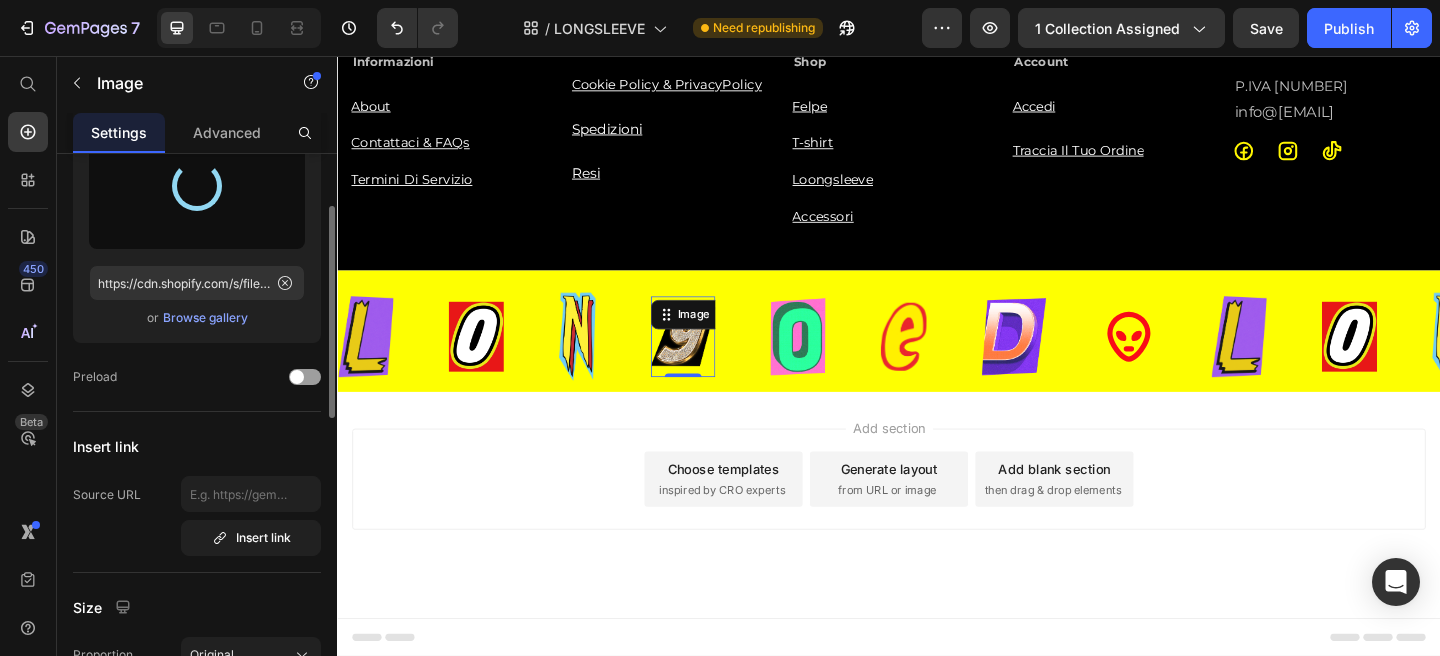 type on "https://cdn.shopify.com/s/files/1/0676/7443/9990/files/gempages_445670753094861834-391f5f72-f213-4de3-90af-281af6c62c76.png" 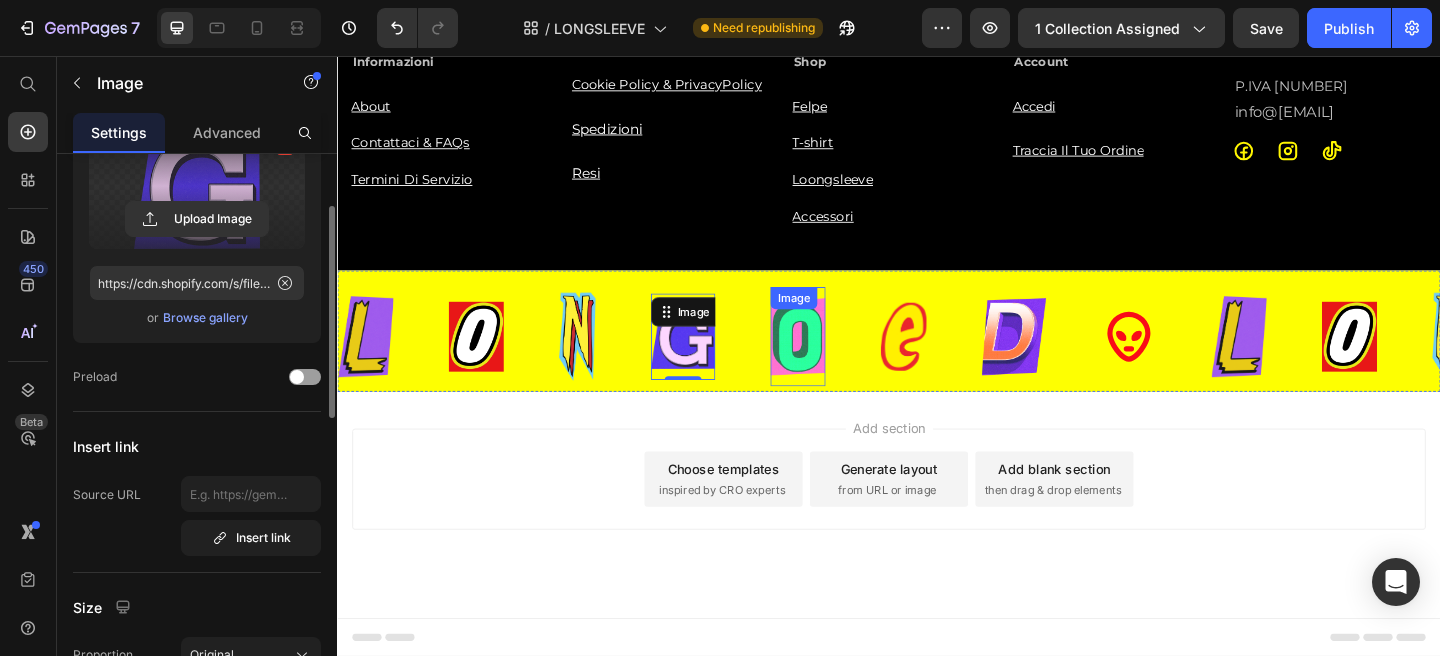 click at bounding box center (838, 361) 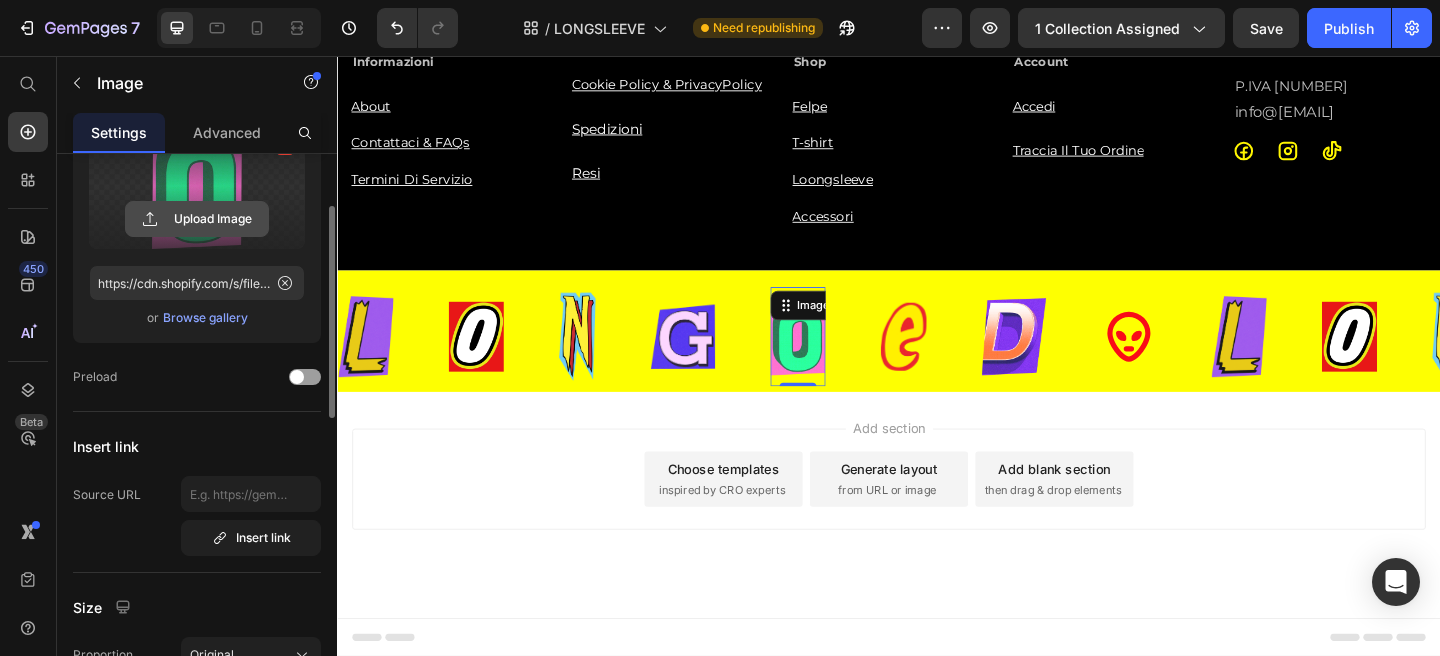 click 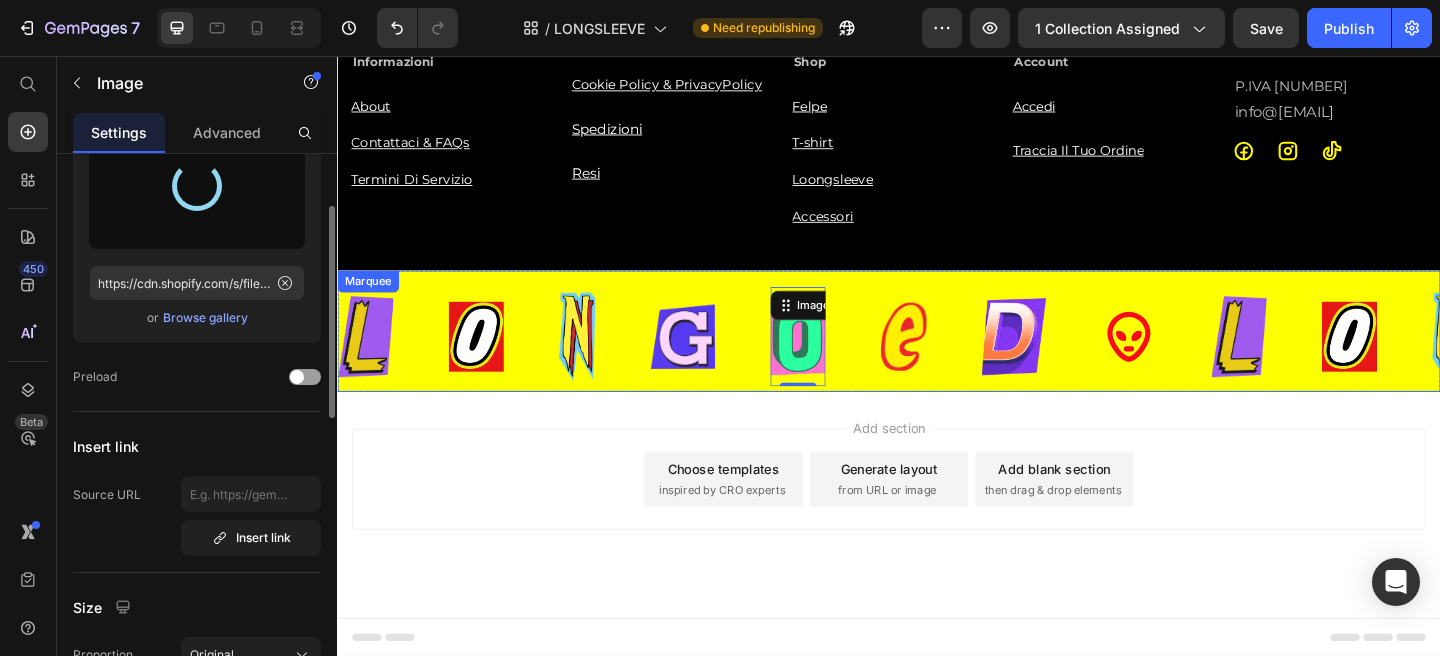 type on "https://cdn.shopify.com/s/files/1/0676/7443/9990/files/gempages_445670753094861834-979b702b-2da6-4227-9918-0fad7539290e.png" 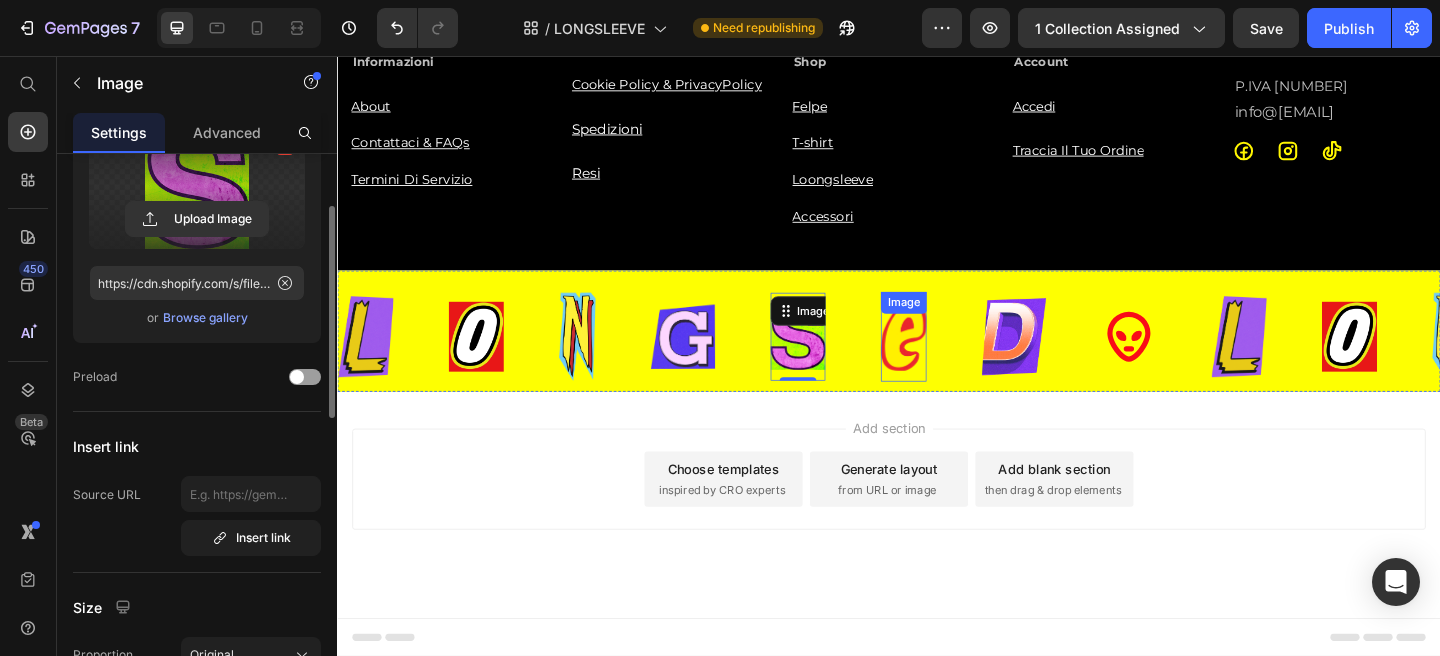 click at bounding box center (953, 361) 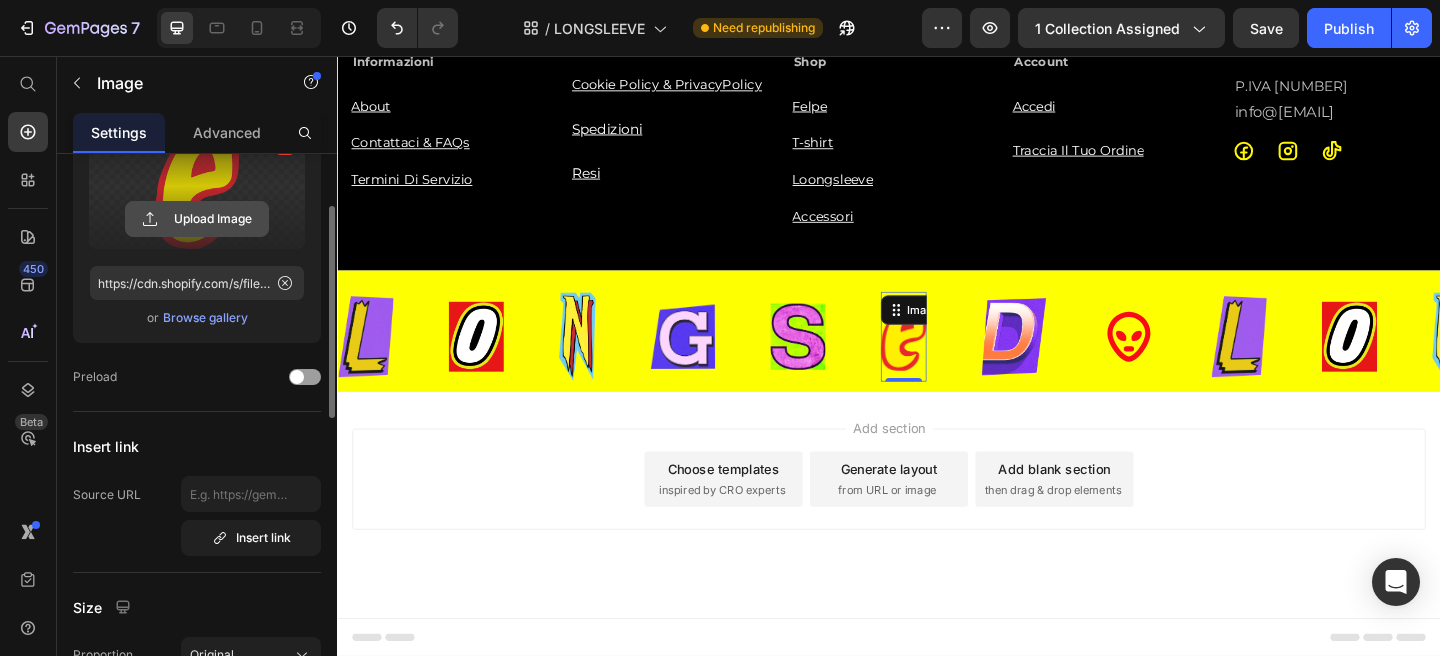 click 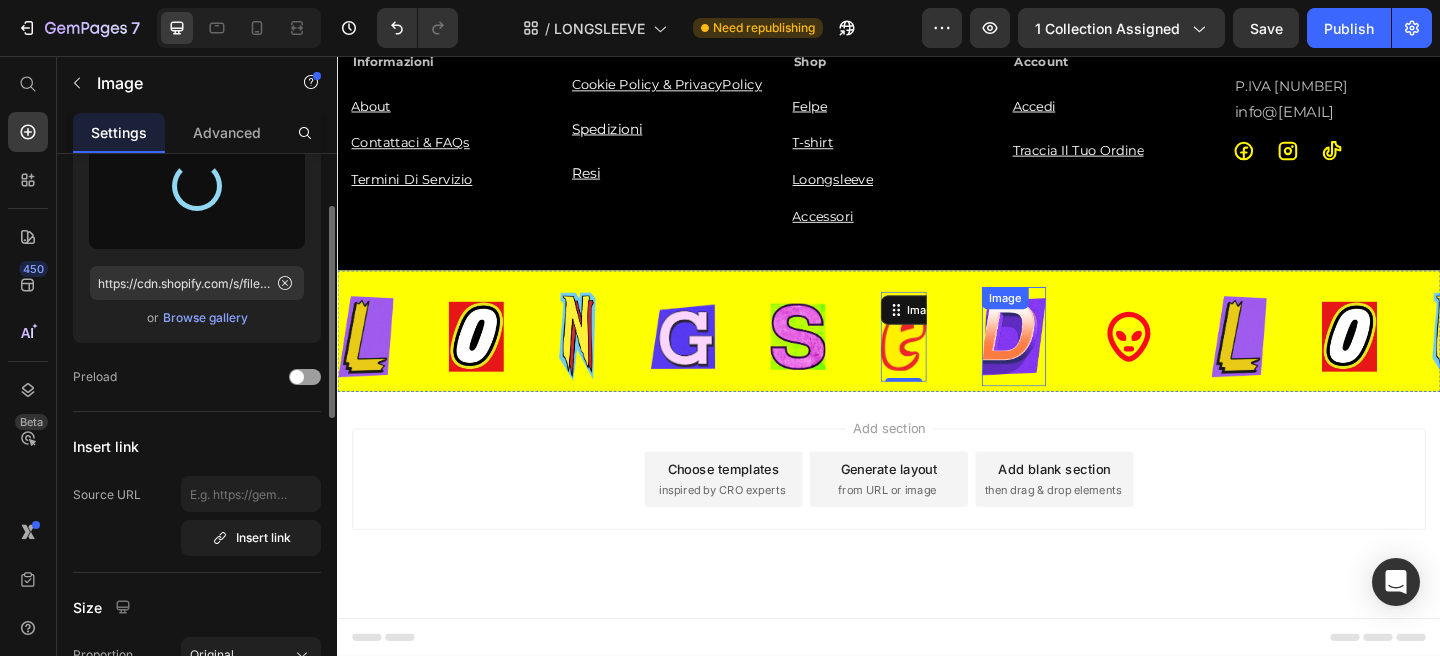 type on "https://cdn.shopify.com/s/files/1/0676/7443/9990/files/gempages_445670753094861834-396b0c6d-6200-4d5c-8a96-4423d5a1cabd.png" 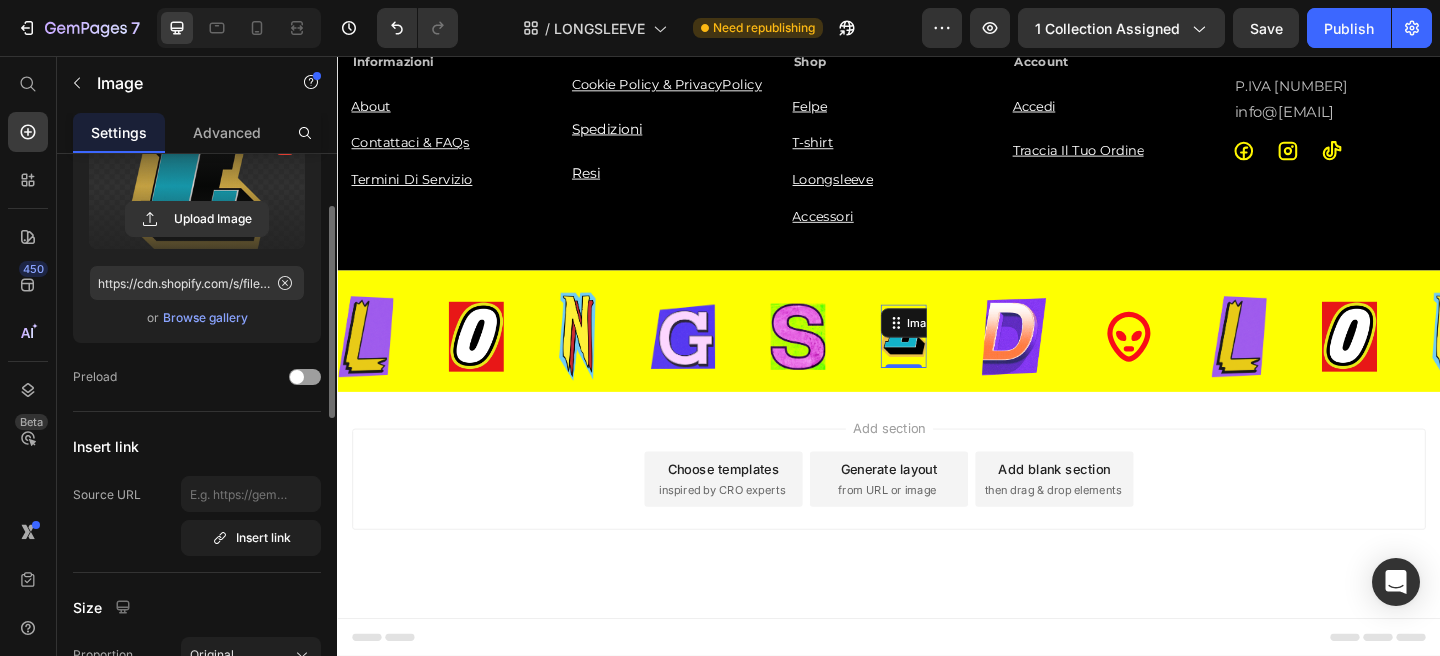 click at bounding box center [953, 360] 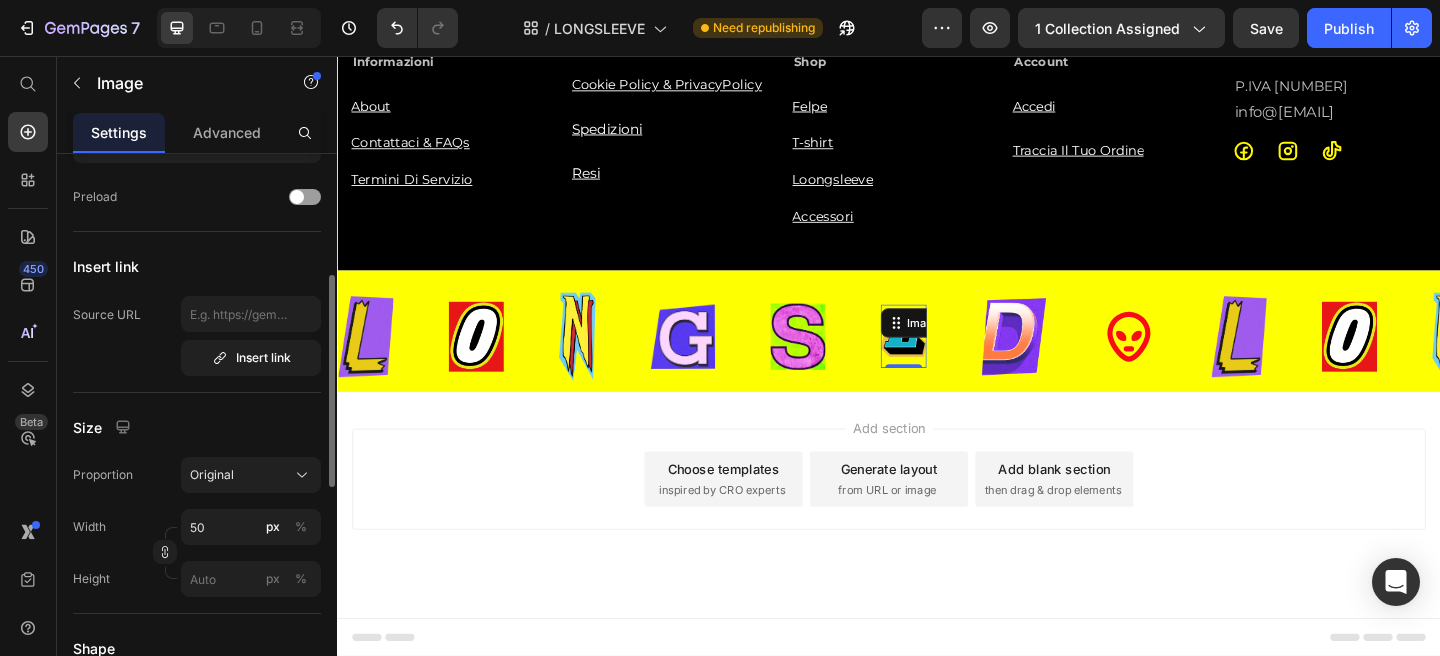 scroll, scrollTop: 434, scrollLeft: 0, axis: vertical 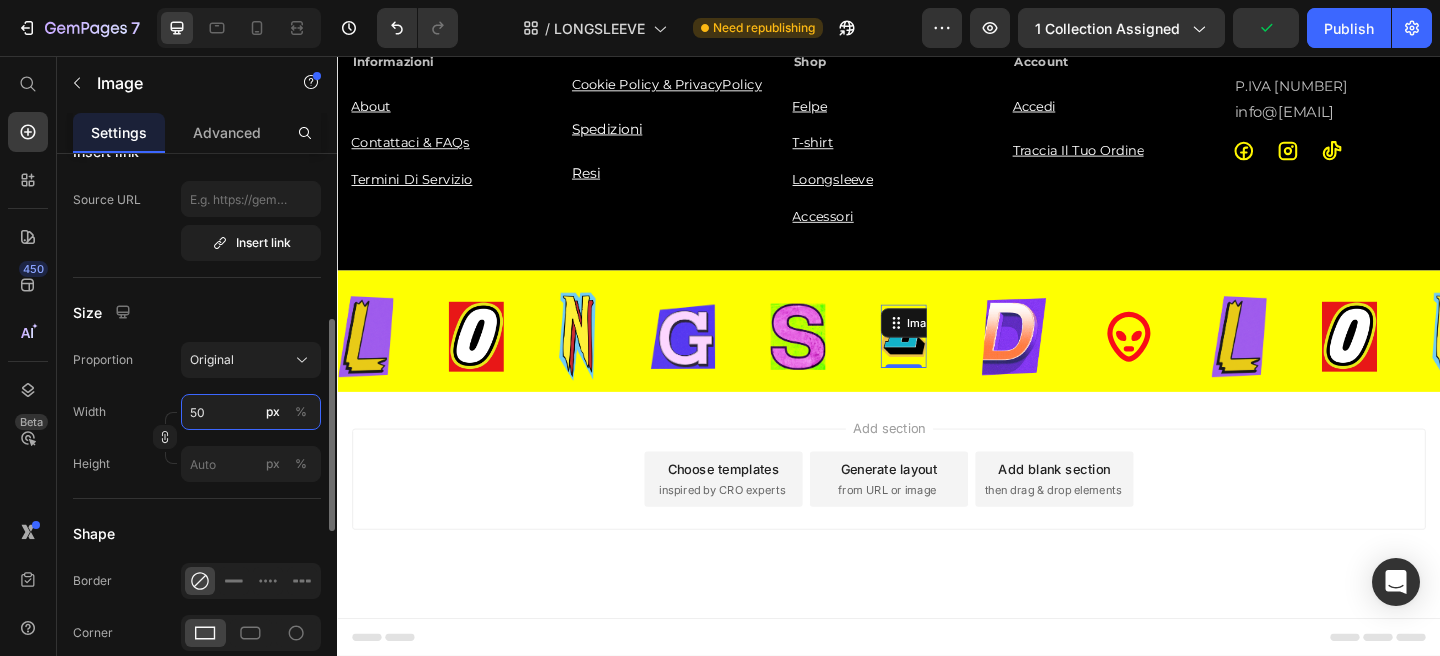 click on "50" at bounding box center [251, 412] 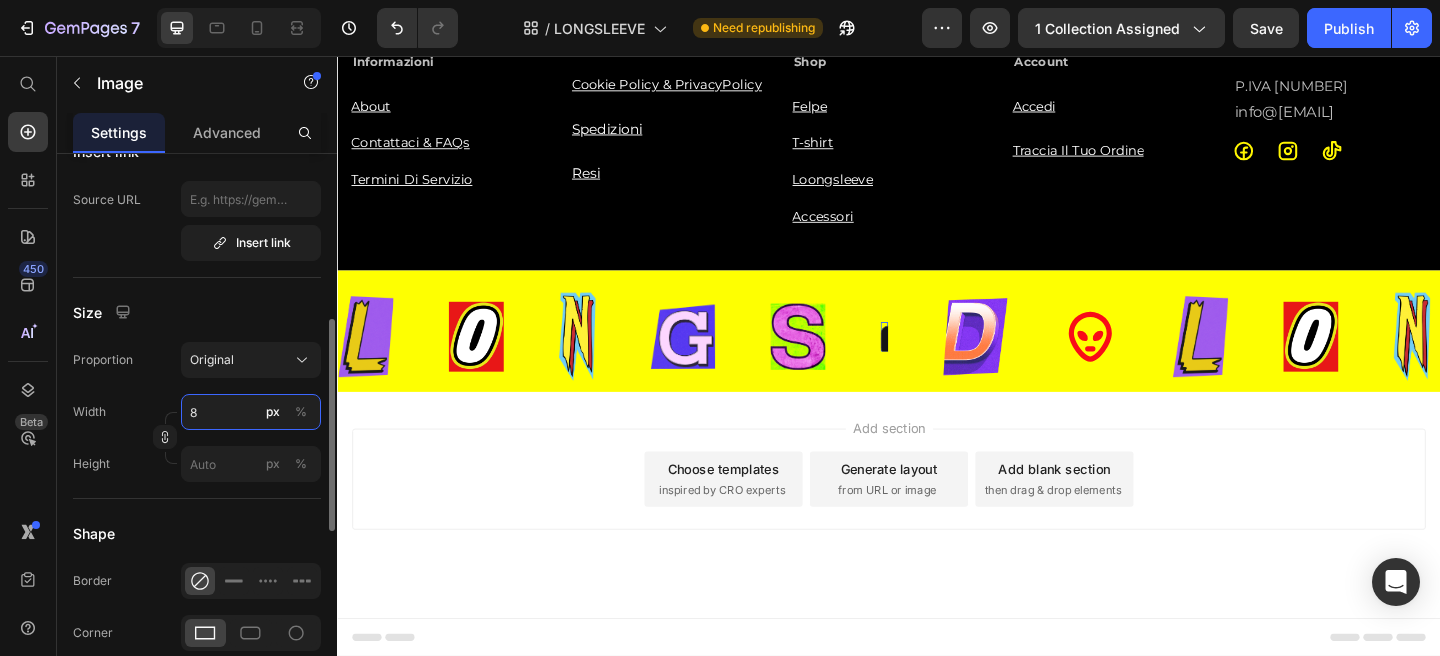 type on "80" 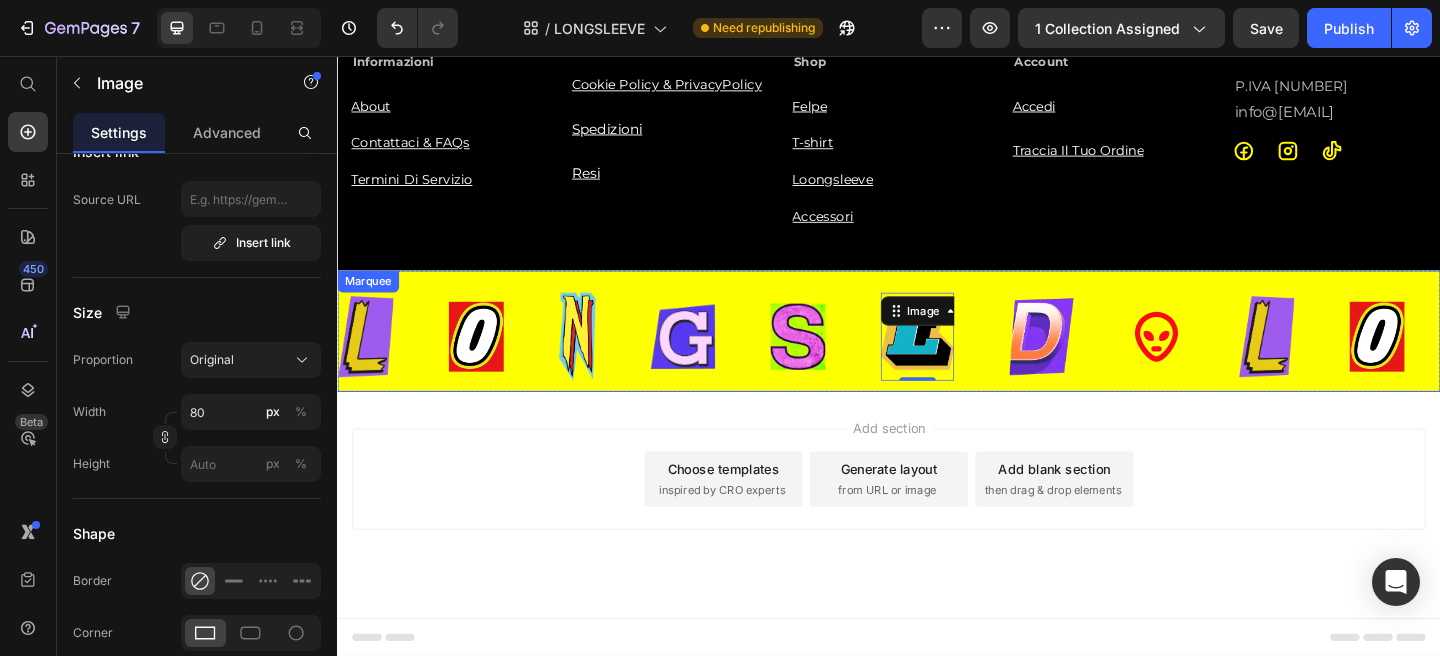 click on "Image   0" at bounding box center [998, 361] 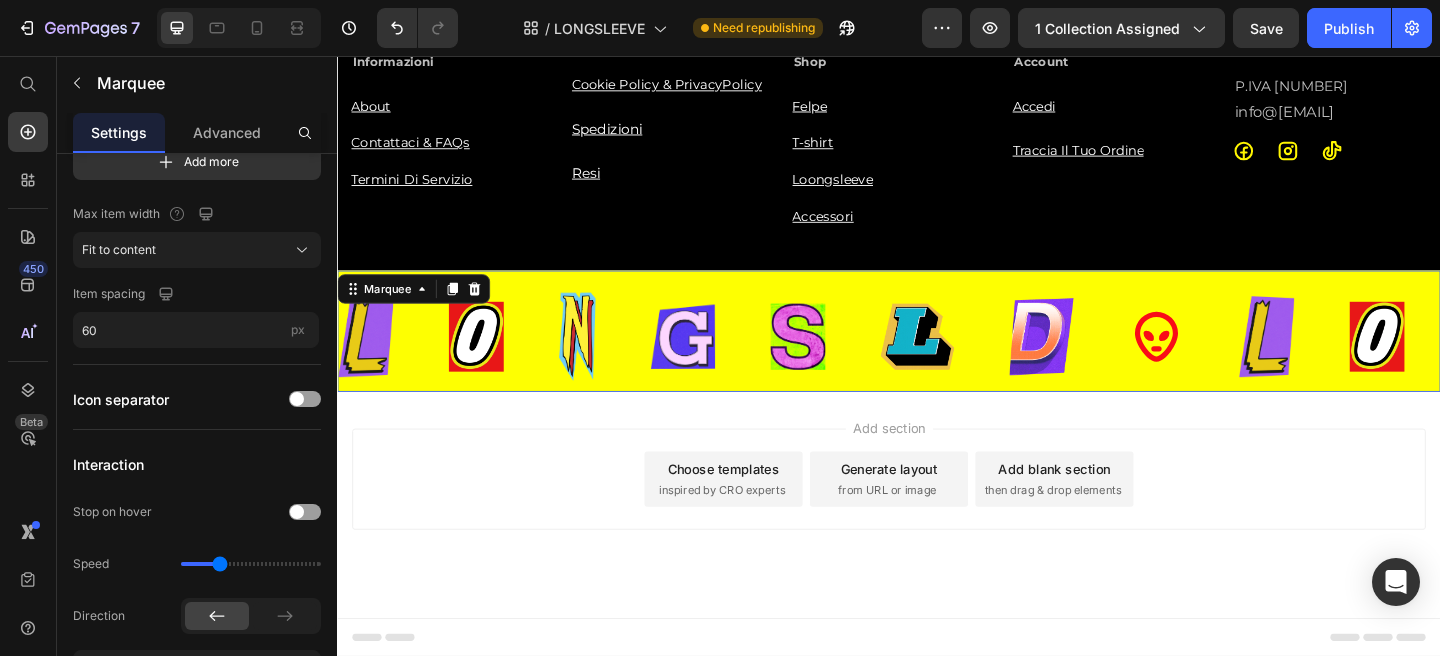 scroll, scrollTop: 0, scrollLeft: 0, axis: both 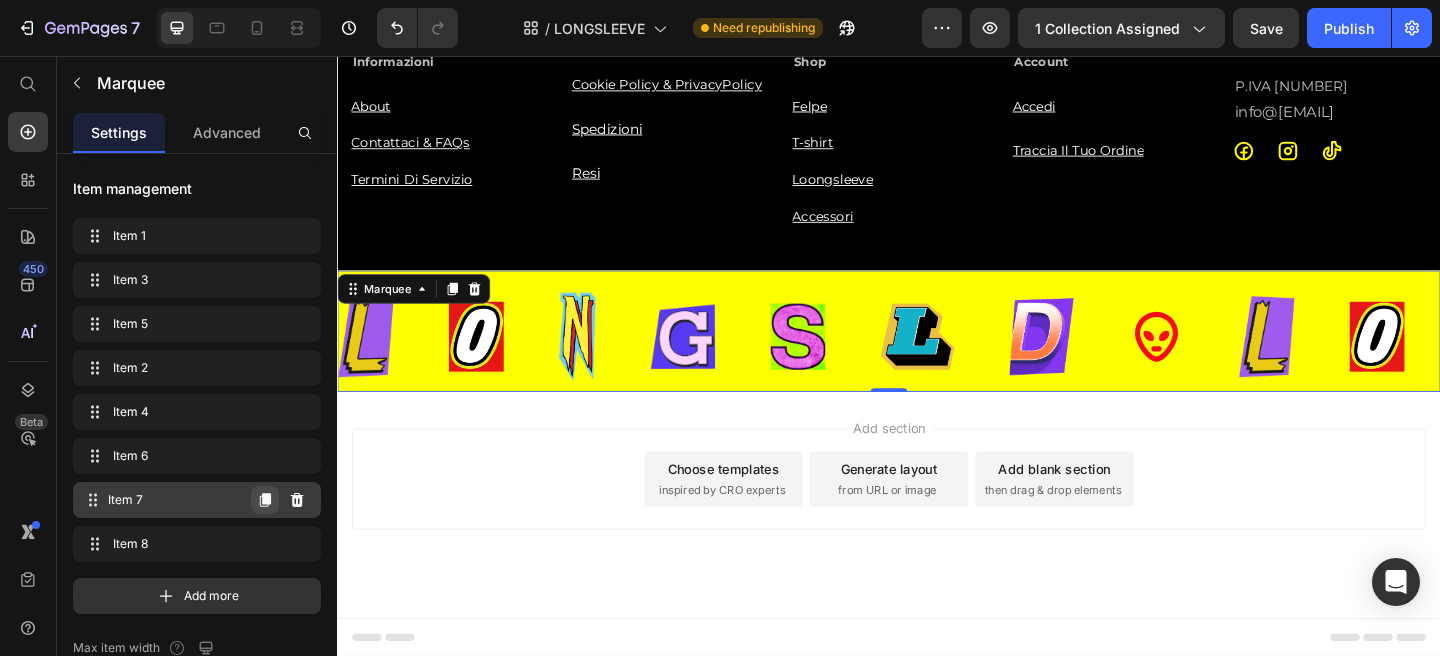 click 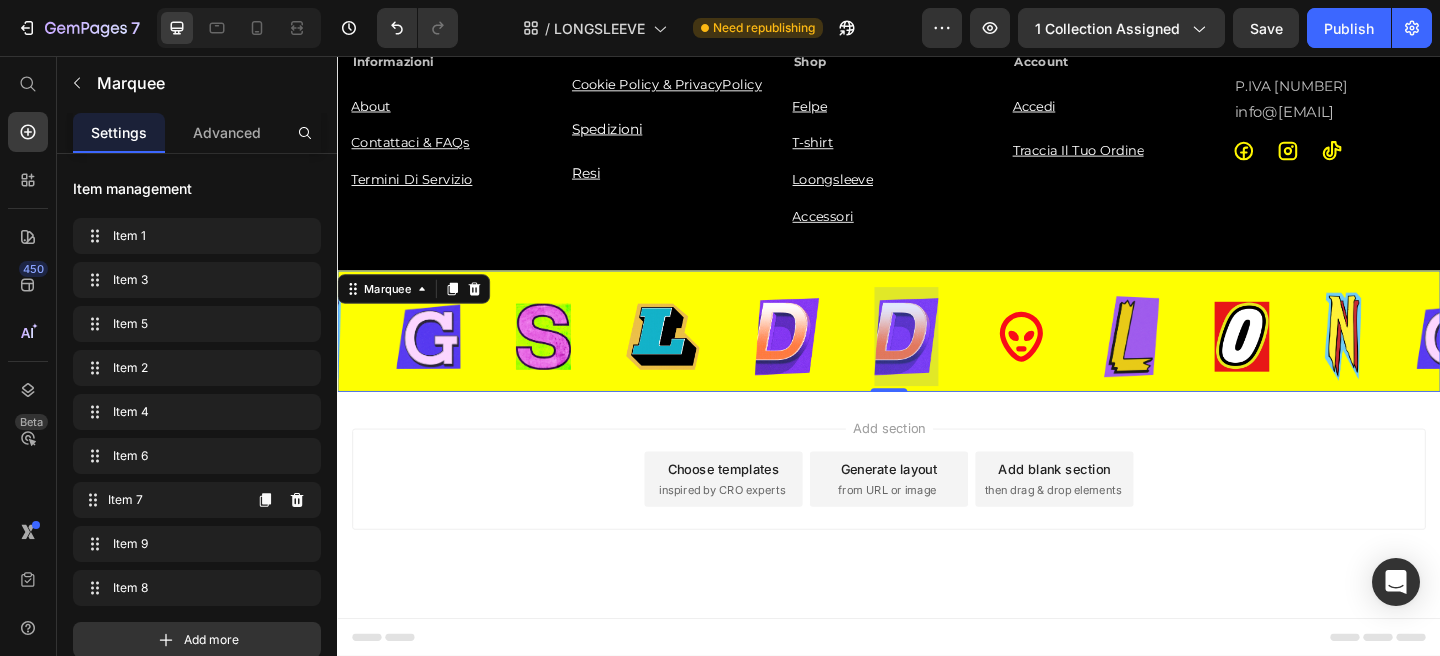 scroll, scrollTop: 0, scrollLeft: 296, axis: horizontal 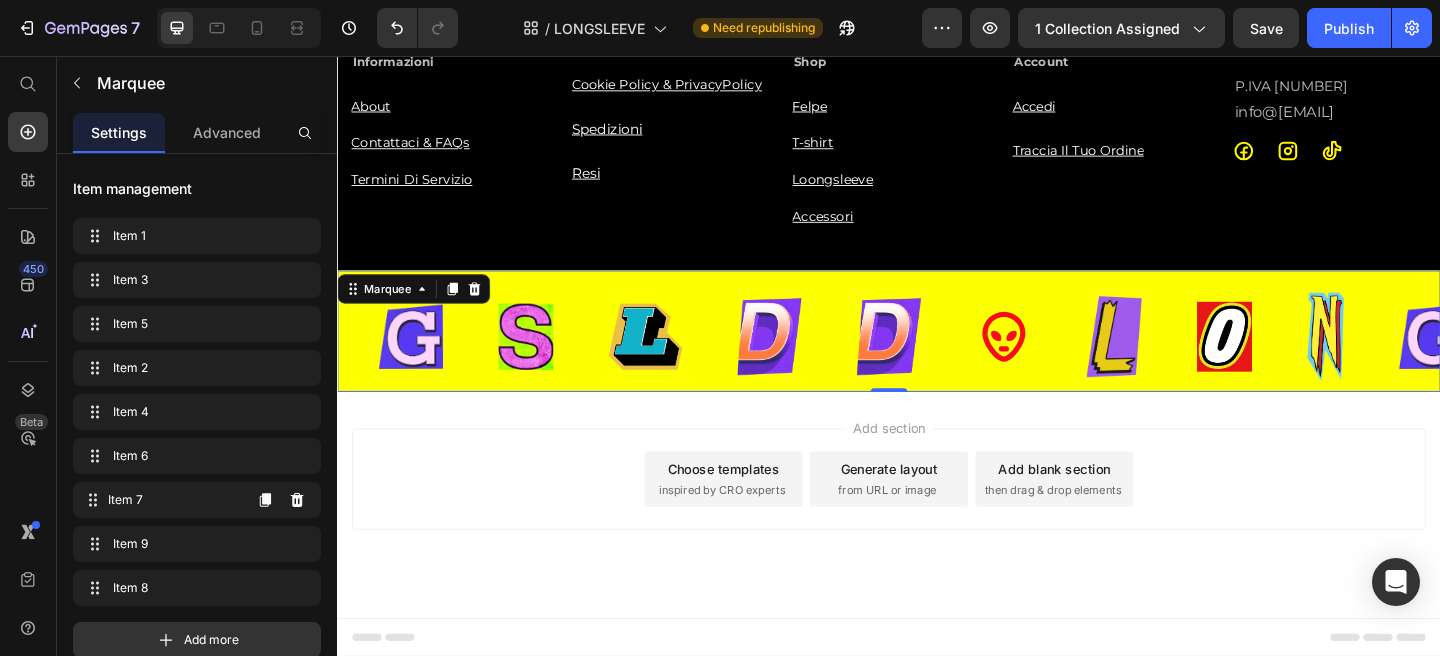 click 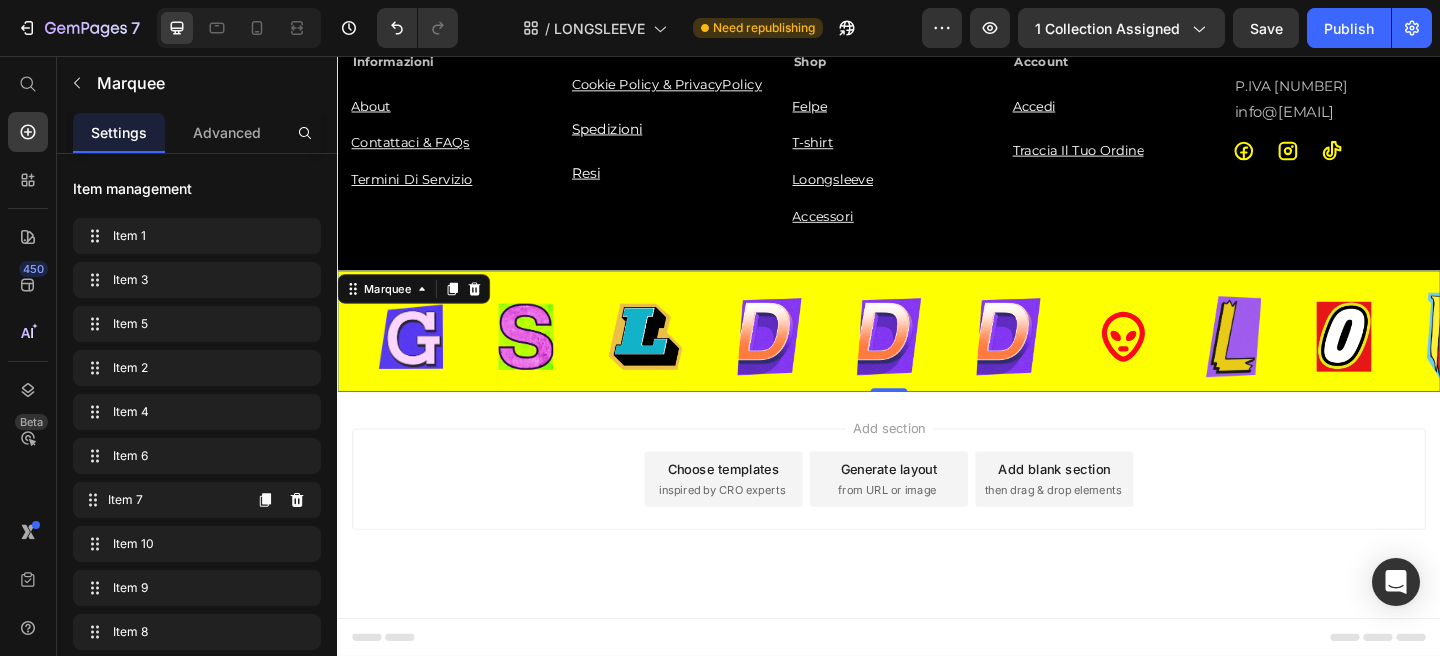 click 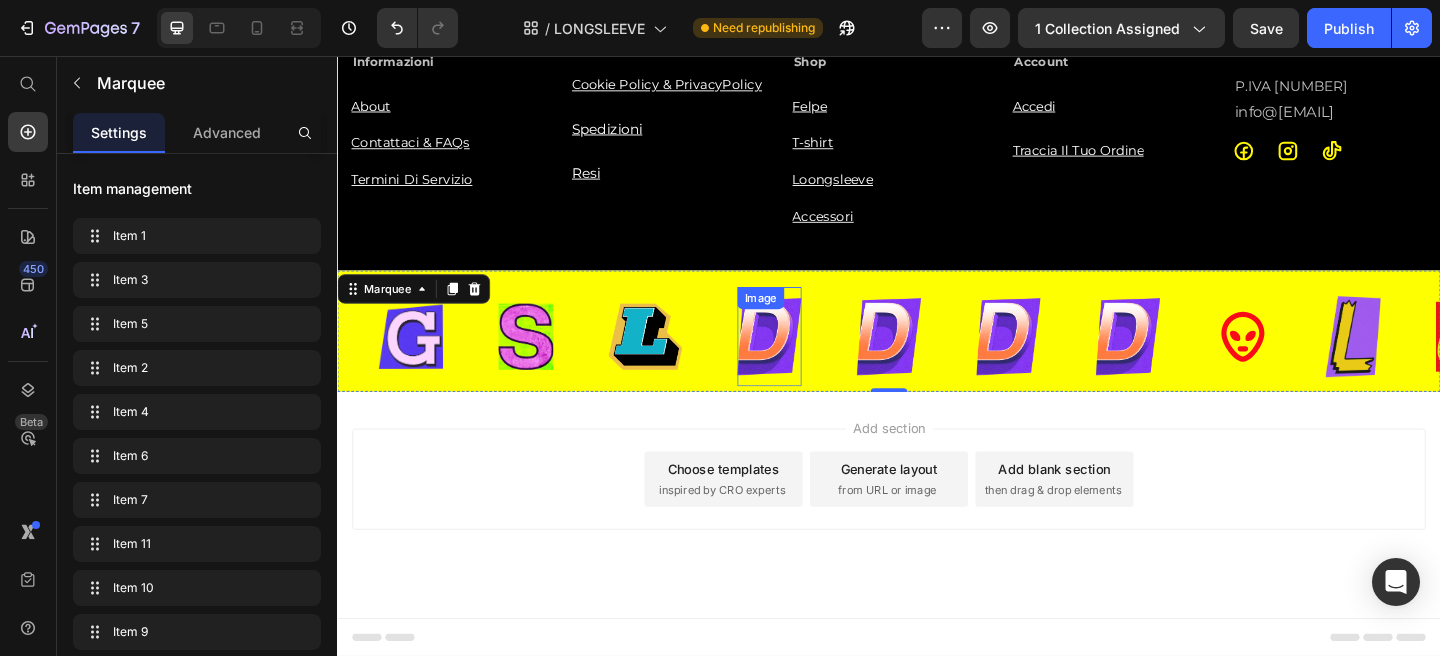 click at bounding box center [807, 361] 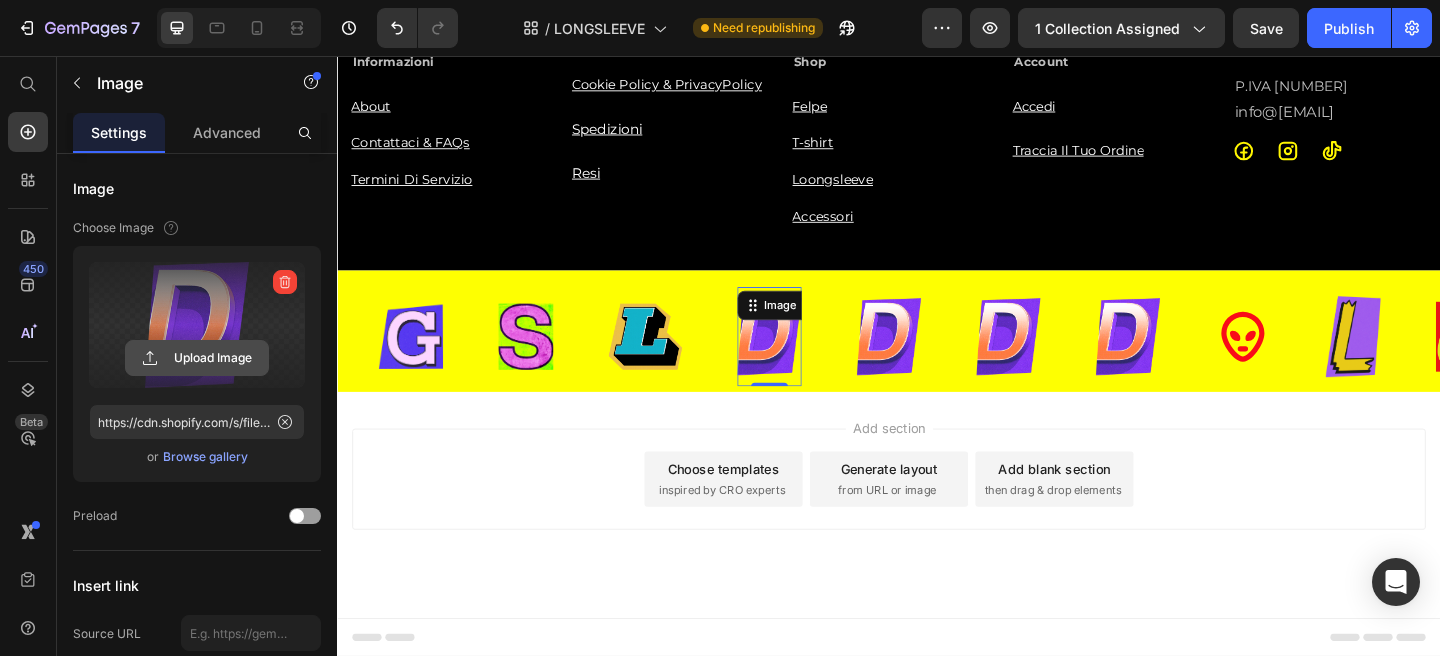 click on "Upload Image" at bounding box center (197, 358) 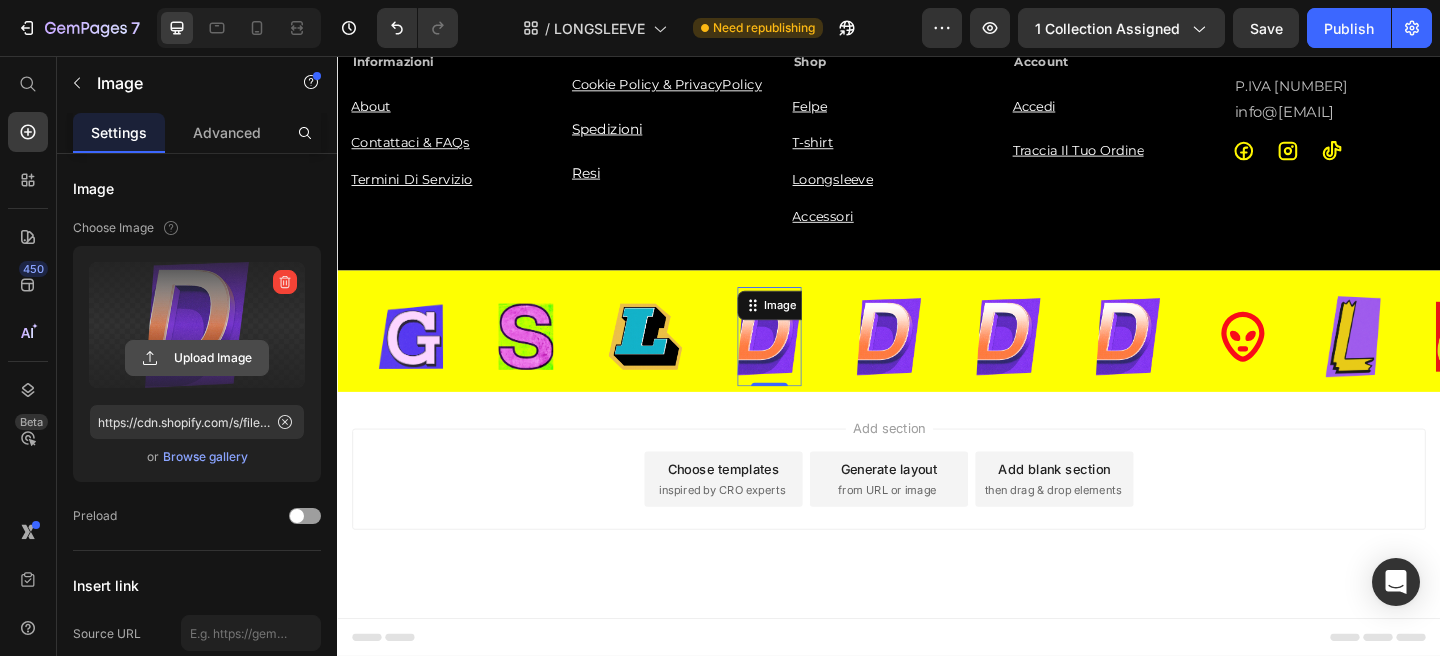 click 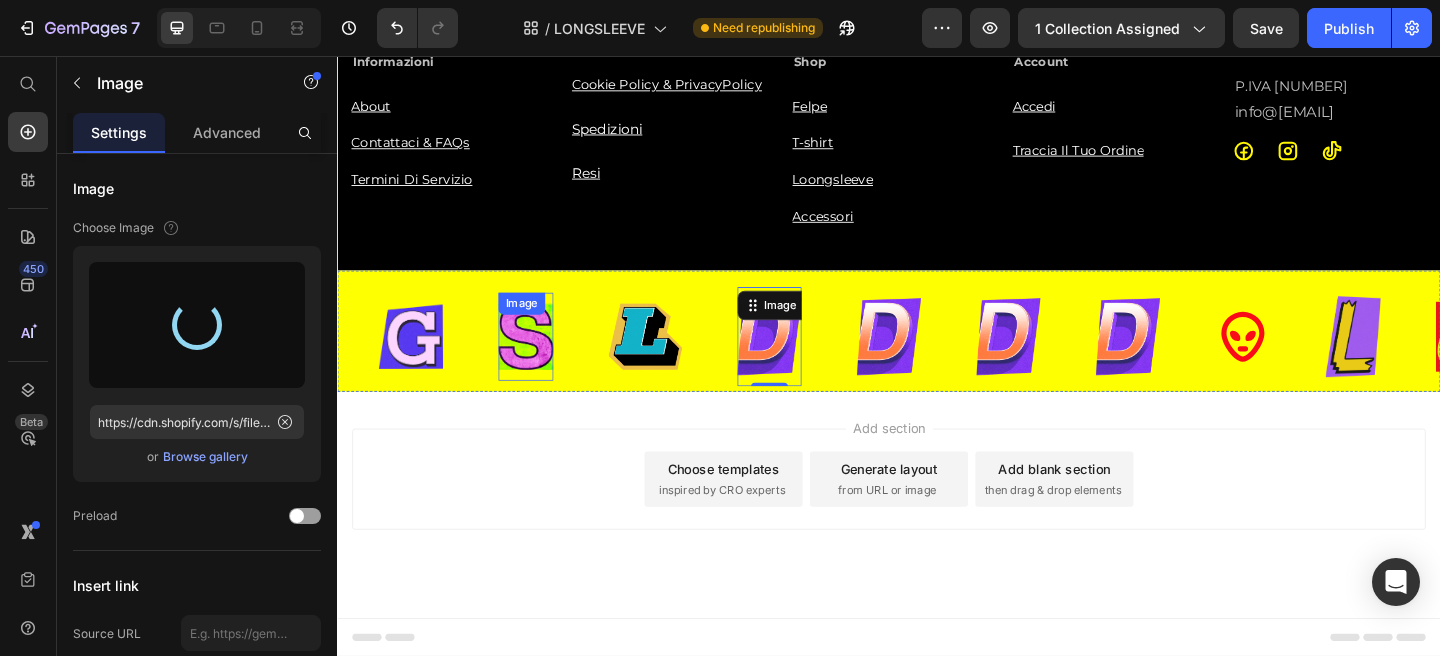 type on "https://cdn.shopify.com/s/files/1/0676/7443/9990/files/gempages_445670753094861834-5bcc716d-6e56-4c45-b3e2-98470e1b7946.png" 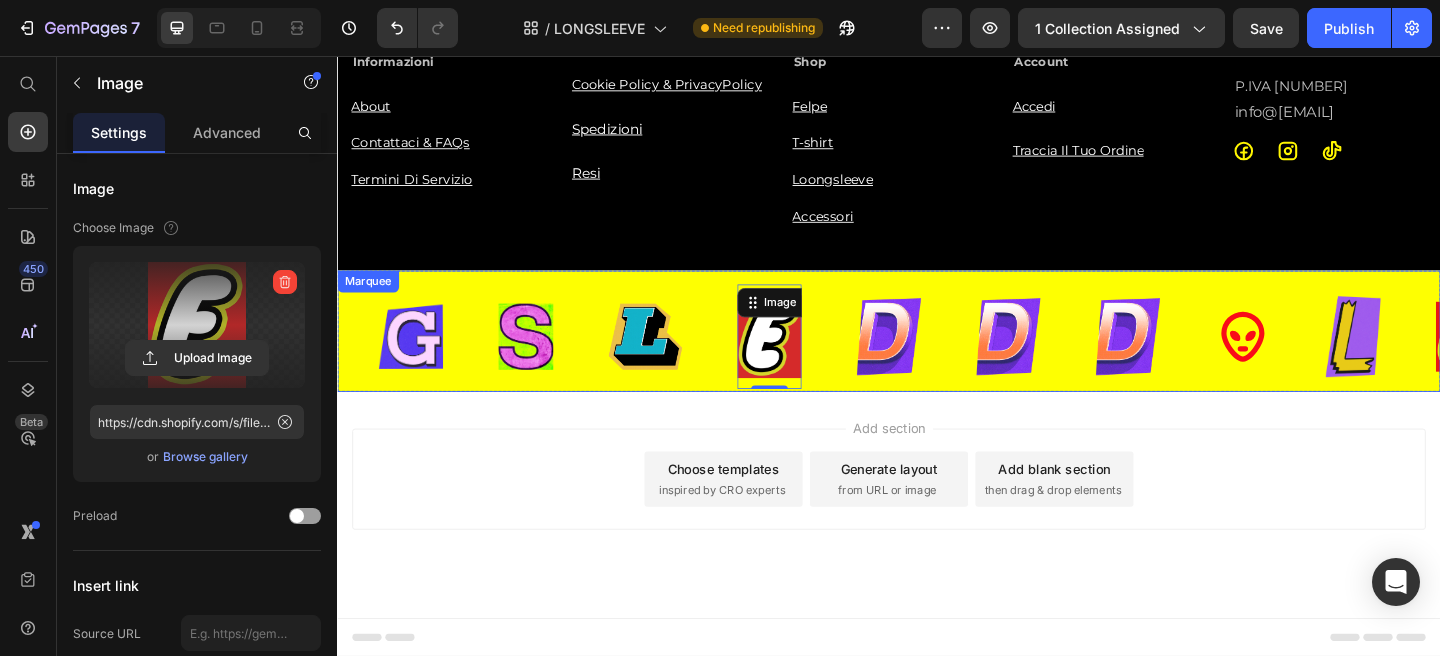 click at bounding box center (937, 361) 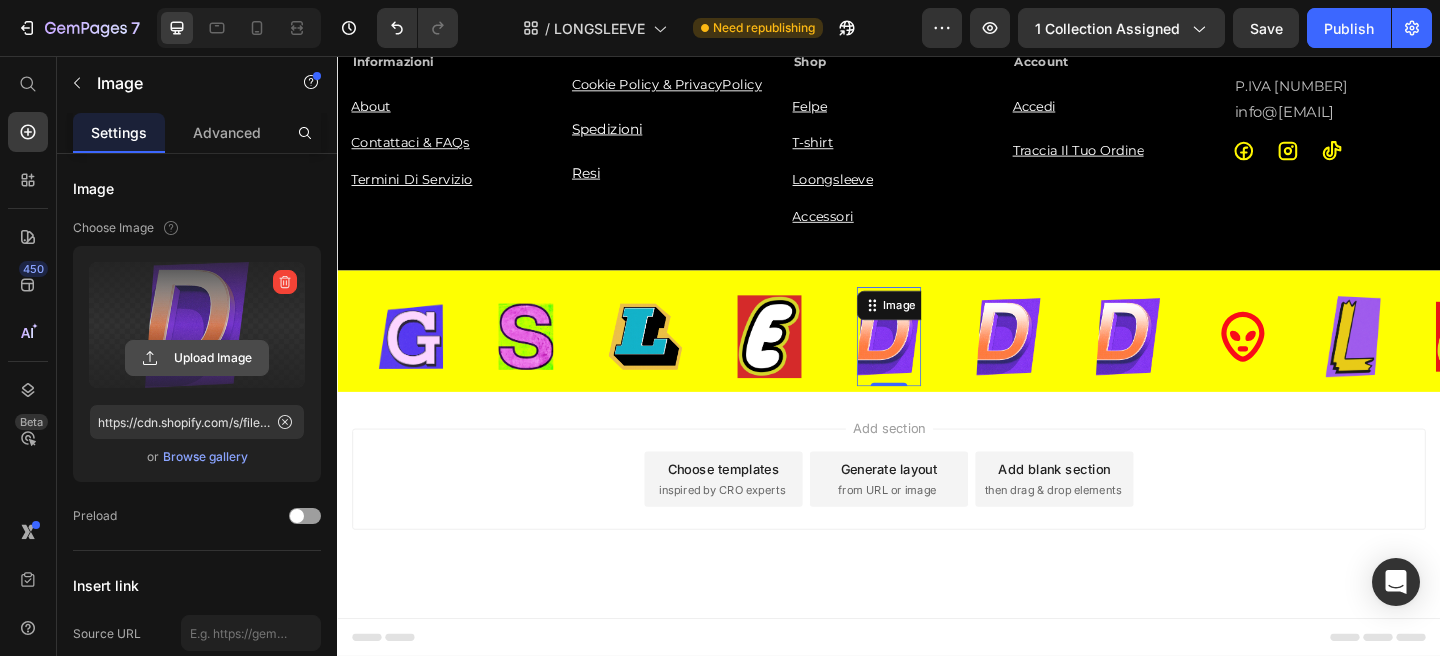 click 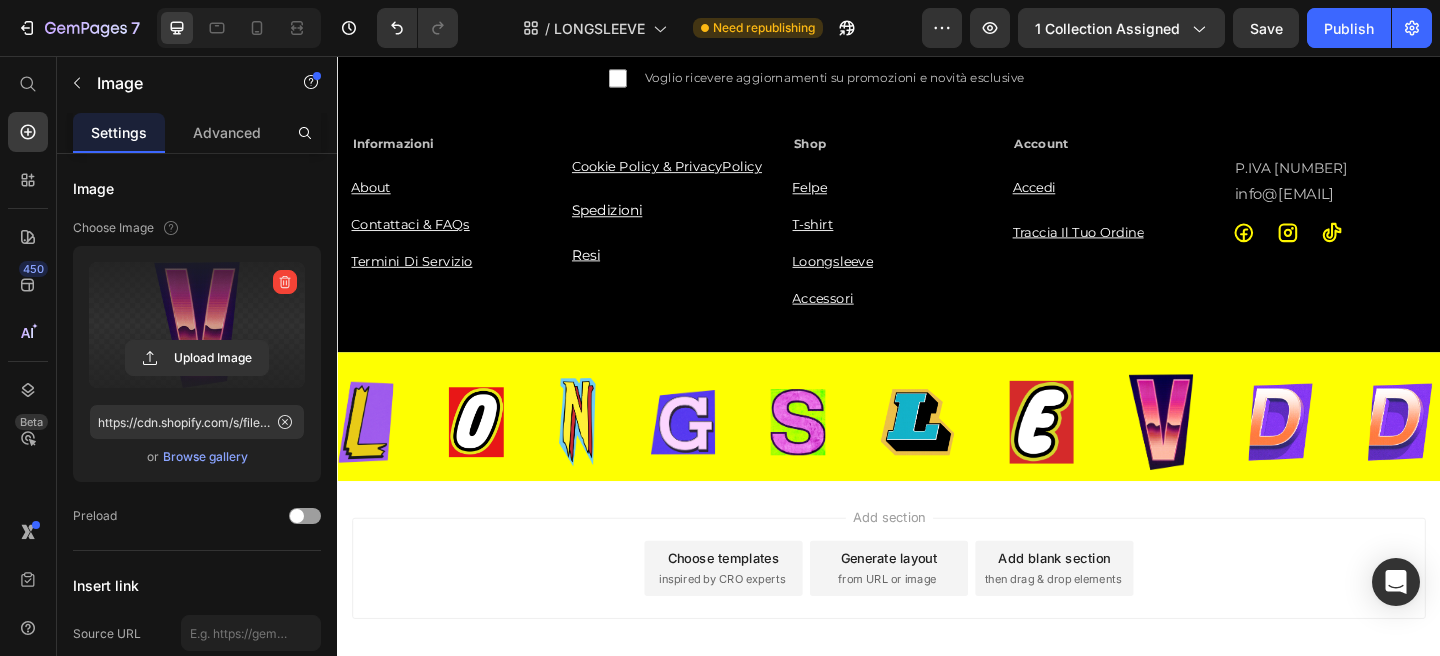 scroll, scrollTop: 2299, scrollLeft: 0, axis: vertical 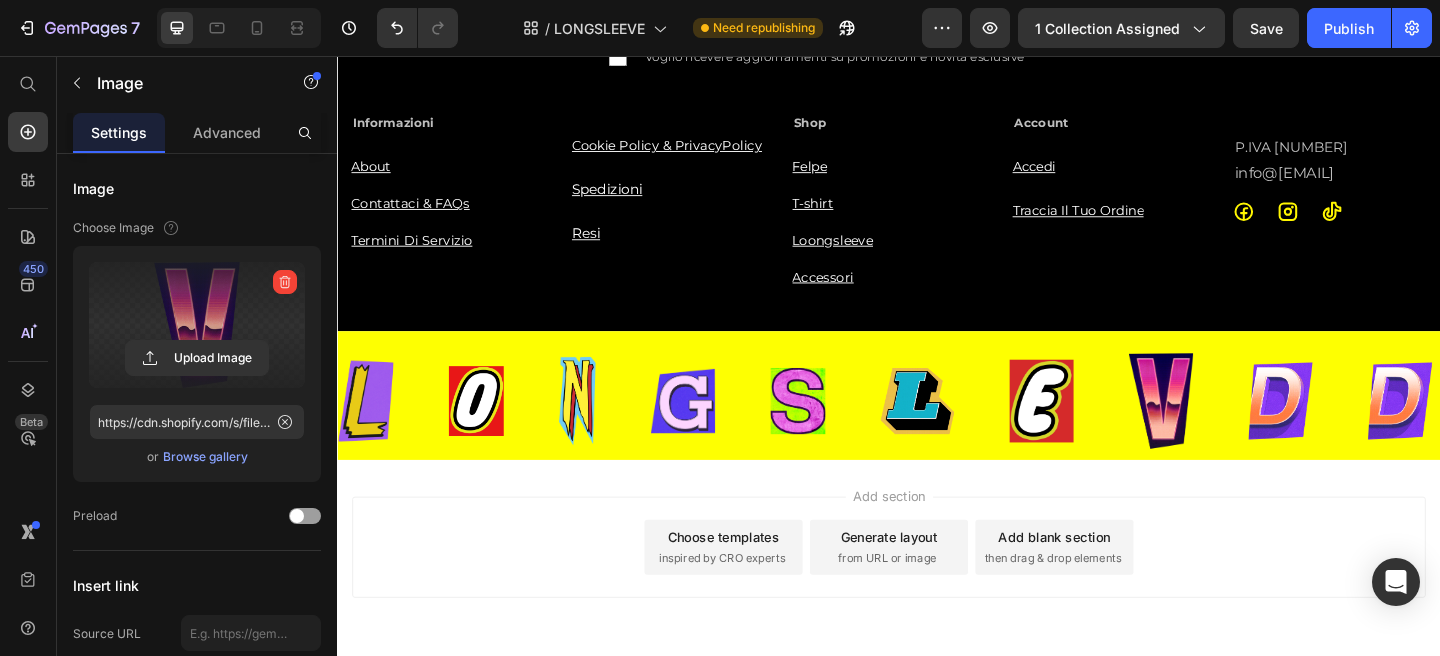 click at bounding box center [1233, 431] 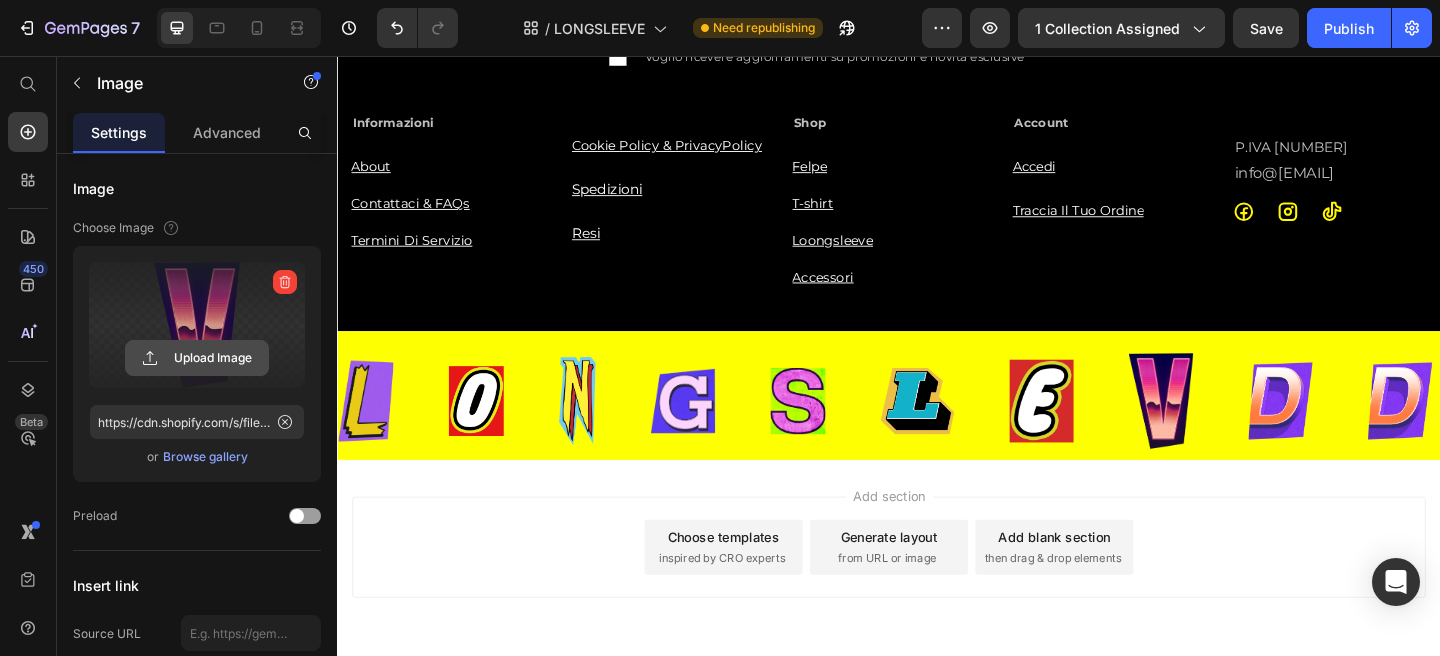click 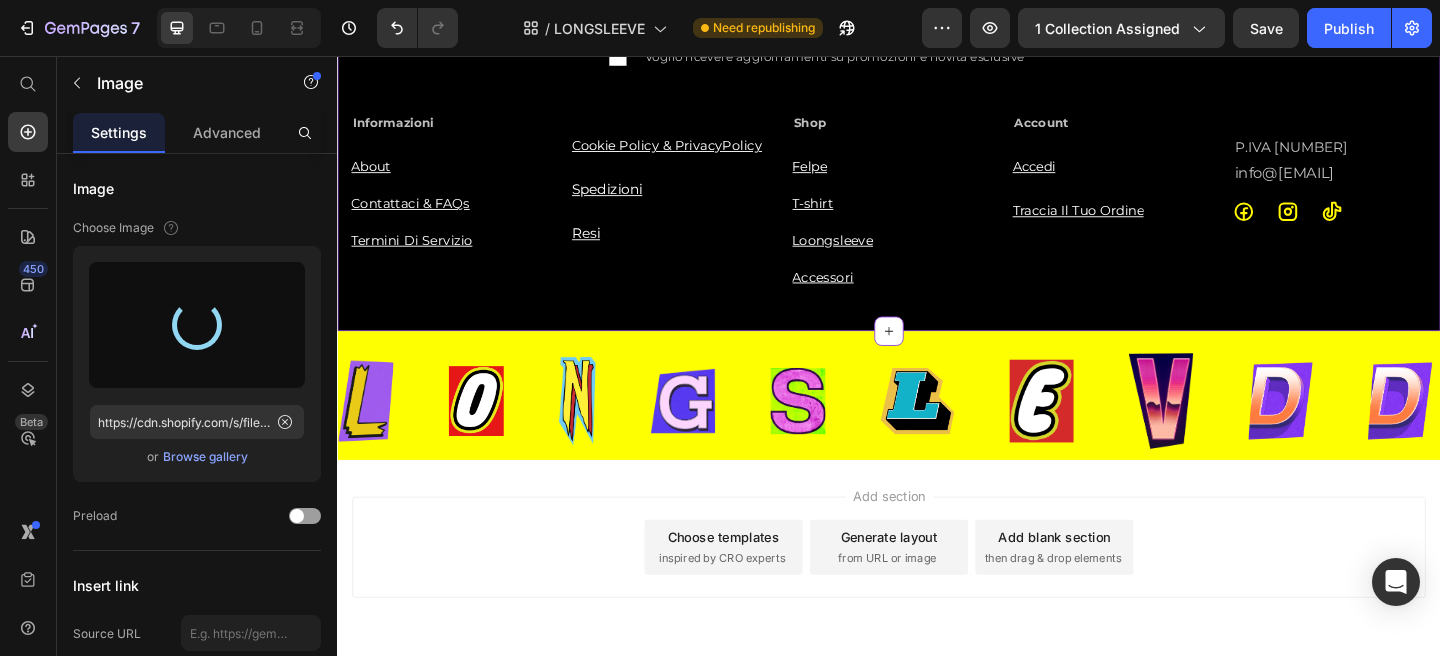 type on "https://cdn.shopify.com/s/files/1/0676/7443/9990/files/gempages_445670753094861834-ab34f11d-cefb-4258-97dc-ce3ef8ceb762.png" 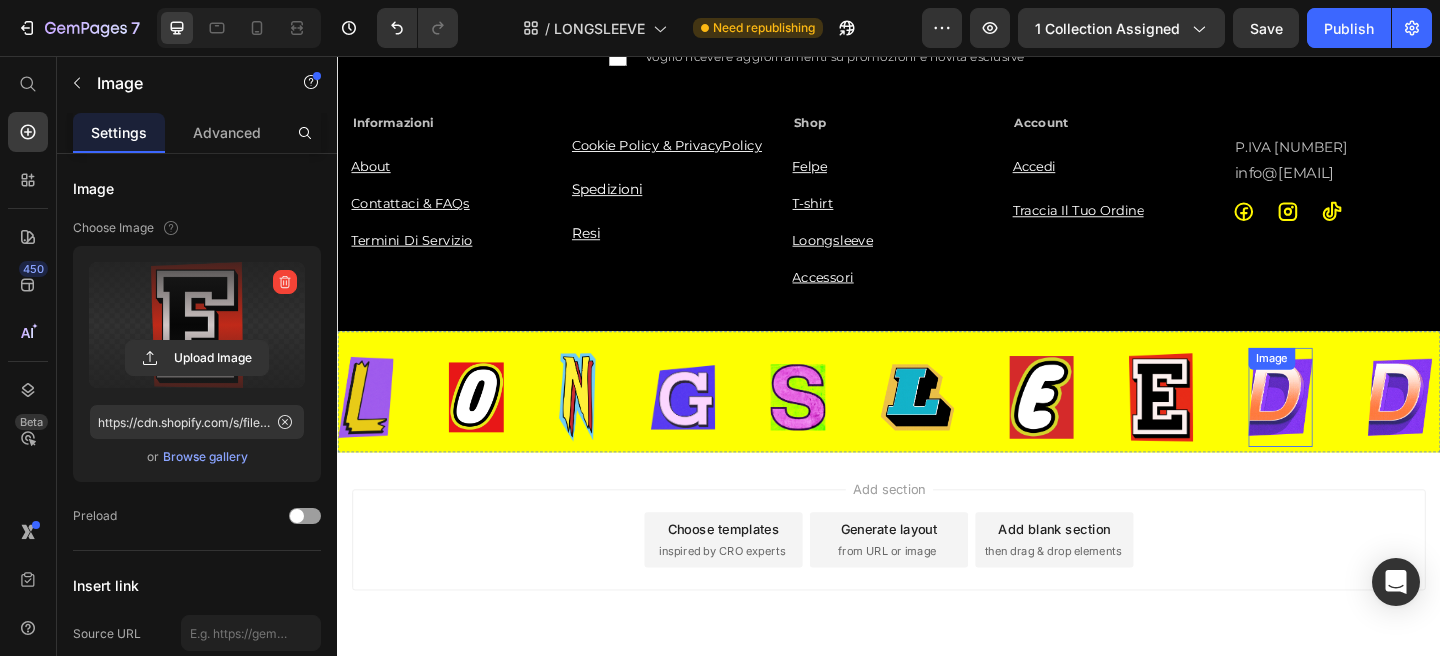 click at bounding box center (1363, 427) 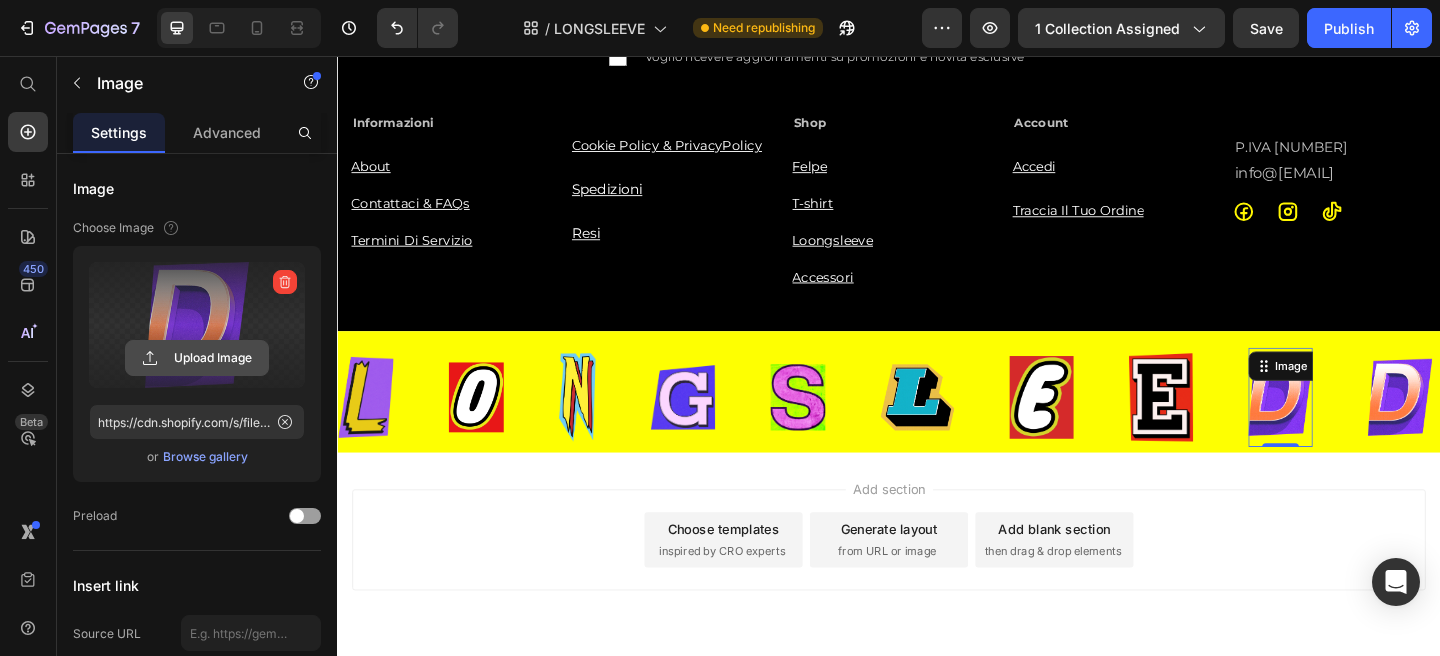 click 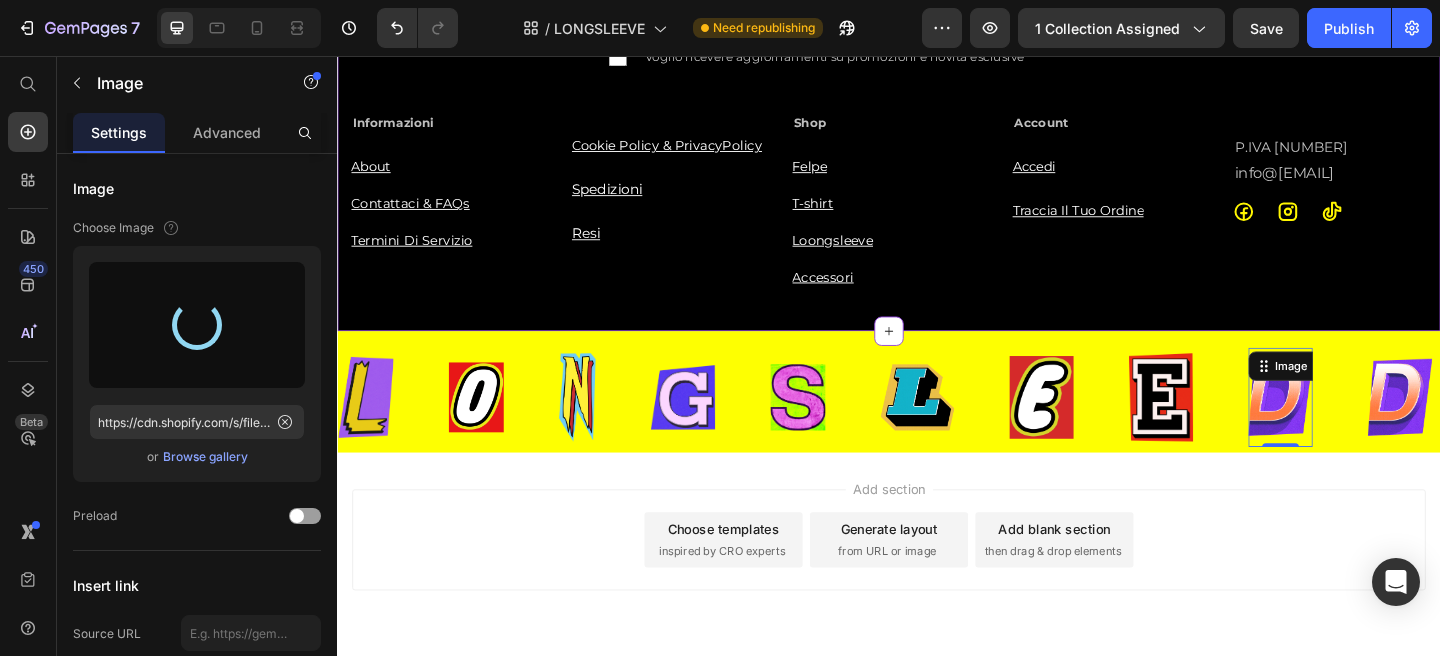 type on "https://cdn.shopify.com/s/files/1/0676/7443/9990/files/gempages_445670753094861834-df8d3250-3af0-474a-b342-653ab038515f.png" 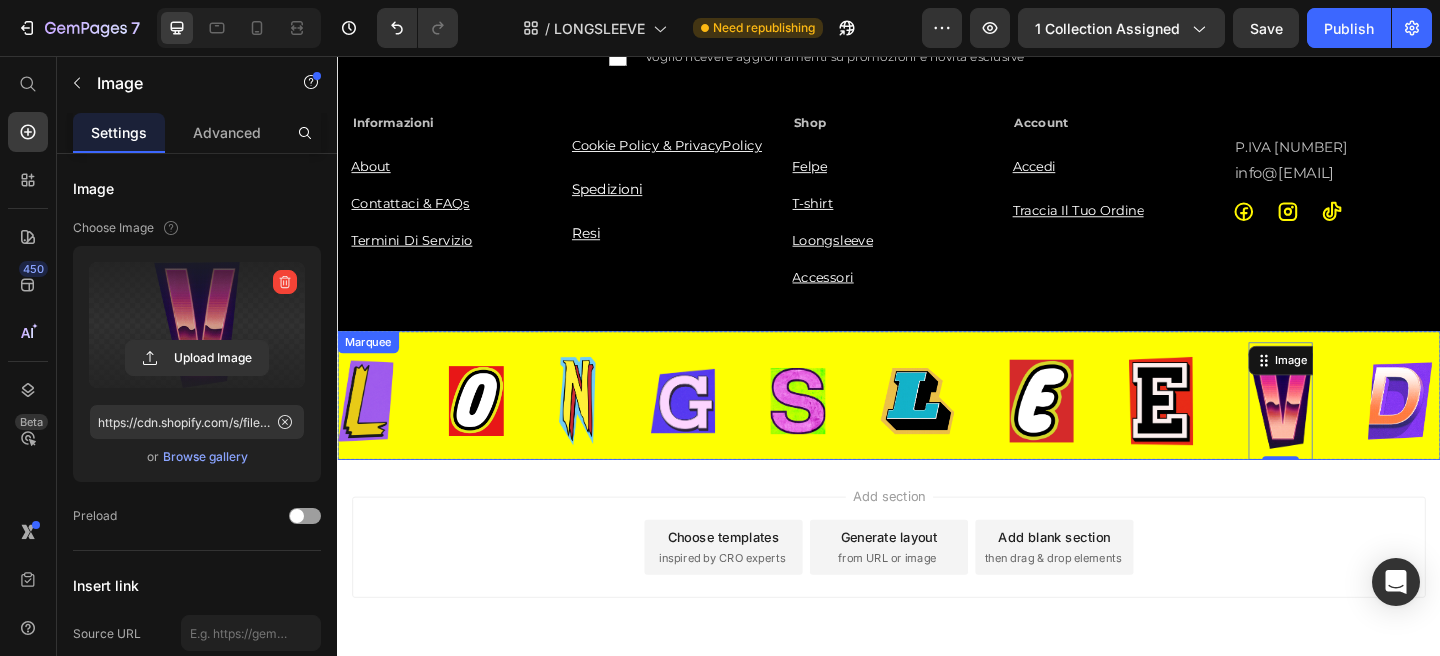 click at bounding box center [1493, 431] 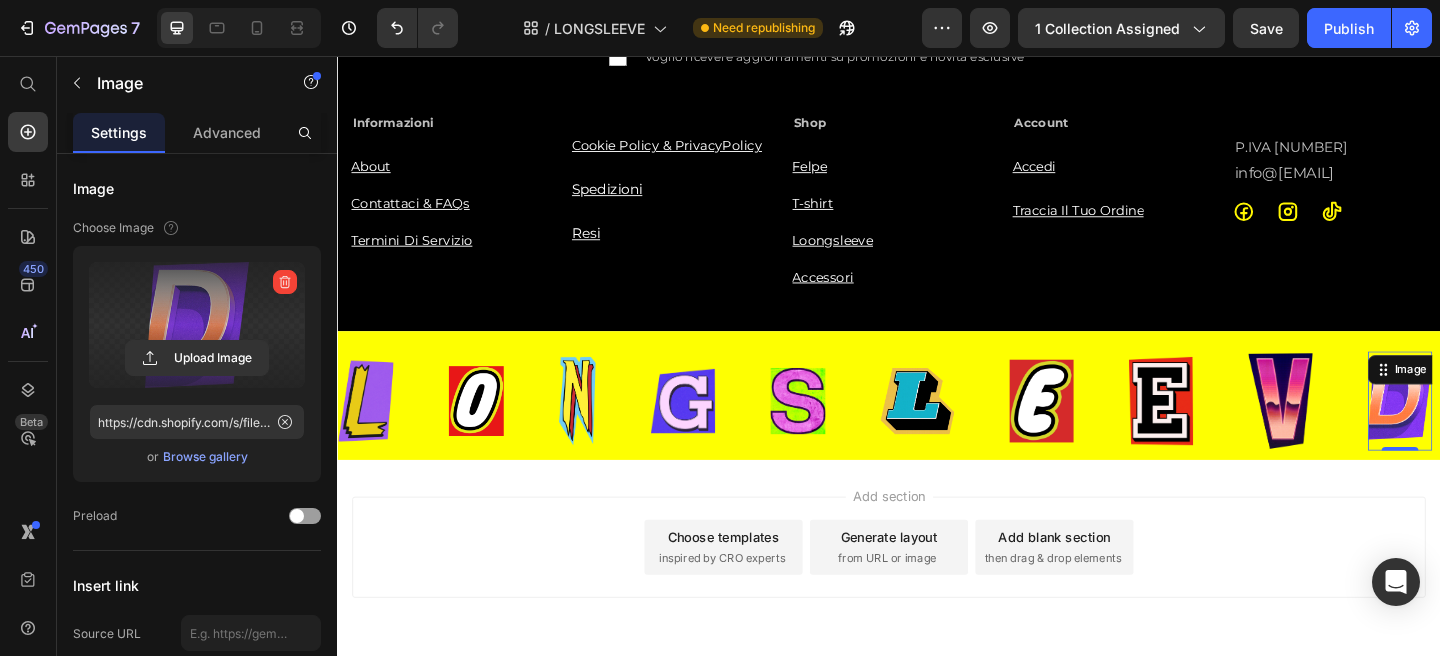 click at bounding box center [197, 325] 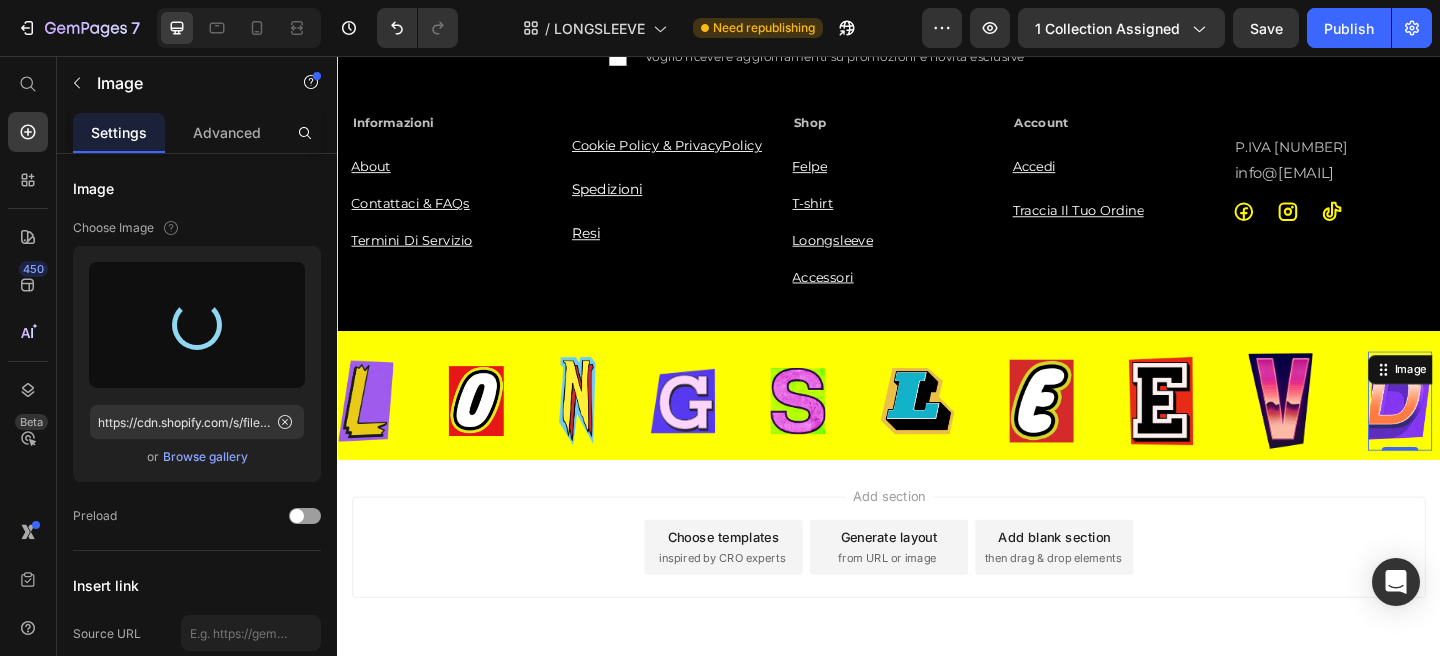 type on "https://cdn.shopify.com/s/files/1/0676/7443/9990/files/gempages_445670753094861834-6a60e983-beb4-4832-920a-db7d9c12533a.png" 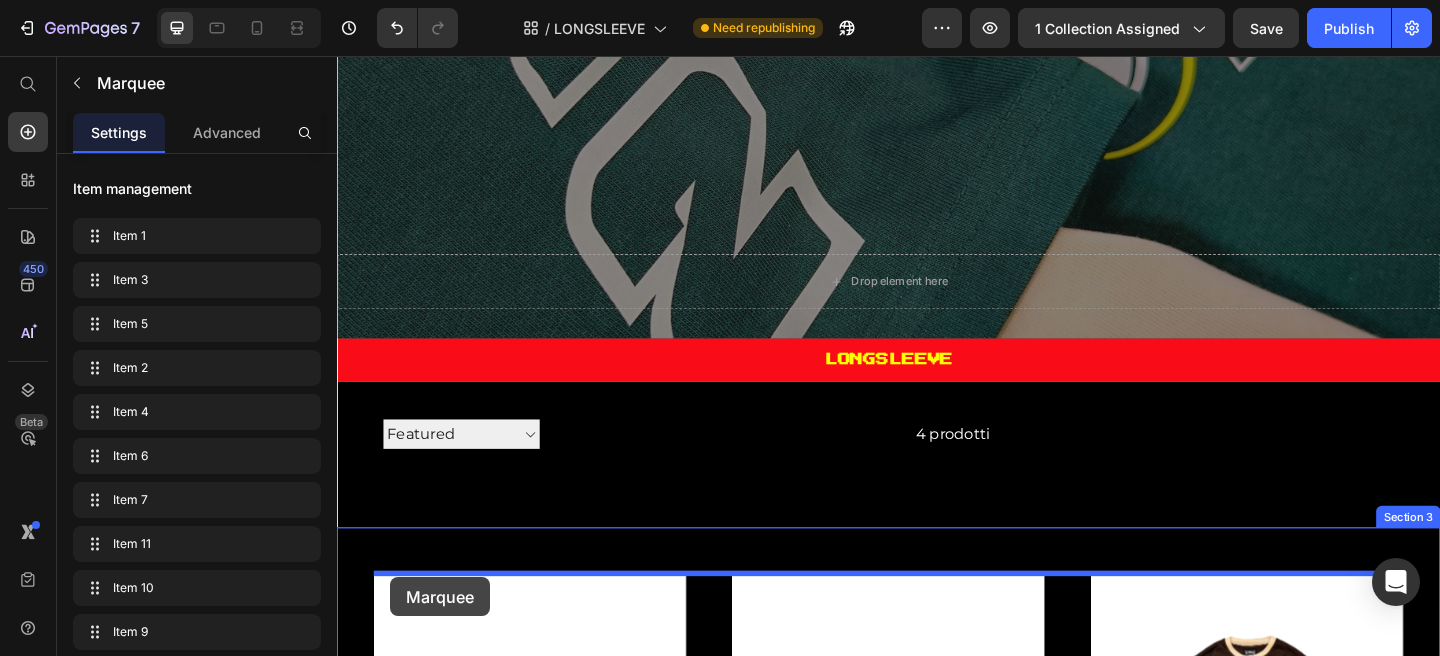 scroll, scrollTop: 448, scrollLeft: 0, axis: vertical 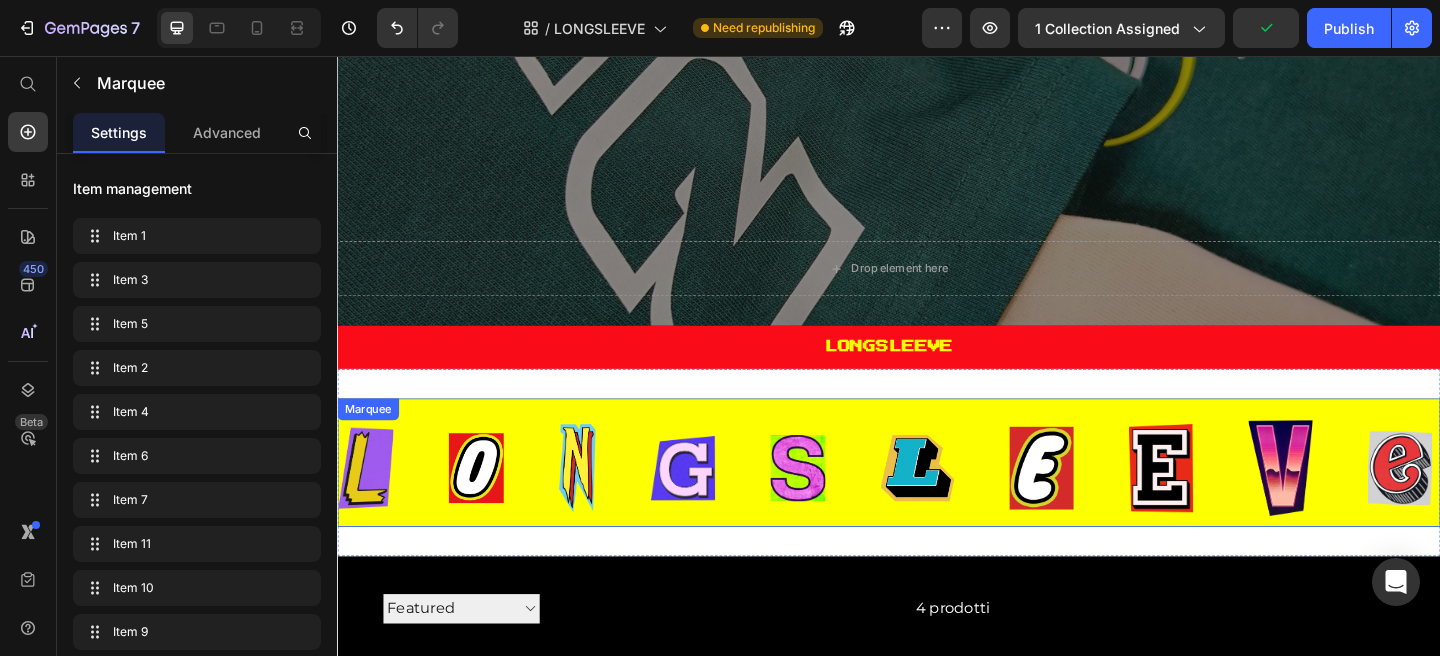 click on "Marquee" at bounding box center (370, 440) 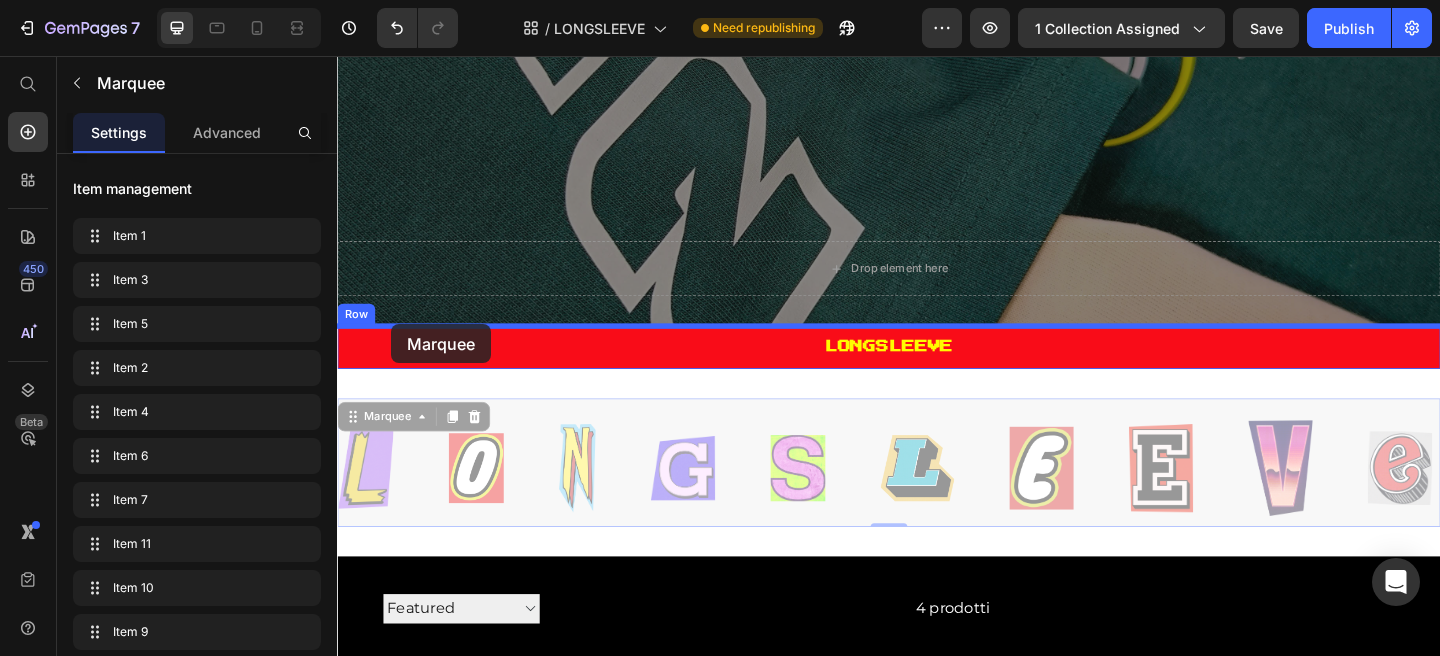 drag, startPoint x: 378, startPoint y: 441, endPoint x: 396, endPoint y: 348, distance: 94.72592 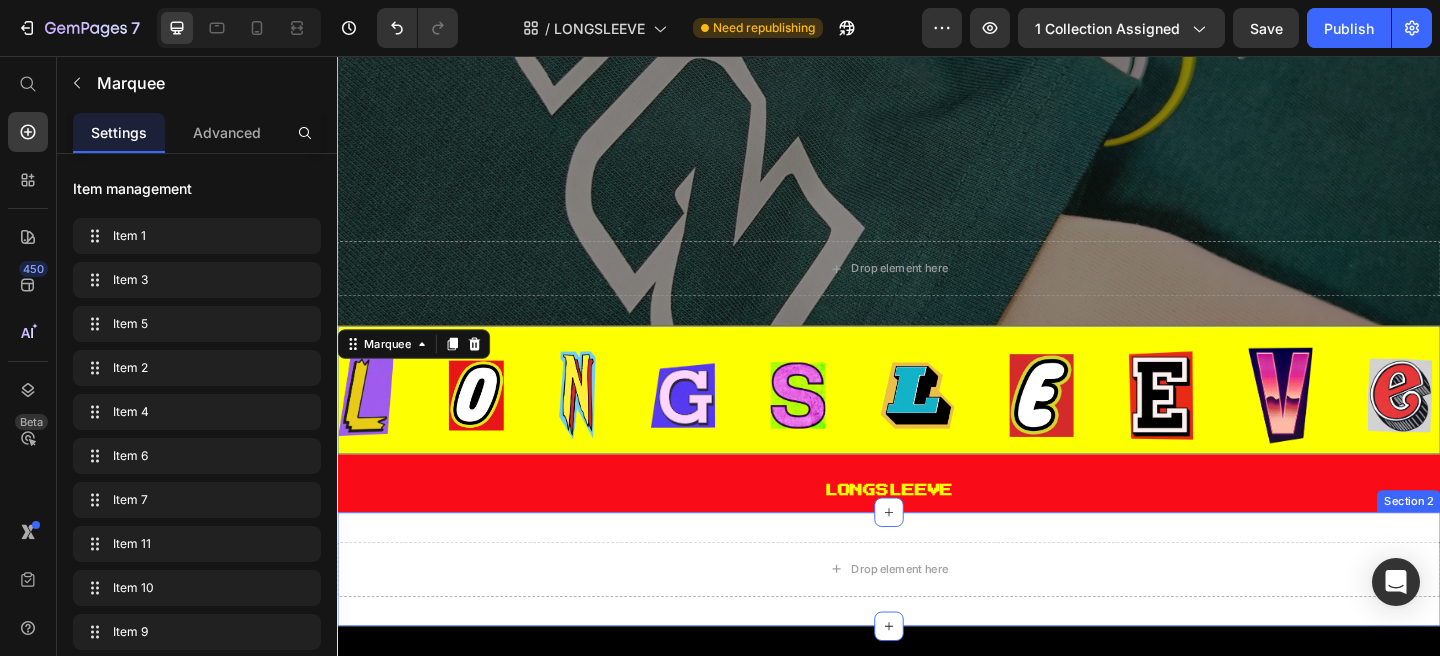 click on "Drop element here Section 2" at bounding box center (937, 614) 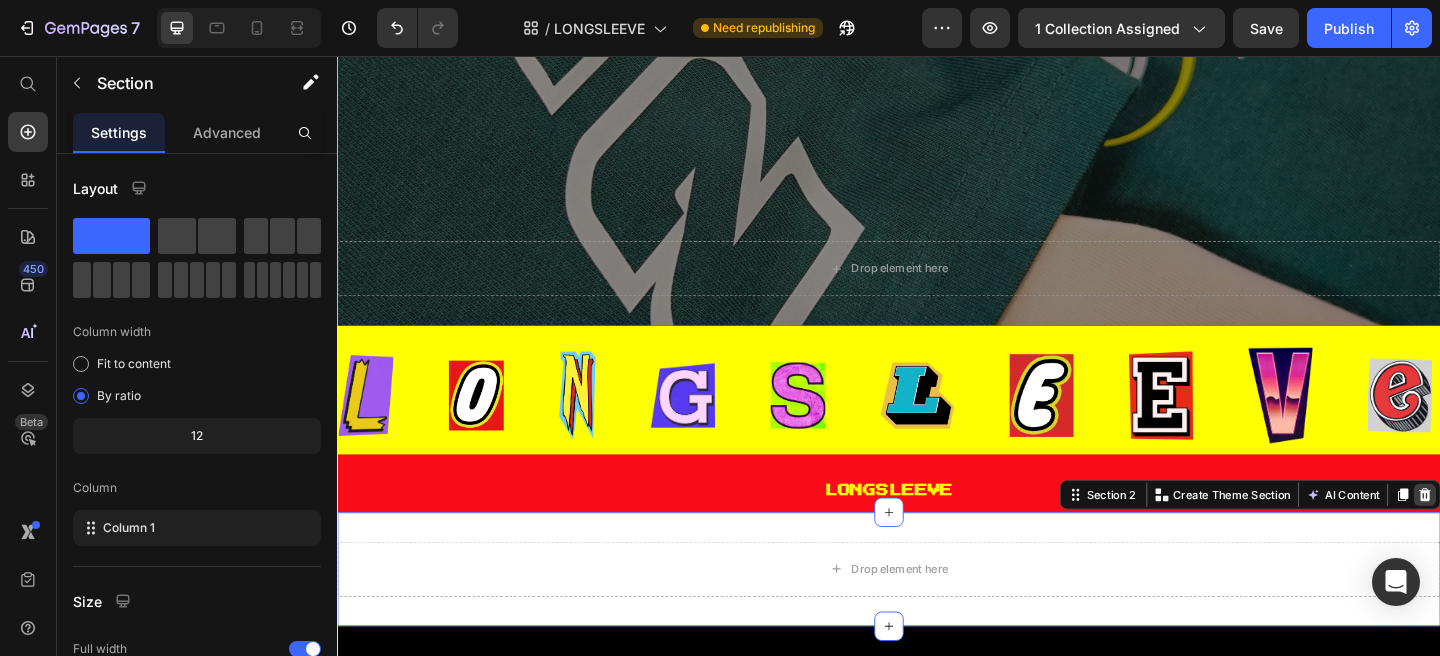 click 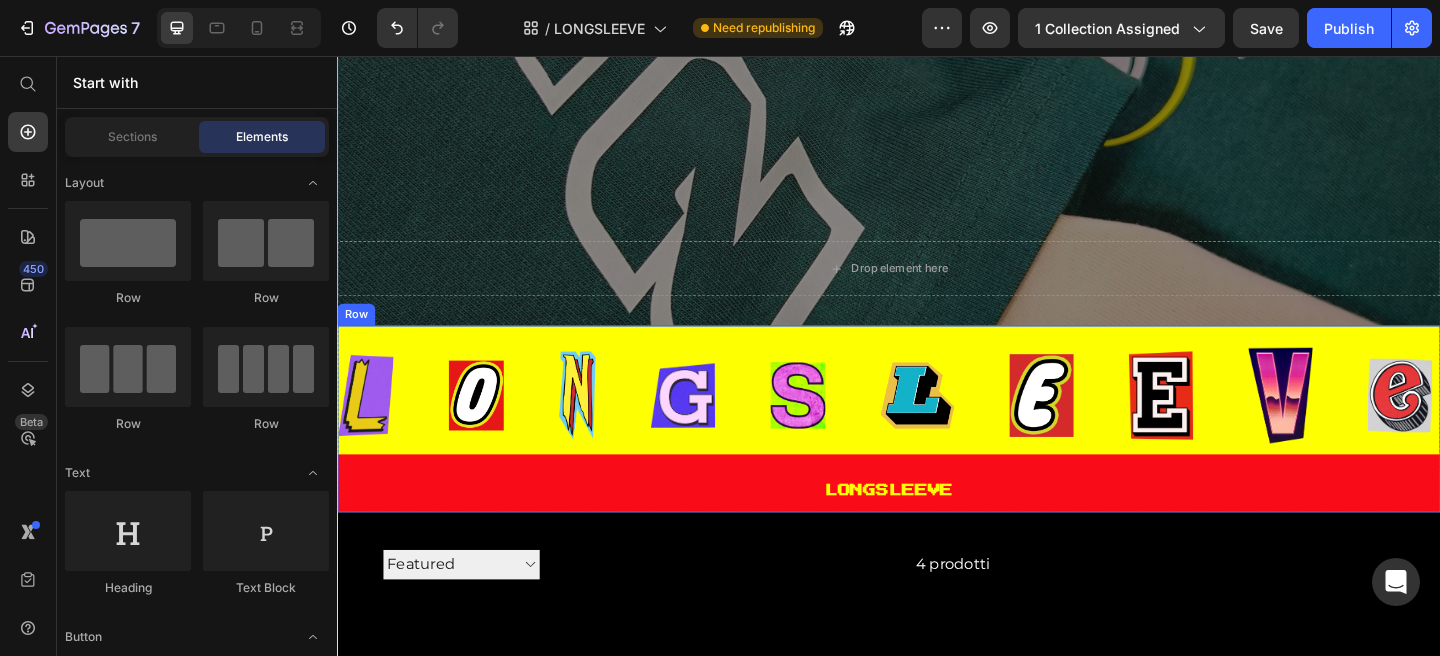 click on "Image Image Image Image Image Image Image Image Image Image
Icon Image Image Image Image Image Image Image Image Image Image
Icon Marquee LONGSLEEVE Collection Title" at bounding box center (937, 450) 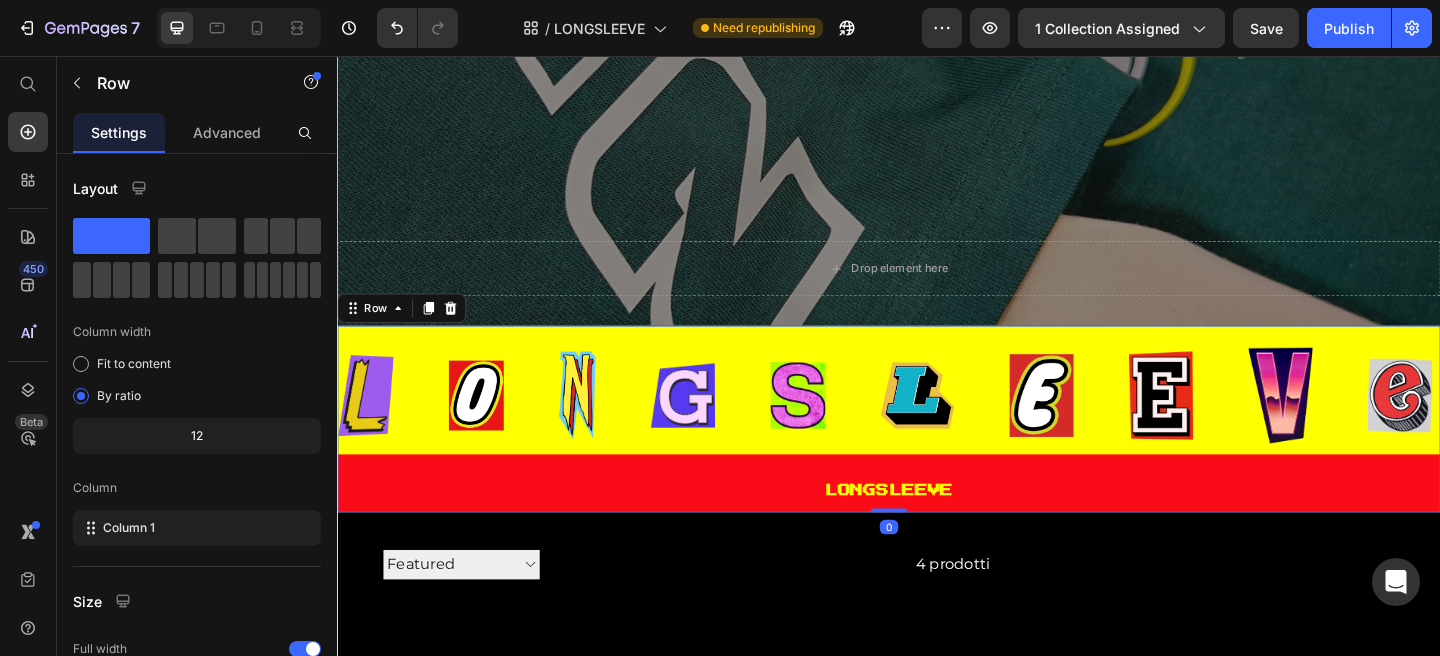 click on "Image Image Image Image Image Image Image Image Image Image
Icon Image Image Image Image Image Image Image Image Image Image
Icon Marquee" at bounding box center (937, 427) 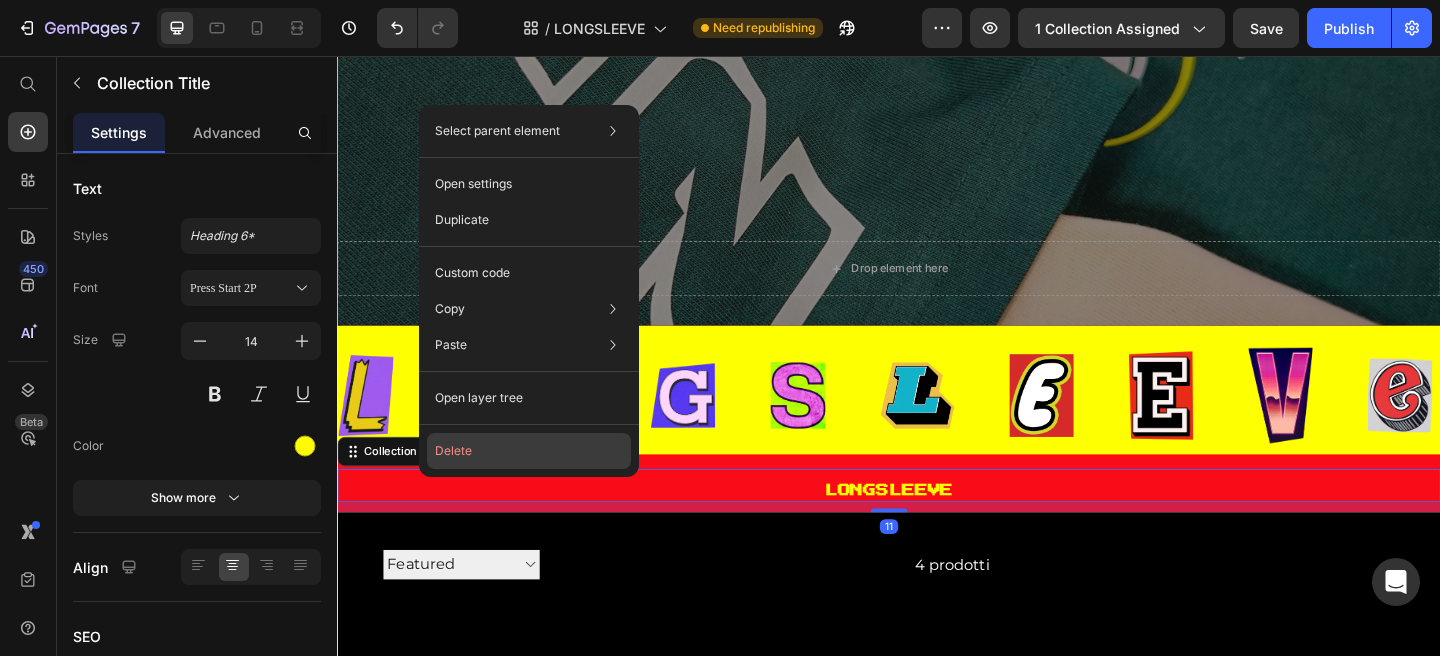 click on "Delete" 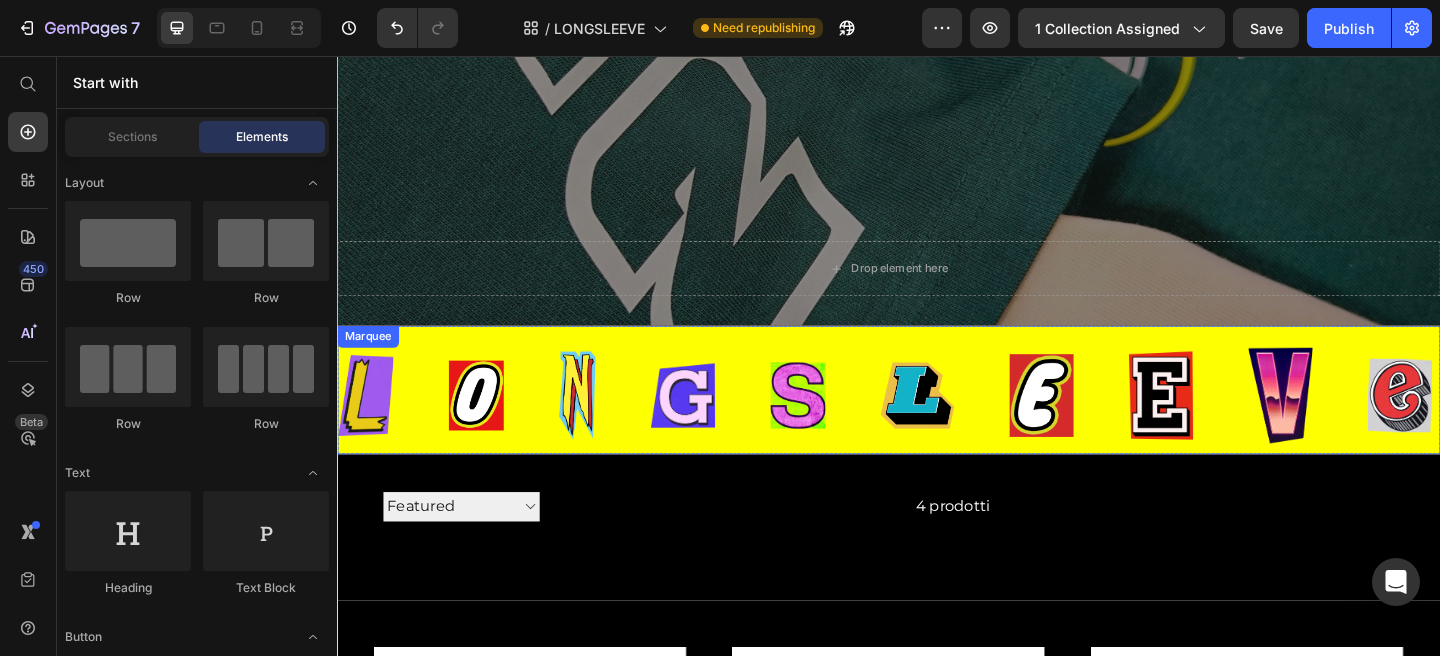 click on "Image" at bounding box center (1393, 425) 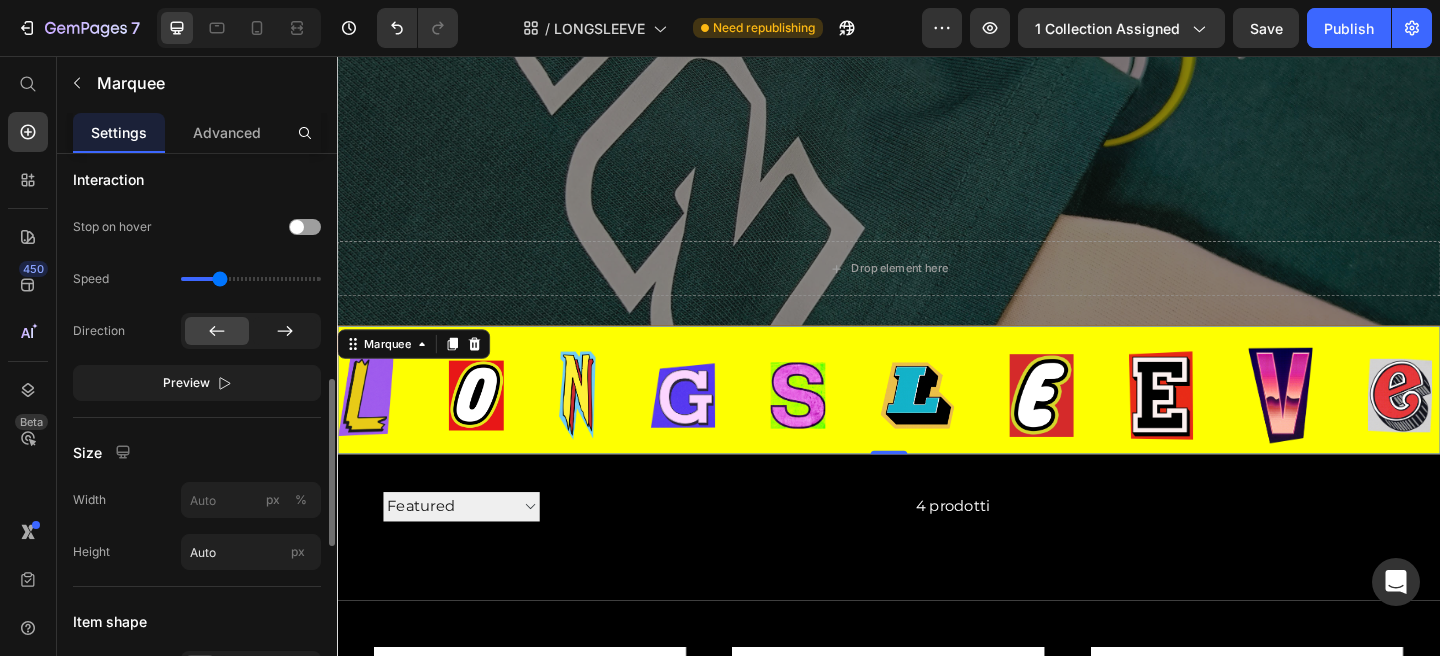 scroll, scrollTop: 829, scrollLeft: 0, axis: vertical 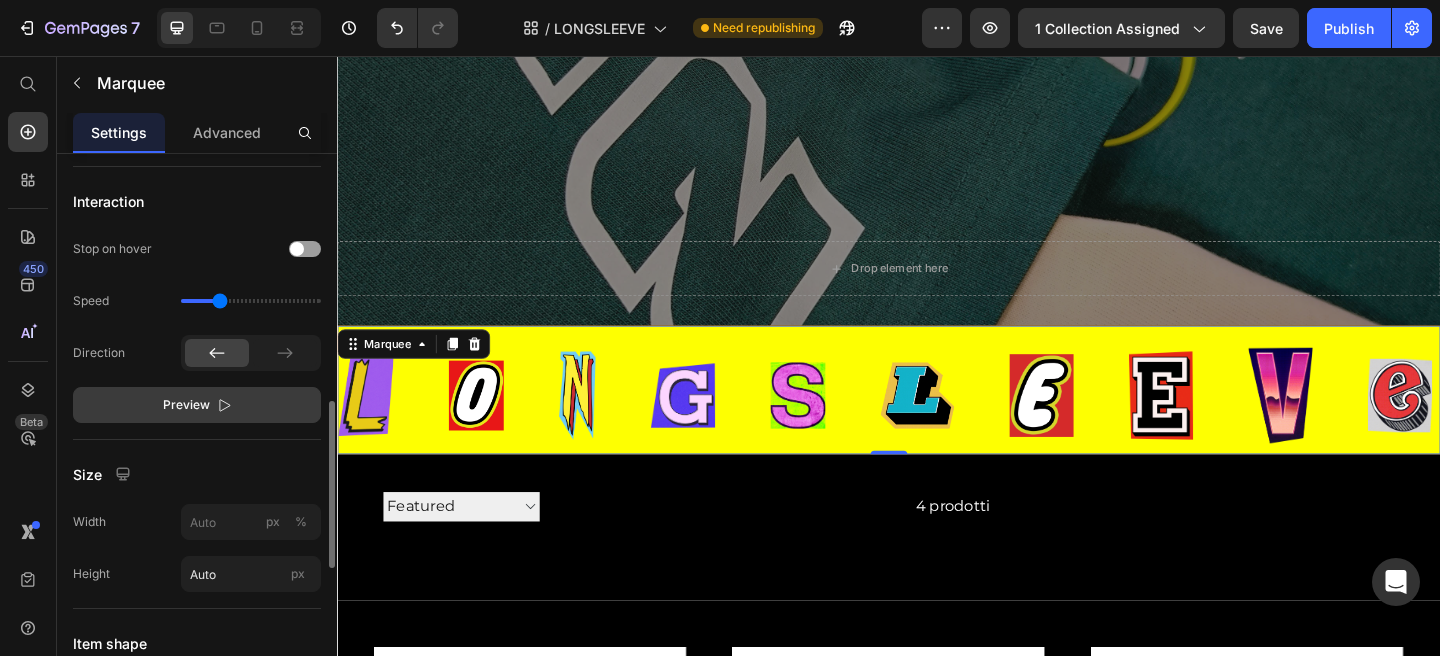 click 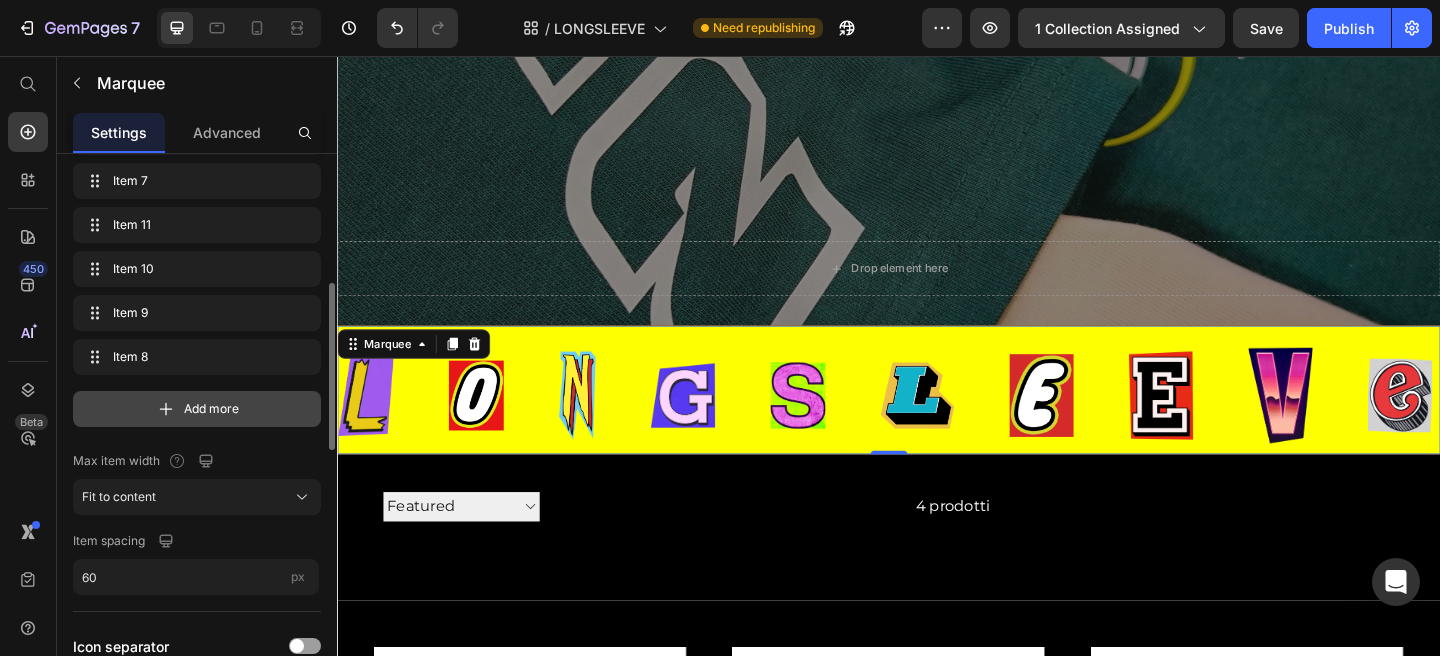 scroll, scrollTop: 423, scrollLeft: 0, axis: vertical 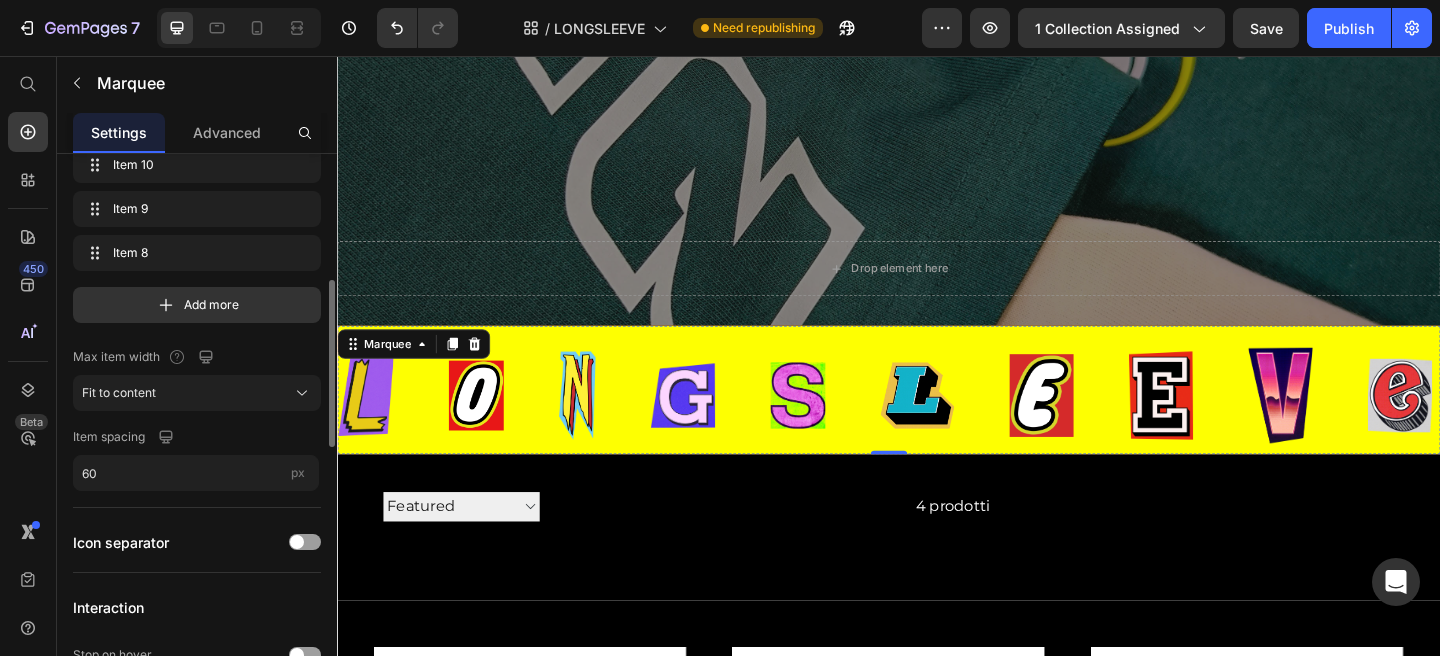click 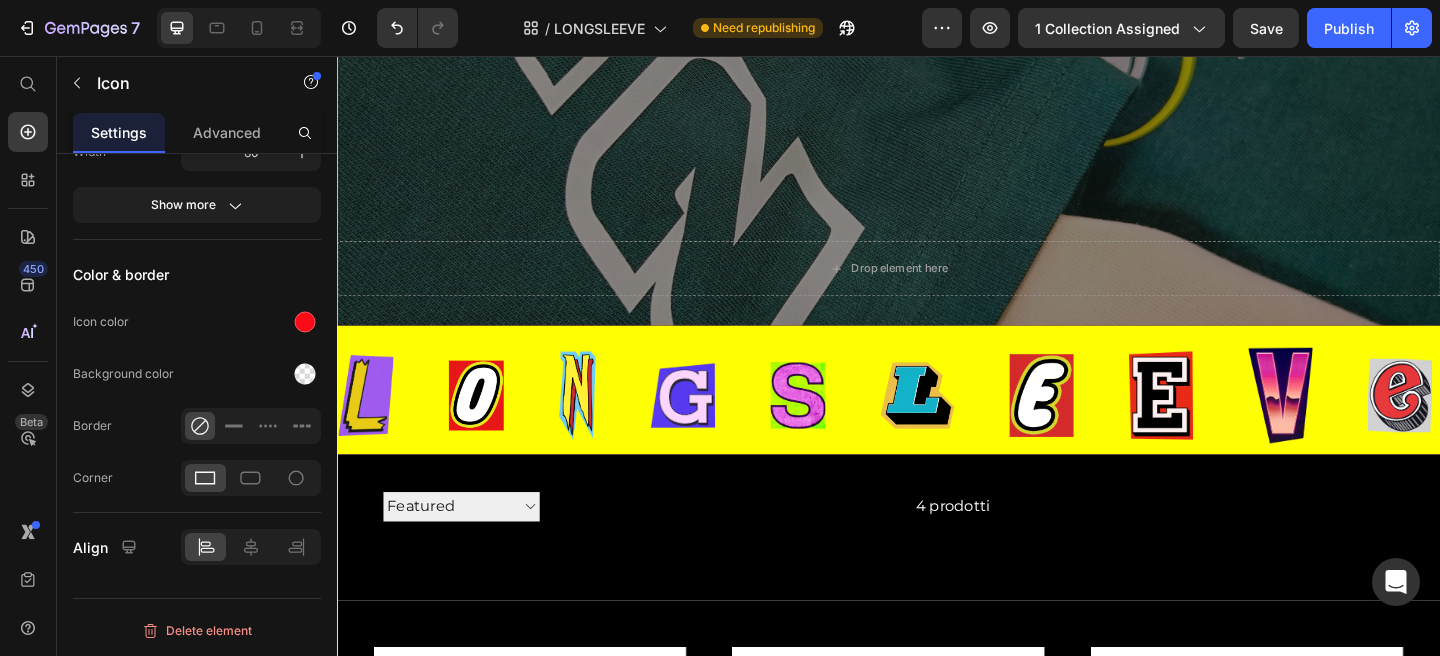 scroll, scrollTop: 0, scrollLeft: 0, axis: both 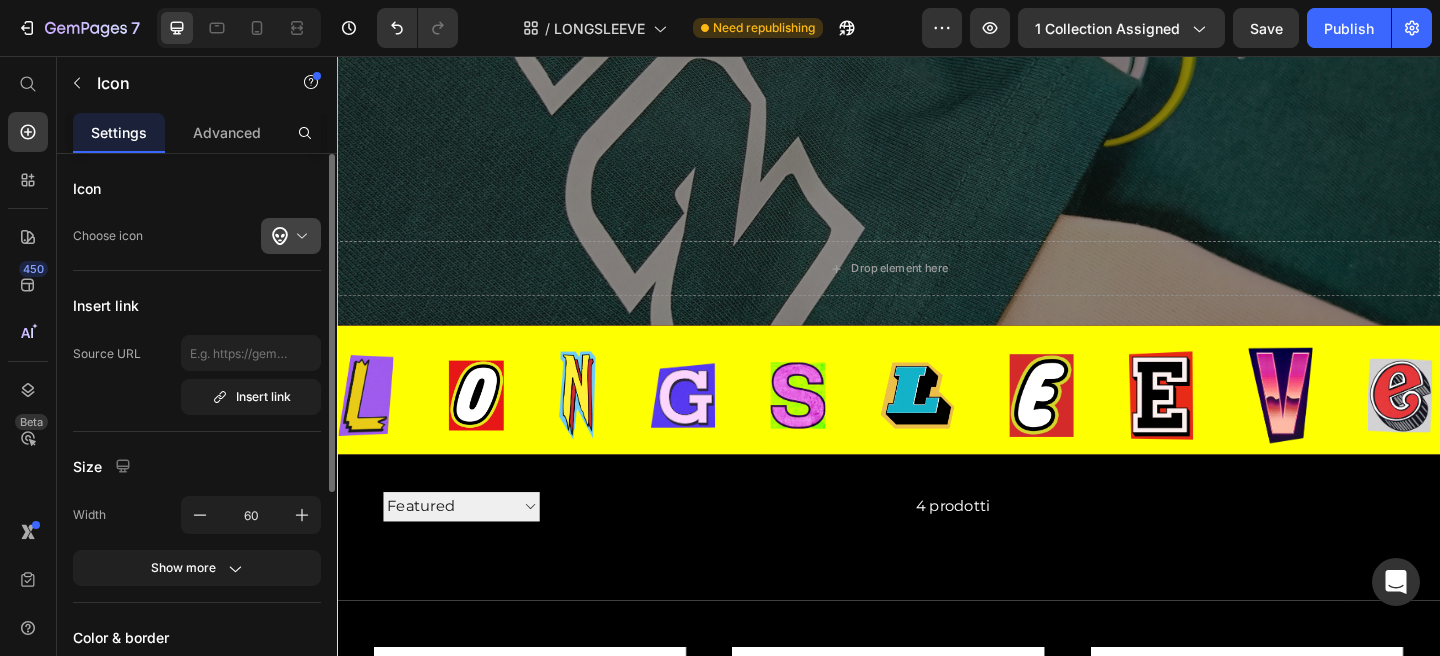 click at bounding box center [299, 236] 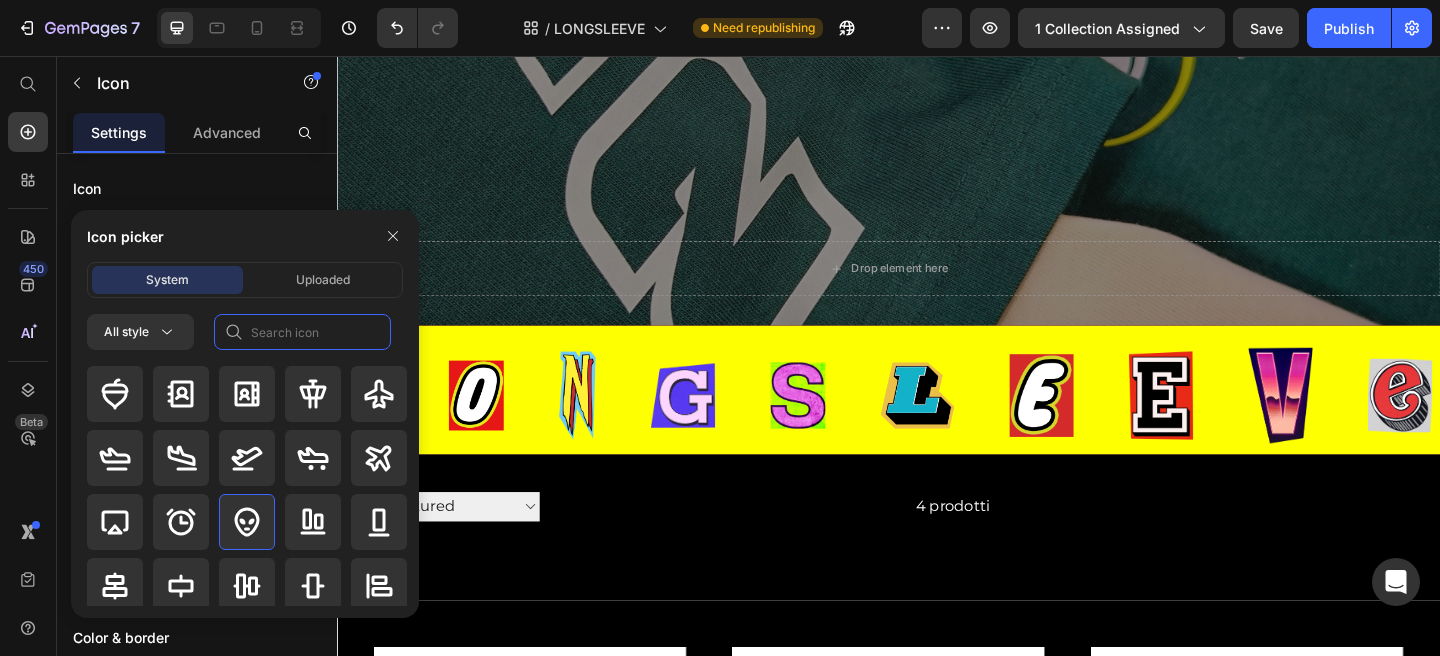 click 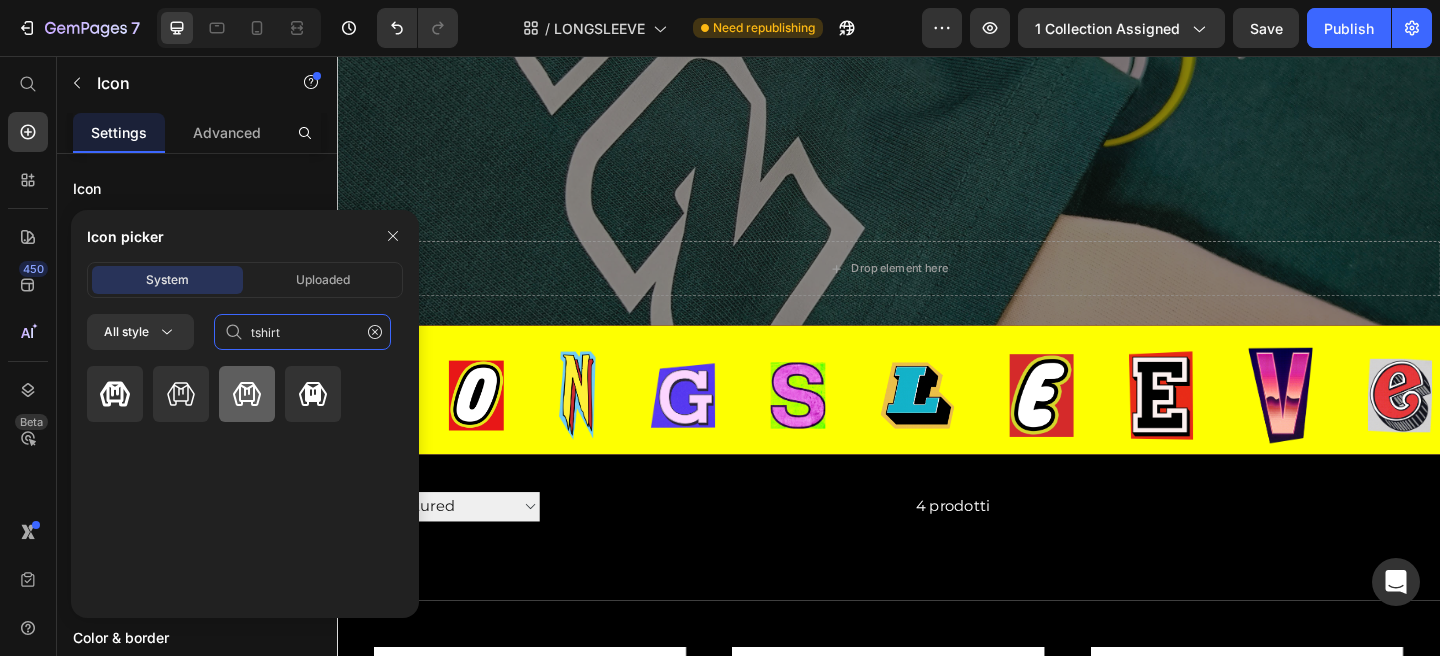 type on "tshirt" 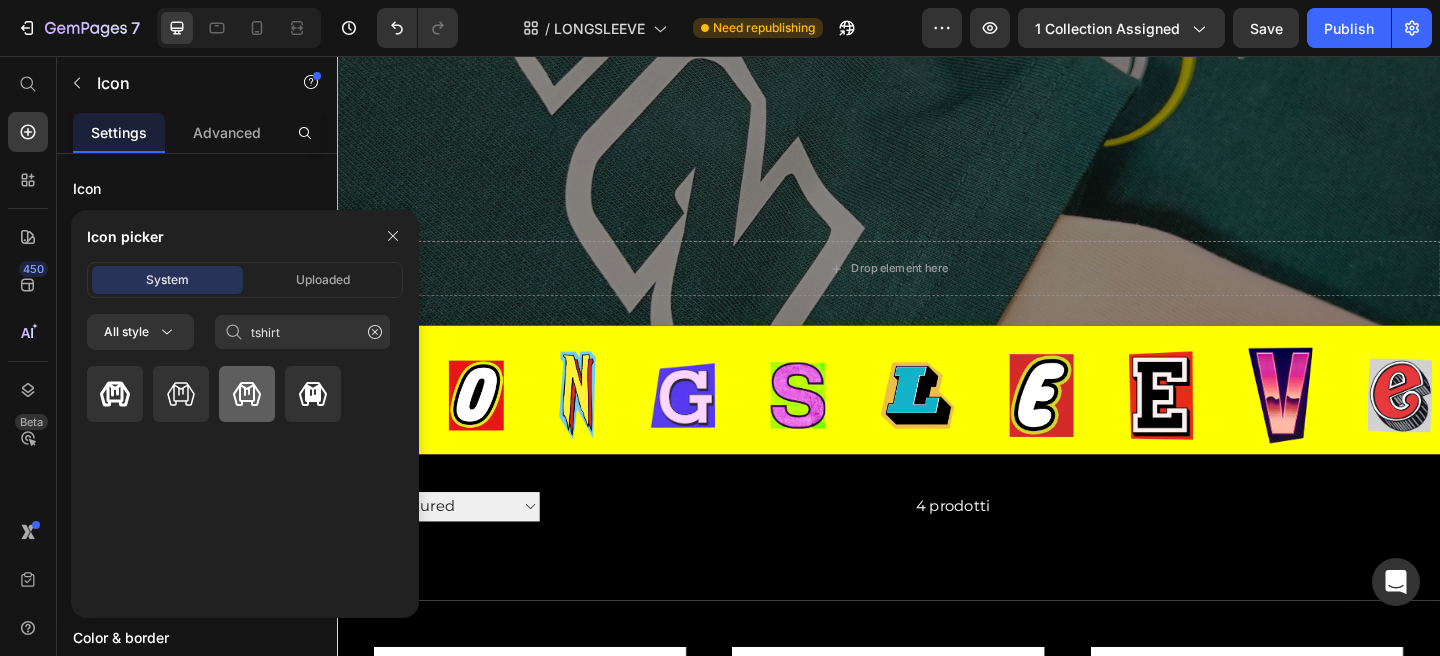 click 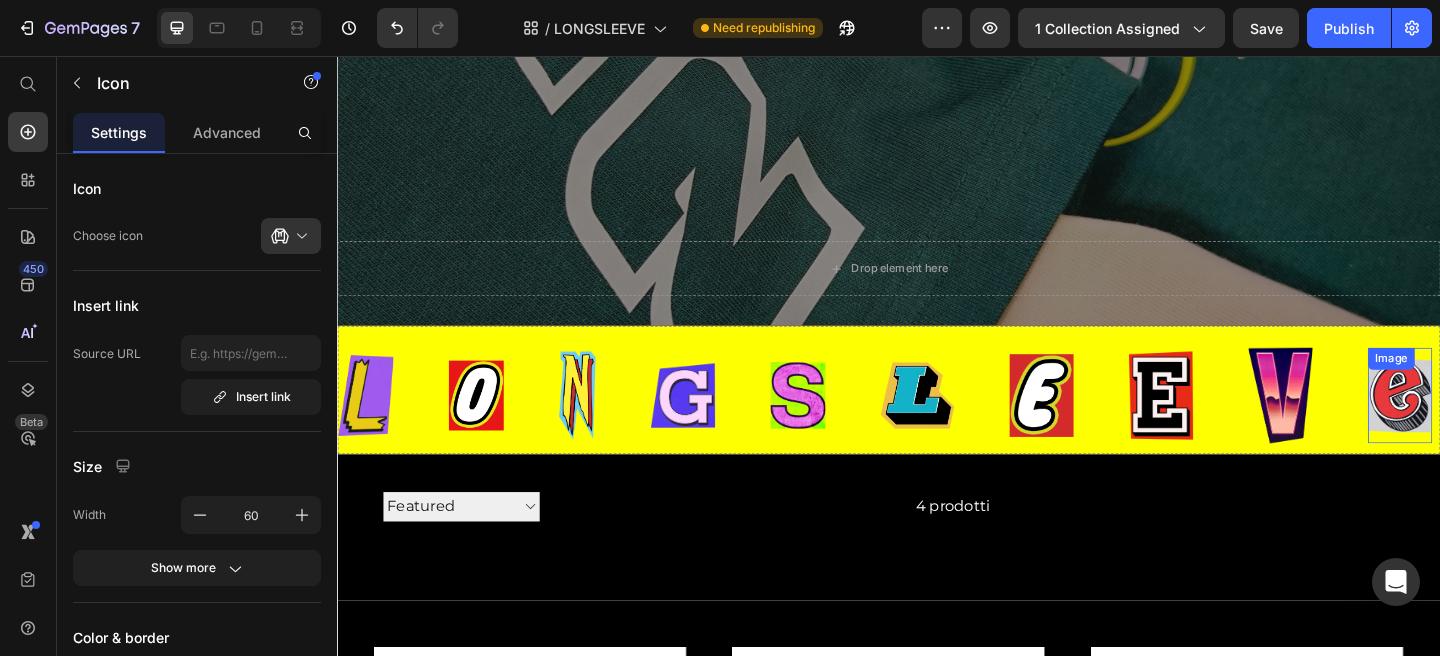 click at bounding box center (1488, 425) 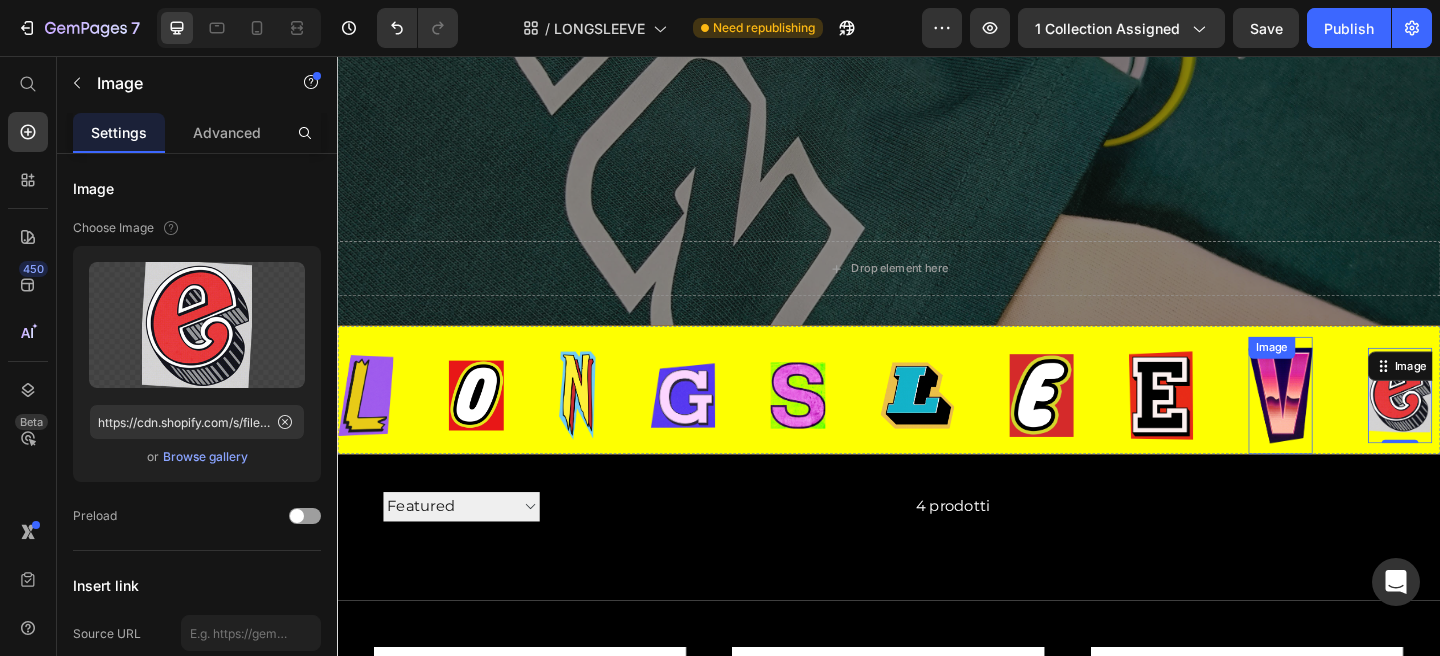 click at bounding box center [1355, 425] 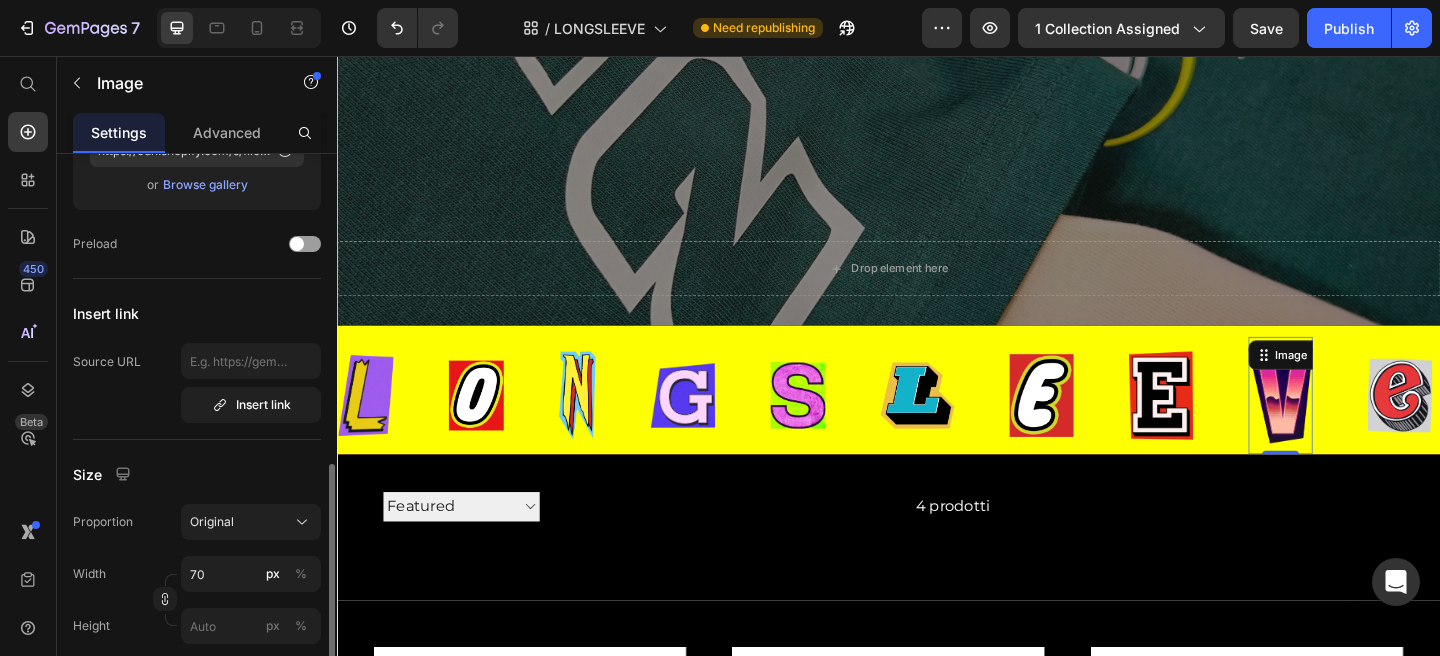 scroll, scrollTop: 444, scrollLeft: 0, axis: vertical 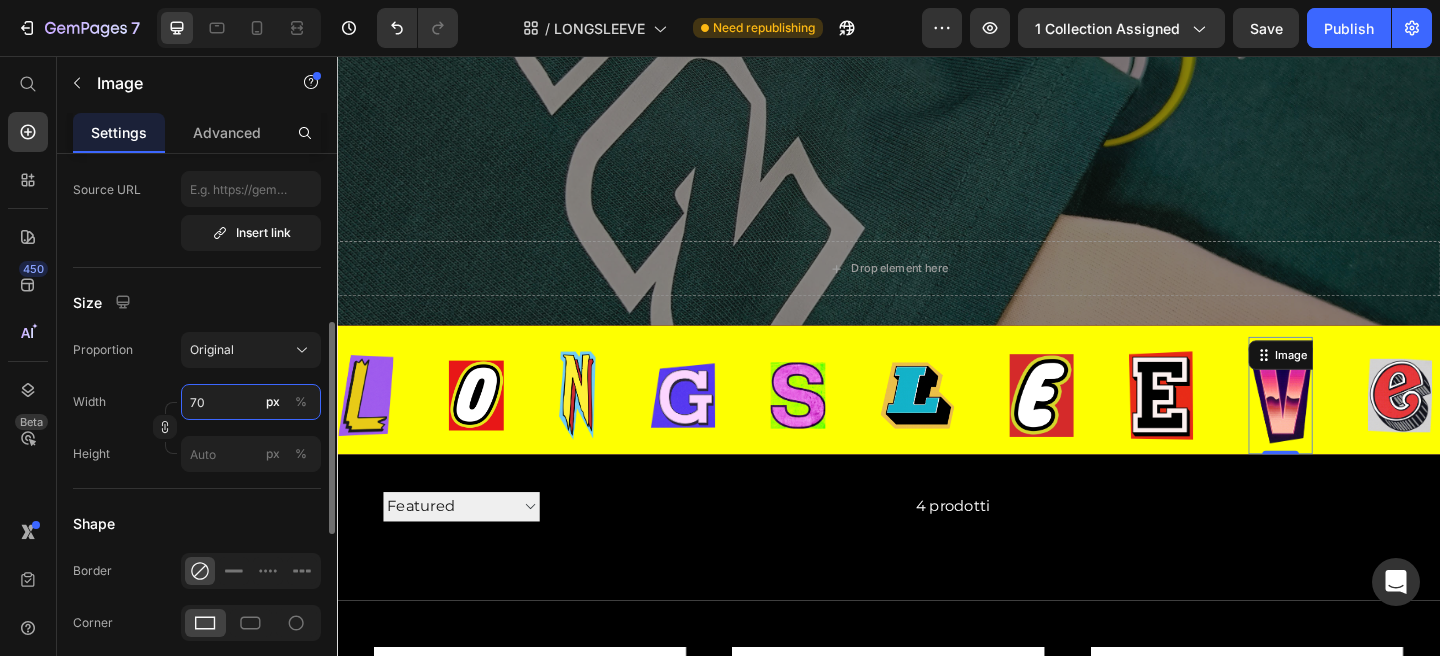 click on "70" at bounding box center (251, 402) 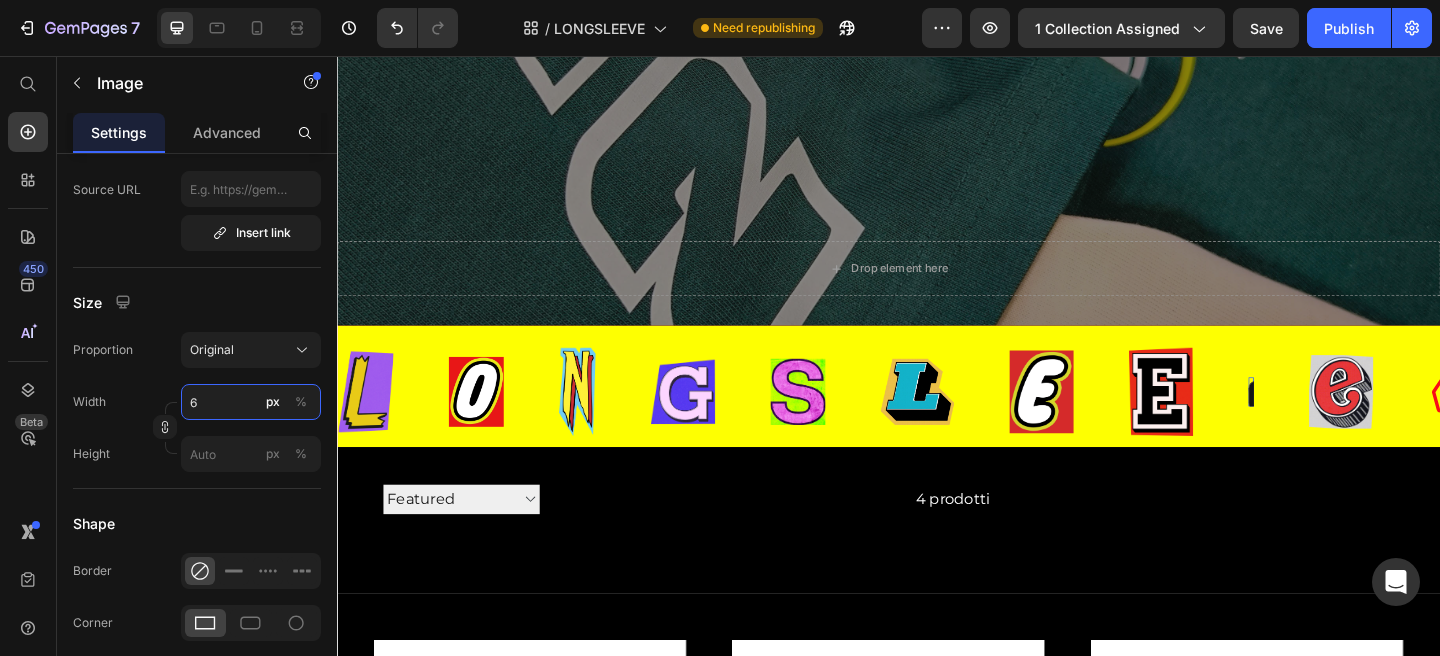 type on "60" 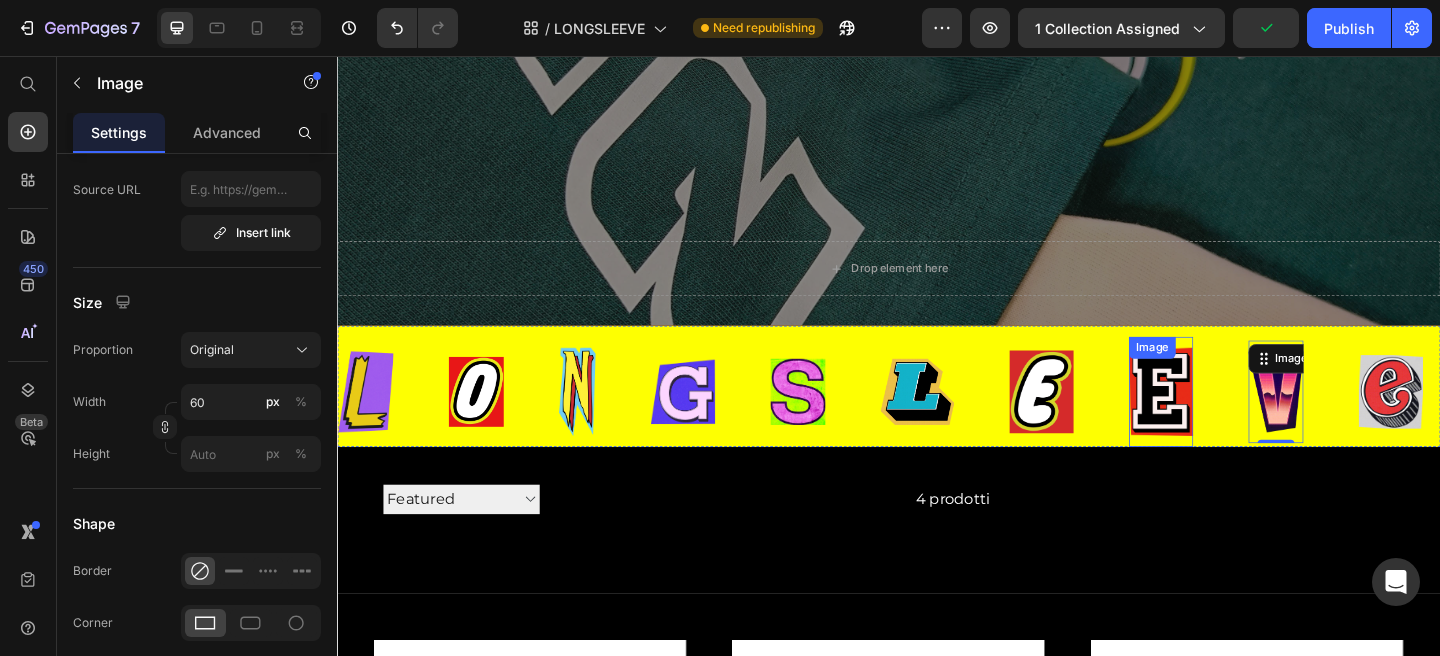 click at bounding box center (1218, 420) 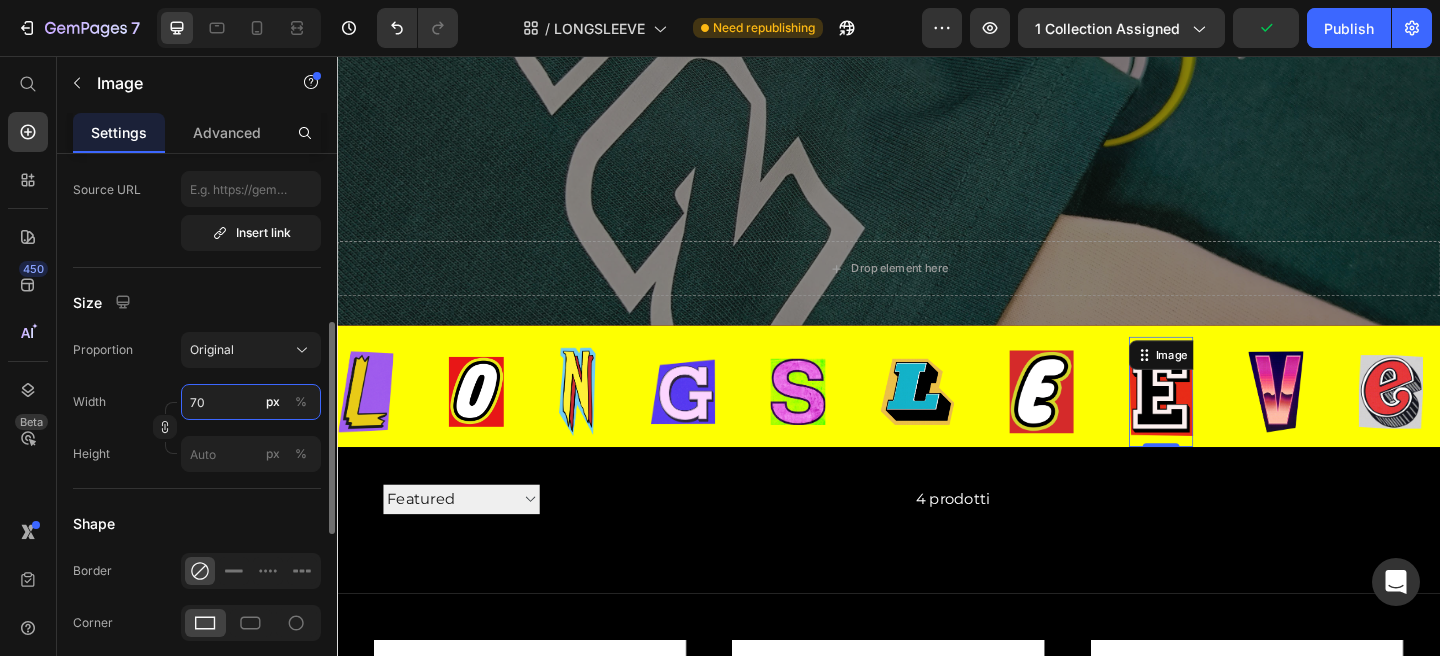 click on "70" at bounding box center [251, 402] 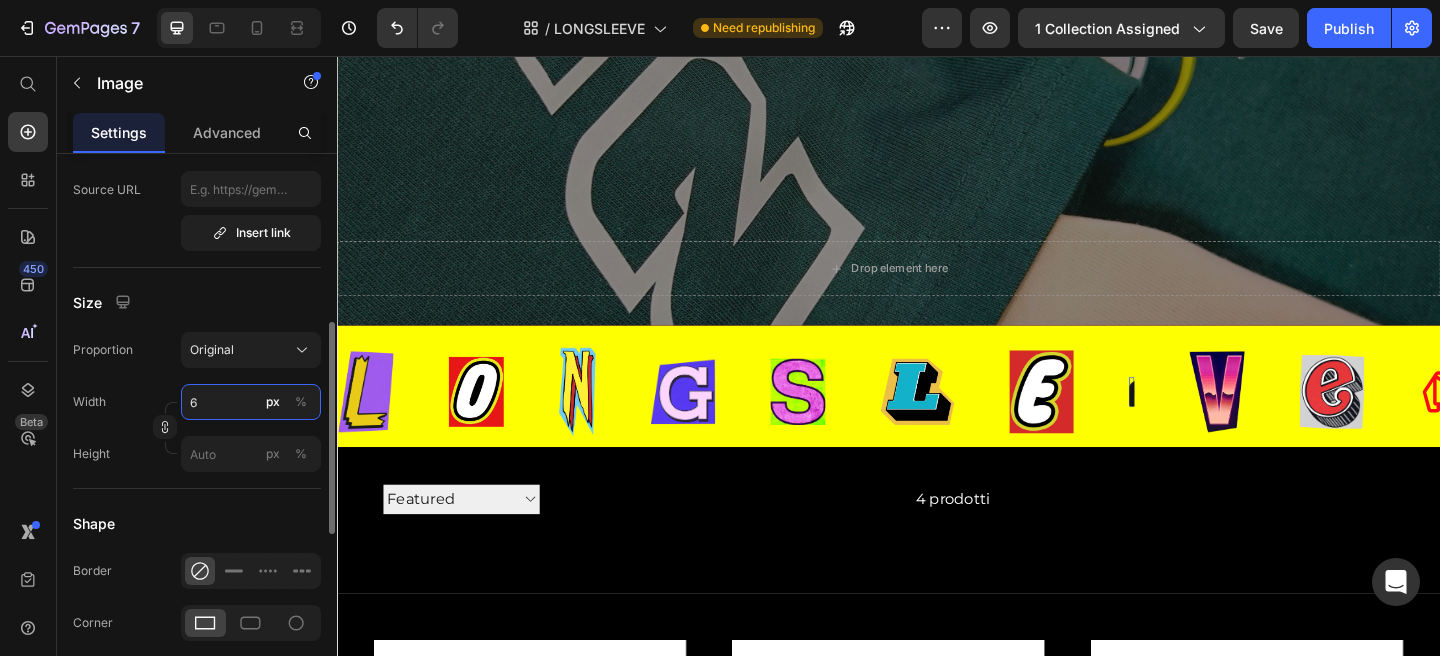 type on "60" 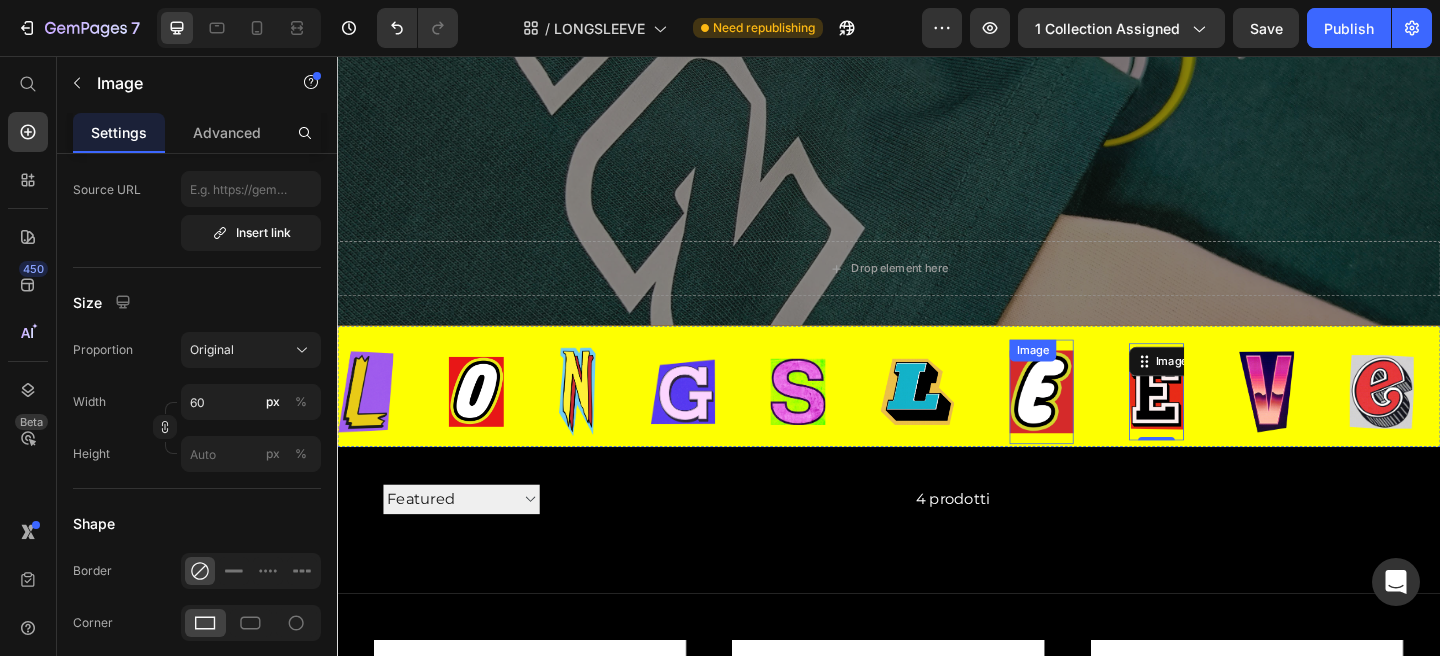 click on "Image" at bounding box center (1088, 421) 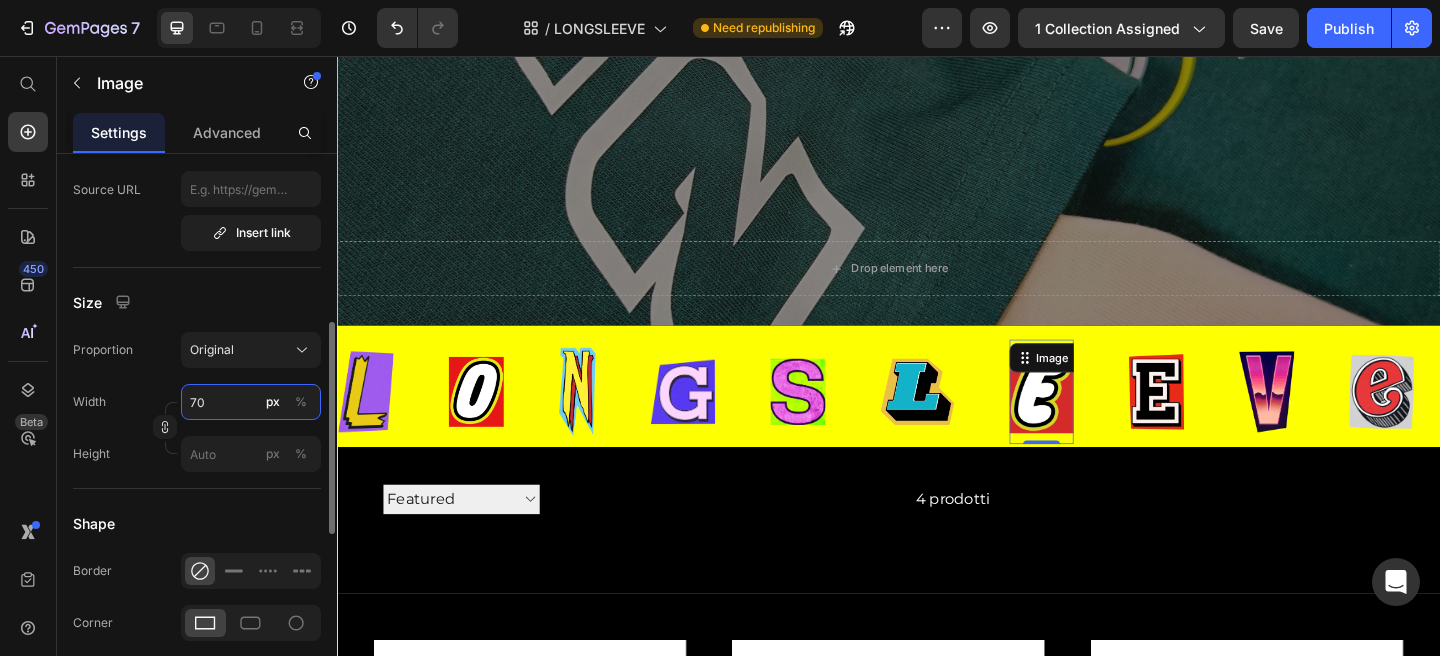 click on "70" at bounding box center (251, 402) 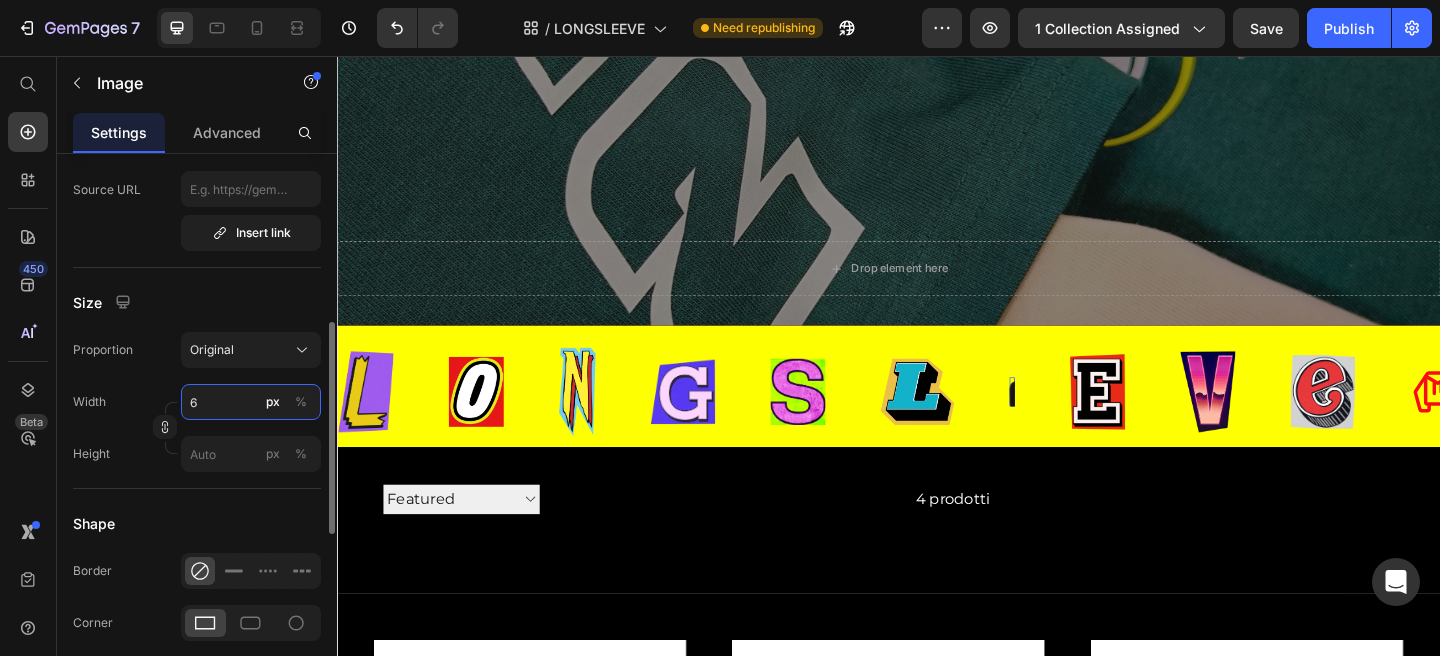 type on "60" 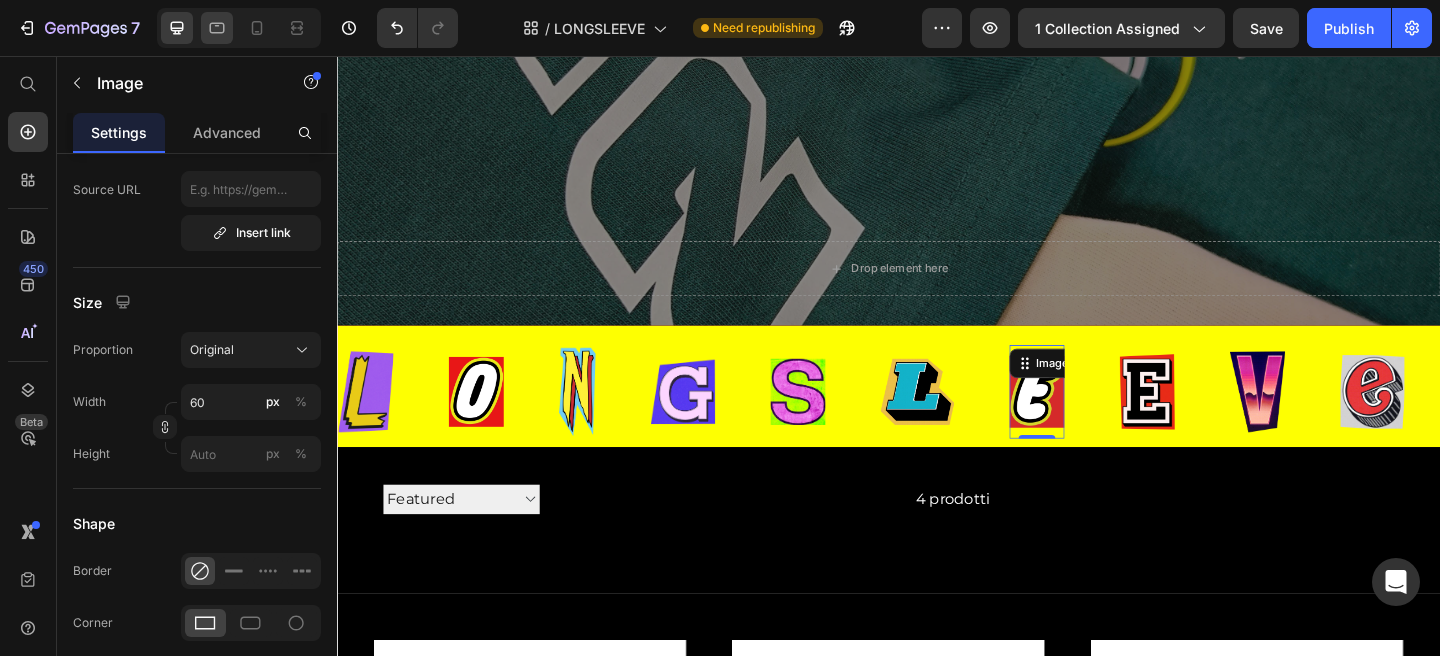 click 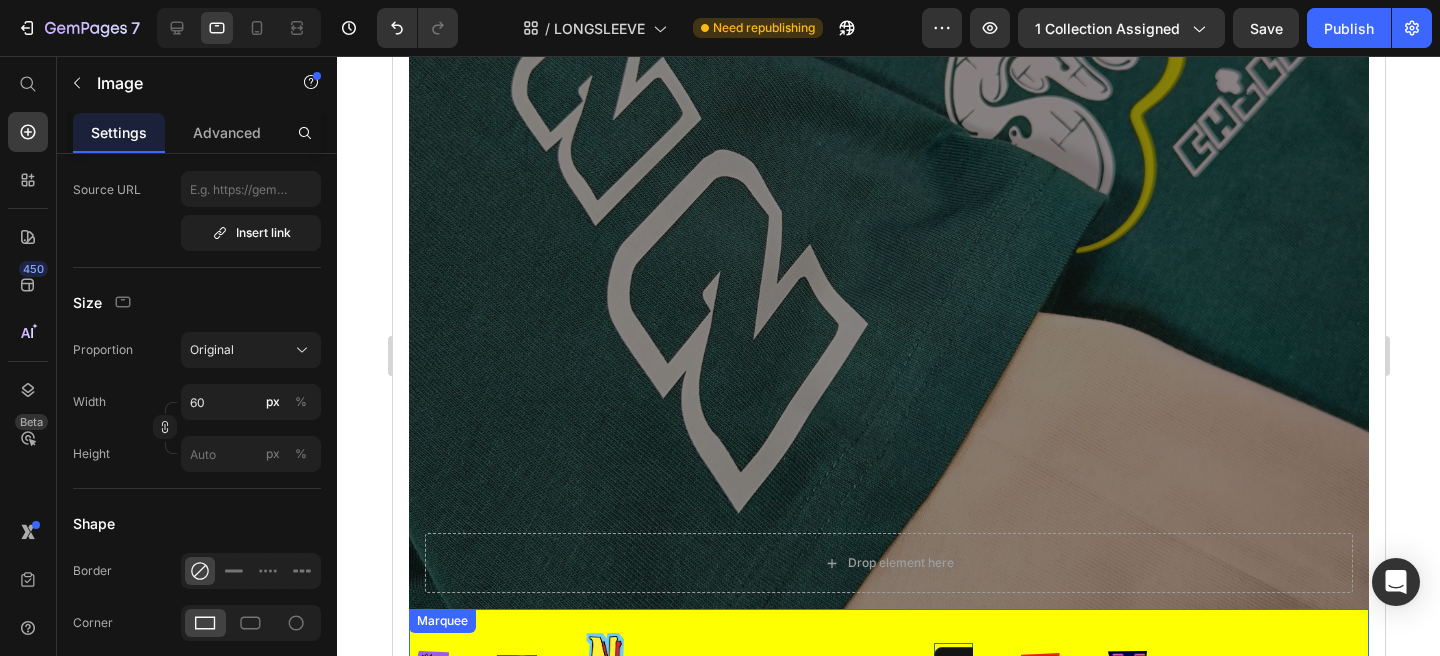 scroll, scrollTop: 952, scrollLeft: 0, axis: vertical 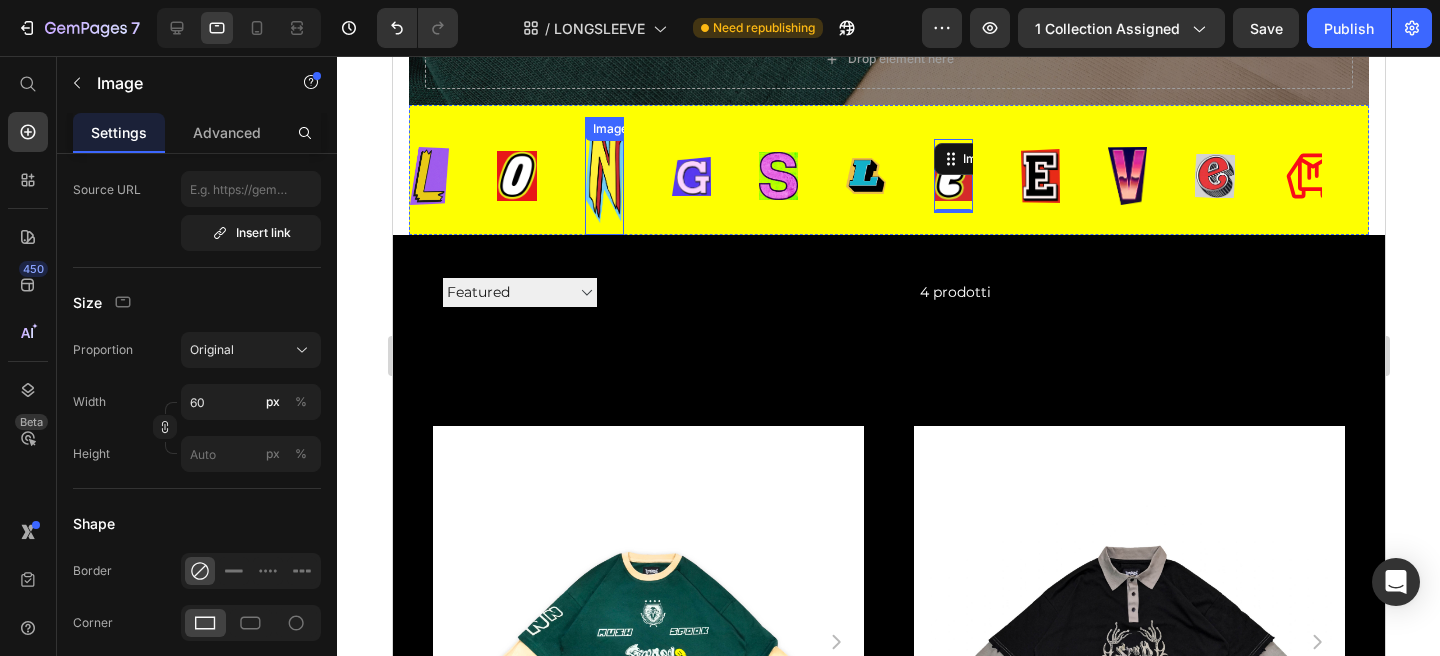 click at bounding box center [603, 176] 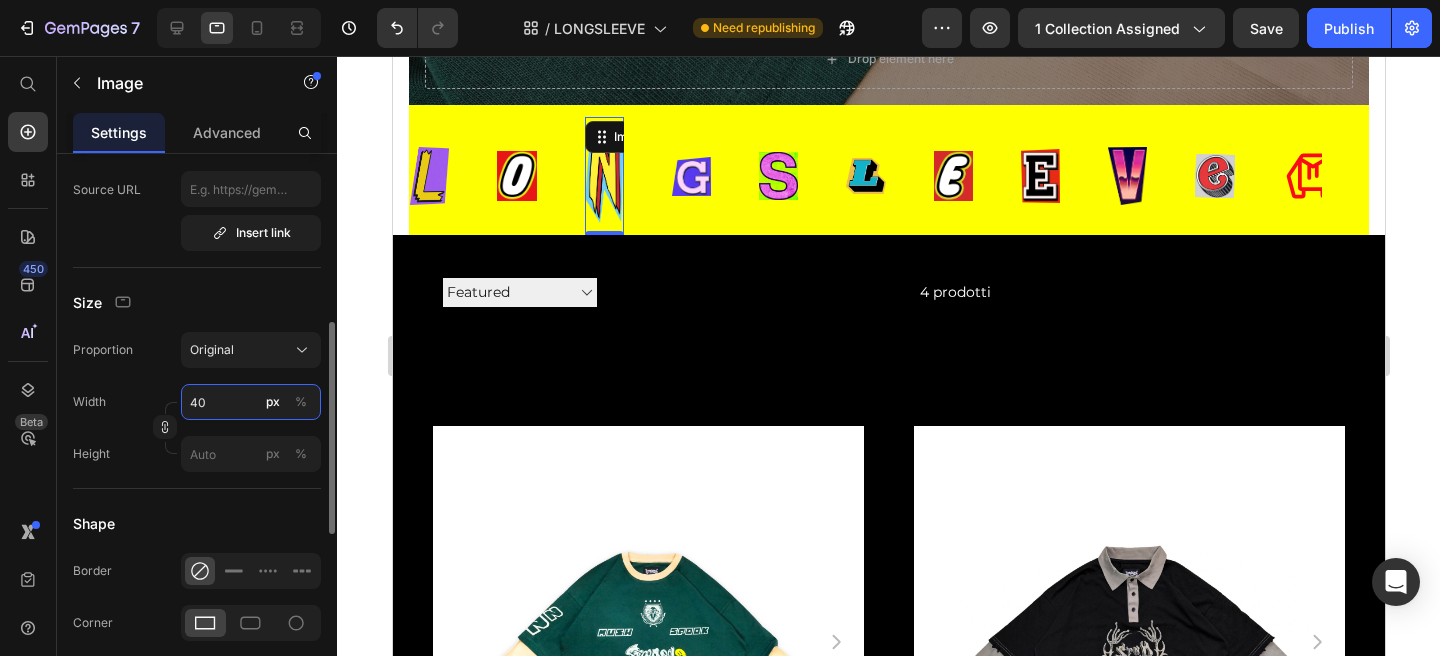 click on "40" at bounding box center (251, 402) 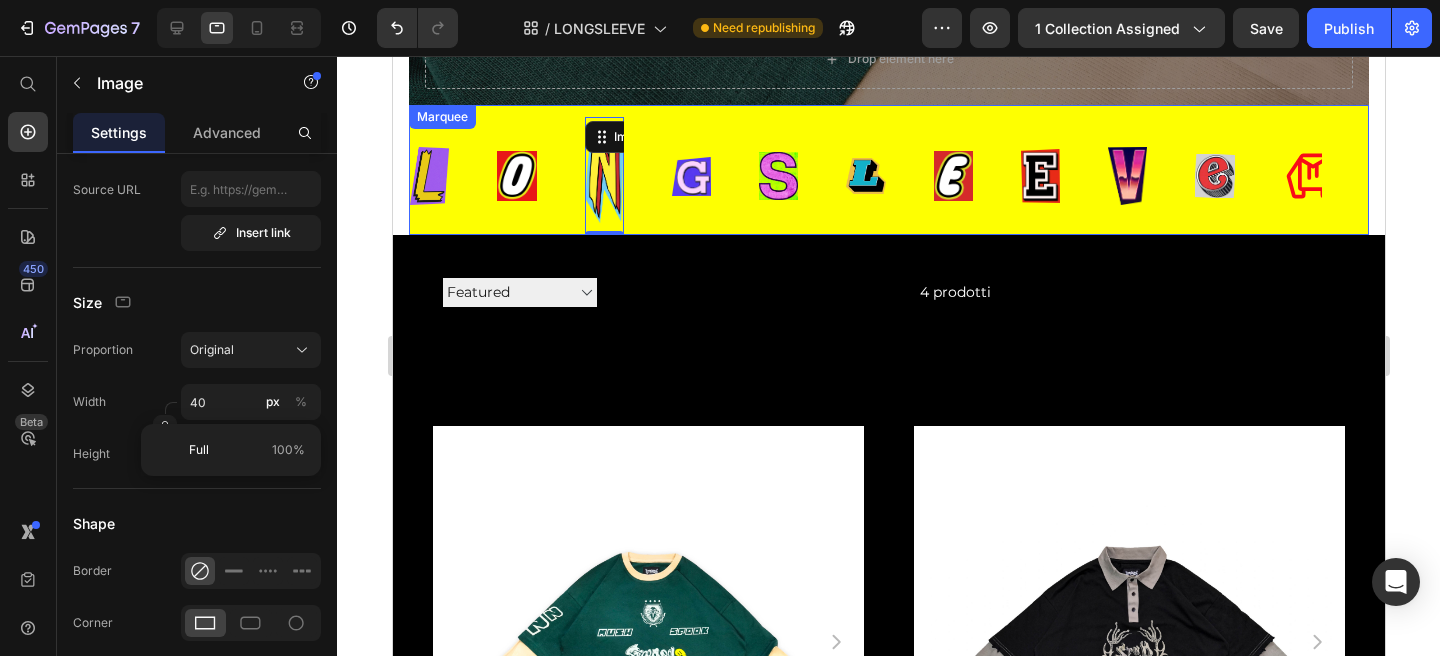 click on "Image Image Image   0 Image Image Image Image Image Image Image
Icon Image Image Image   0 Image Image Image Image Image Image Image
Icon Marquee" at bounding box center [888, 170] 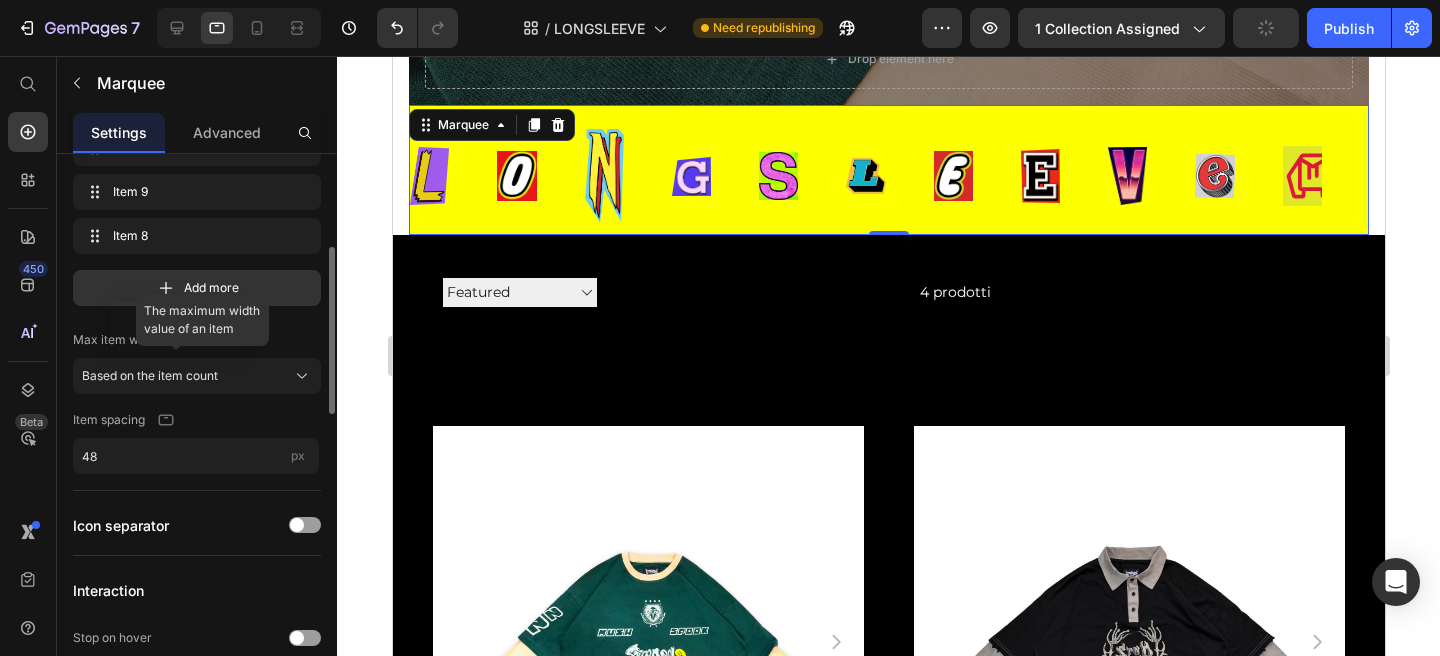 scroll, scrollTop: 455, scrollLeft: 0, axis: vertical 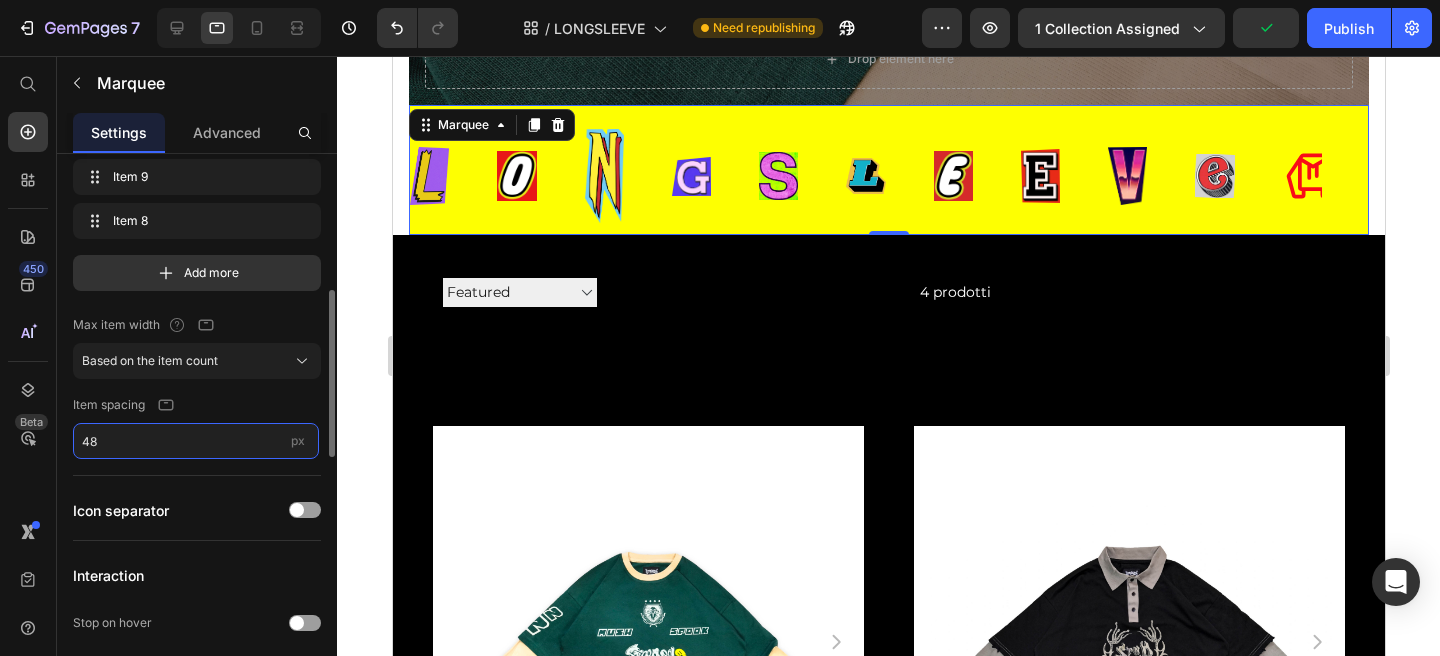 click on "48" at bounding box center [196, 441] 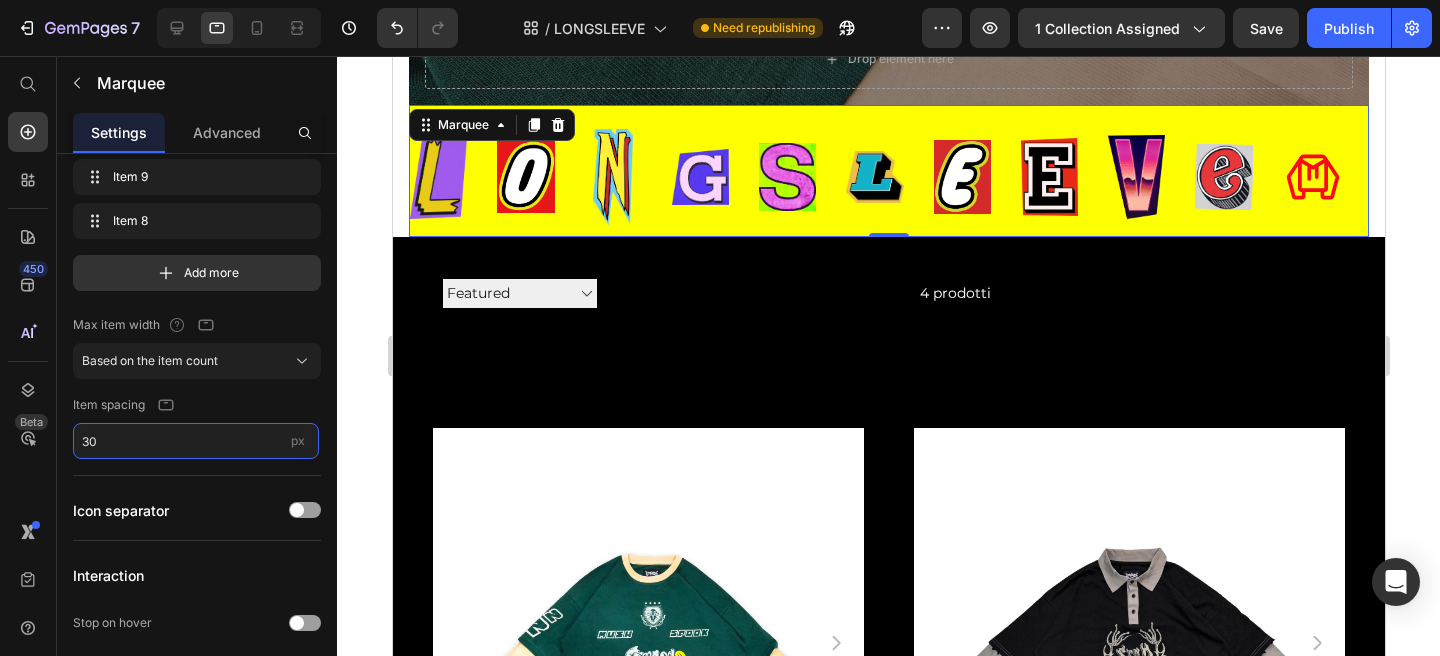 type on "30" 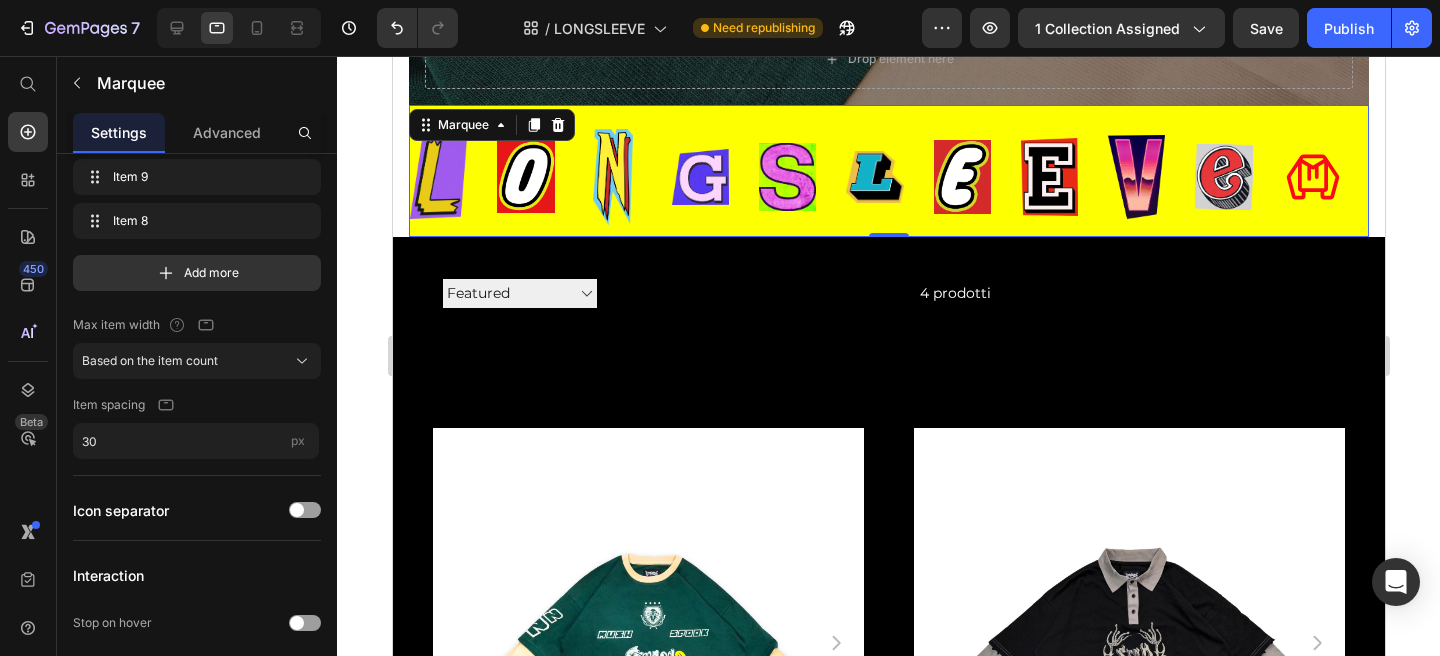 click on "Image" at bounding box center [1496, 177] 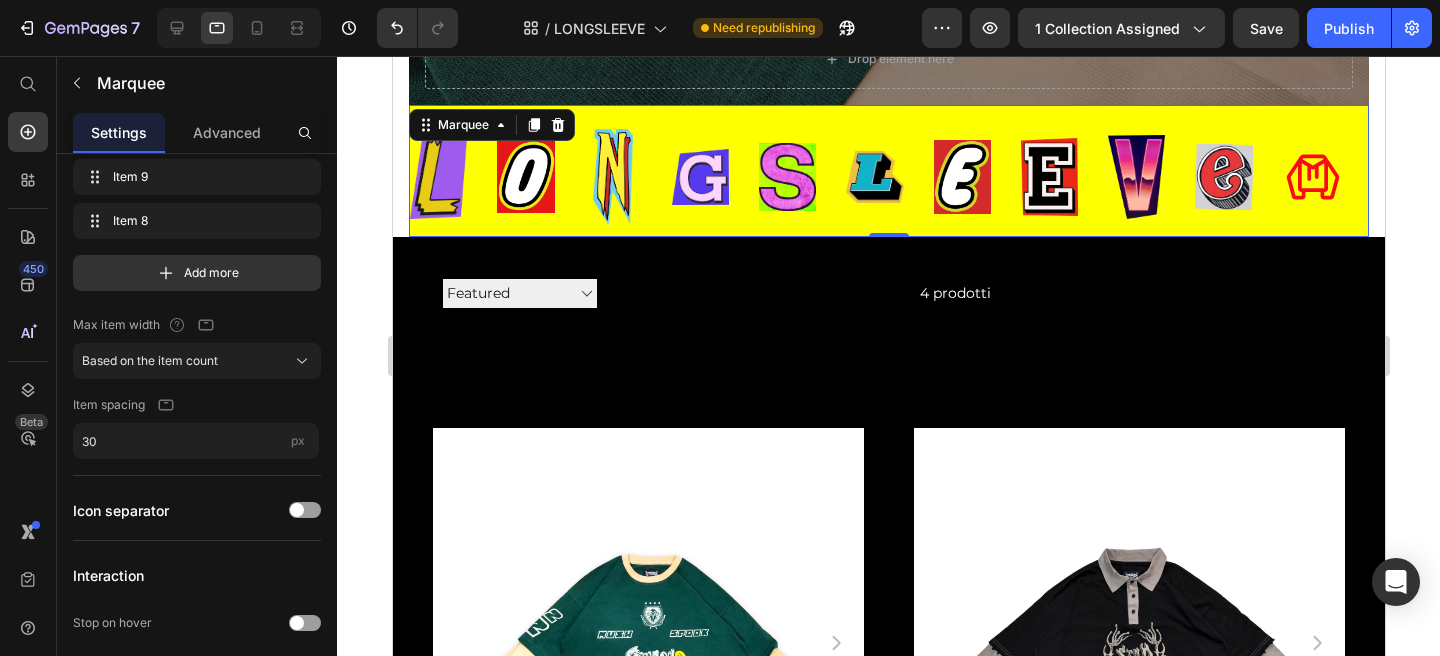 click at bounding box center [1555, 177] 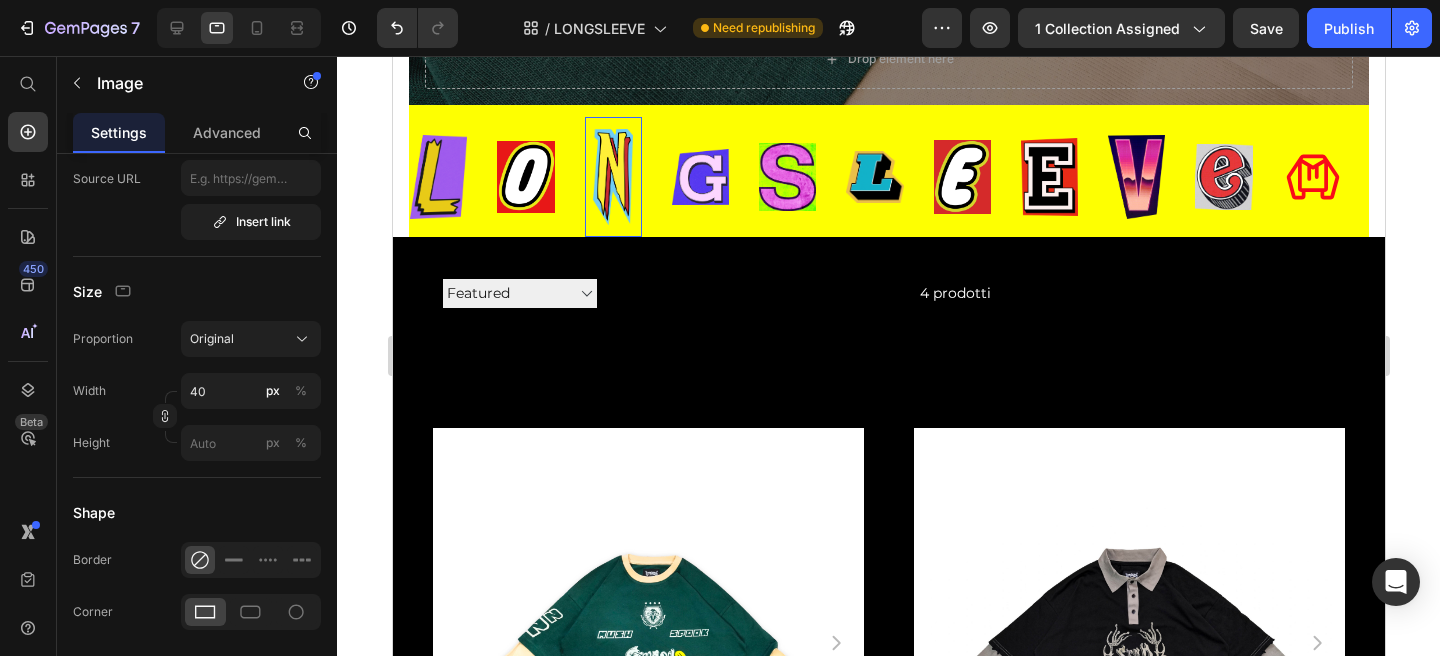 scroll, scrollTop: 0, scrollLeft: 0, axis: both 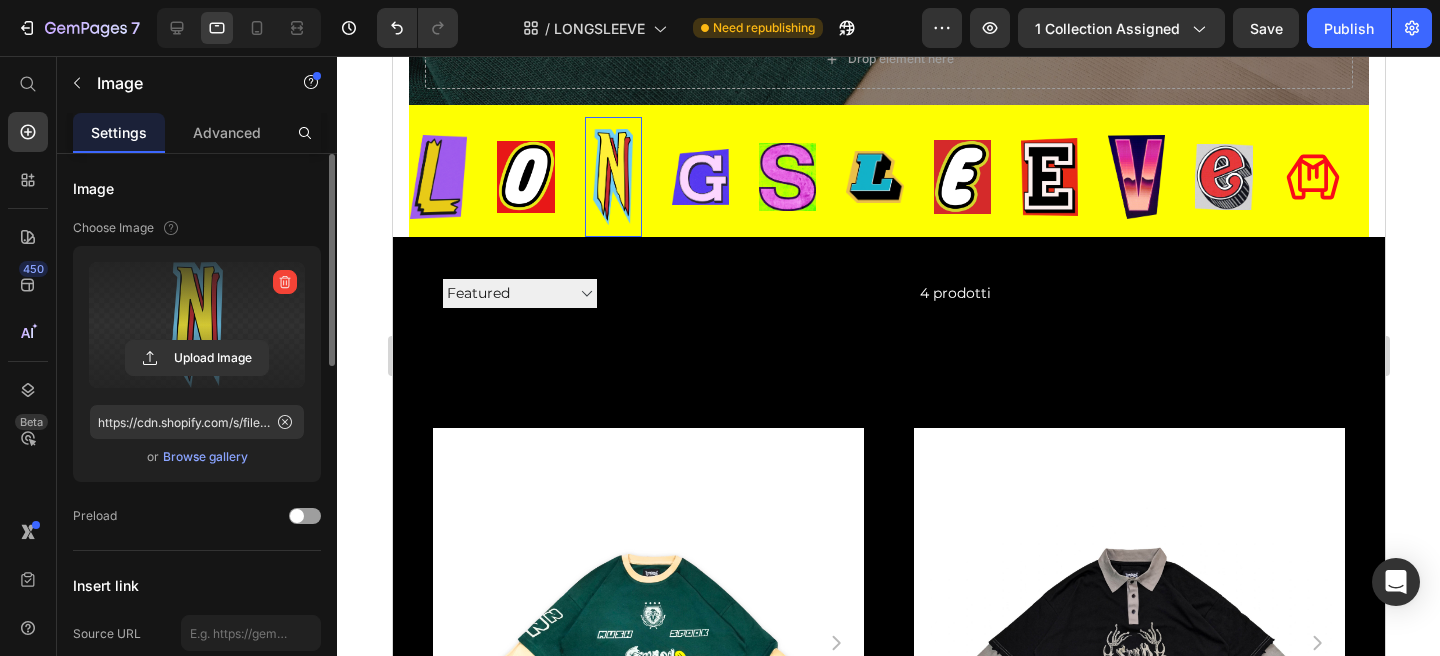 click at bounding box center [197, 325] 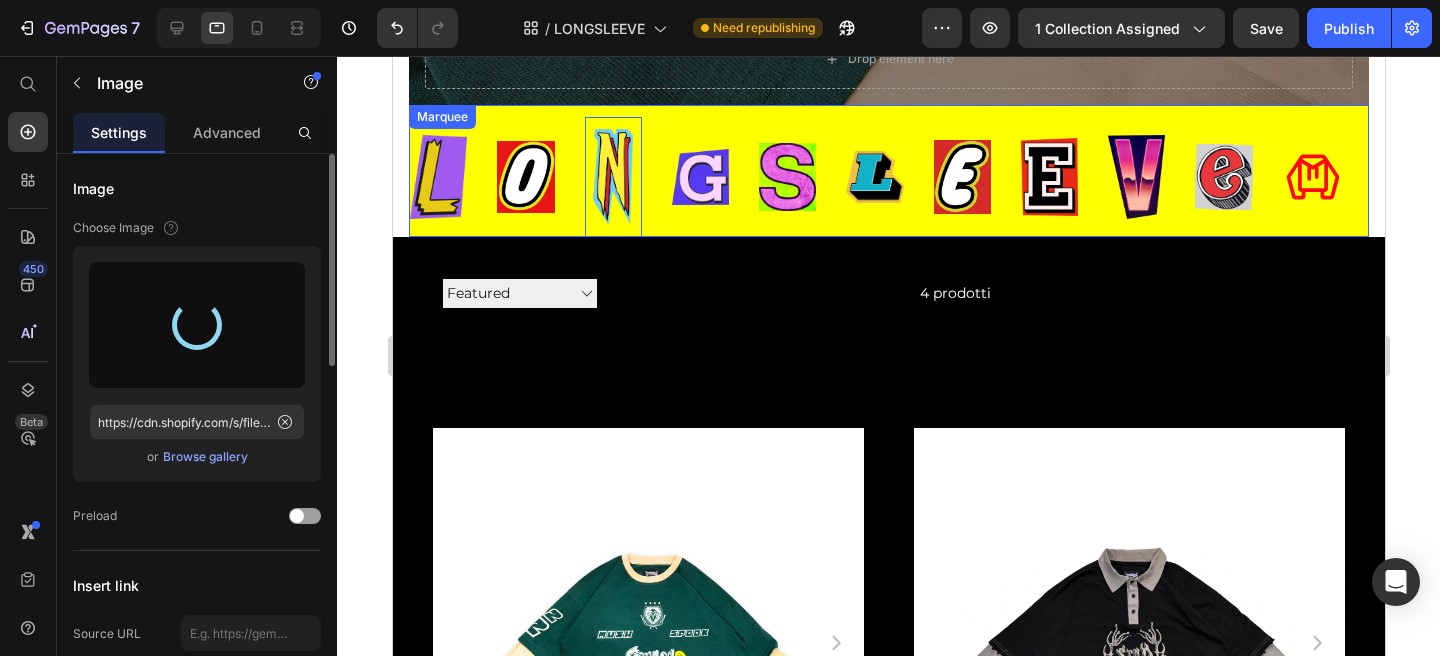 type on "https://cdn.shopify.com/s/files/1/0676/7443/9990/files/gempages_445670753094861834-d29e65fe-8719-49ad-8db3-d813bce87537.png" 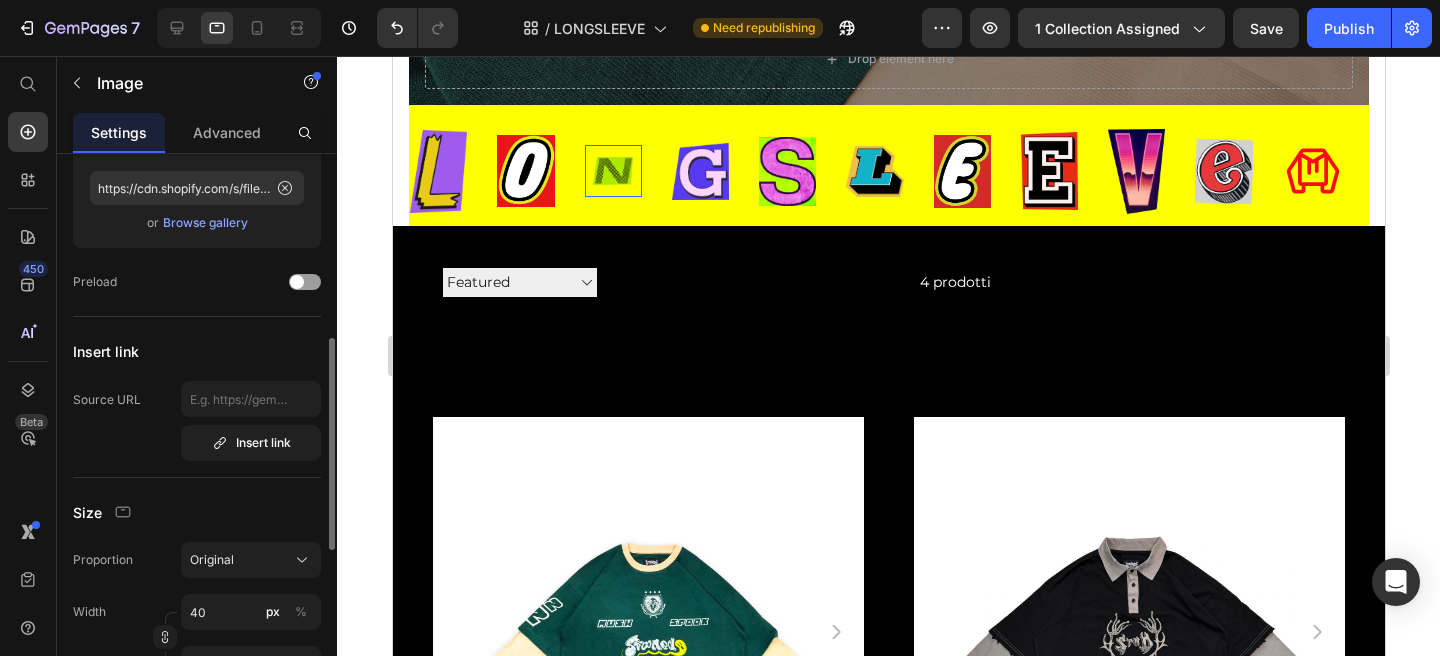 scroll, scrollTop: 350, scrollLeft: 0, axis: vertical 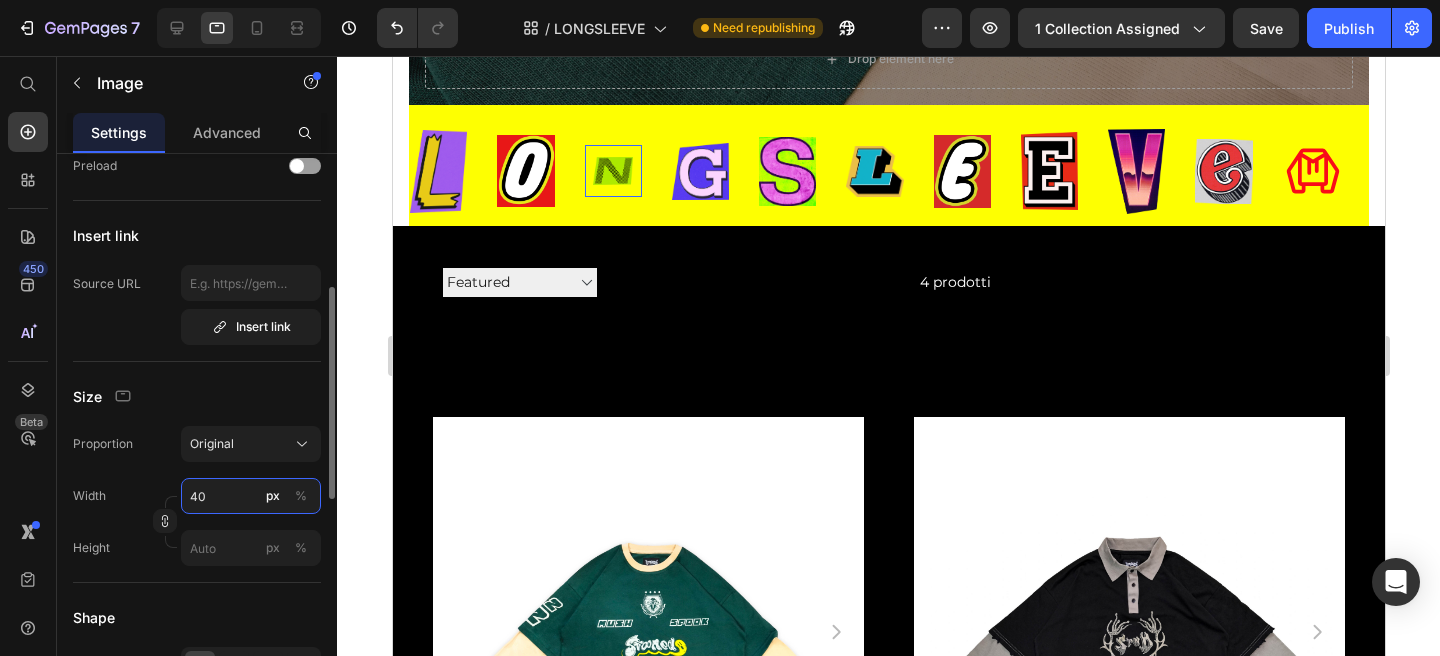 click on "40" at bounding box center [251, 496] 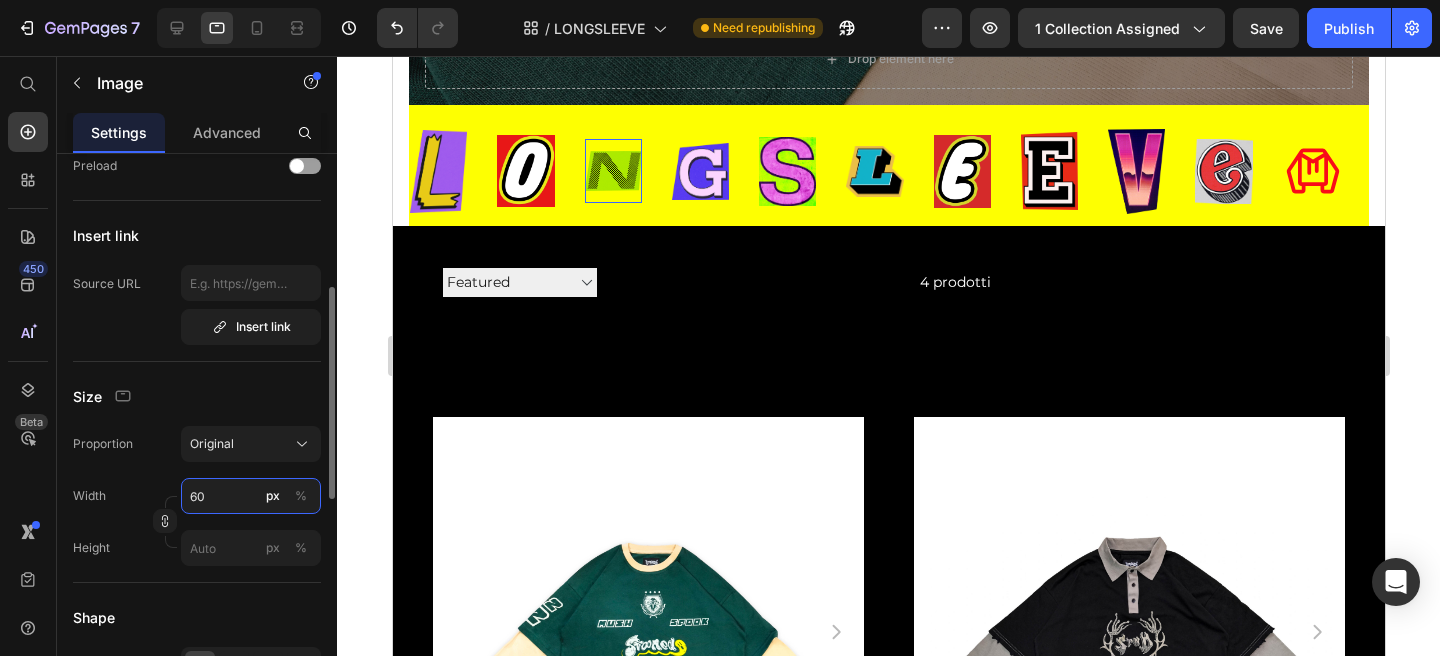 type on "6" 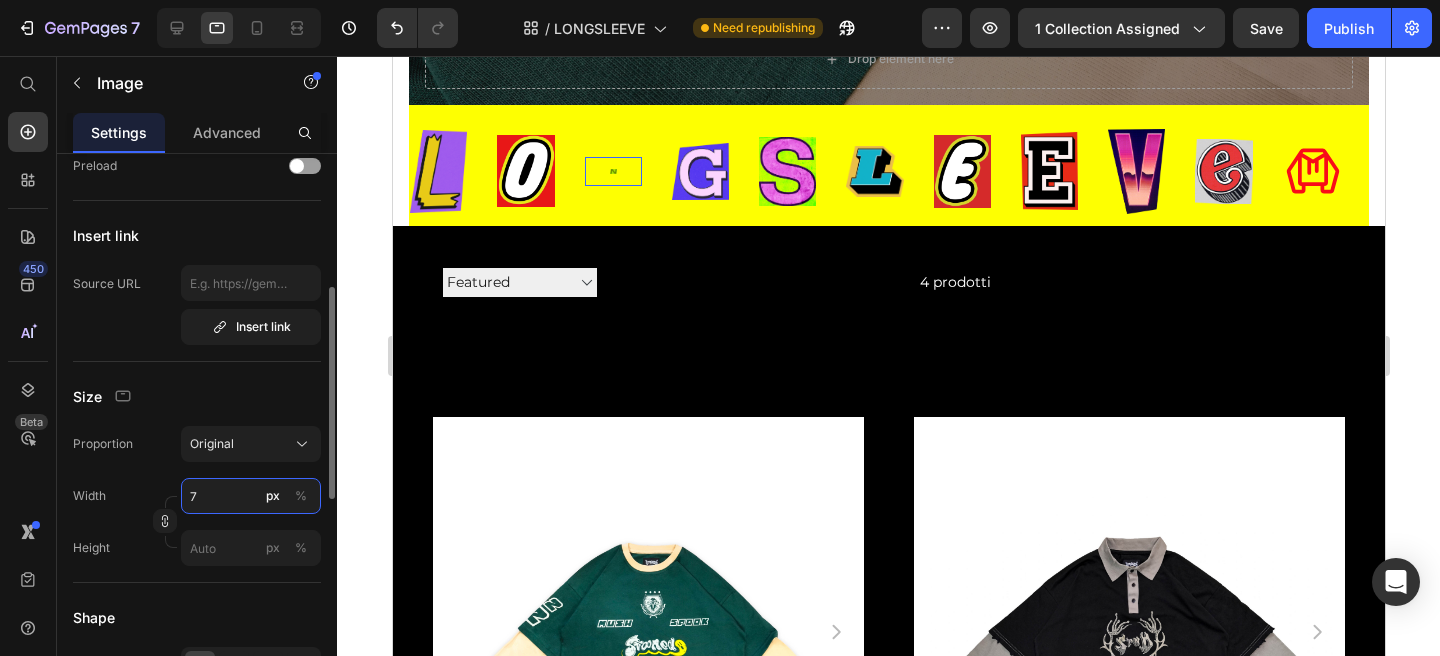 type on "70" 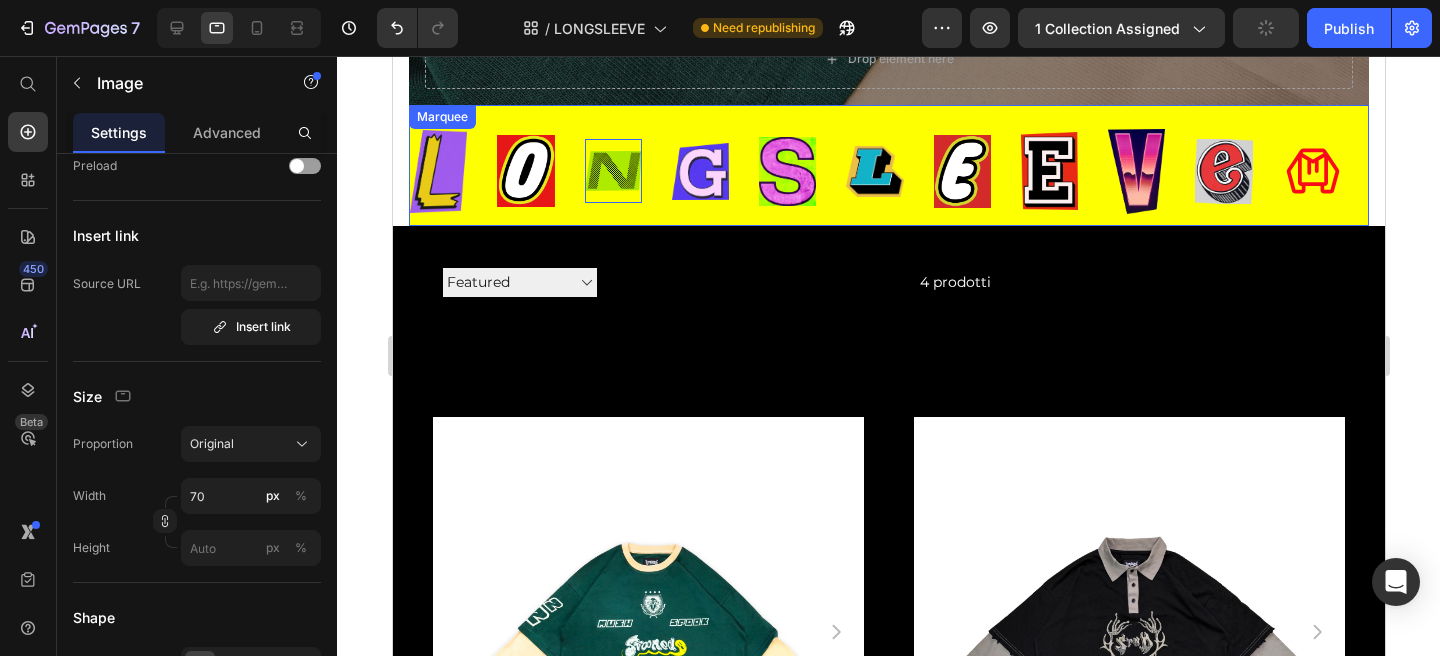 click on "Image" at bounding box center [1118, 171] 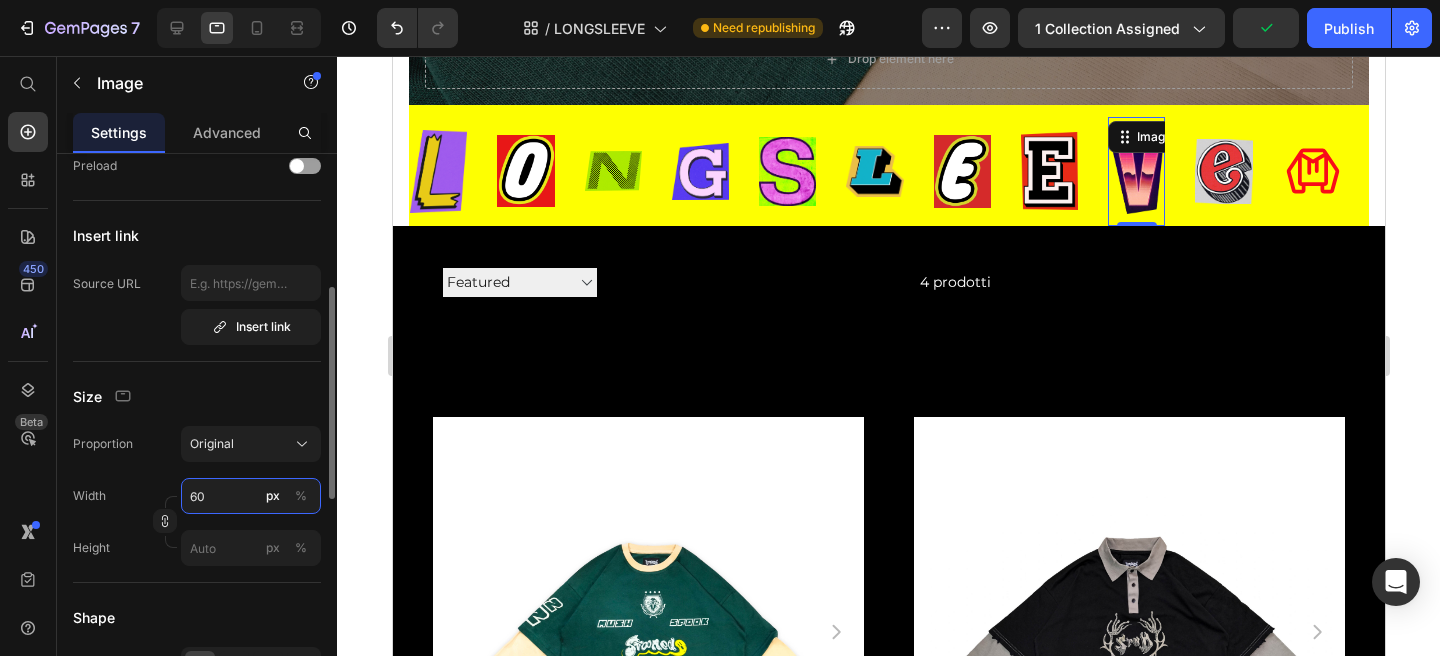 click on "60" at bounding box center (251, 496) 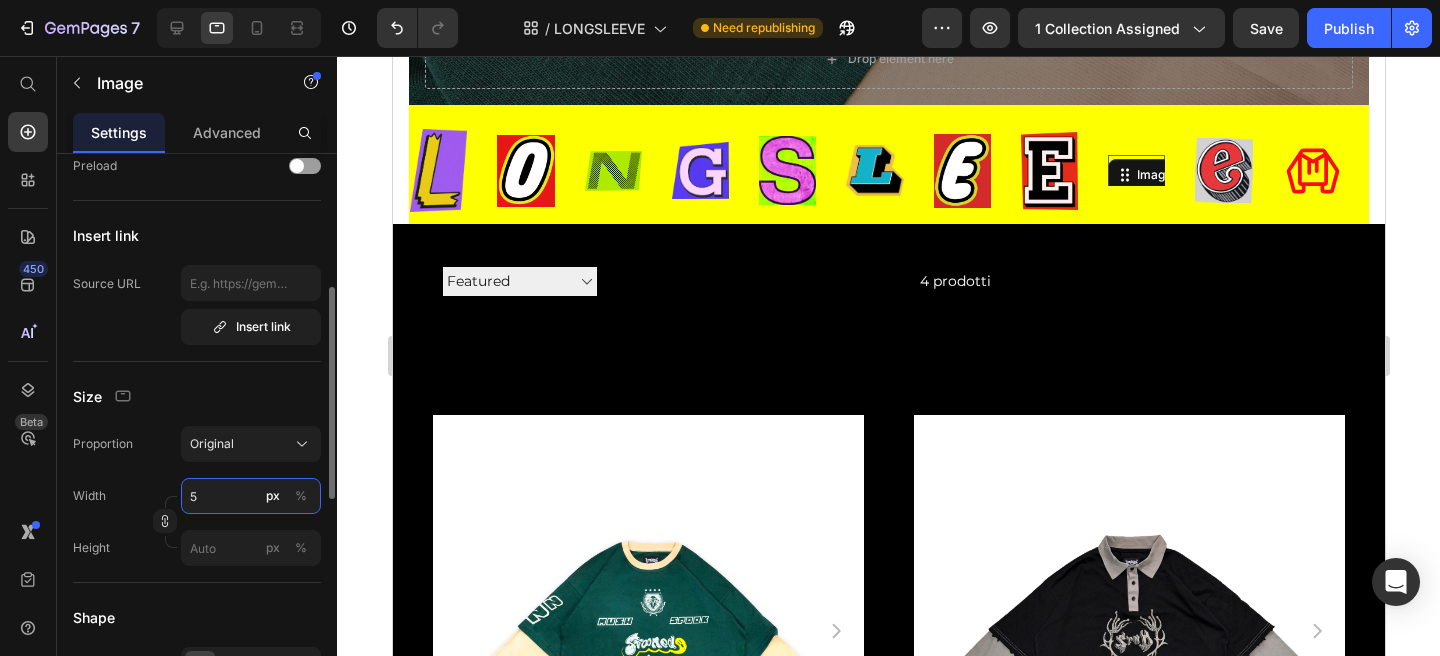 type on "50" 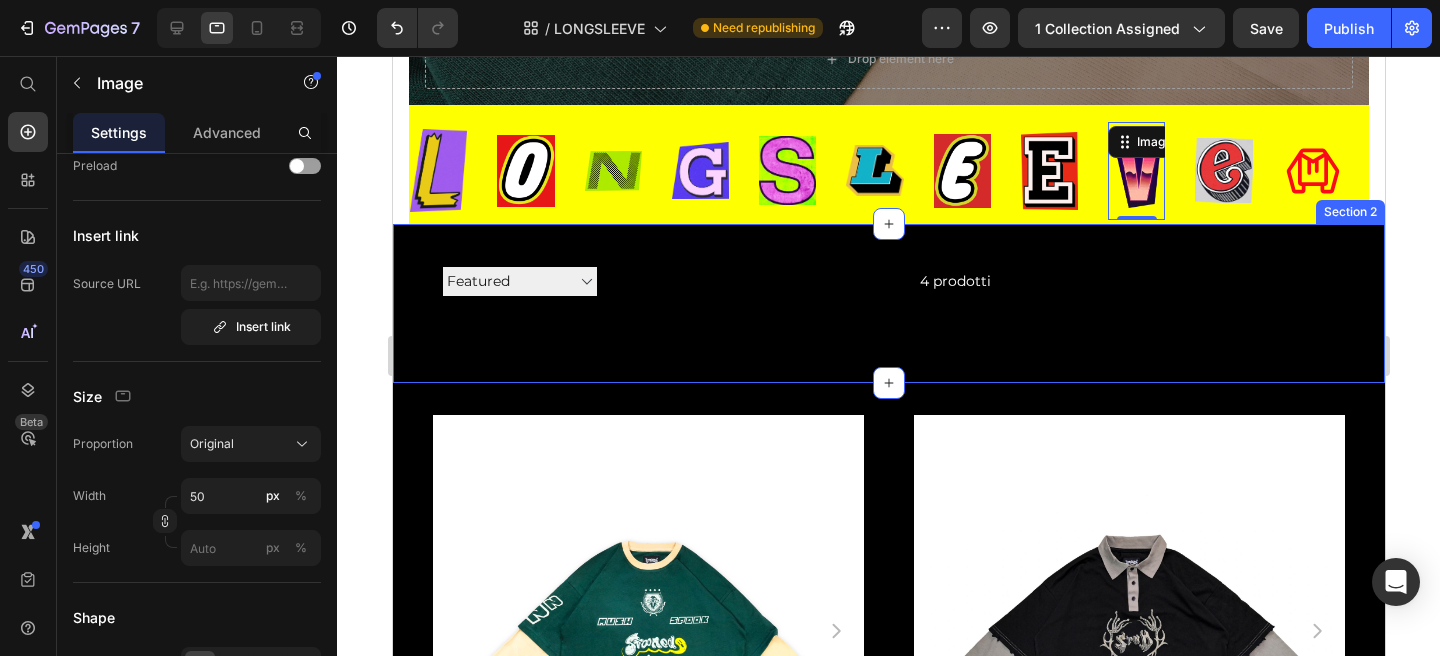 click on "Disposizione Best selling Featured Alphabetically, A-Z Alphabetically, Z-A Price, low to high Price, high to low Date, new to old Date, old to new 4 prodotti Collection Toolbar" at bounding box center [888, 303] 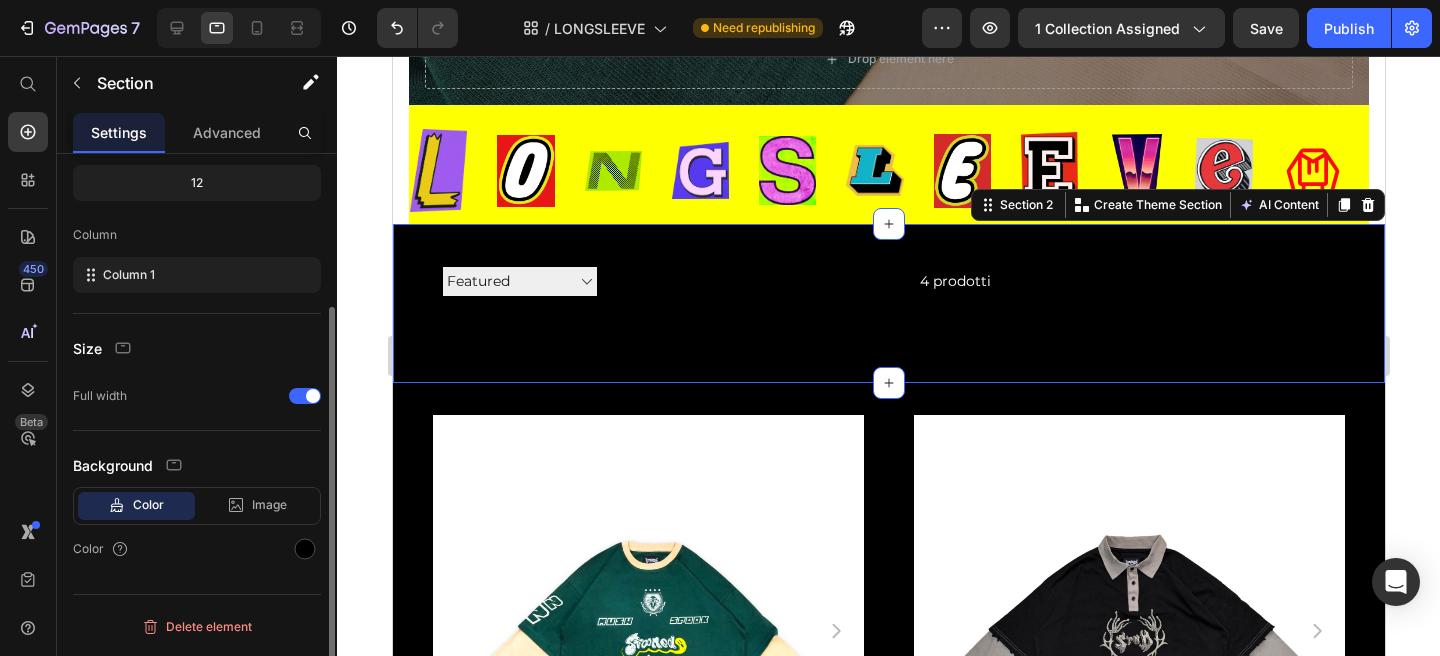 scroll, scrollTop: 0, scrollLeft: 0, axis: both 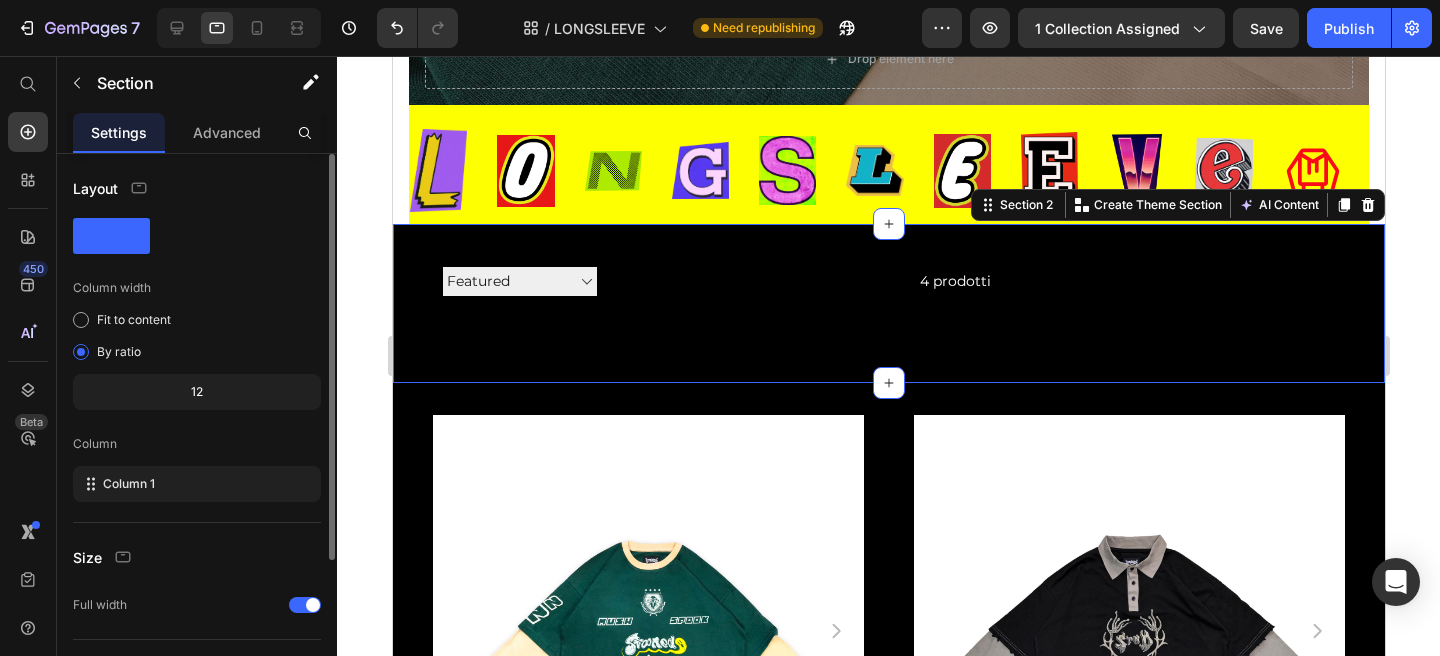 click on "Image Image Image Image Image Image Image Image Image Image
Icon" at bounding box center [879, 170] 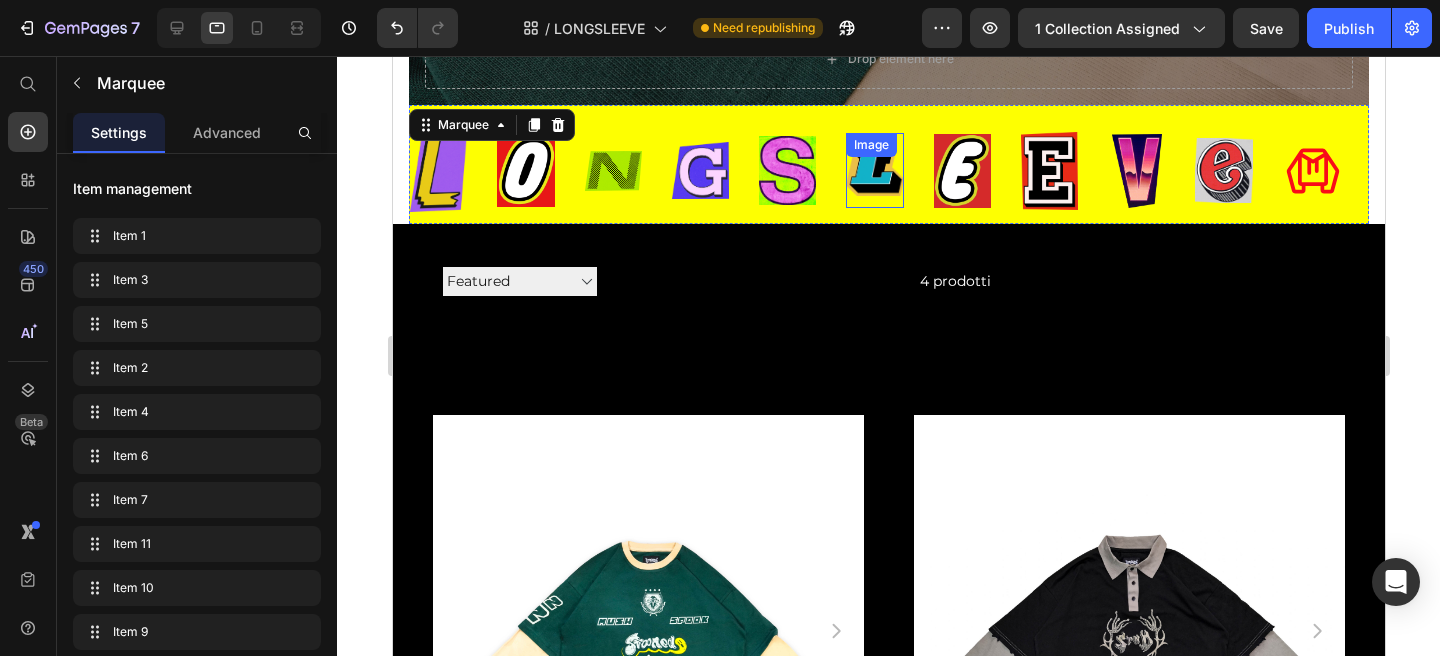 click on "Image" at bounding box center (862, 171) 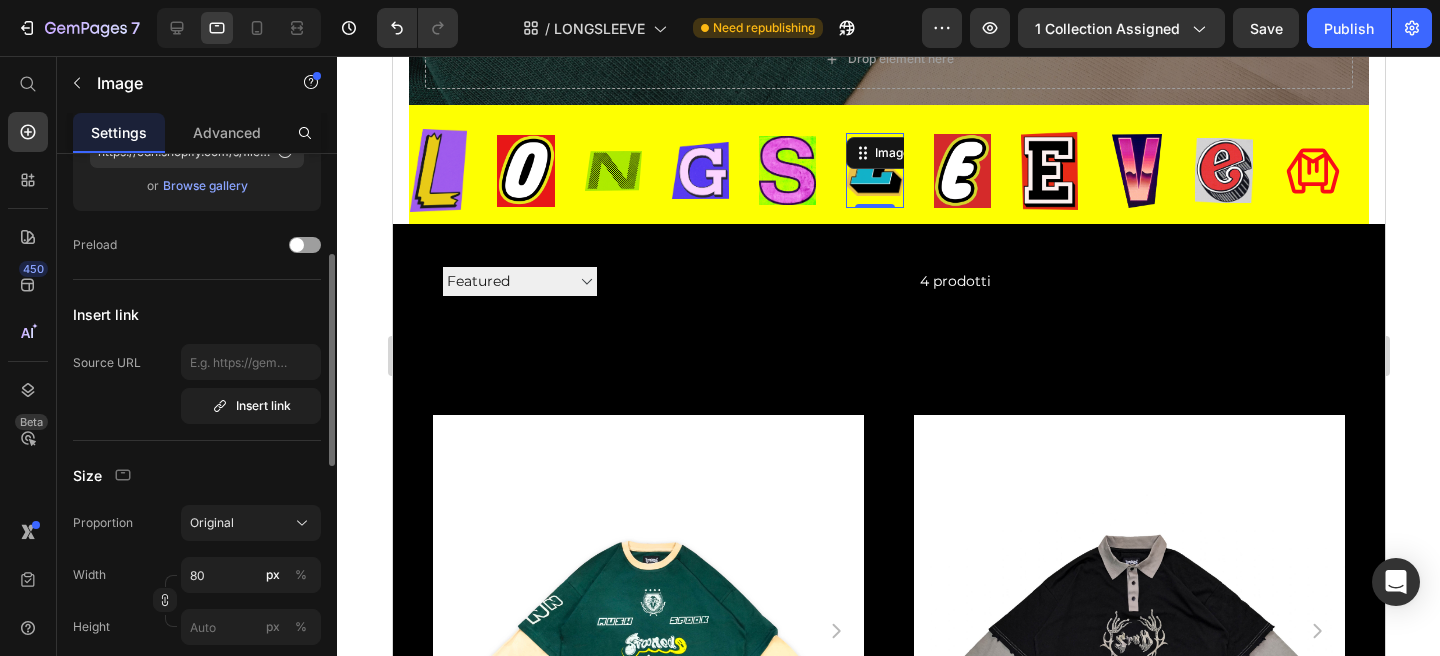scroll, scrollTop: 270, scrollLeft: 0, axis: vertical 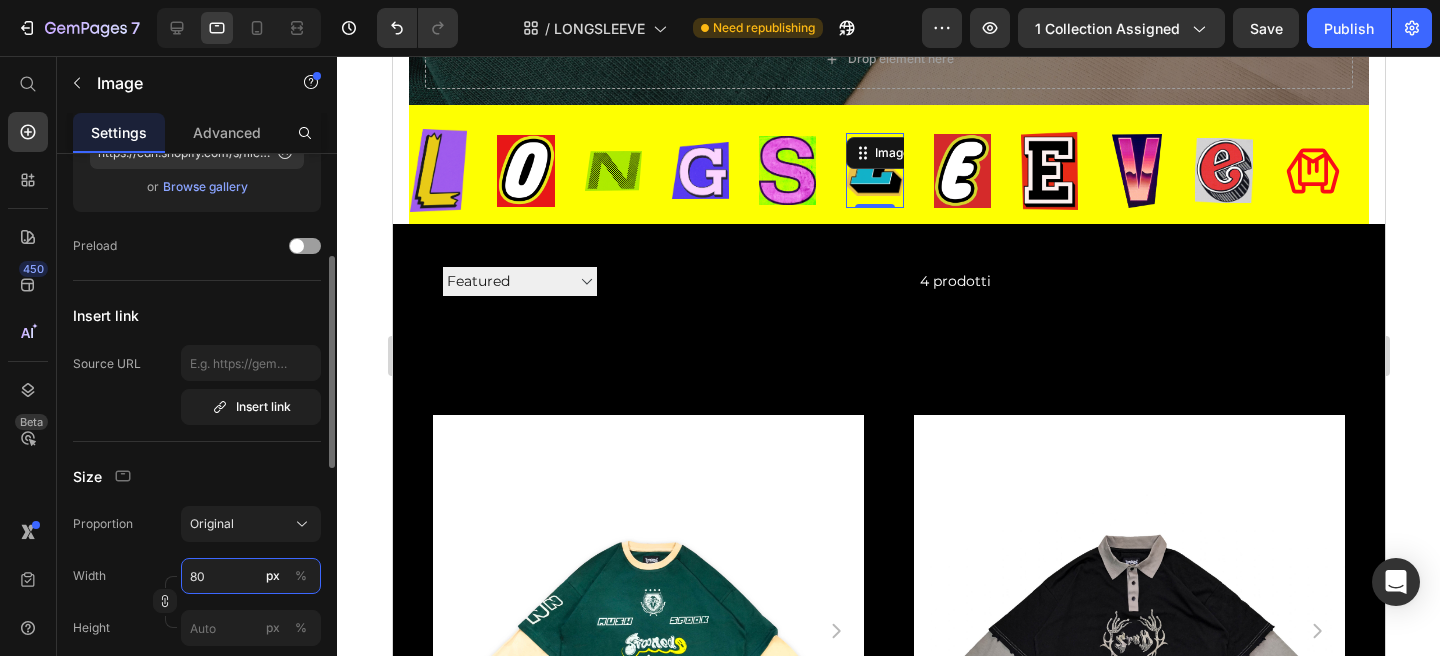 click on "80" at bounding box center [251, 576] 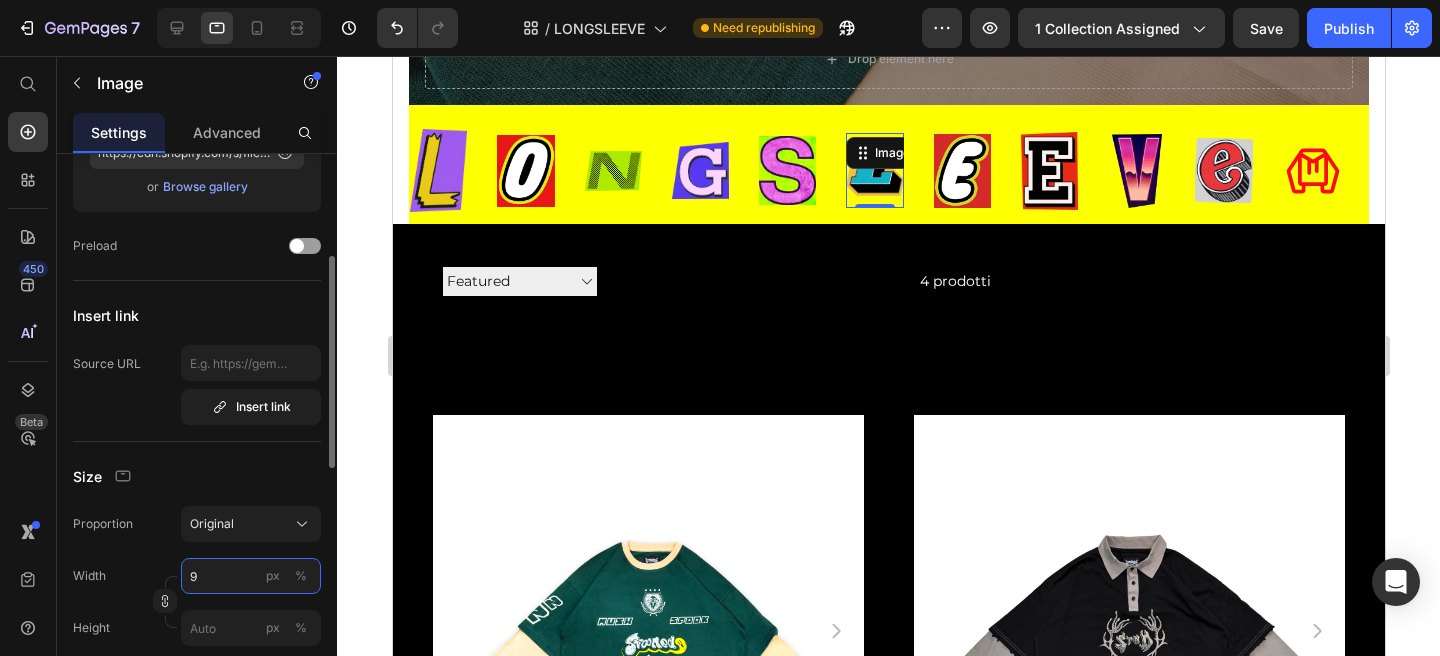 type on "90" 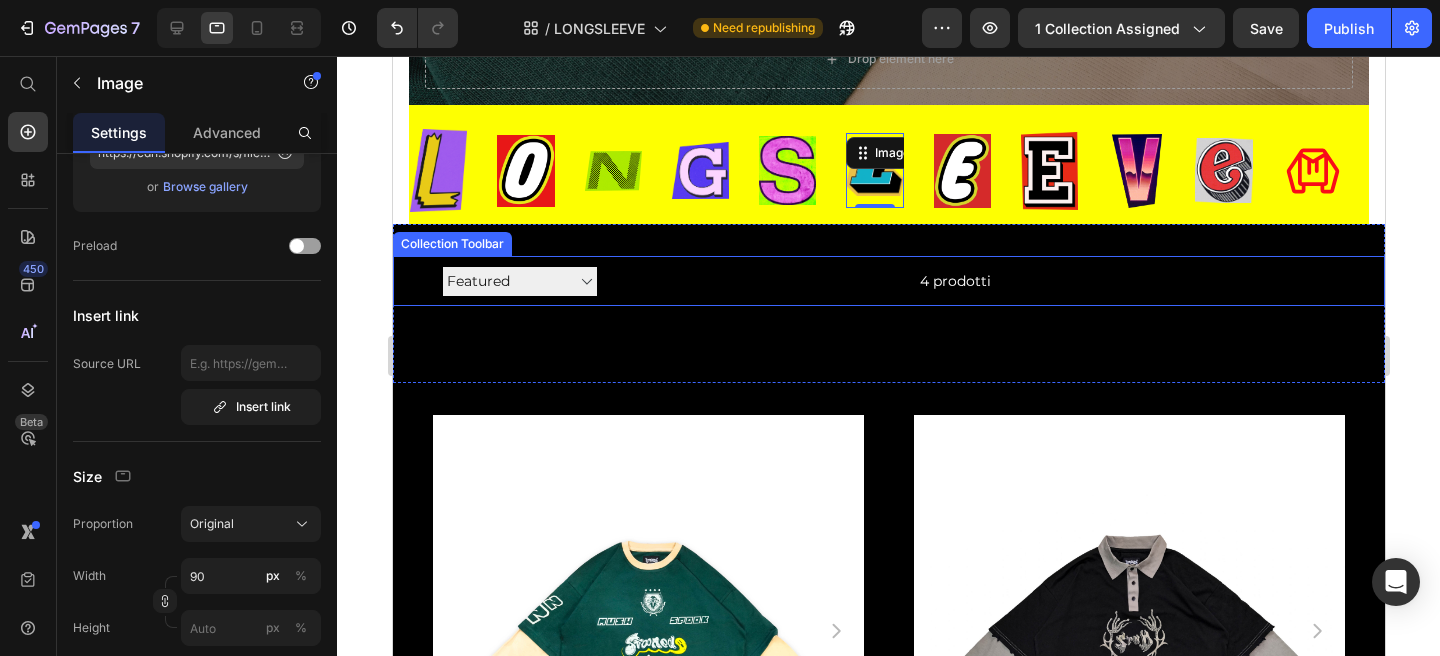 click on "Image Image Image Image Image Image   0 Image Image Image Image
Icon" at bounding box center (887, 170) 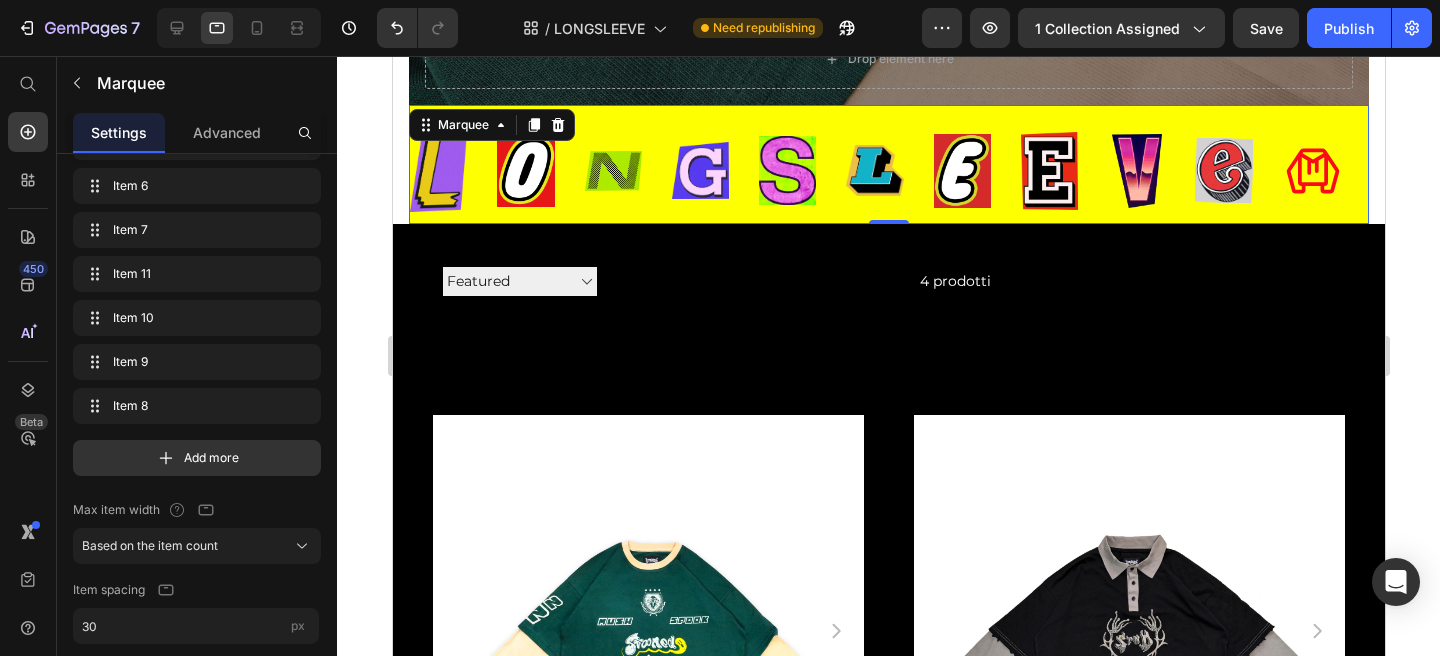 scroll, scrollTop: 0, scrollLeft: 0, axis: both 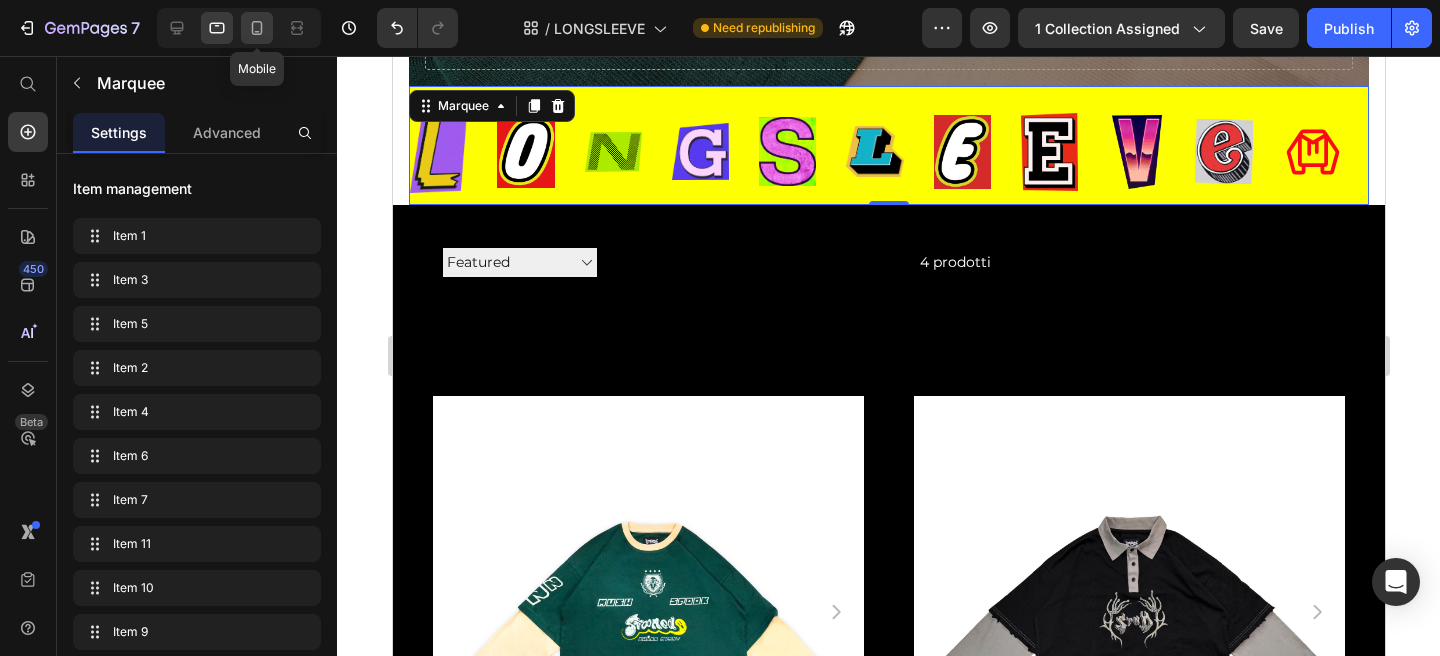 click 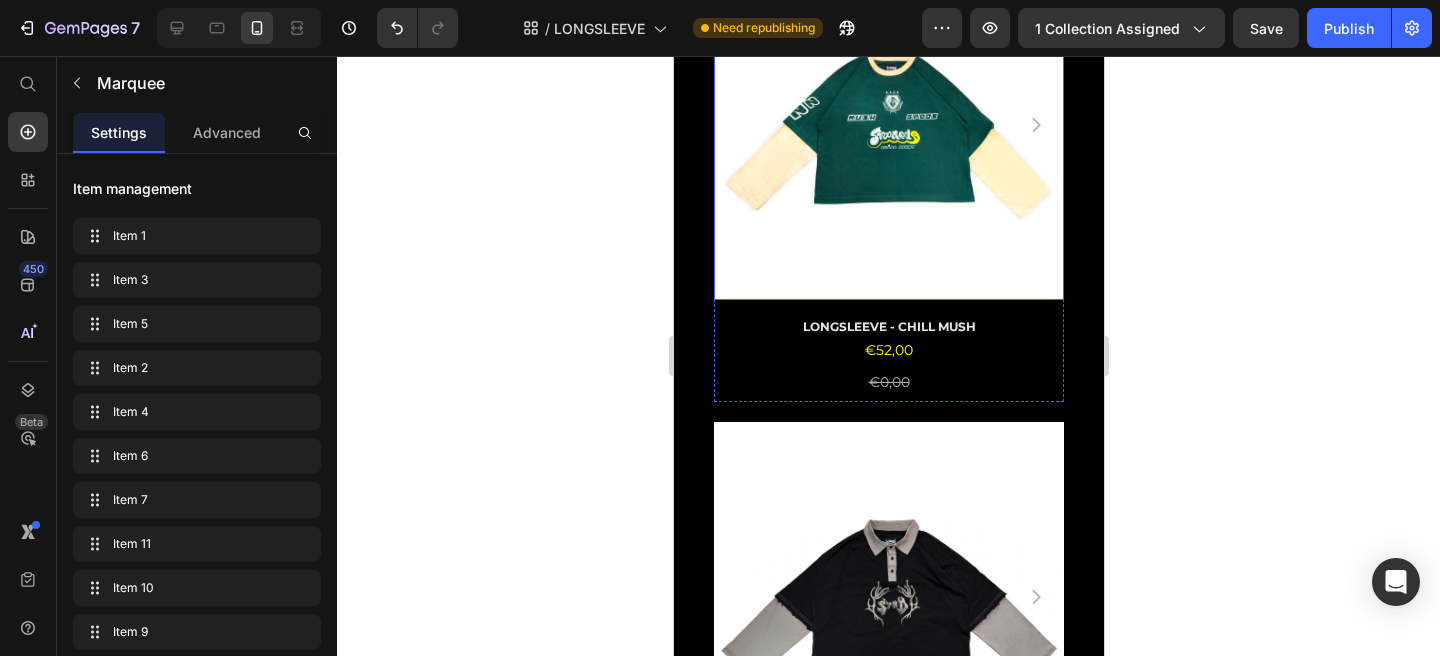scroll, scrollTop: 471, scrollLeft: 0, axis: vertical 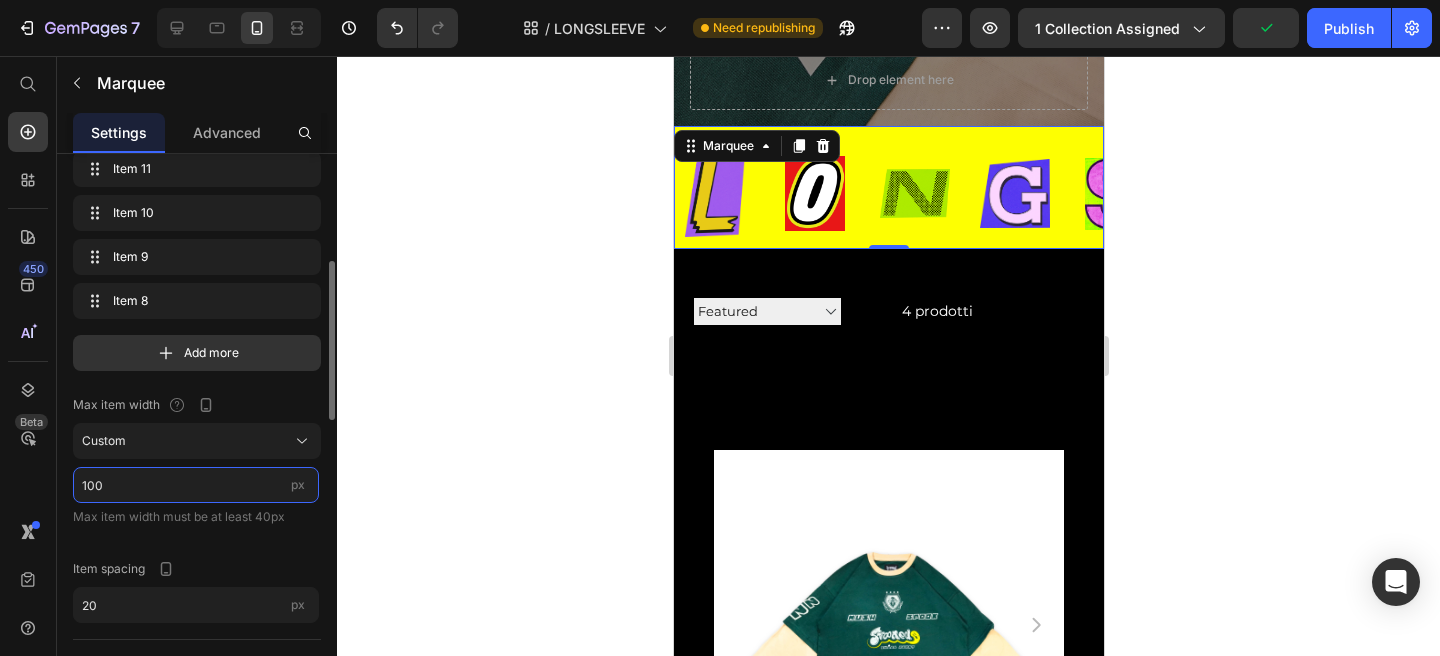 click on "100" at bounding box center (196, 485) 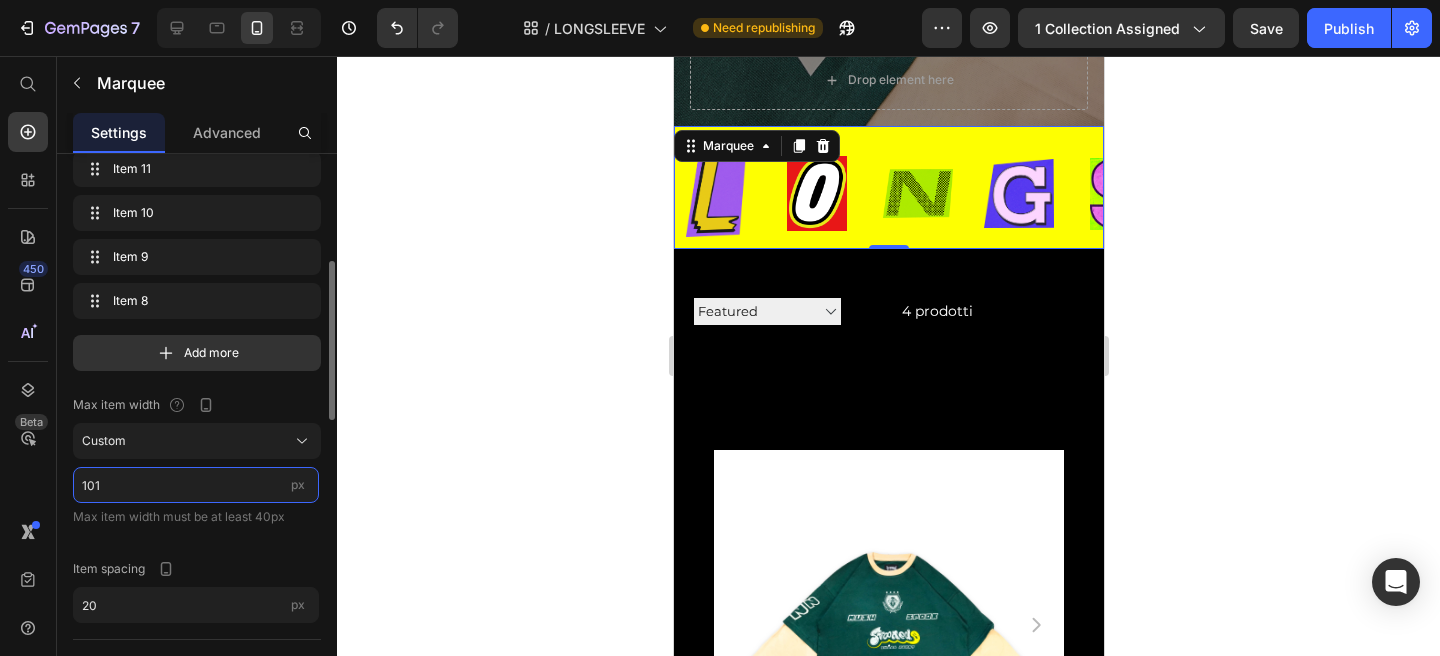 type on "100" 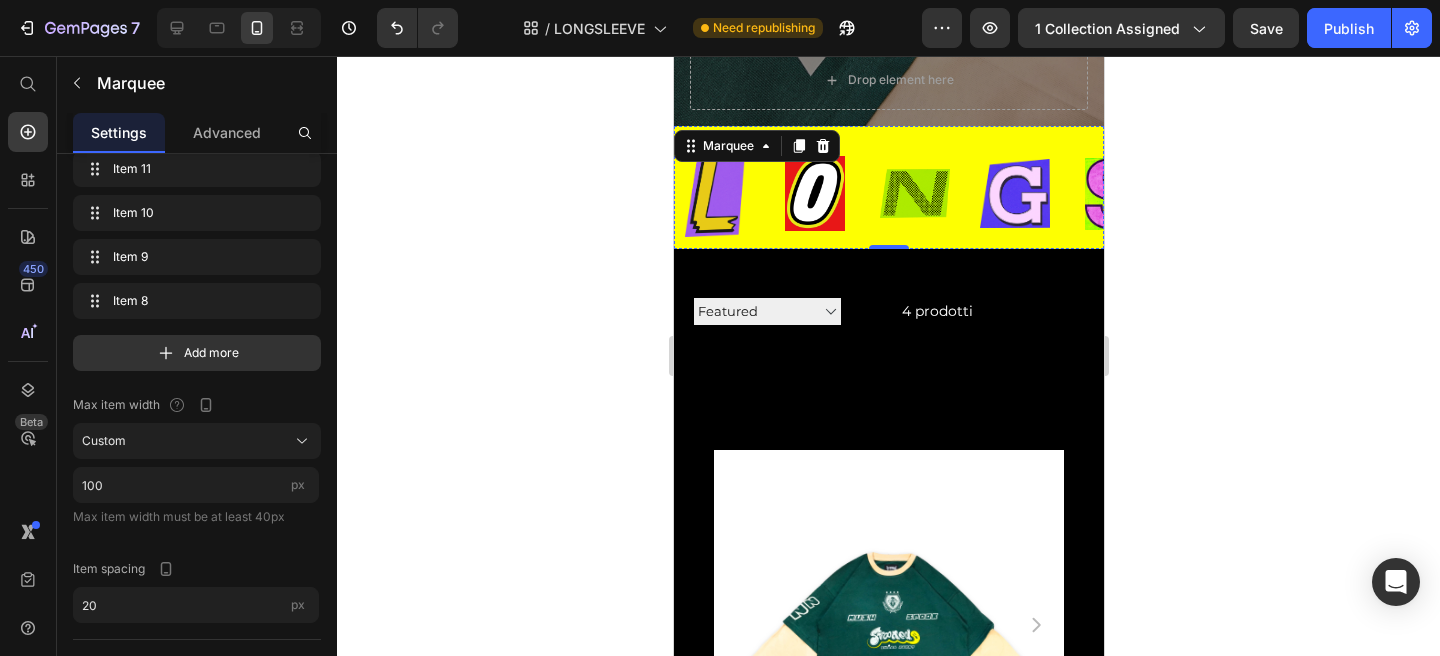 click on "Image" at bounding box center (1611, 194) 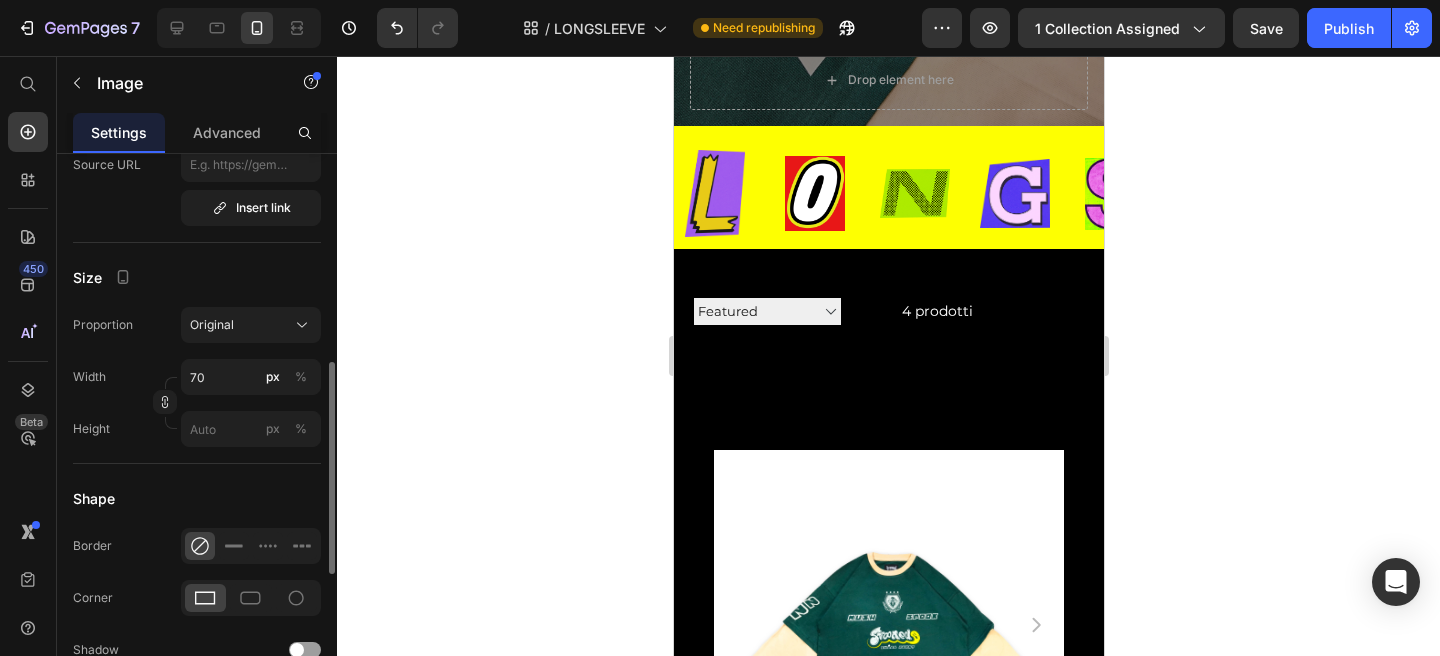 scroll, scrollTop: 491, scrollLeft: 0, axis: vertical 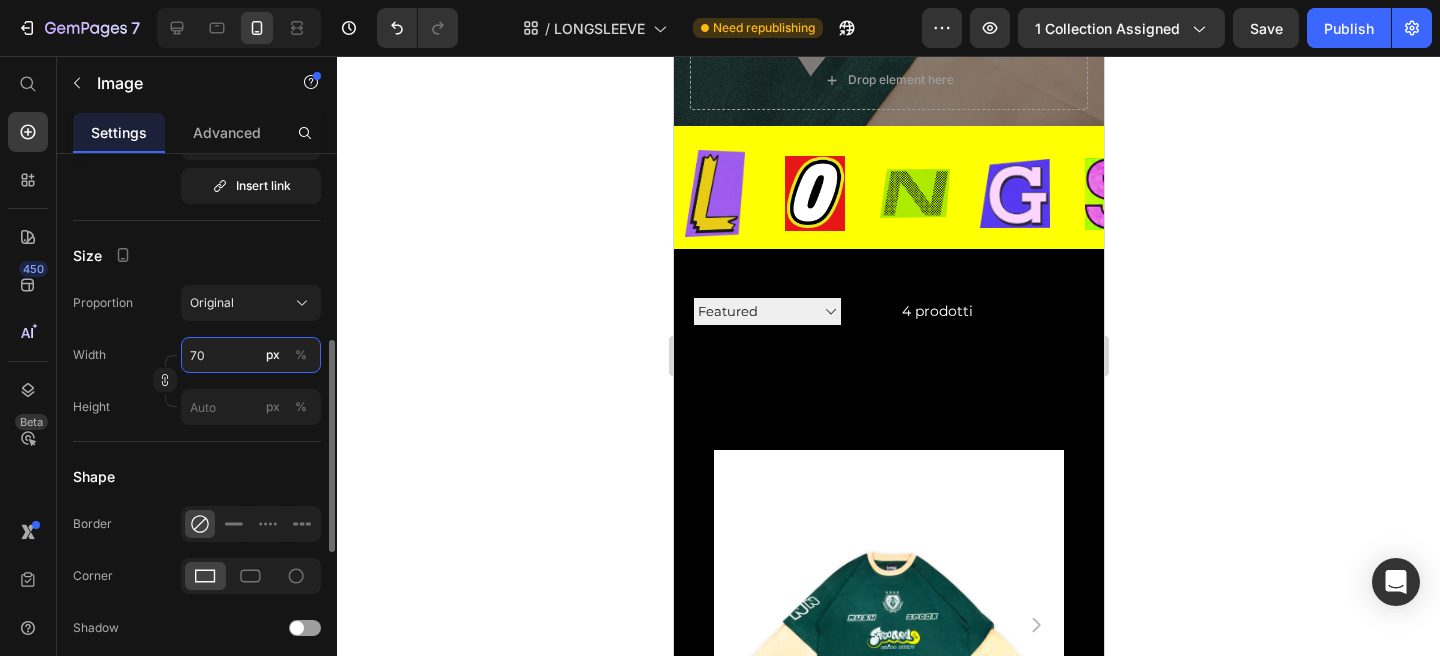 click on "70" at bounding box center (251, 355) 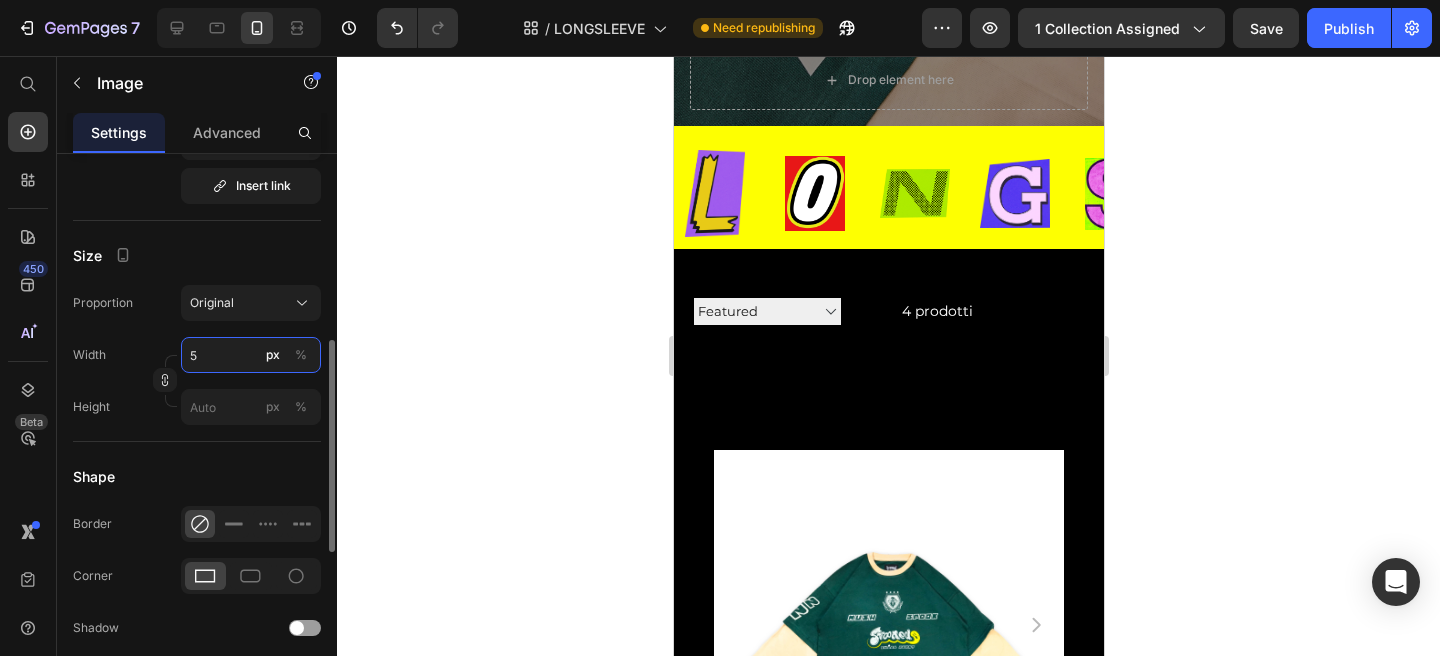 type on "50" 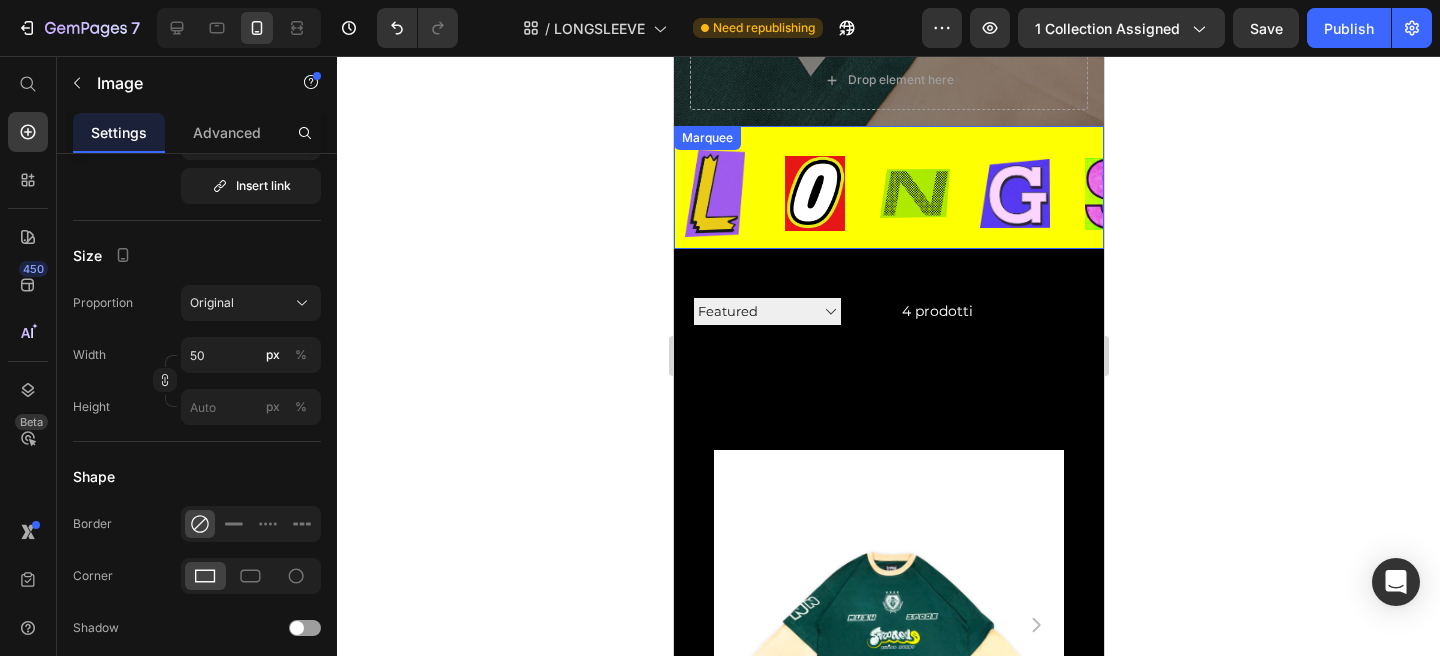 click on "Image Image Image Image Image Image Image Image Image Image   0
Icon Image Image Image Image Image Image Image Image Image Image   0
Icon Marquee" at bounding box center [888, 187] 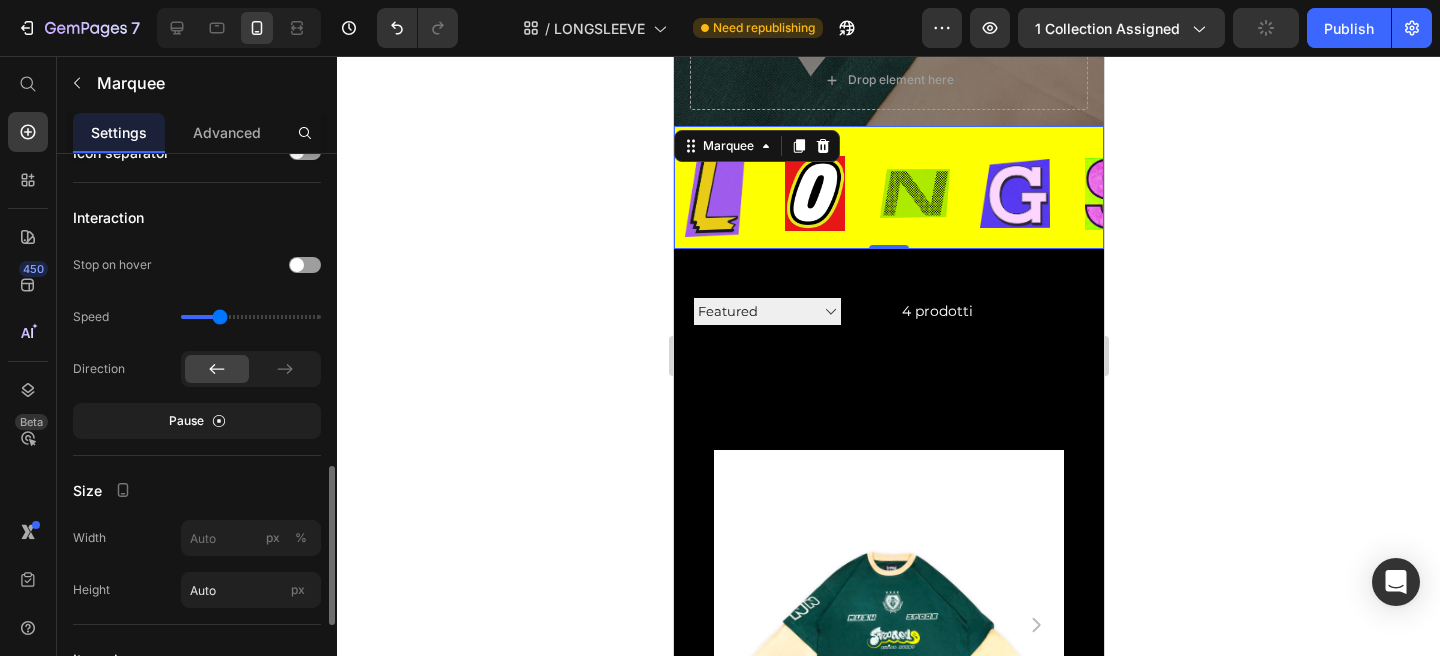 scroll, scrollTop: 979, scrollLeft: 0, axis: vertical 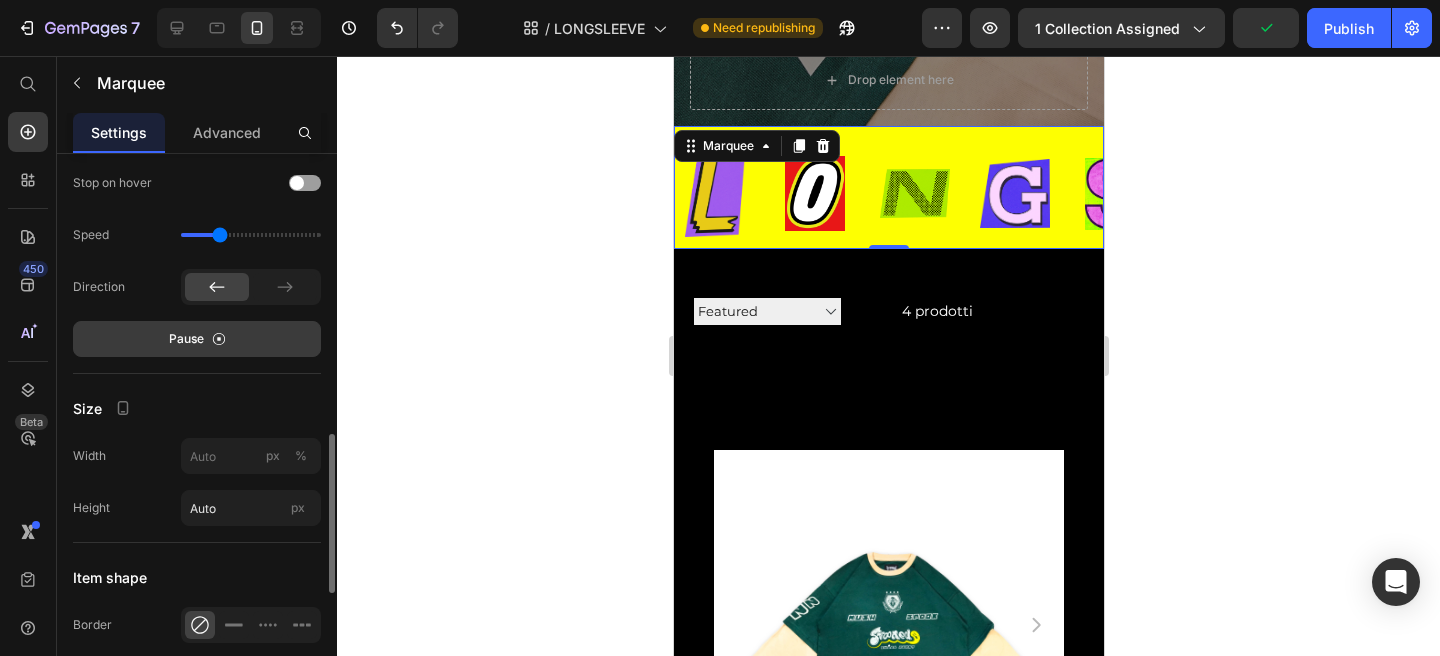 click 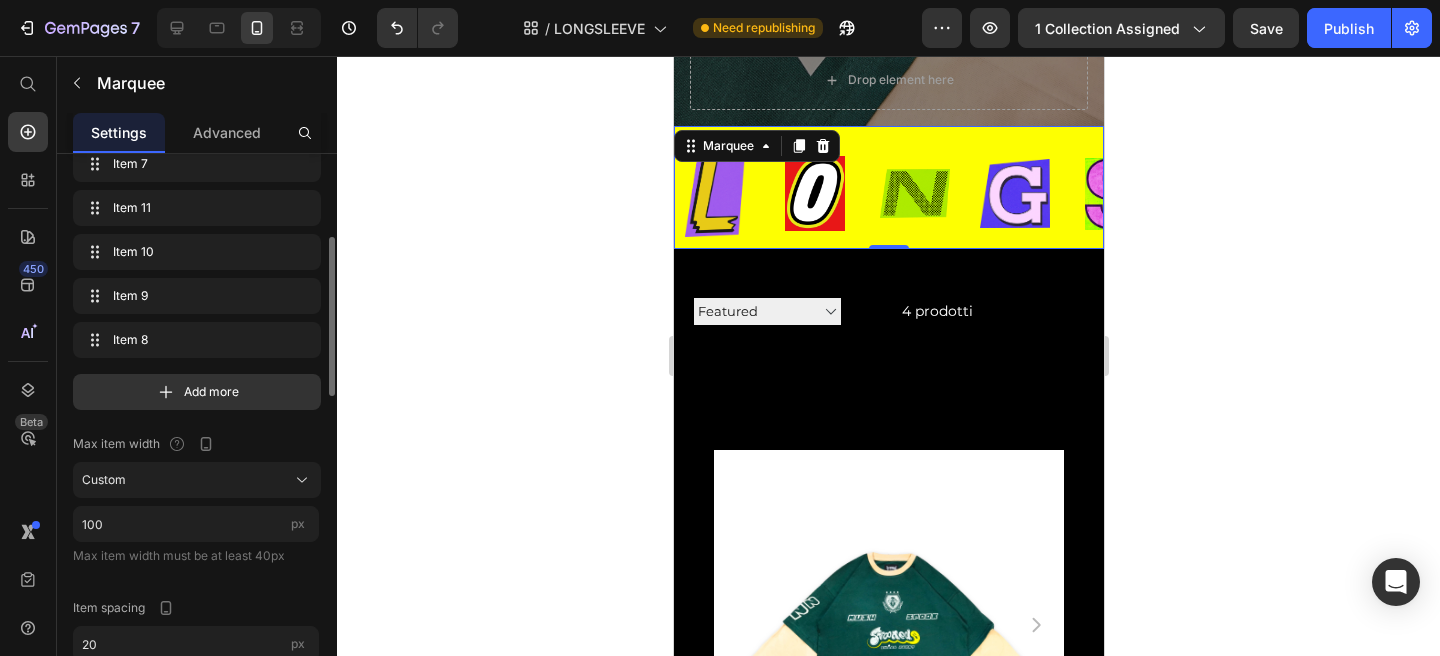scroll, scrollTop: 326, scrollLeft: 0, axis: vertical 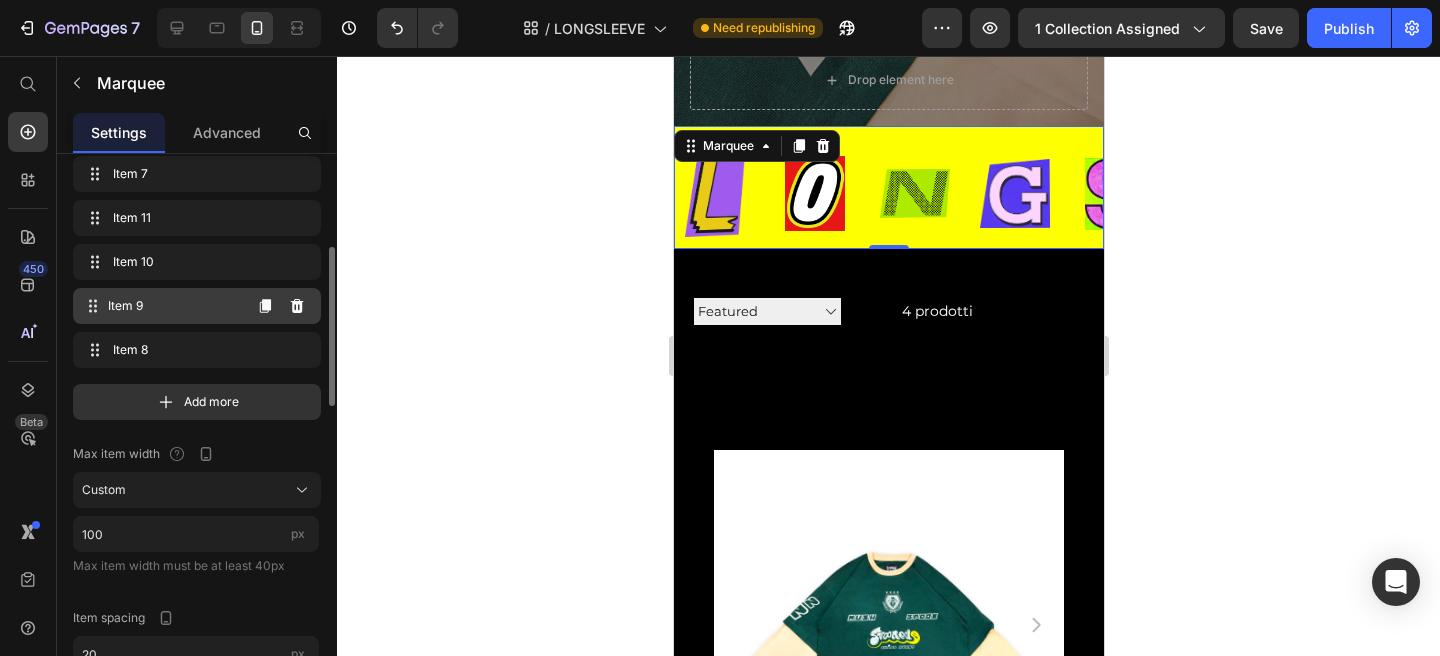 click on "Item 9 Item 9" at bounding box center [161, 306] 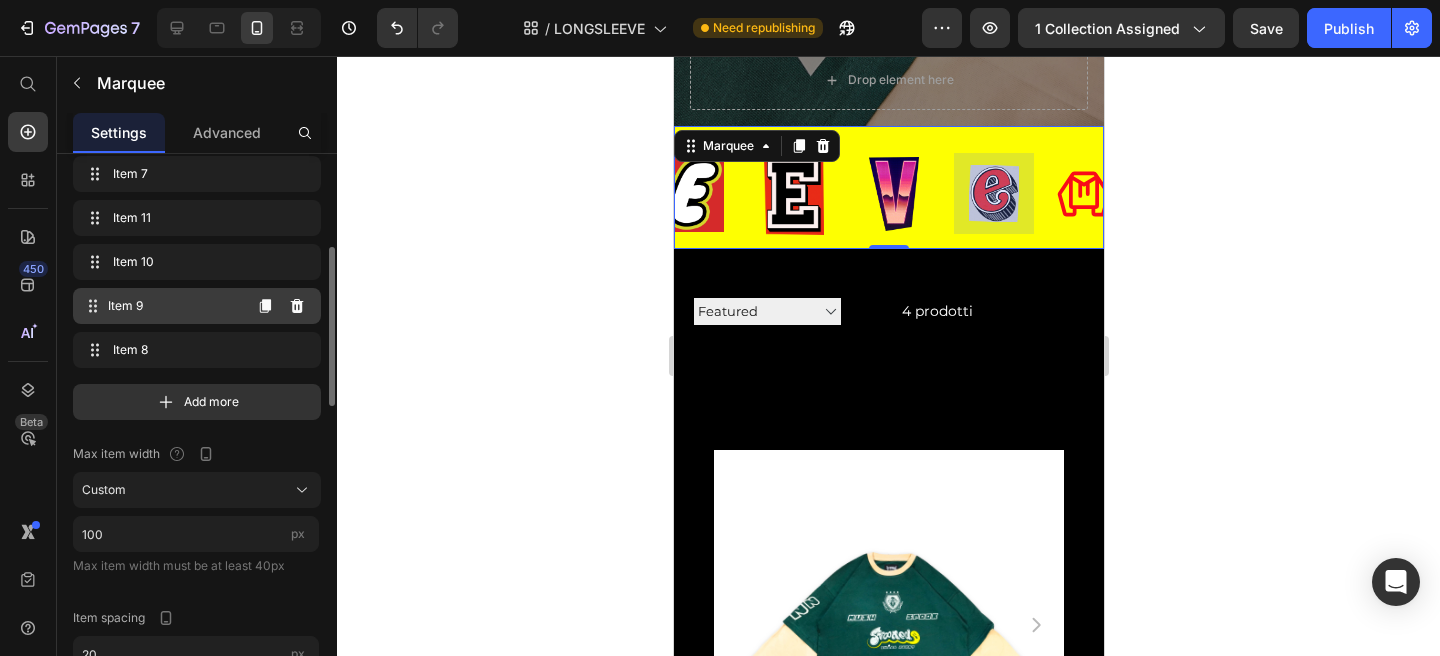 scroll, scrollTop: 0, scrollLeft: 726, axis: horizontal 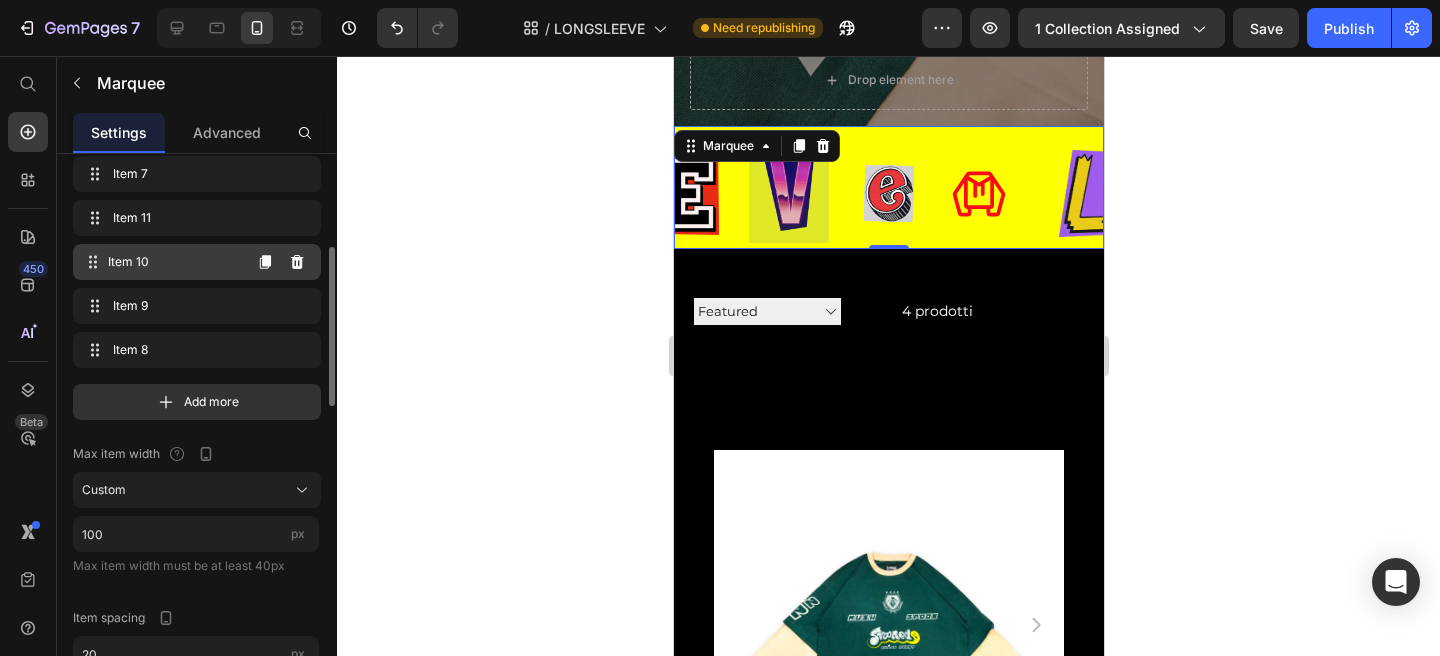 click on "Item 10 Item 10" at bounding box center (161, 262) 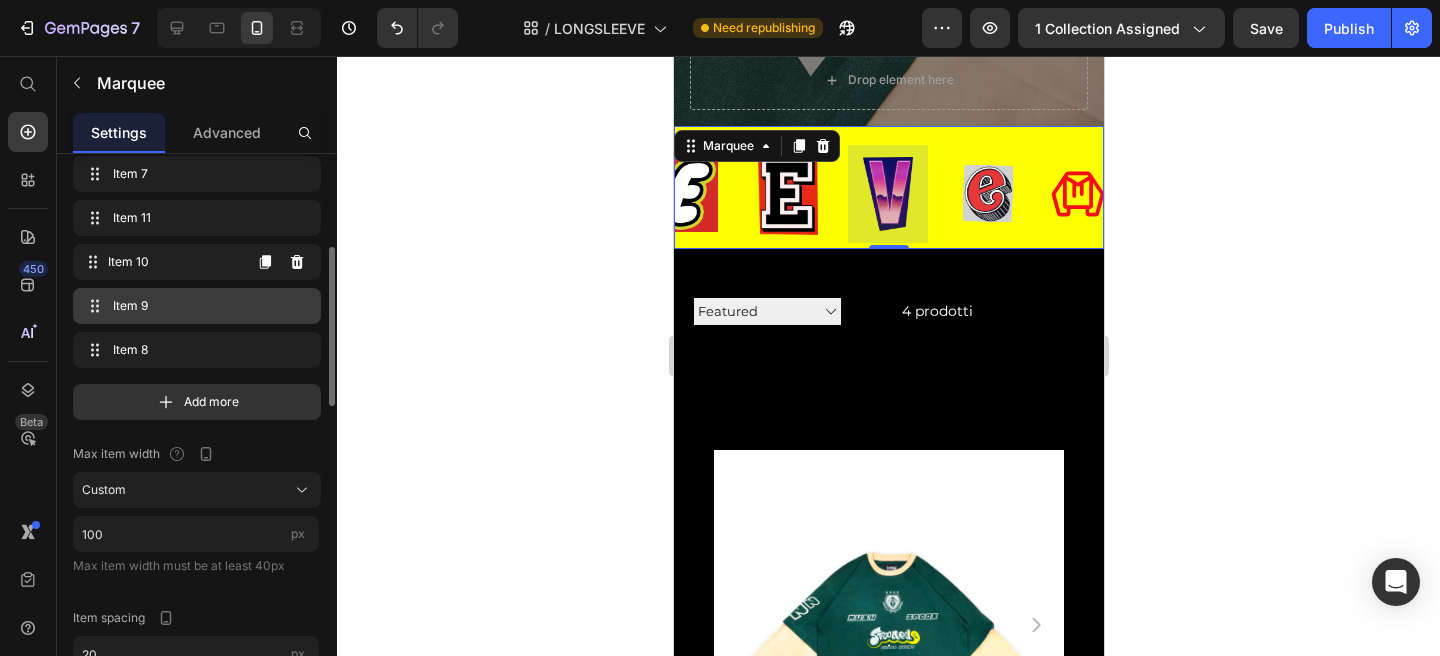scroll, scrollTop: 0, scrollLeft: 626, axis: horizontal 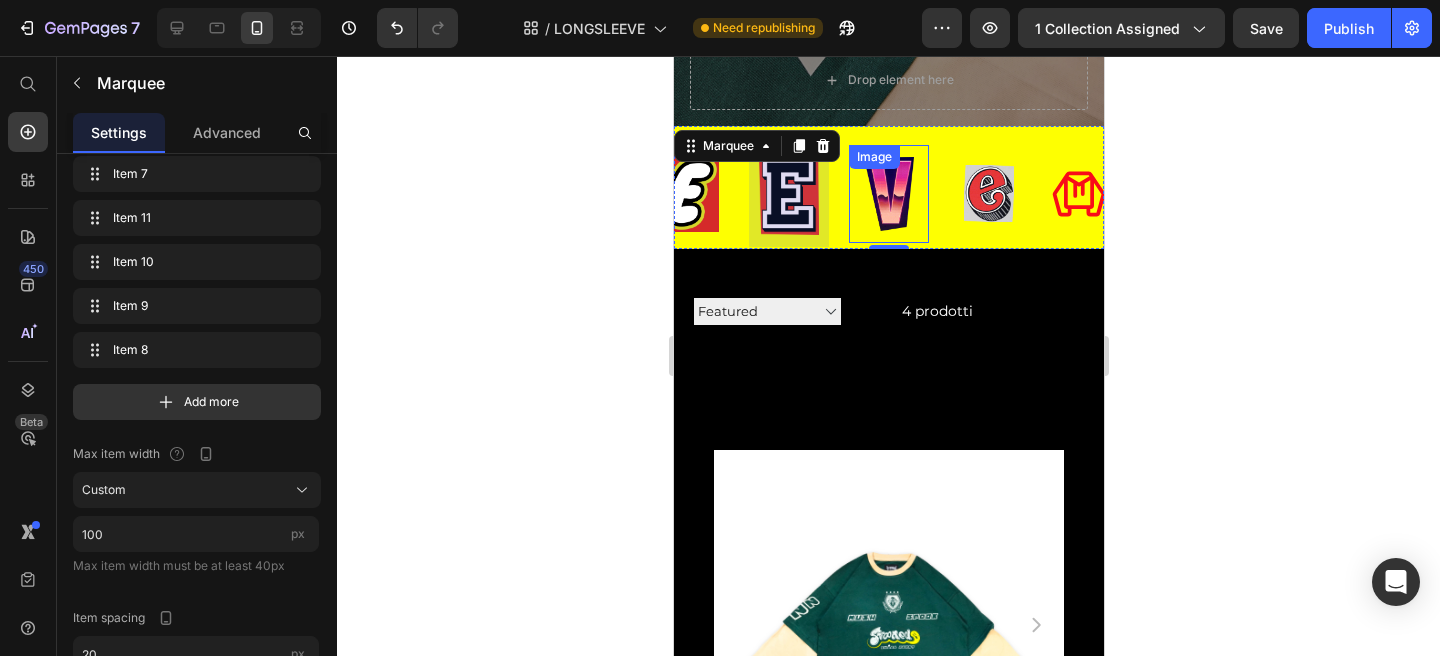 click at bounding box center (886, 194) 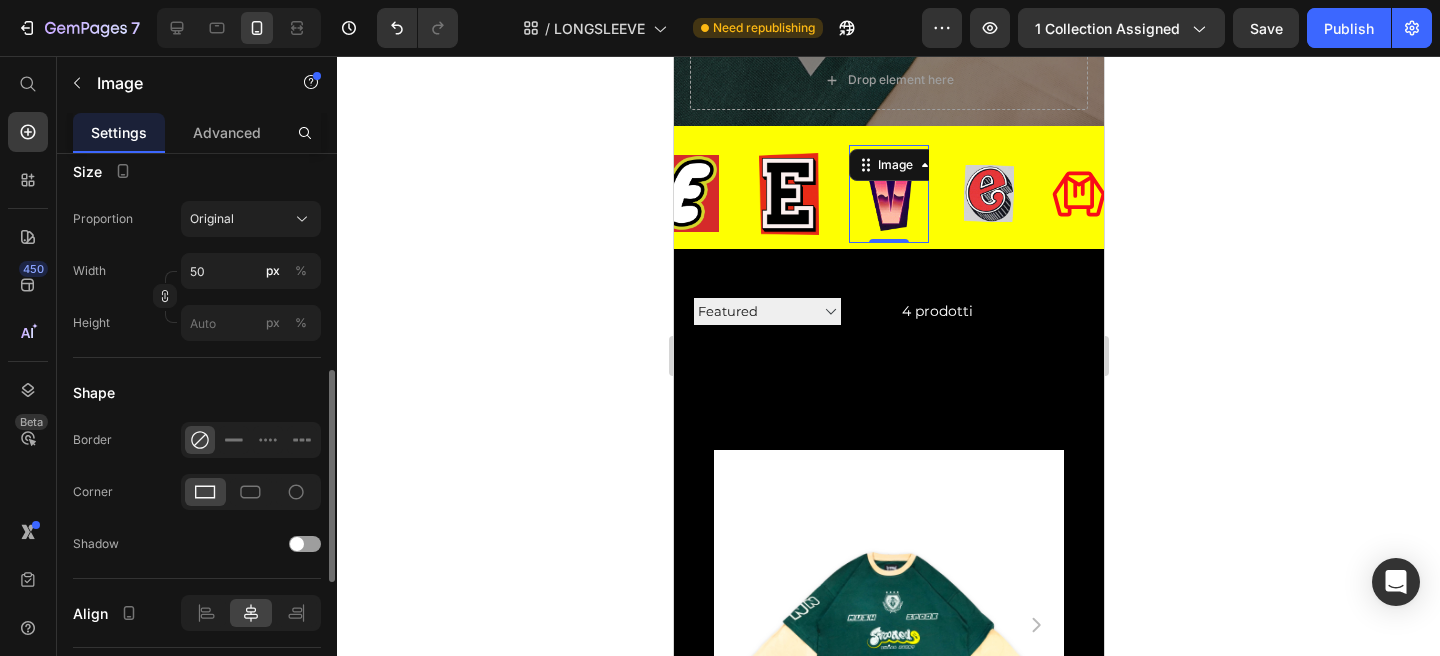 scroll, scrollTop: 573, scrollLeft: 0, axis: vertical 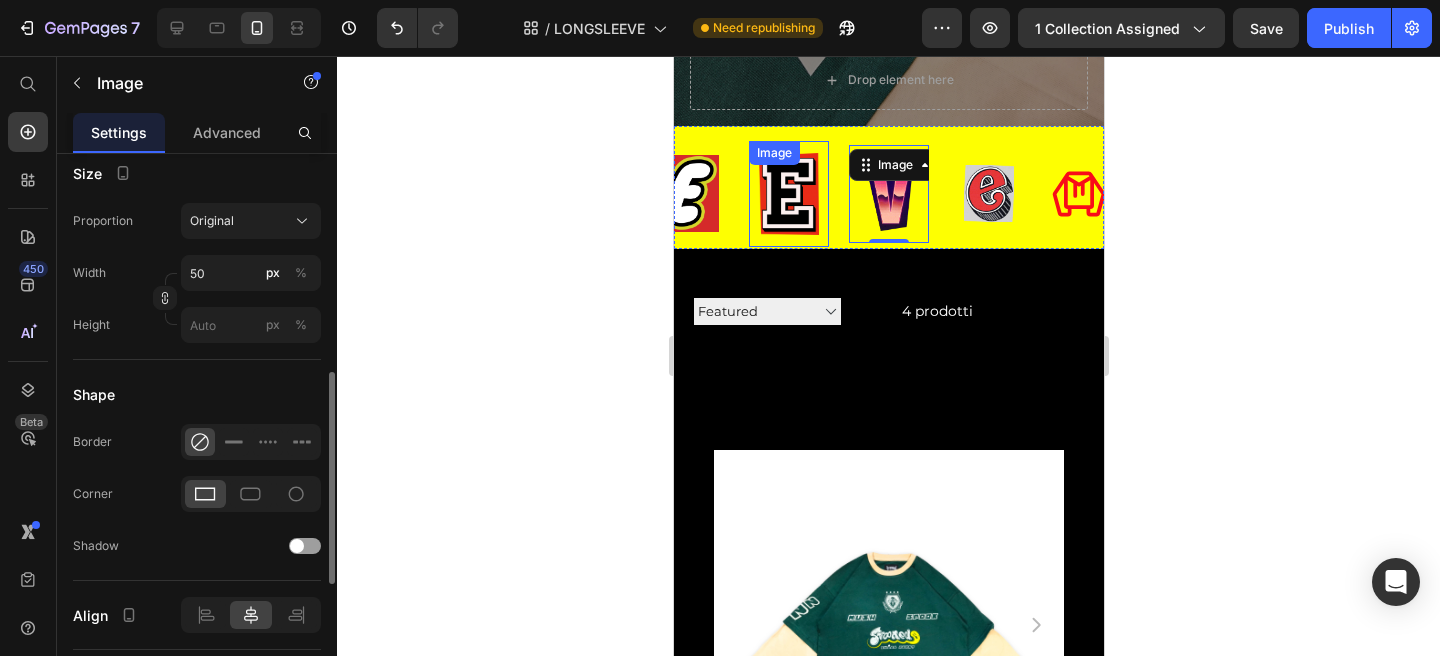 click at bounding box center (785, 194) 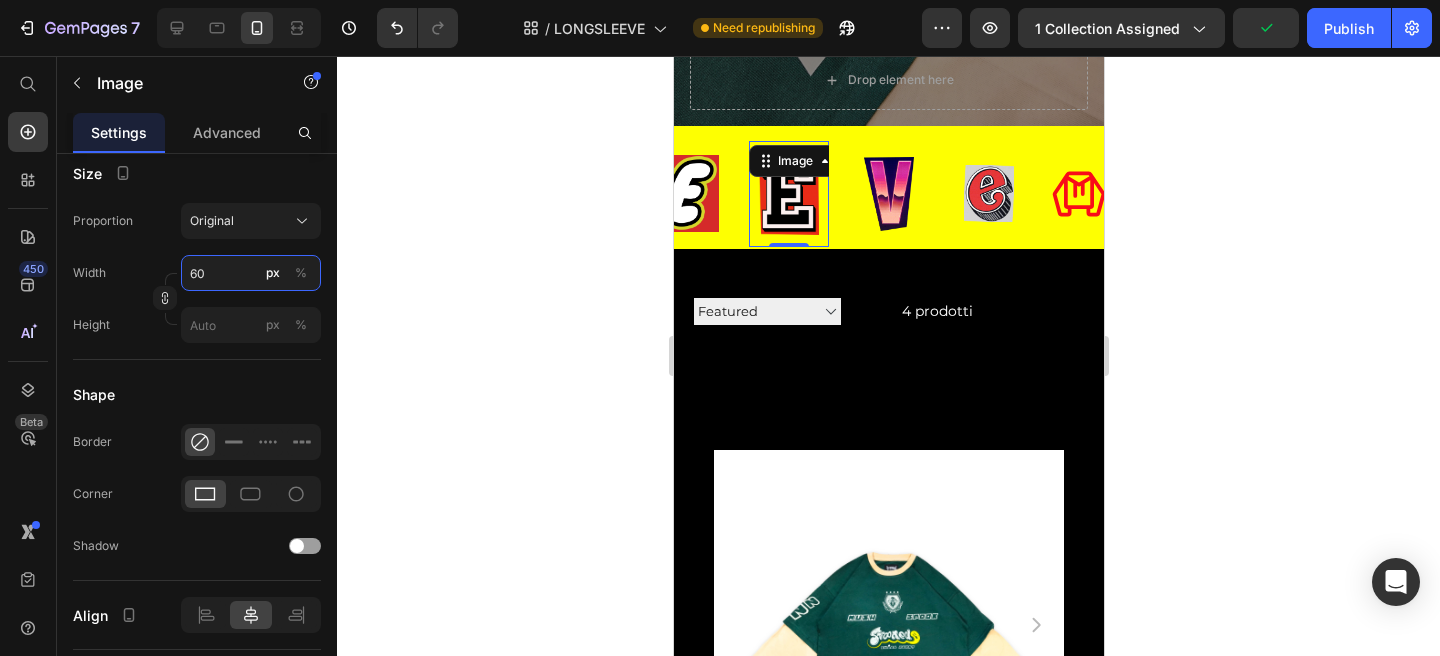 click on "60" at bounding box center (251, 273) 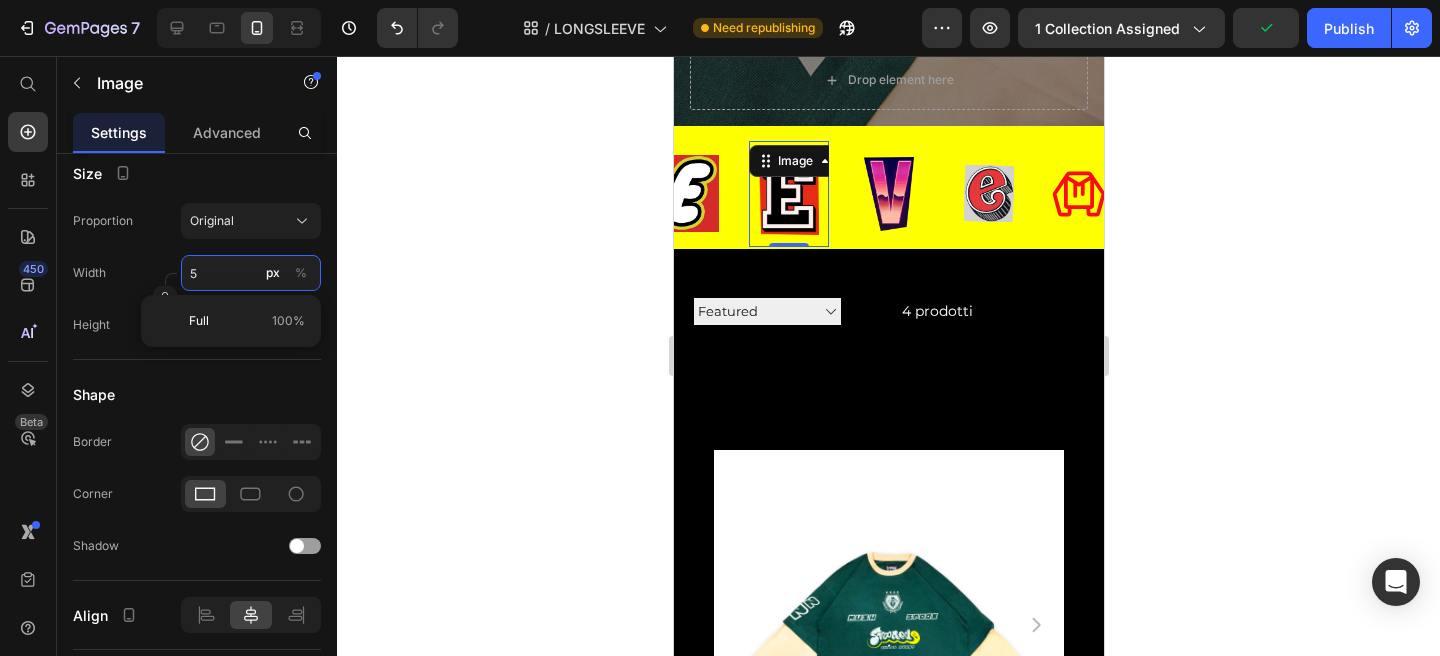 type on "50" 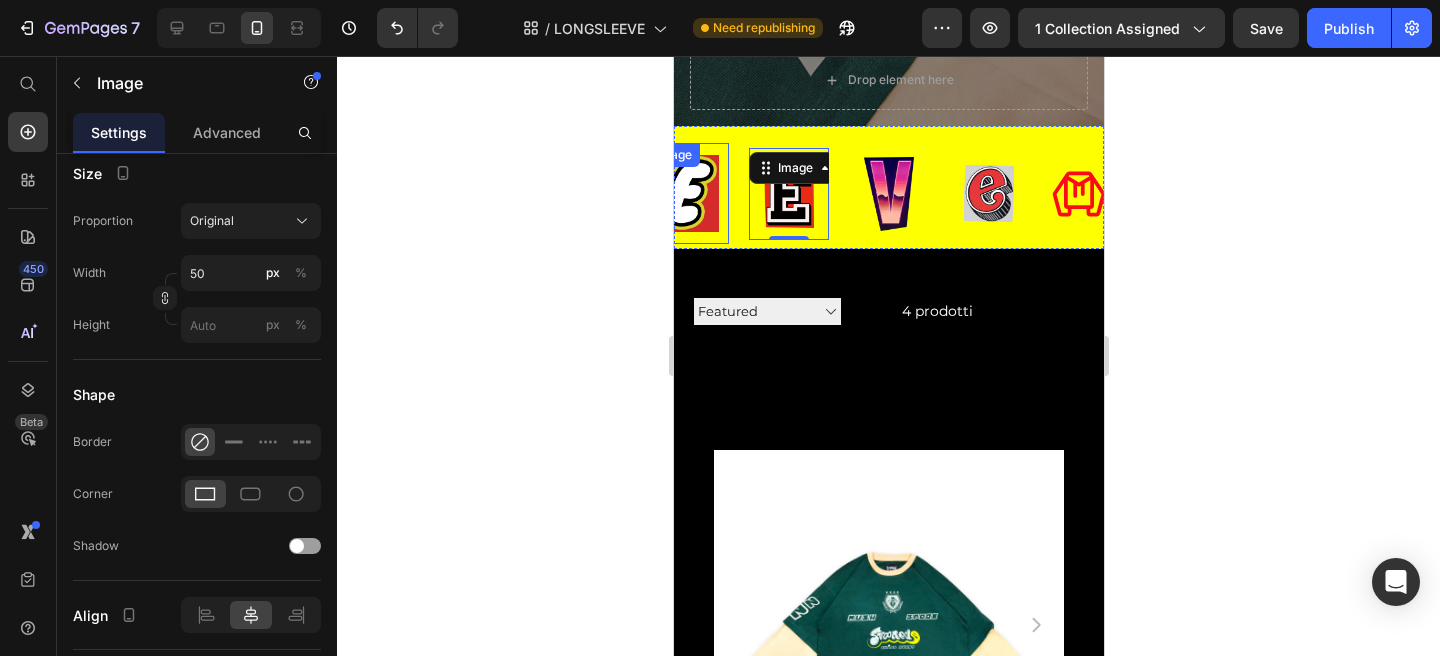 click at bounding box center (686, 193) 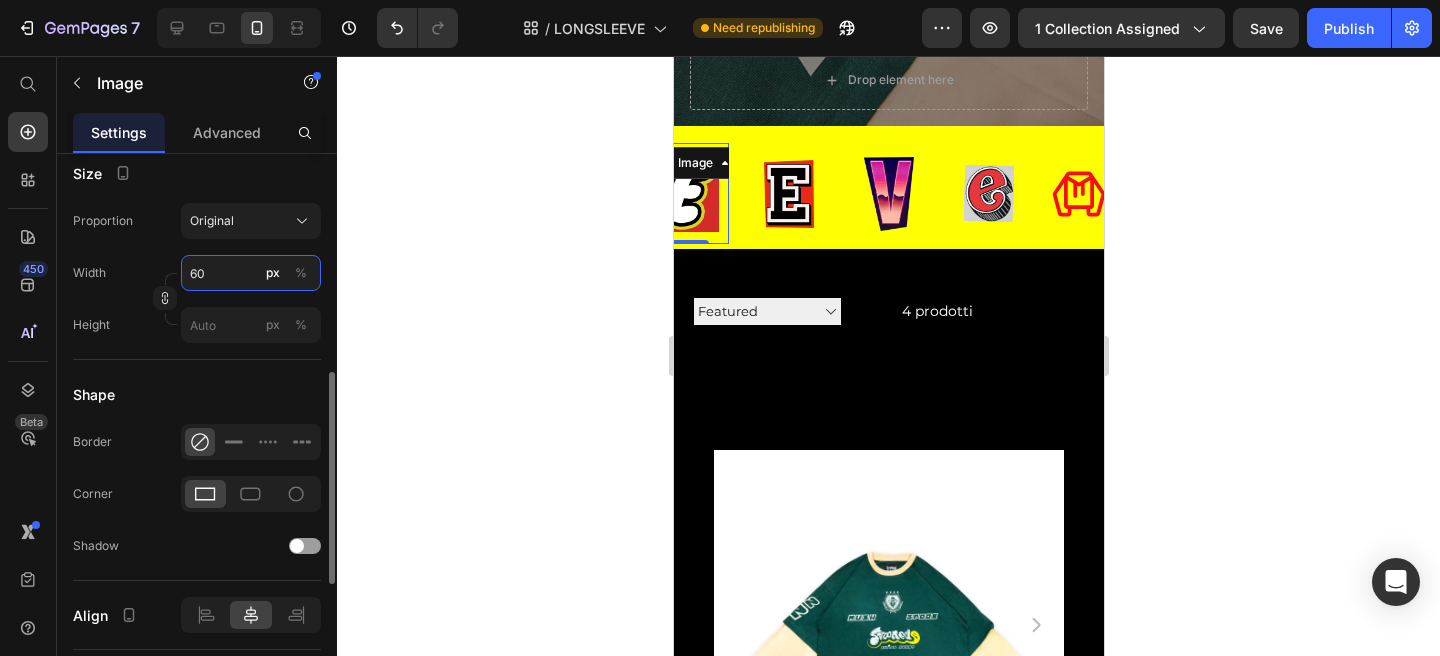 click on "60" at bounding box center (251, 273) 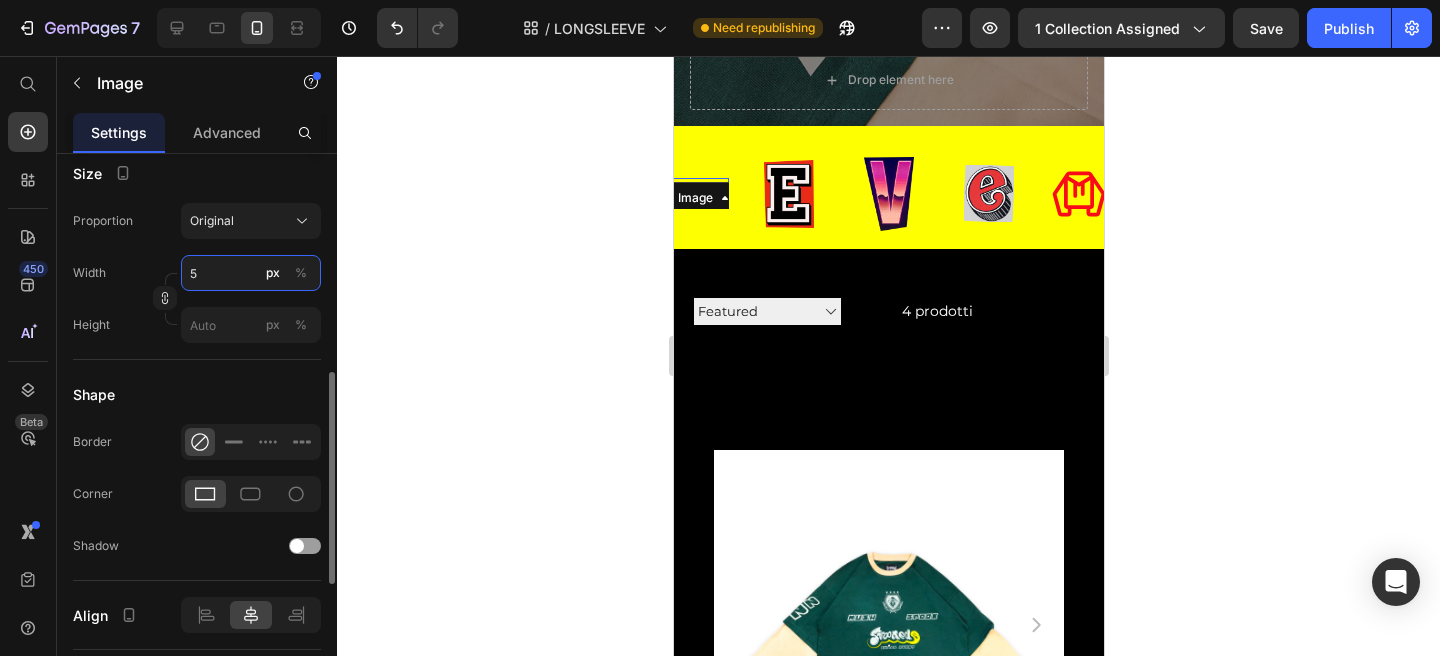 type on "50" 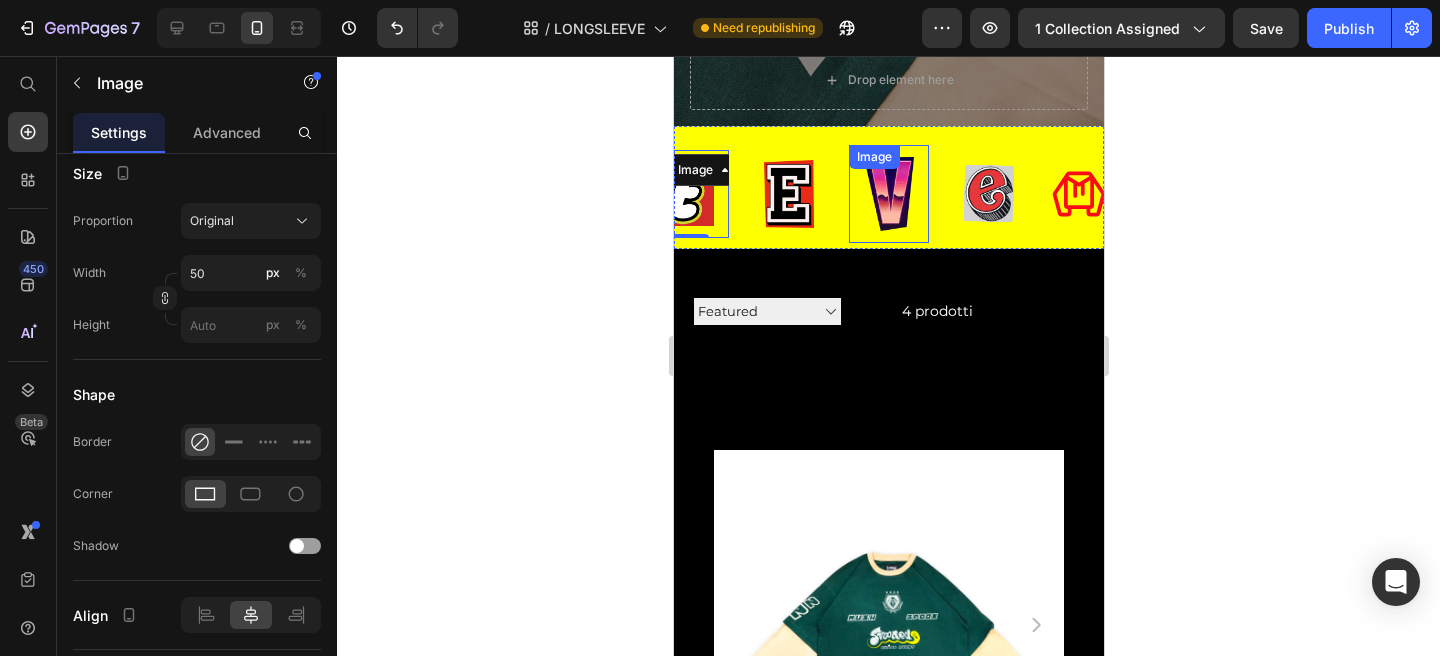 click on "Image Image Image Image Image Image Image   0 Image Image Image
Icon" at bounding box center (581, 193) 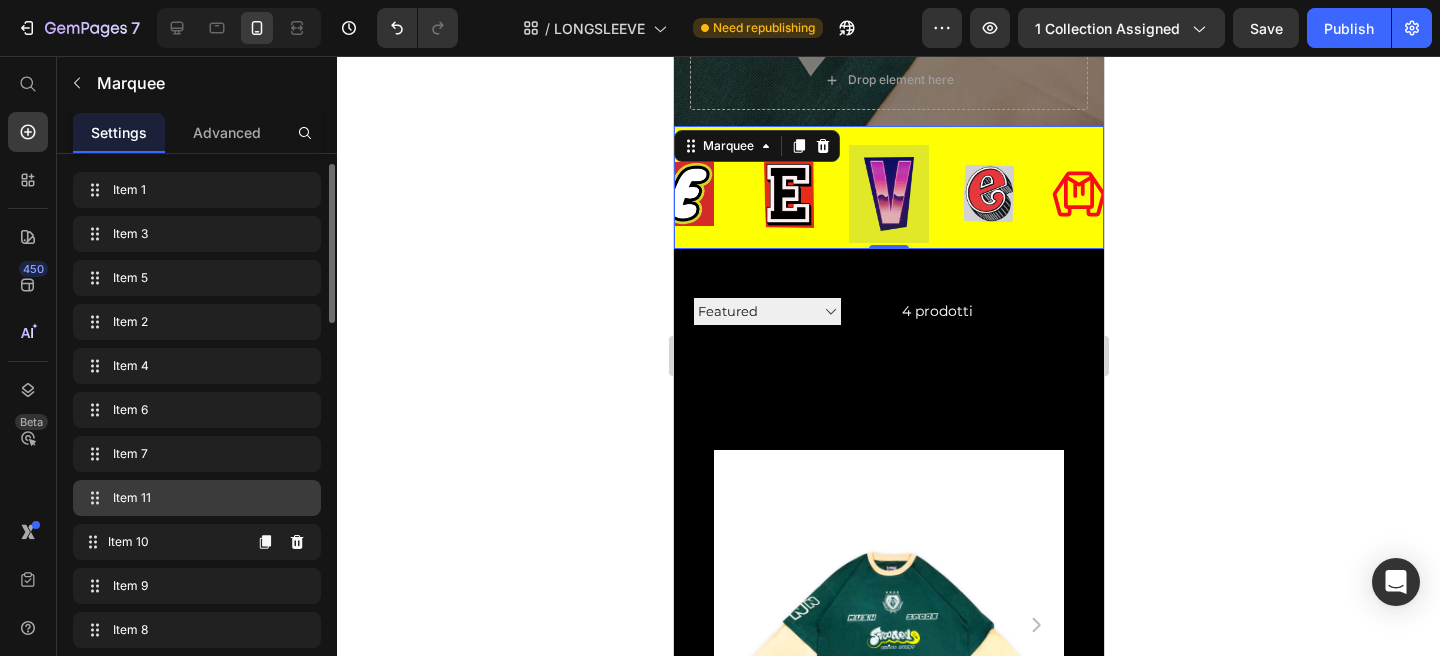 scroll, scrollTop: 44, scrollLeft: 0, axis: vertical 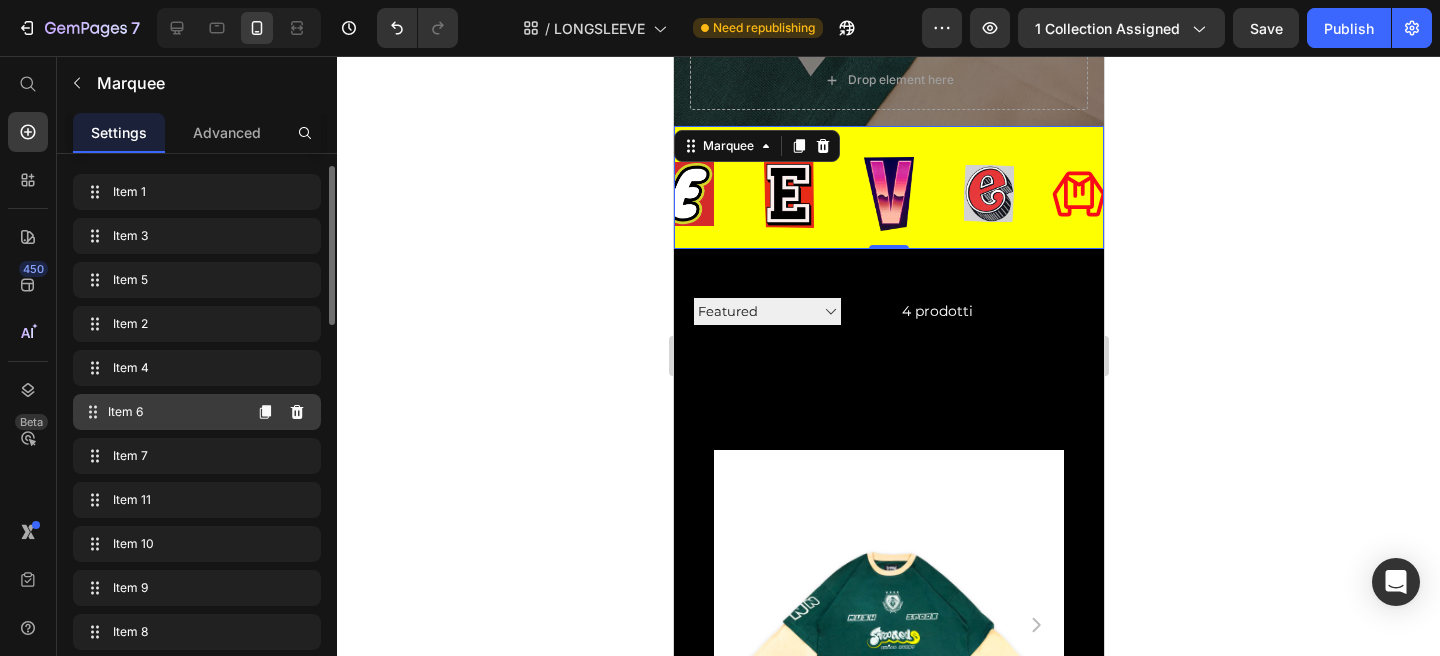 click on "Item 6" at bounding box center [174, 412] 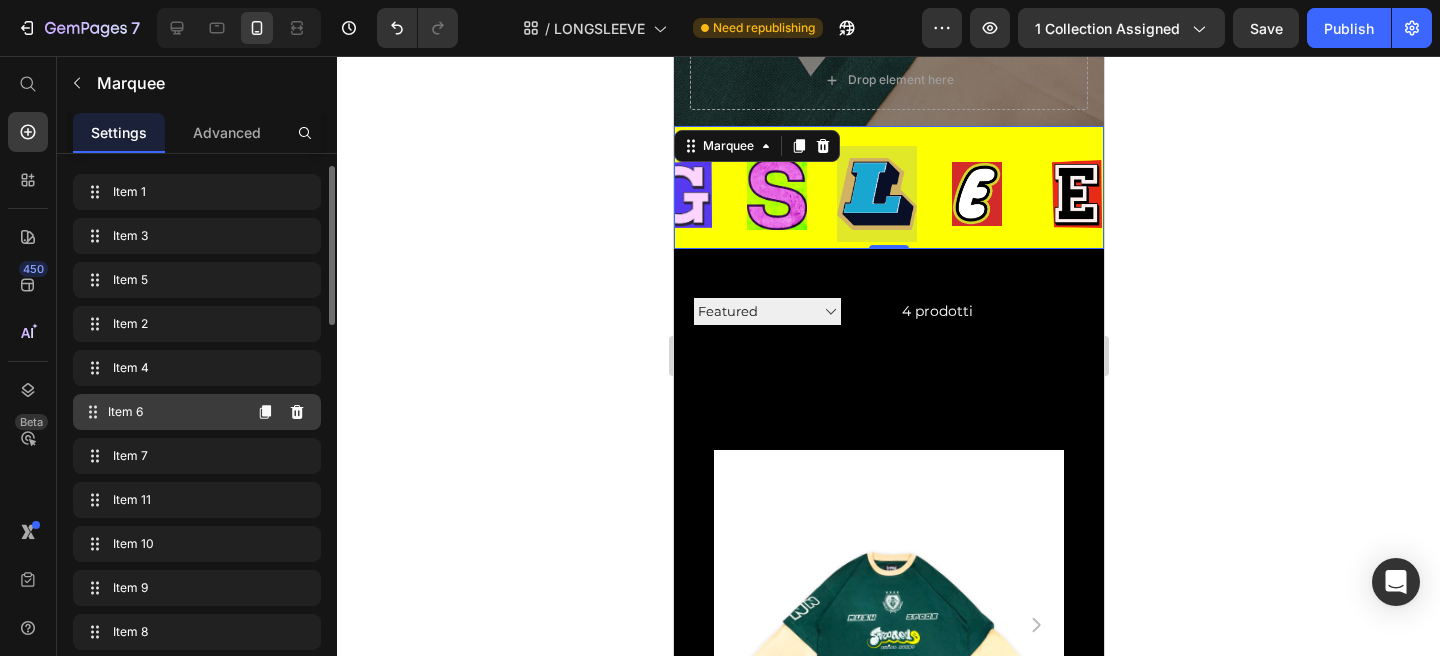 scroll, scrollTop: 0, scrollLeft: 326, axis: horizontal 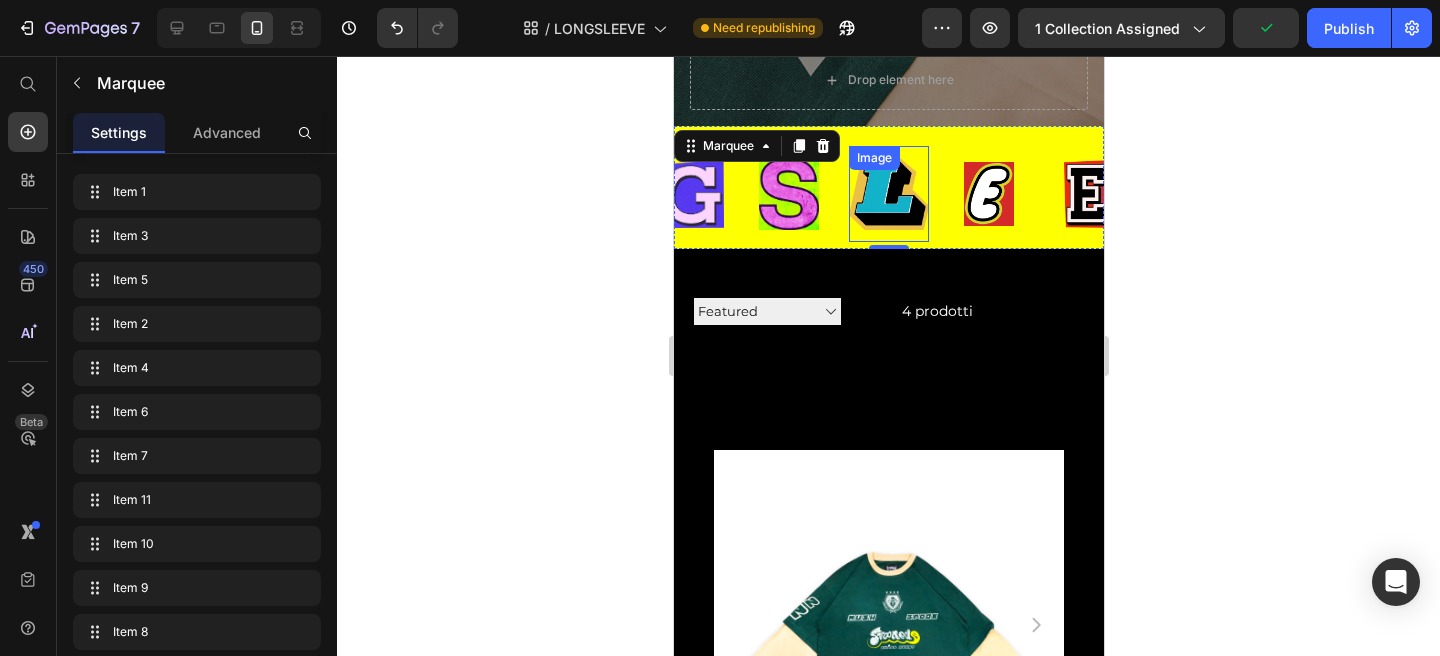 click on "Image" at bounding box center [886, 194] 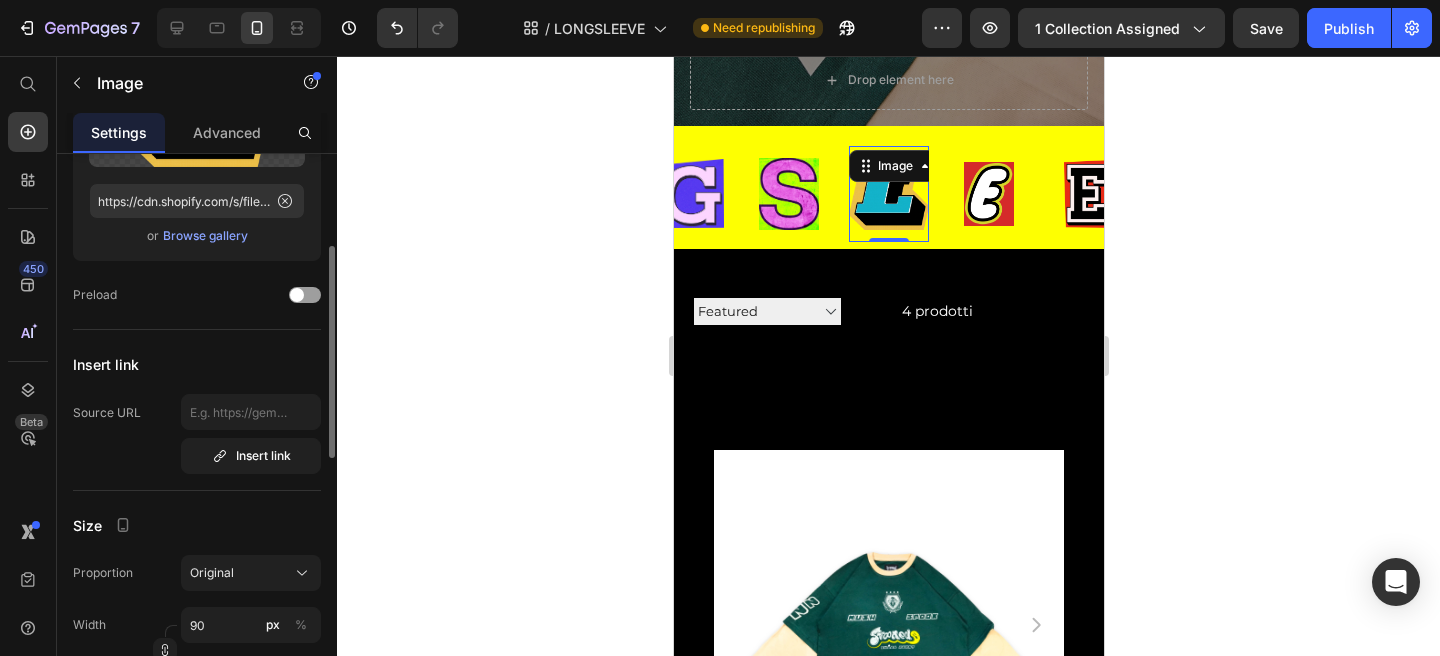 scroll, scrollTop: 227, scrollLeft: 0, axis: vertical 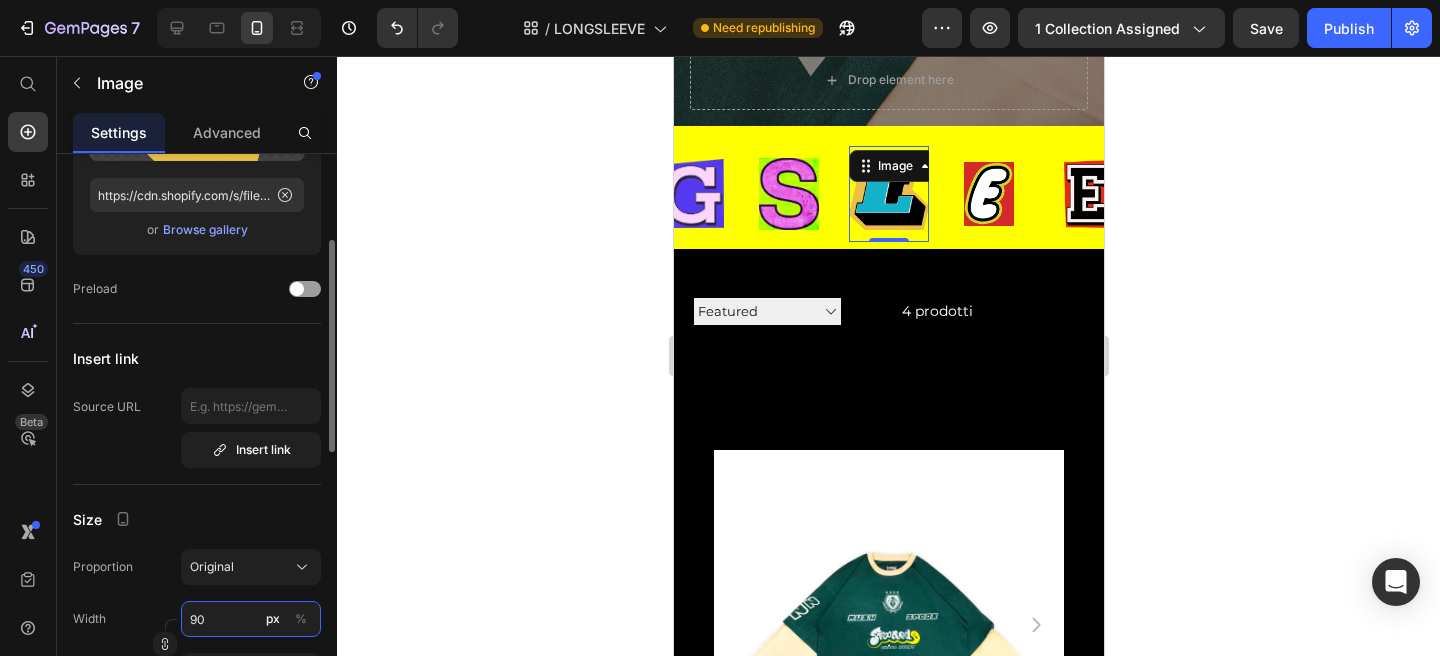 click on "90" at bounding box center (251, 619) 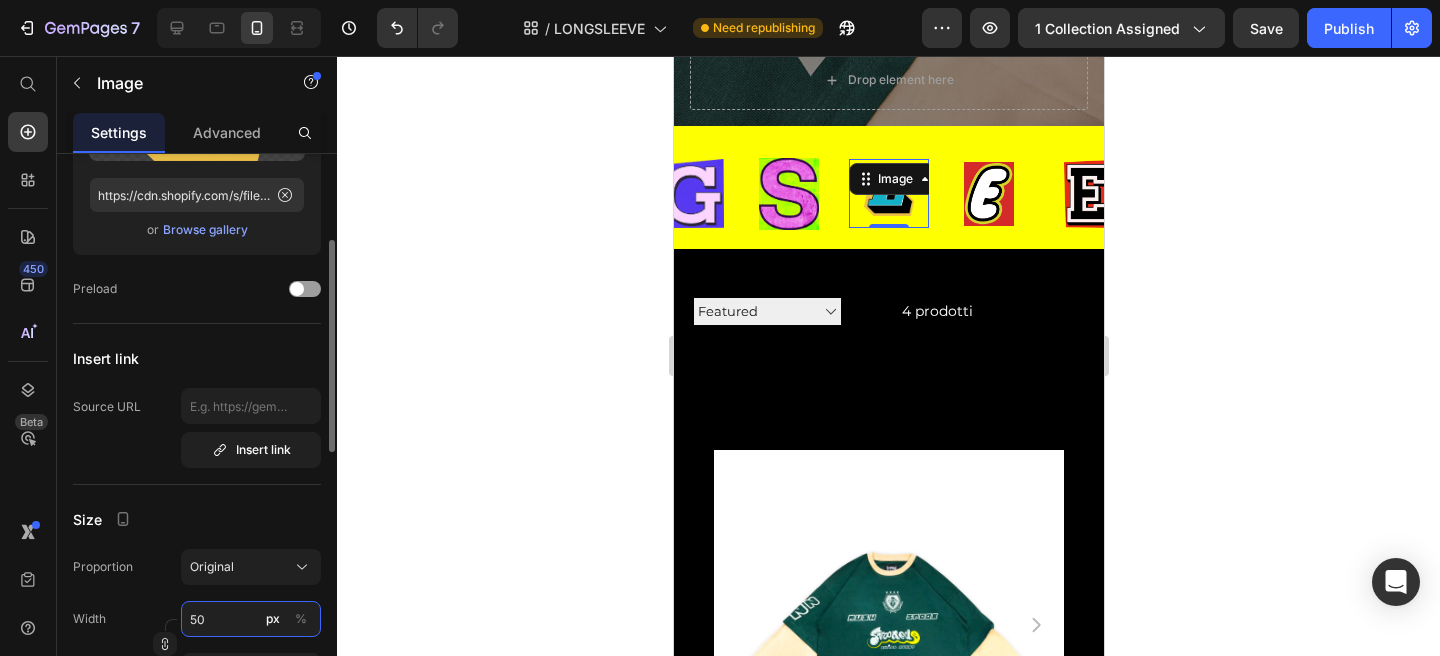type on "5" 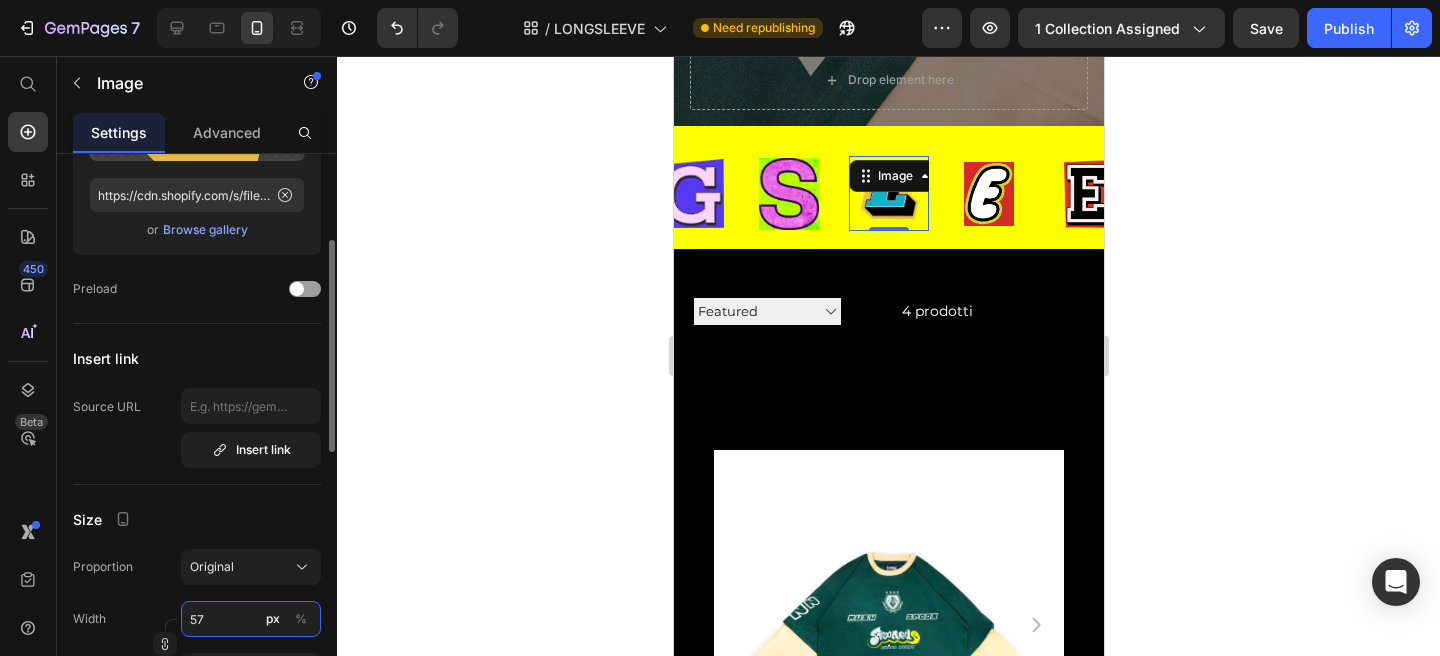 type on "5" 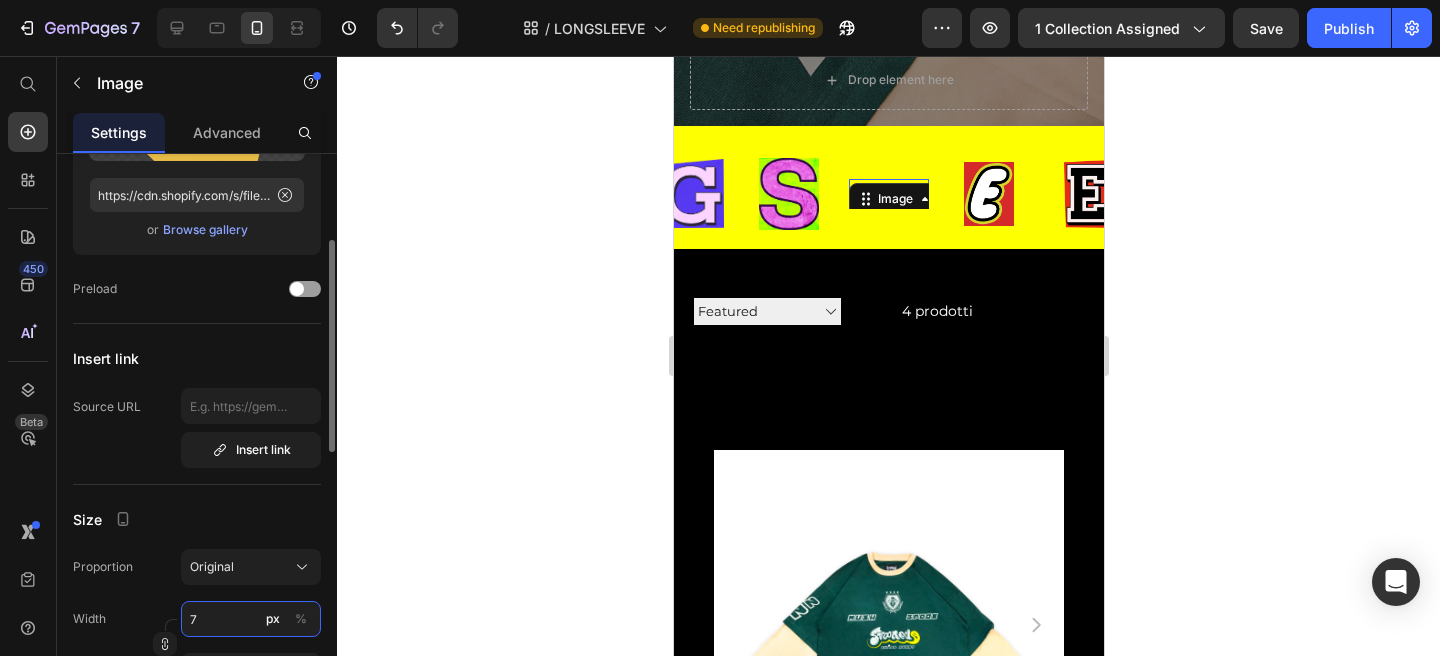 type on "70" 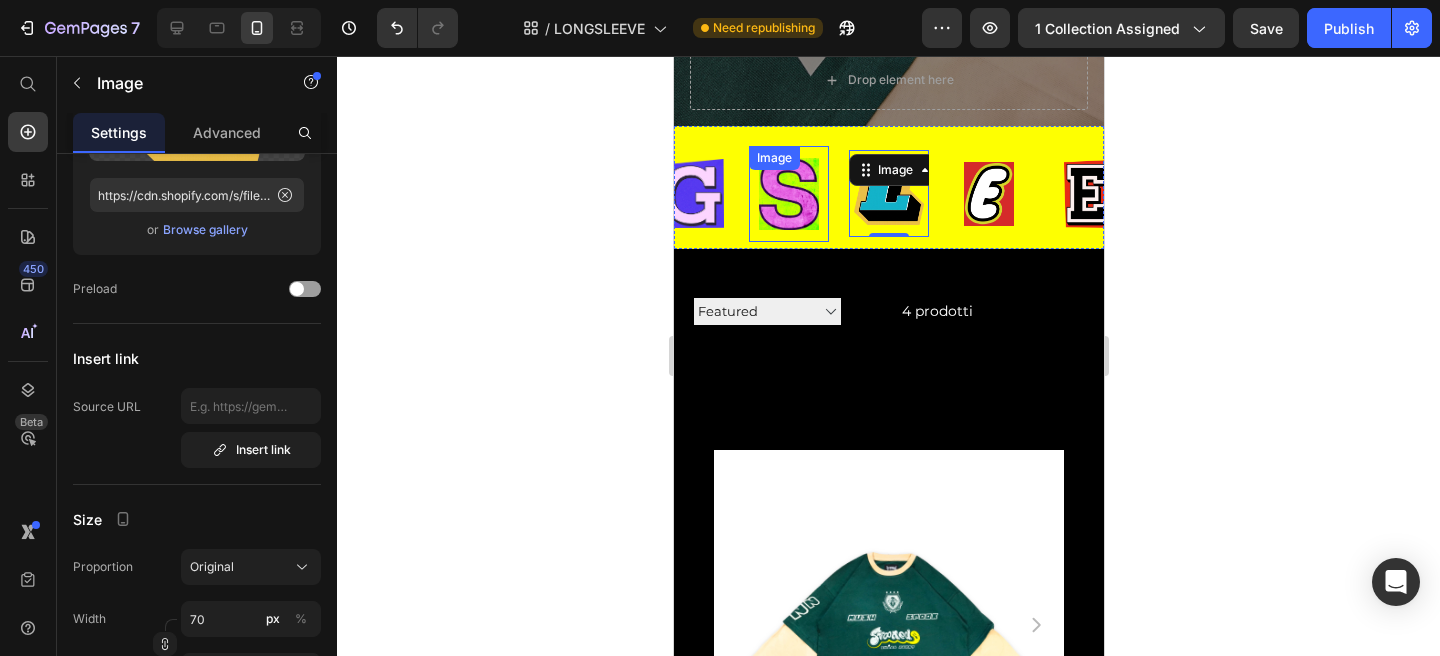 click on "Image" at bounding box center (771, 158) 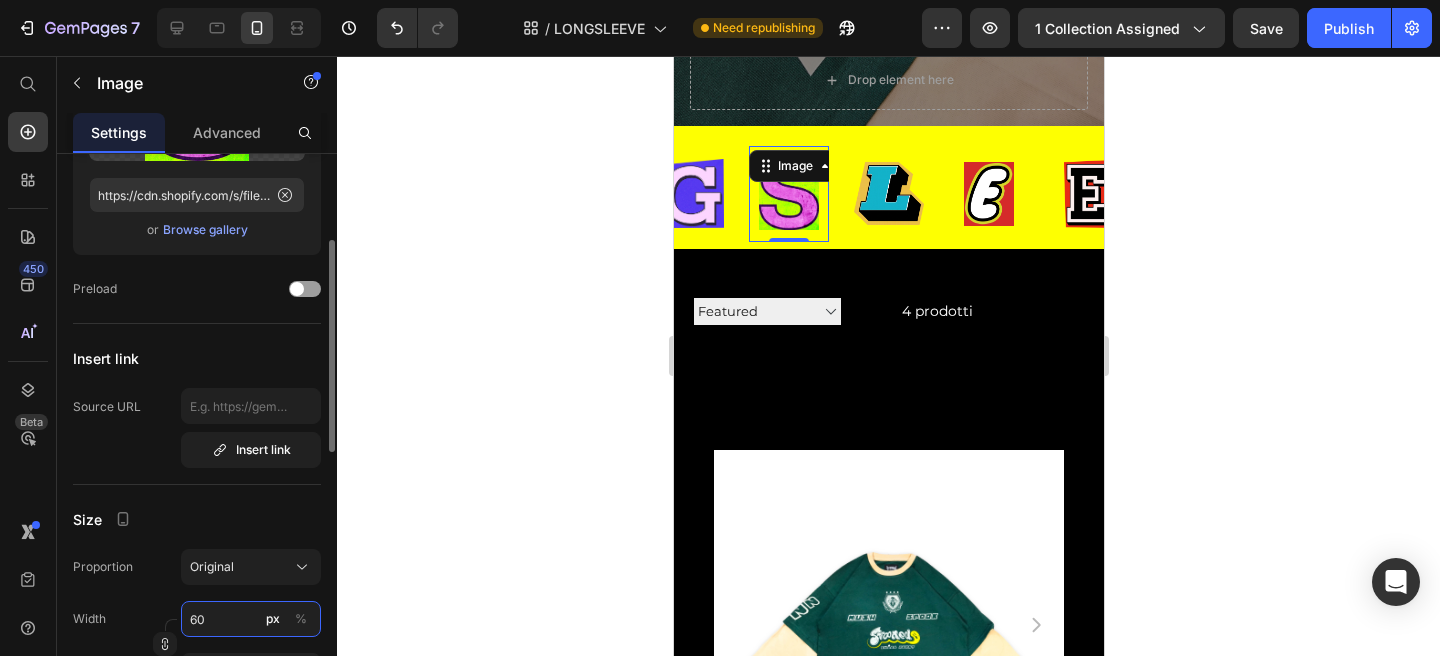click on "60" at bounding box center [251, 619] 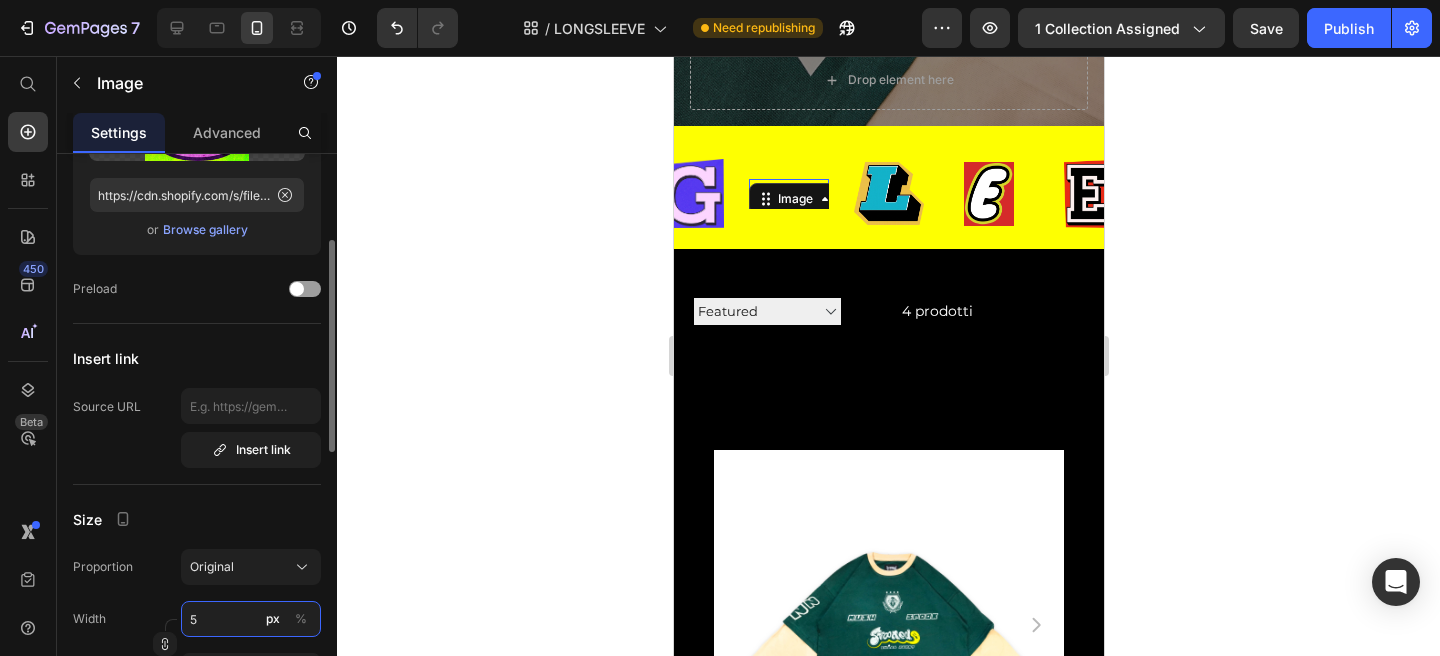 type on "50" 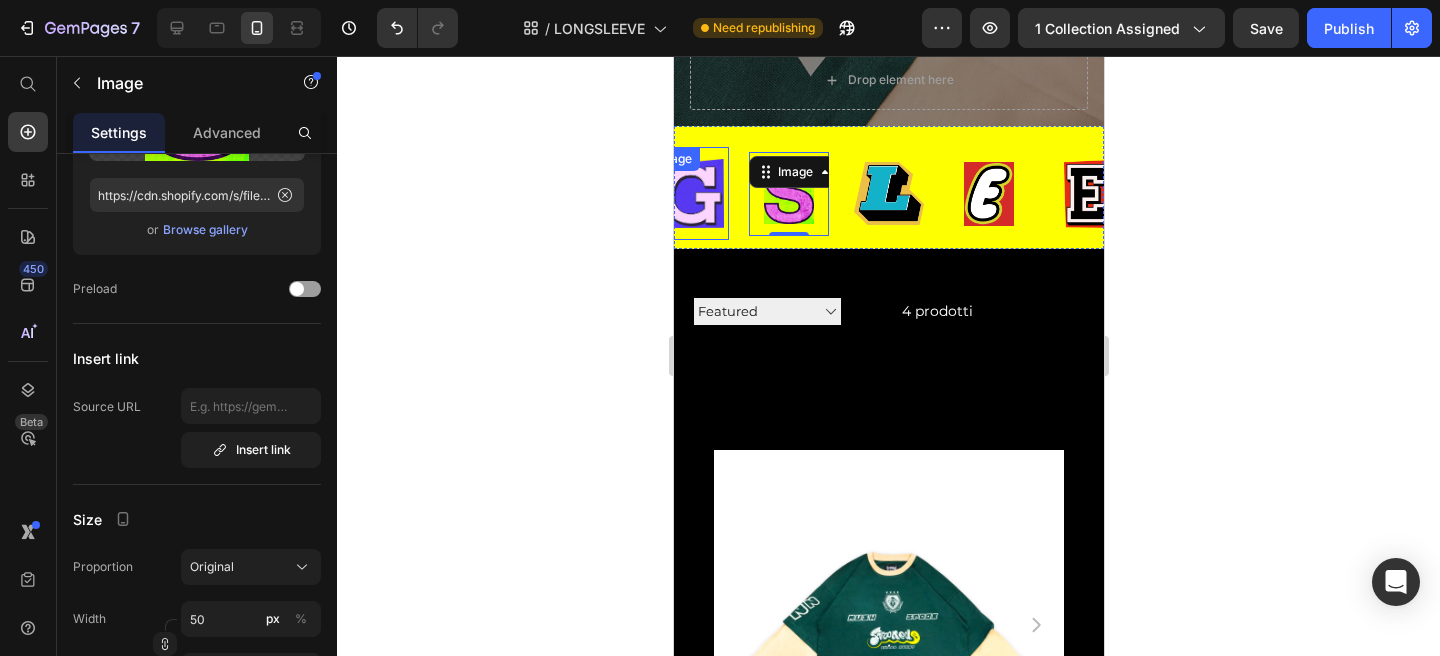 click at bounding box center (685, 194) 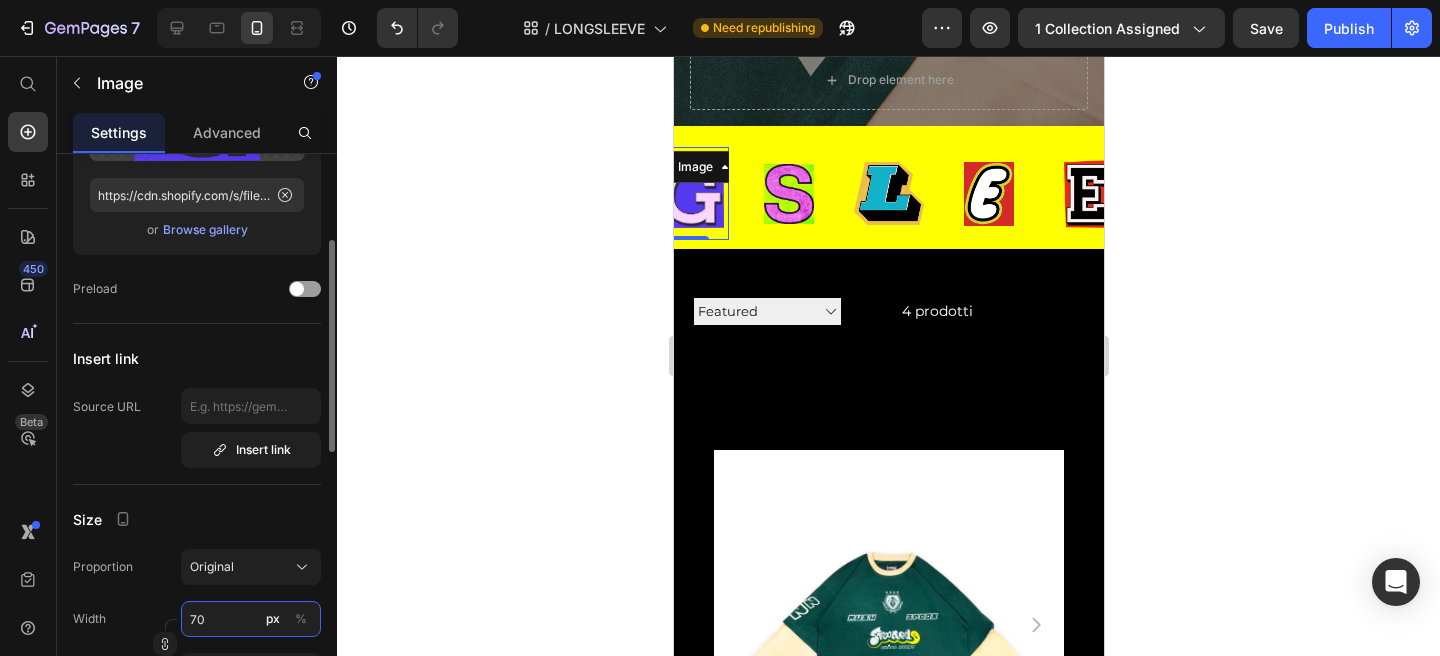 click on "70" at bounding box center [251, 619] 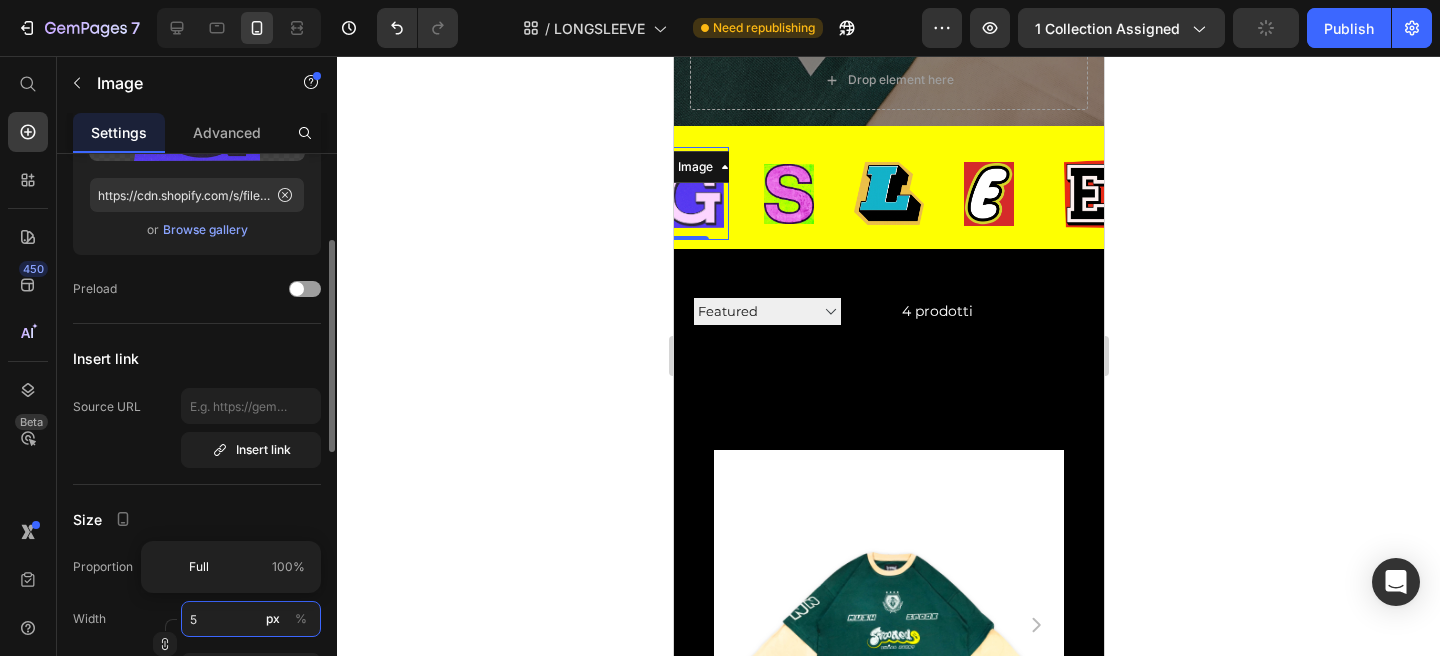 type on "50" 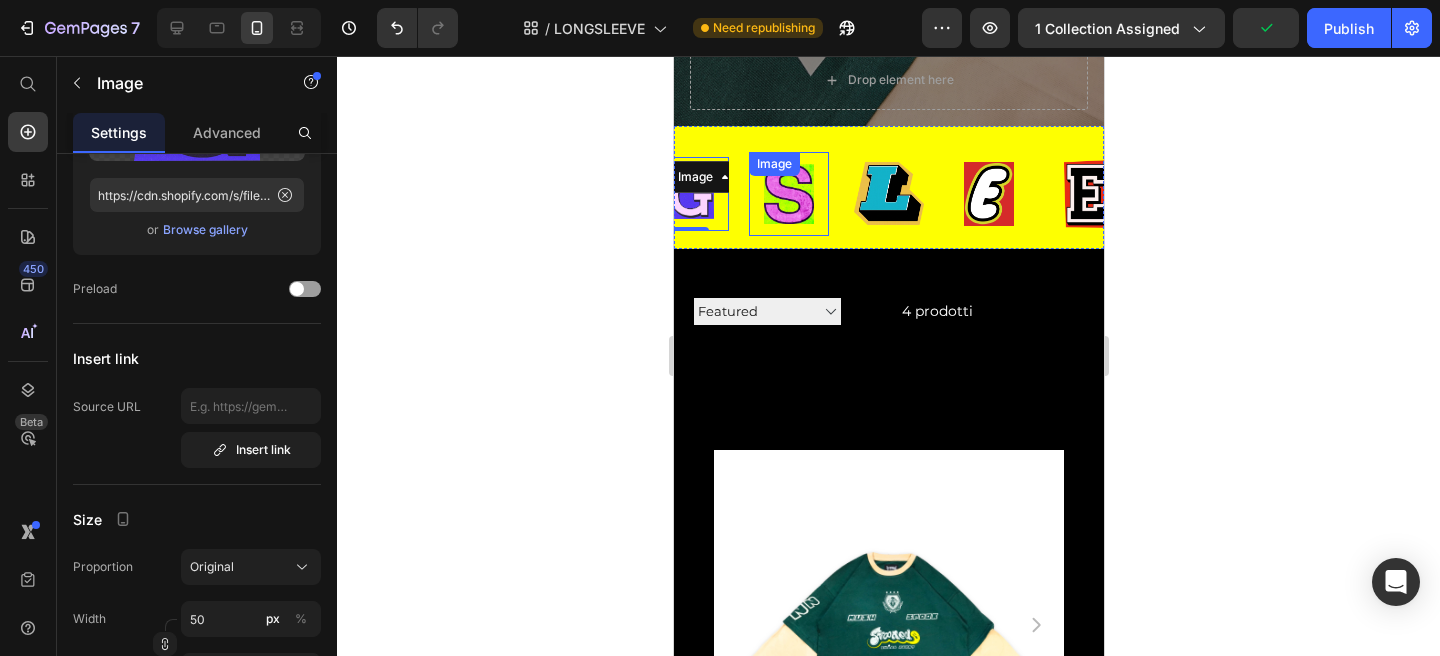click on "Image" at bounding box center [768, 164] 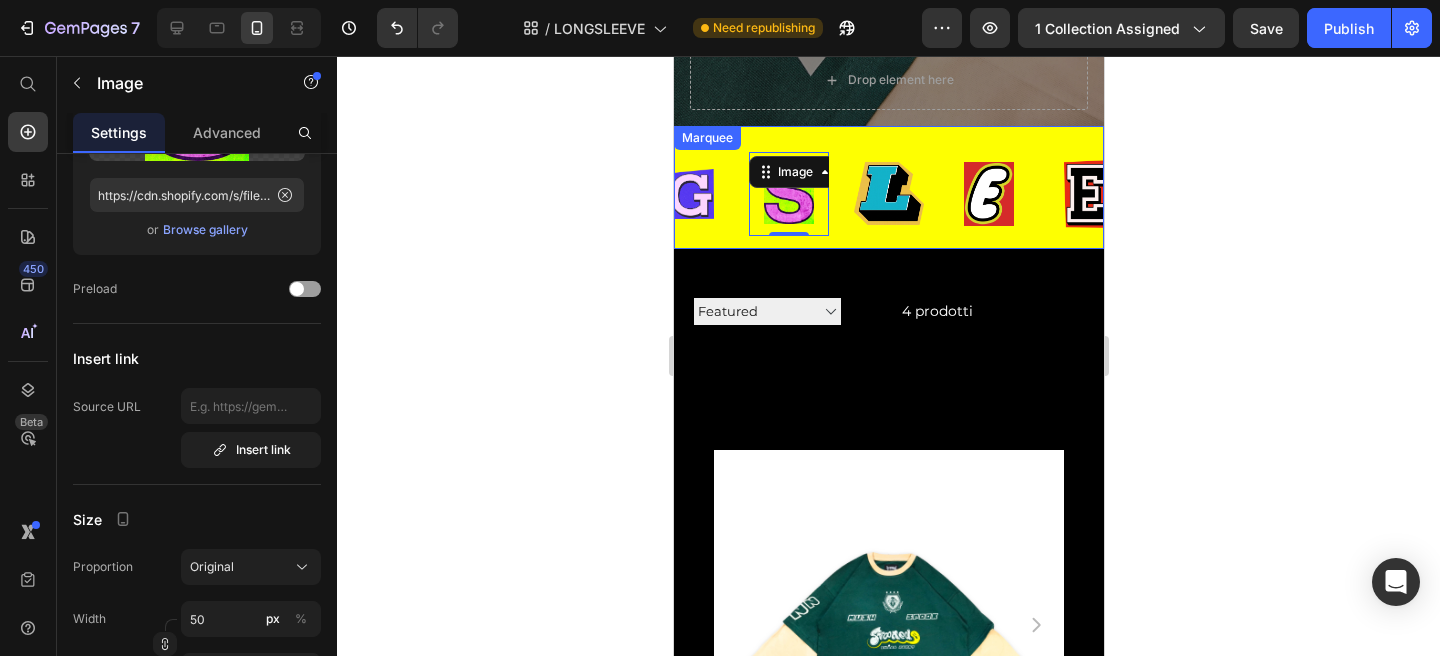 click on "Image Image Image Image Image   0 Image Image Image Image Image
Icon Image Image Image Image Image   0 Image Image Image Image Image
Icon Marquee" at bounding box center (888, 187) 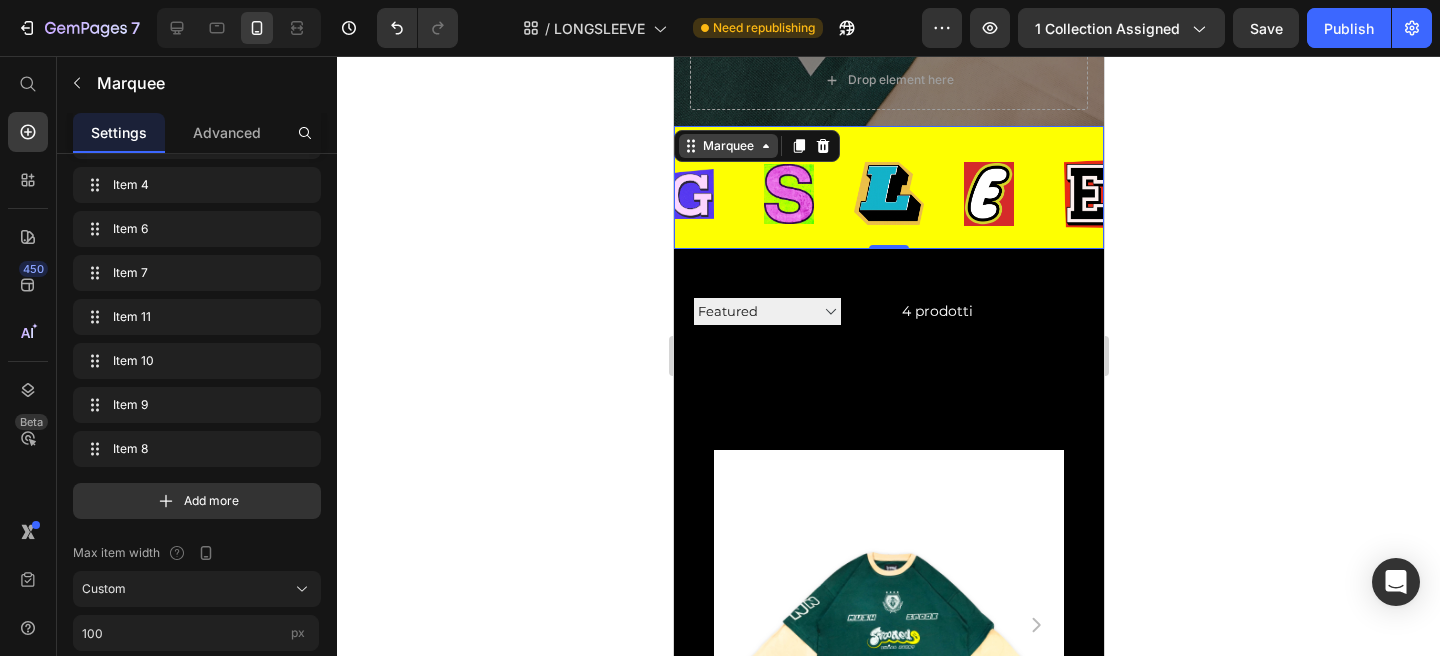 scroll, scrollTop: 0, scrollLeft: 0, axis: both 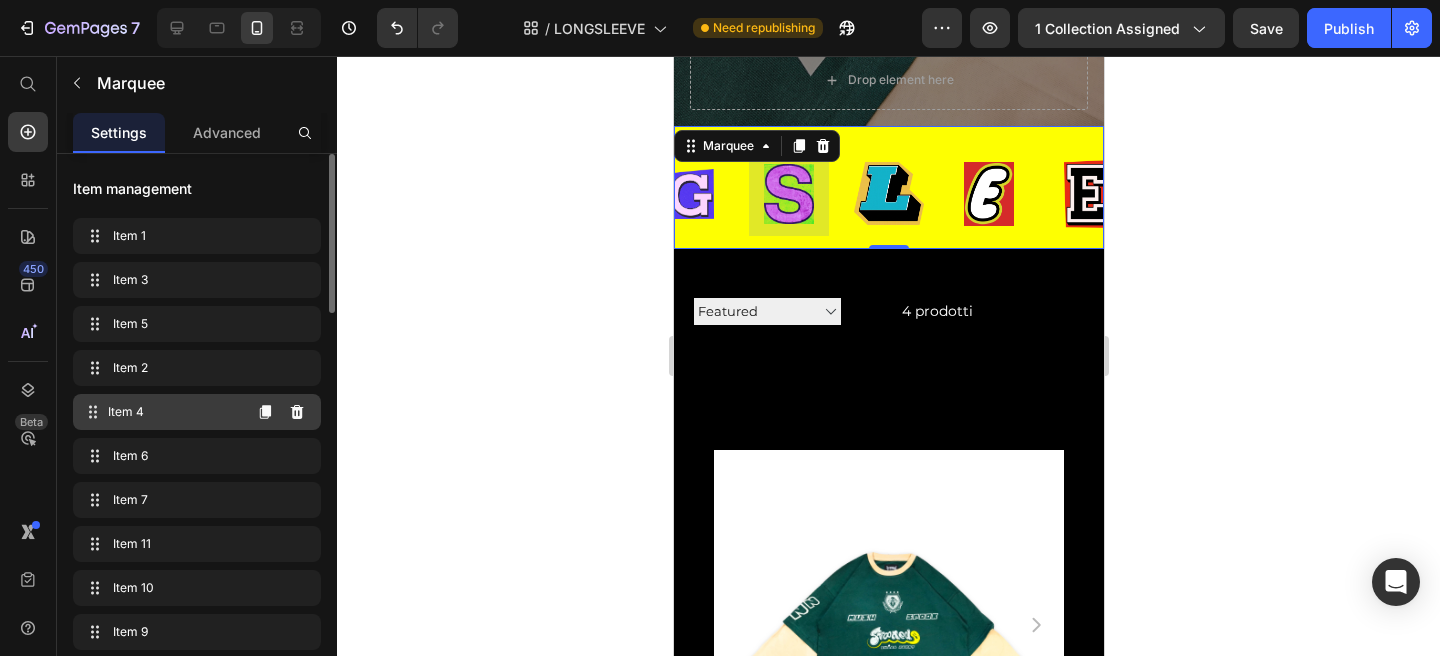 click on "Item 4" at bounding box center [174, 412] 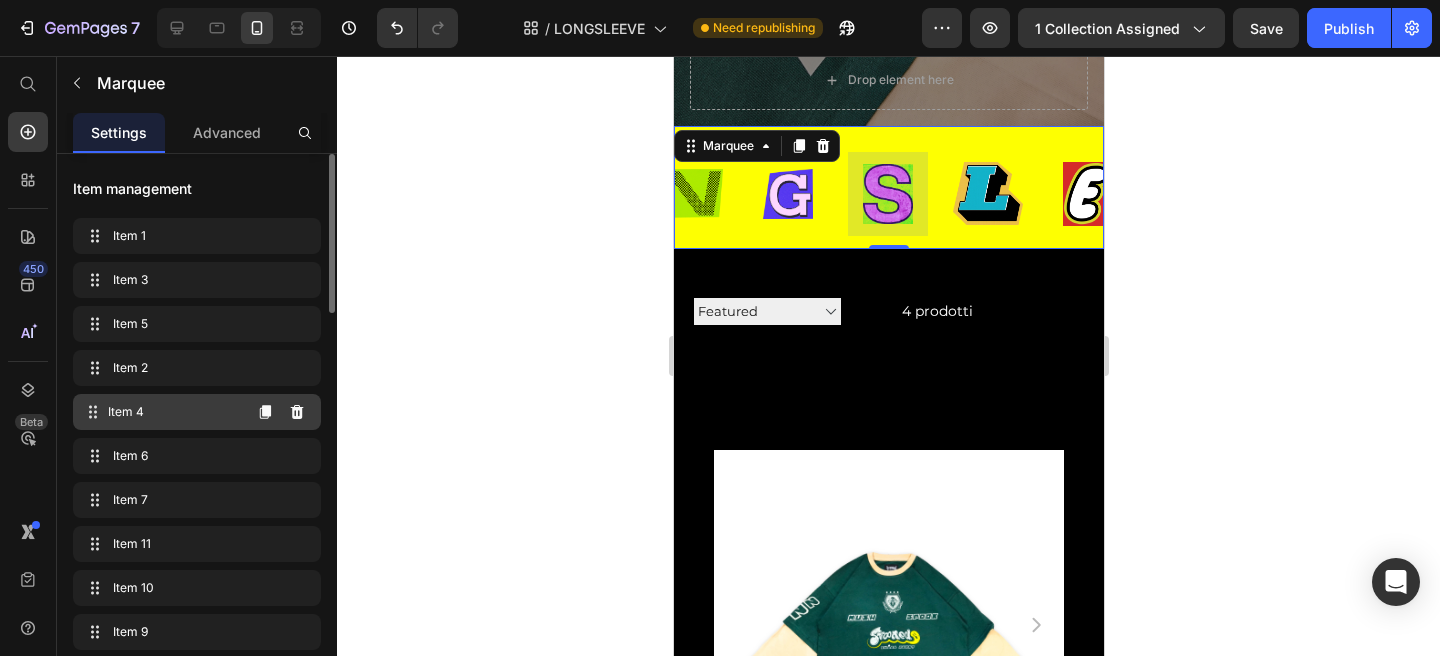 scroll, scrollTop: 0, scrollLeft: 226, axis: horizontal 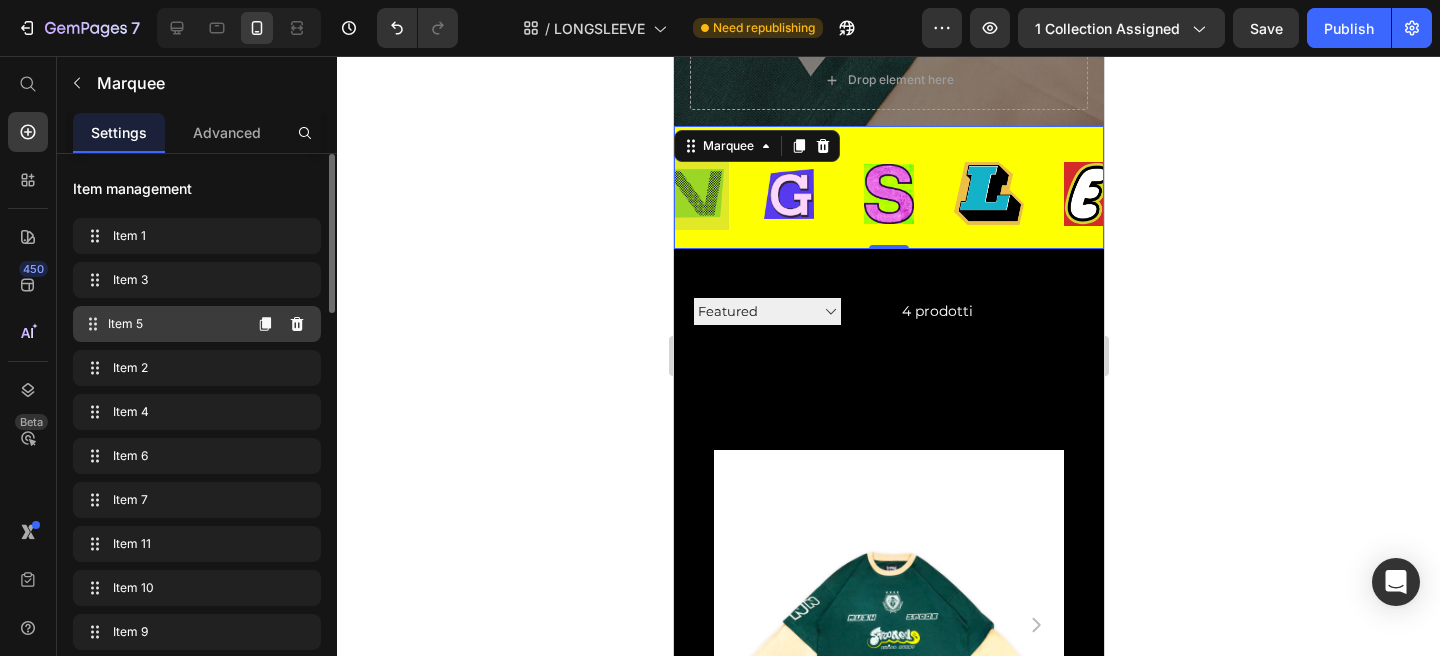 click on "Item 5" at bounding box center [174, 324] 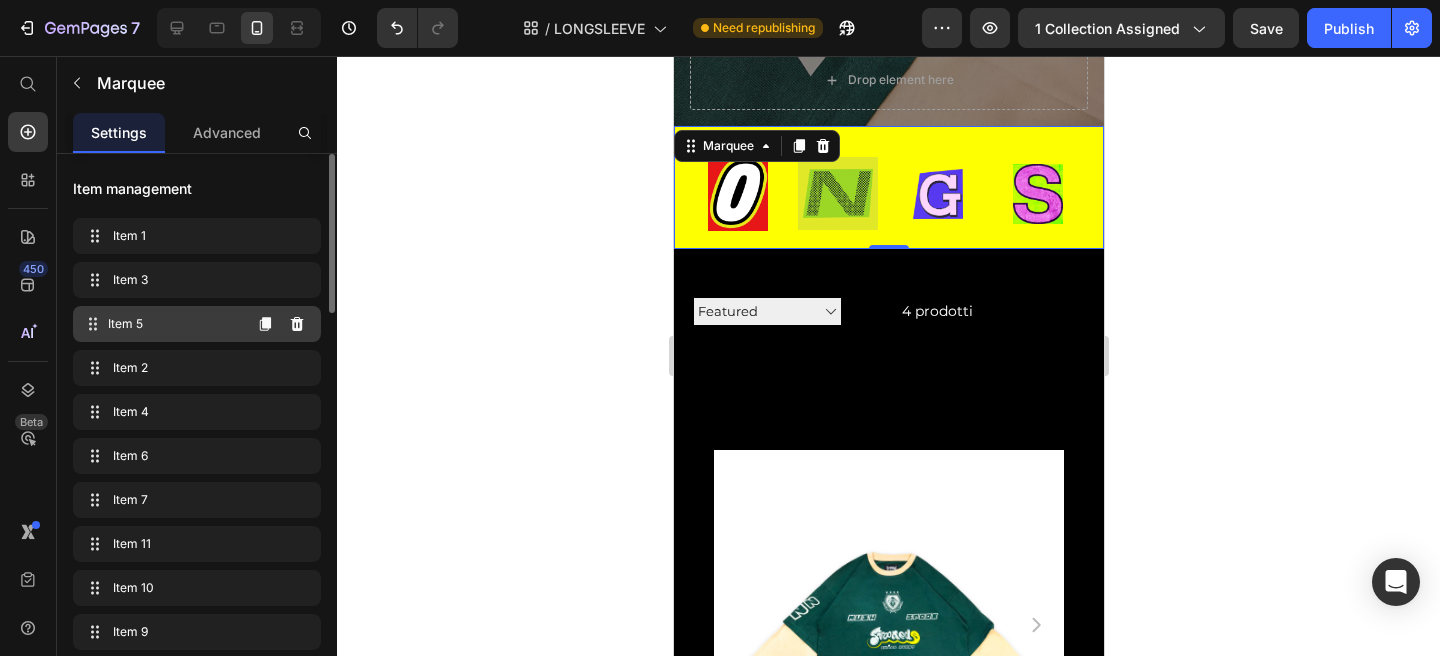 scroll, scrollTop: 0, scrollLeft: 26, axis: horizontal 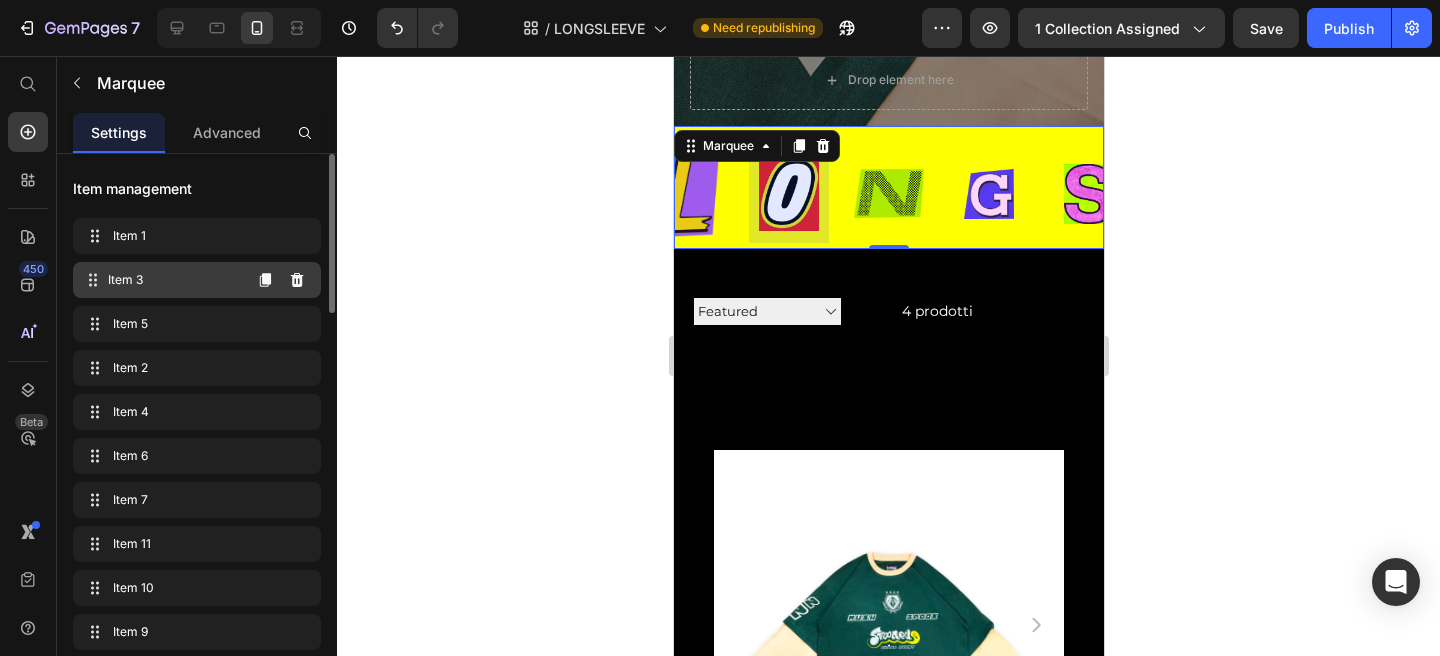 click on "Item 3 Item 3" at bounding box center [197, 280] 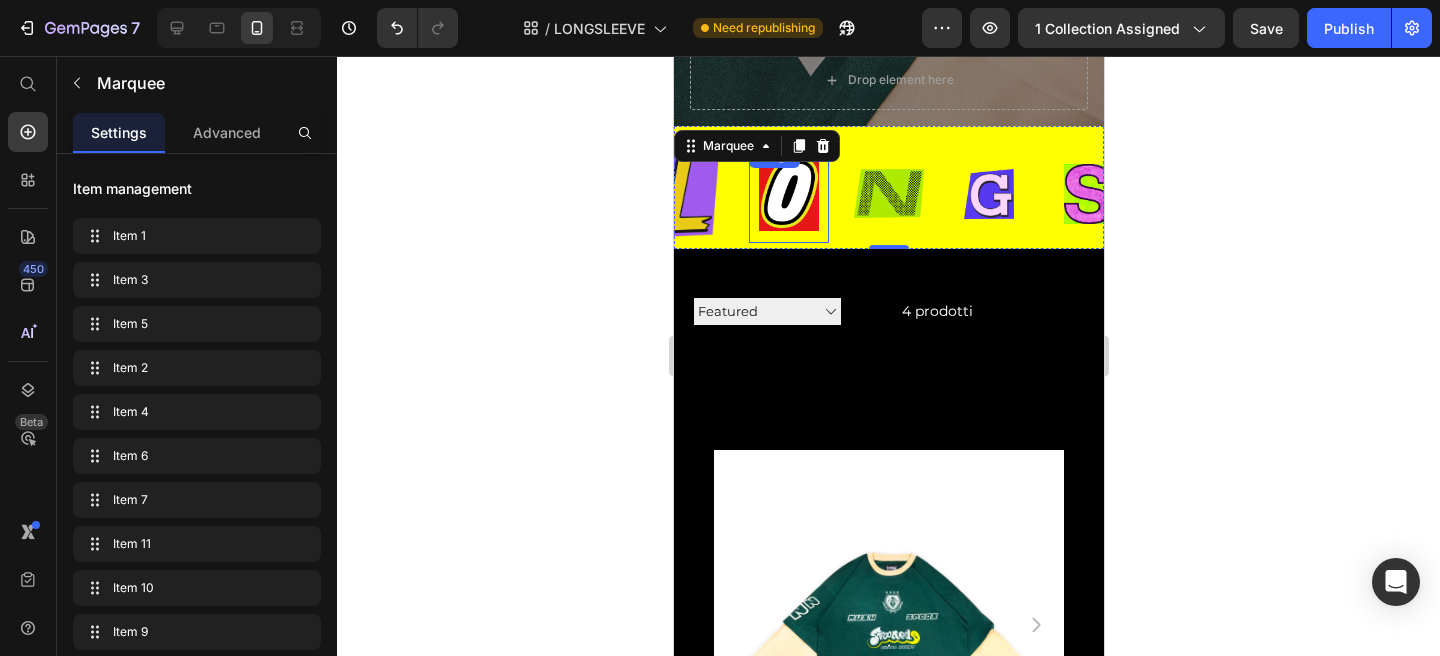 click at bounding box center (766, 193) 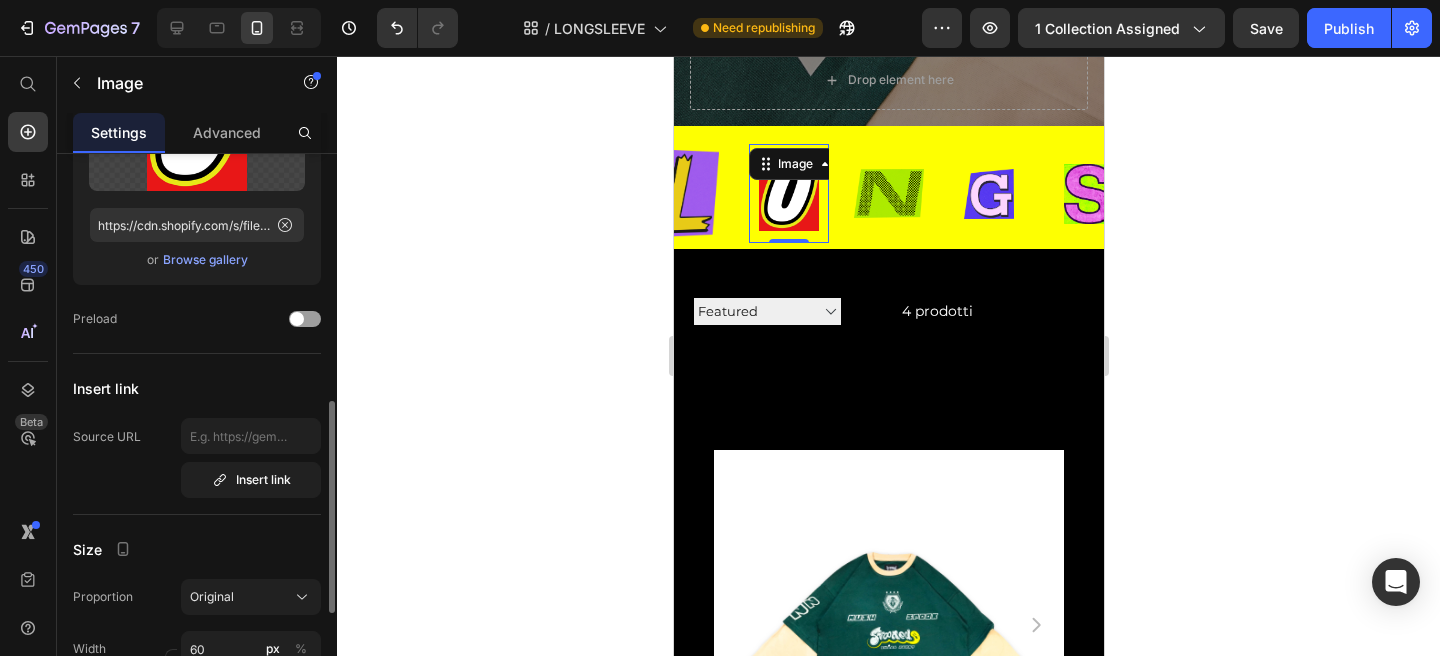 scroll, scrollTop: 363, scrollLeft: 0, axis: vertical 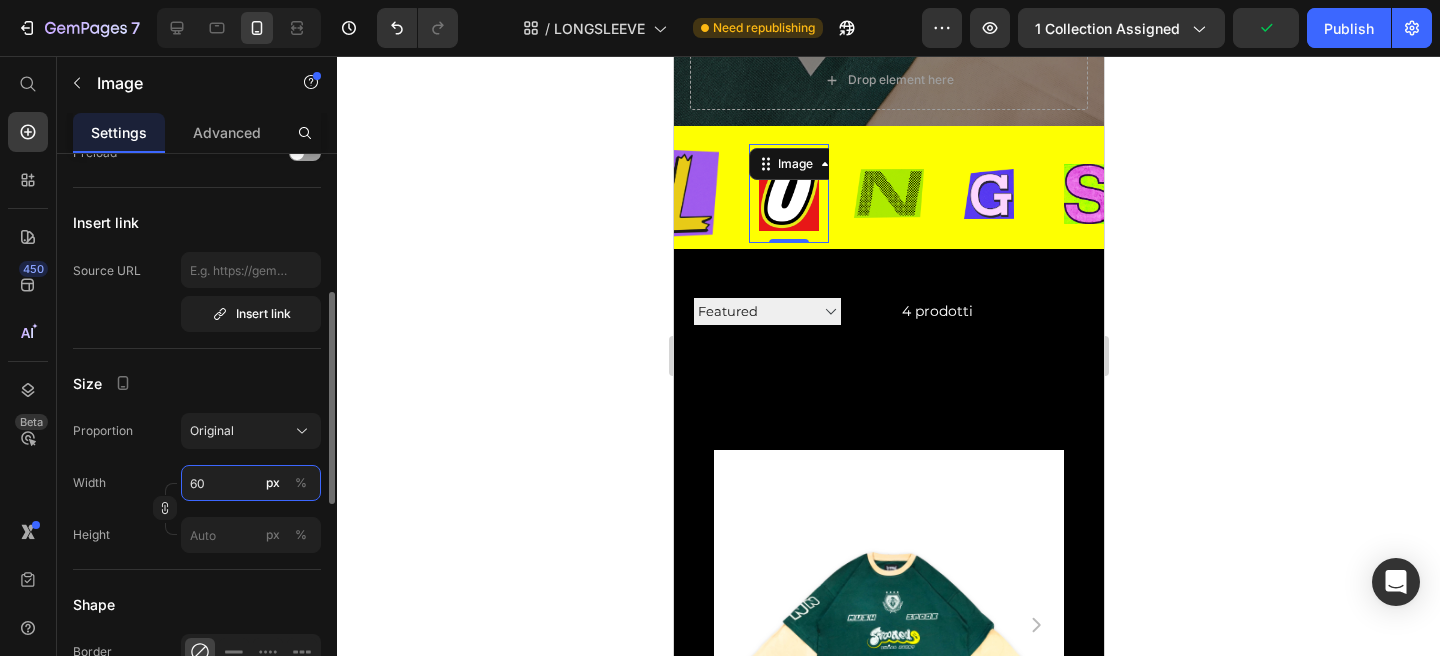 click on "60" at bounding box center [251, 483] 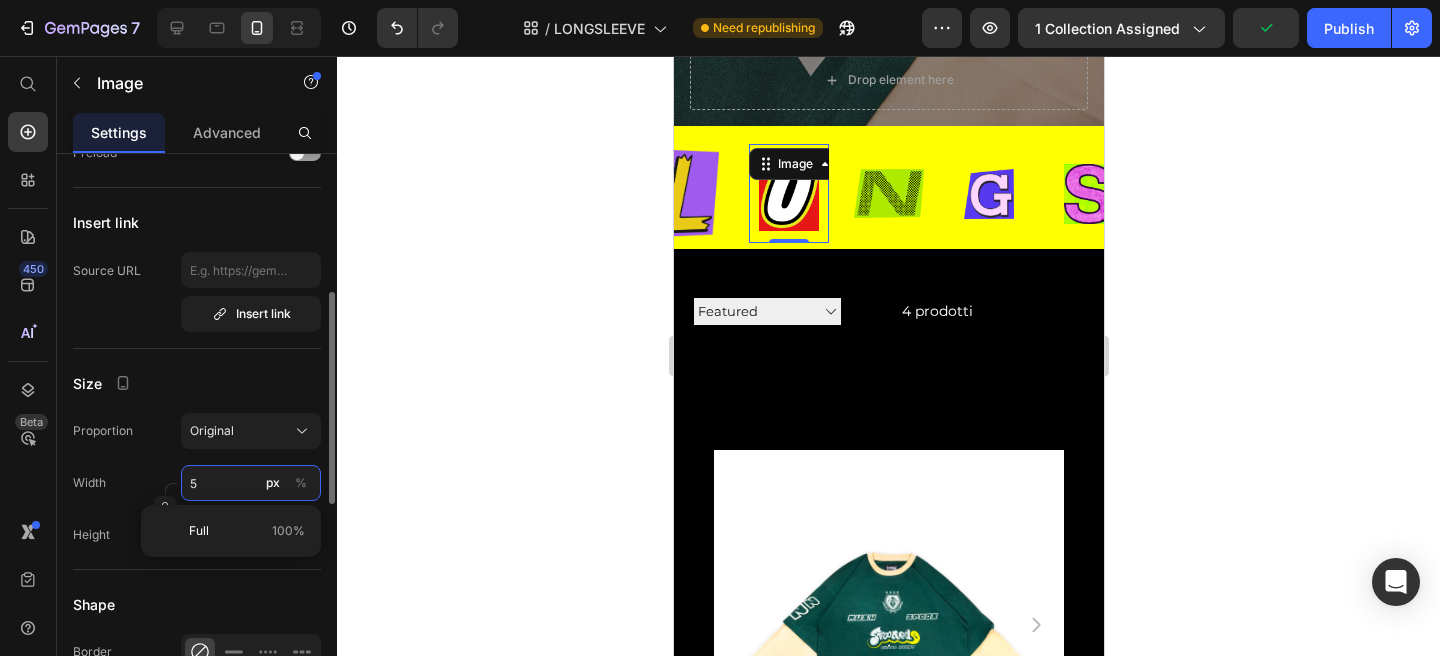 type on "50" 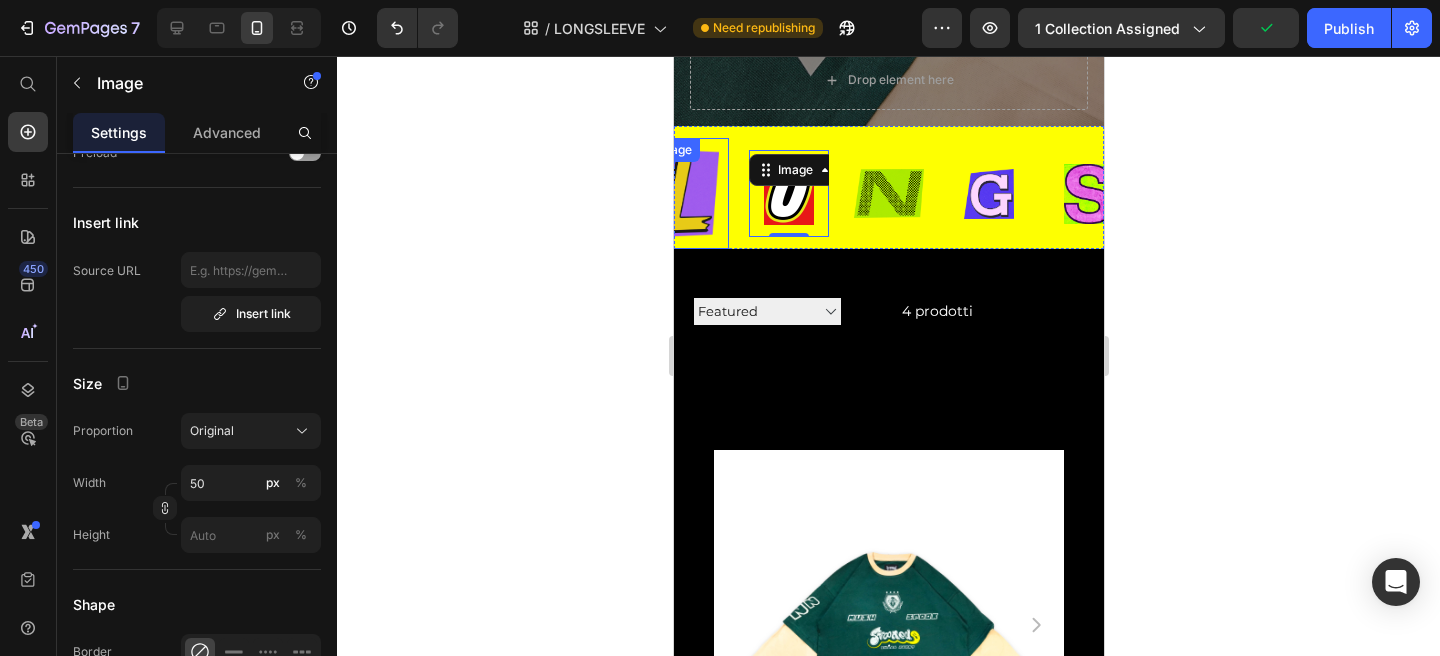 click at bounding box center [686, 193] 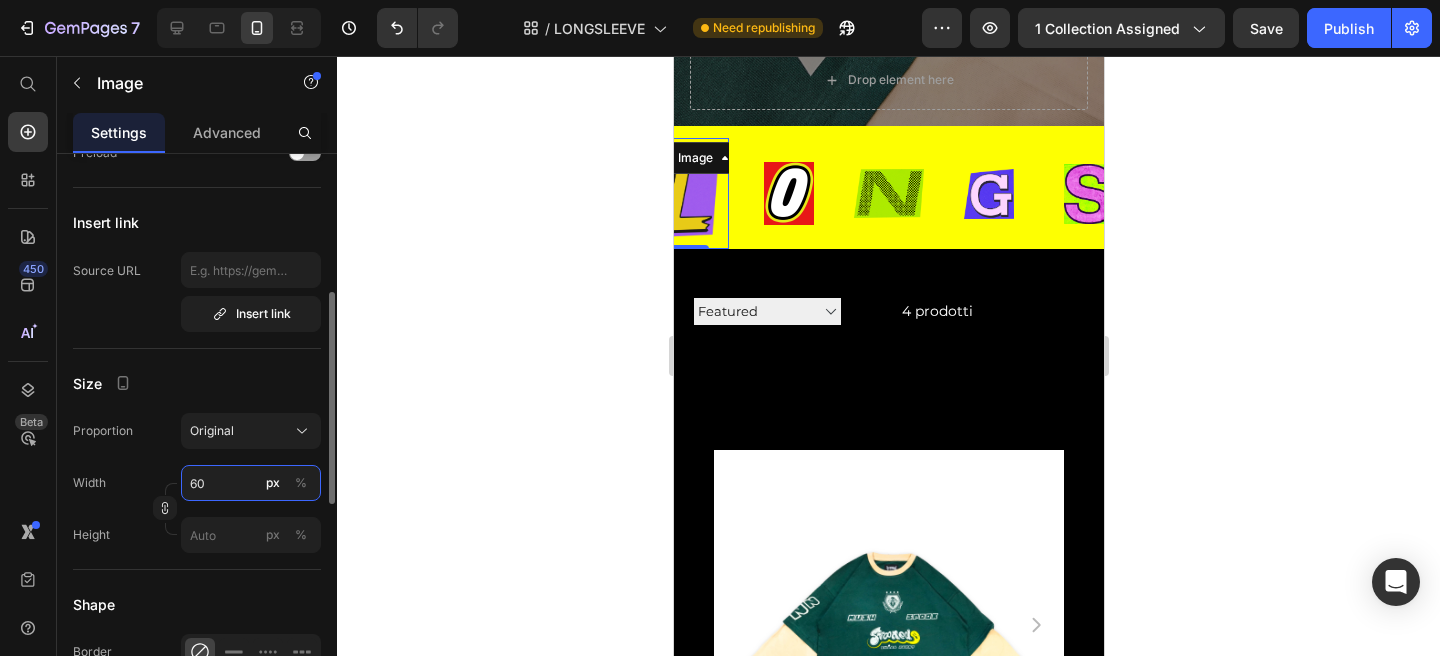 click on "60" at bounding box center (251, 483) 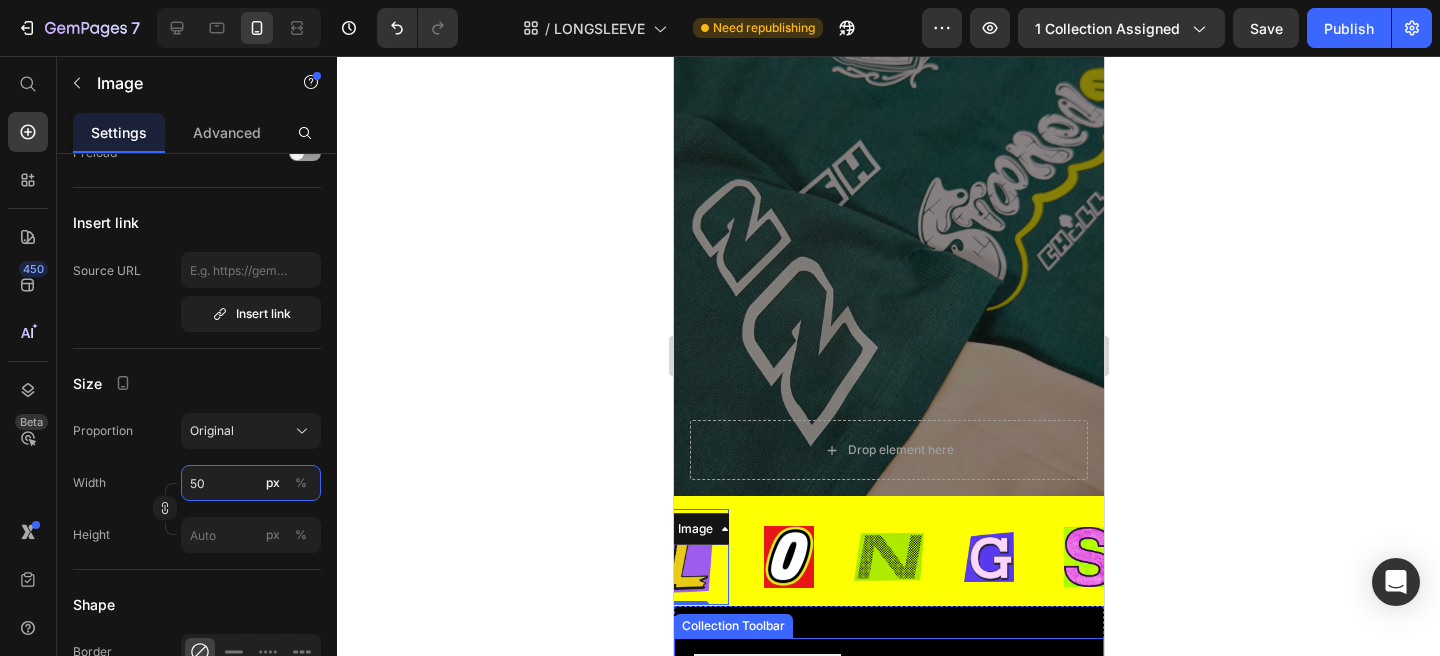 scroll, scrollTop: 0, scrollLeft: 0, axis: both 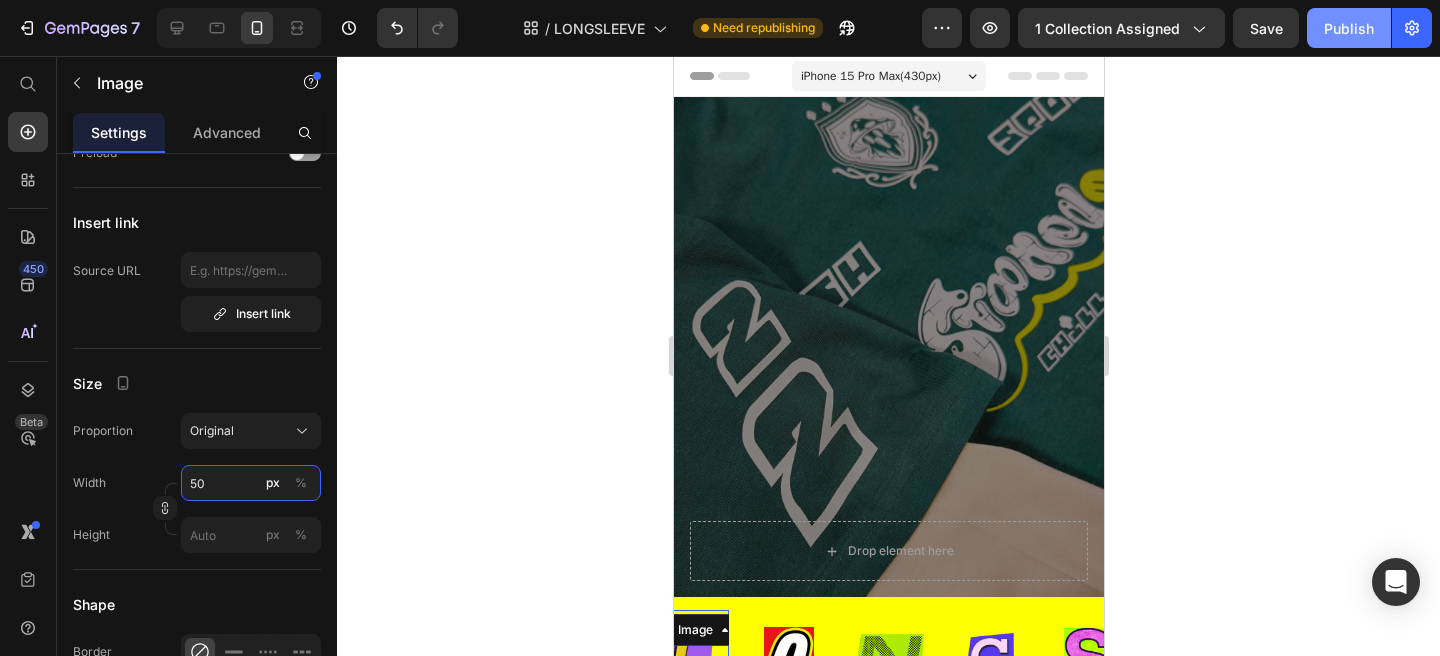 type on "50" 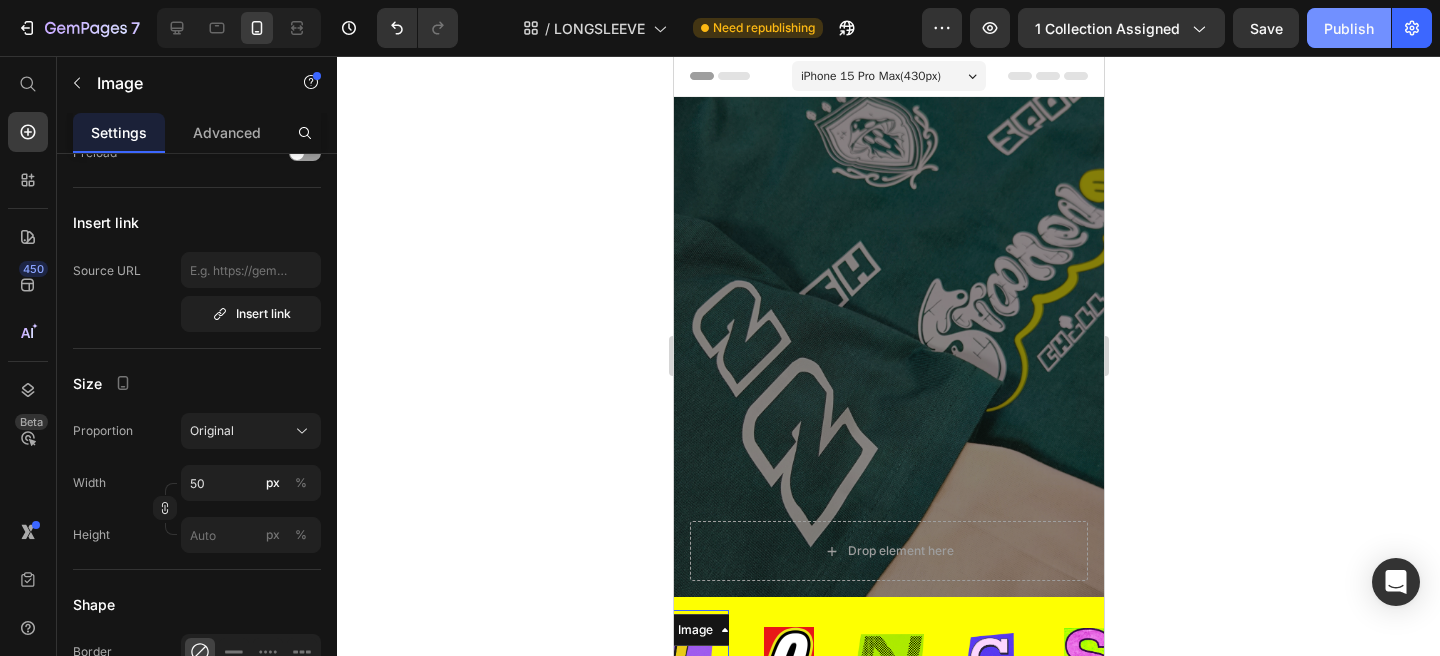 click on "Publish" at bounding box center [1349, 28] 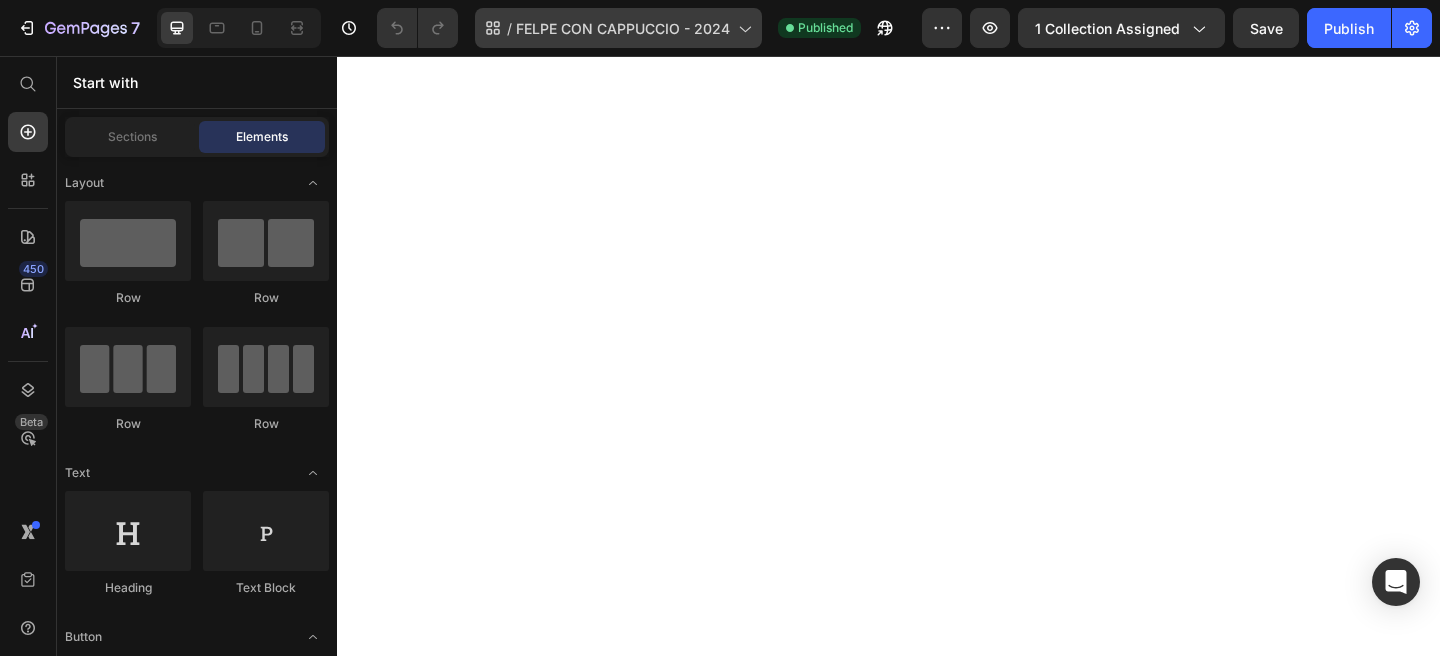 scroll, scrollTop: 0, scrollLeft: 0, axis: both 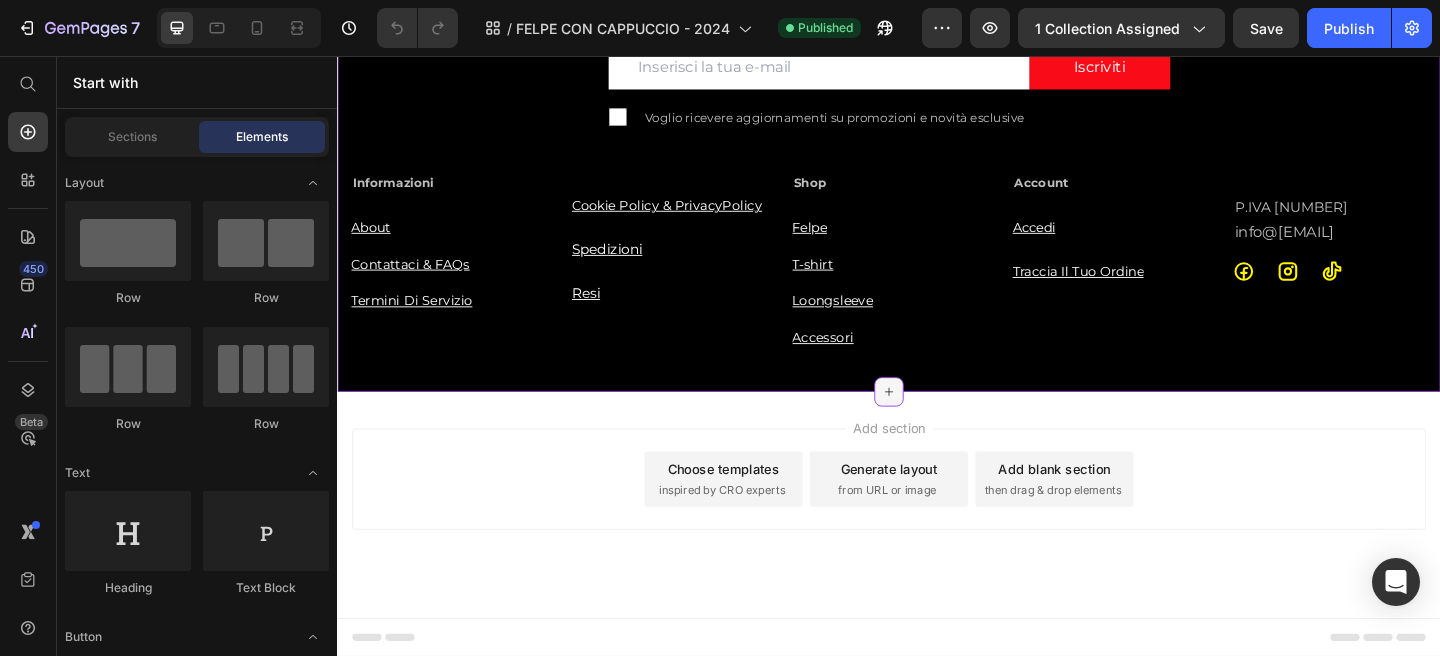 click 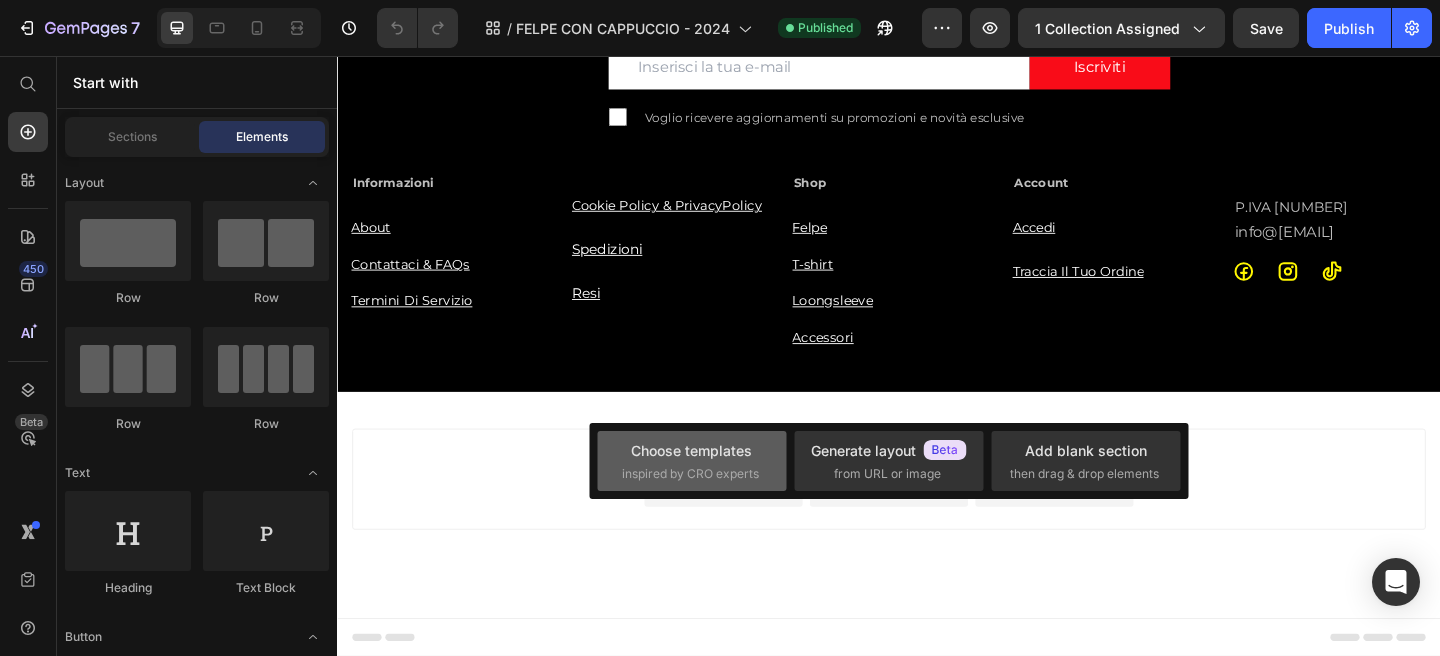 click on "Choose templates" at bounding box center [691, 450] 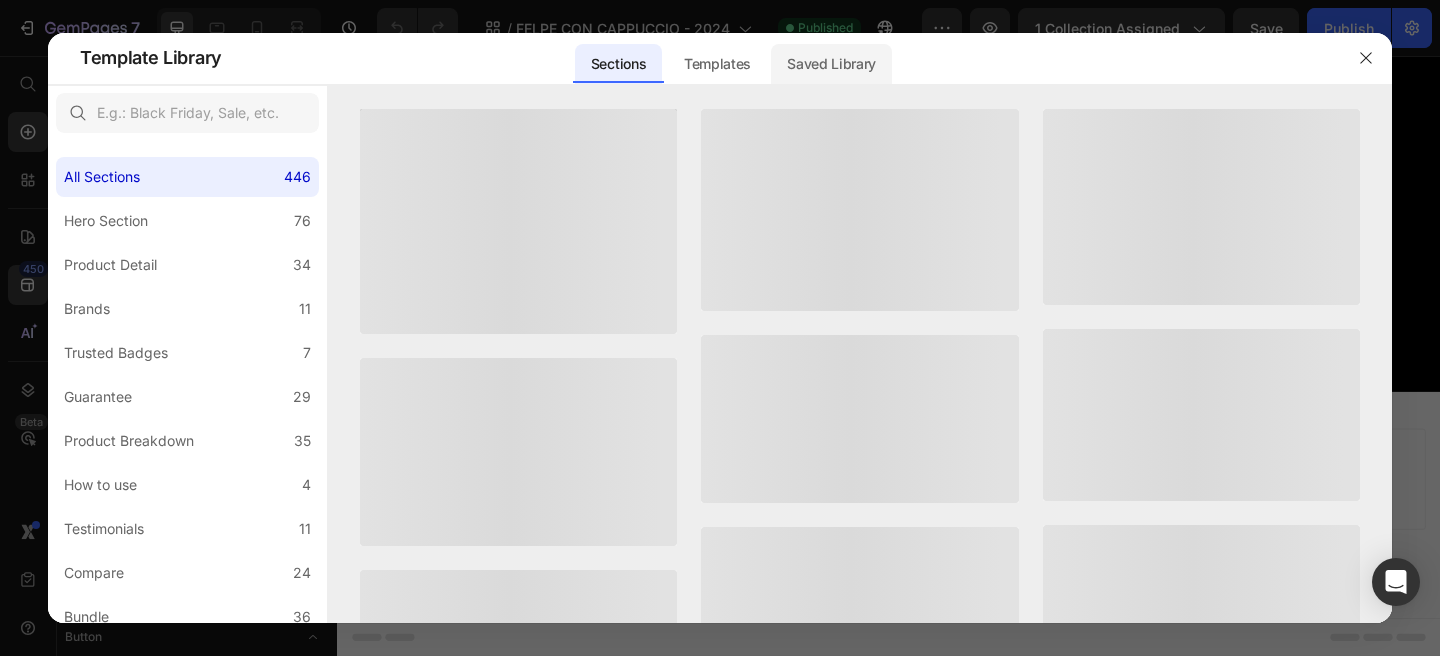 click on "Saved Library" 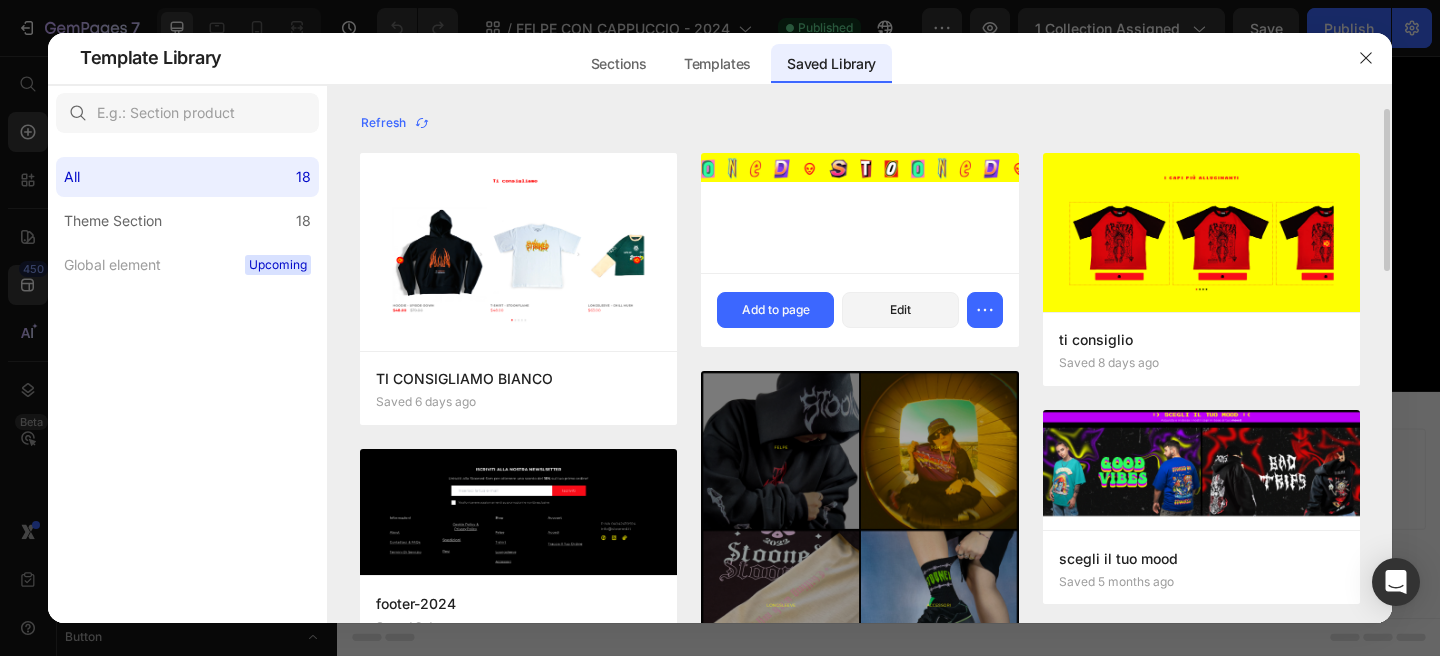 click at bounding box center [859, 213] 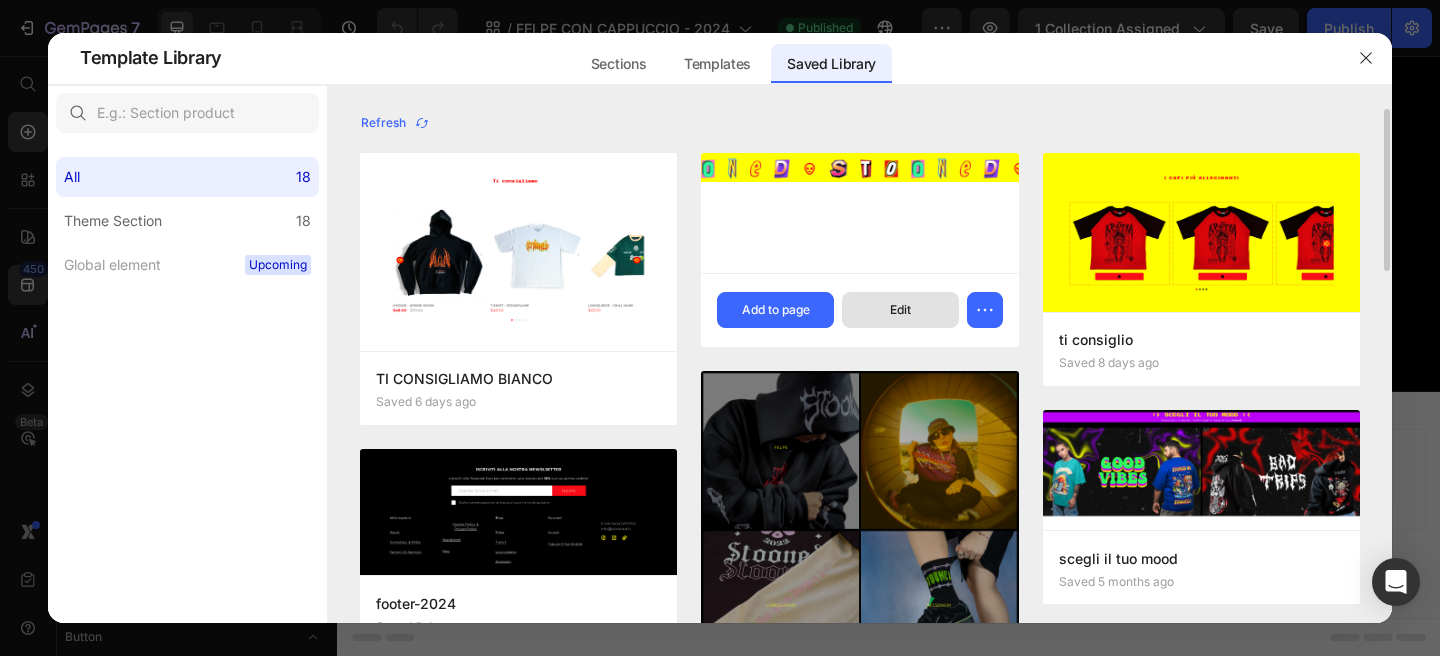 click on "Edit" at bounding box center [900, 310] 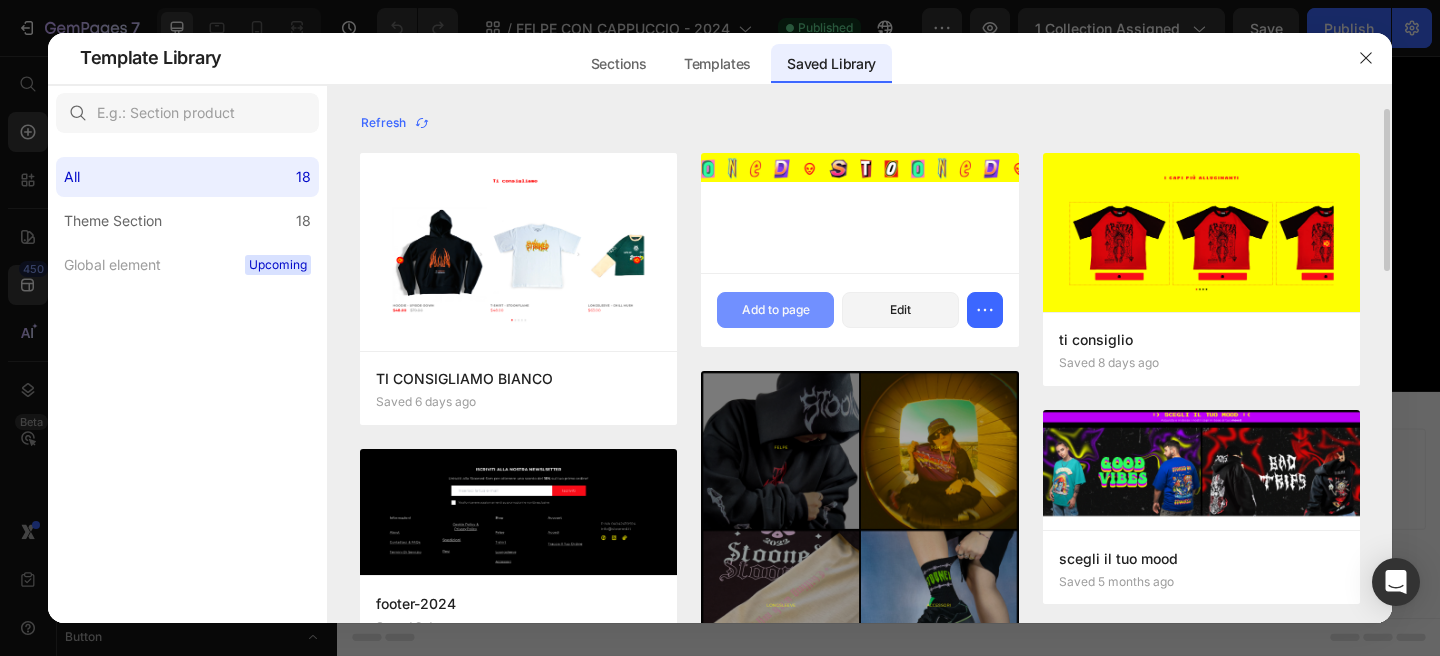 click on "Add to page" at bounding box center [776, 310] 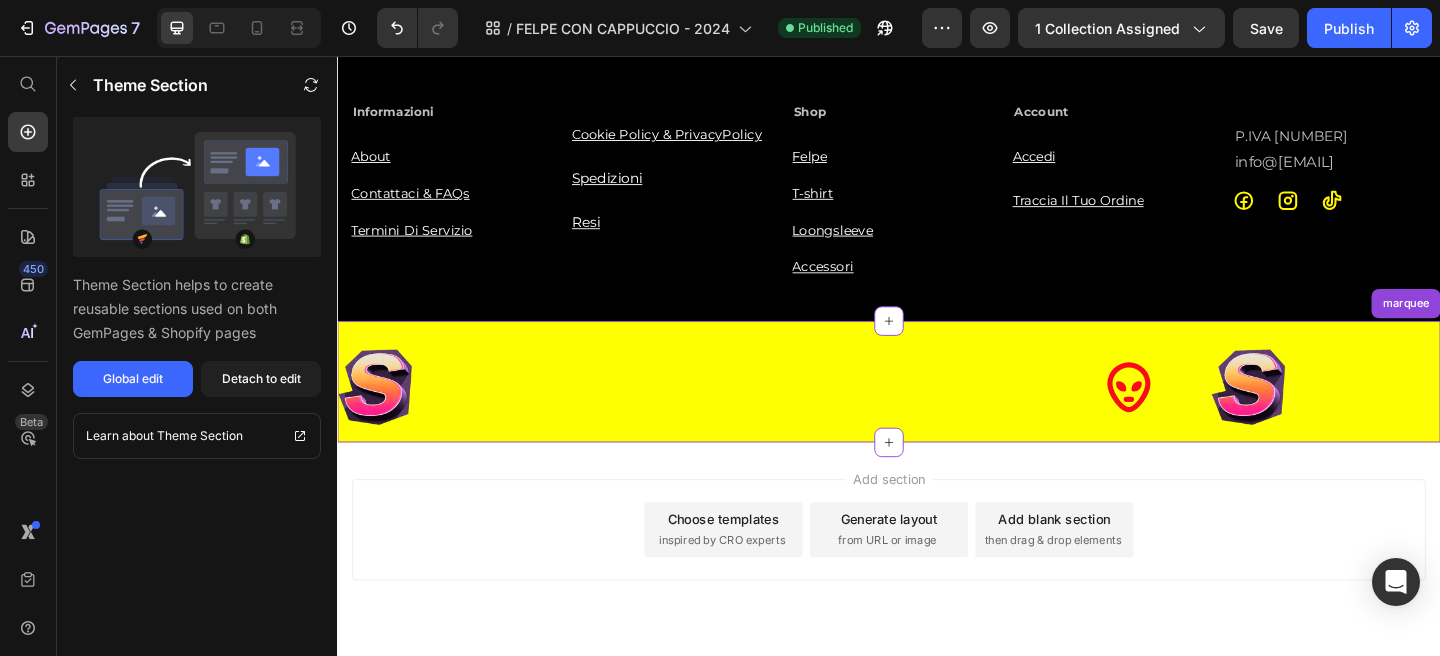 scroll, scrollTop: 3966, scrollLeft: 0, axis: vertical 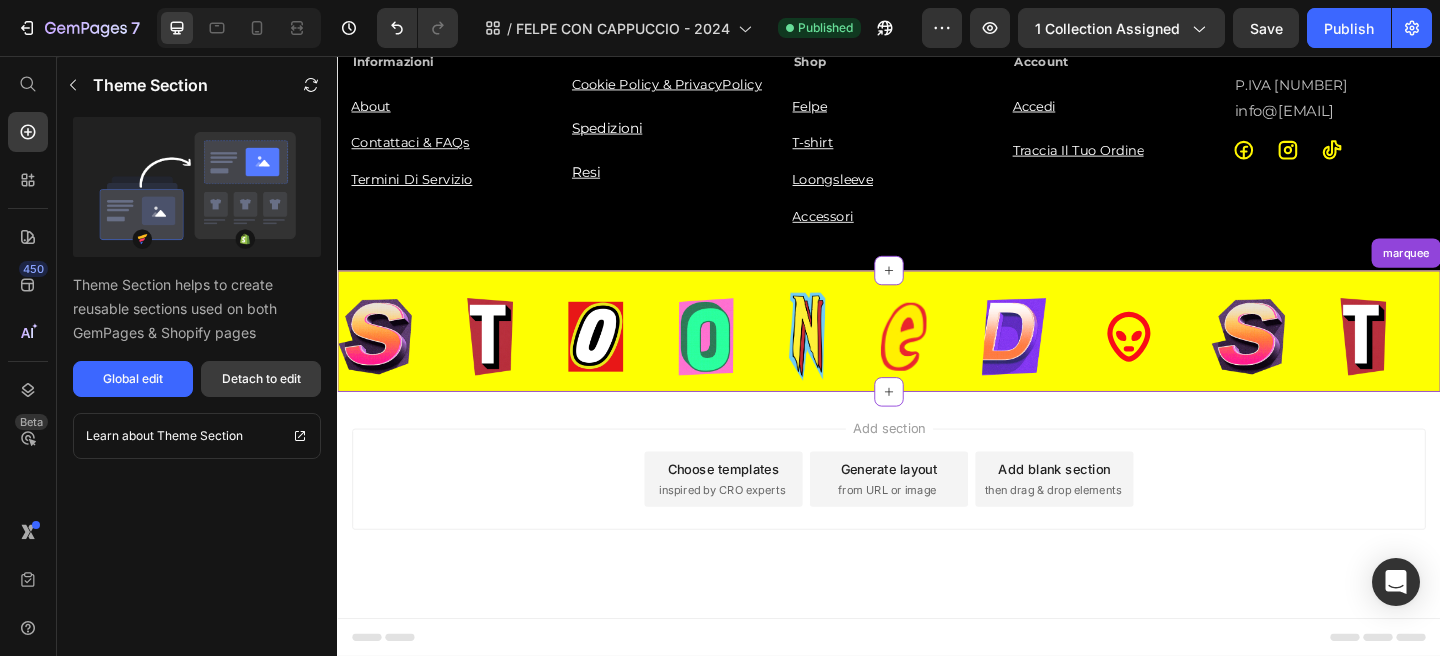 drag, startPoint x: 297, startPoint y: 376, endPoint x: 68, endPoint y: 251, distance: 260.89462 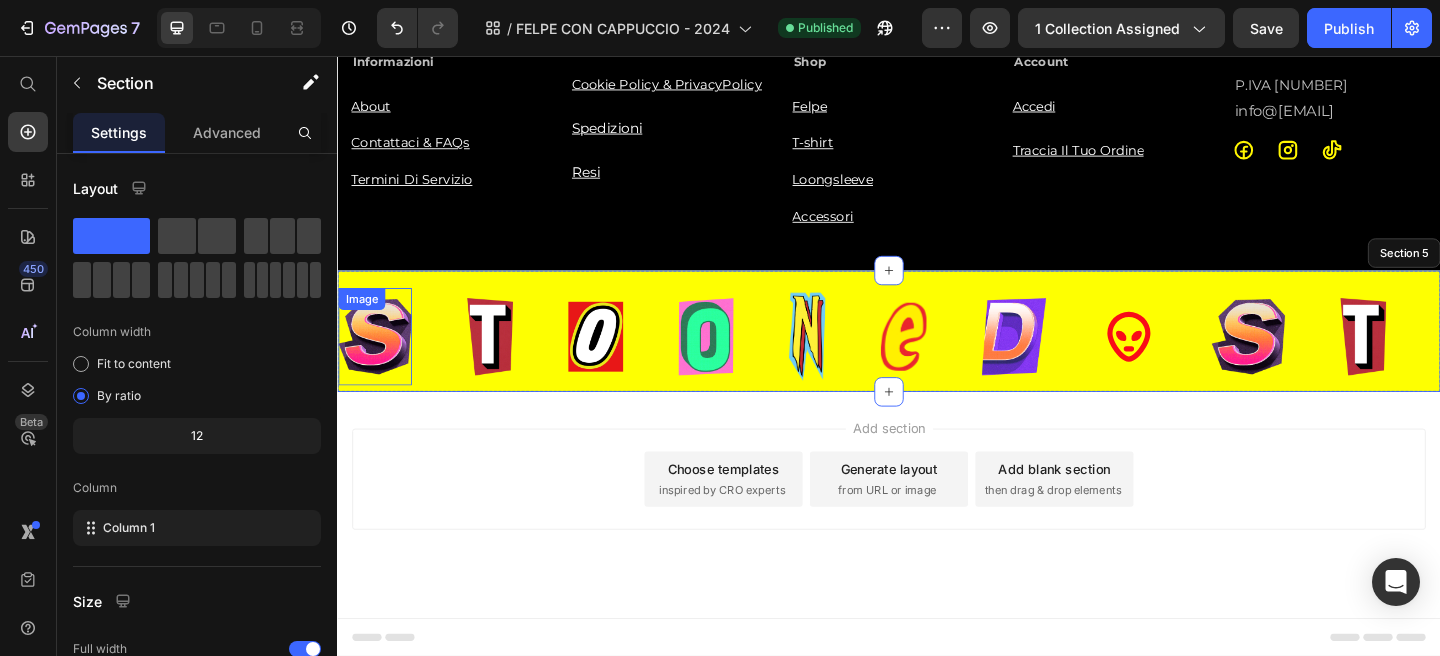 click at bounding box center [378, 361] 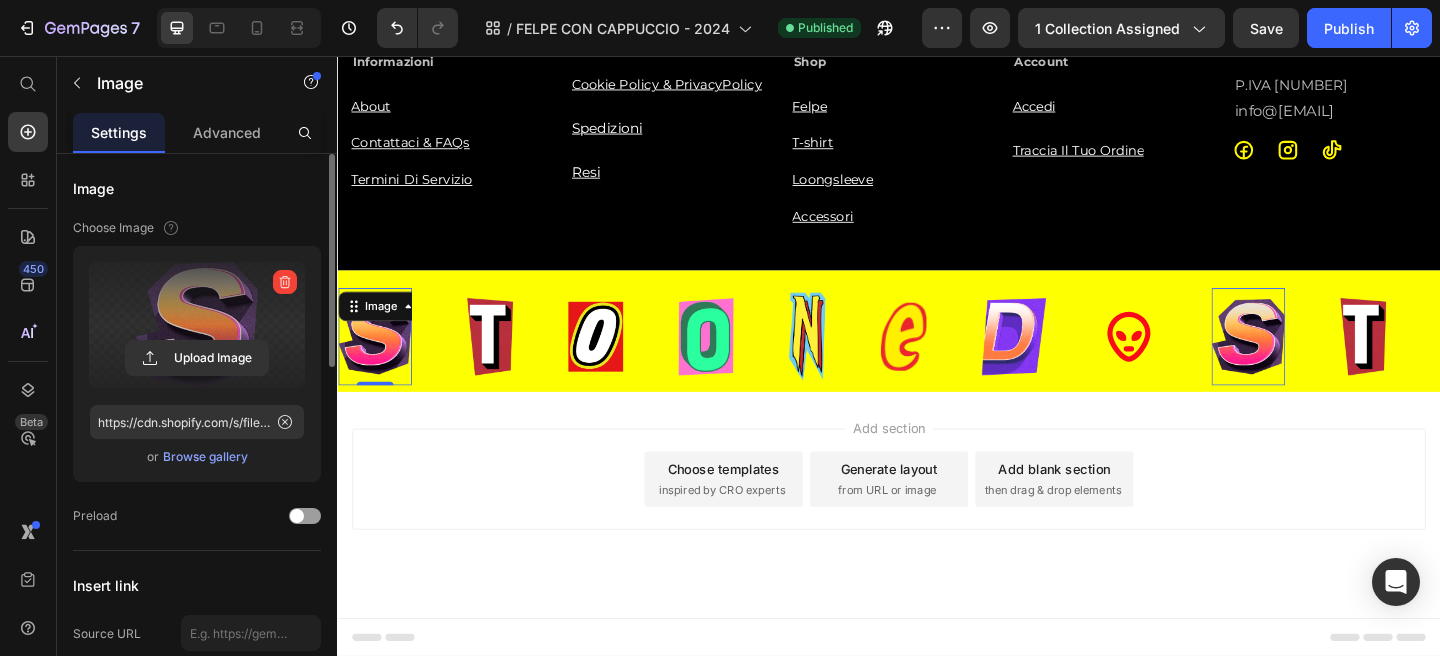 click at bounding box center (197, 325) 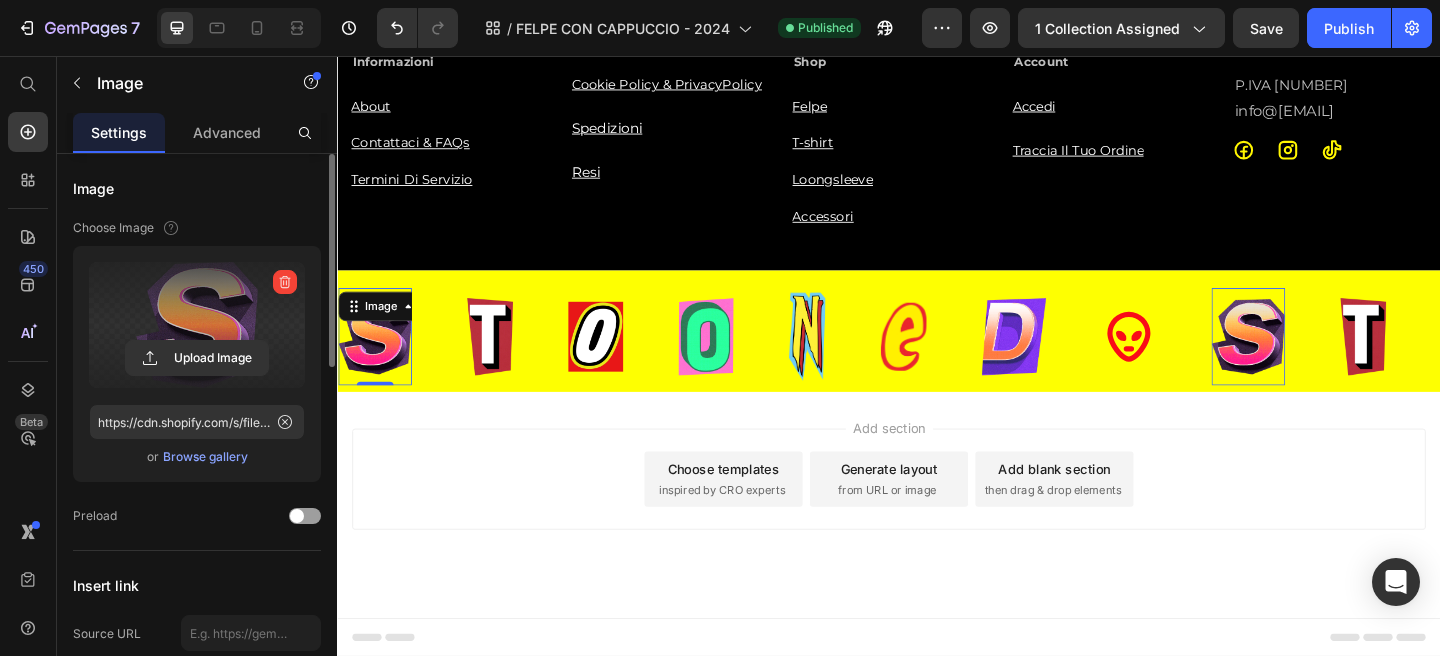 click 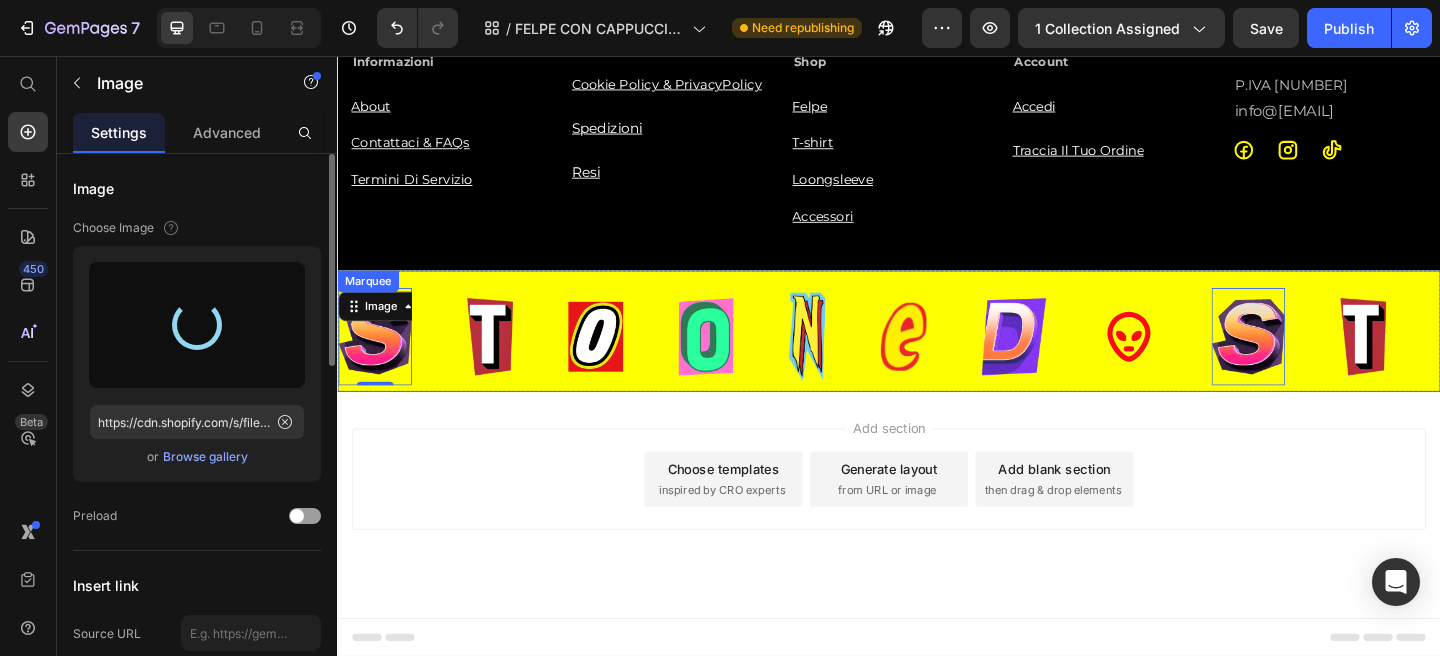 type on "https://cdn.shopify.com/s/files/1/0676/7443/9990/files/gempages_445670753094861834-cf4f7810-5d24-4f14-b607-8e467de905aa.png" 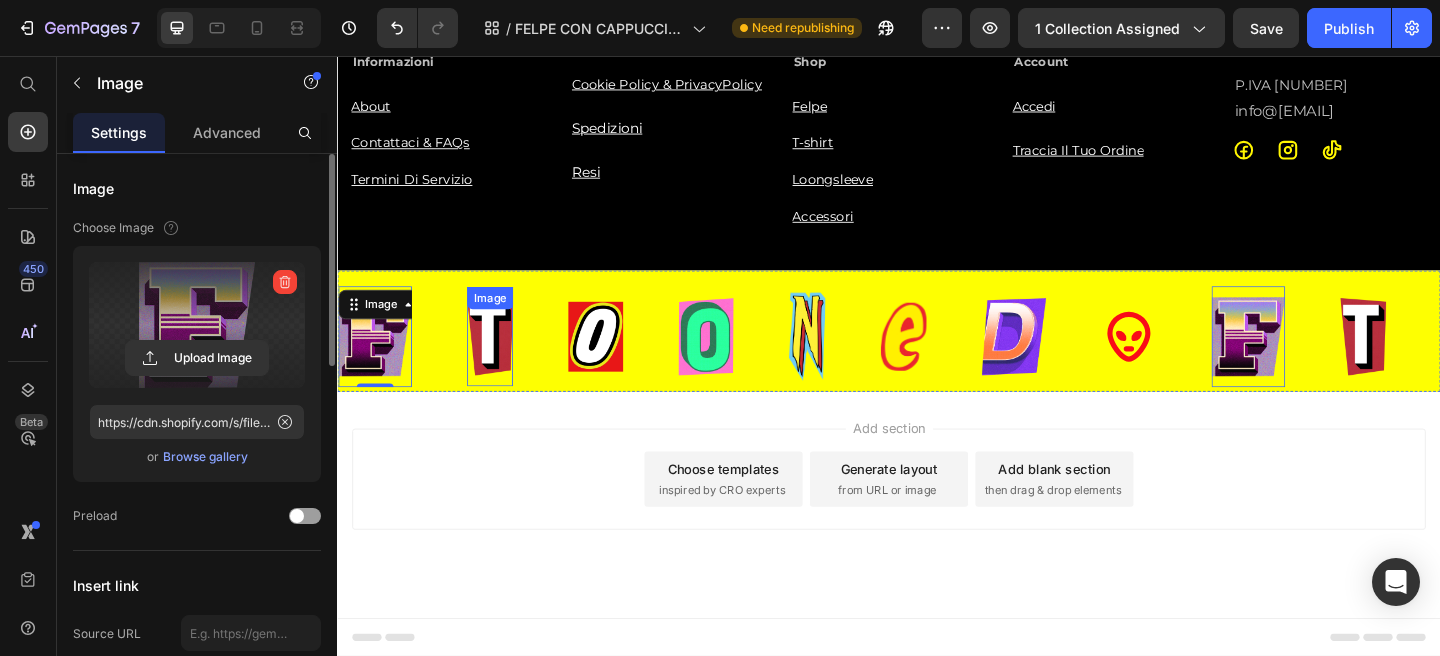 click at bounding box center [503, 360] 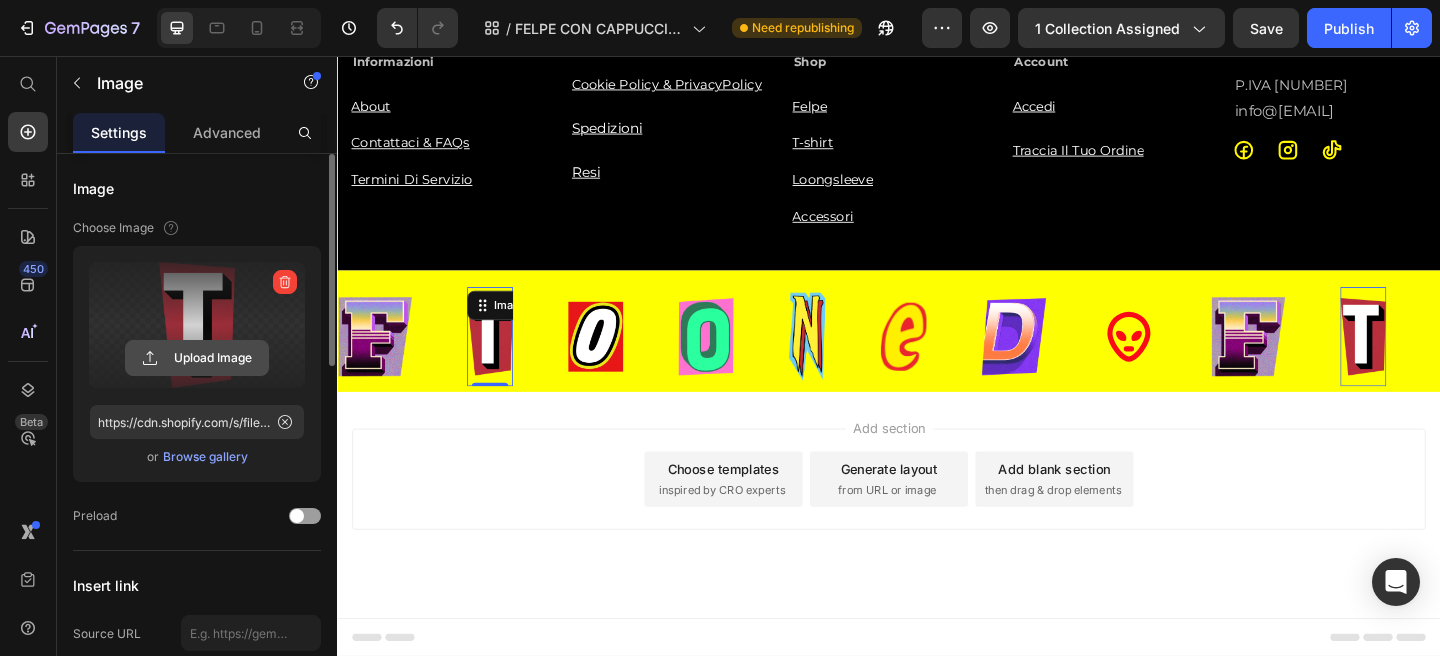 click 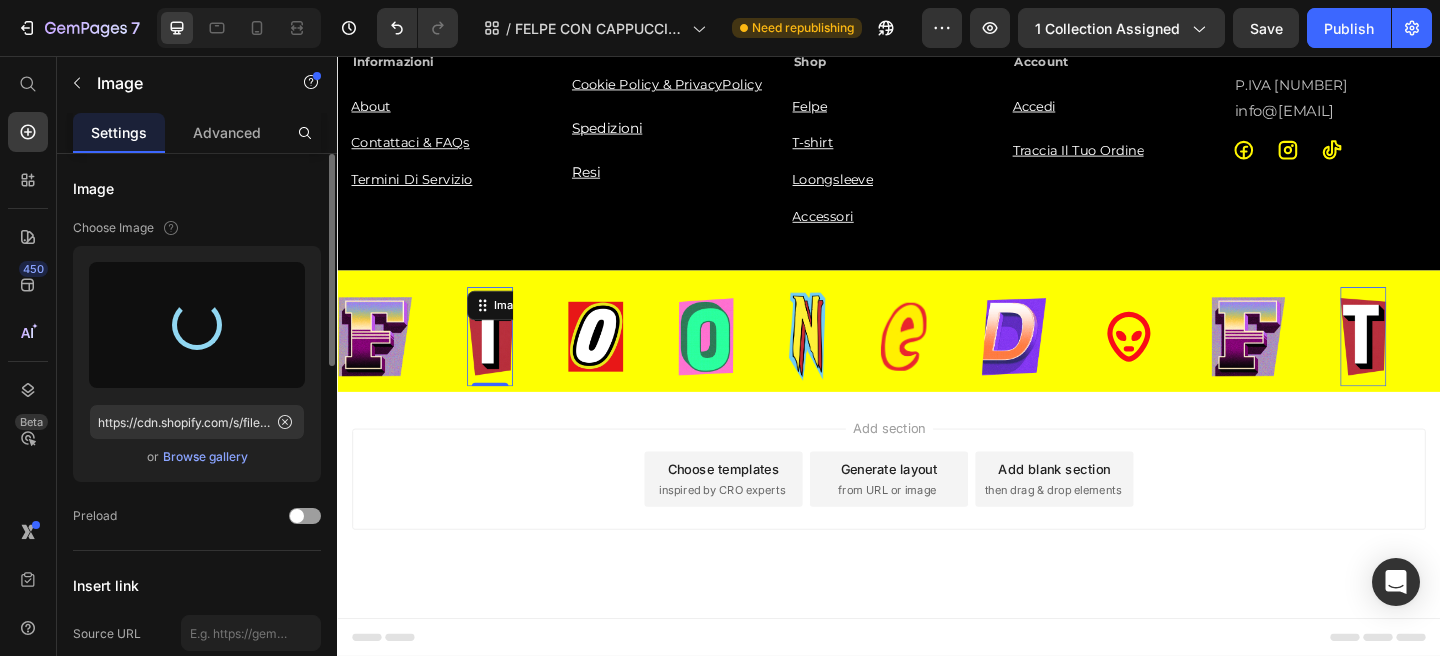 type on "https://cdn.shopify.com/s/files/1/0676/7443/9990/files/gempages_445670753094861834-5bcc716d-6e56-4c45-b3e2-98470e1b7946.png" 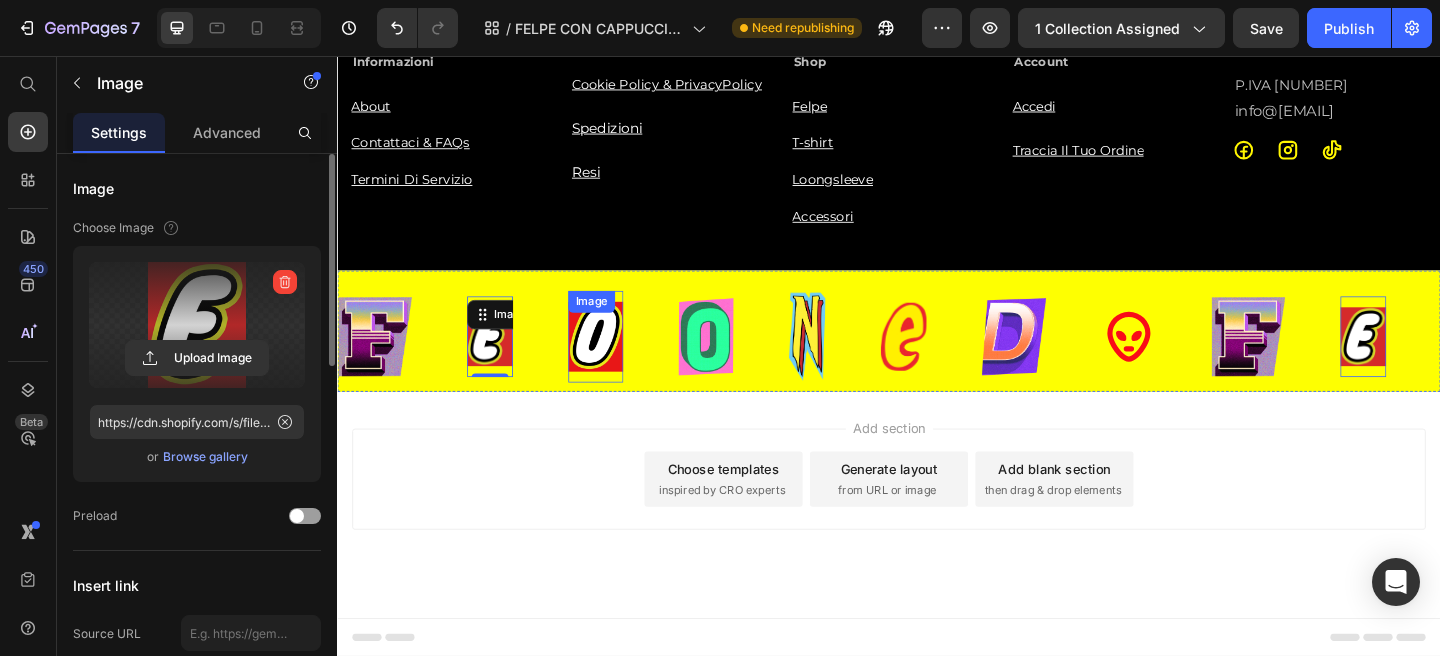 click on "Image" at bounding box center [618, 360] 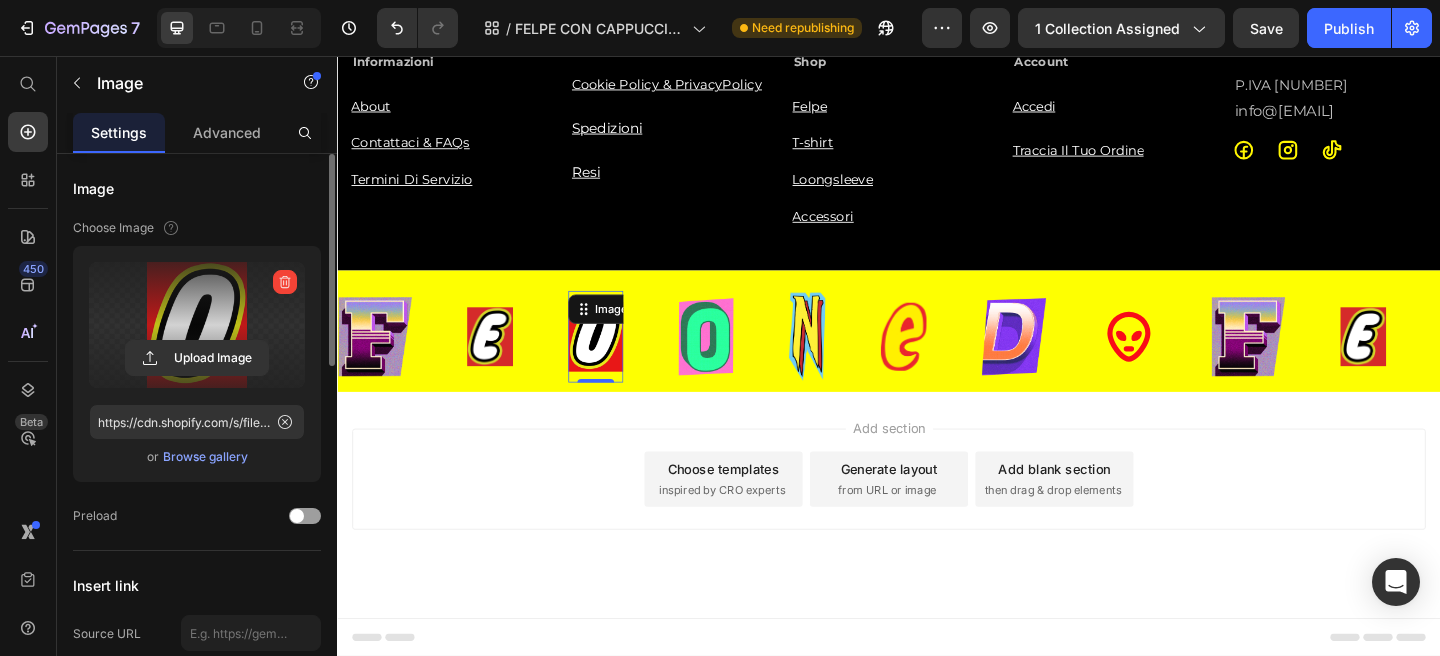 click at bounding box center (197, 325) 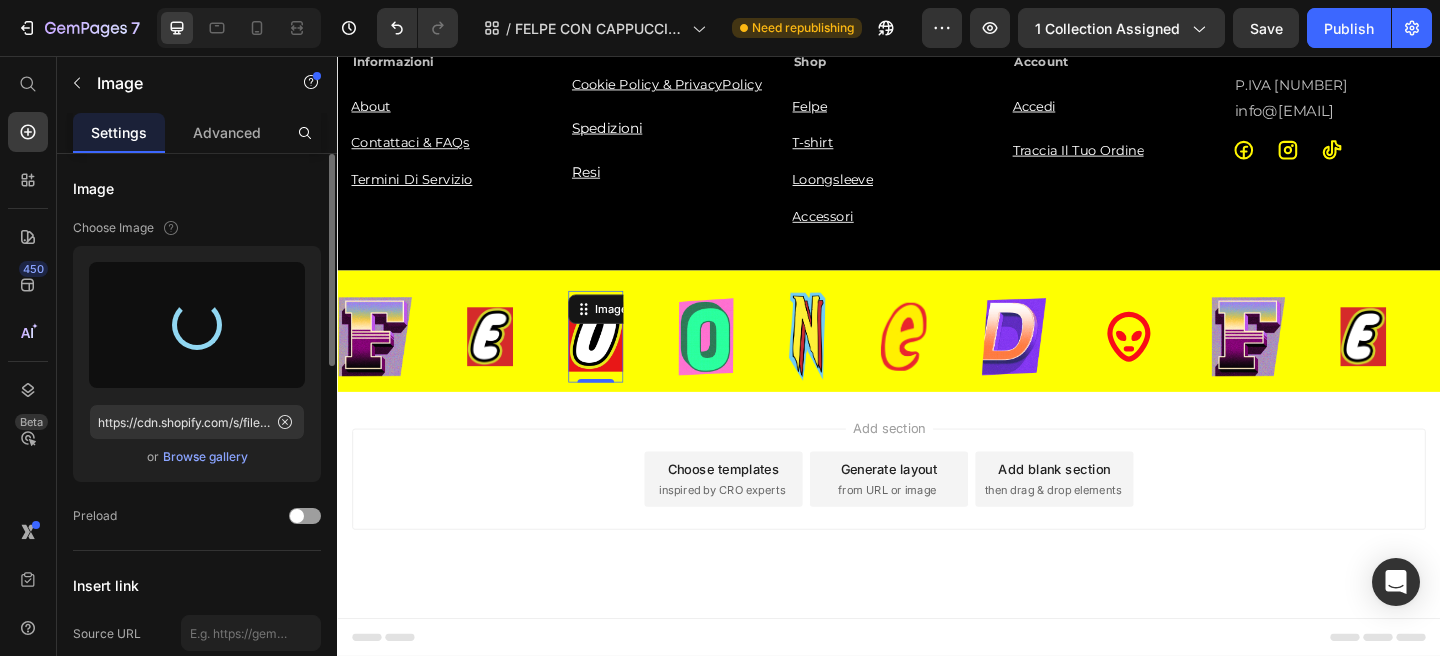 type on "https://cdn.shopify.com/s/files/1/0676/7443/9990/files/gempages_445670753094861834-364d4906-6d59-4ed5-9ade-c1d2443dda64.png" 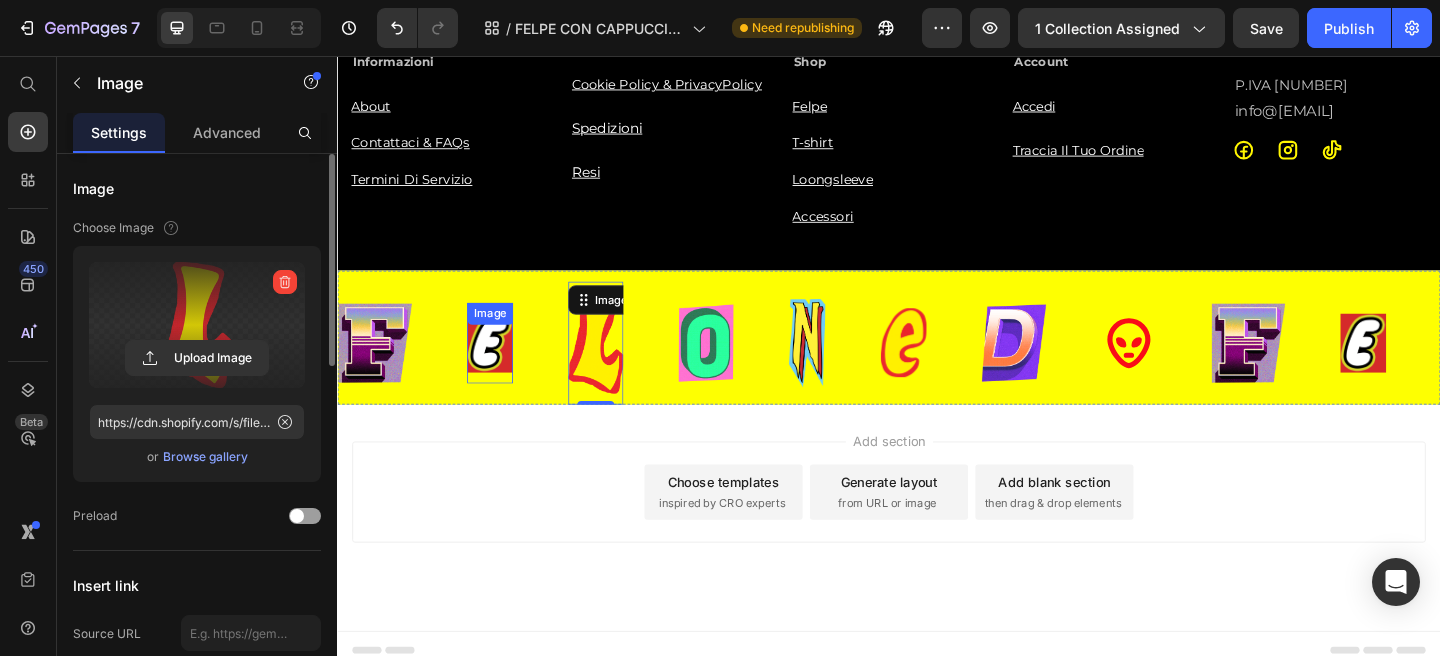 click at bounding box center (503, 368) 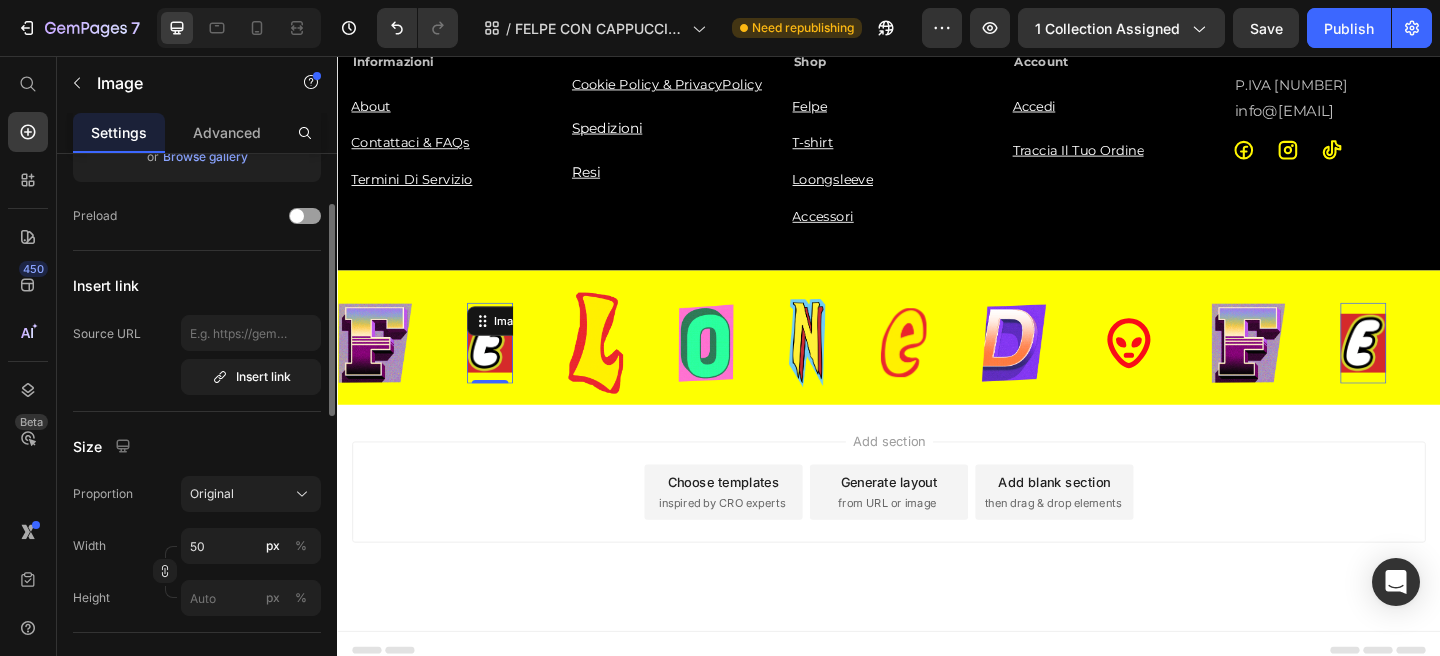 scroll, scrollTop: 355, scrollLeft: 0, axis: vertical 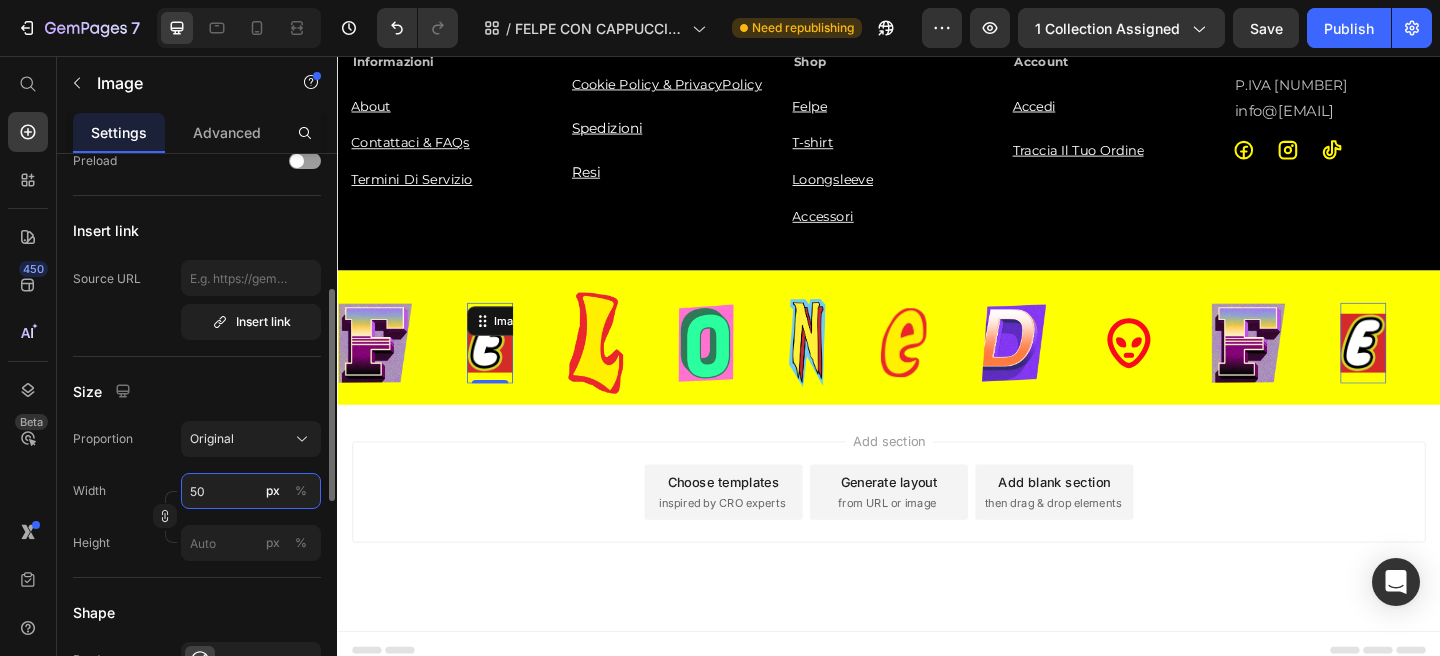 click on "50" at bounding box center [251, 491] 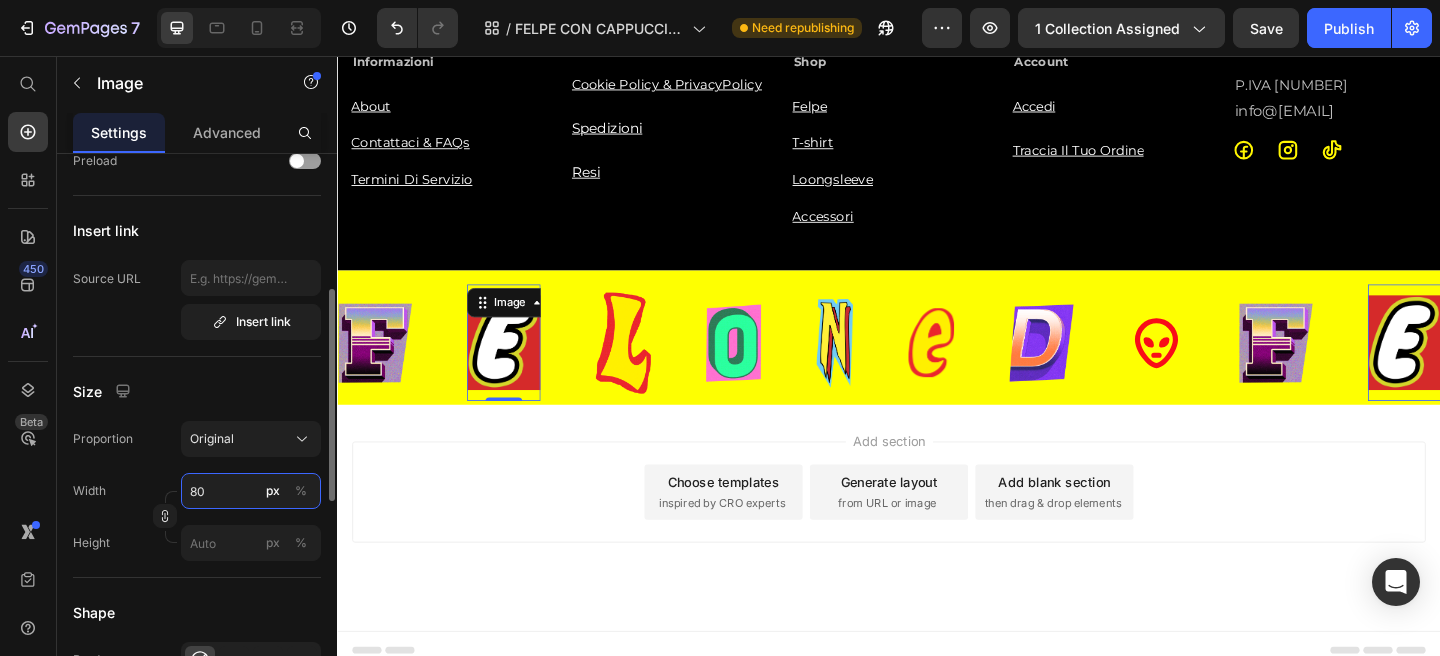 type on "8" 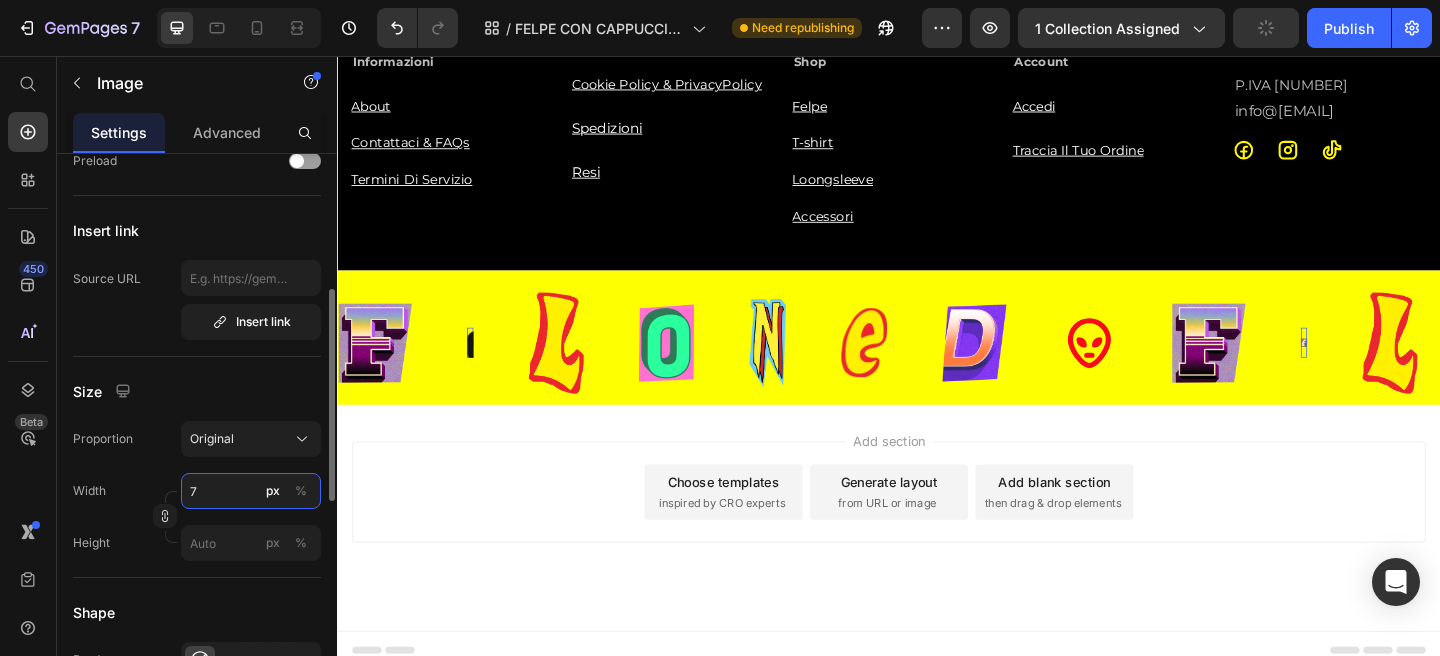 type on "70" 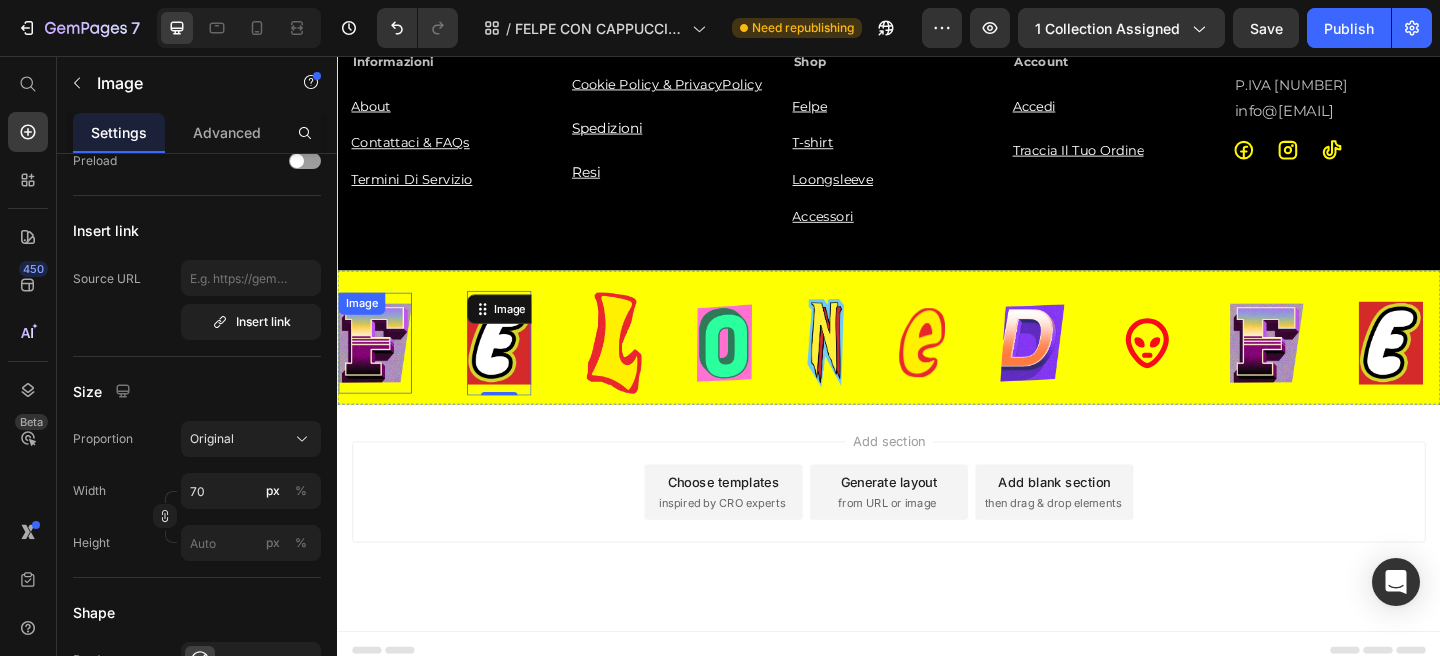 click at bounding box center [378, 368] 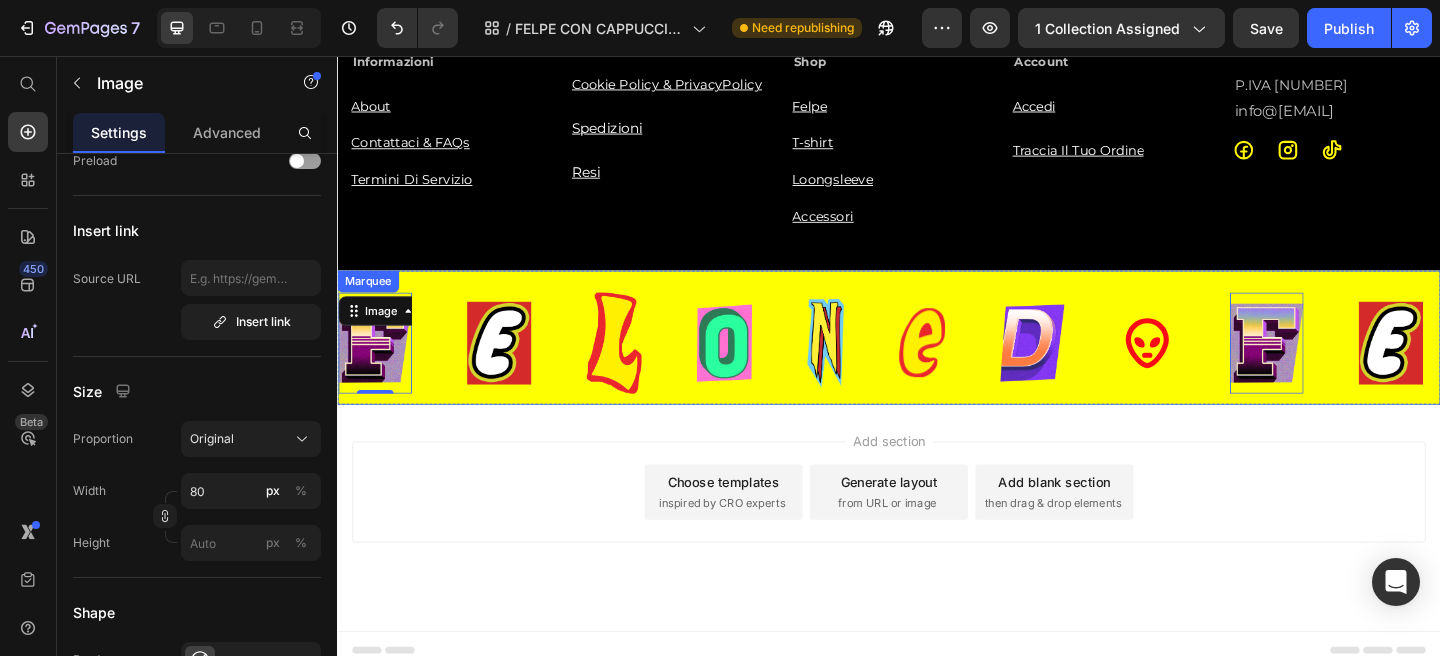 click at bounding box center (638, 368) 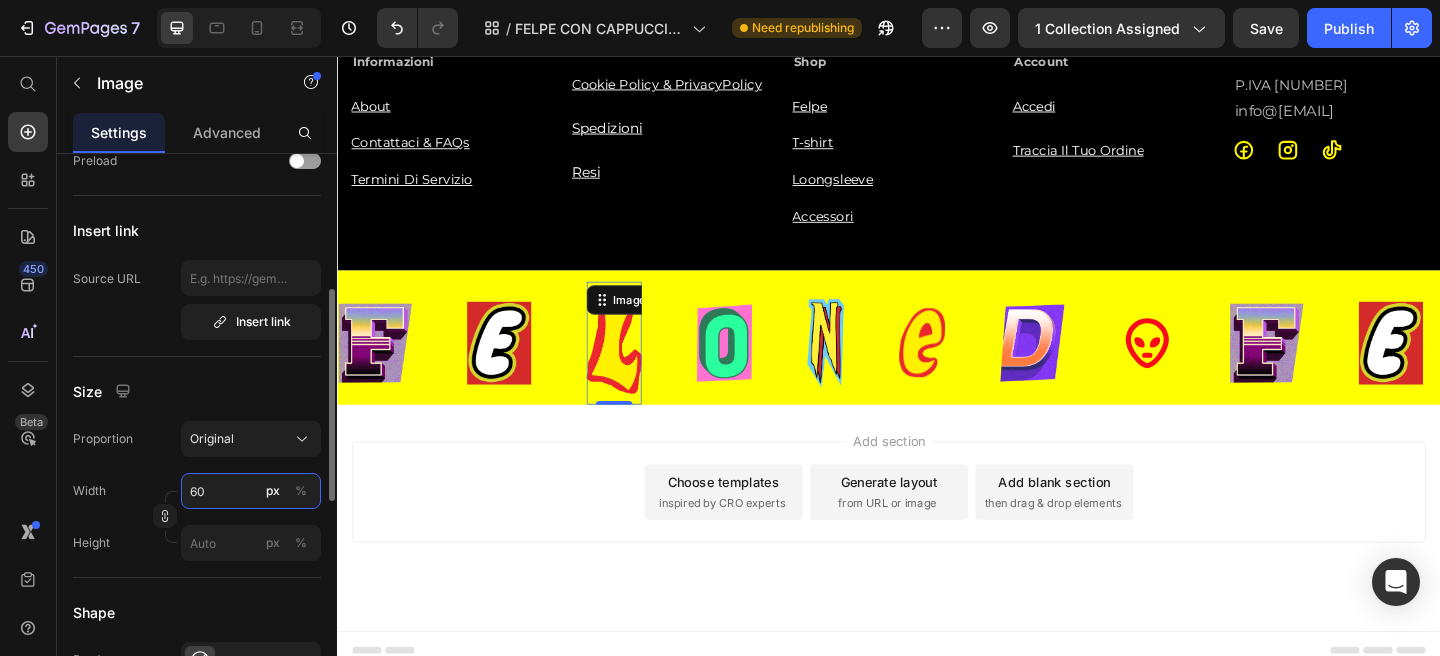 click on "60" at bounding box center (251, 491) 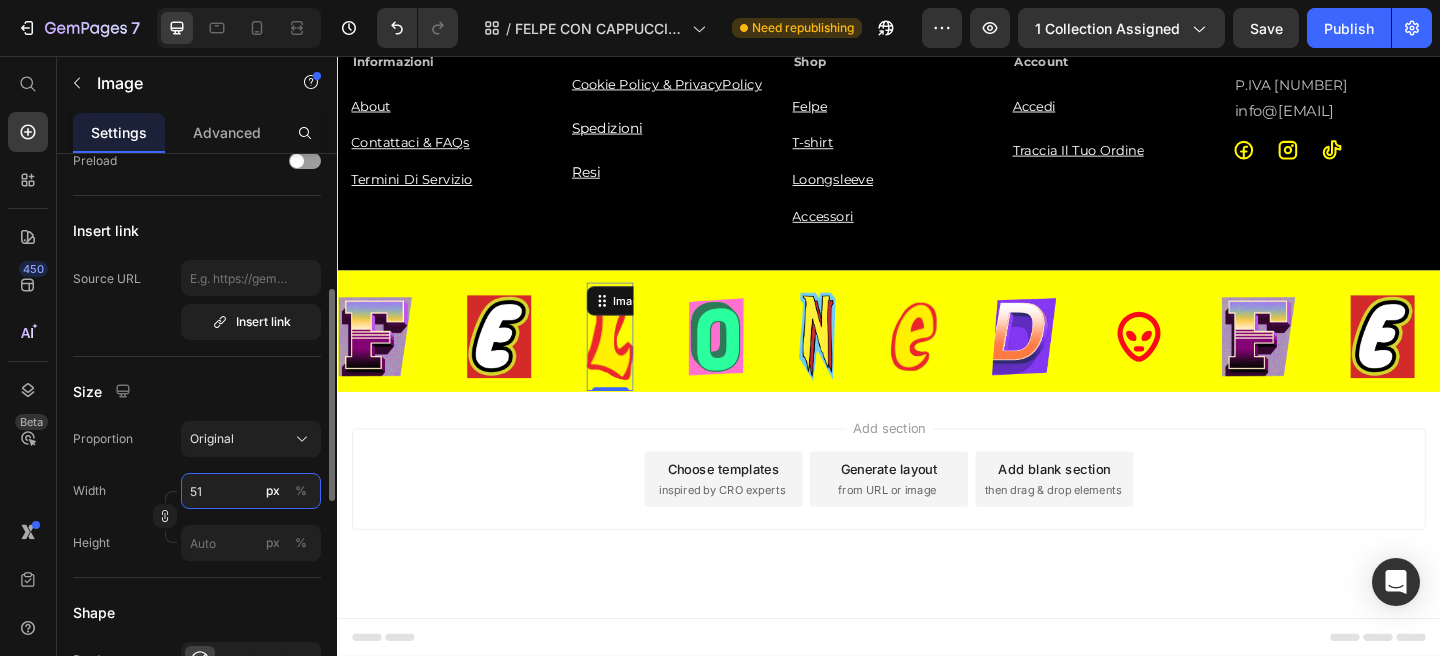 type on "50" 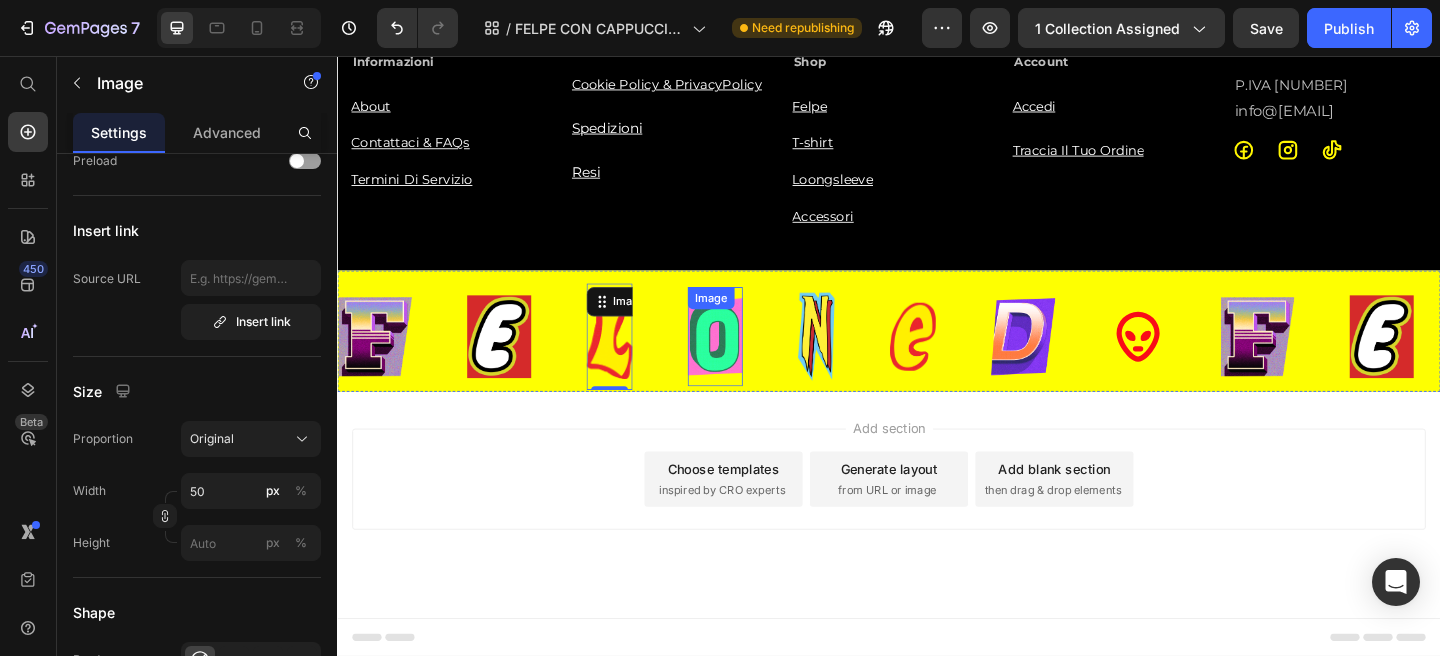click on "Image" at bounding box center [748, 361] 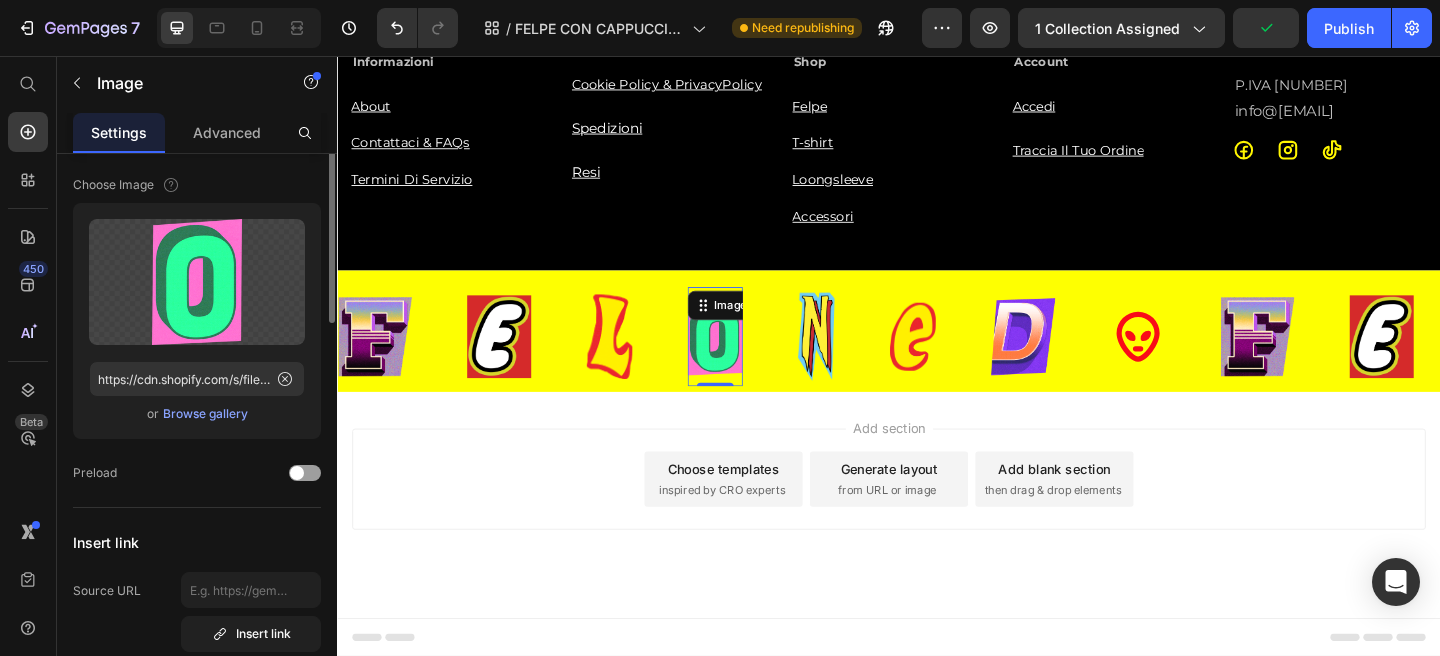 scroll, scrollTop: 0, scrollLeft: 0, axis: both 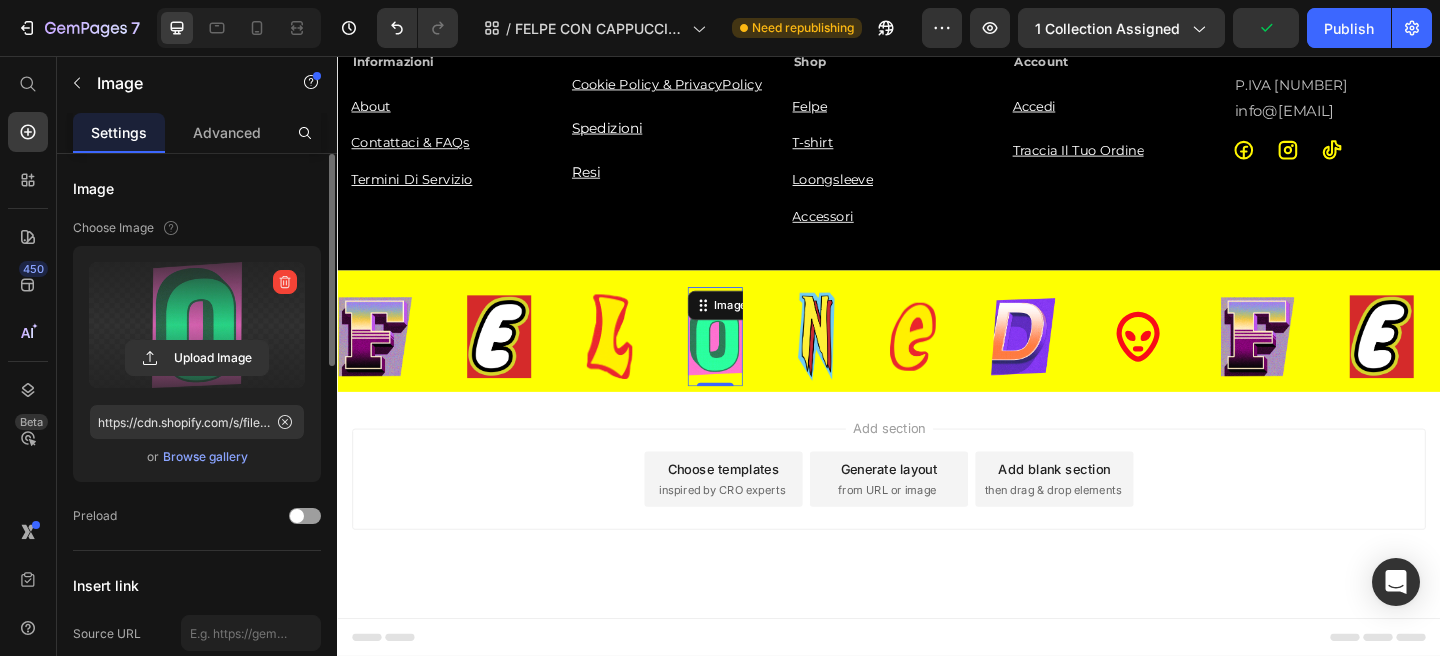 click at bounding box center [197, 325] 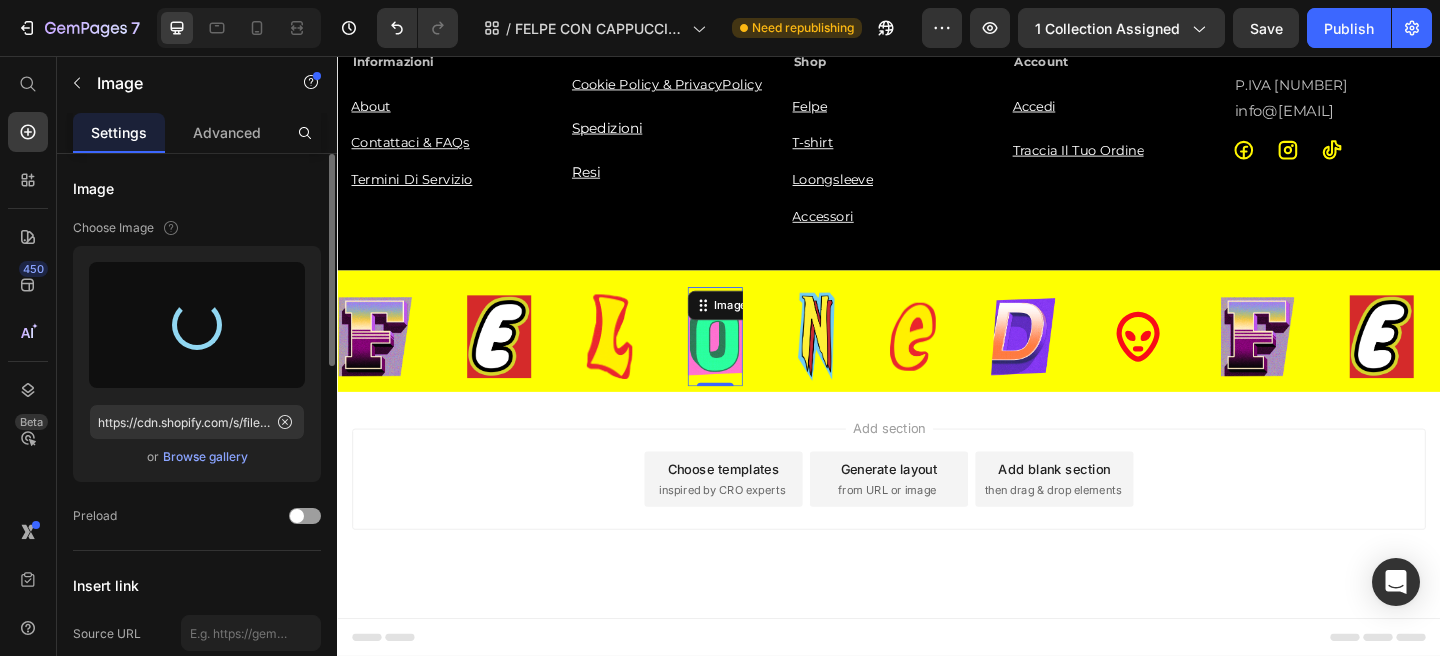 type on "https://cdn.shopify.com/s/files/1/0676/7443/9990/files/gempages_445670753094861834-46da05c8-352d-4b58-a013-1180ac1b158b.png" 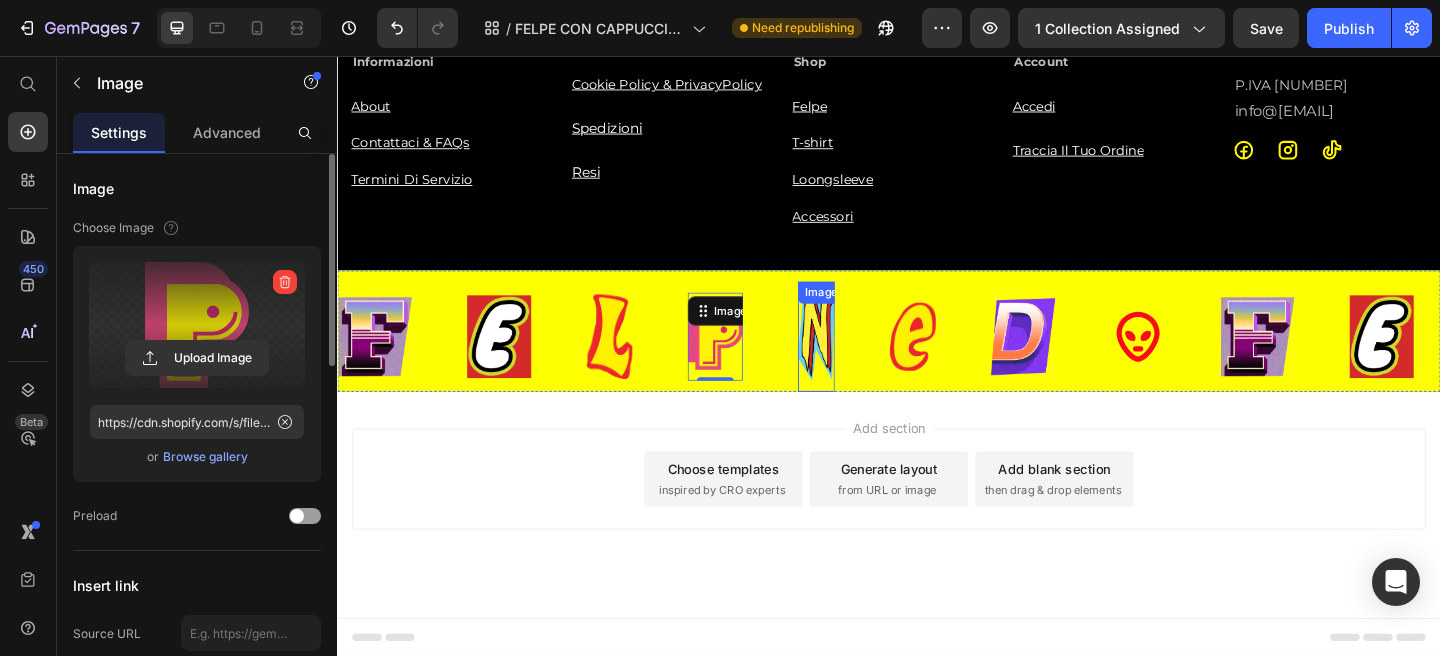 click at bounding box center [858, 361] 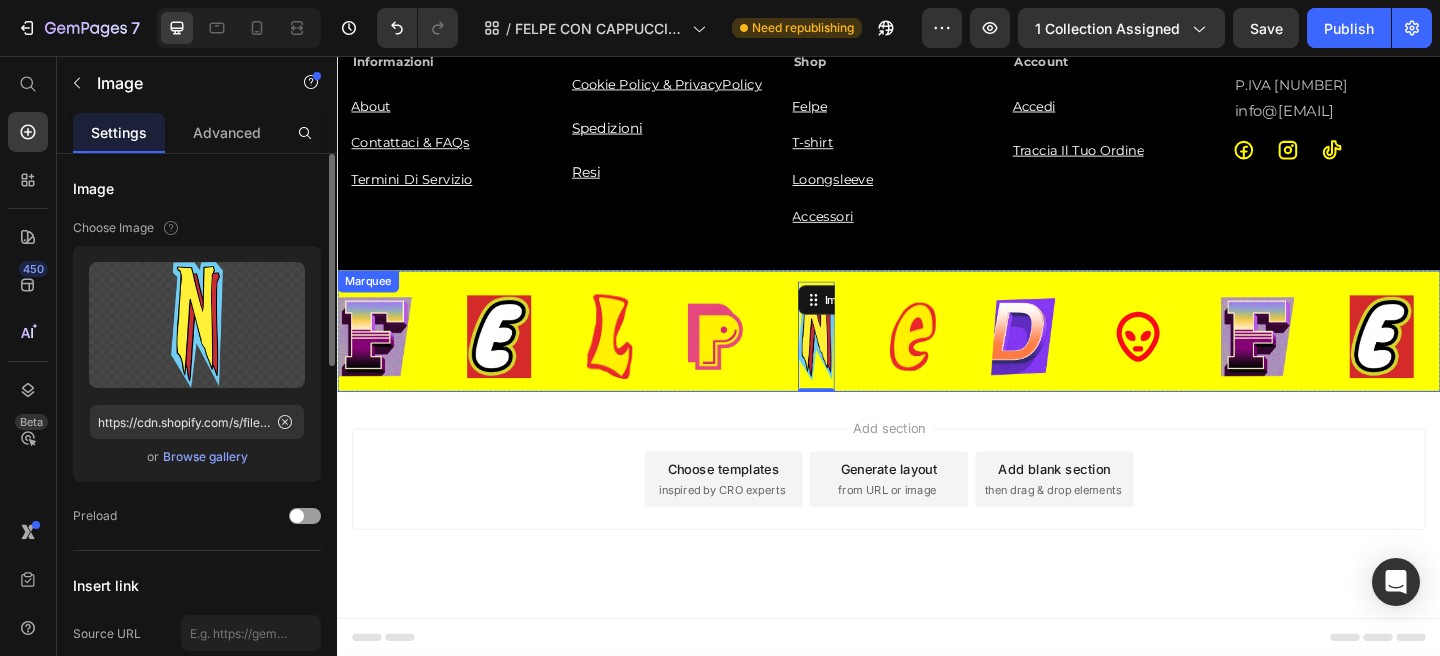 click on "Image Image Image Image Image   0 Image Image
Icon" at bounding box center (818, 361) 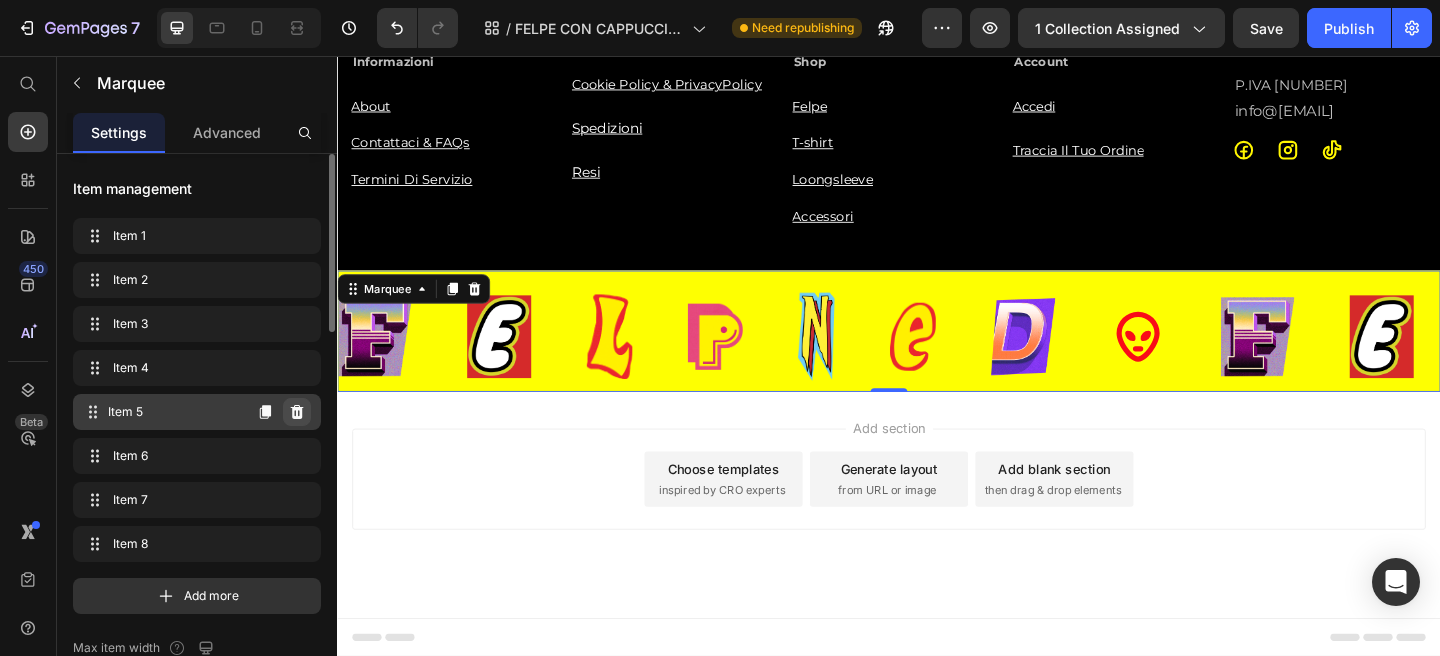 click 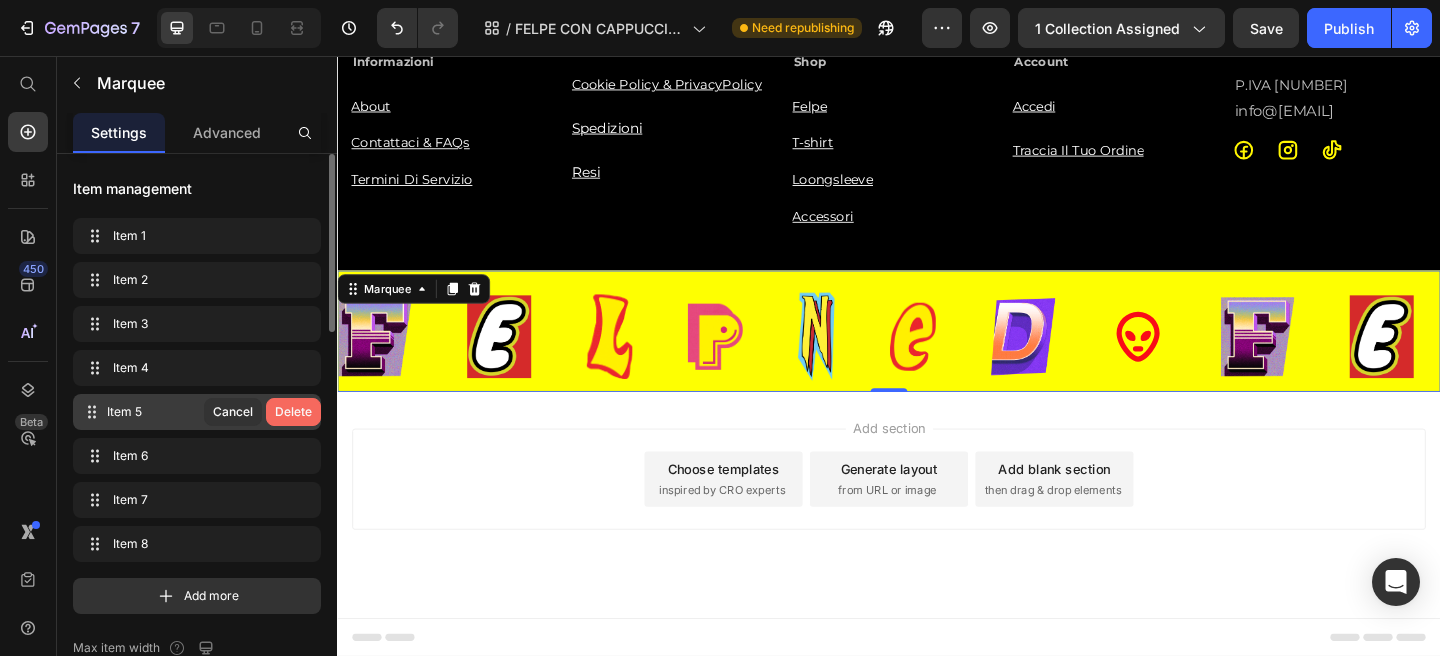 click on "Delete" at bounding box center [293, 412] 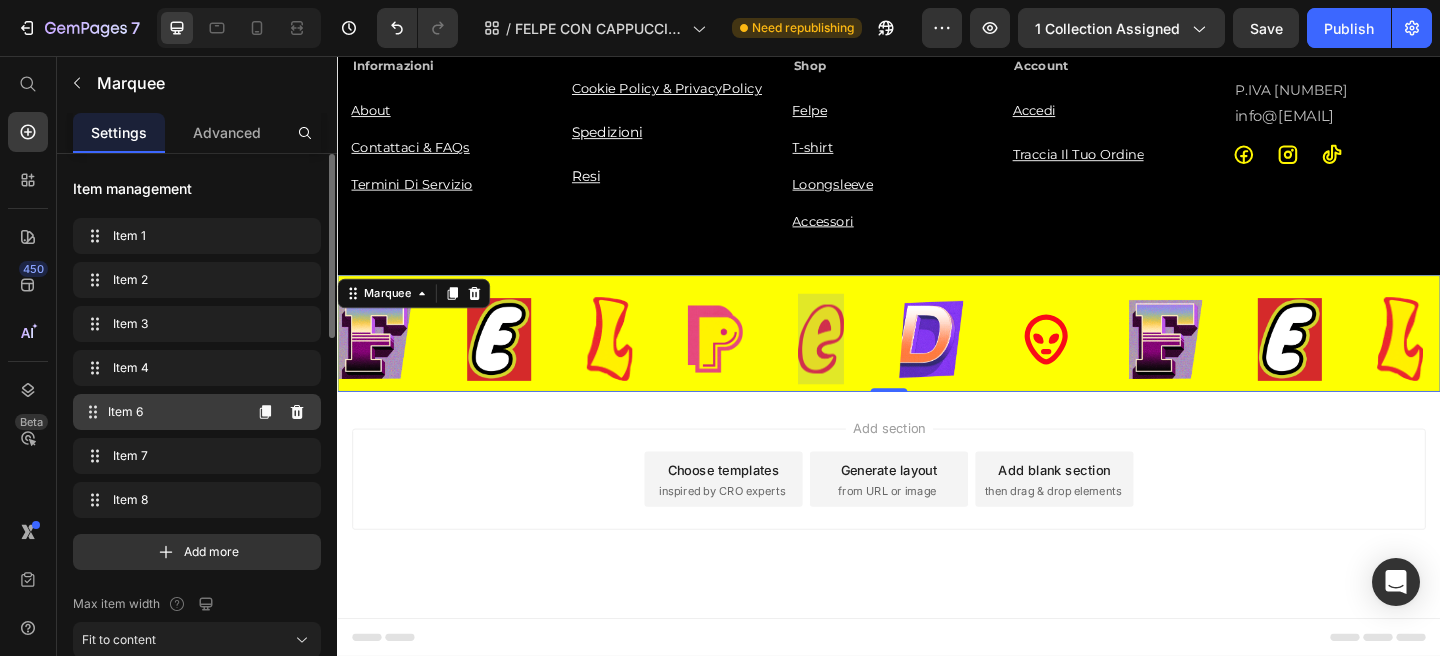 scroll, scrollTop: 3961, scrollLeft: 0, axis: vertical 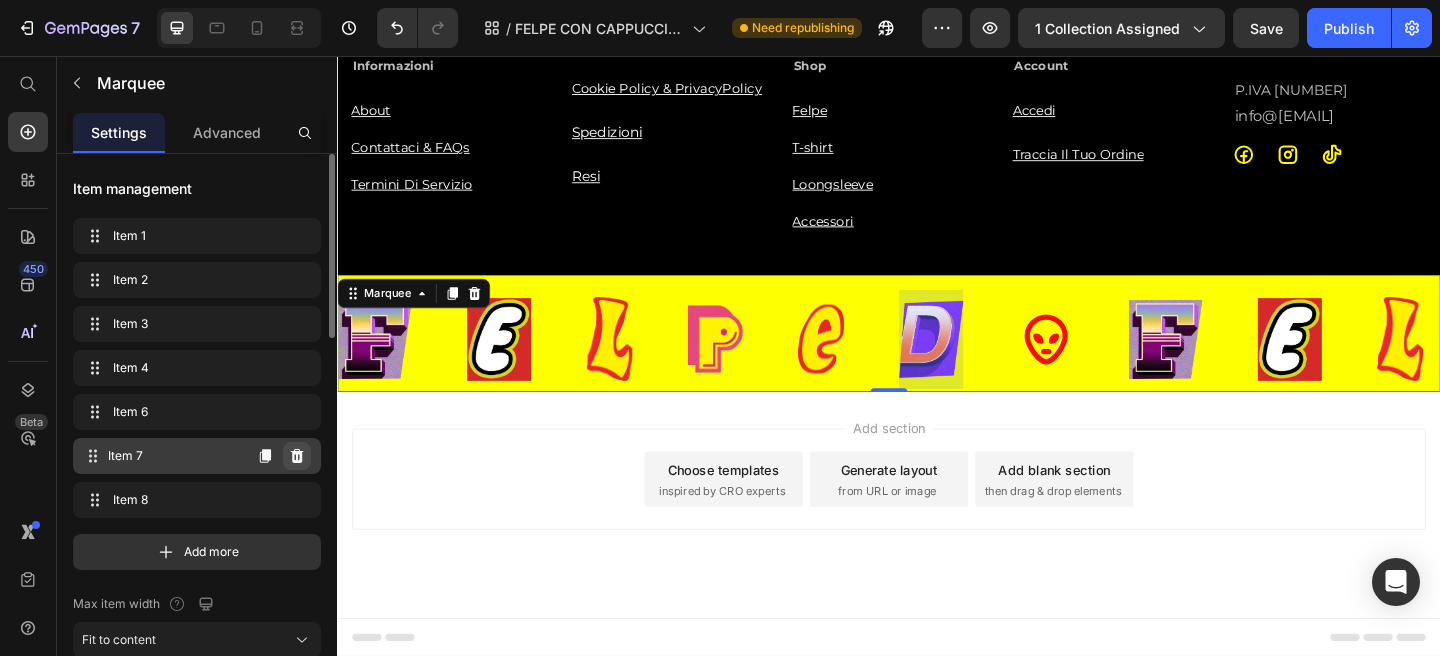 click 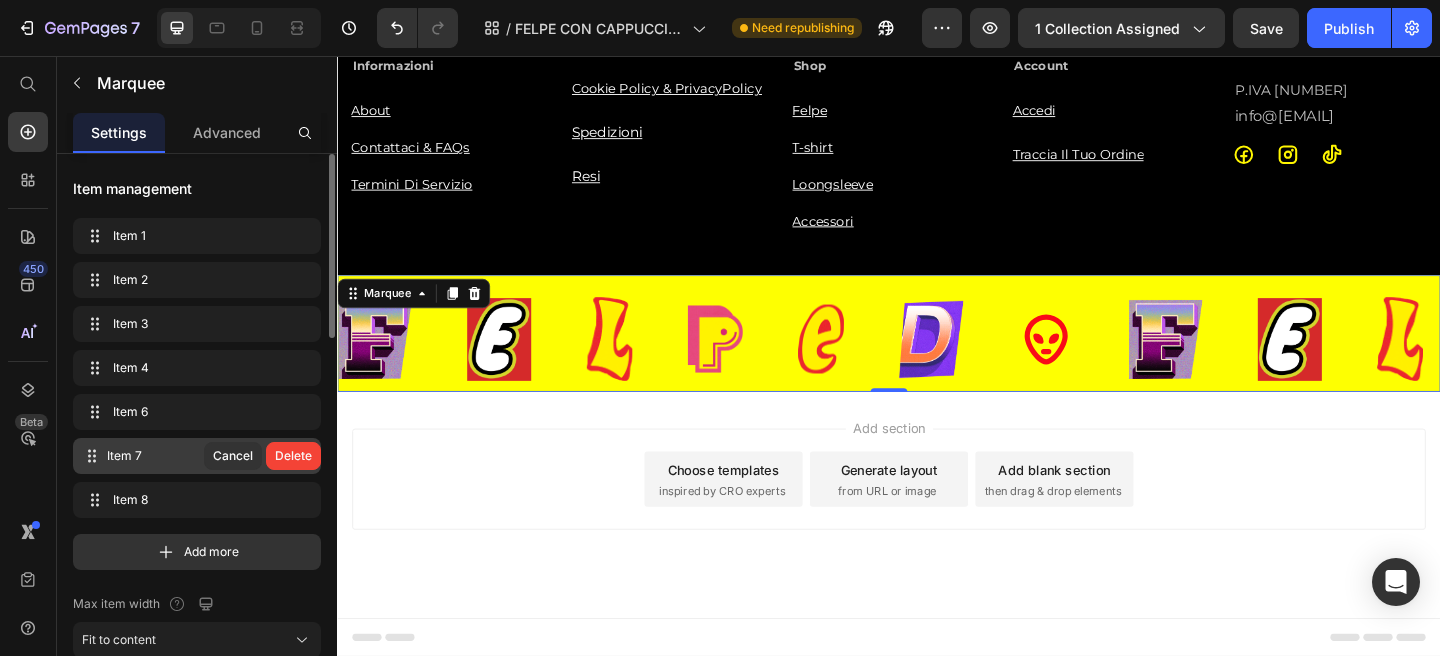 click on "Delete" at bounding box center (293, 456) 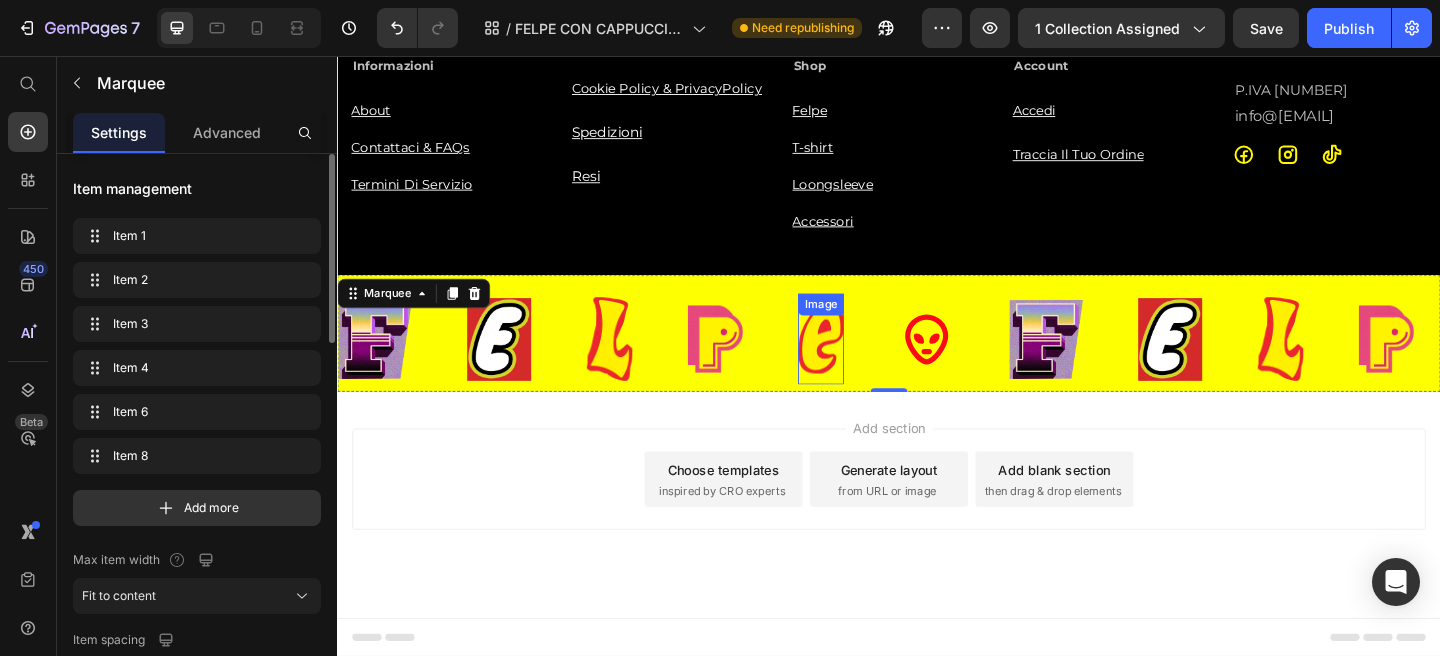 click at bounding box center (863, 363) 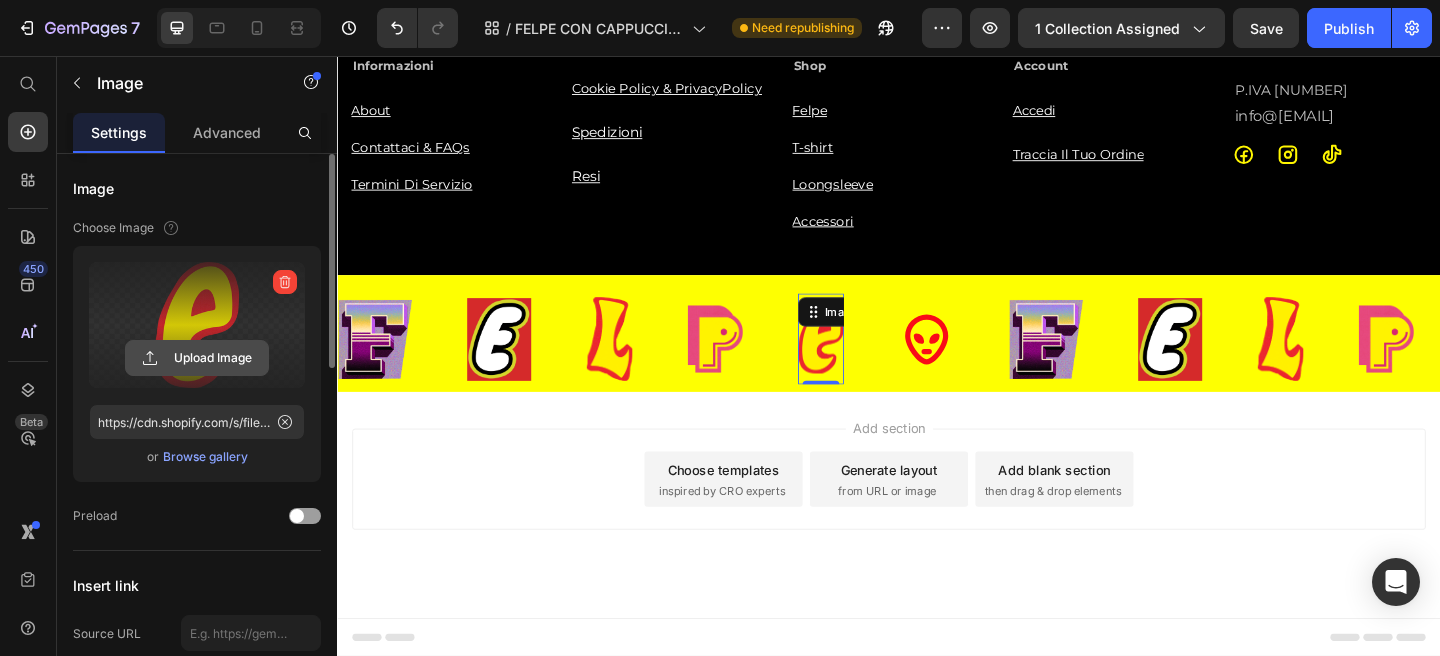 click 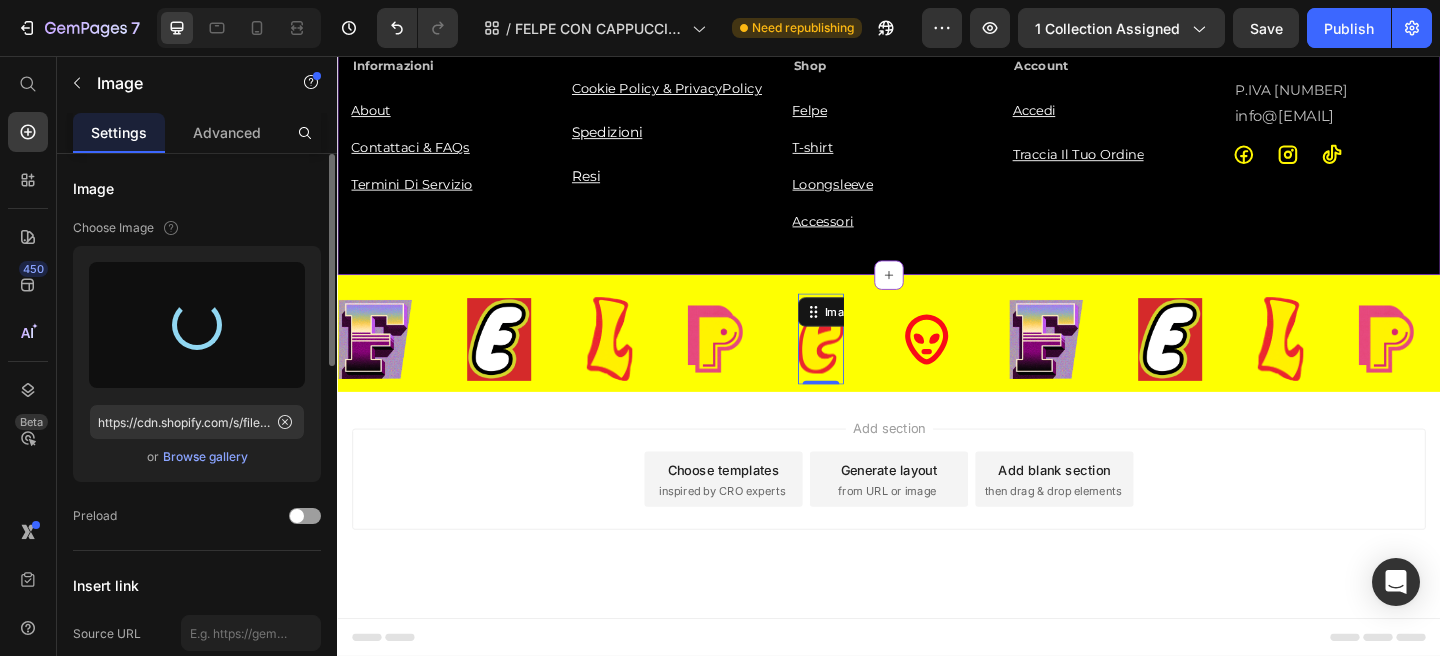 type on "https://cdn.shopify.com/s/files/1/0676/7443/9990/files/gempages_445670753094861834-4656ae63-2ca5-4c7f-9f3b-5fa575ab5153.png" 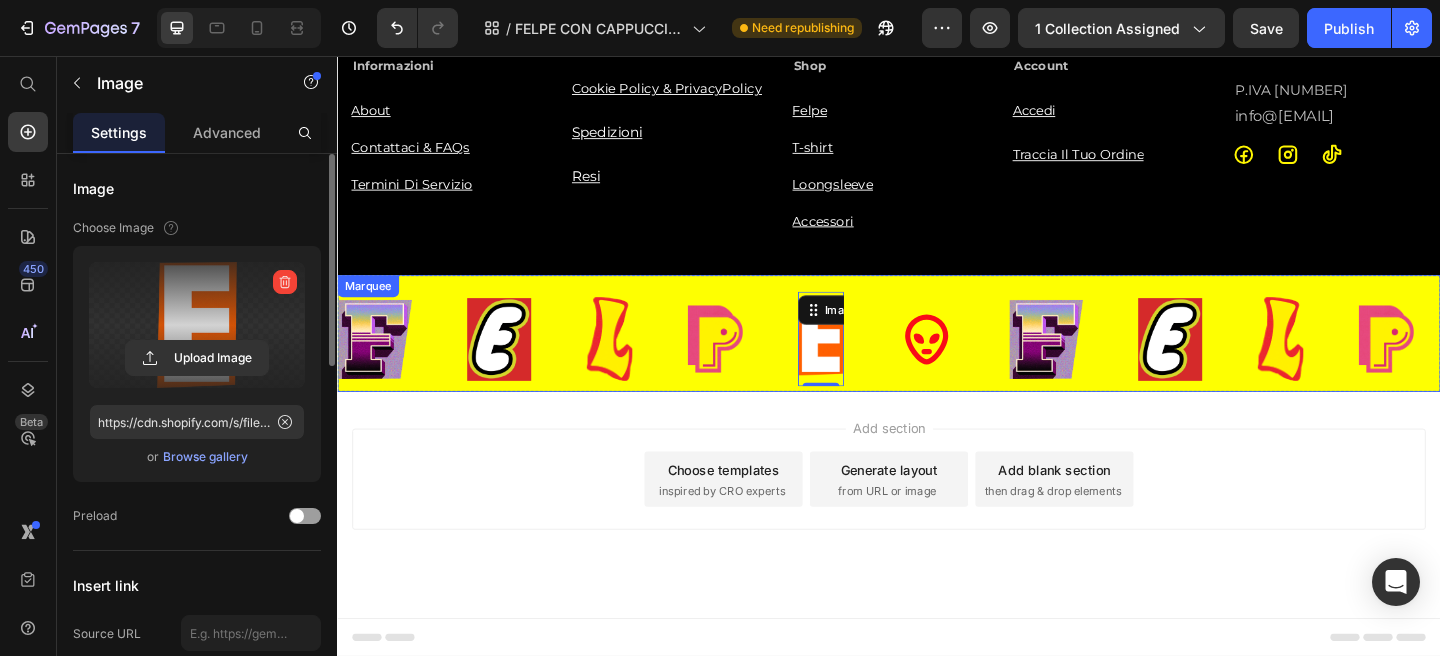 click on "Image Image Image Image Image   0
Icon" at bounding box center [703, 363] 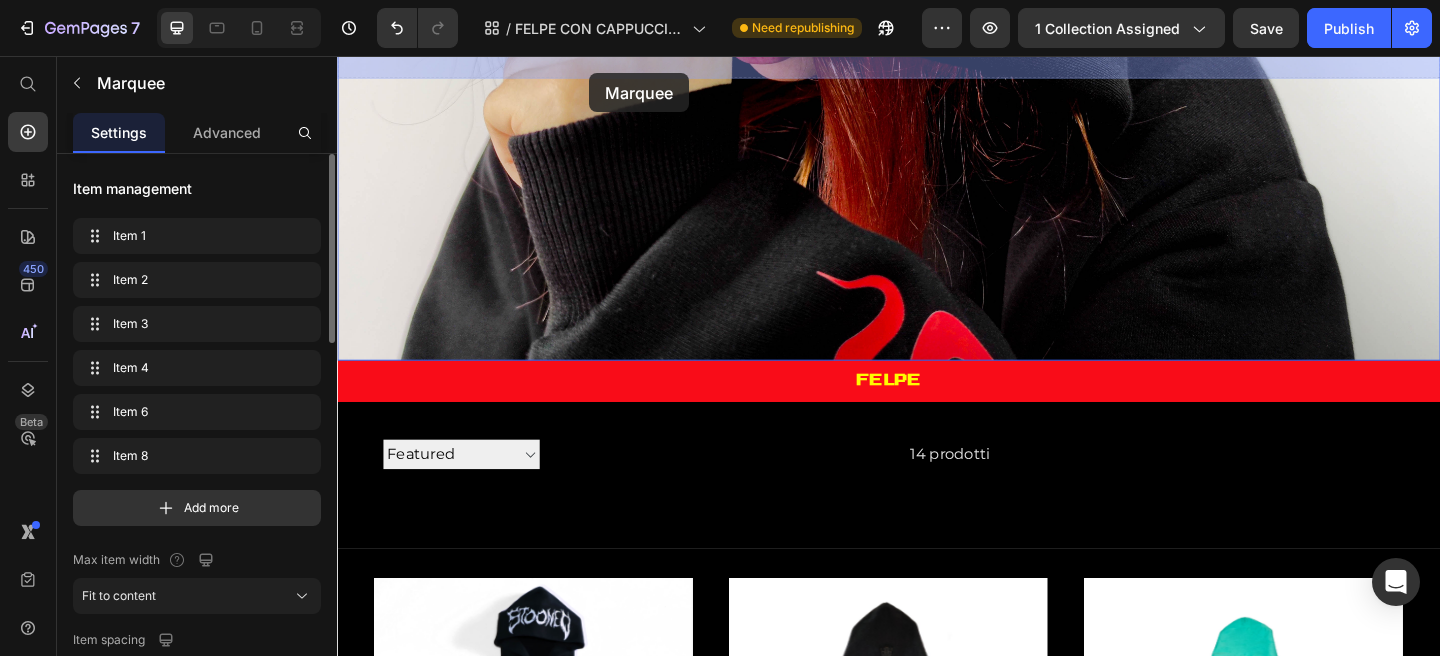 scroll, scrollTop: 309, scrollLeft: 0, axis: vertical 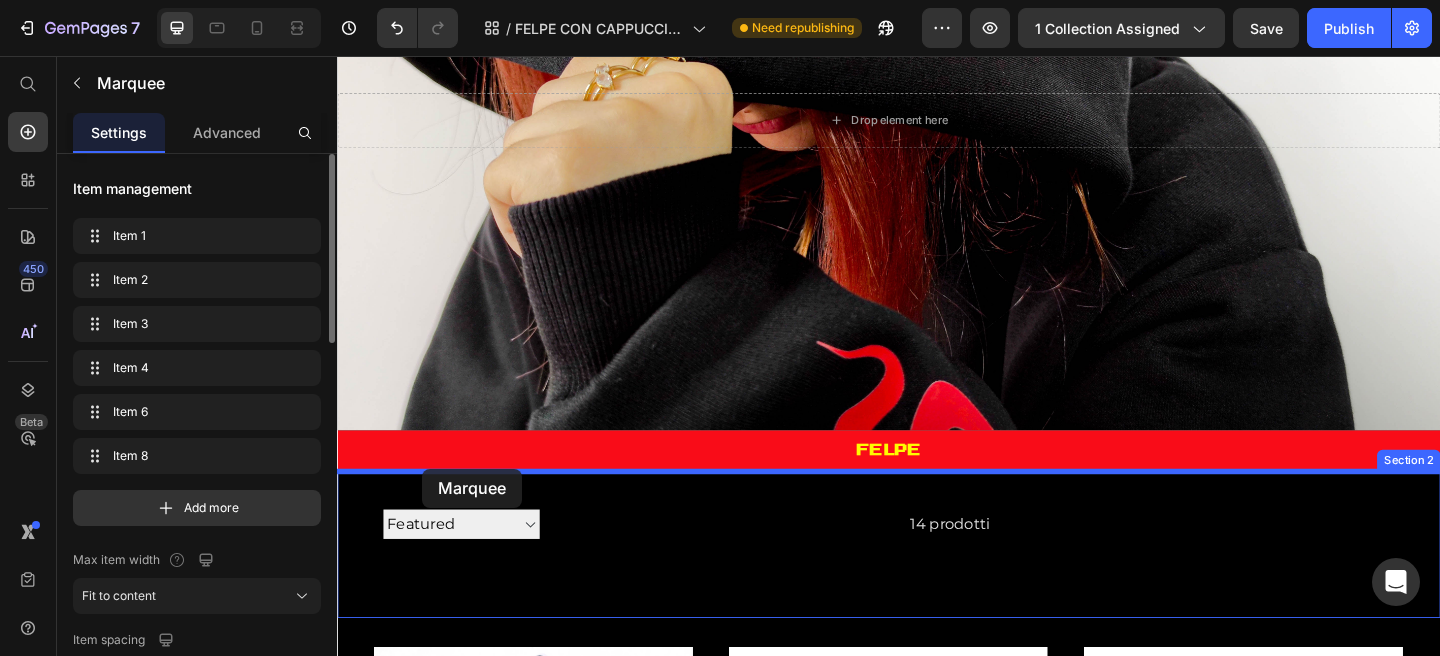 drag, startPoint x: 405, startPoint y: 317, endPoint x: 430, endPoint y: 509, distance: 193.62076 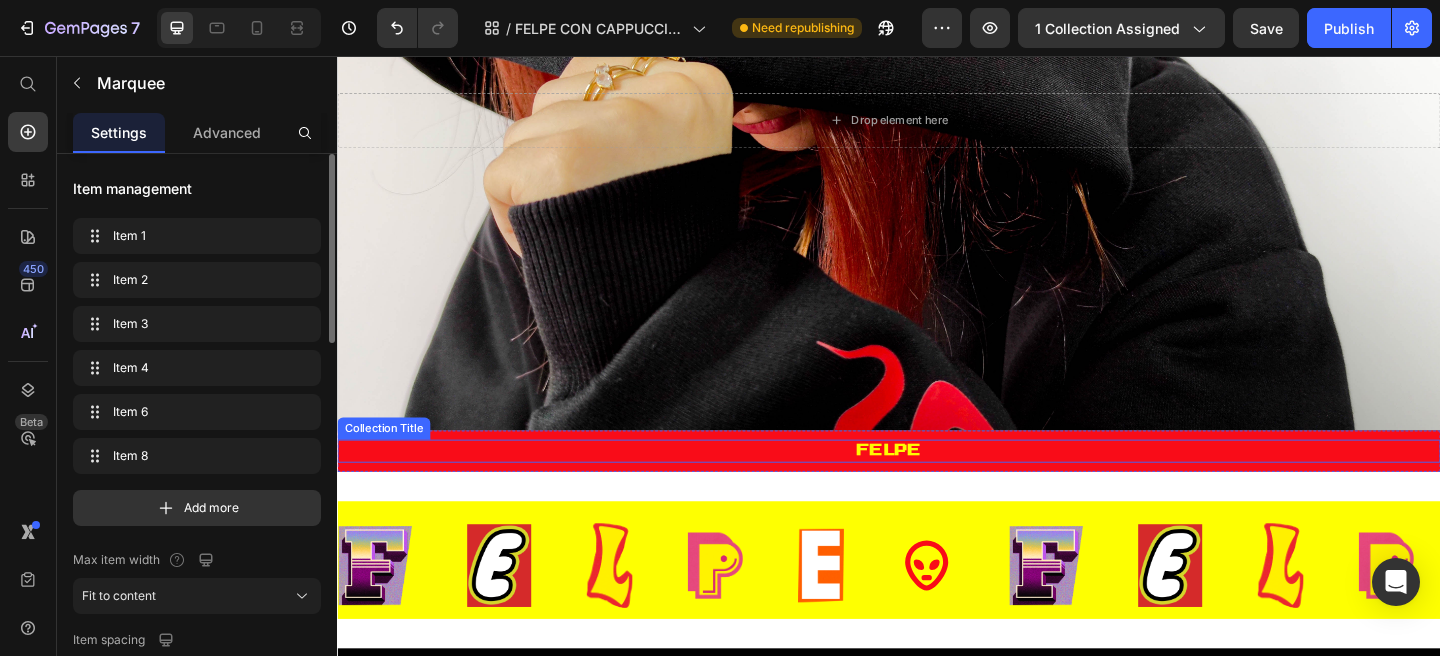 click on "Felpe" at bounding box center (937, 485) 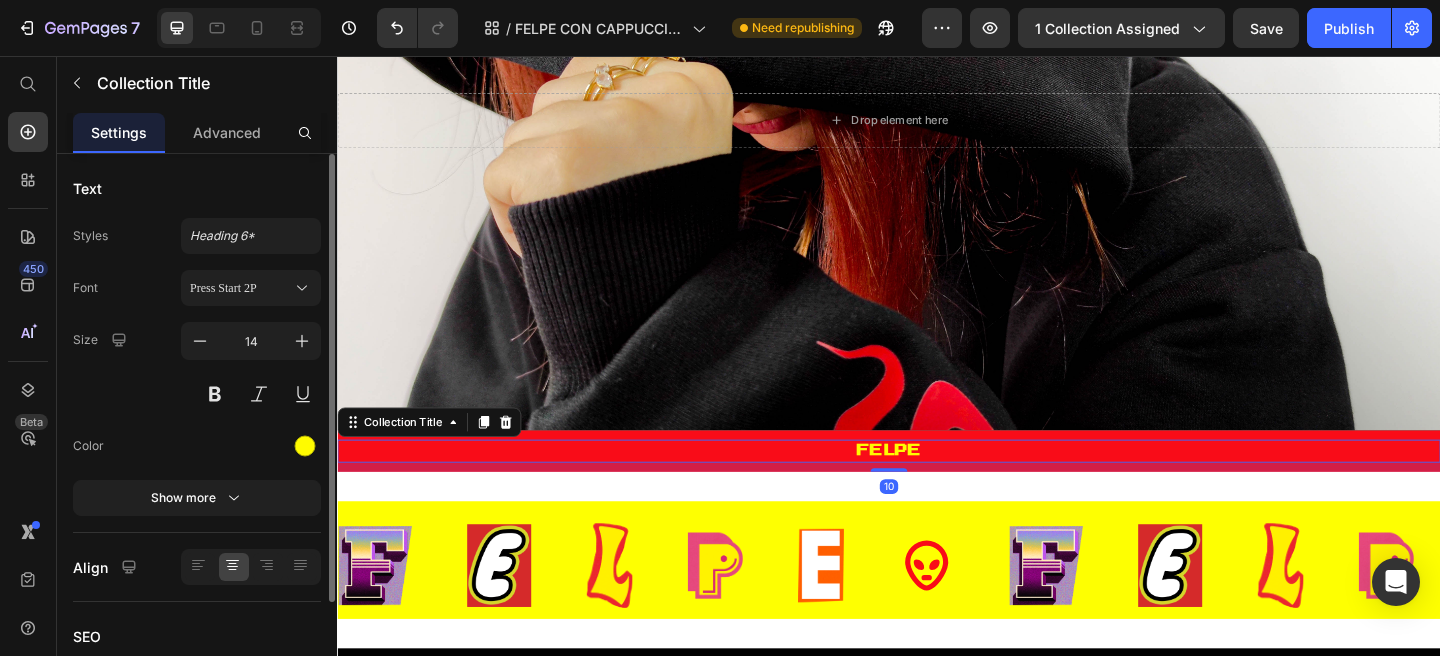 click at bounding box center [520, 454] 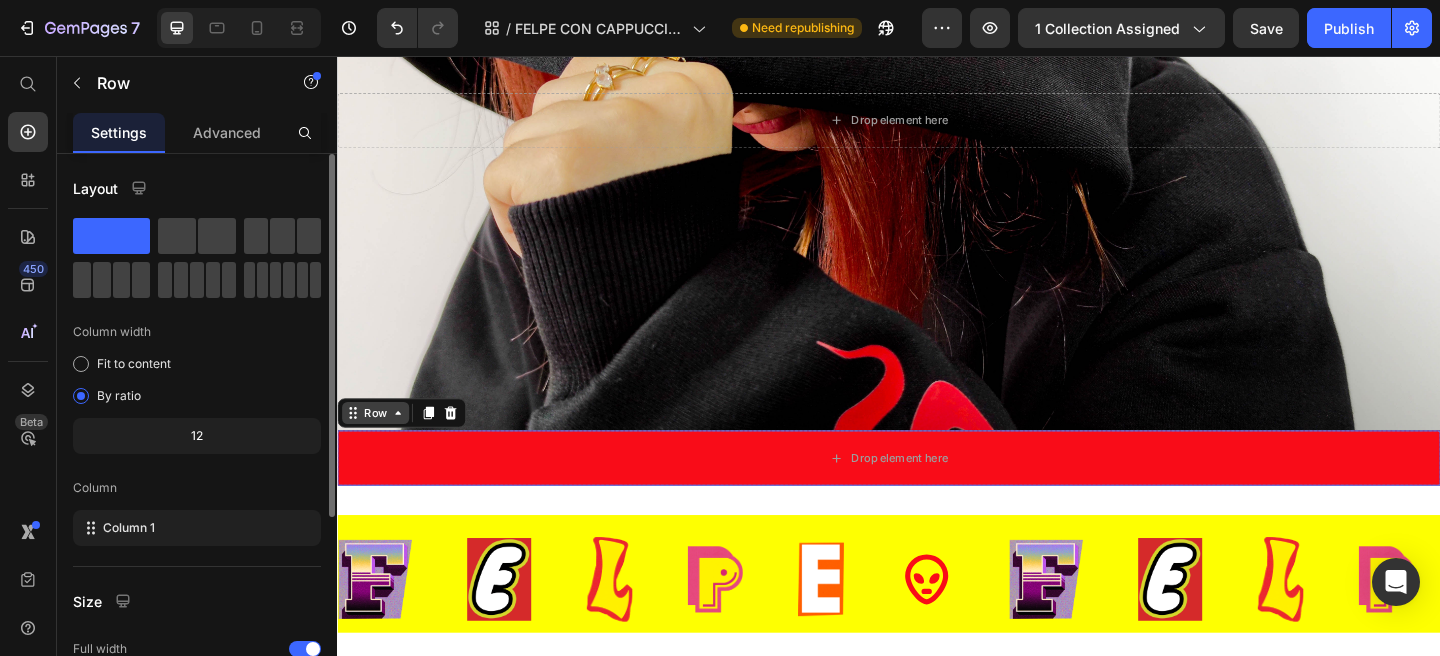 click on "Row" at bounding box center [378, 444] 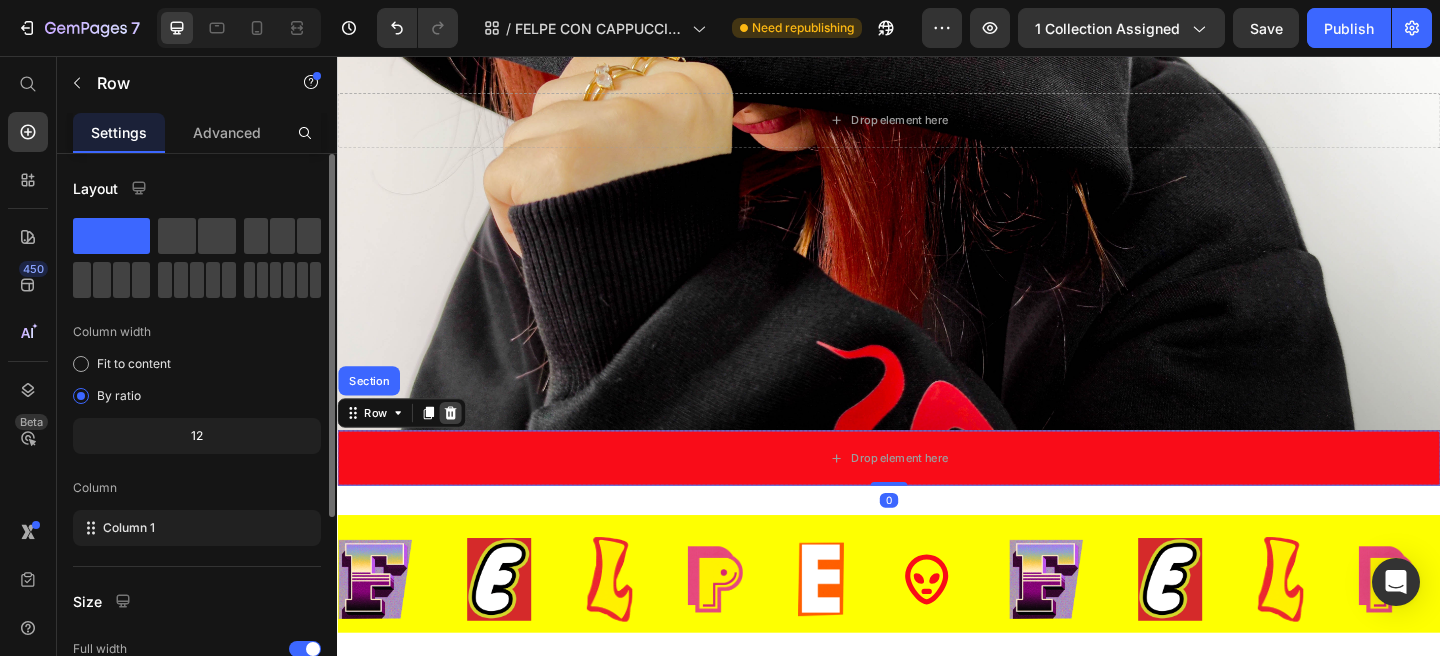 click 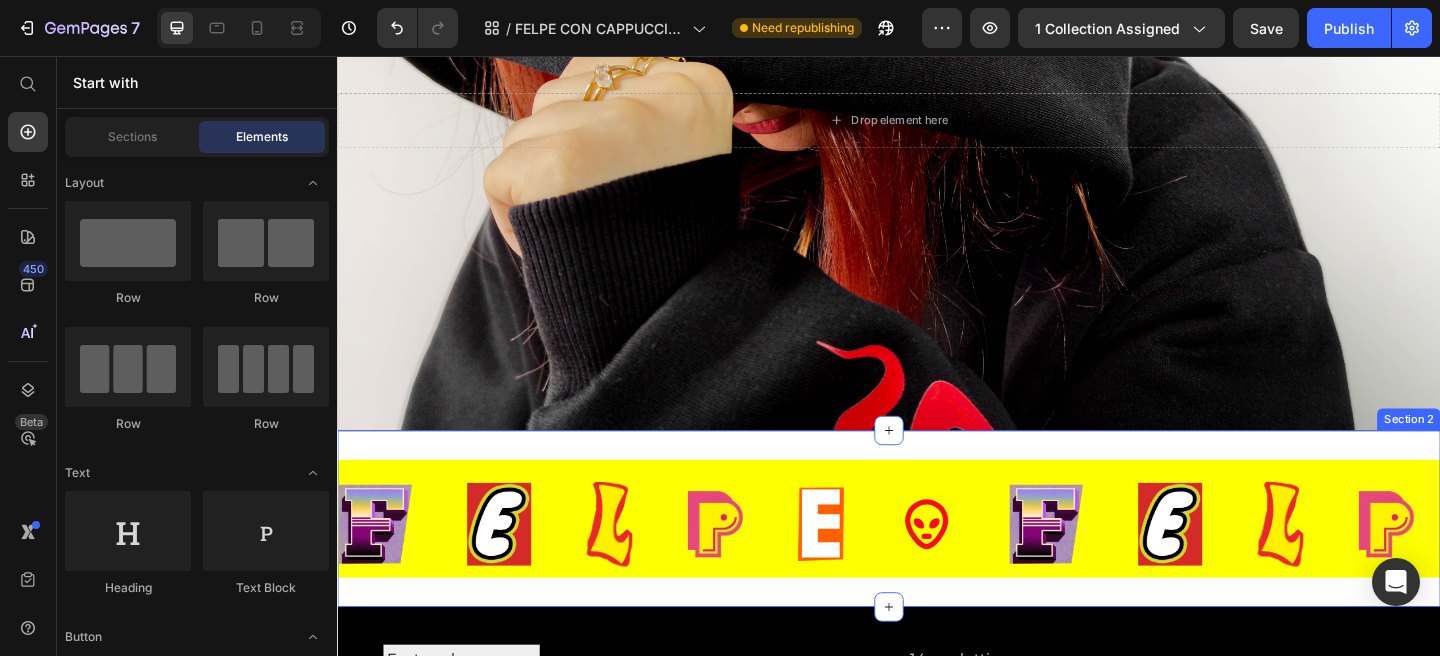 click on "Image Image Image Image Image
Icon Image Image Image Image Image
Icon Image Image Image Image Image
Icon Image Image Image Image Image
Icon Image Image Image Image Image
Icon Image Image Image Image Image
Icon Marquee Section 2" at bounding box center (937, 558) 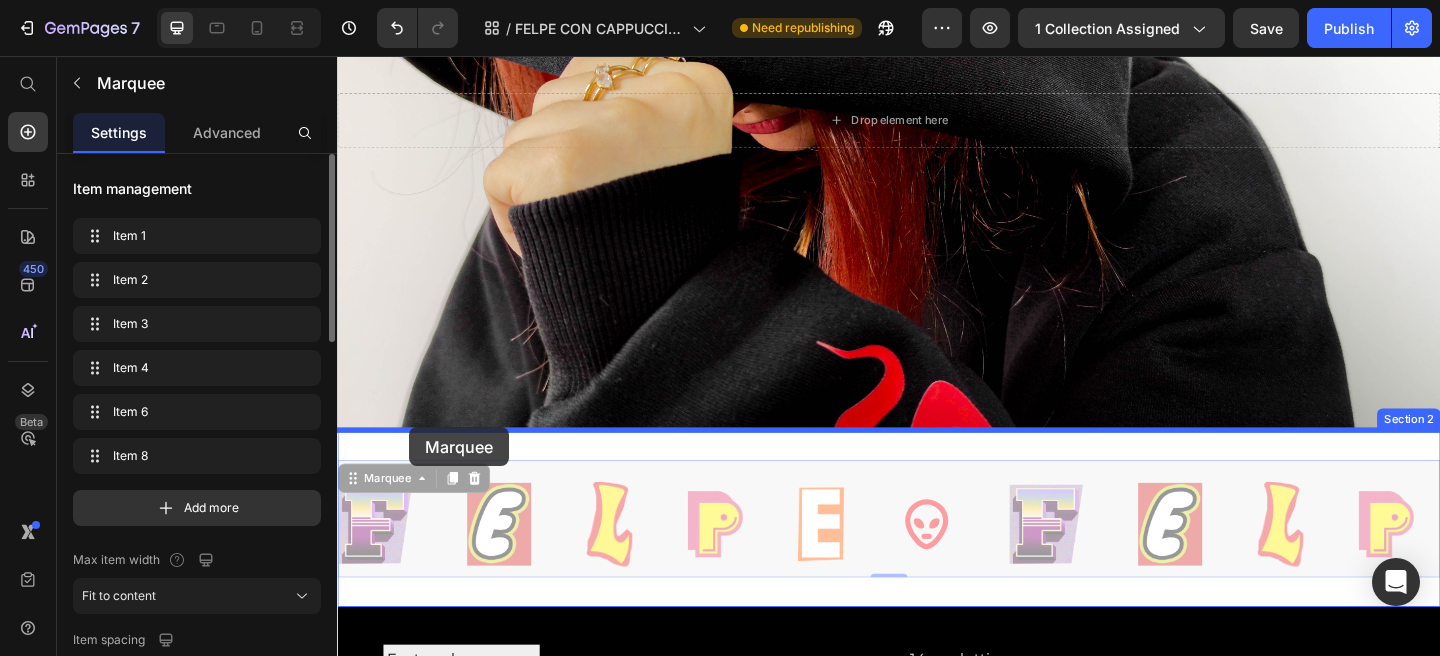 drag, startPoint x: 372, startPoint y: 486, endPoint x: 414, endPoint y: 460, distance: 49.396355 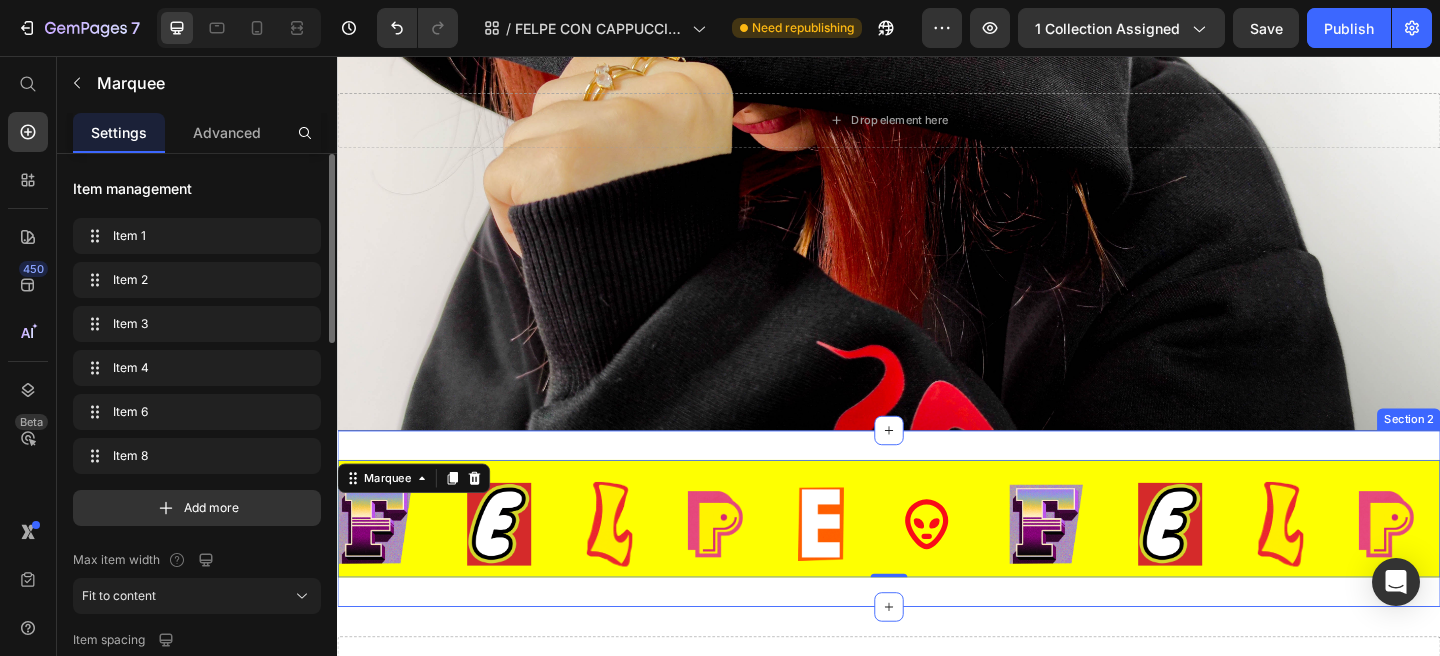 click on "Image Image Image Image Image
Icon Image Image Image Image Image
Icon Image Image Image Image Image
Icon Image Image Image Image Image
Icon Image Image Image Image Image
Icon Image Image Image Image Image
Icon Marquee   0 Section 2" at bounding box center [937, 558] 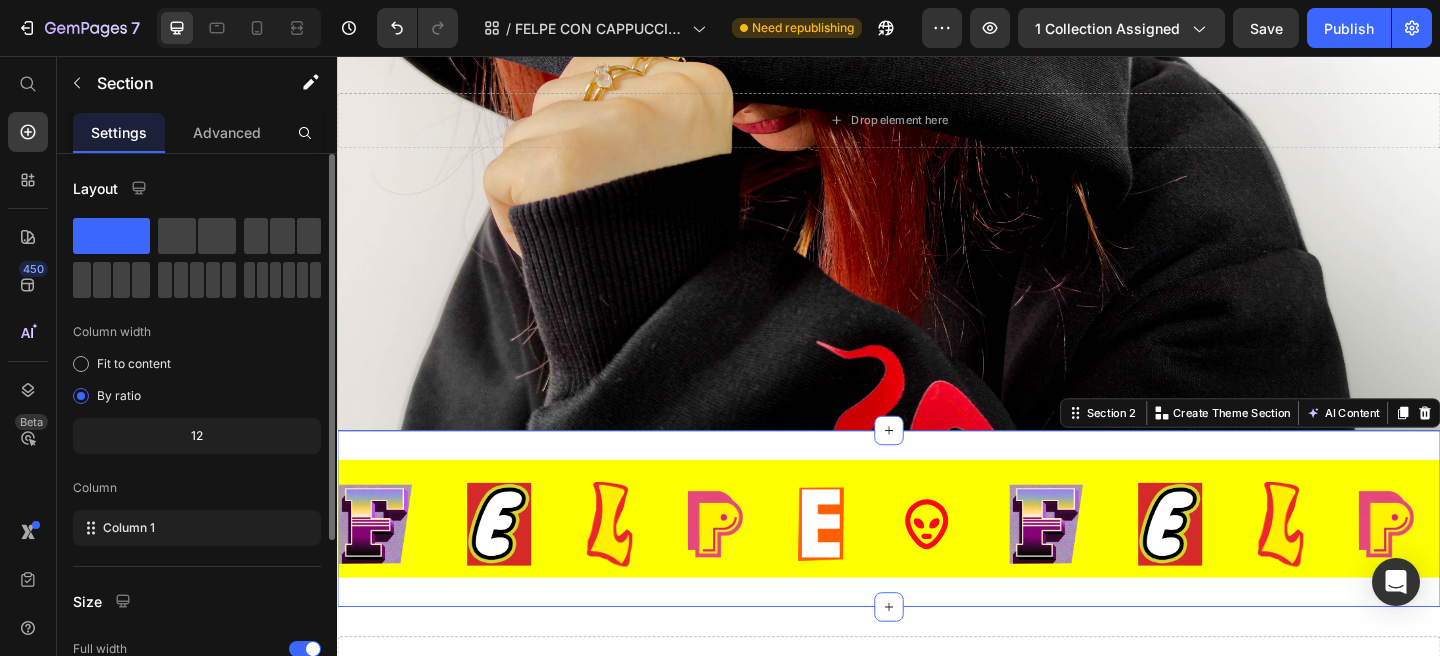 click on "Image Image Image Image Image
Icon Image Image Image Image Image
Icon Image Image Image Image Image
Icon Image Image Image Image Image
Icon Image Image Image Image Image
Icon Image Image Image Image Image
Icon Marquee Section 2   Create Theme Section AI Content Write with GemAI What would you like to describe here? Tone and Voice Persuasive Product LONGSLEEVE - SAFE AREA 2.0 Show more Generate" at bounding box center [937, 558] 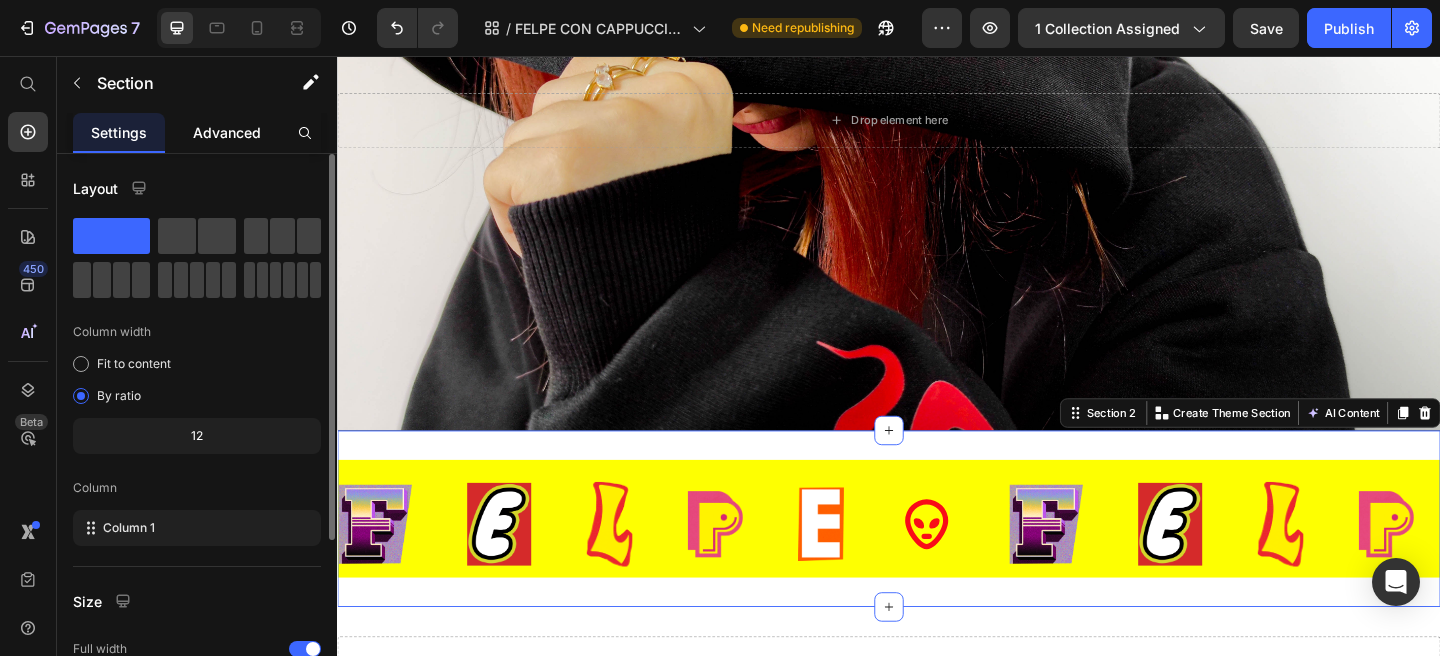 click on "Advanced" at bounding box center (227, 132) 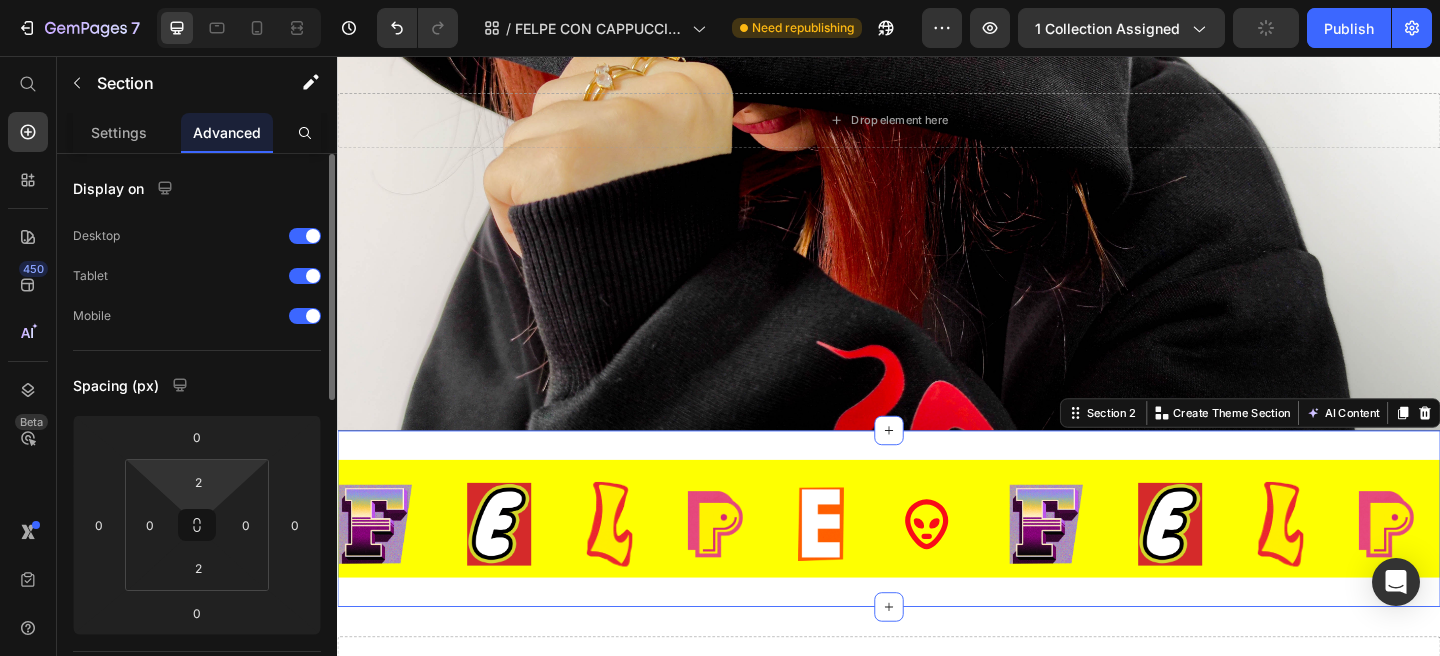 click on "7  Version history  /  FELPE CON CAPPUCCIO - 2024 Need republishing Preview 1 collection assigned  Publish  450 Beta Start with Sections Elements Hero Section Product Detail Brands Trusted Badges Guarantee Product Breakdown How to use Testimonials Compare Bundle FAQs Social Proof Brand Story Product List Collection Blog List Contact Sticky Add to Cart Custom Footer Browse Library 450 Layout
Row
Row
Row
Row Text
Heading
Text Block Button
Button
Button
Sticky Back to top Media" at bounding box center [720, 0] 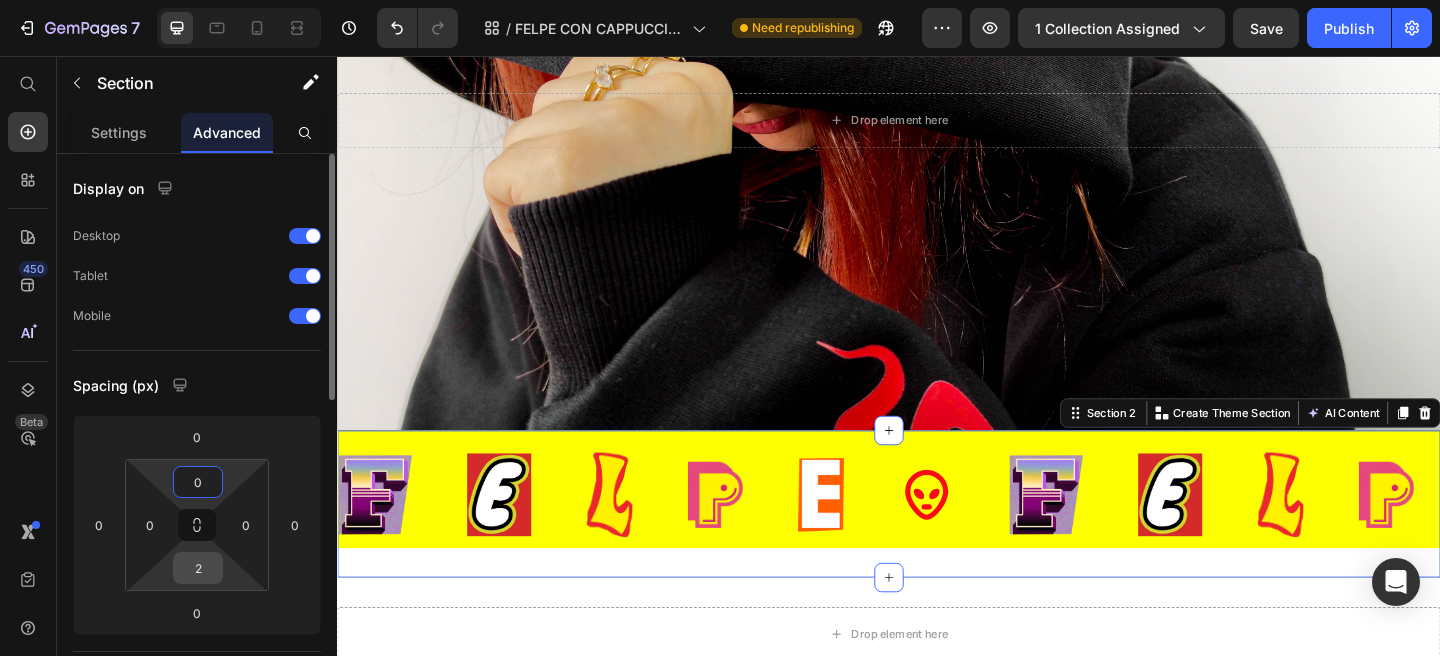 type on "0" 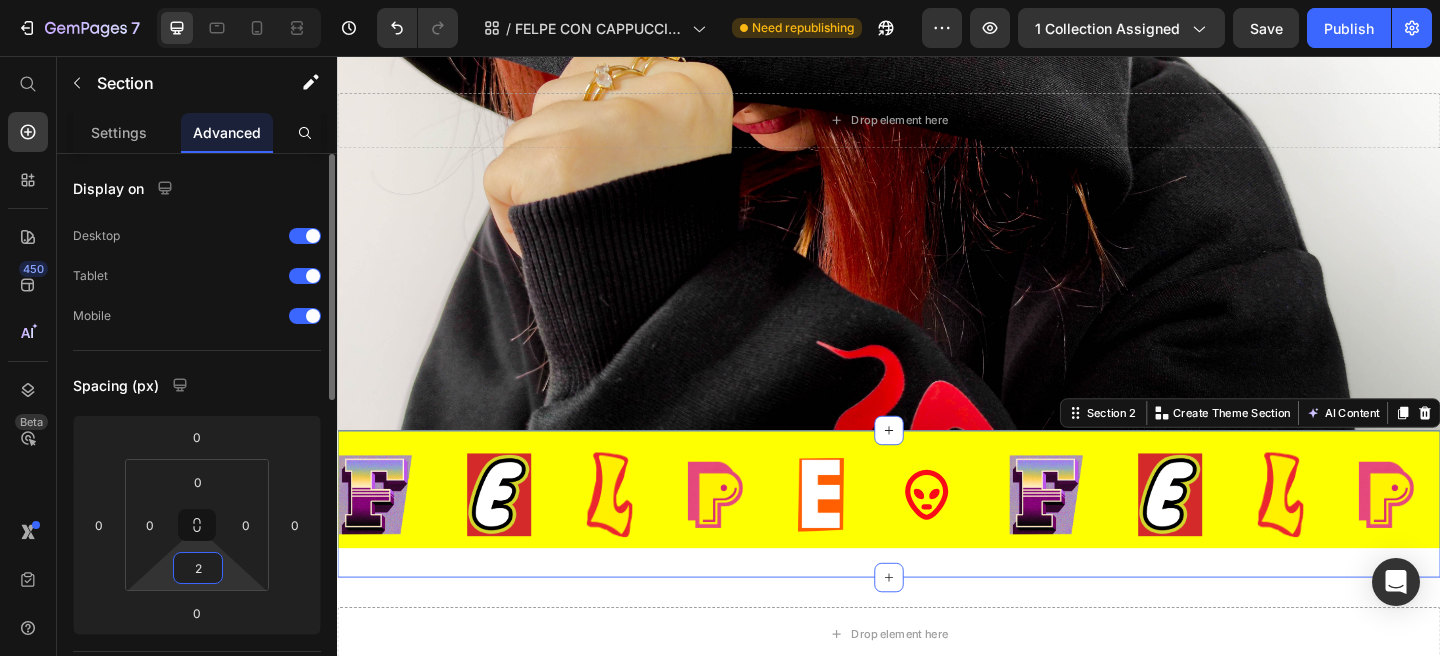 click on "2" at bounding box center (198, 568) 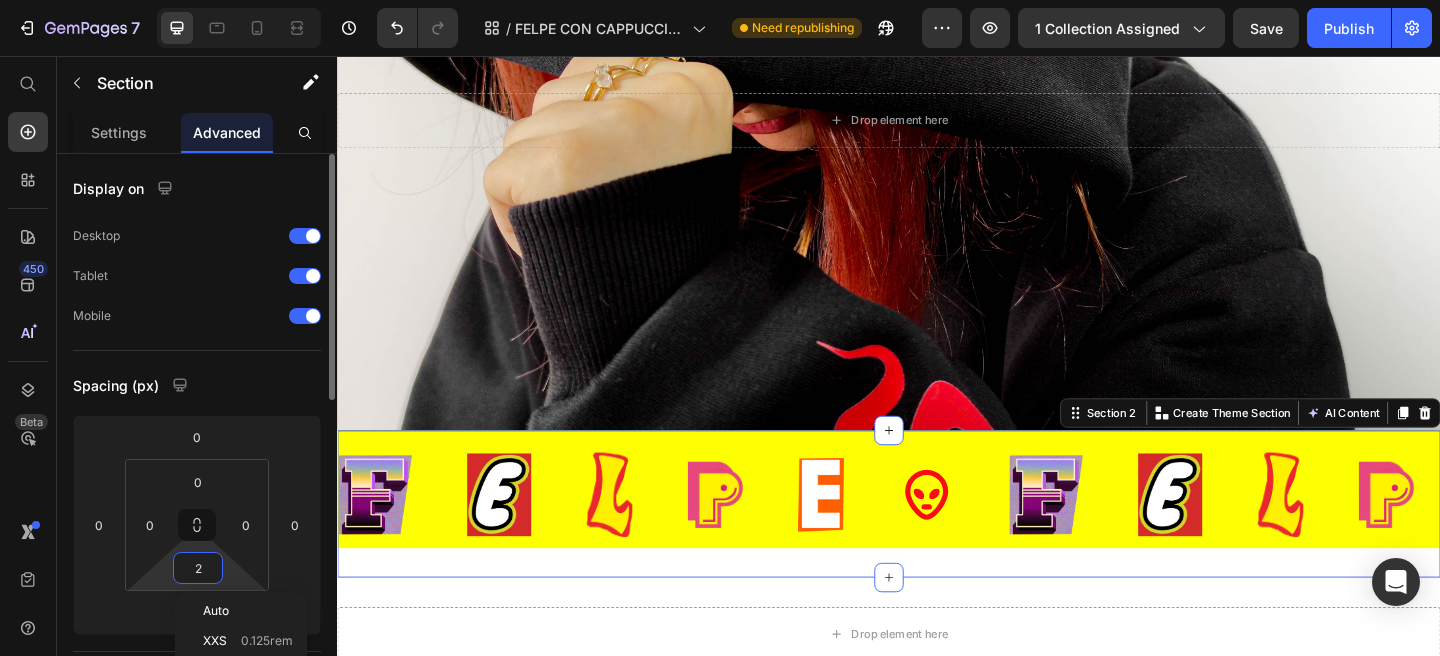 type on "0" 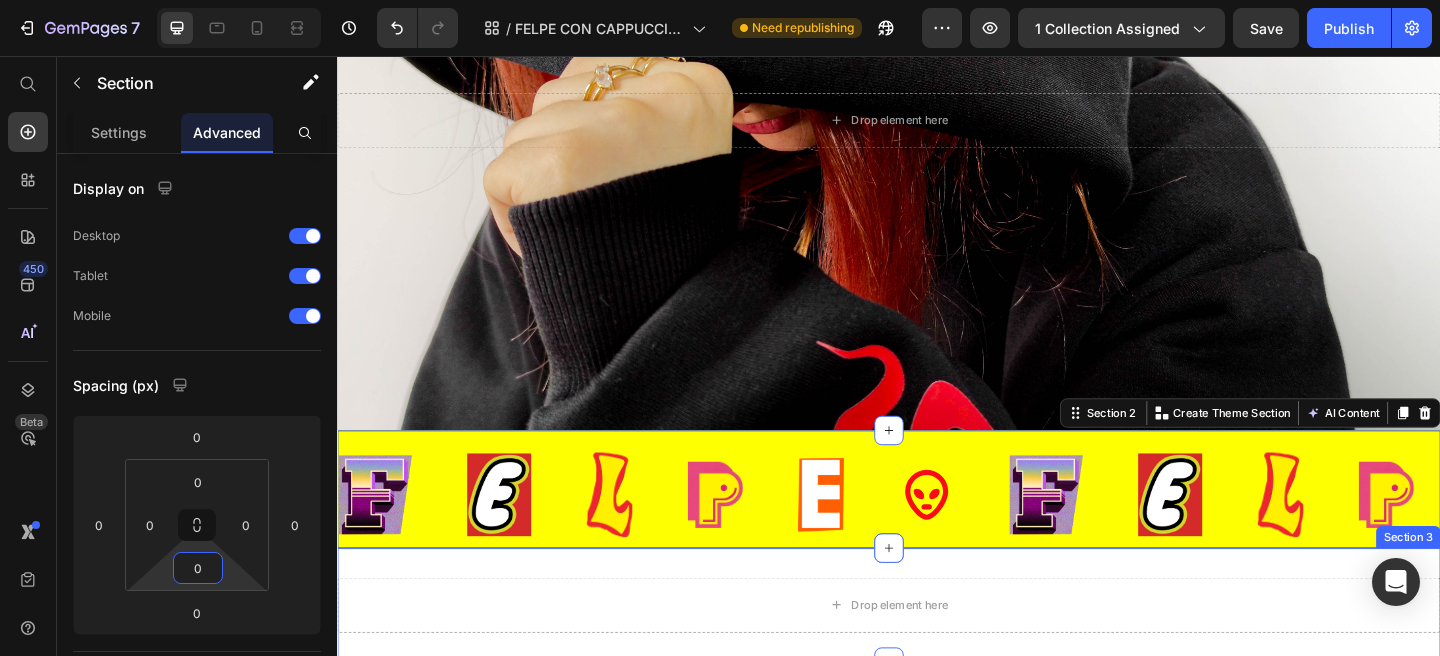 click on "Drop element here Section 3" at bounding box center (937, 653) 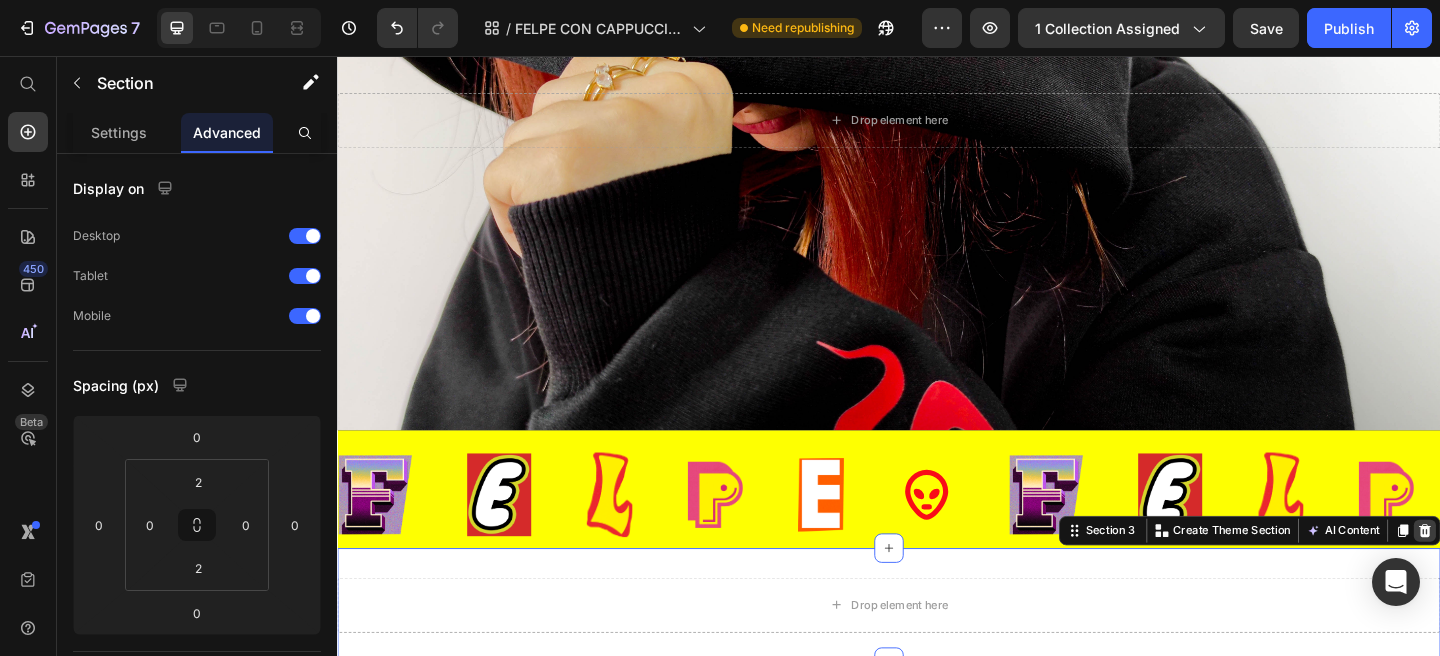 click 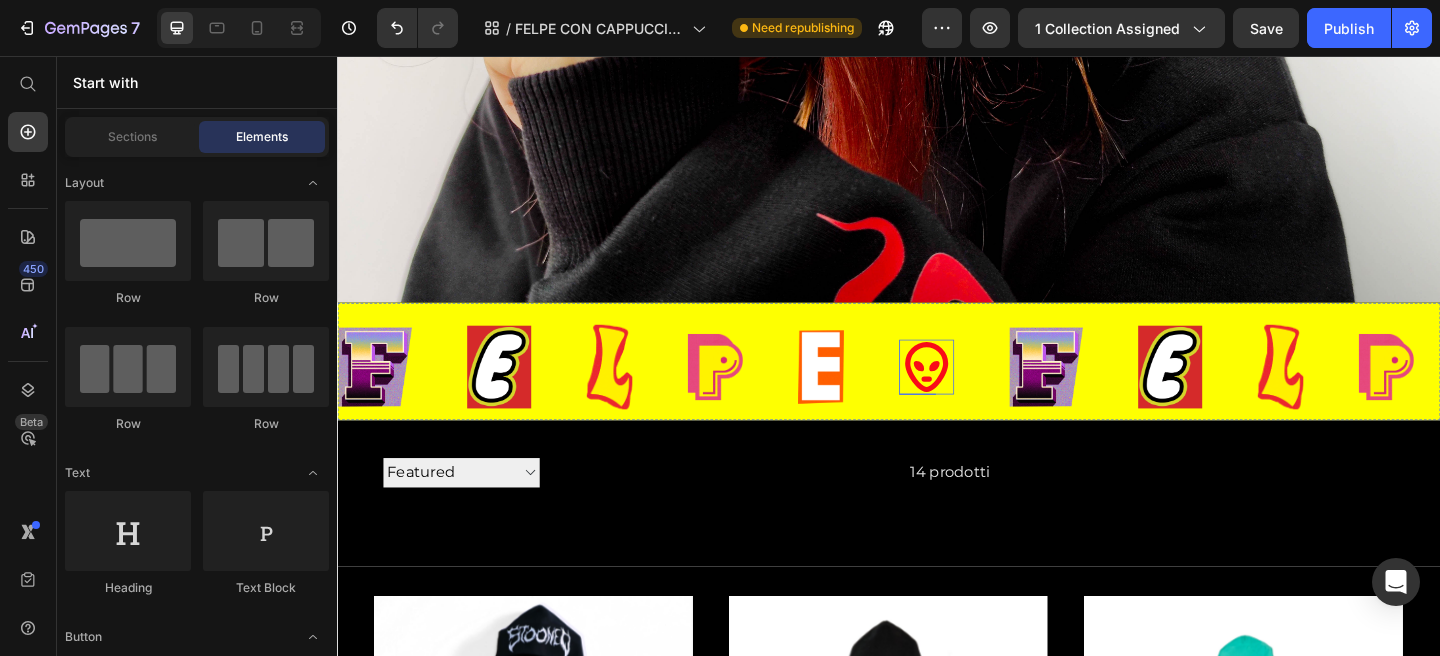 scroll, scrollTop: 512, scrollLeft: 0, axis: vertical 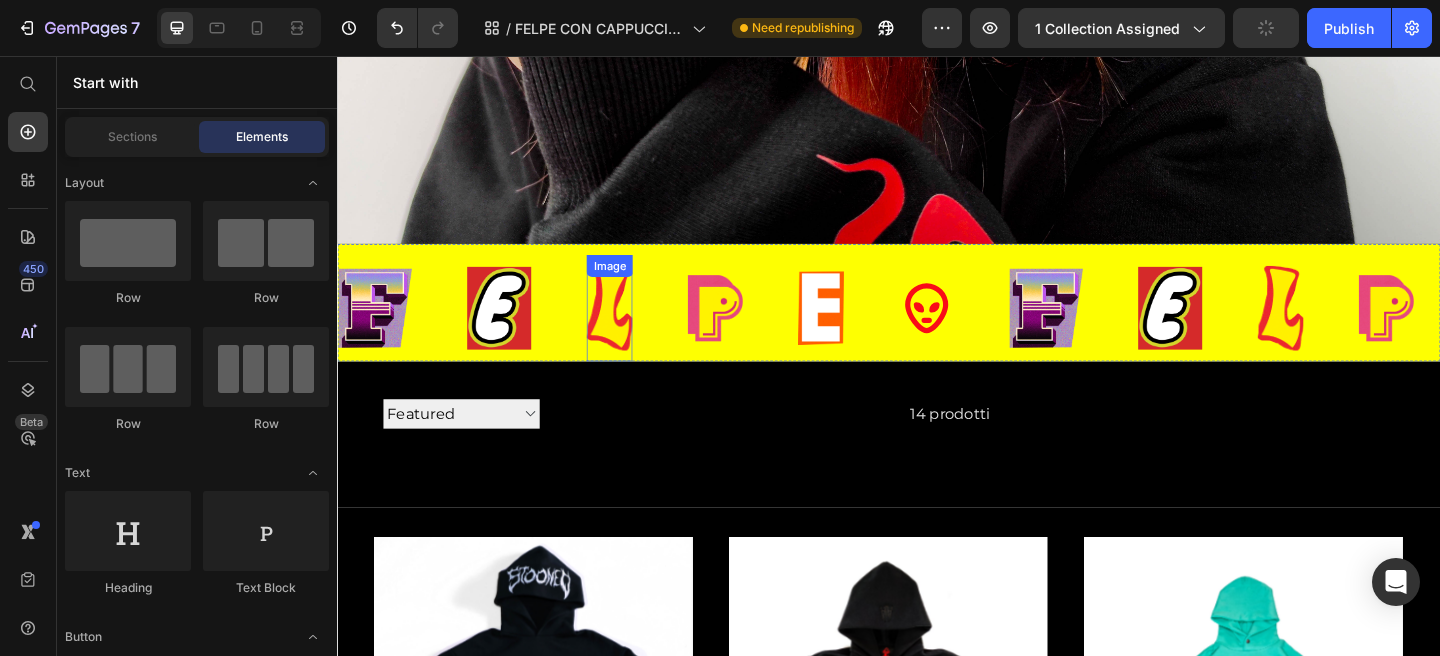 click at bounding box center [633, 329] 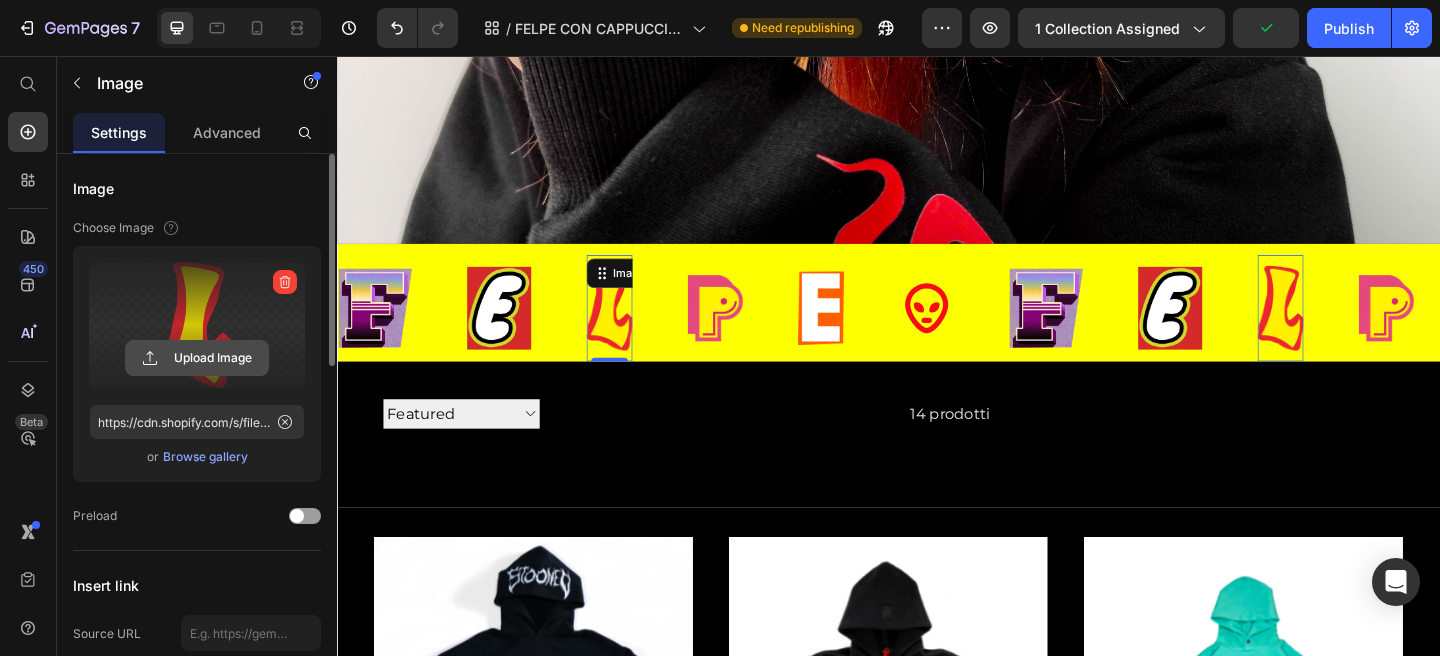 click 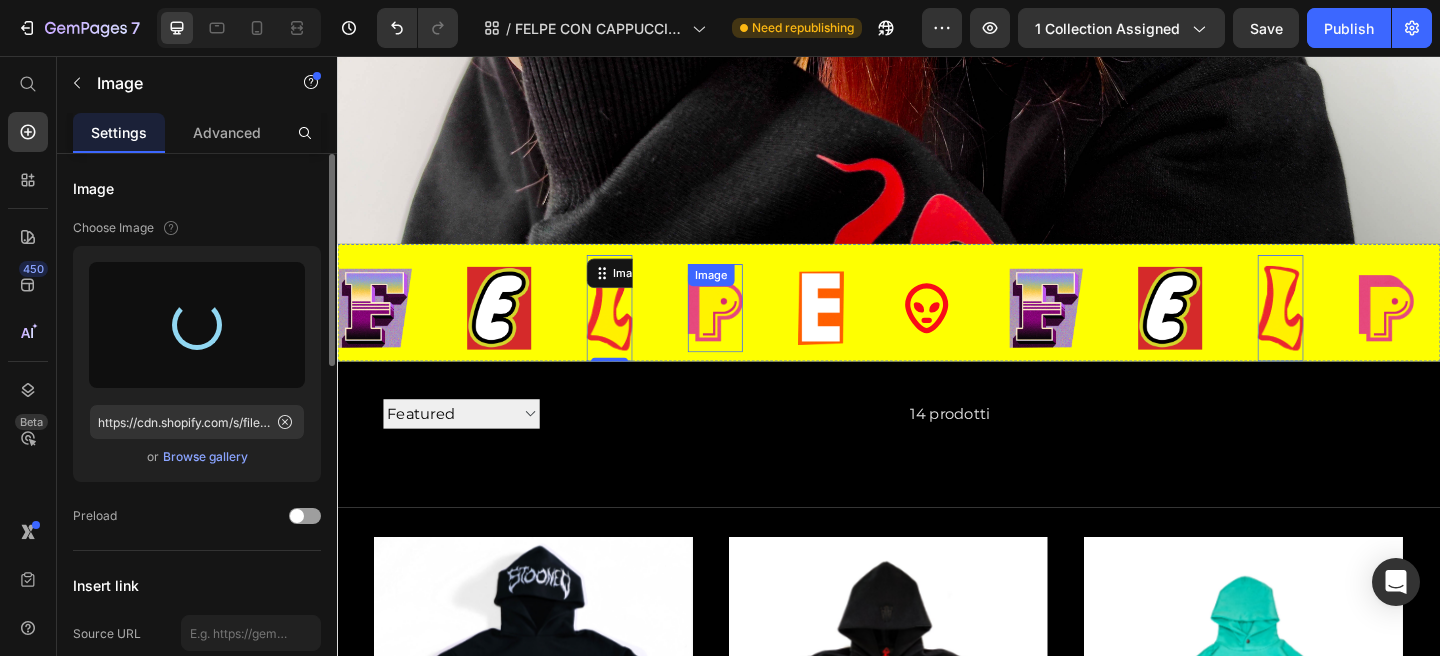 type on "https://cdn.shopify.com/s/files/1/0676/7443/9990/files/gempages_445670753094861834-e4fb2b90-15cb-4a8e-8a3c-5cf69af30bdc.png" 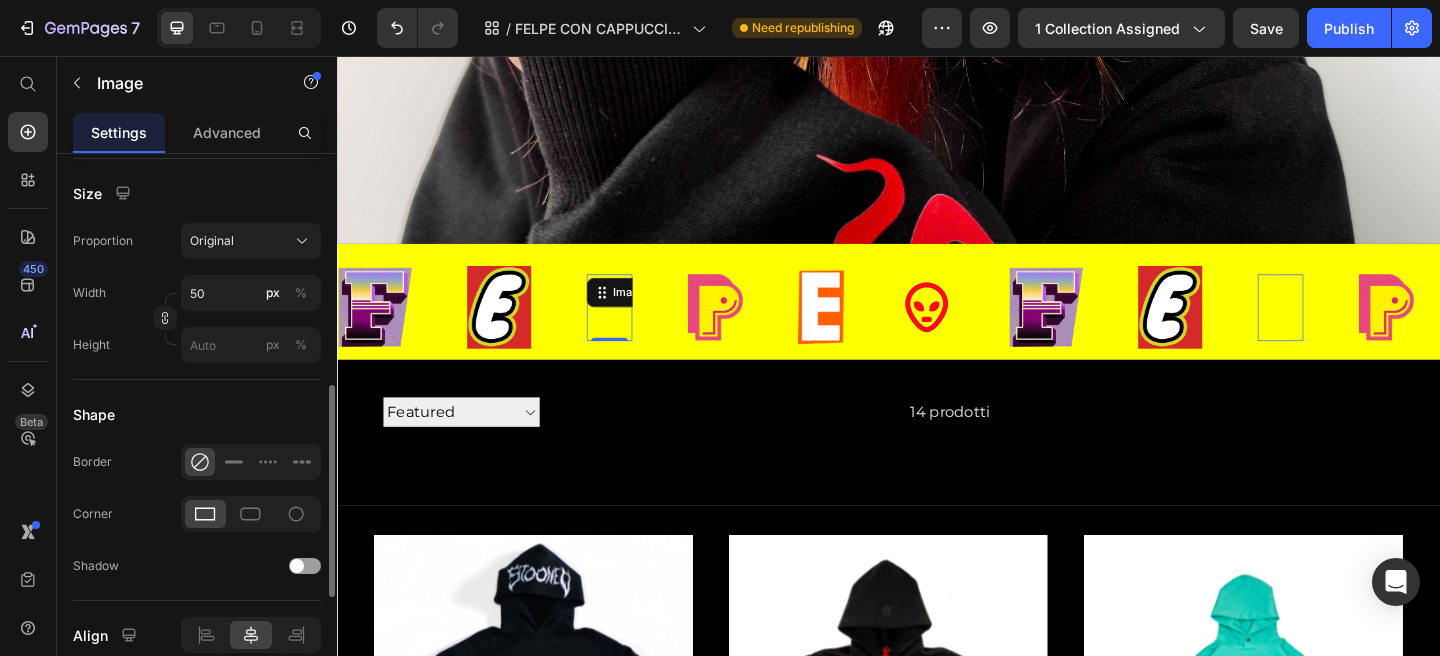 scroll, scrollTop: 549, scrollLeft: 0, axis: vertical 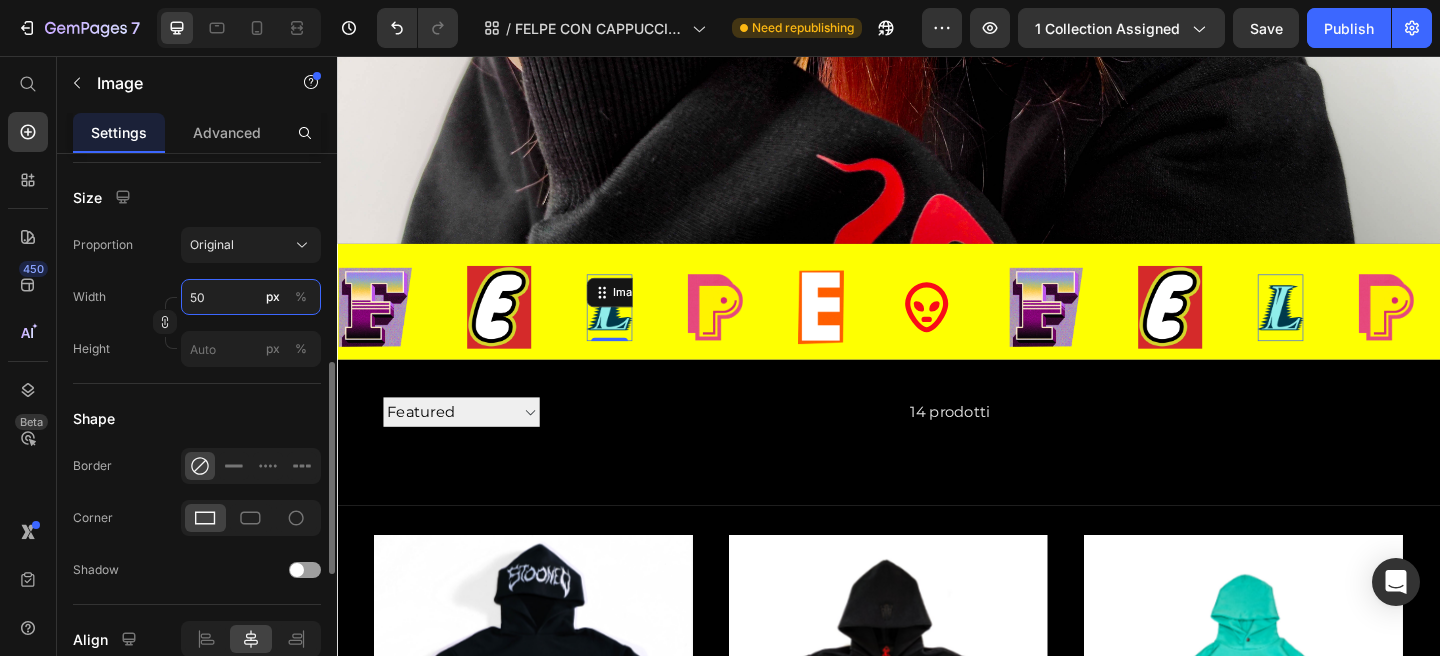 click on "50" at bounding box center [251, 297] 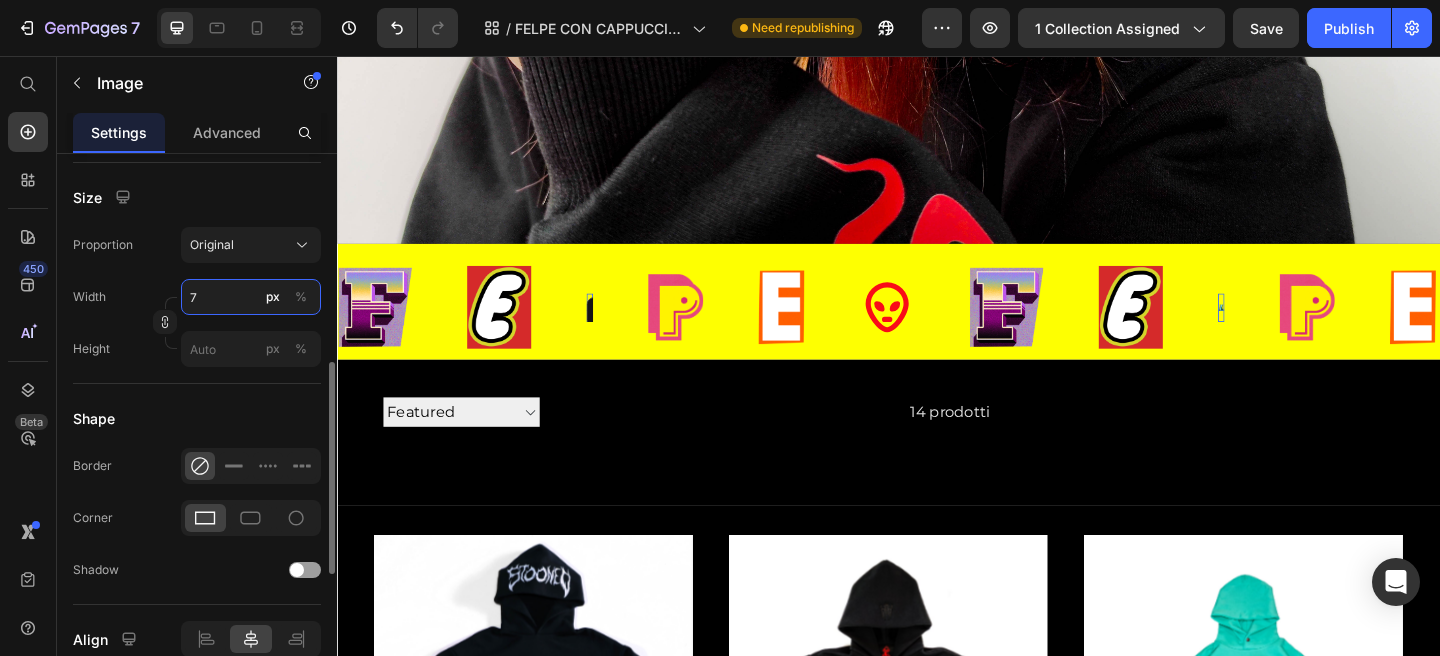 type on "70" 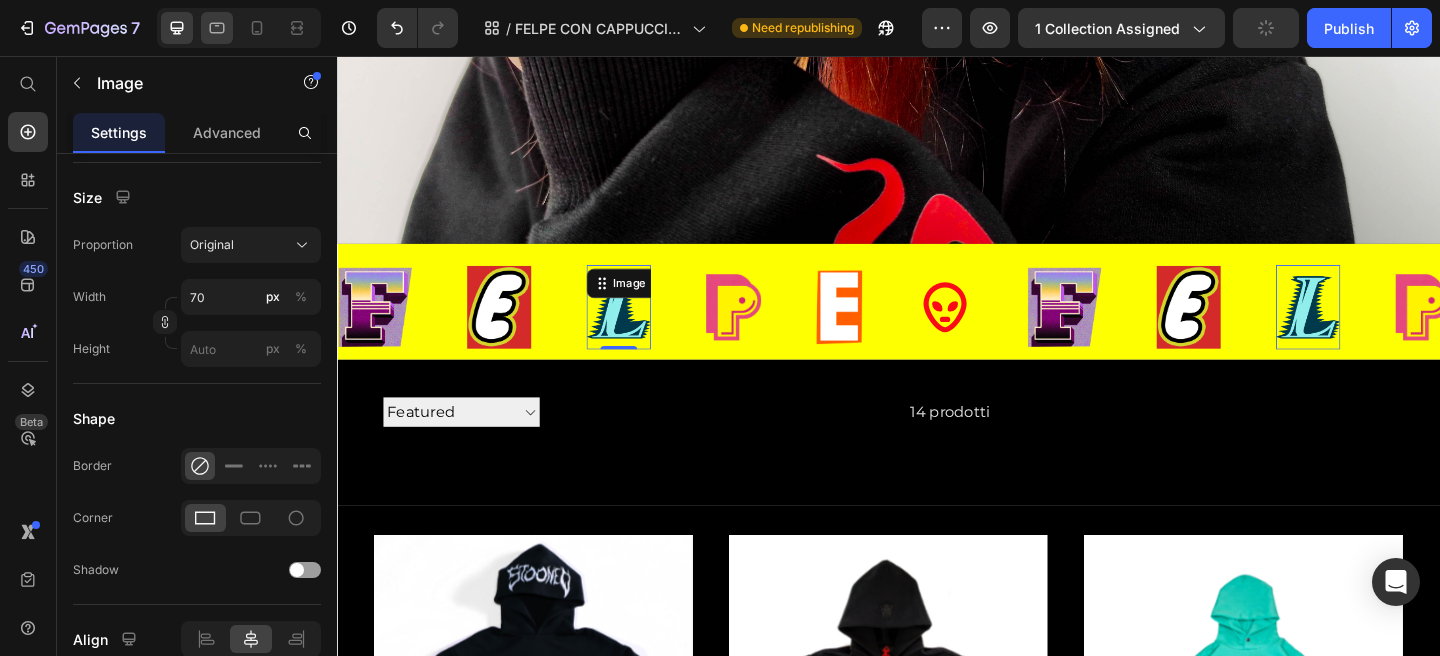 click 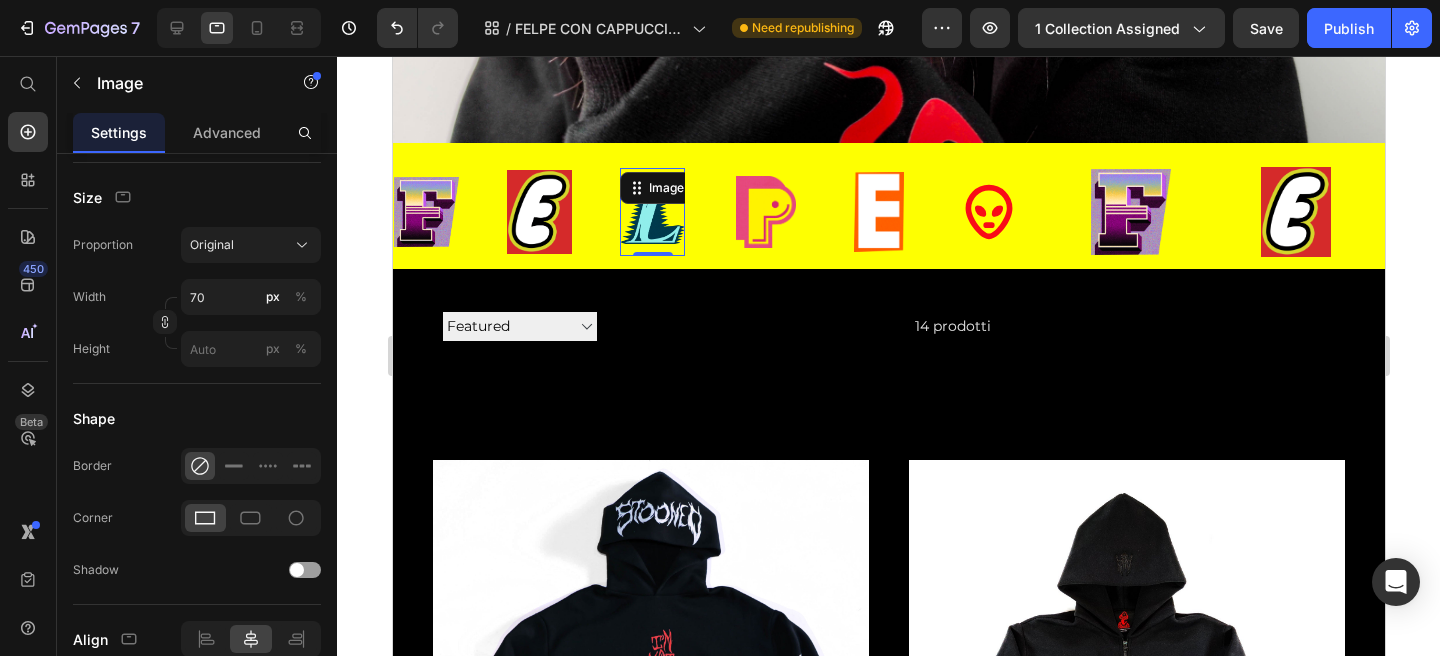 scroll, scrollTop: 551, scrollLeft: 0, axis: vertical 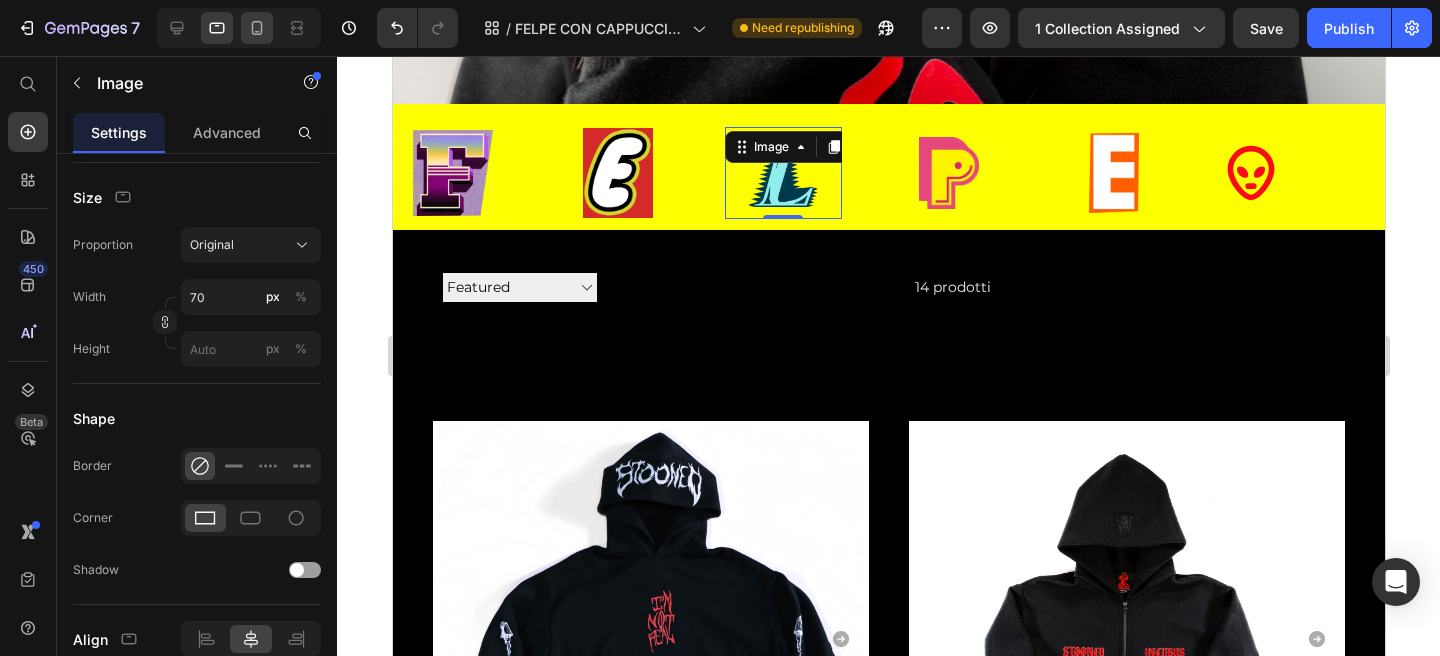 click 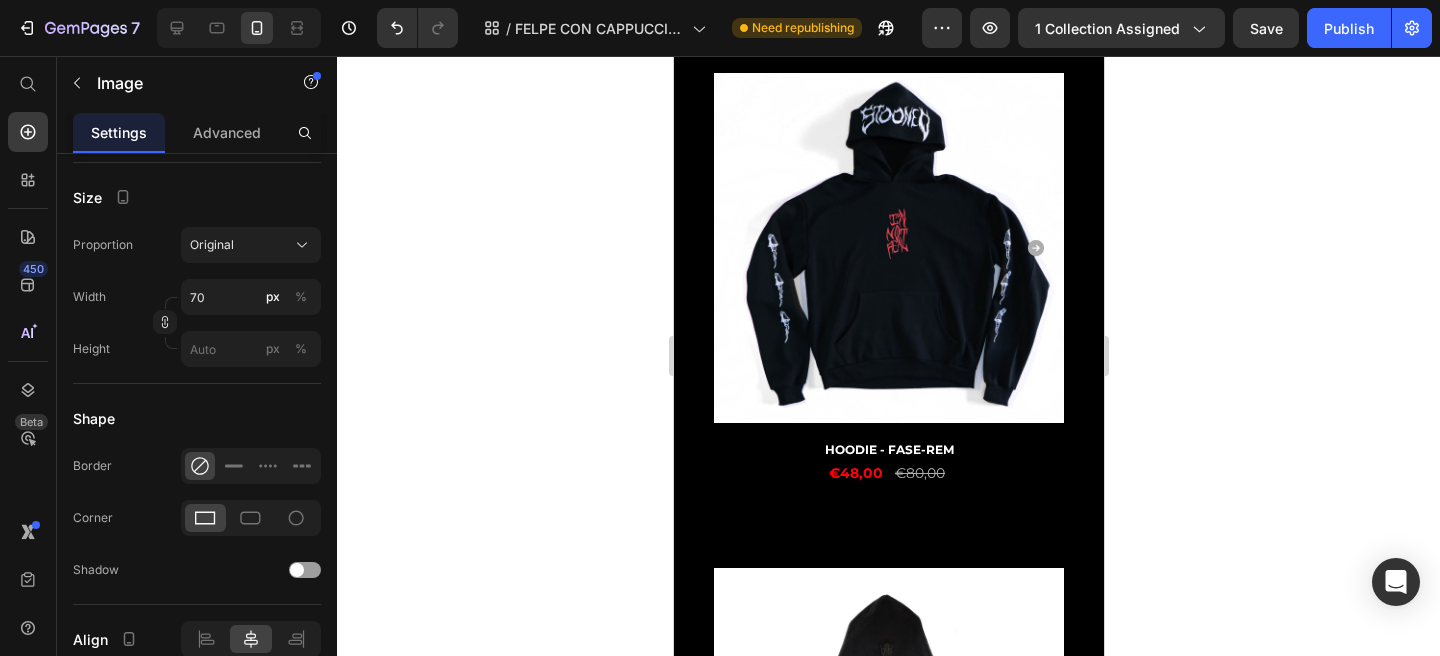 scroll, scrollTop: 194, scrollLeft: 0, axis: vertical 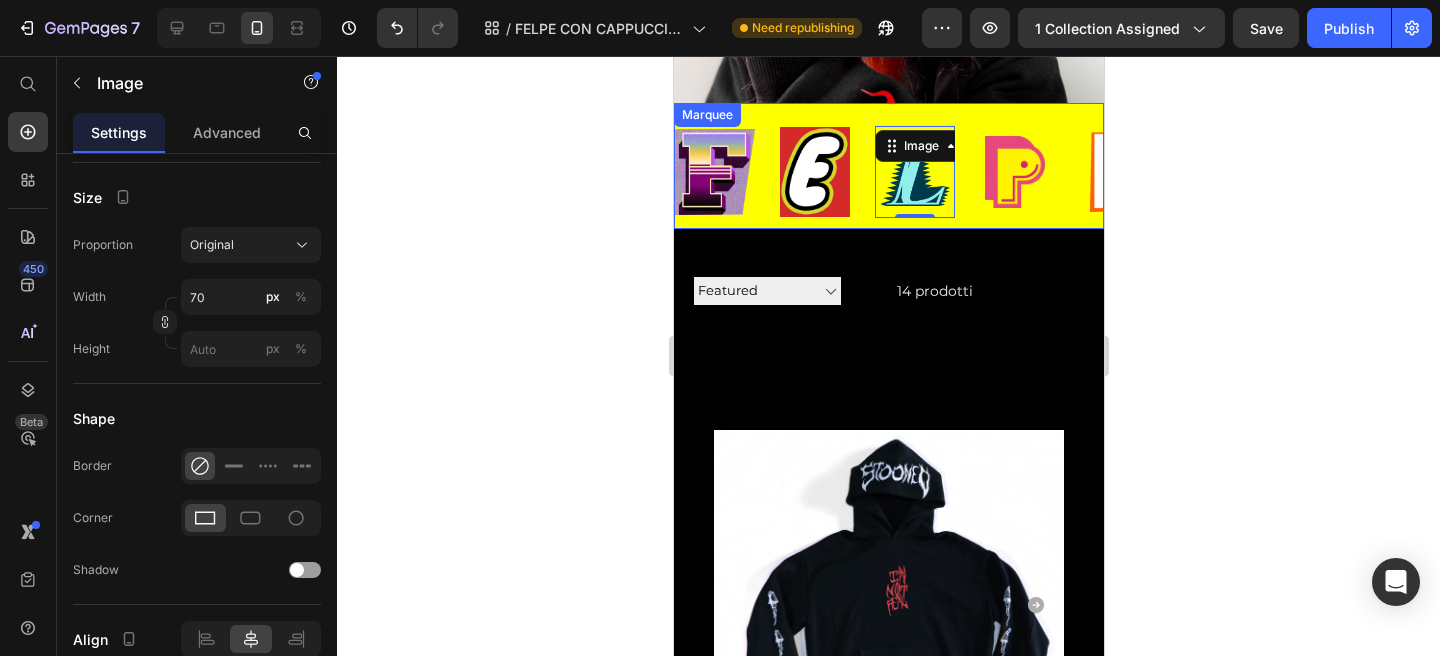 click on "Image" at bounding box center [724, 172] 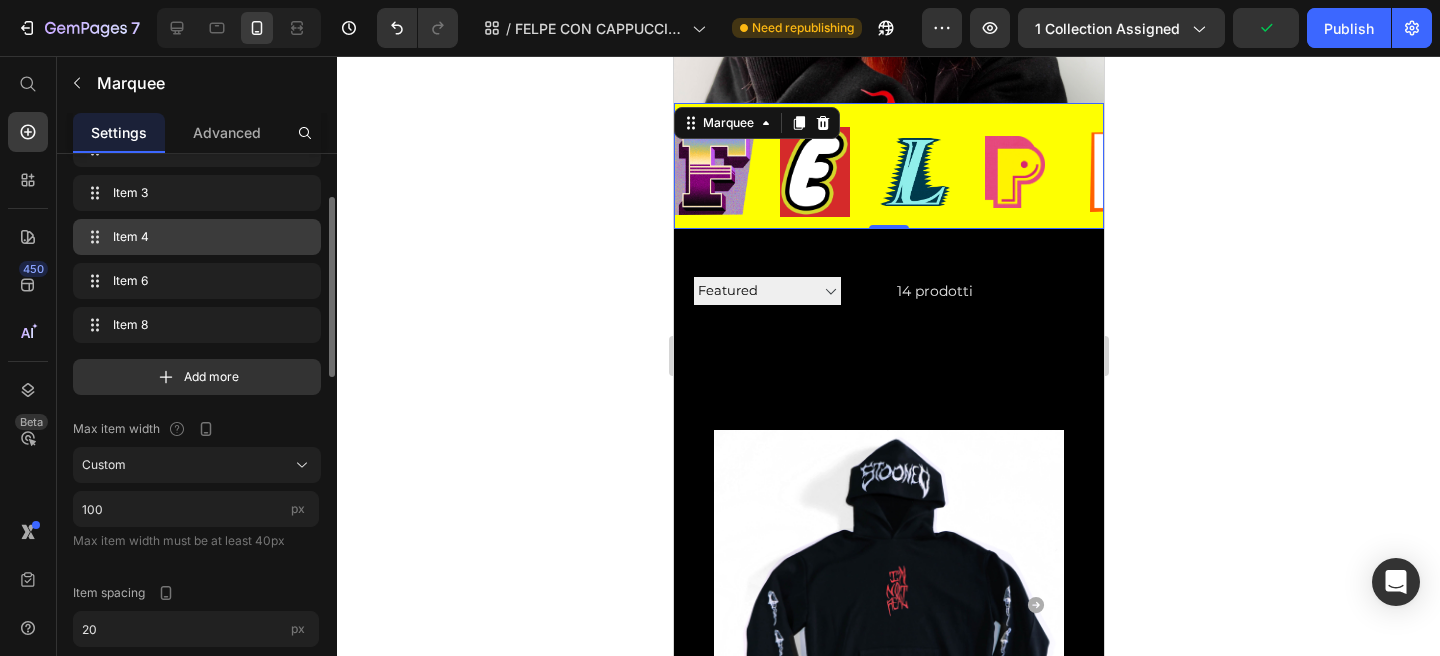 scroll, scrollTop: 132, scrollLeft: 0, axis: vertical 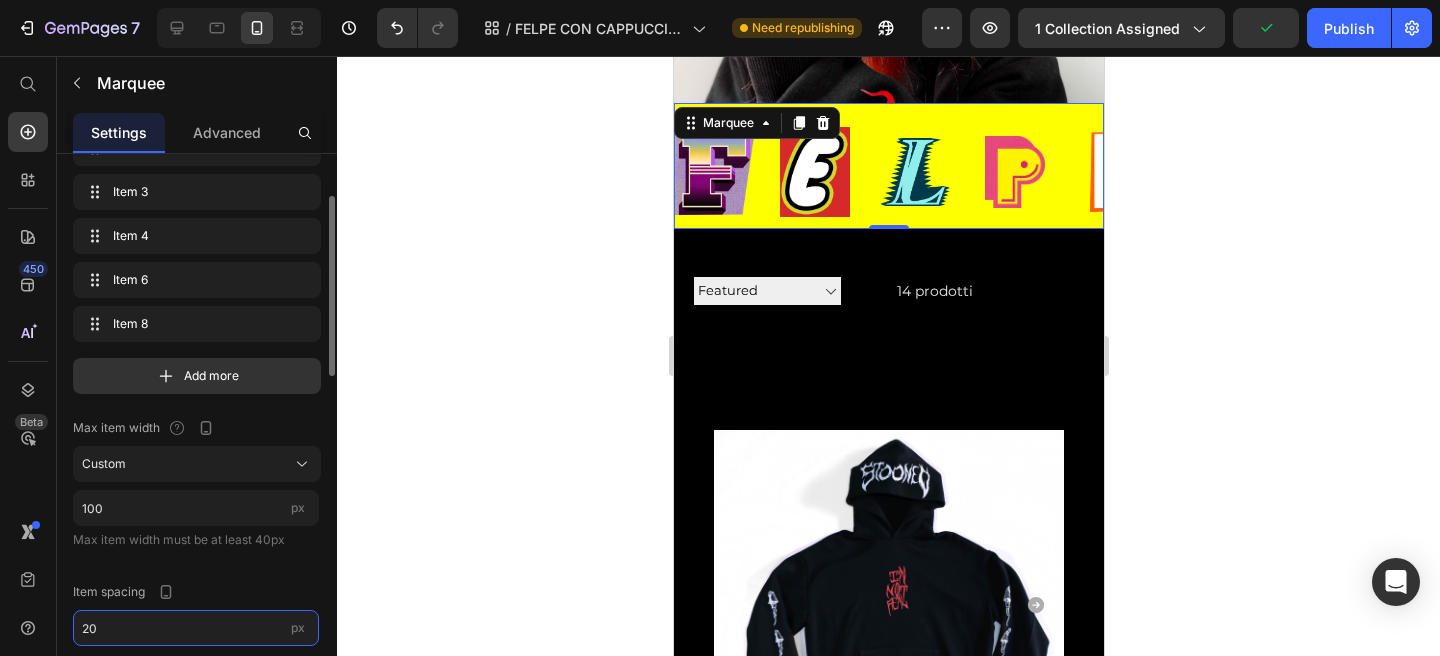click on "20" at bounding box center [196, 628] 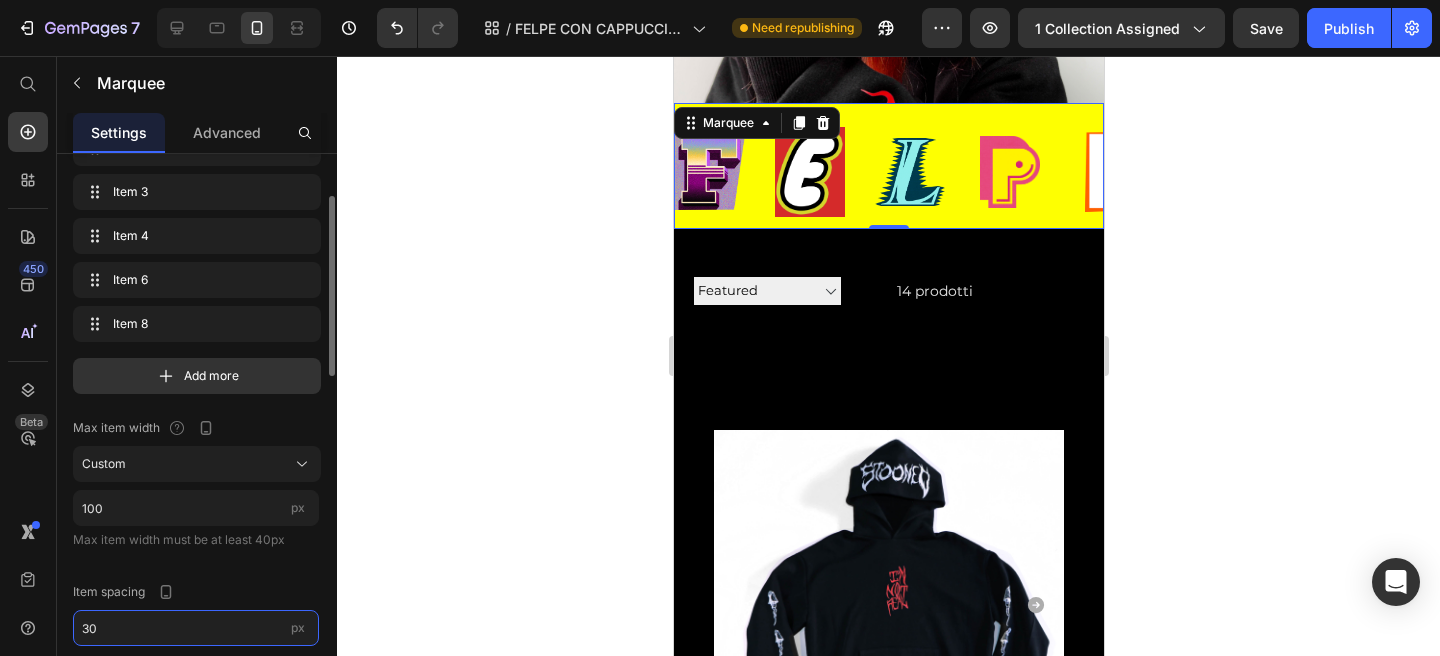 type on "3" 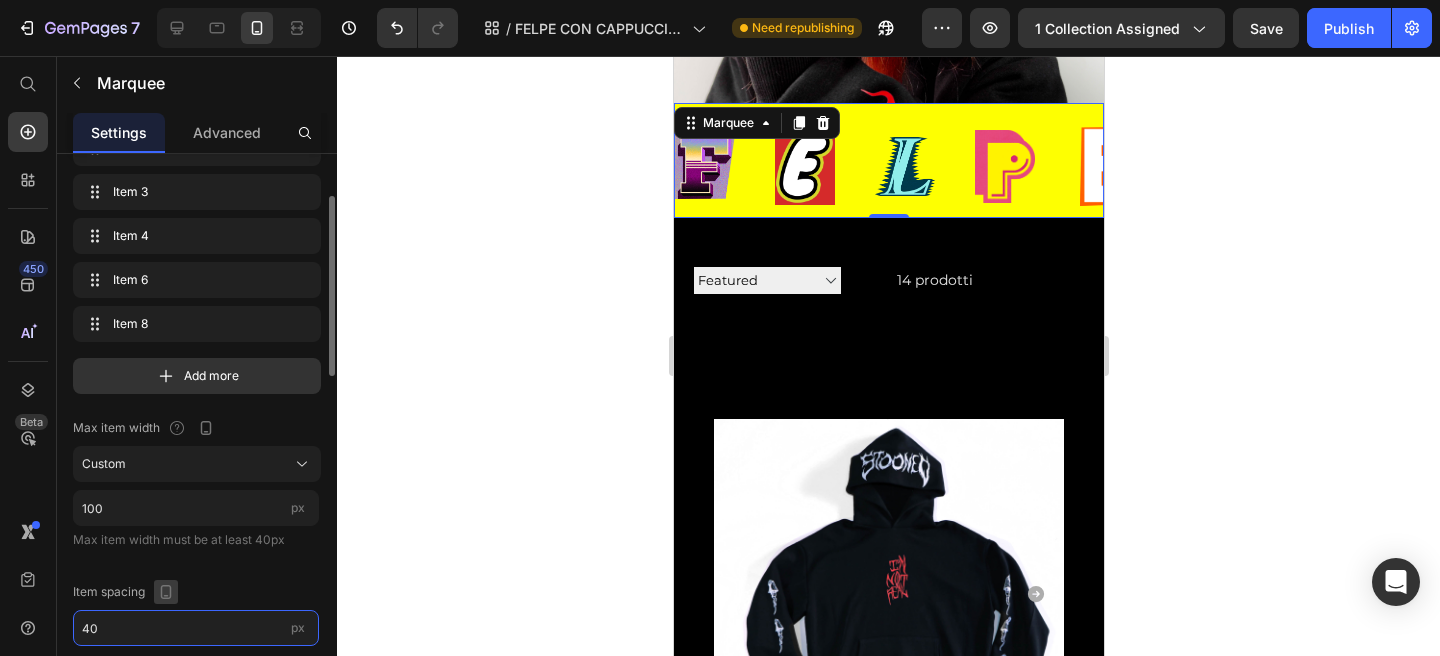 type on "40" 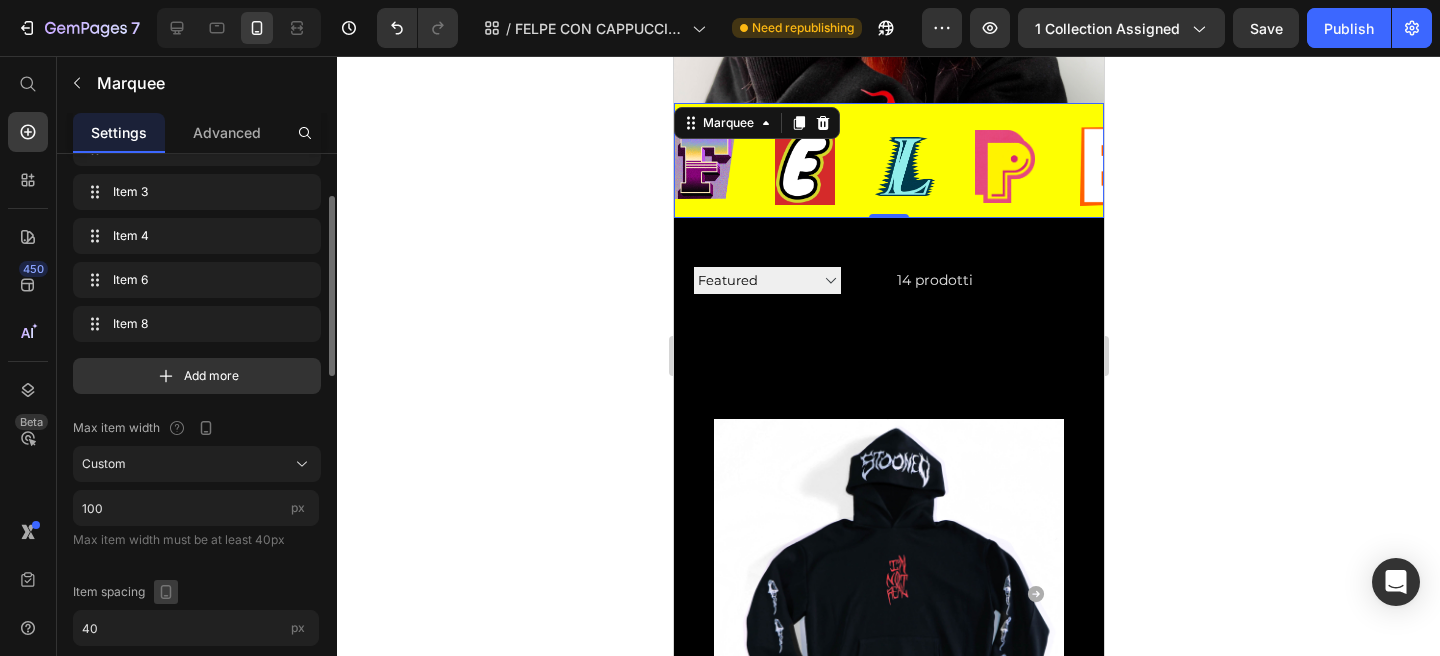 click 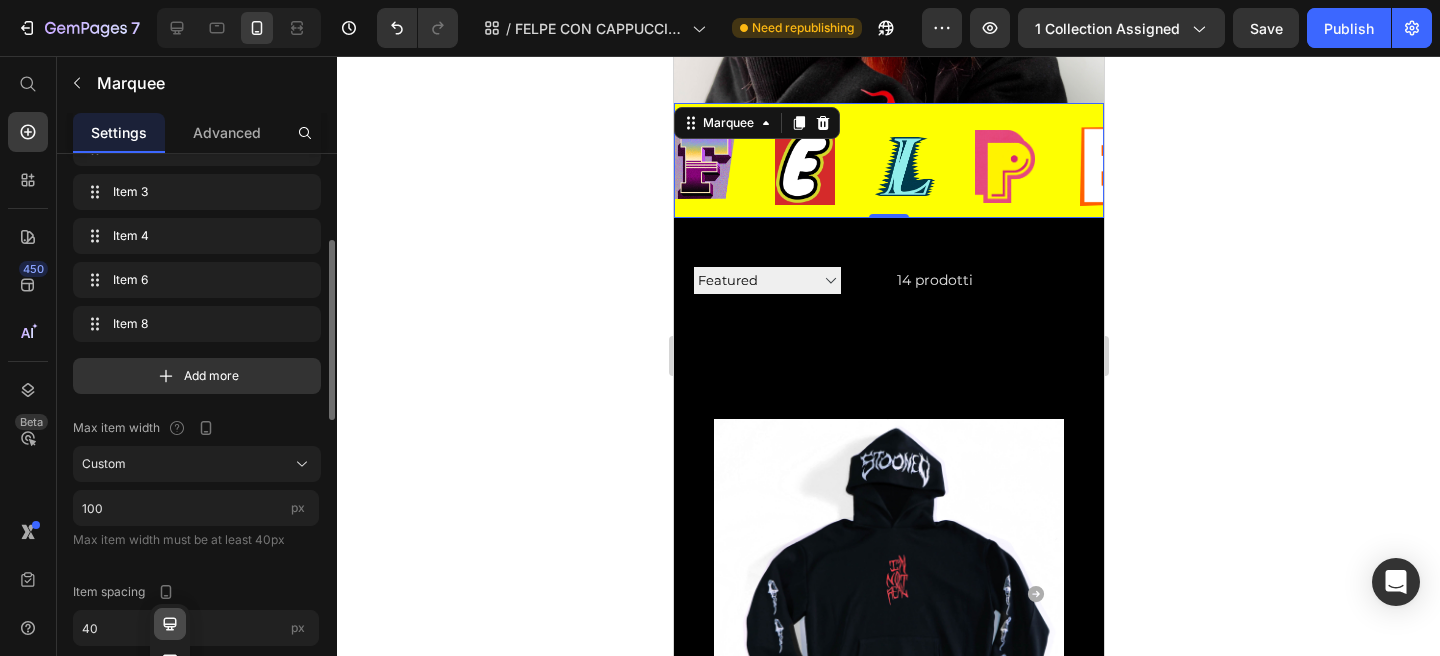 scroll, scrollTop: 175, scrollLeft: 0, axis: vertical 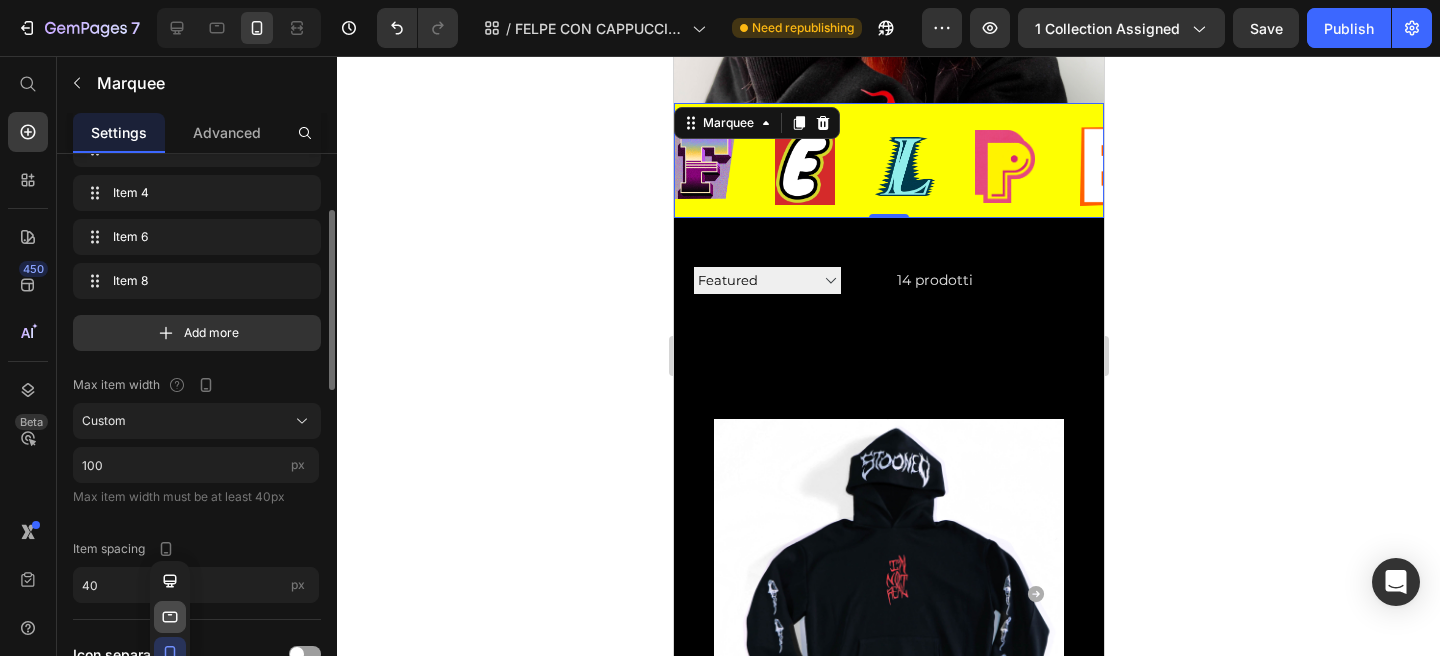 click 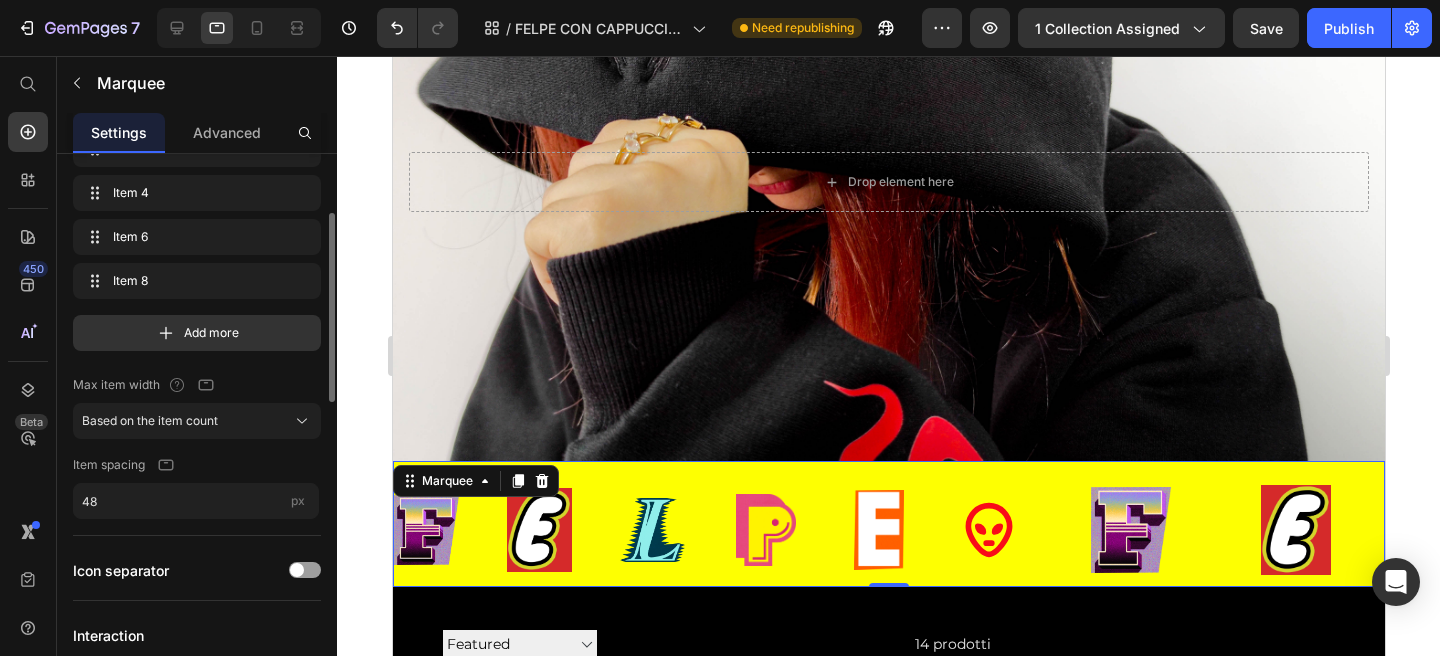 scroll, scrollTop: 529, scrollLeft: 0, axis: vertical 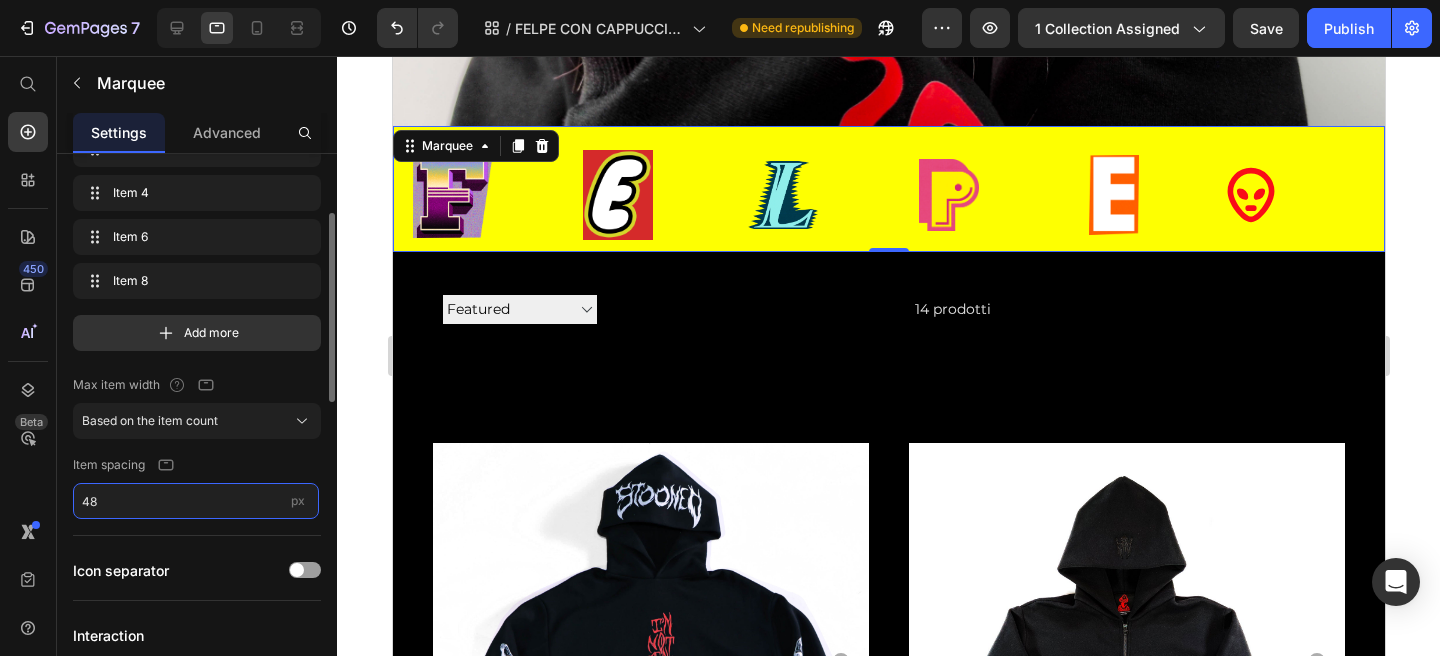 click on "48" at bounding box center (196, 501) 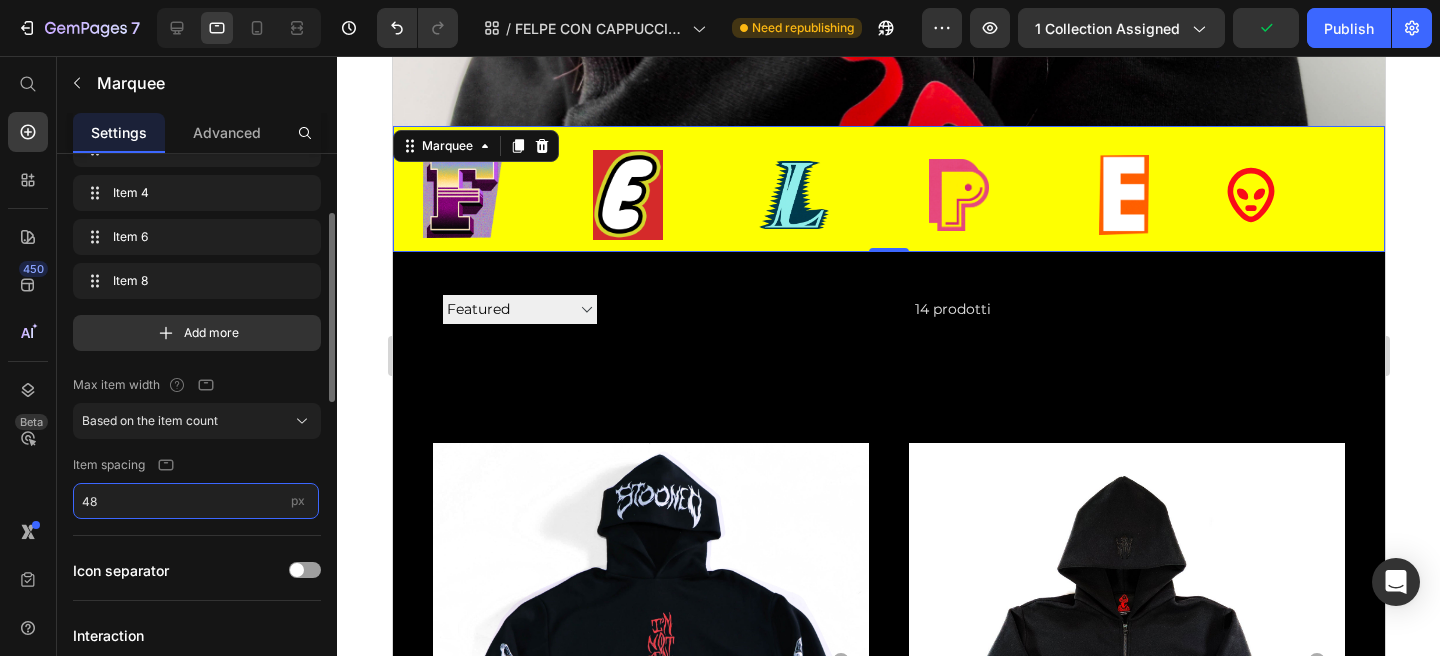 type on "4" 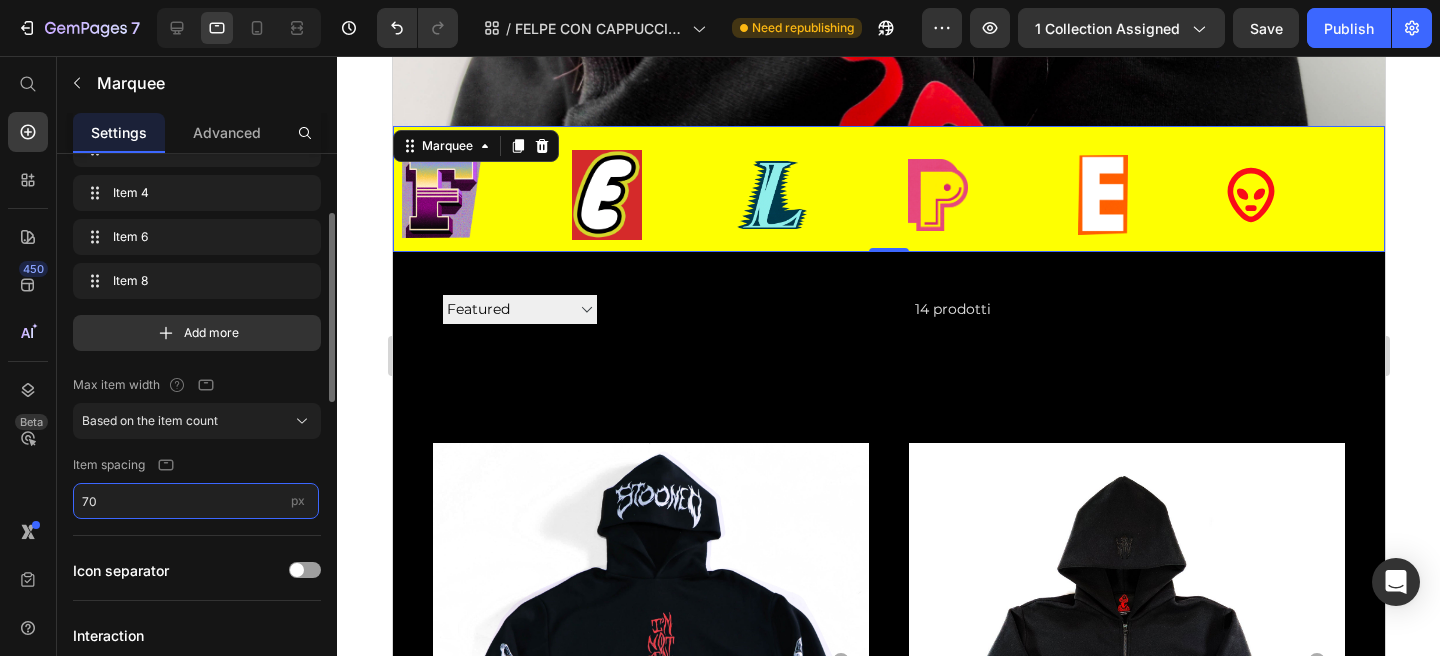 type on "7" 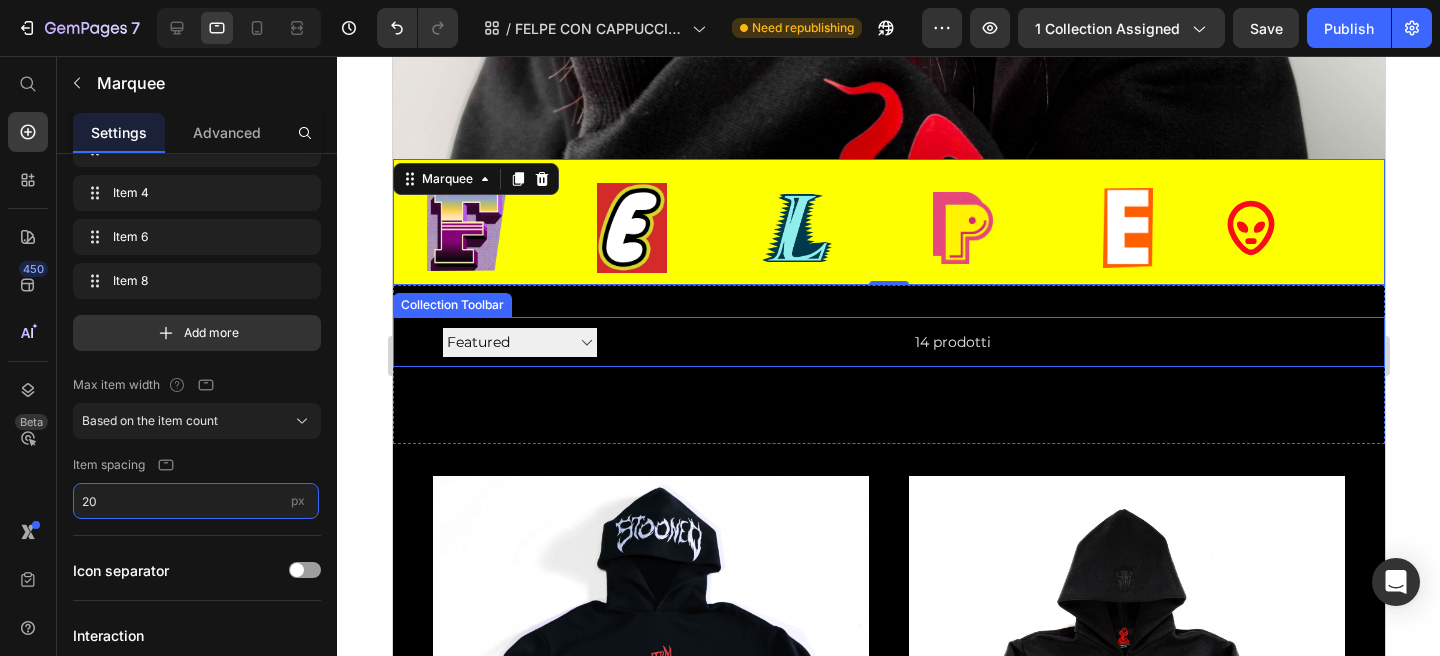 scroll, scrollTop: 519, scrollLeft: 0, axis: vertical 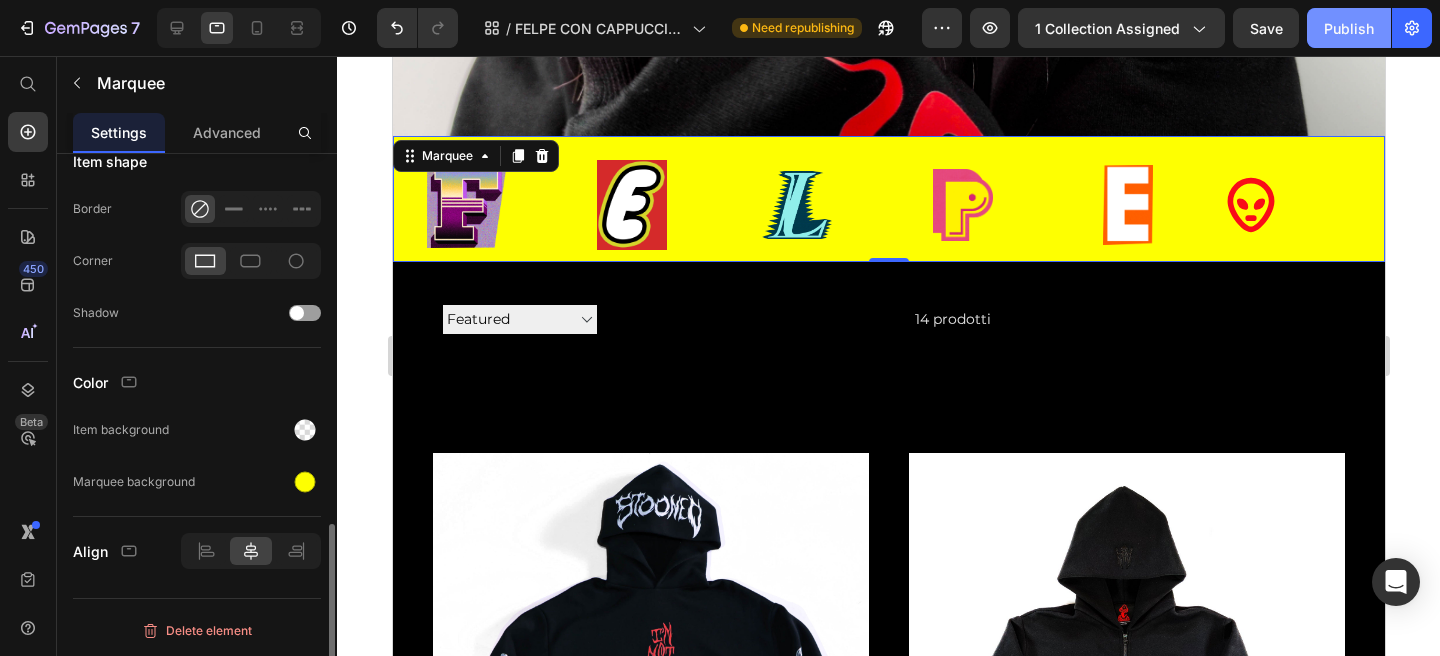 type on "20" 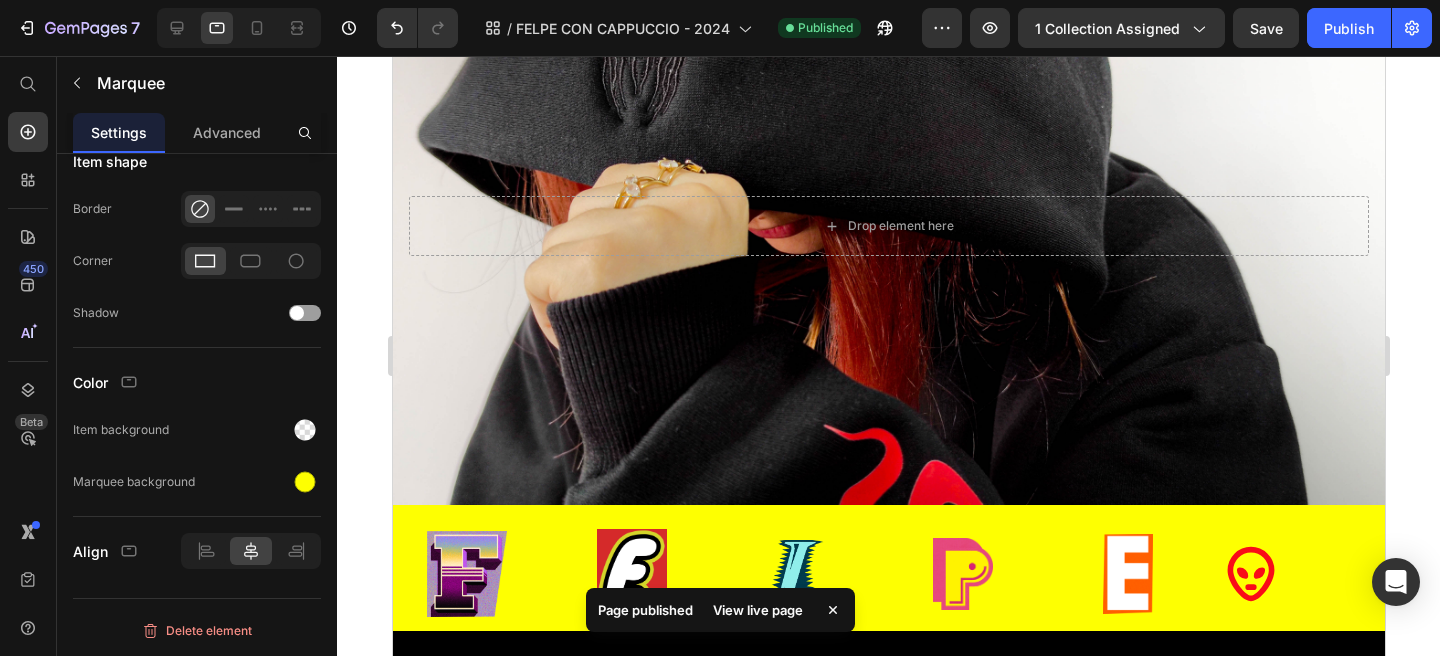 scroll, scrollTop: 217, scrollLeft: 0, axis: vertical 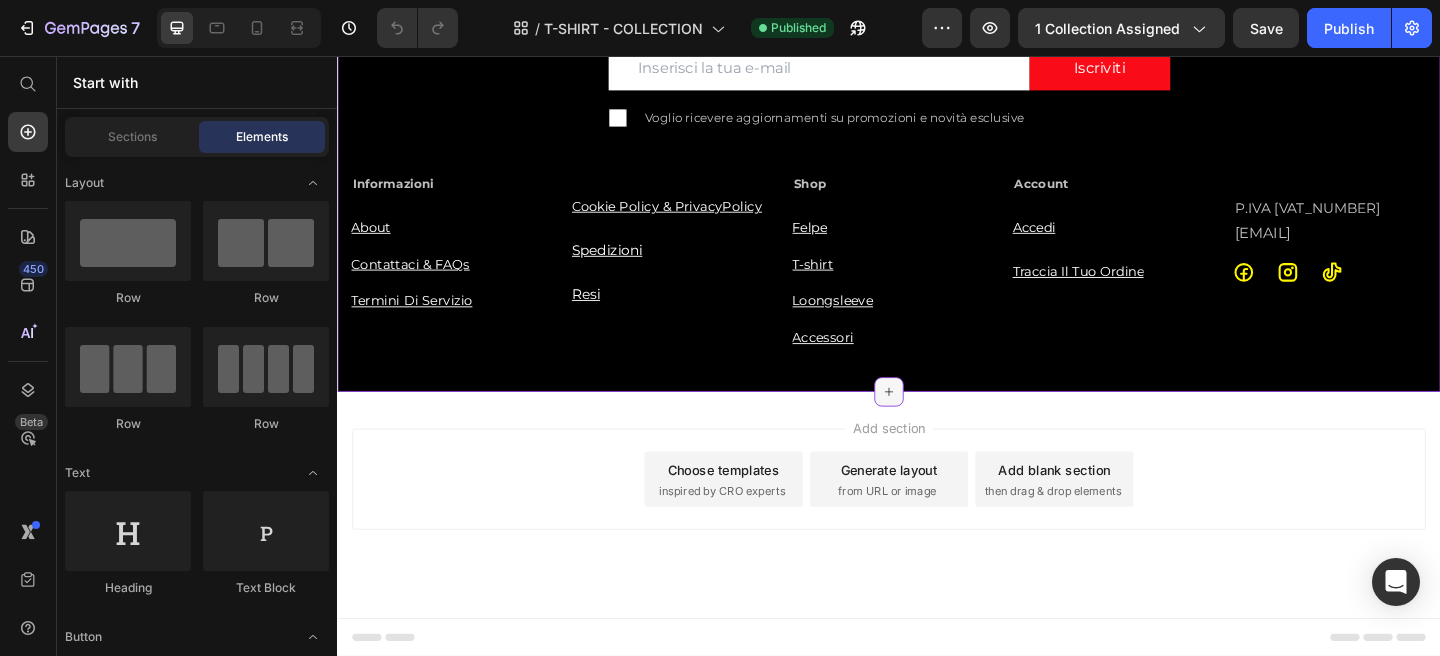 click 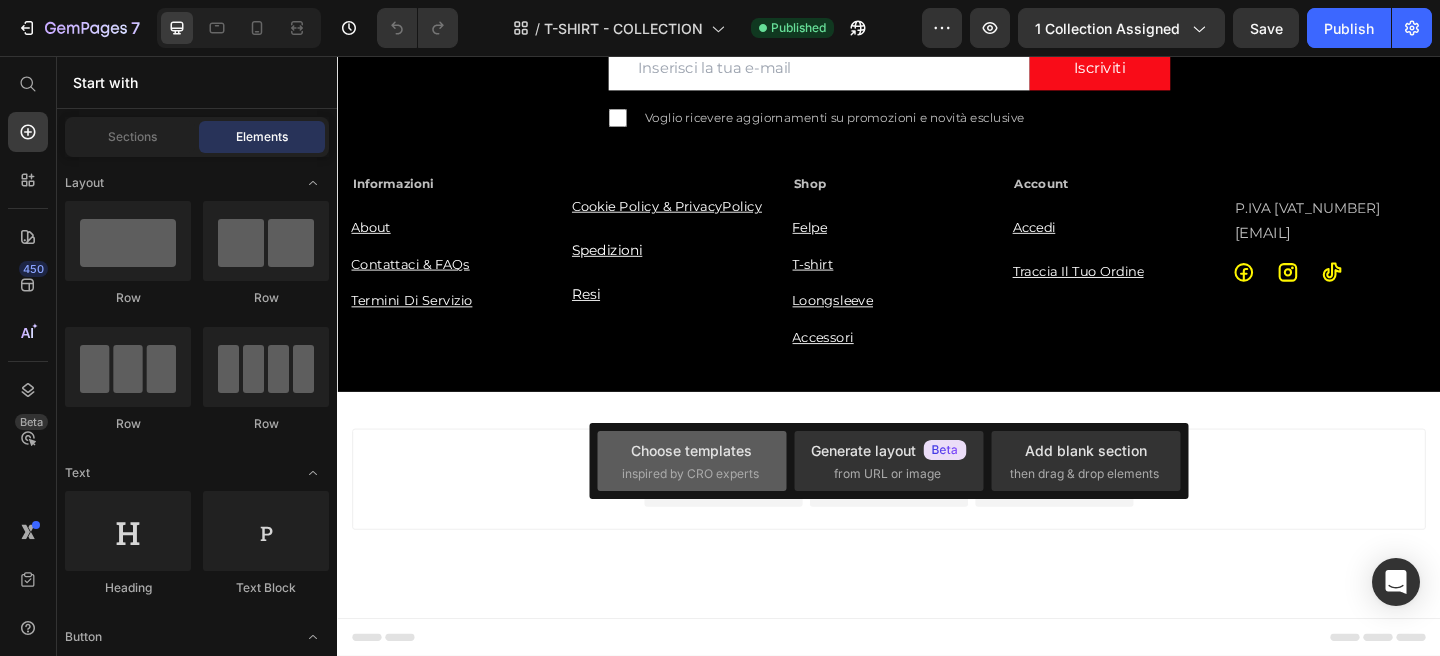 click on "Choose templates" at bounding box center (691, 450) 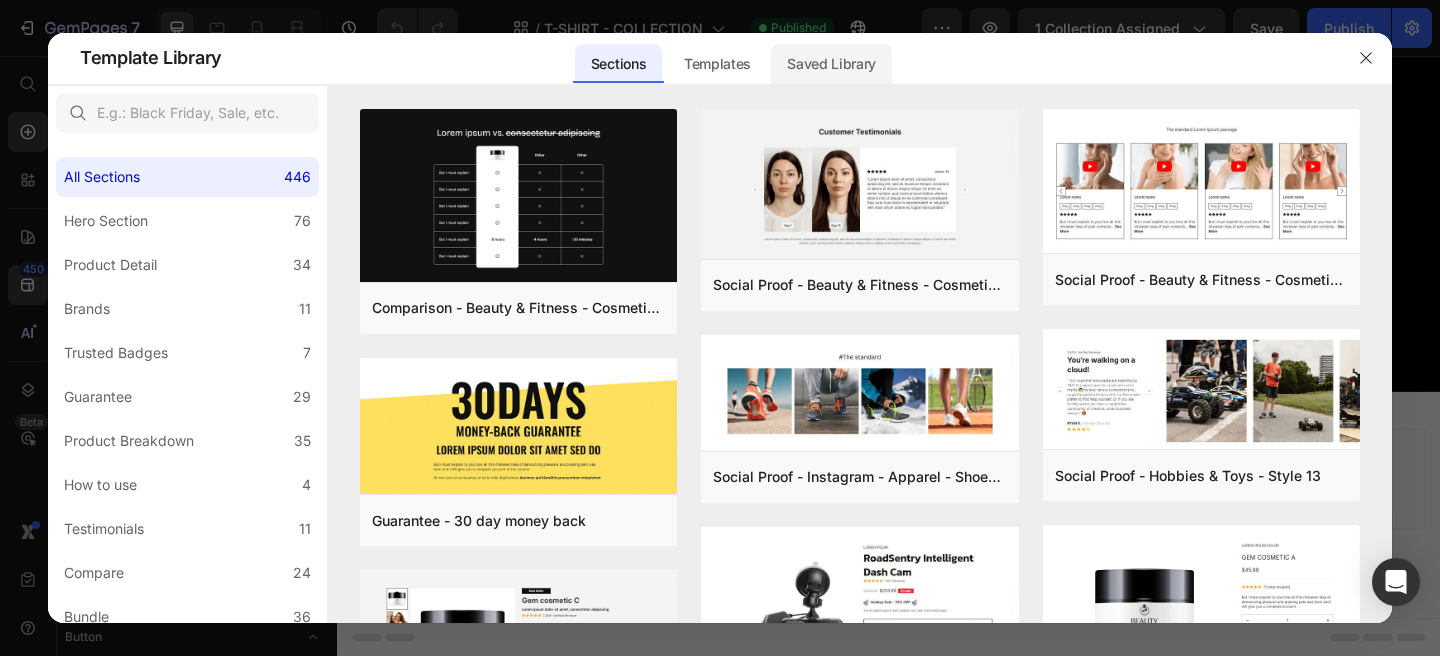 click on "Saved Library" 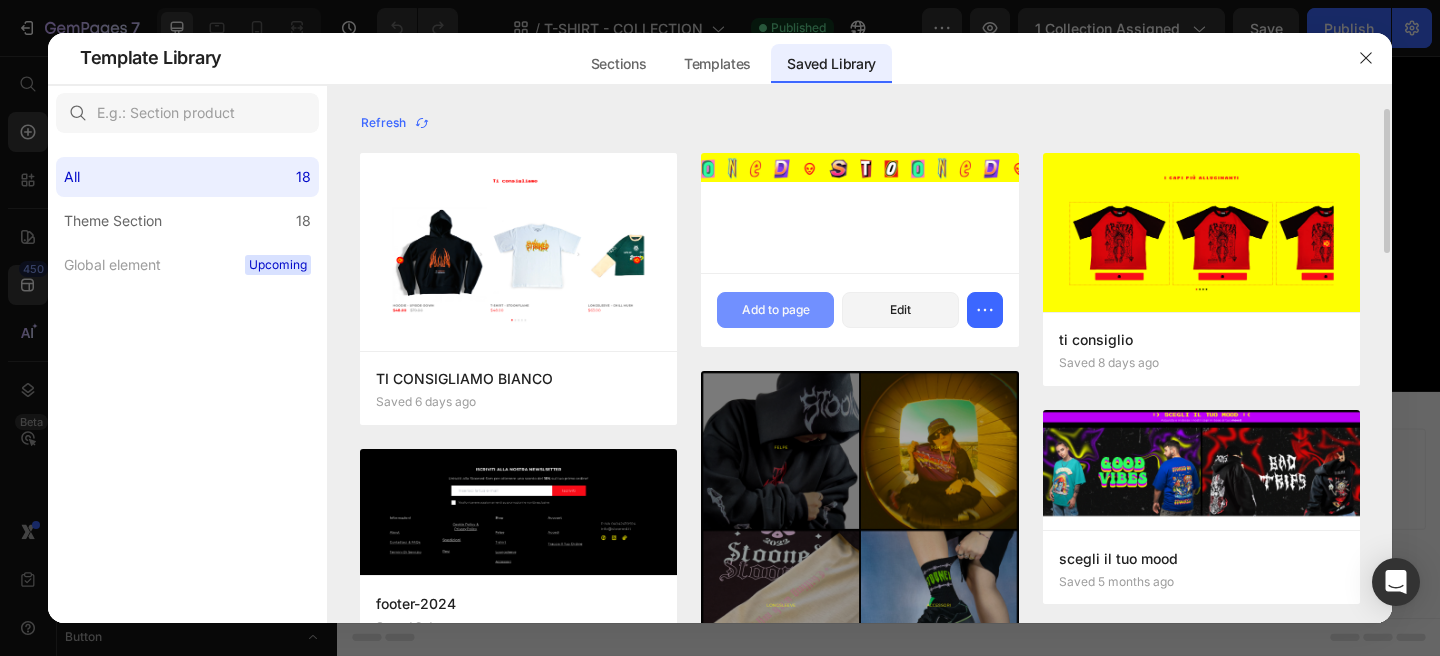 click on "Add to page" at bounding box center (776, 310) 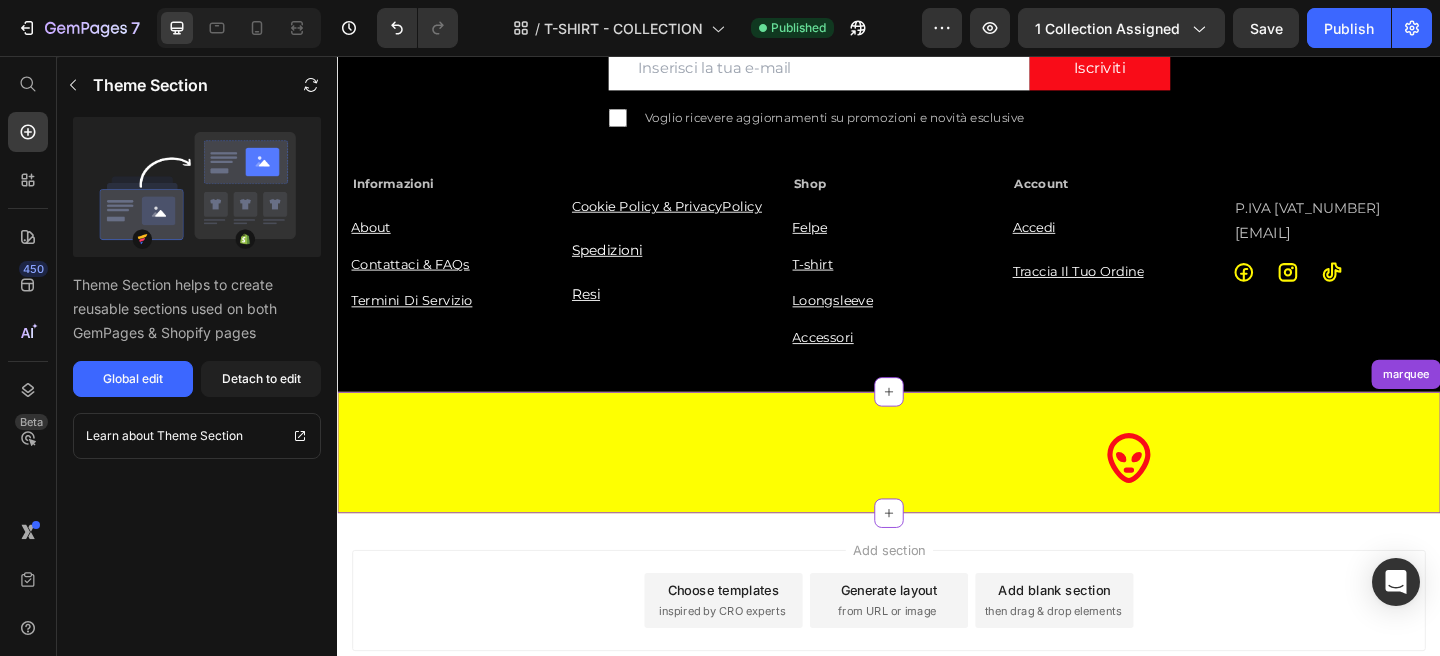 scroll, scrollTop: 4435, scrollLeft: 0, axis: vertical 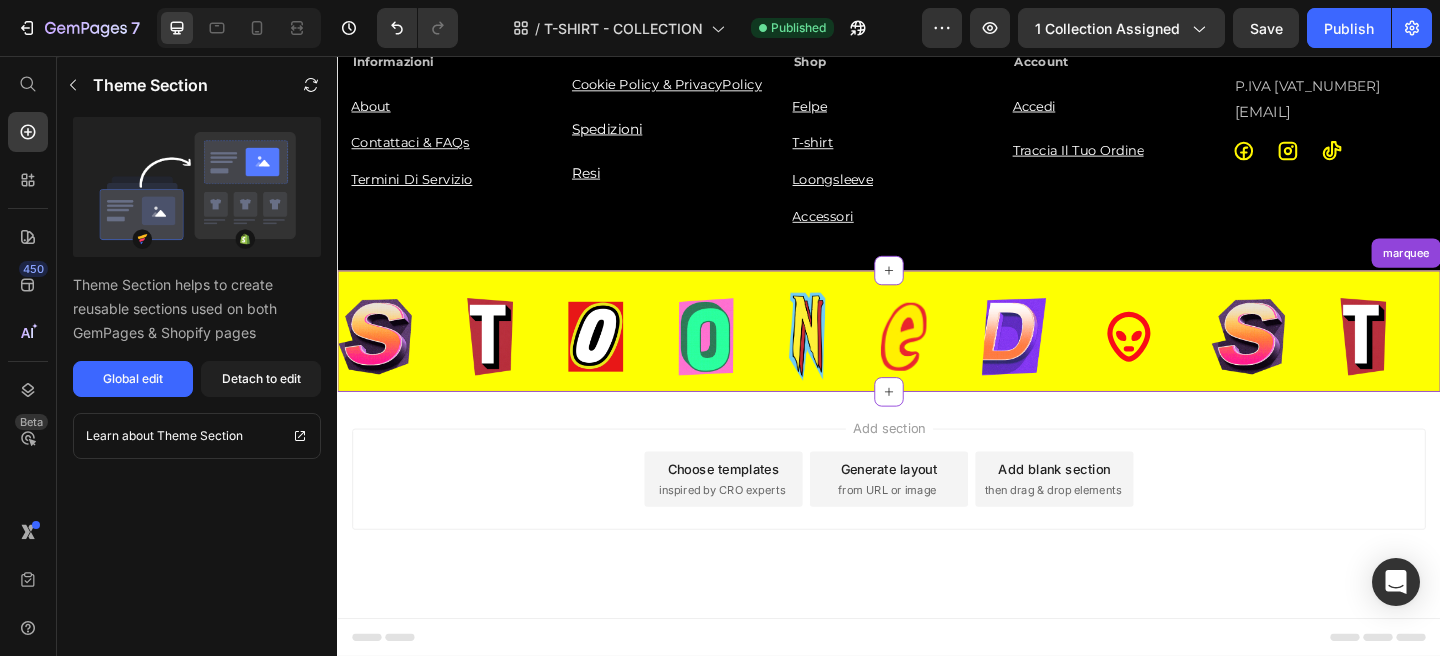 click at bounding box center (378, 361) 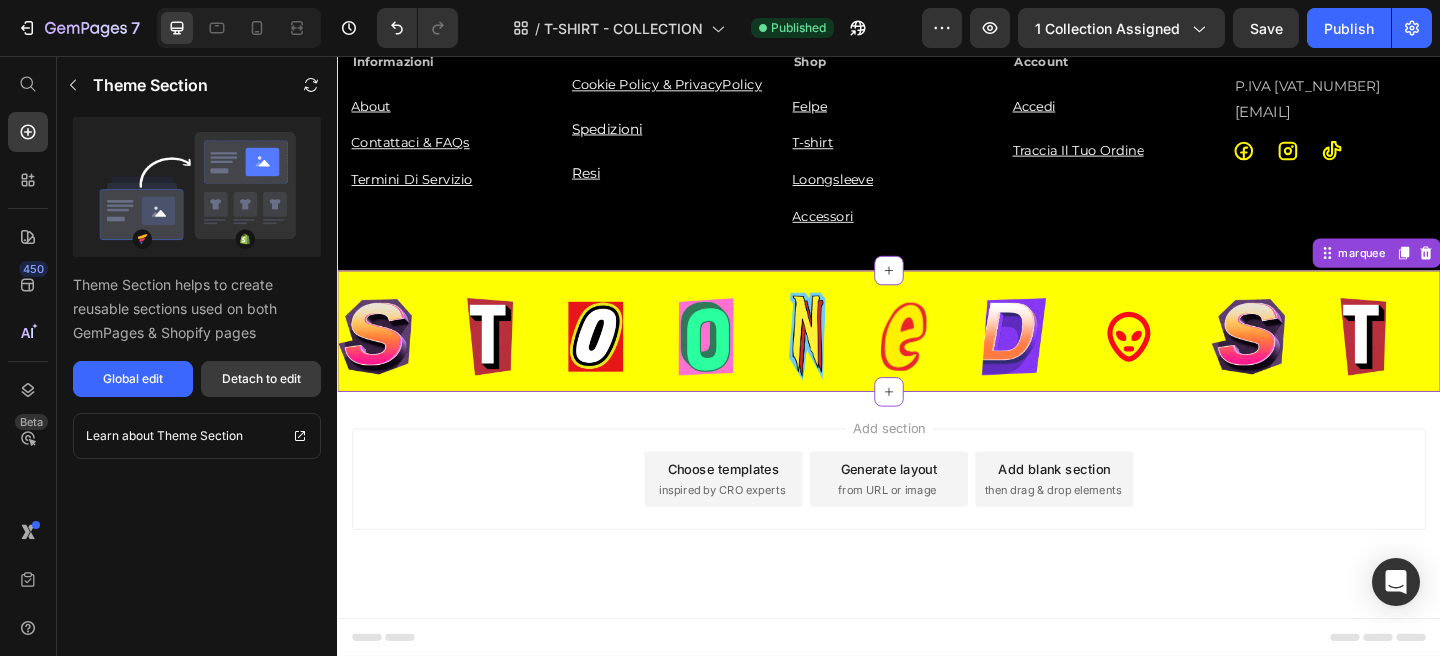 drag, startPoint x: 264, startPoint y: 394, endPoint x: 17, endPoint y: 328, distance: 255.6658 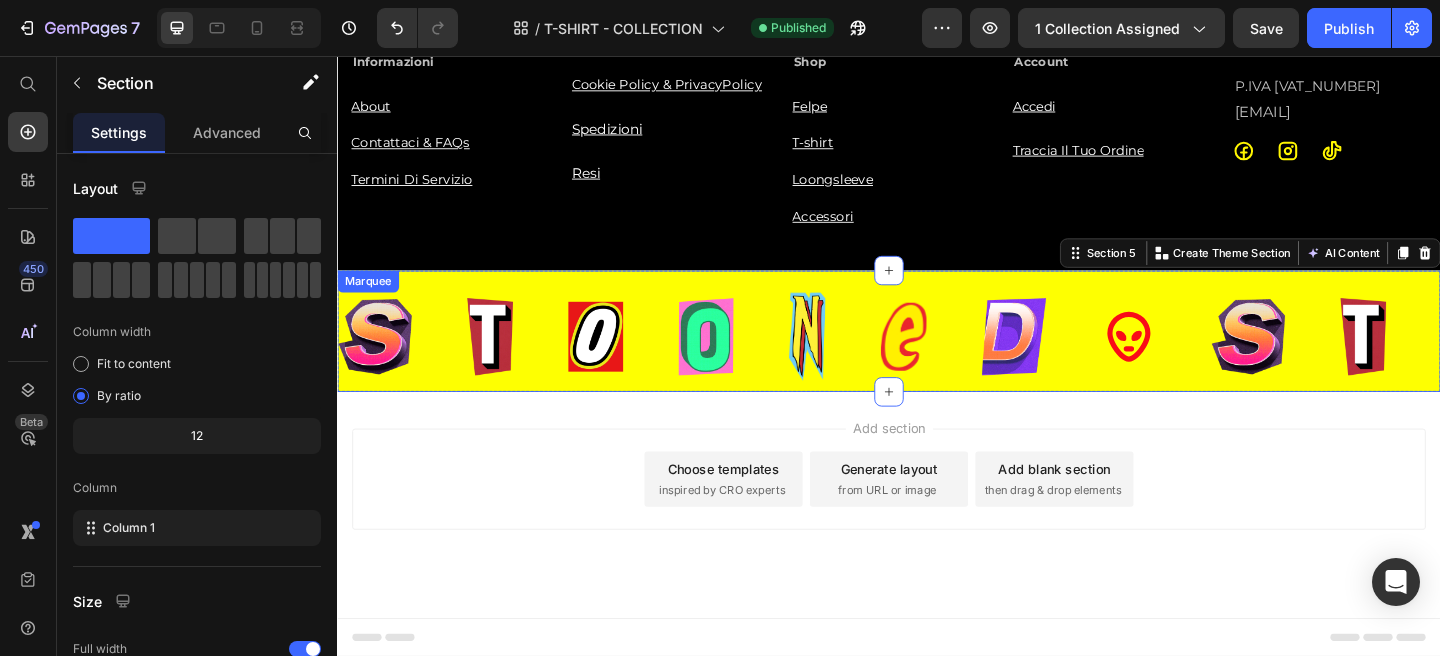 click on "Image" at bounding box center (408, 361) 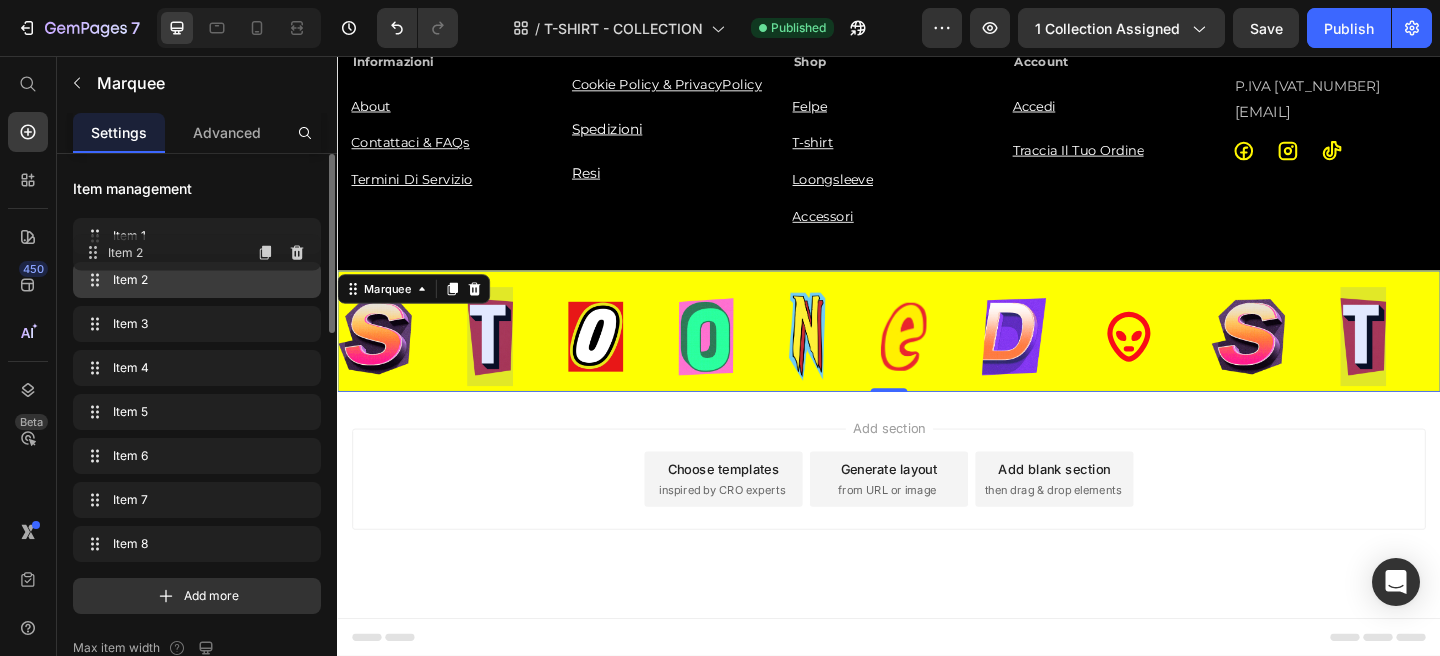type 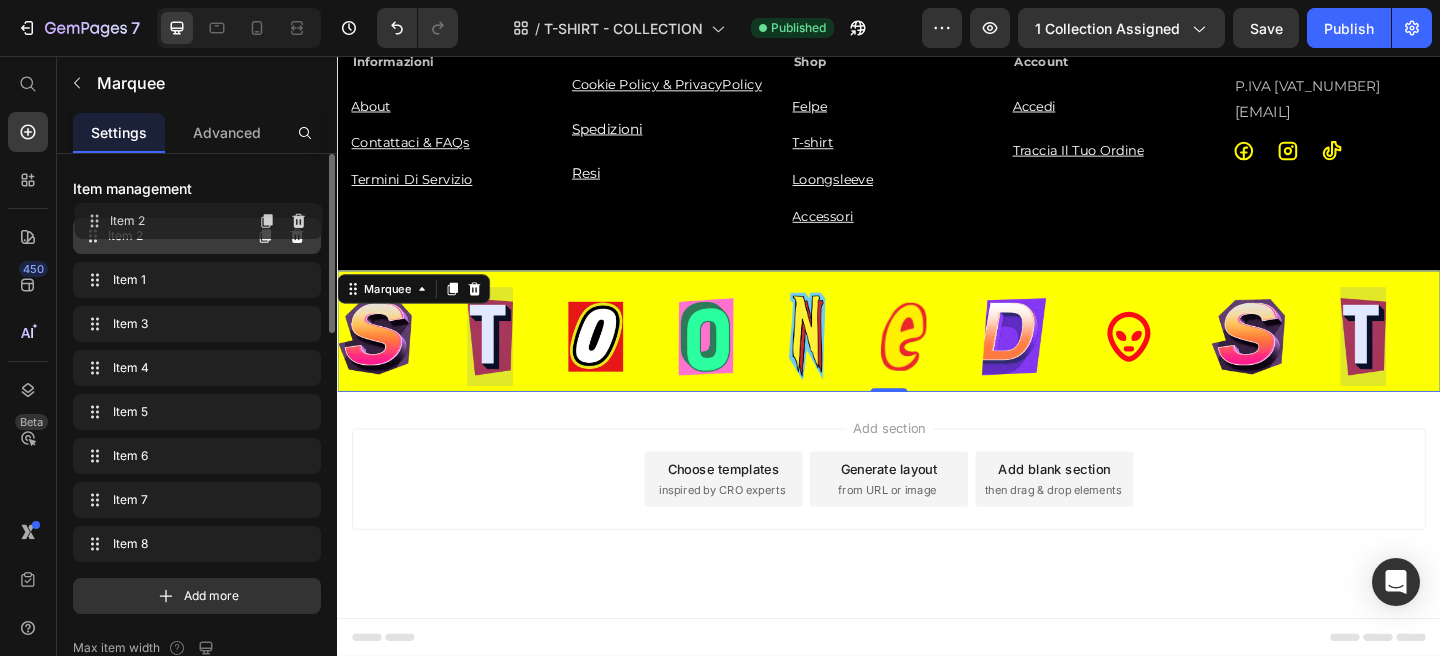 drag, startPoint x: 156, startPoint y: 283, endPoint x: 158, endPoint y: 224, distance: 59.03389 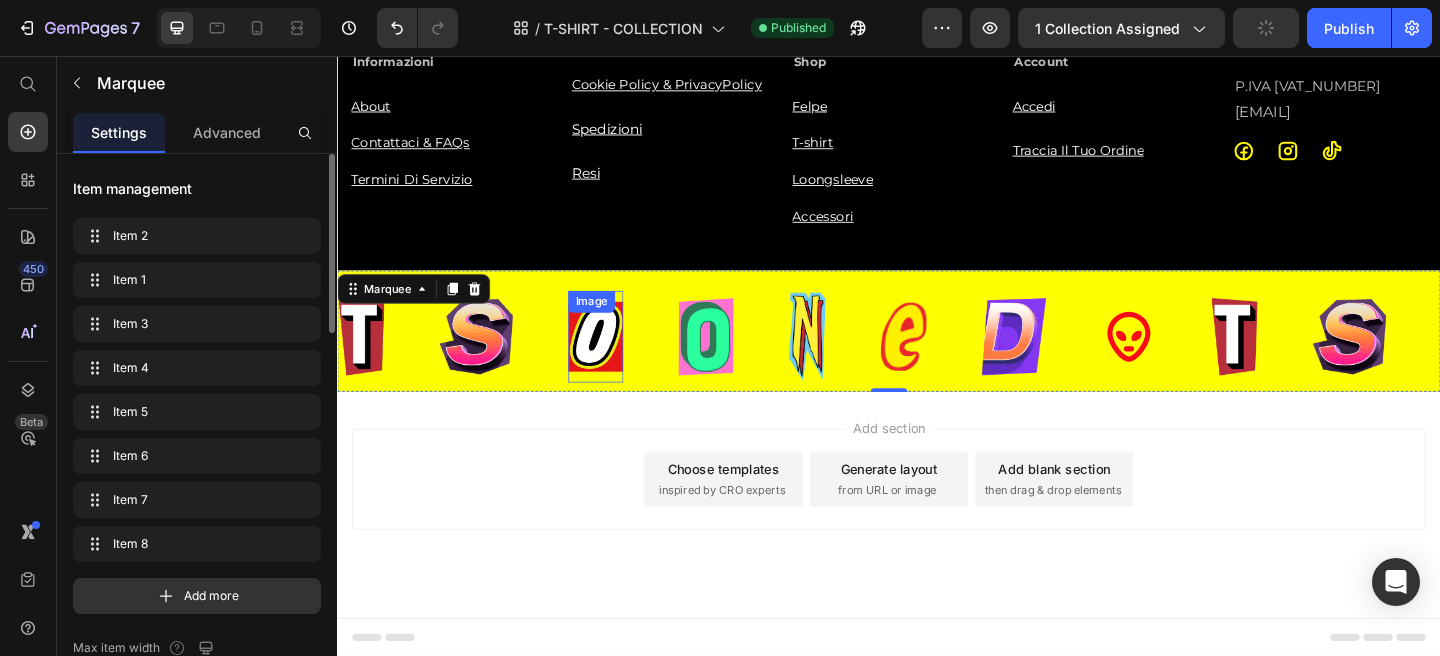 click at bounding box center (618, 360) 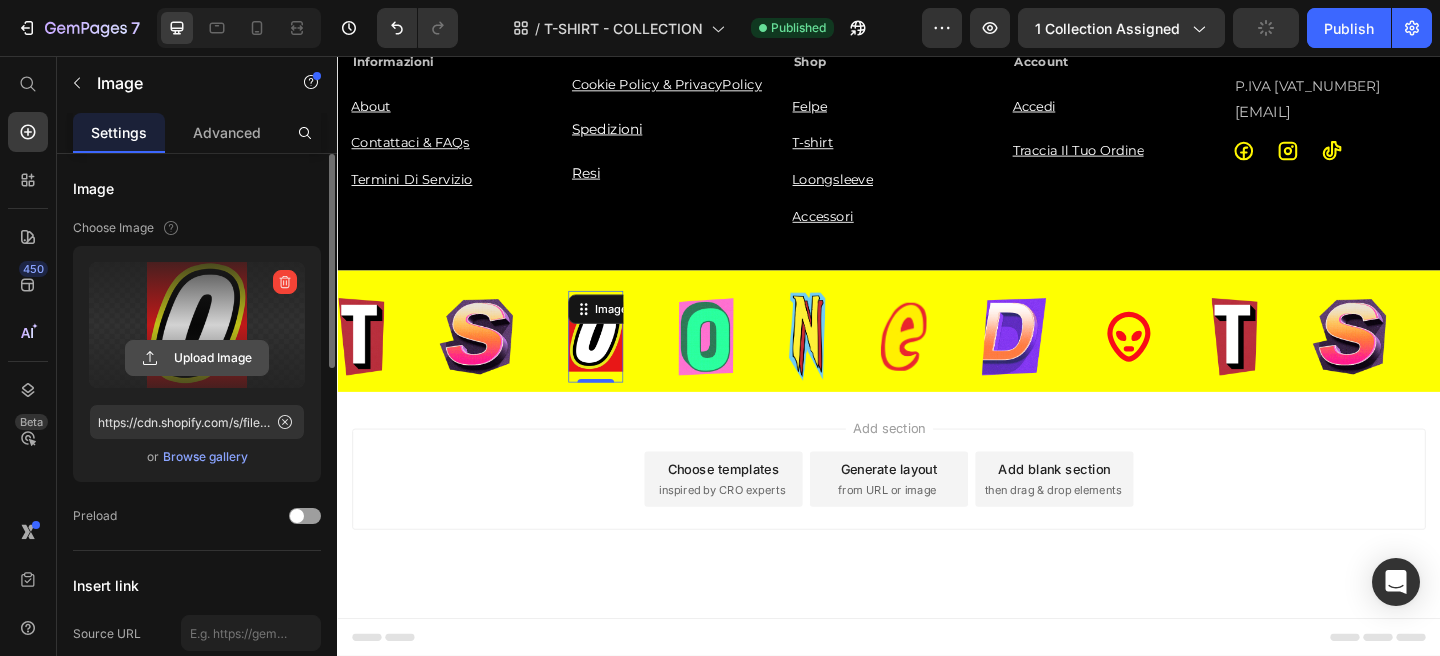 click 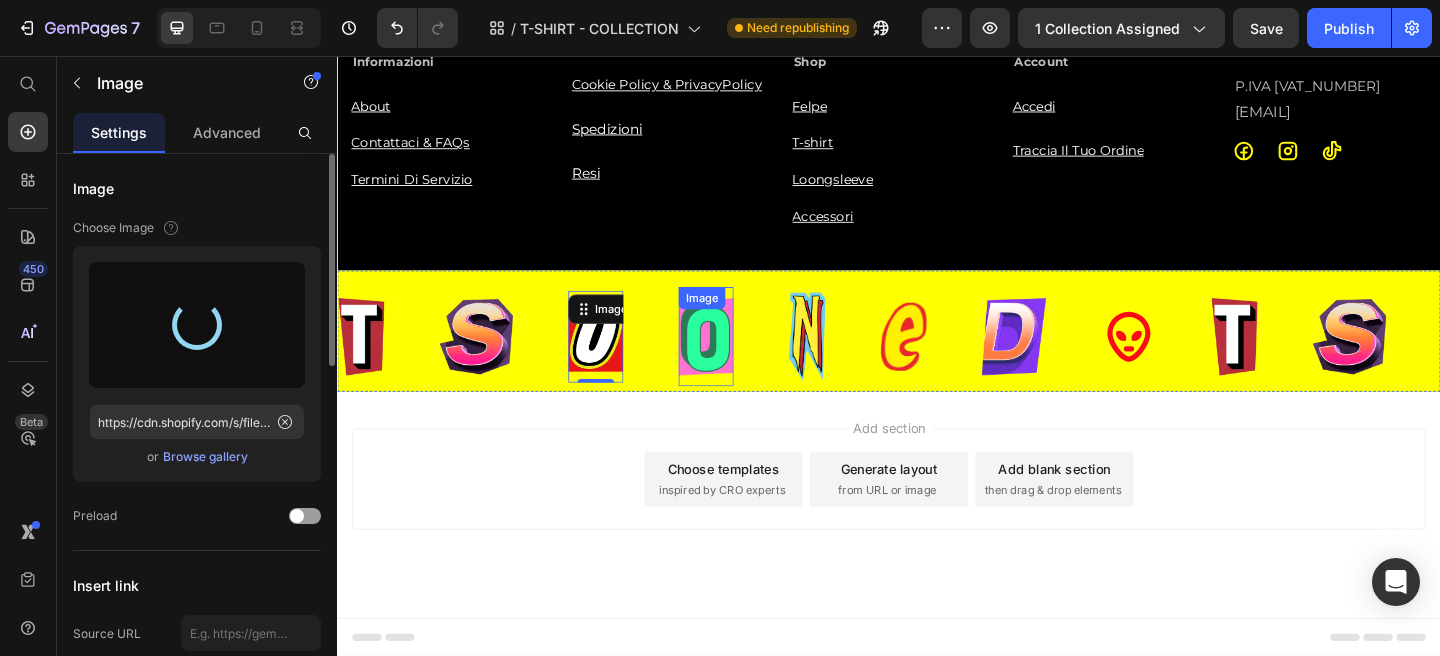 type on "https://cdn.shopify.com/s/files/1/0676/7443/9990/files/gempages_445670753094861834-ec9048b0-264b-4451-bd6e-eb2069375b58.png" 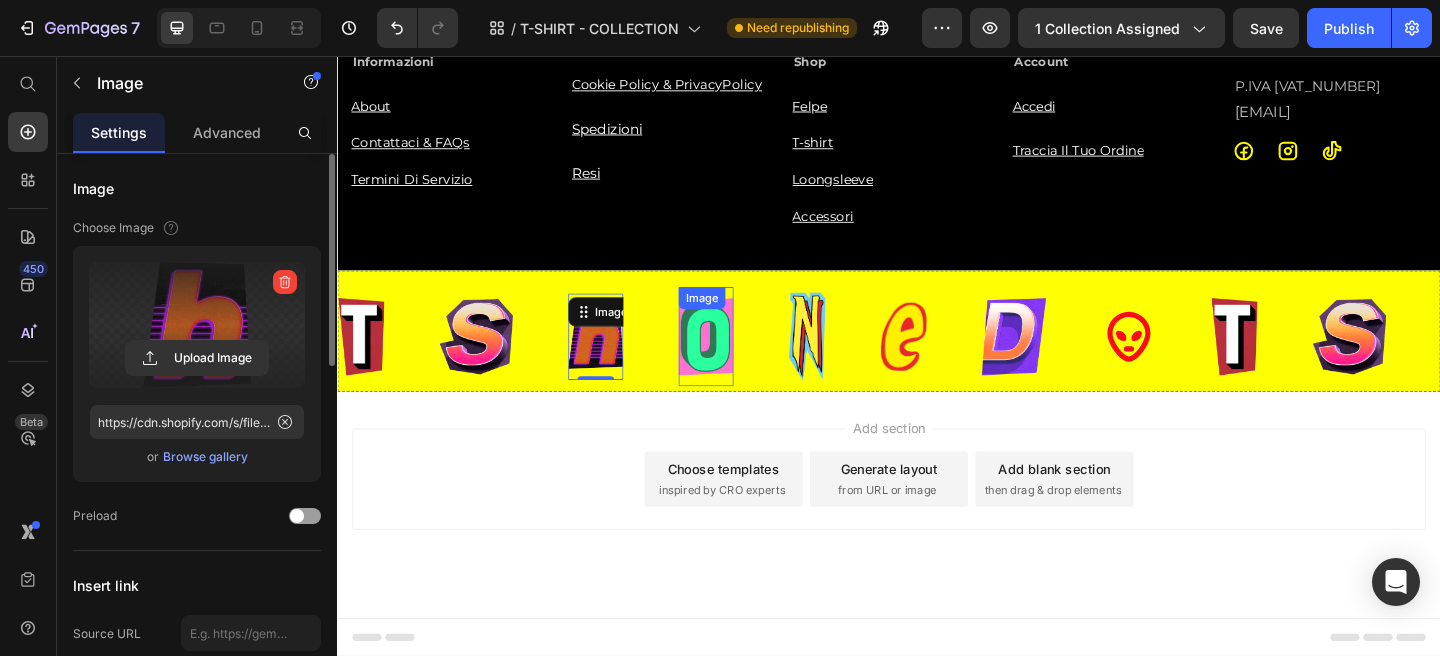click at bounding box center [738, 361] 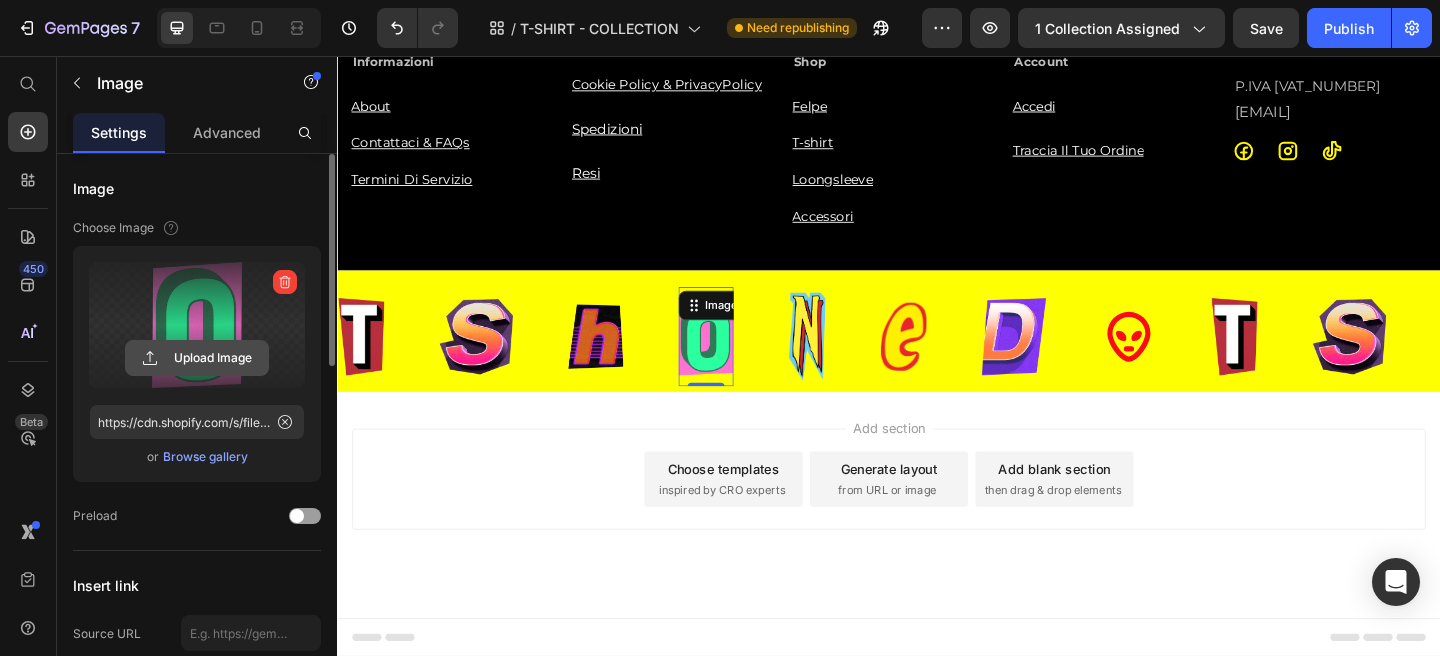 click 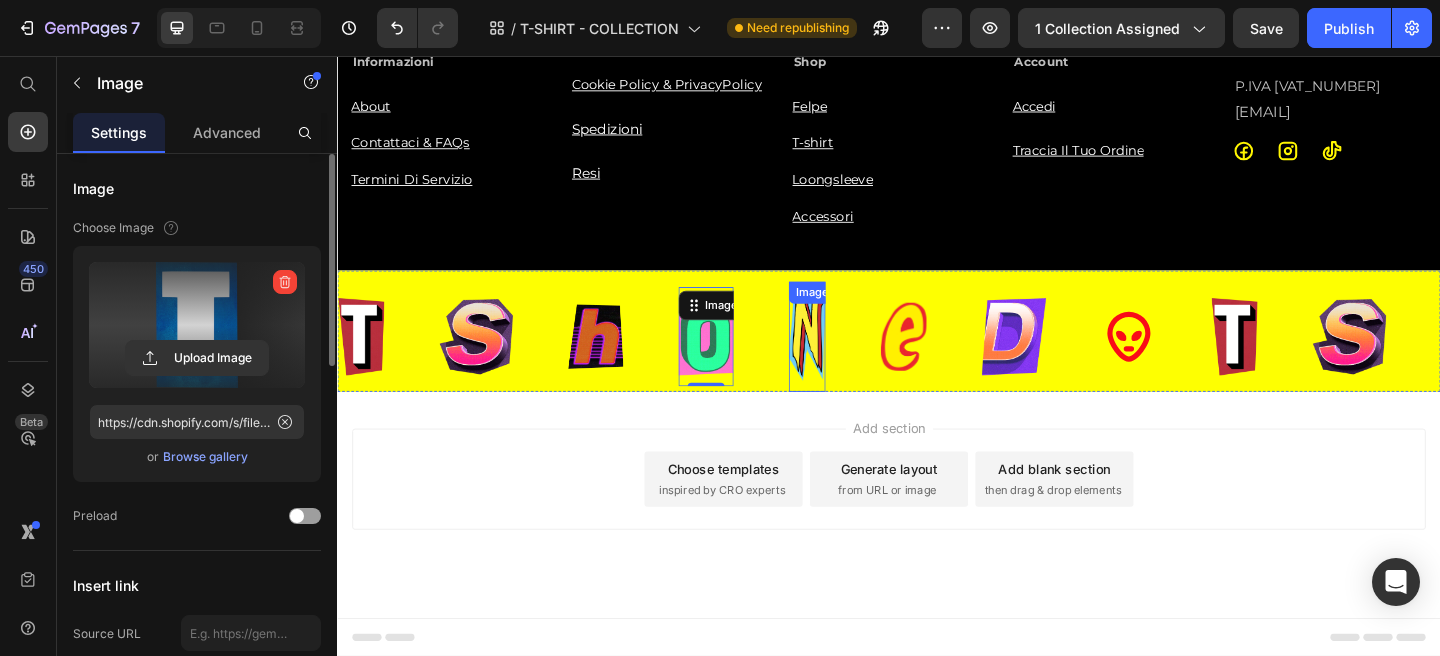 type on "https://cdn.shopify.com/s/files/1/0676/7443/9990/files/gempages_445670753094861834-d44e05ff-5dfb-42bb-a872-8662ddcf4e35.png" 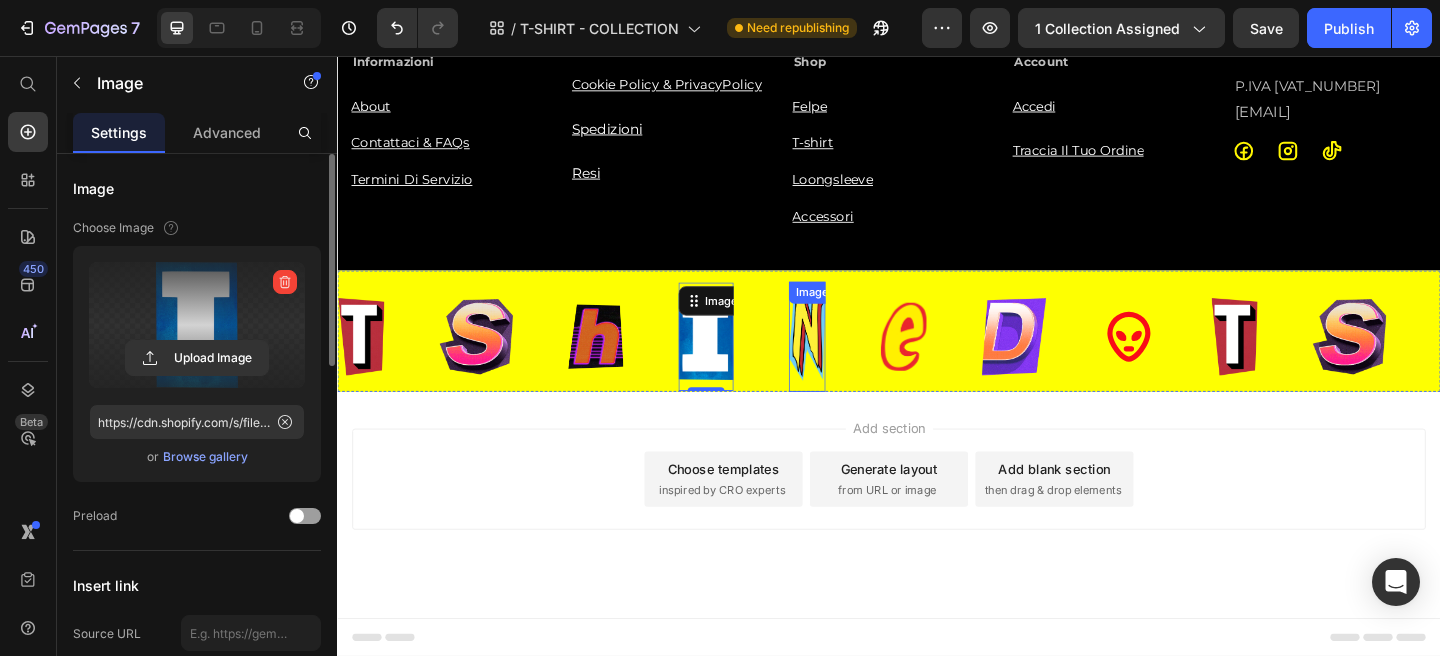 click at bounding box center (848, 361) 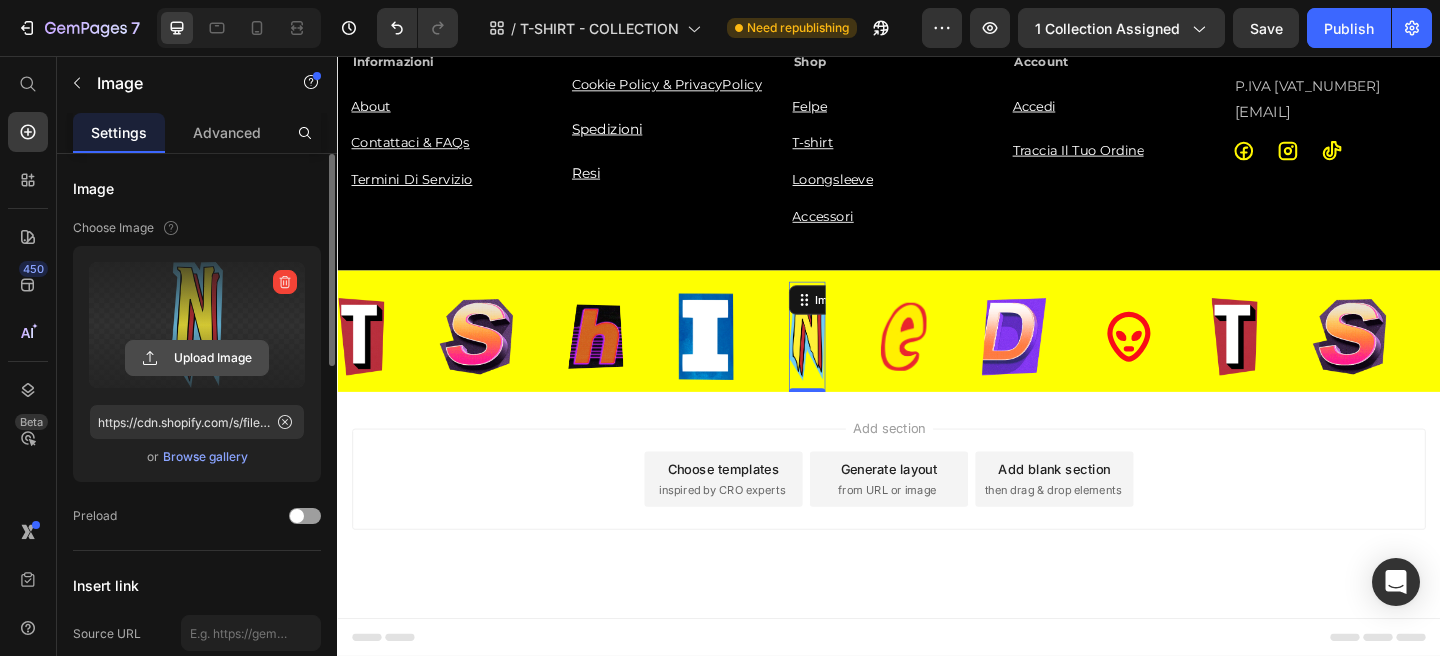 click 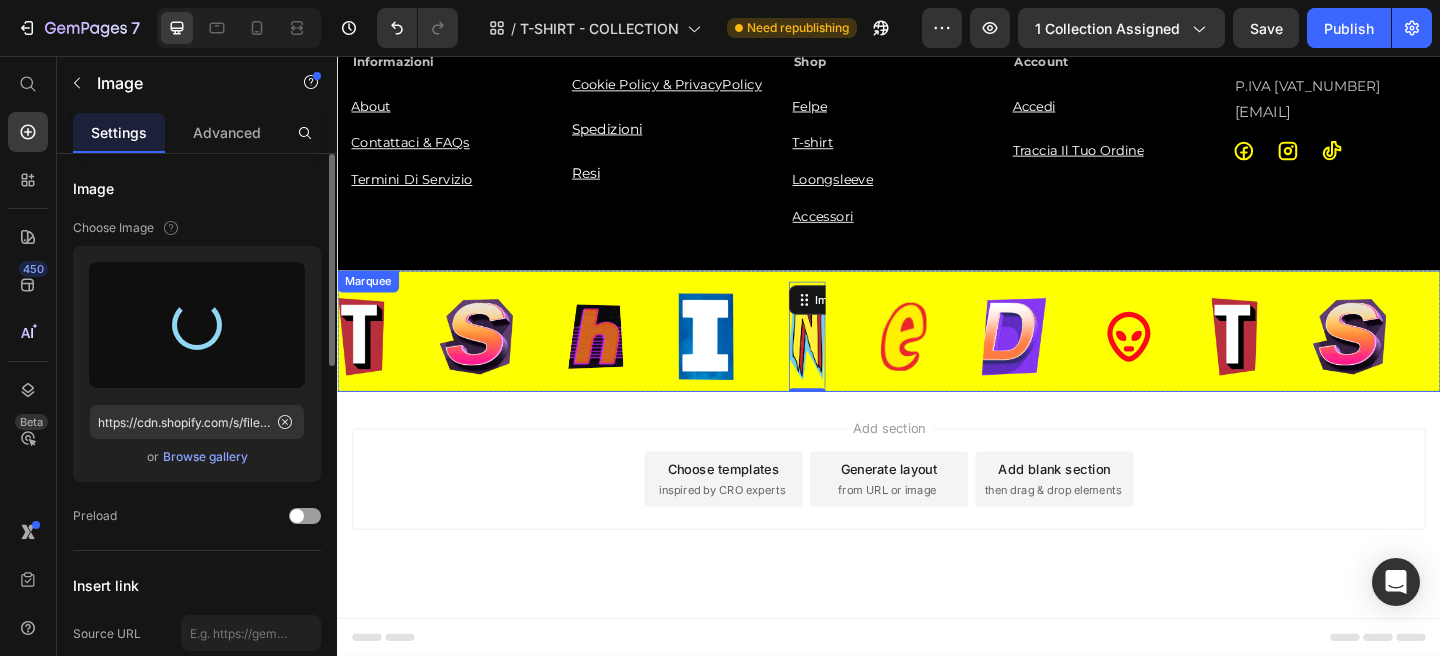 type on "https://cdn.shopify.com/s/files/1/0676/7443/9990/files/gempages_445670753094861834-ccd607c7-d91d-4325-9c51-26171cdf01f2.png" 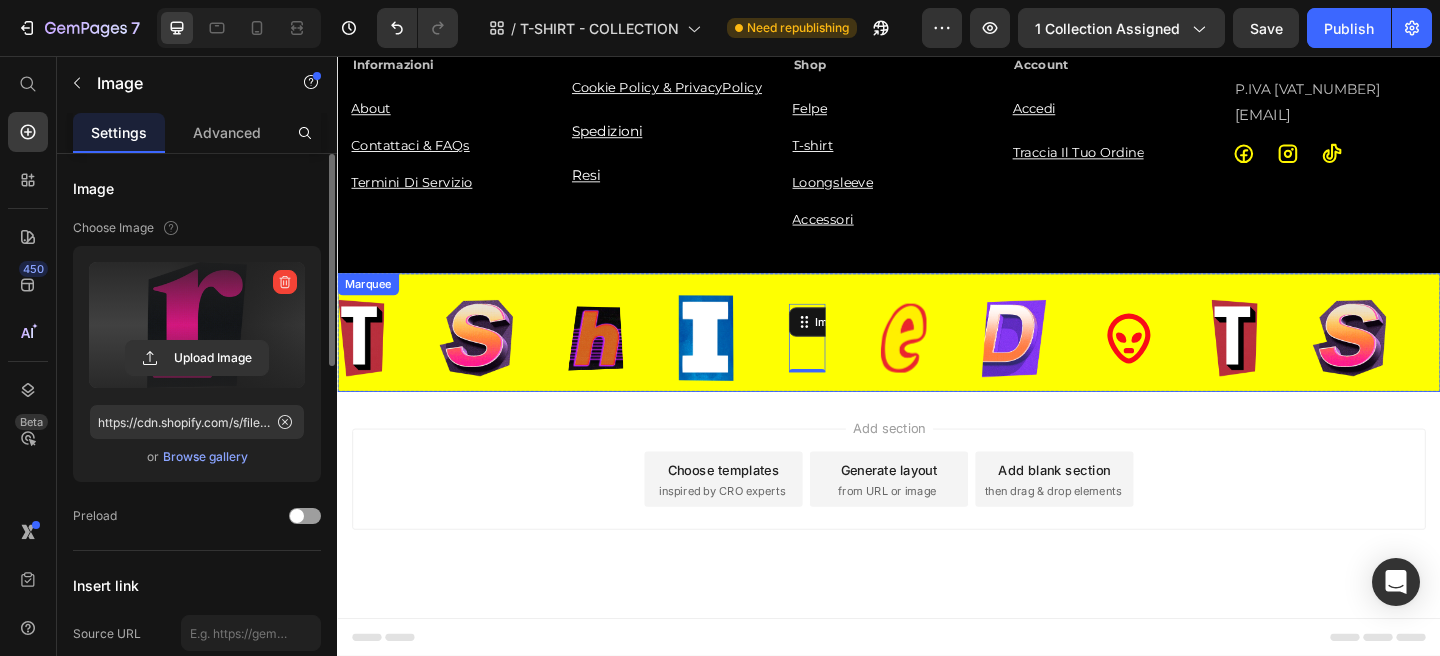 scroll, scrollTop: 4432, scrollLeft: 0, axis: vertical 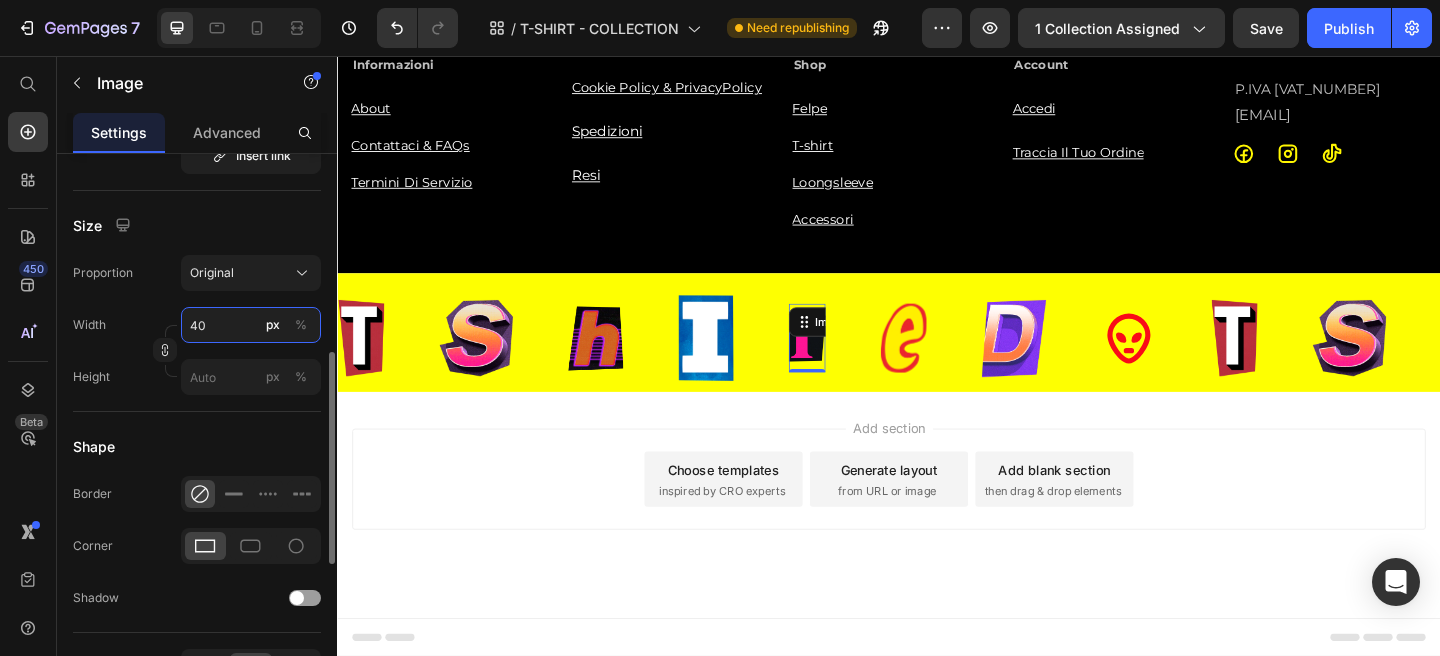 click on "40" at bounding box center [251, 325] 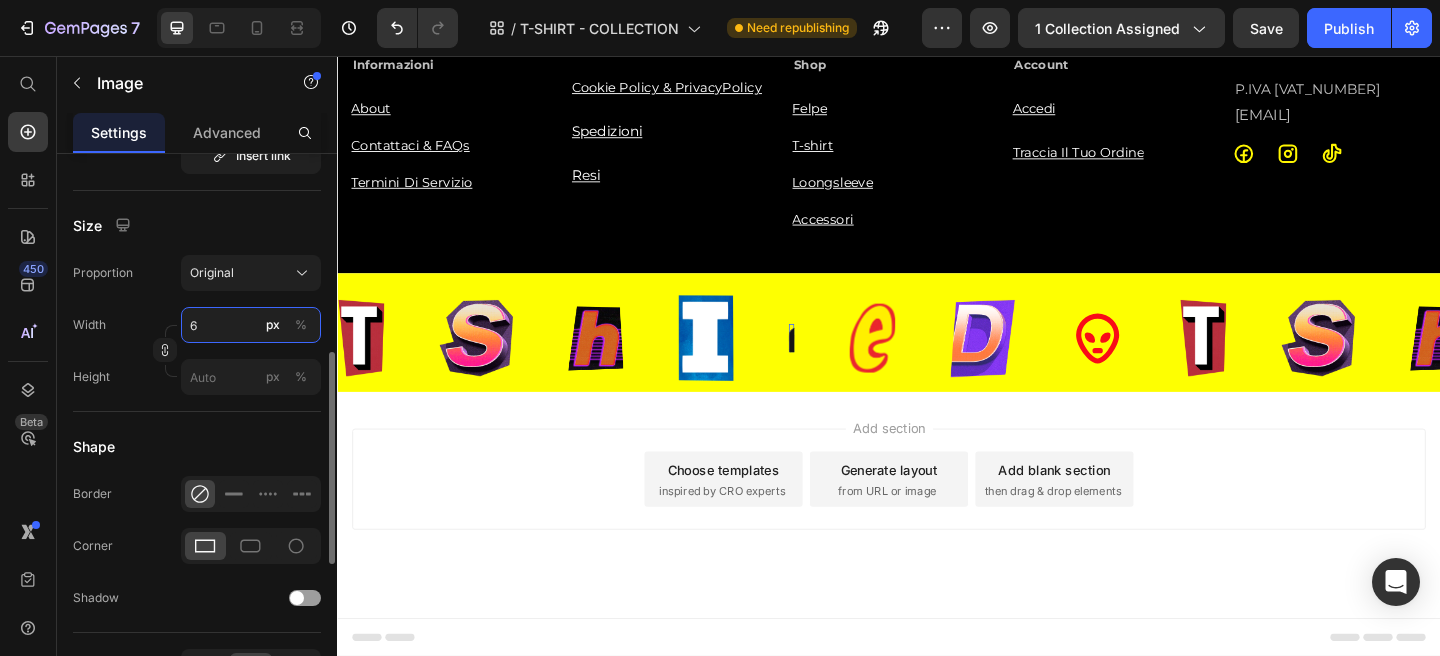 type on "60" 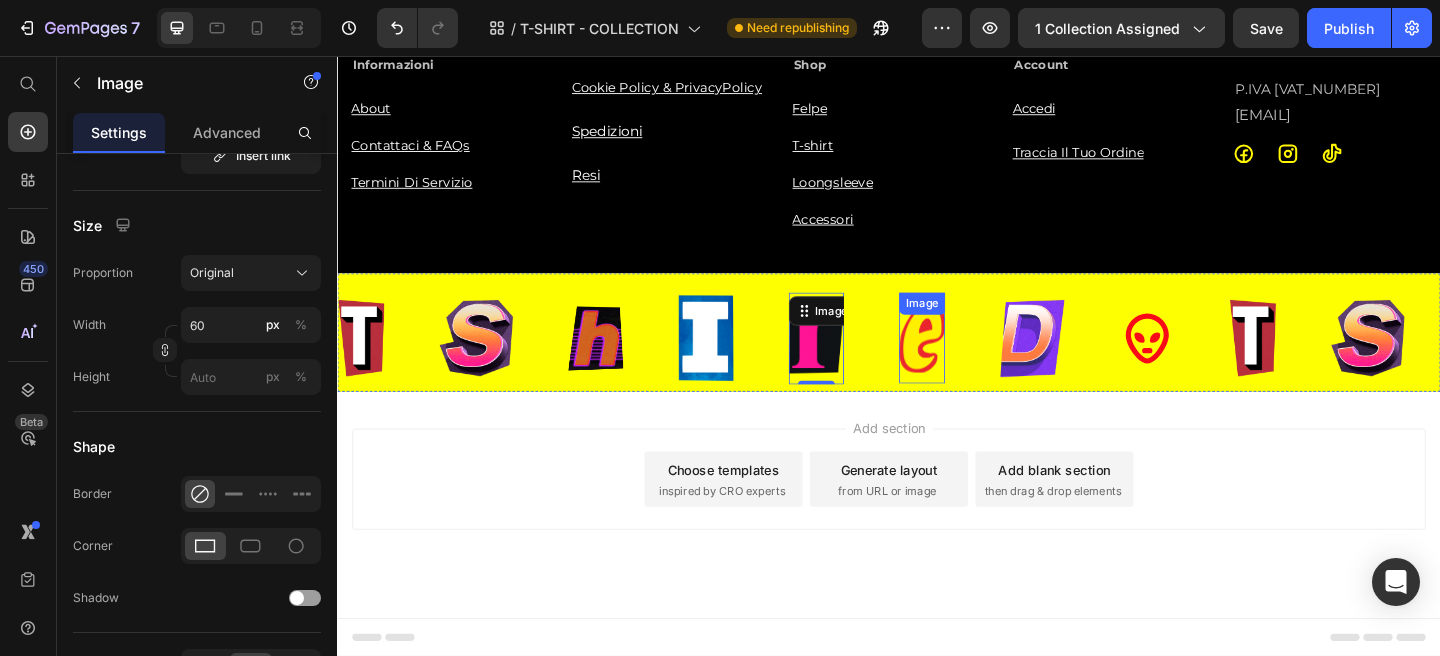 click at bounding box center (973, 362) 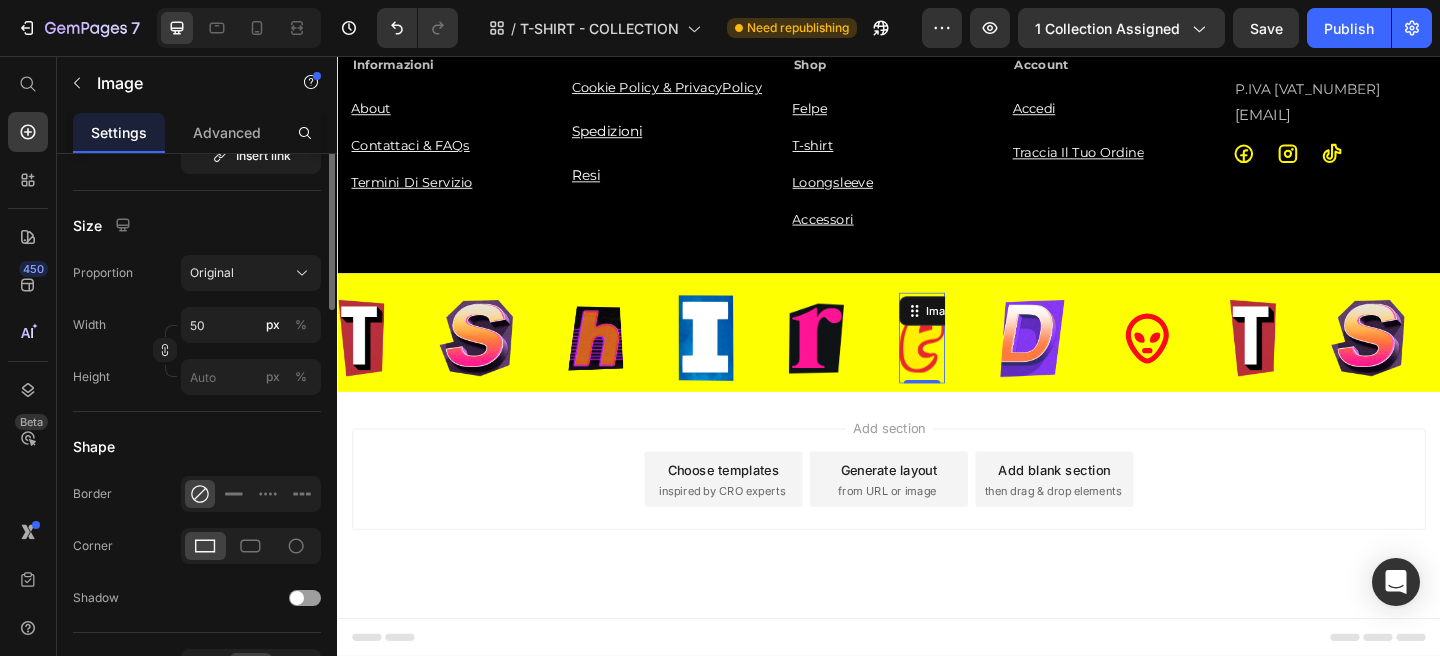 scroll, scrollTop: 0, scrollLeft: 0, axis: both 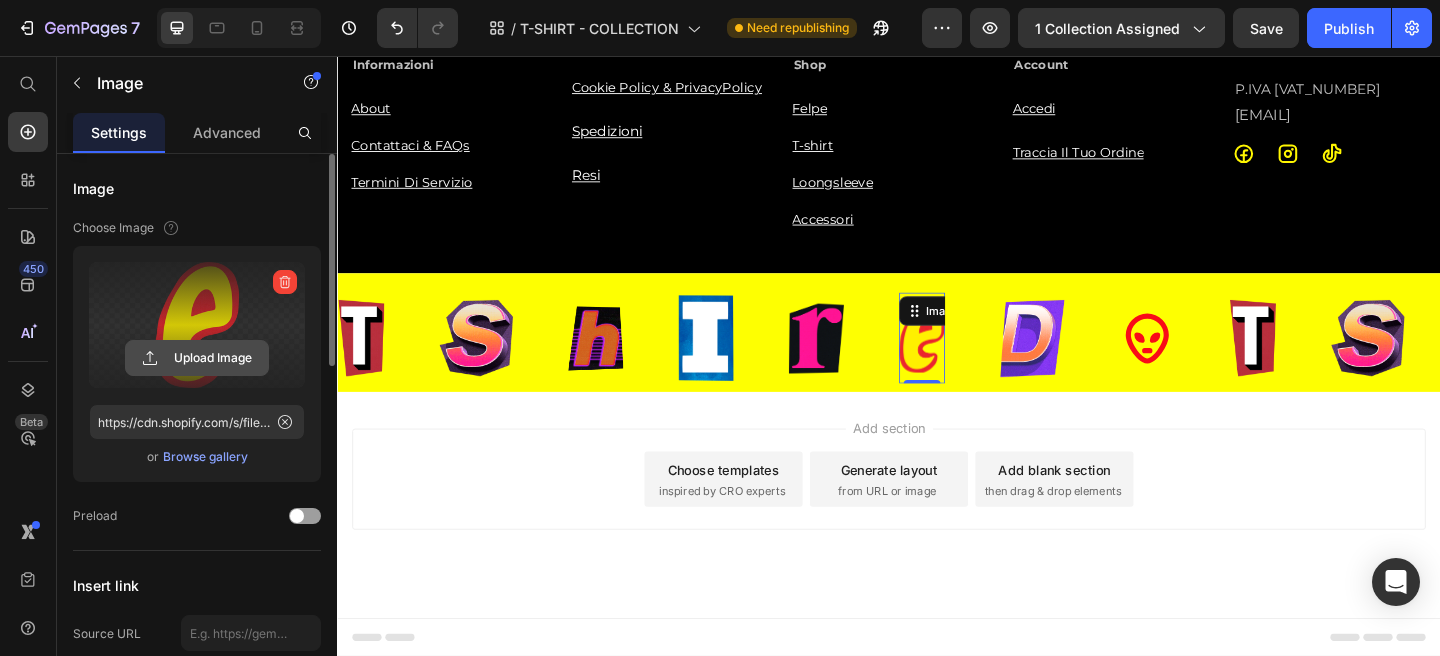 click 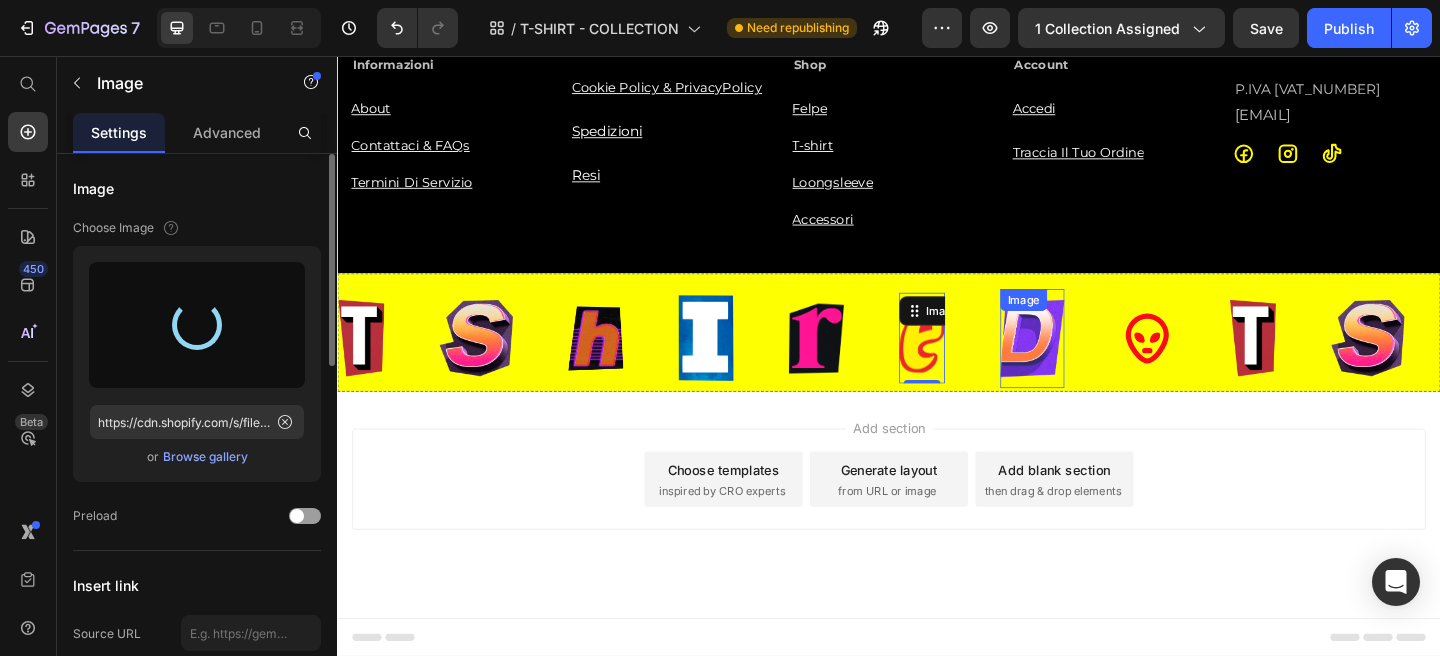 type on "https://cdn.shopify.com/s/files/1/0676/7443/9990/files/gempages_445670753094861834-6c1cbb54-98ec-41e3-88d3-d4462e3d485a.png" 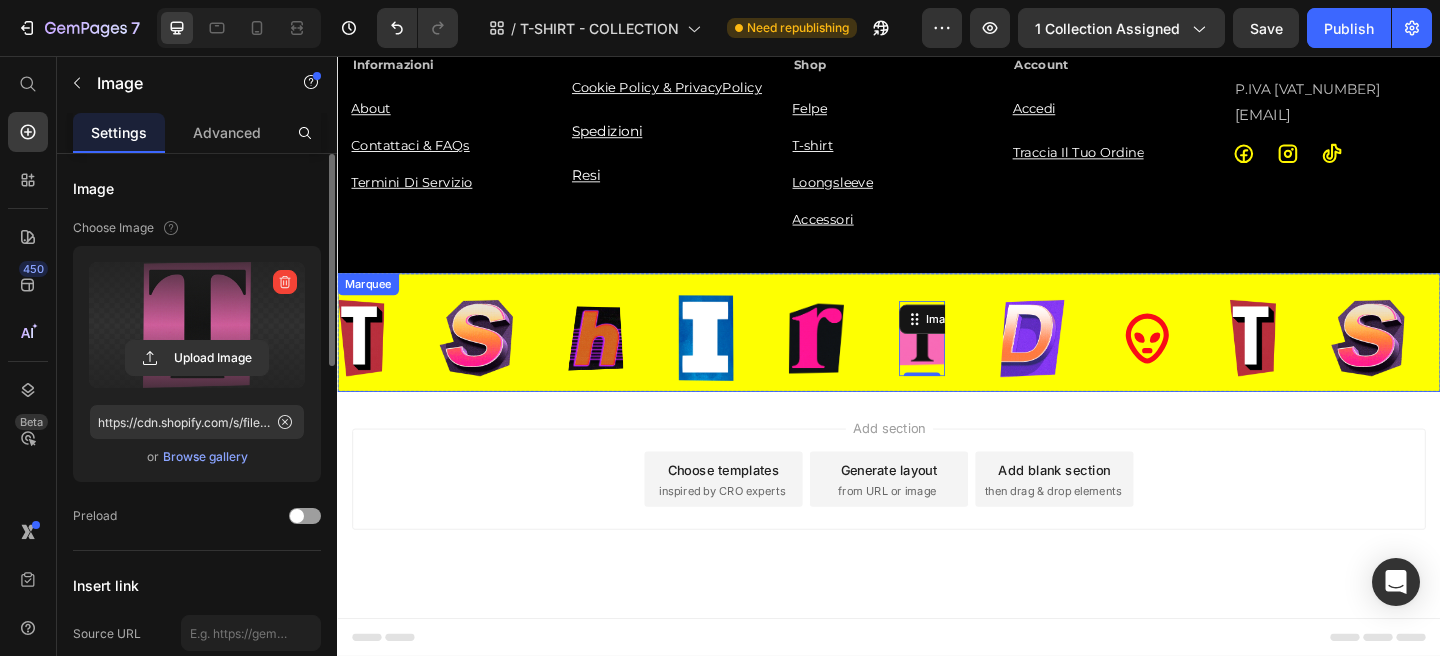 click on "Image Image Image Image Image Image   0 Image
Icon" at bounding box center (823, 362) 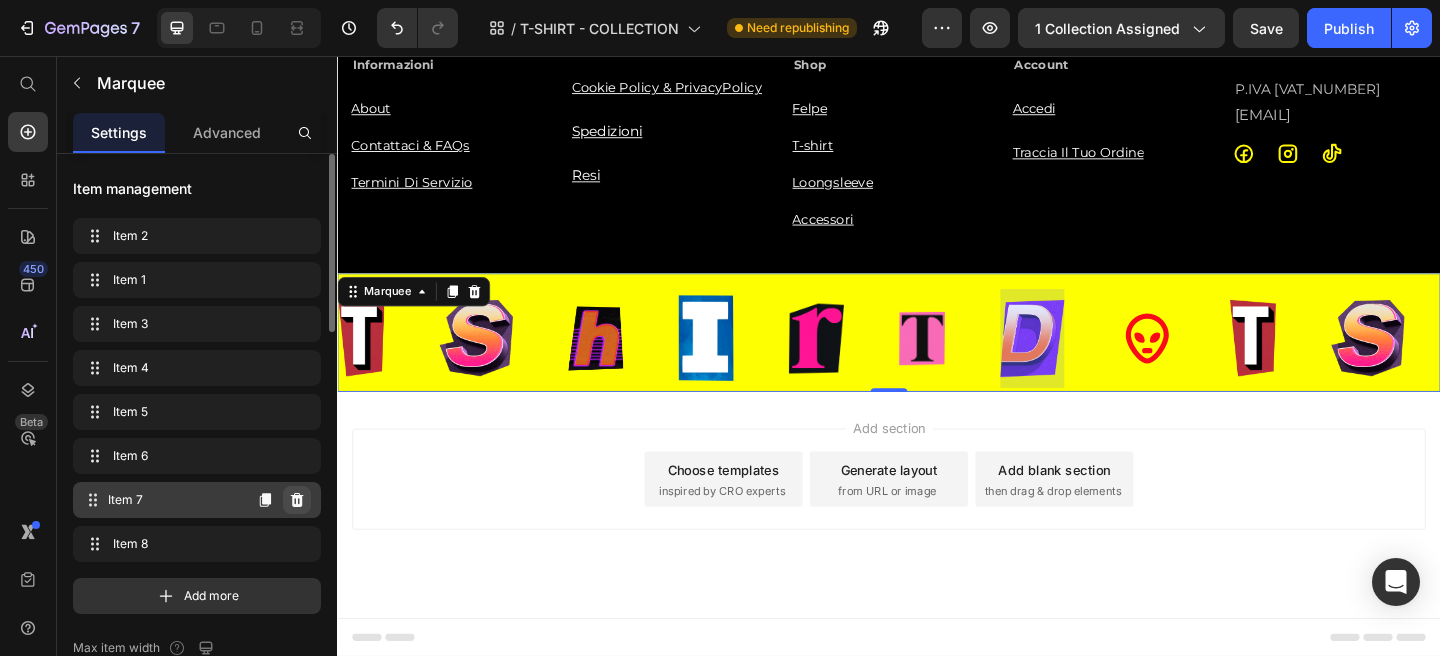 click 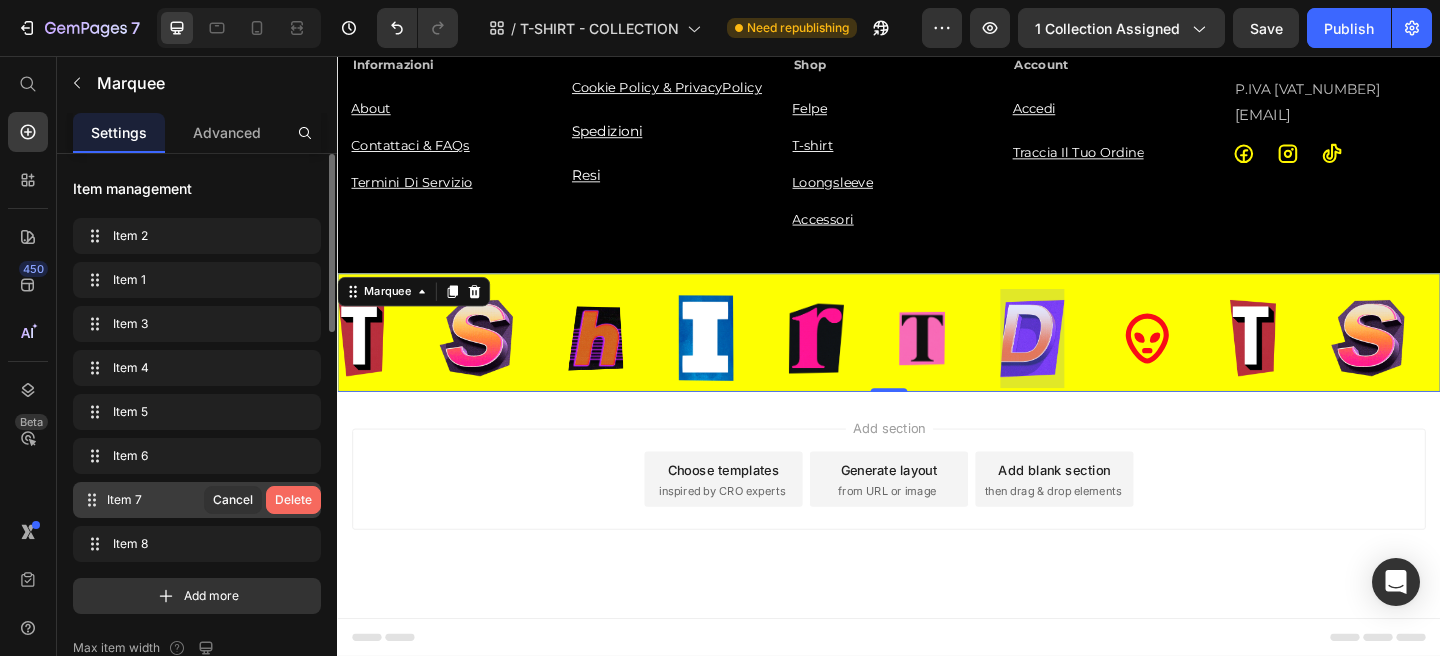 click on "Delete" at bounding box center (293, 500) 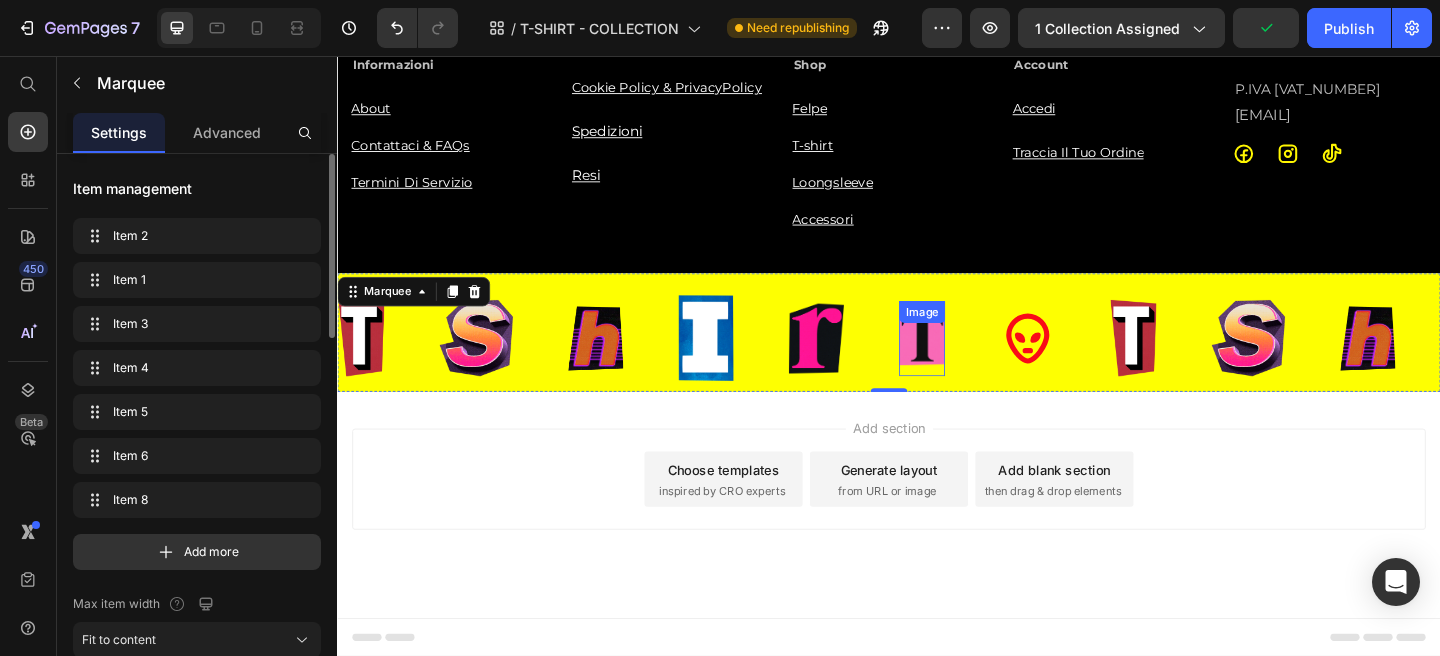 click at bounding box center [973, 363] 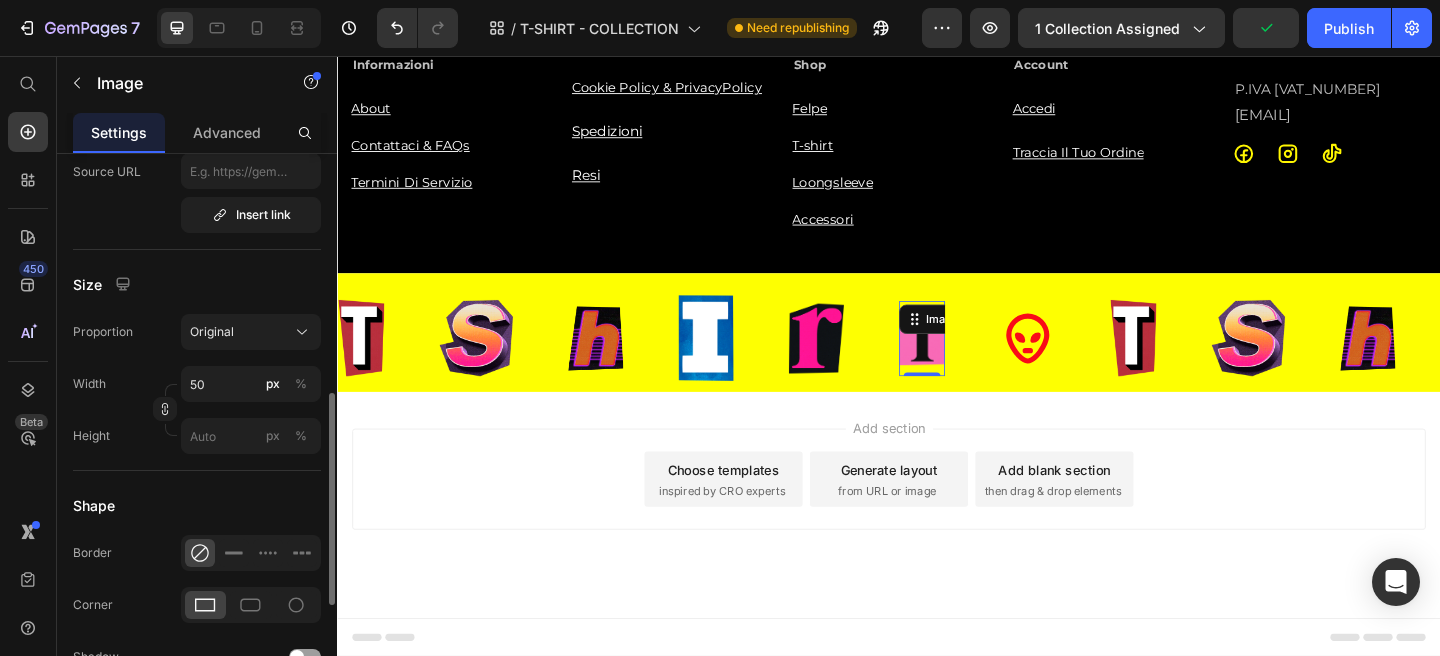 scroll, scrollTop: 508, scrollLeft: 0, axis: vertical 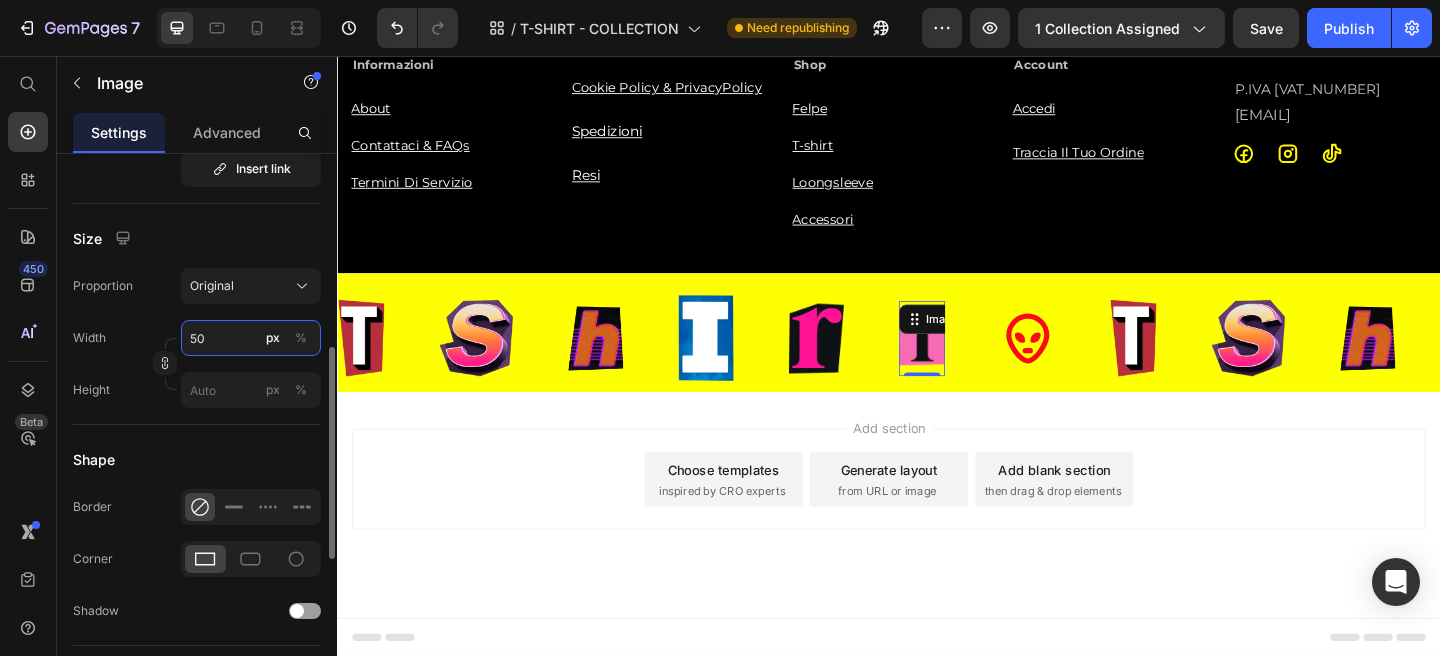 click on "50" at bounding box center [251, 338] 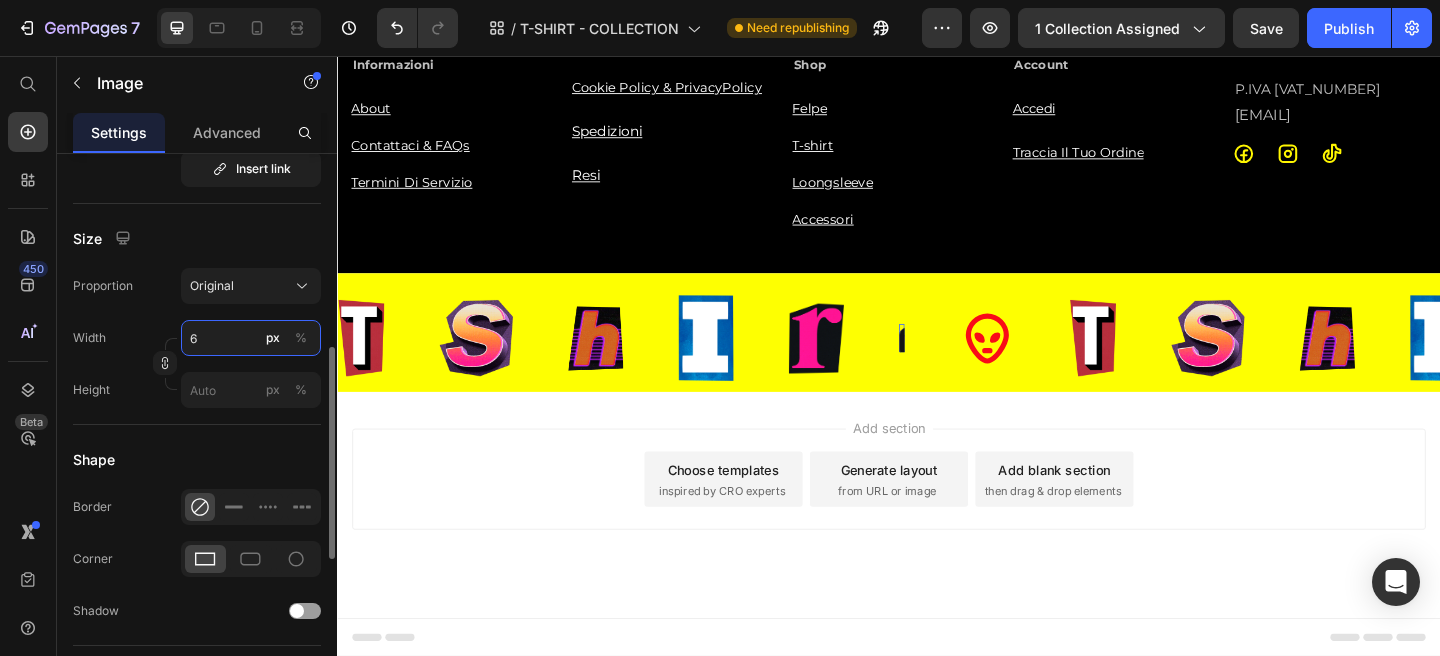 type on "60" 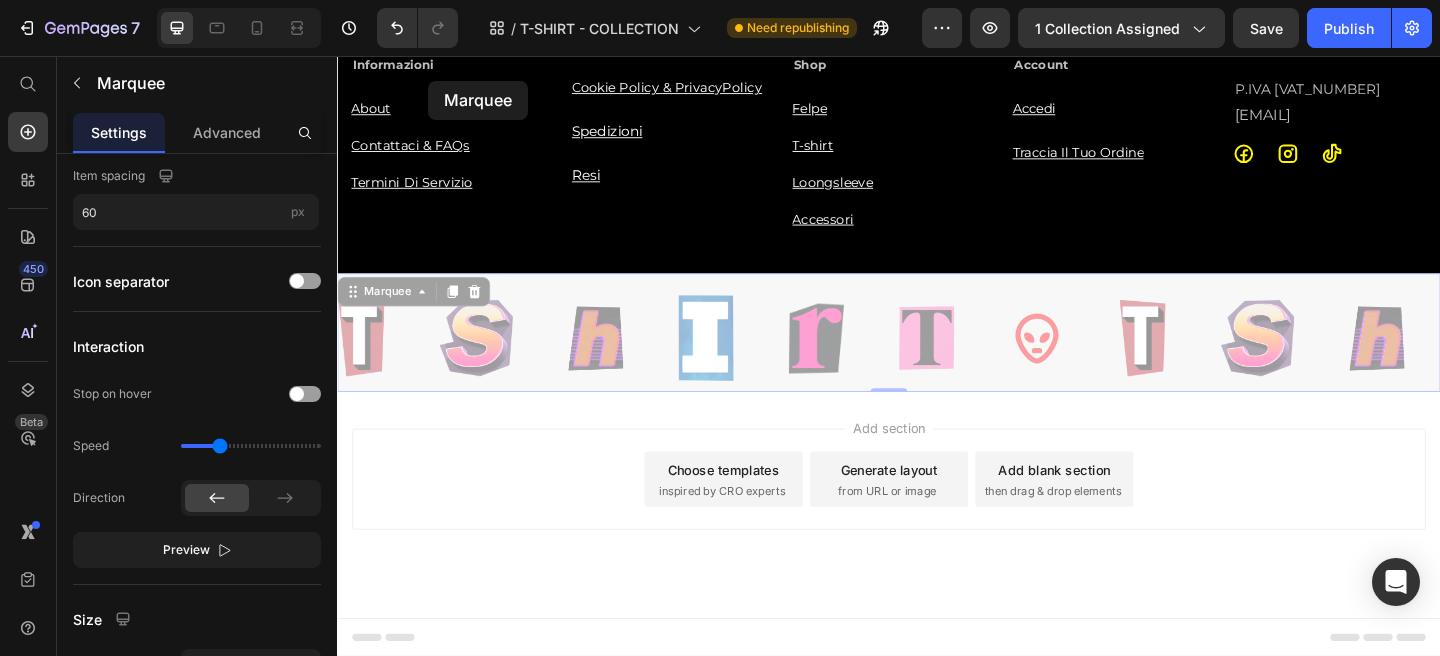 scroll, scrollTop: 0, scrollLeft: 0, axis: both 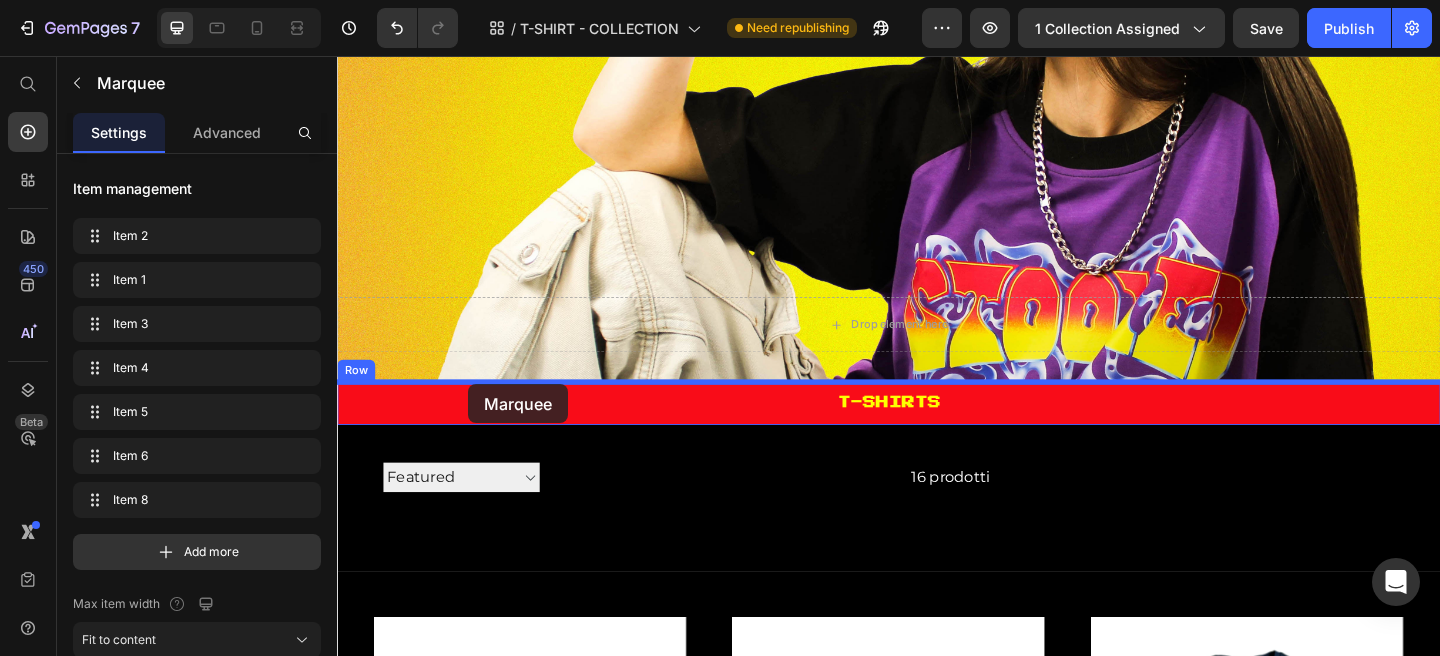 drag, startPoint x: 365, startPoint y: 301, endPoint x: 480, endPoint y: 413, distance: 160.52725 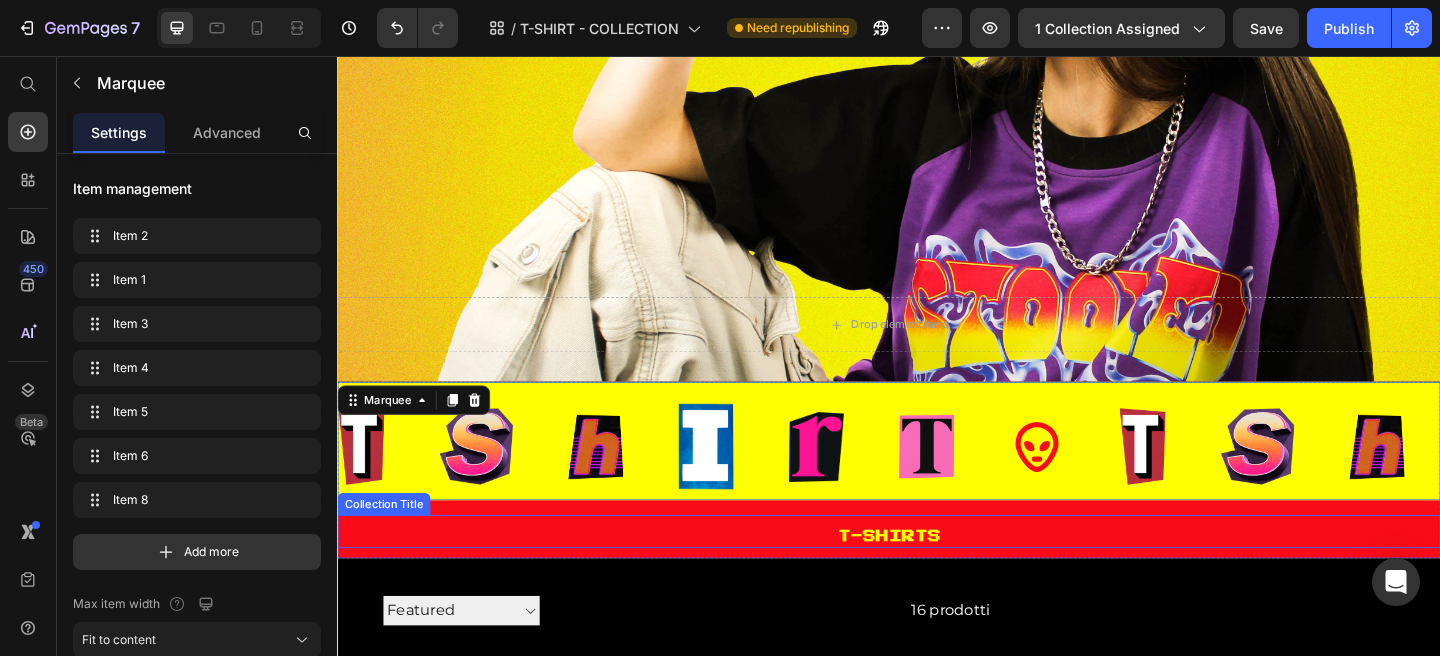 click on "T-SHIRTS Collection Title" at bounding box center [937, 573] 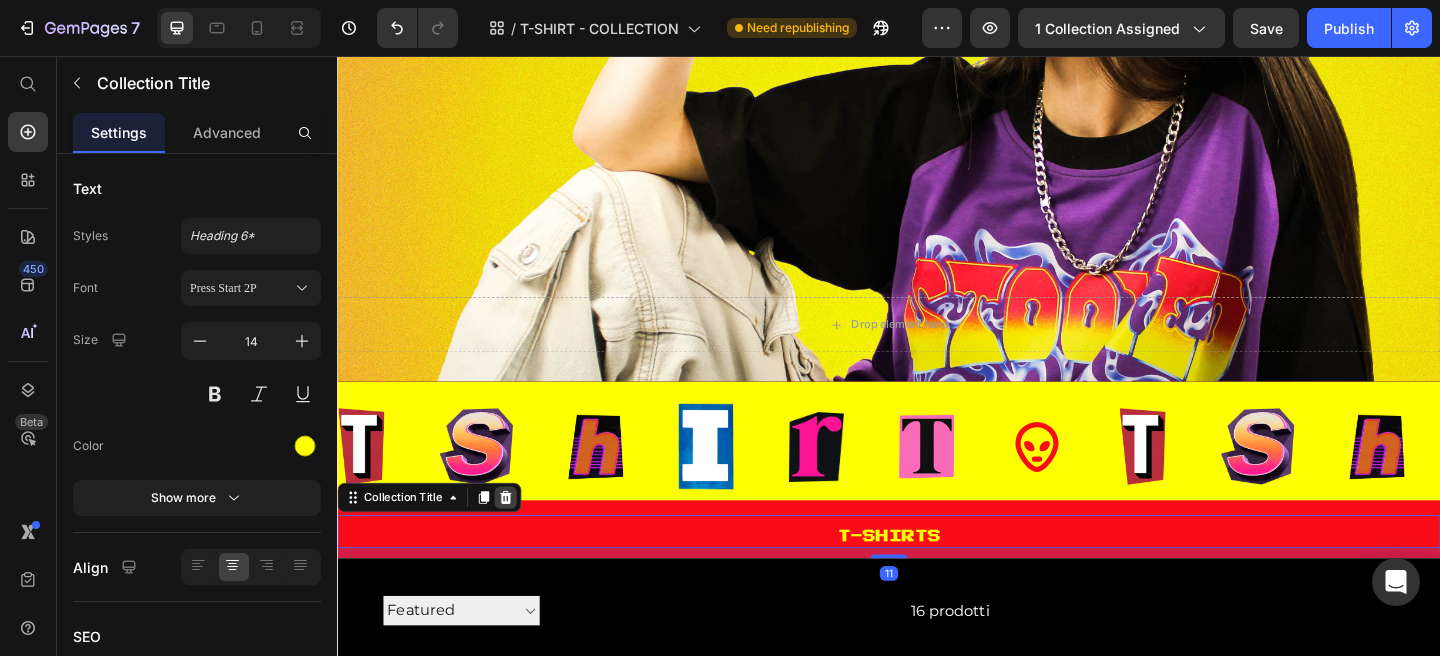 click at bounding box center (520, 536) 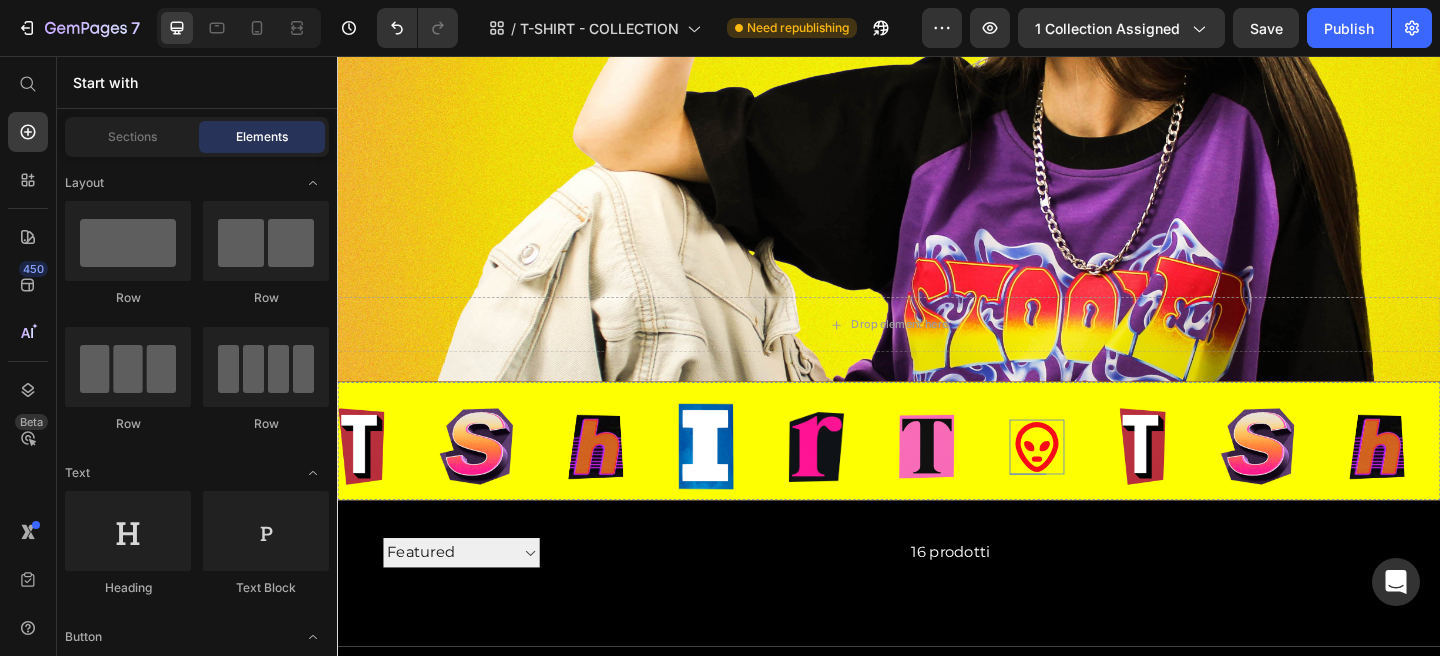 click 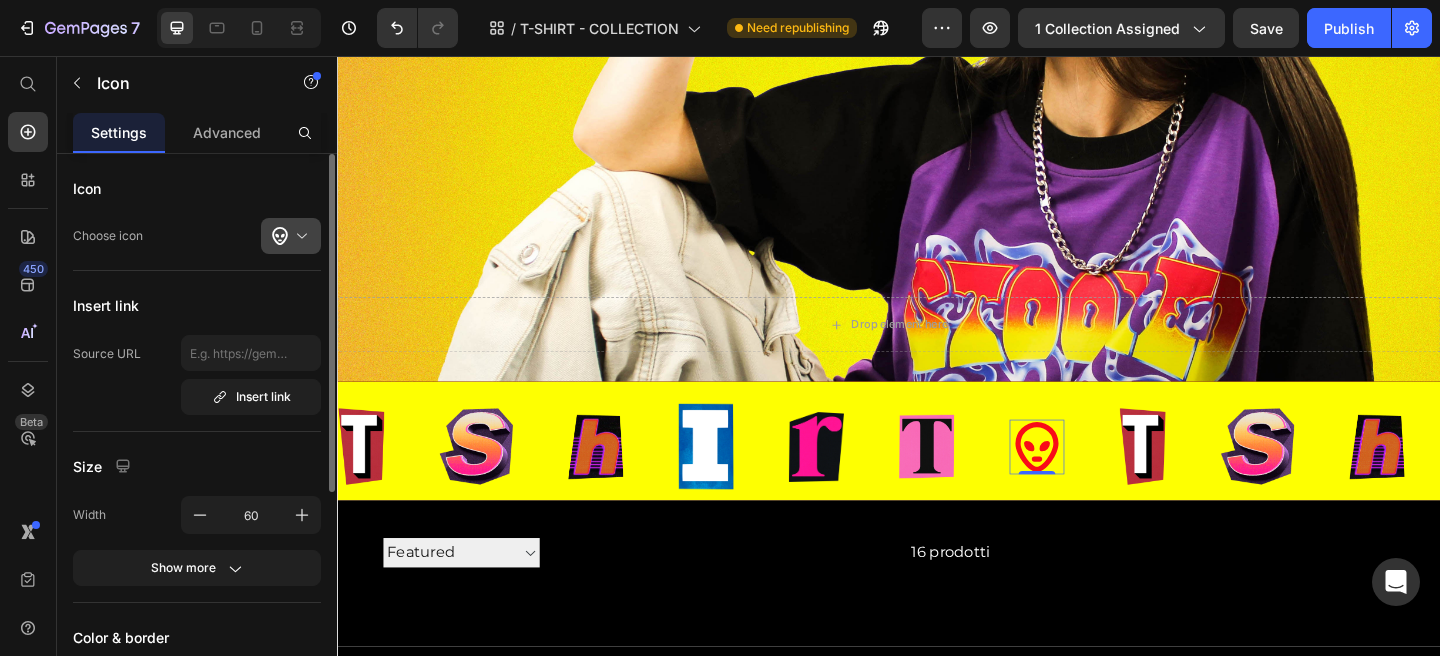 click at bounding box center (299, 236) 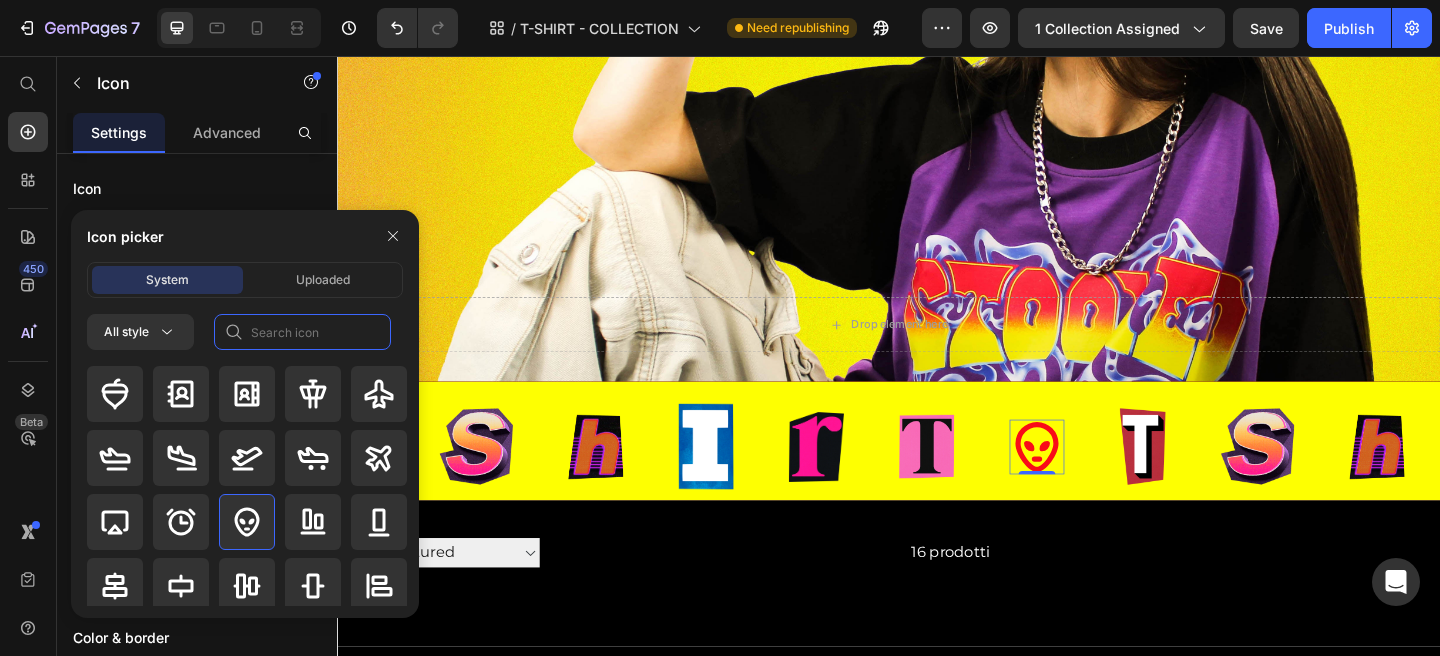 click 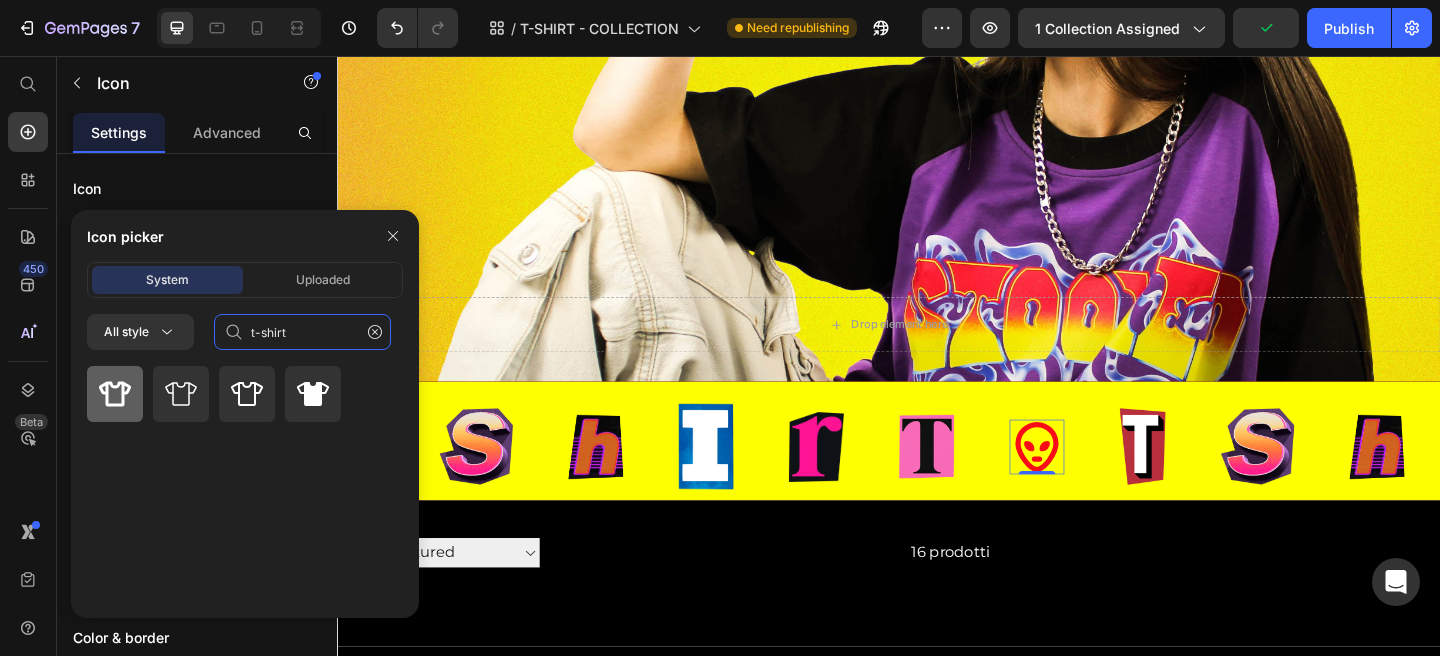 type on "t-shirt" 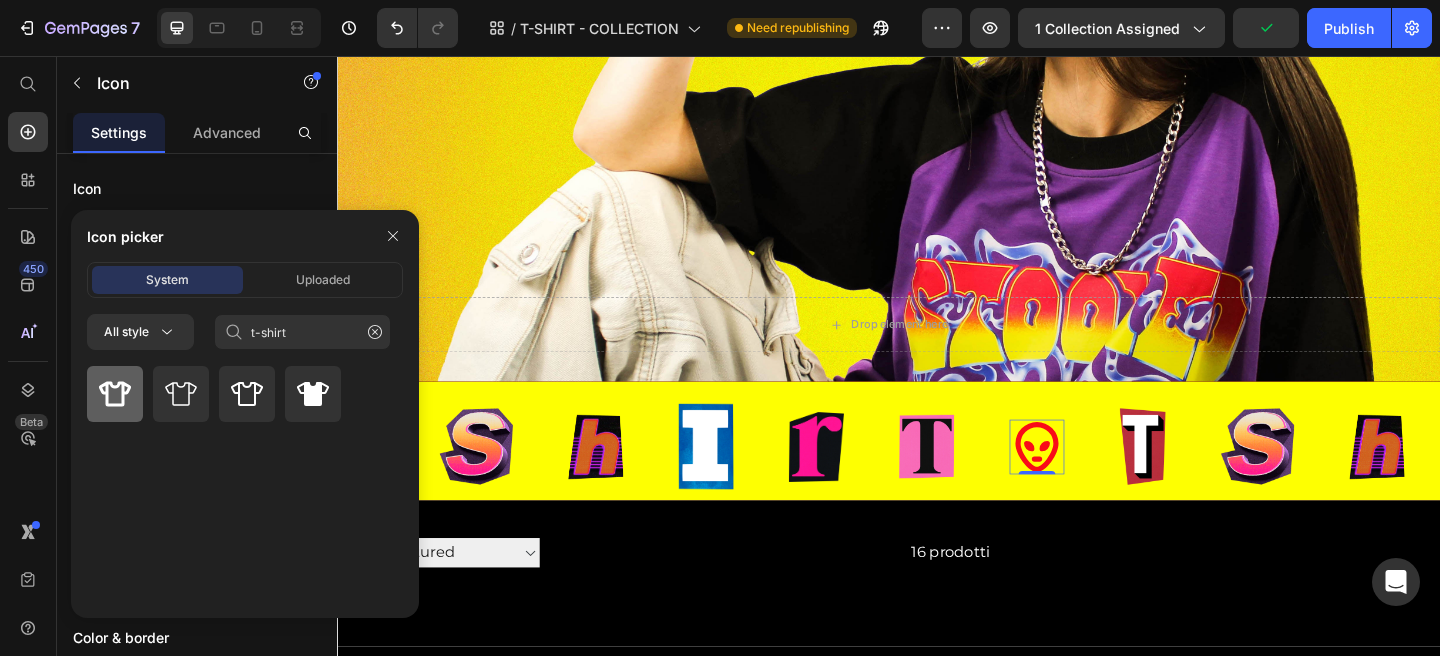 click 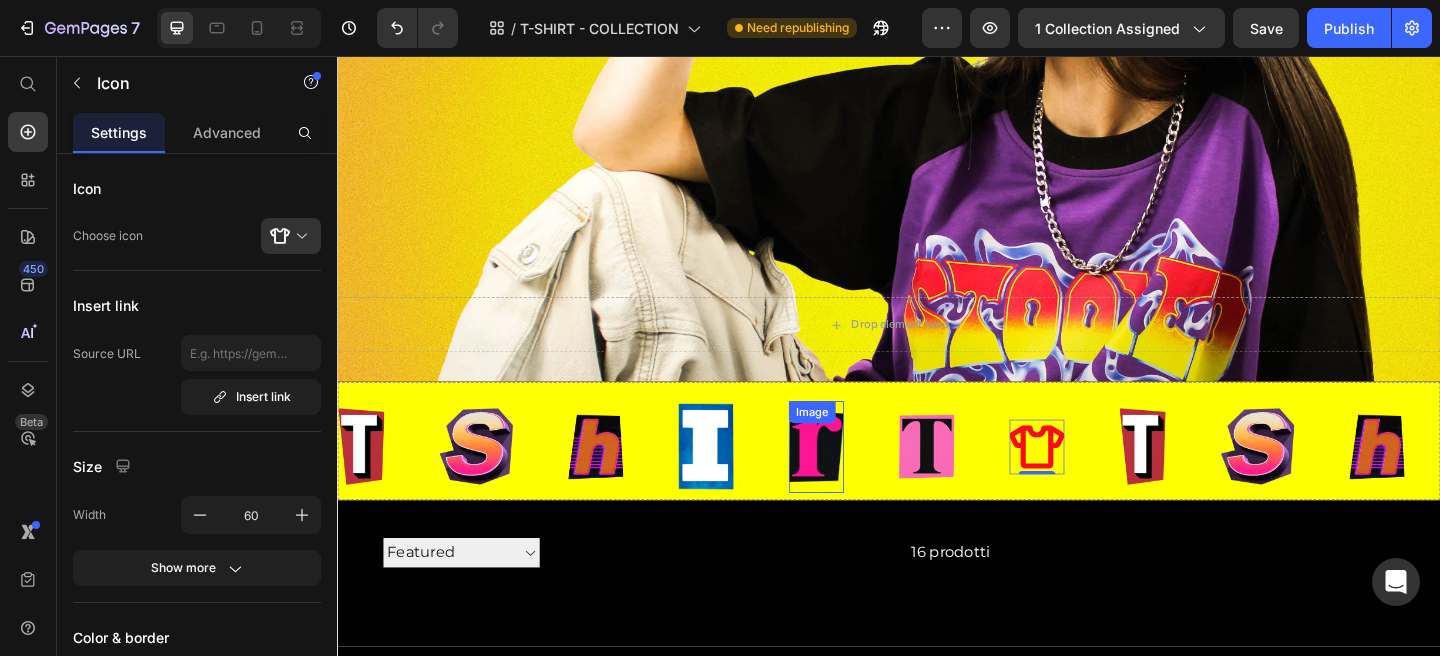 click at bounding box center [858, 481] 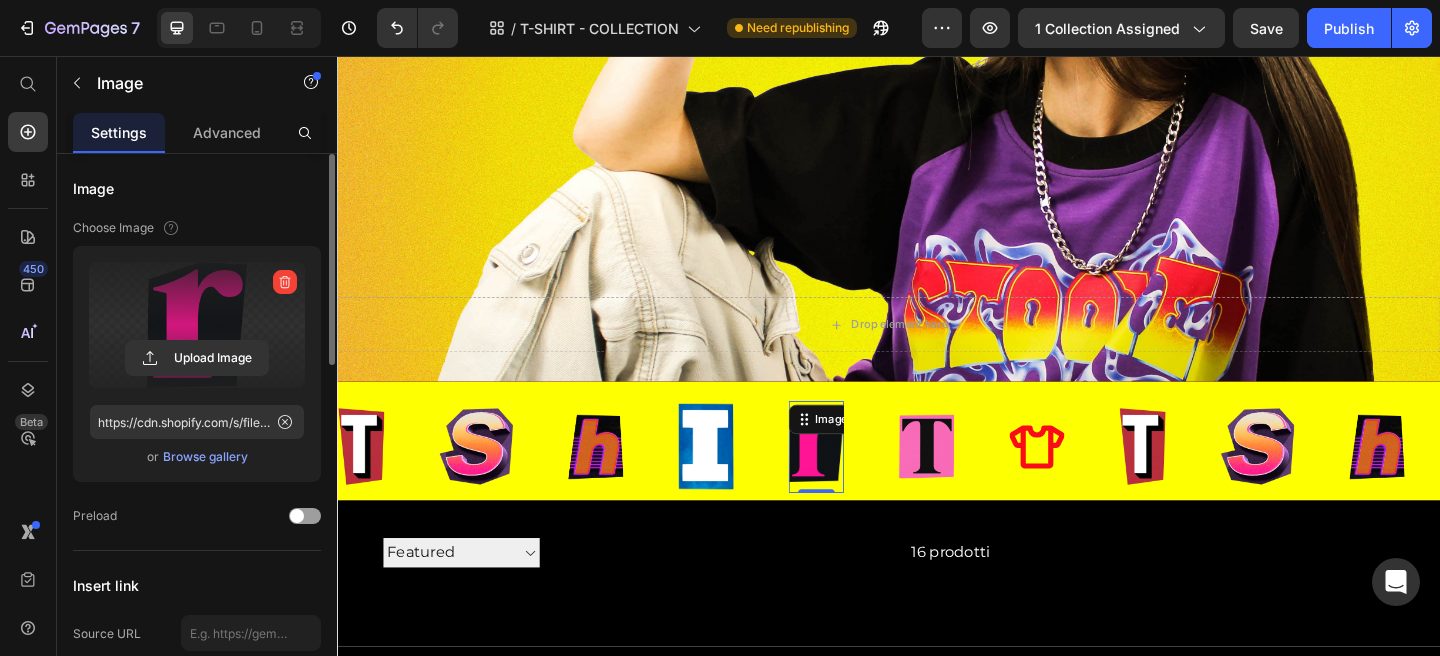 click at bounding box center [197, 325] 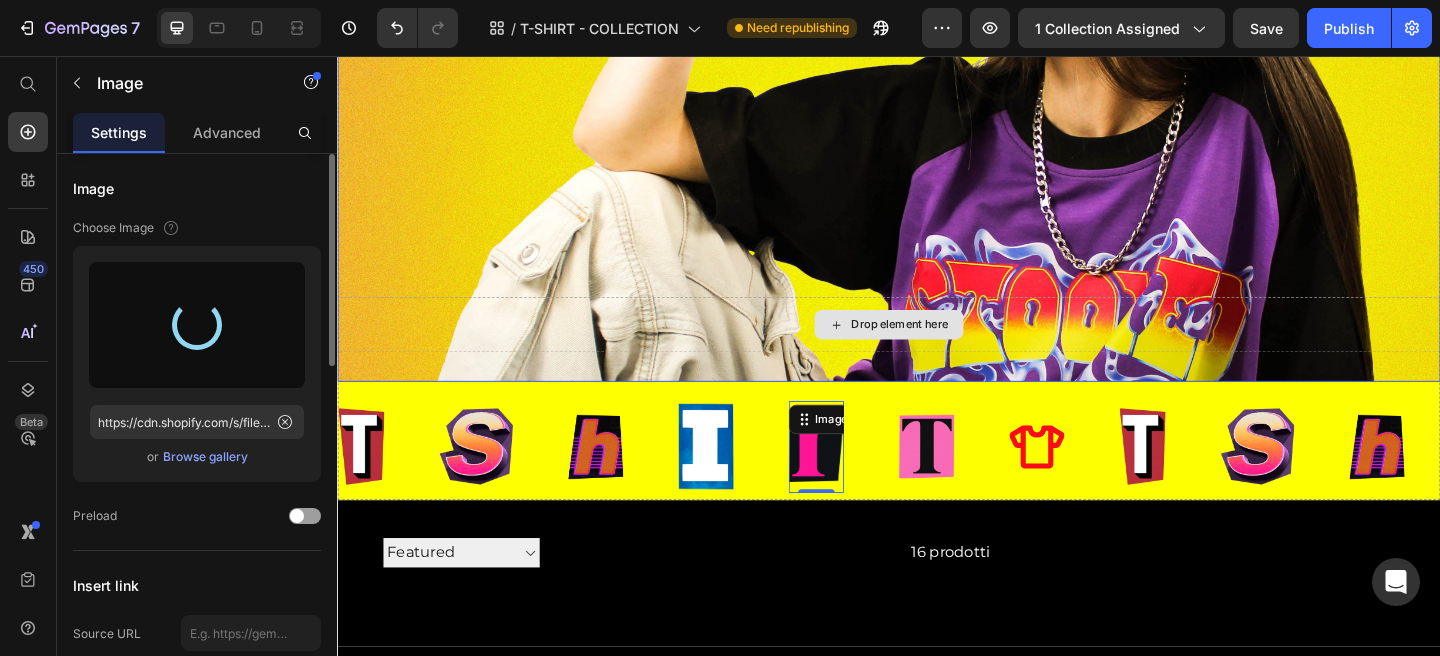 type on "https://cdn.shopify.com/s/files/1/0676/7443/9990/files/gempages_445670753094861834-1b4450f2-1cc4-444d-bbfb-a2e8290df4cf.png" 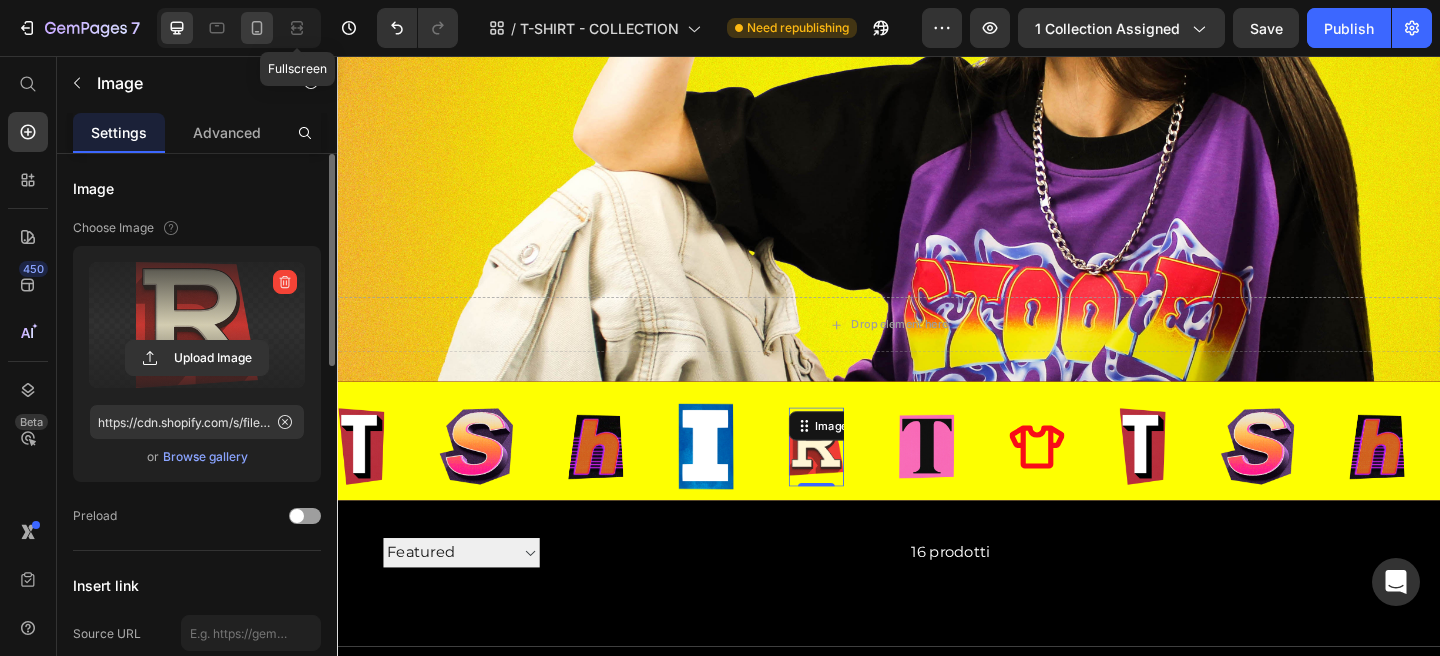 click 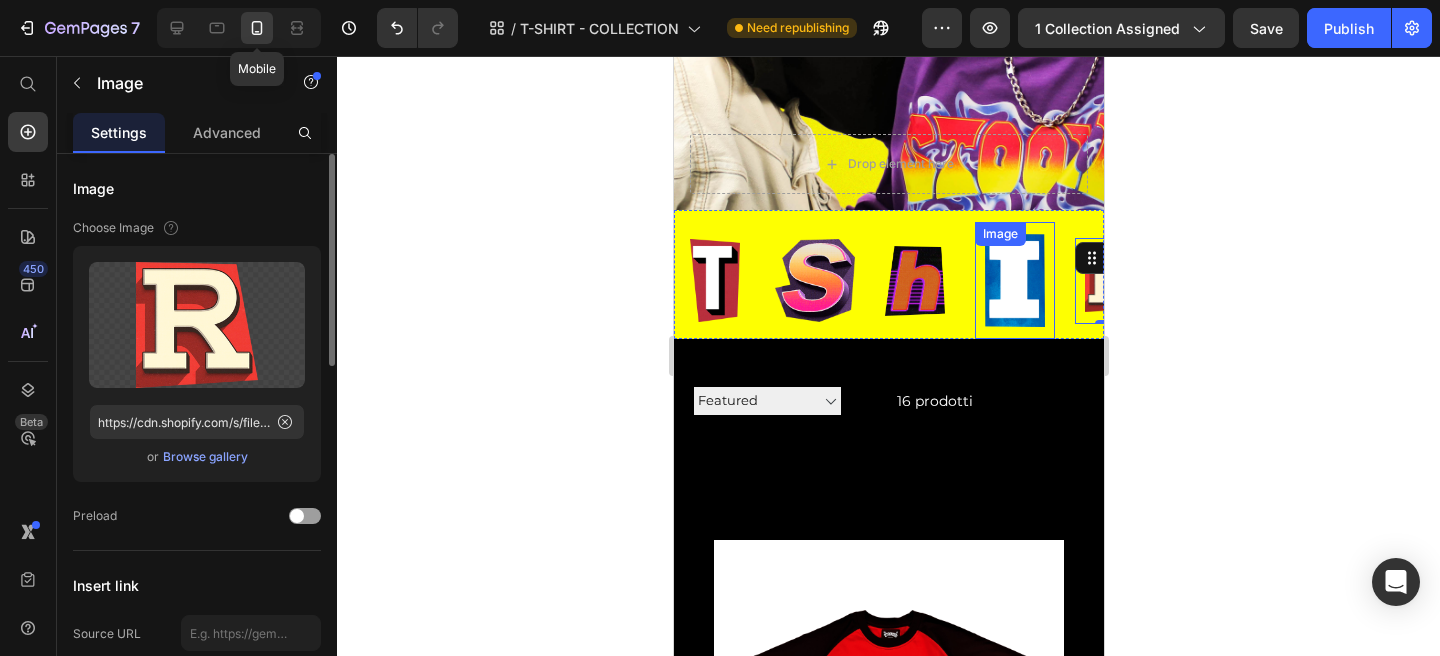 scroll, scrollTop: 498, scrollLeft: 0, axis: vertical 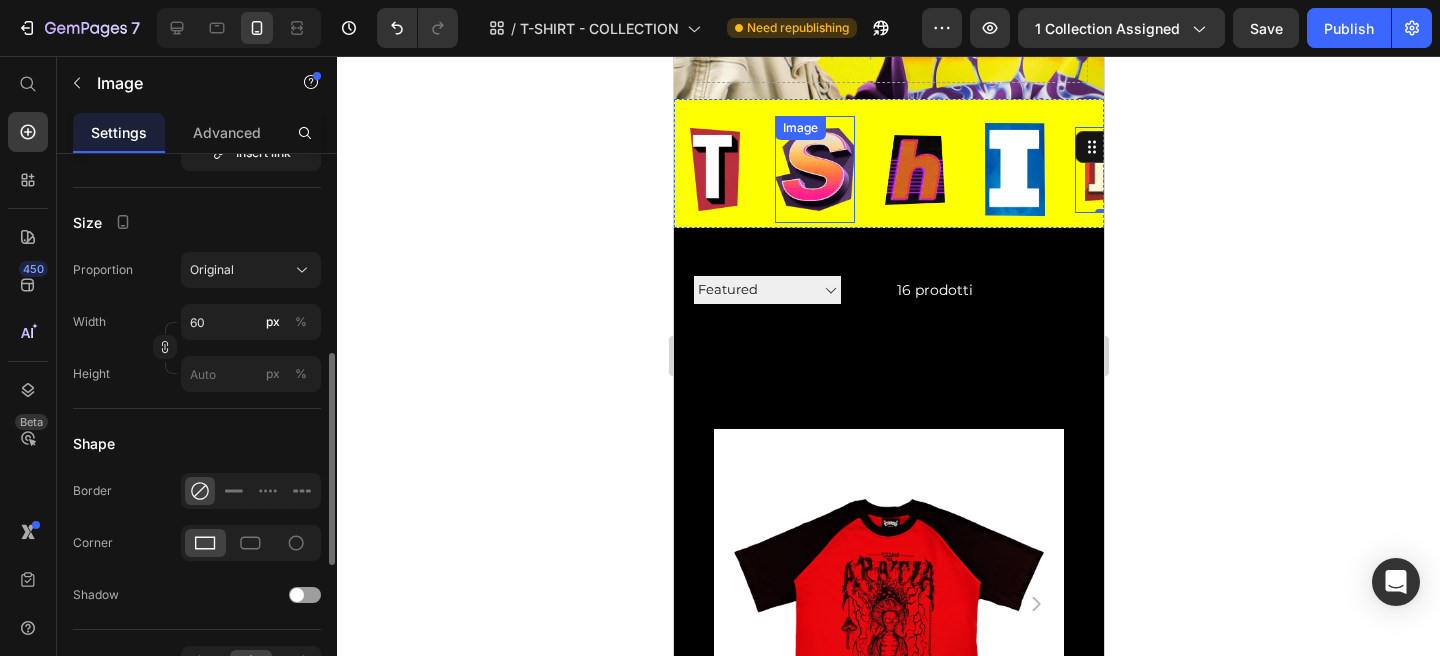 click on "Image" at bounding box center [814, 169] 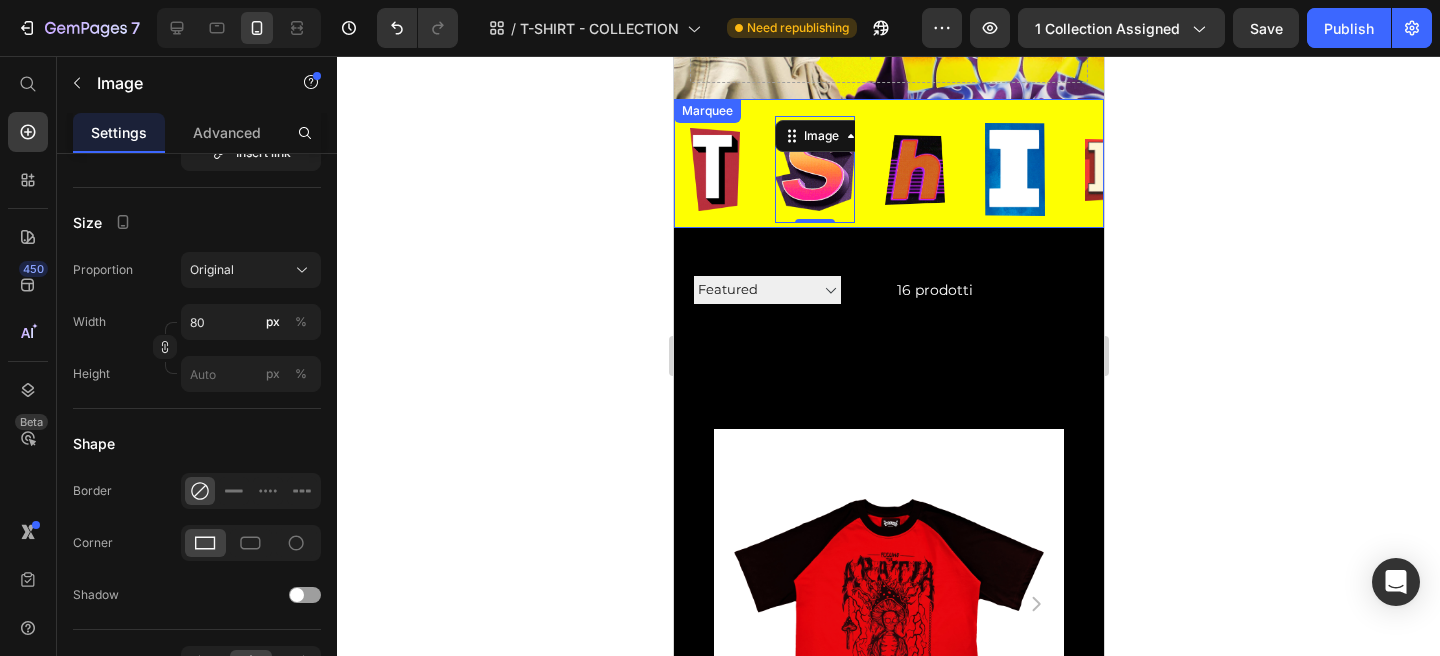 click on "Image Image   0 Image Image Image Image
Icon" at bounding box center (1024, 169) 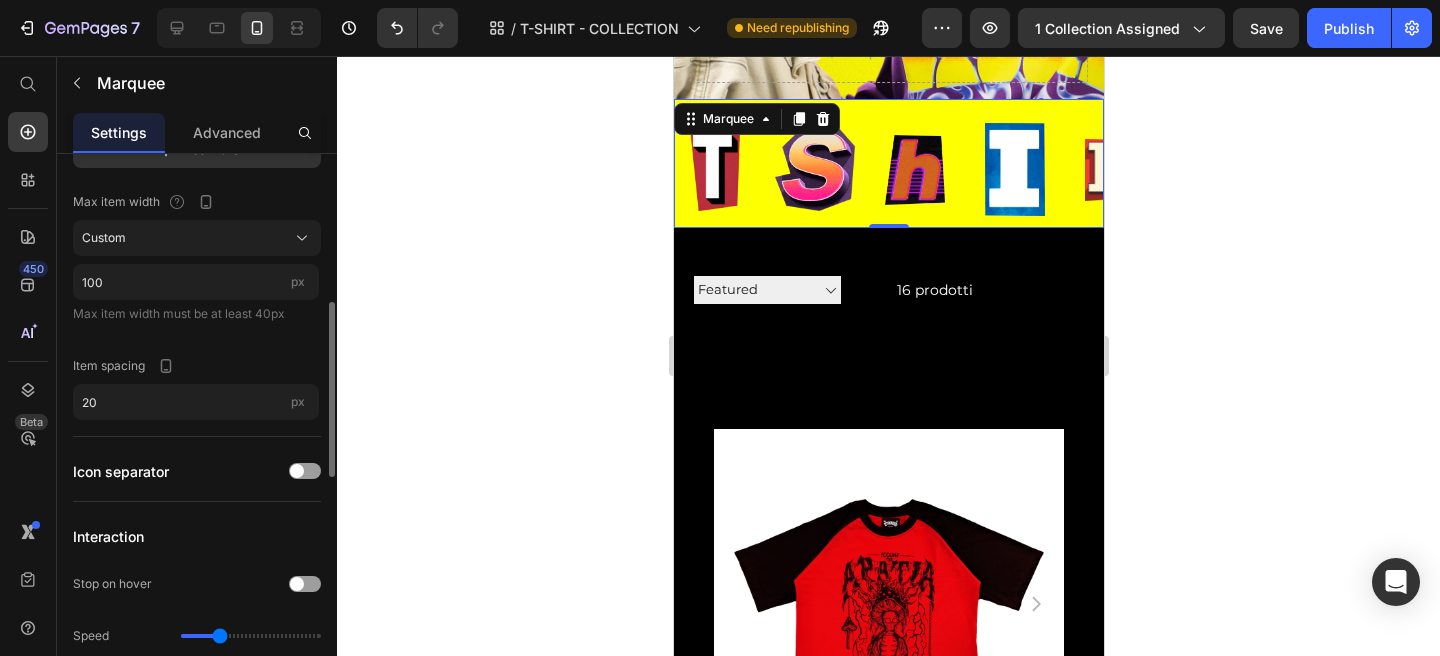 scroll, scrollTop: 419, scrollLeft: 0, axis: vertical 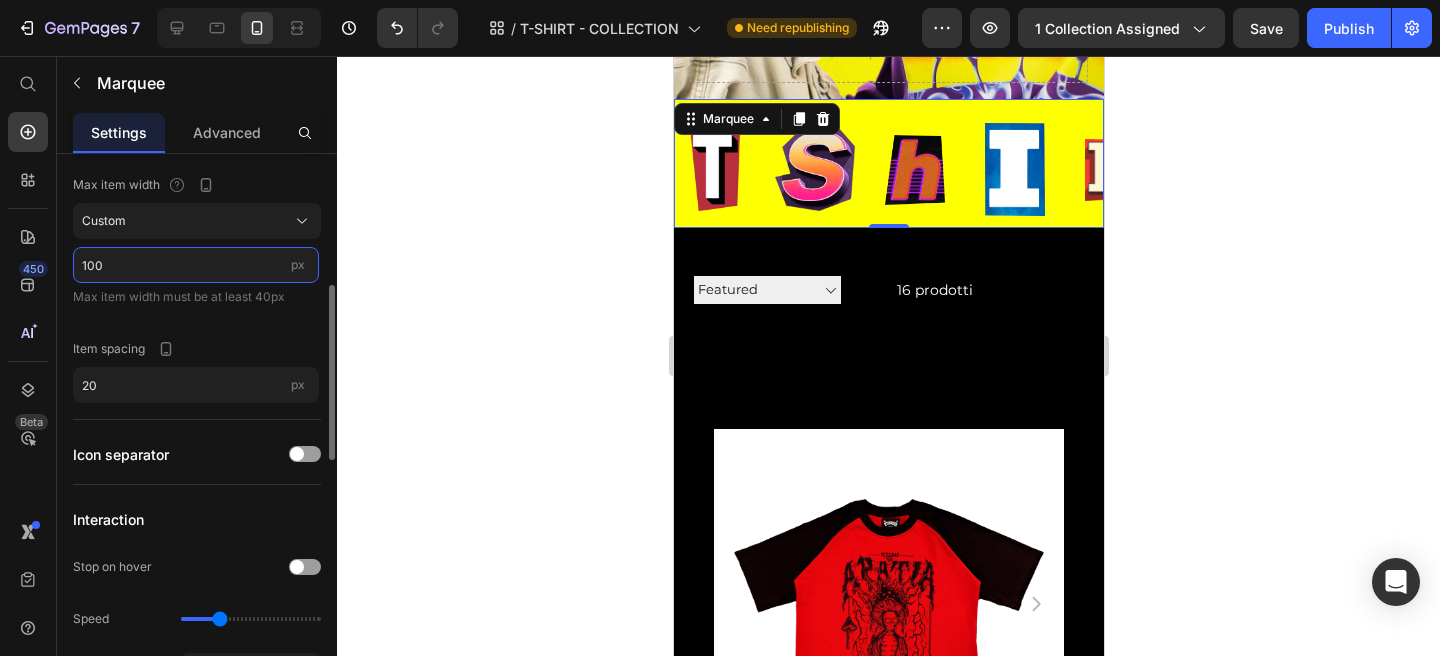 click on "100" at bounding box center [196, 265] 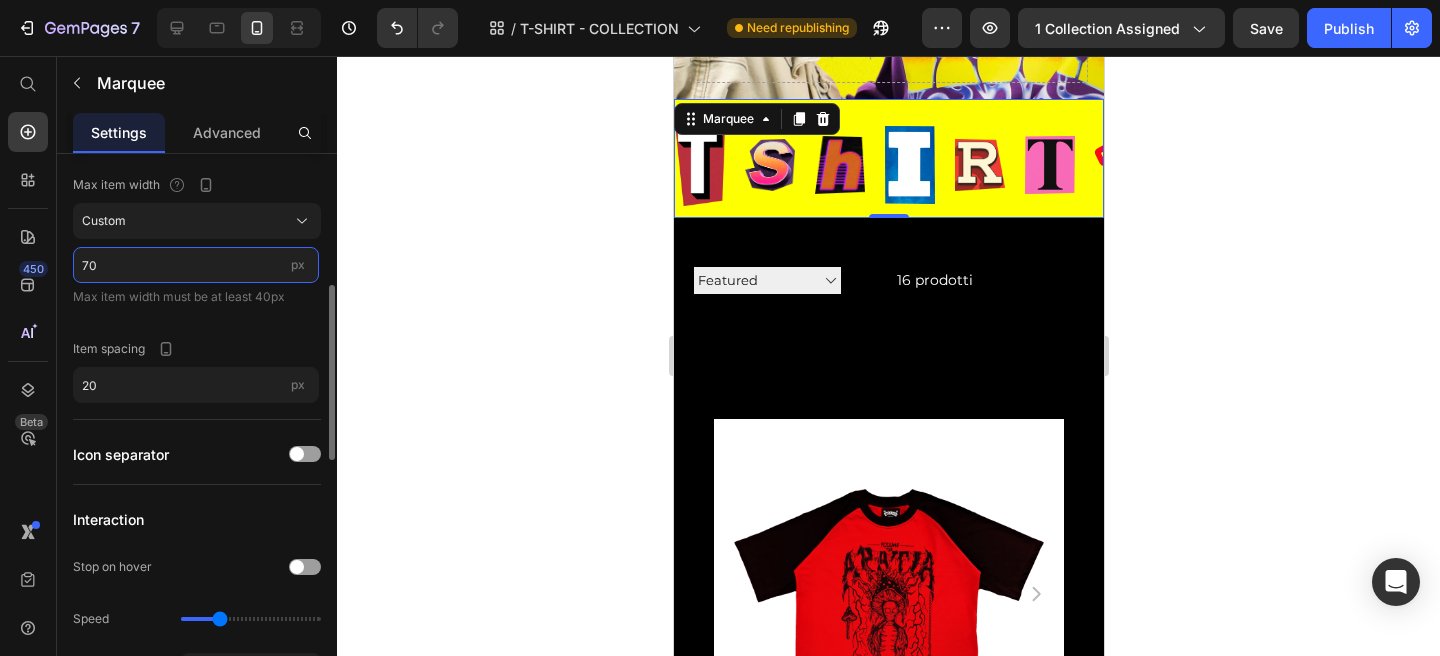 type on "7" 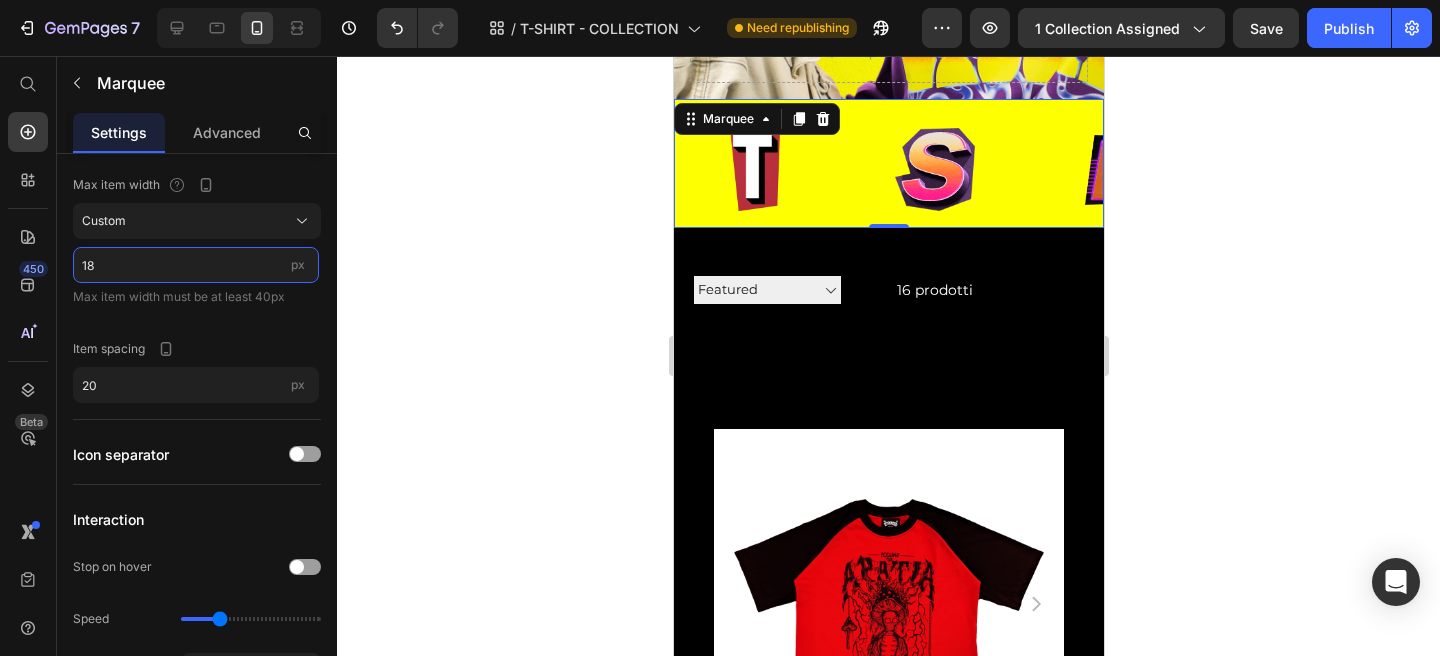 type on "1" 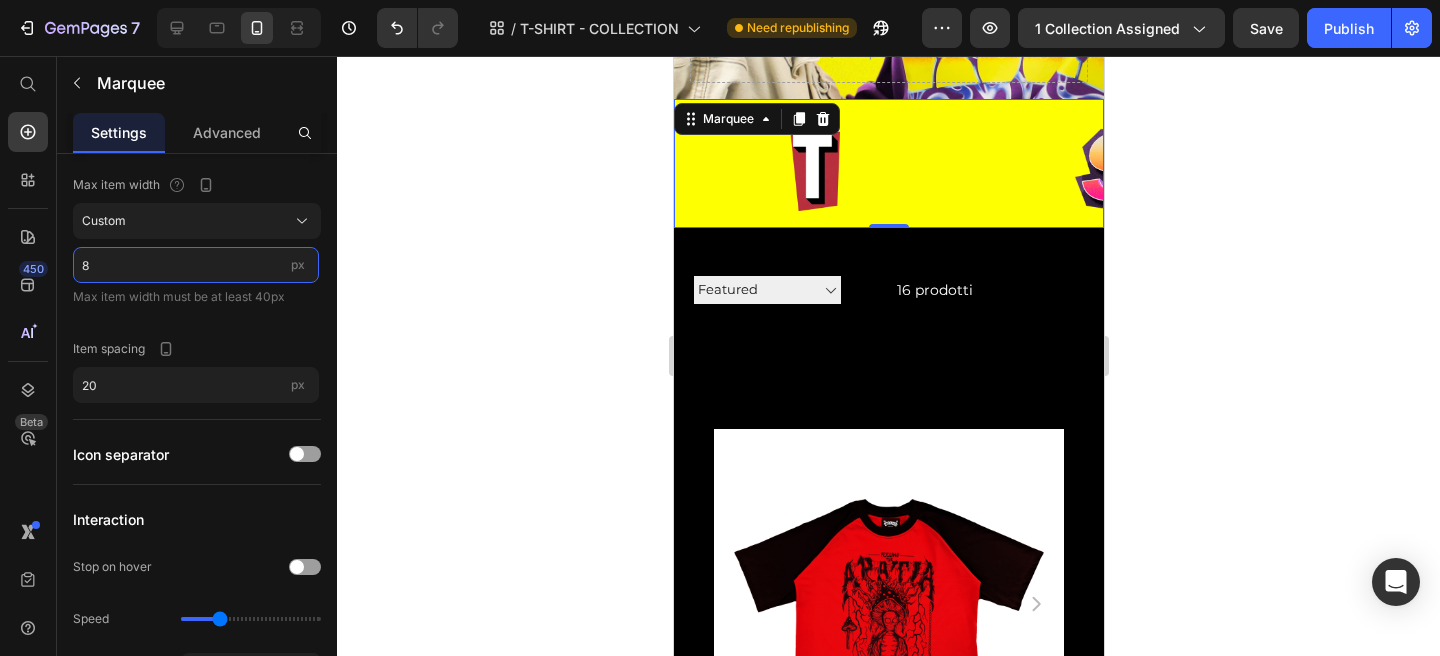 type on "80" 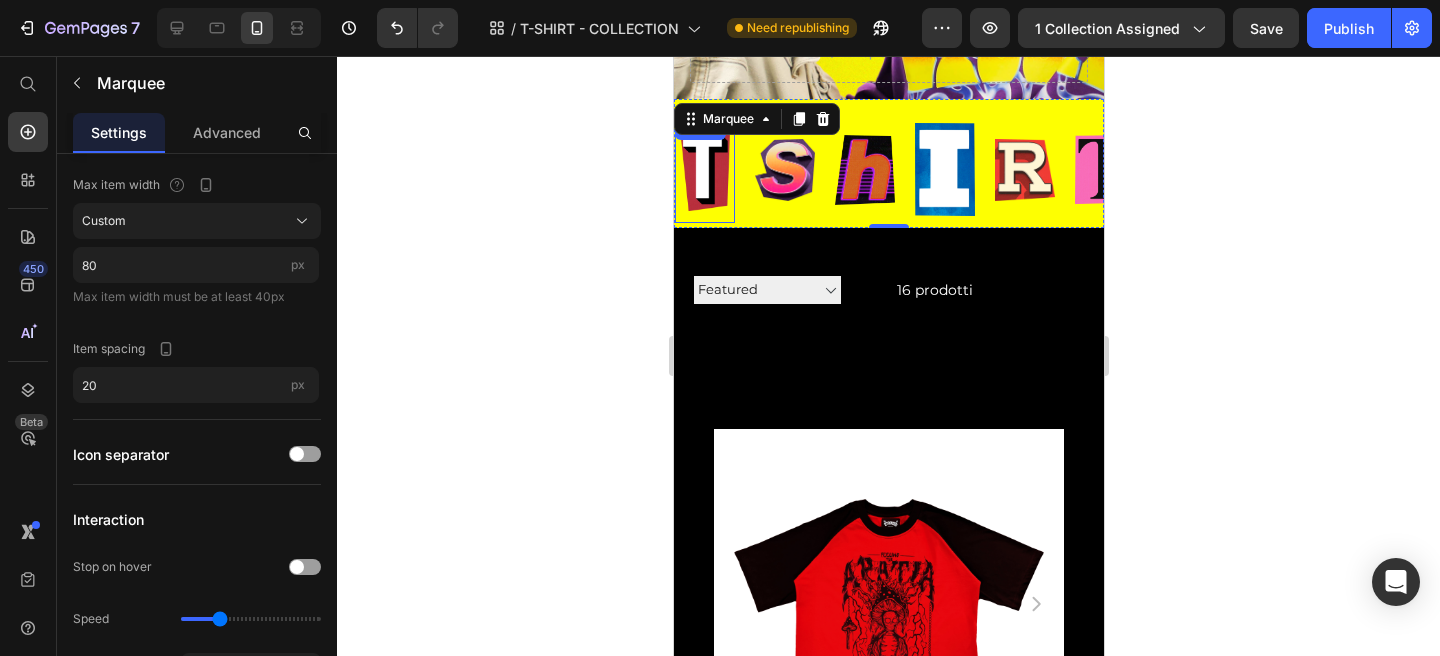 click at bounding box center [704, 169] 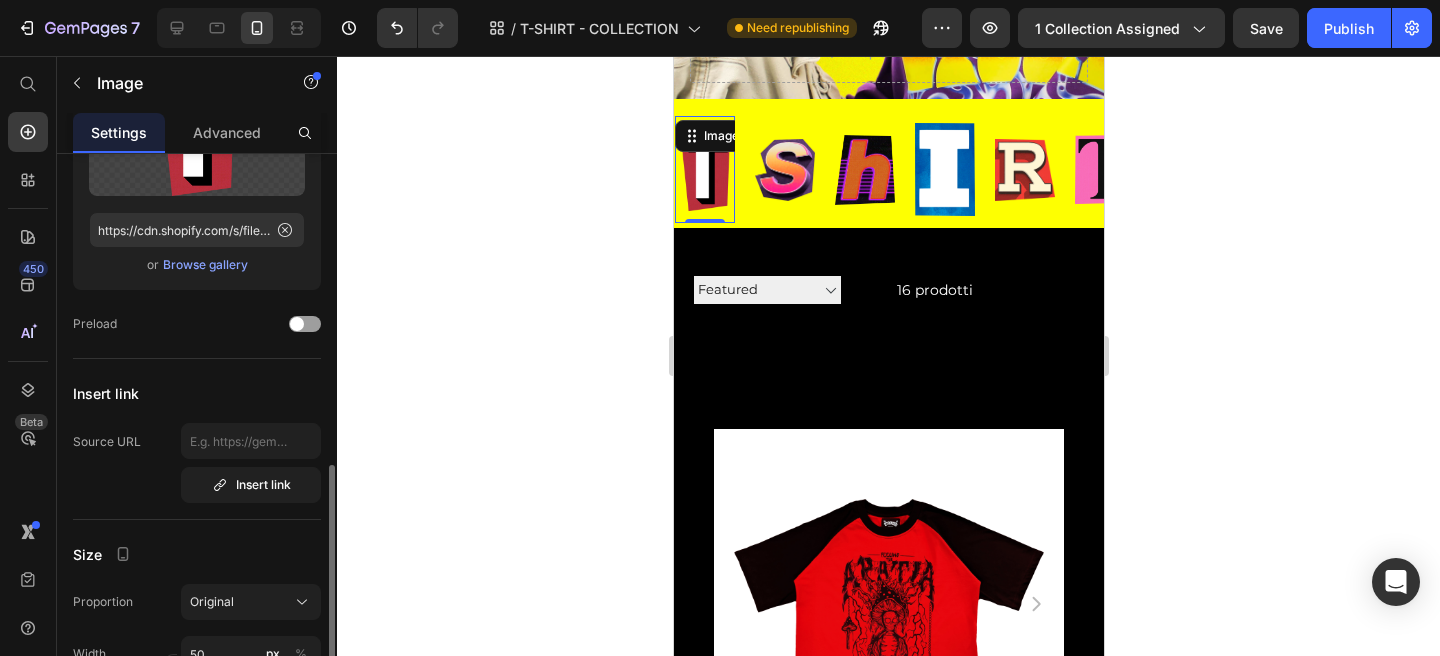 scroll, scrollTop: 389, scrollLeft: 0, axis: vertical 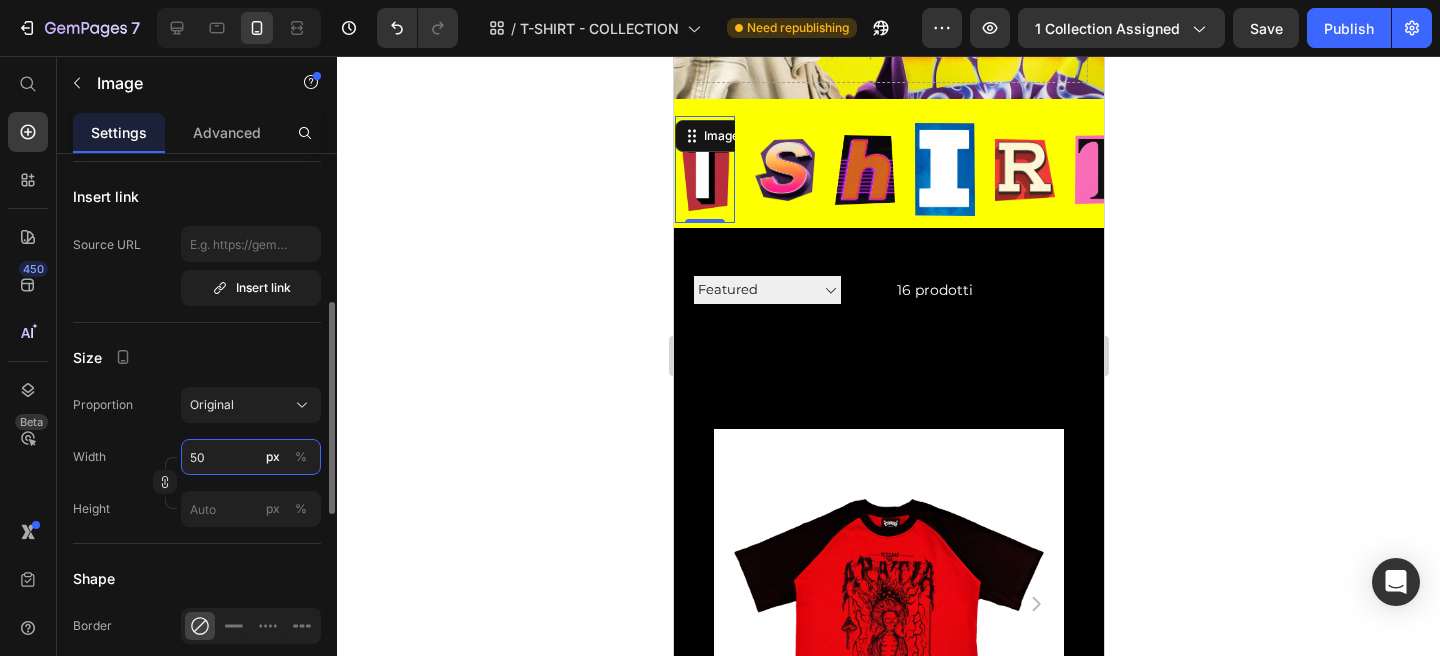 click on "50" at bounding box center [251, 457] 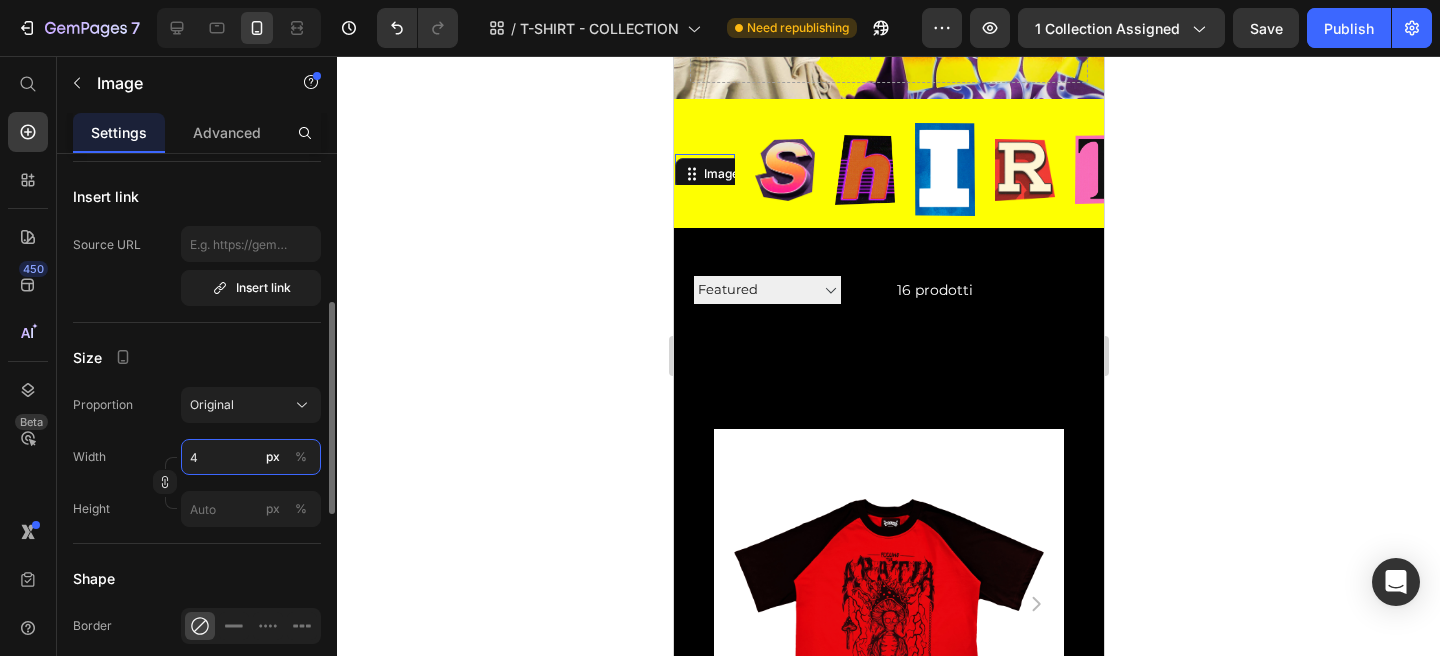 type on "40" 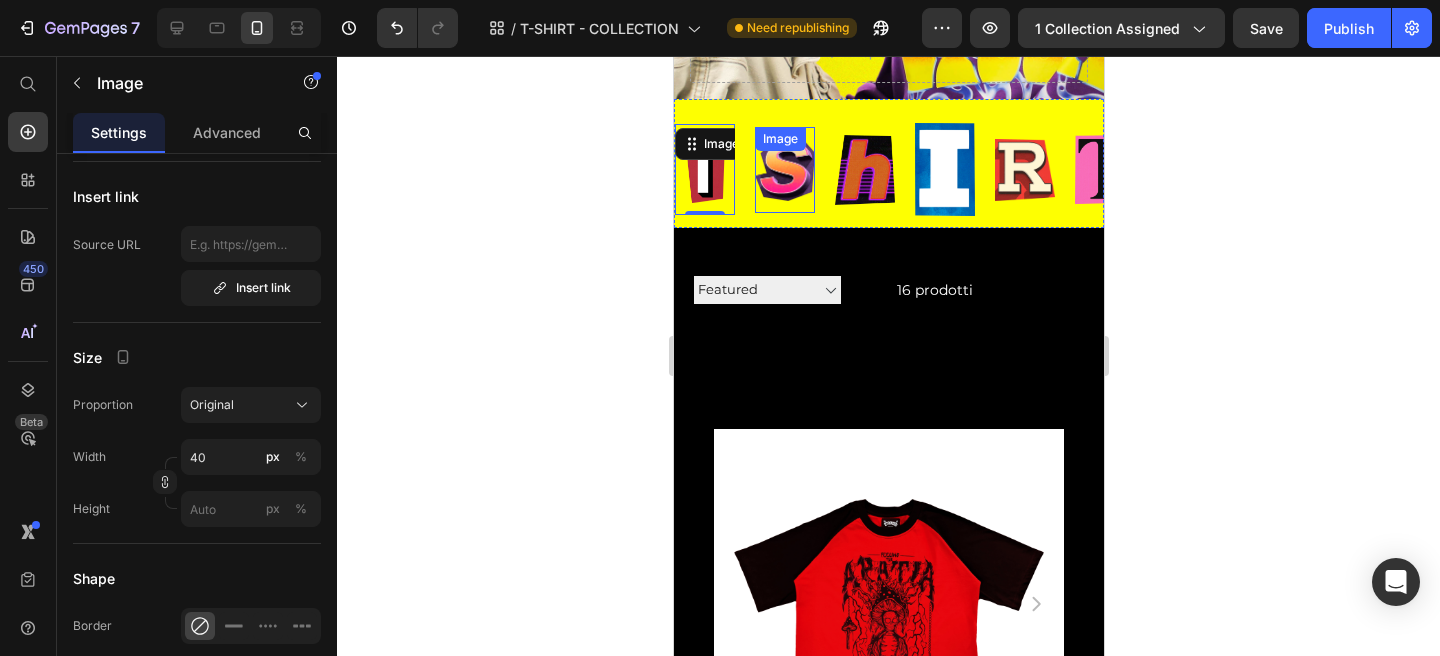 click on "Image" at bounding box center (784, 170) 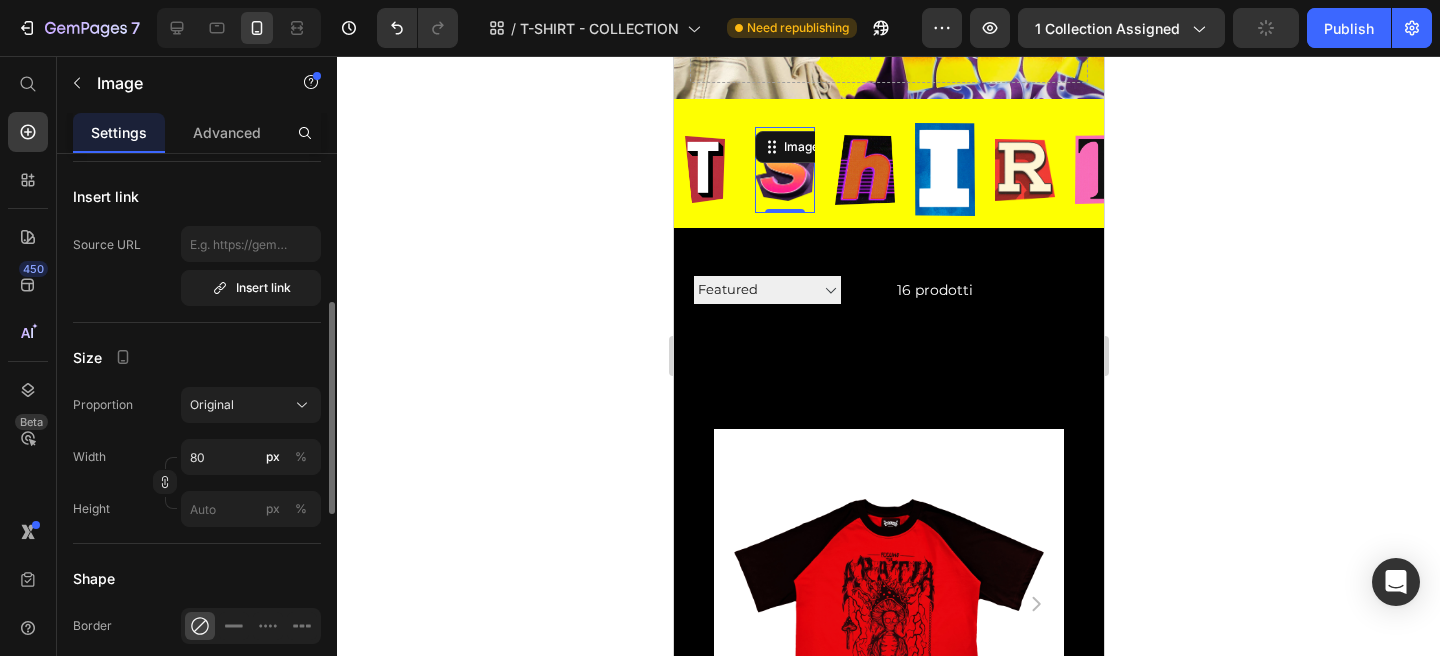 click on "Proportion Original Width 80 px % Height px %" at bounding box center [197, 457] 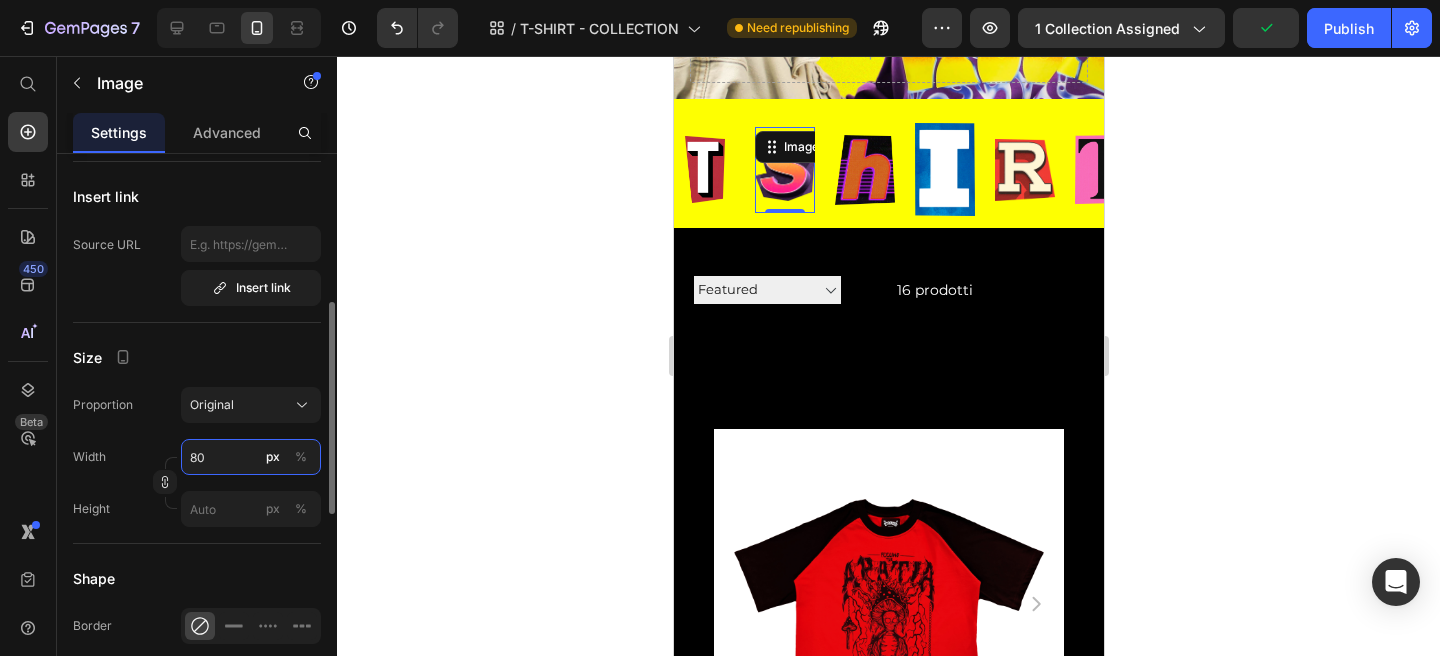 click on "80" at bounding box center (251, 457) 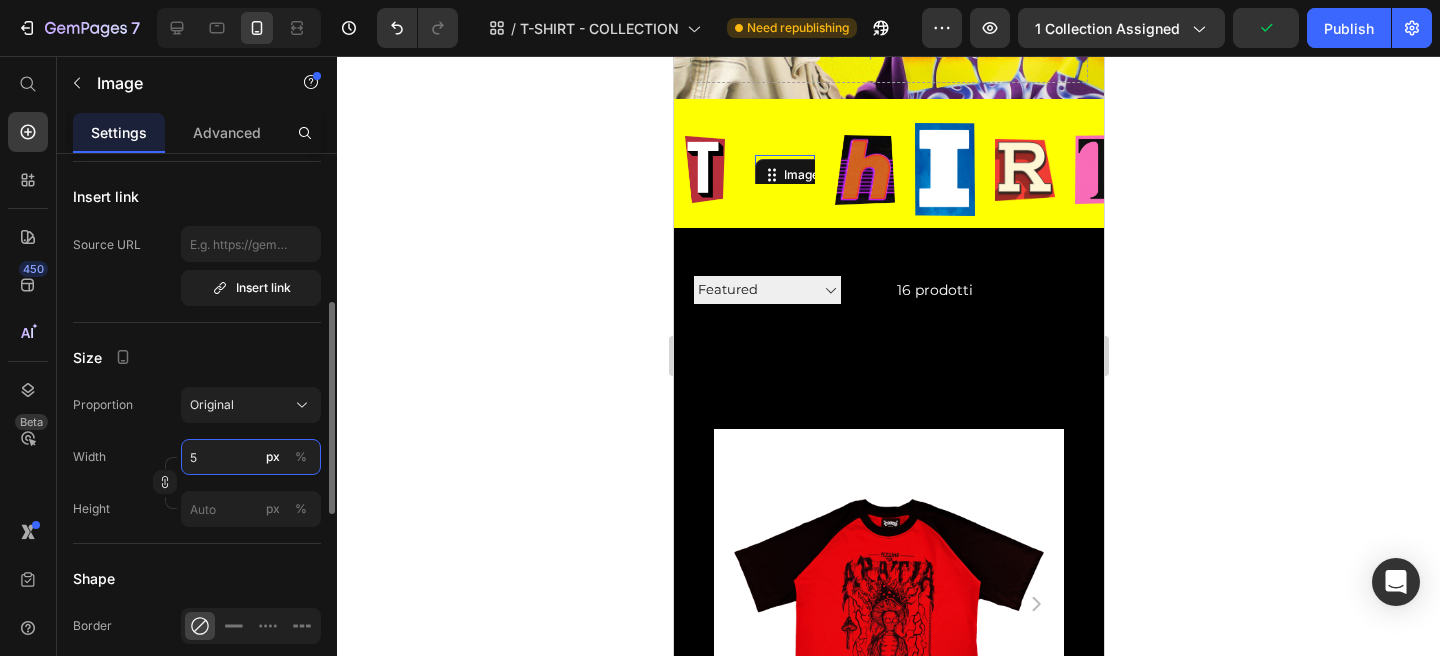 type on "50" 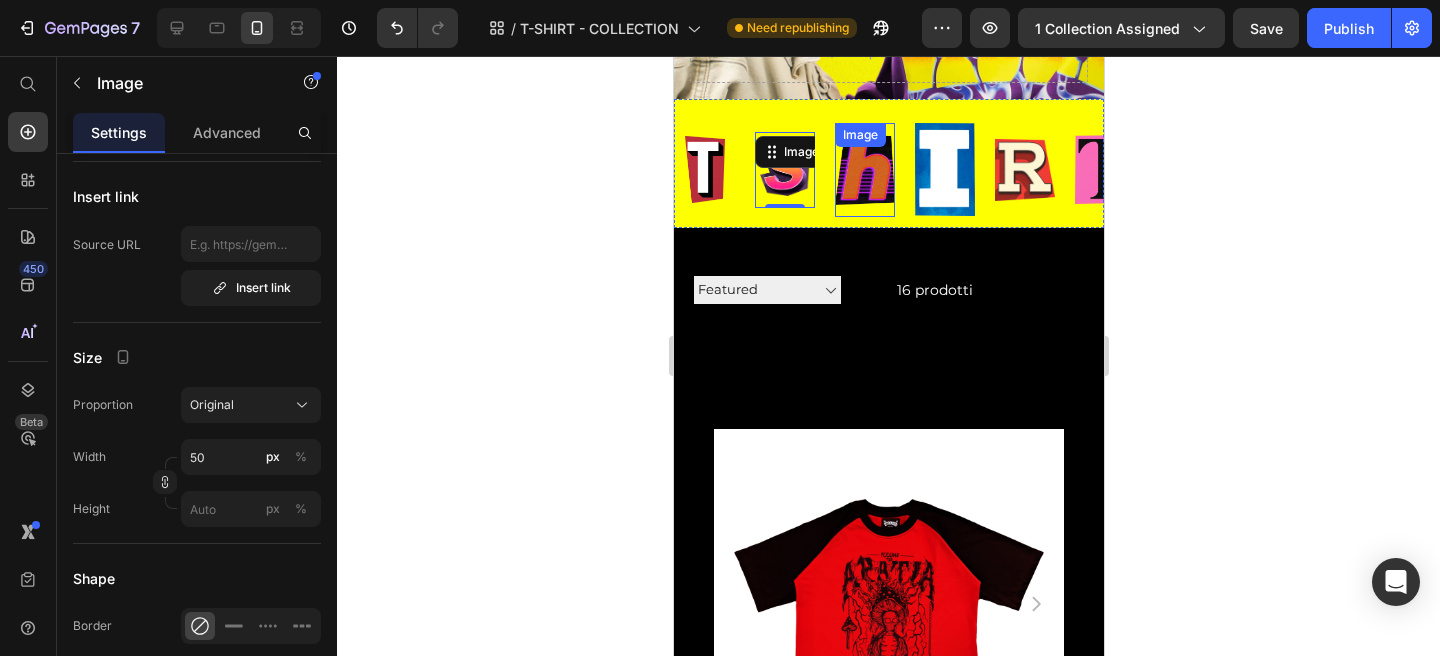 click at bounding box center (864, 170) 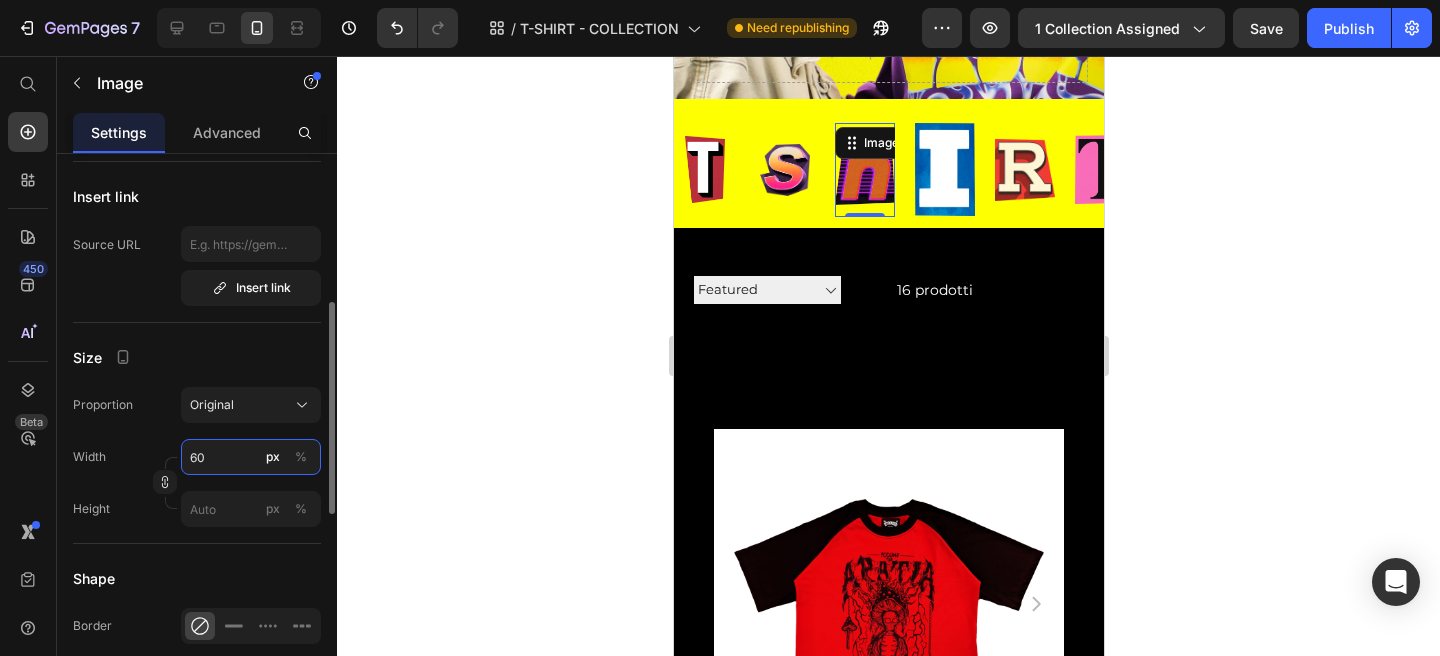 click on "60" at bounding box center [251, 457] 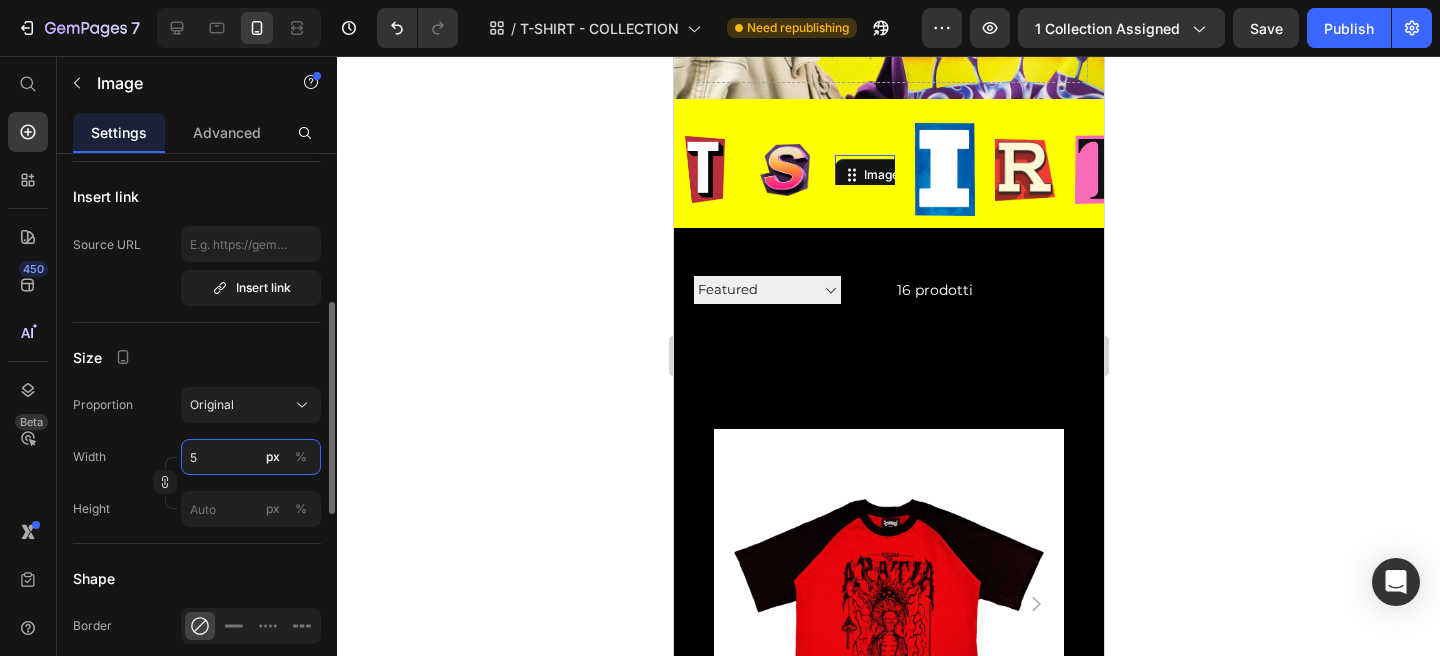 type on "50" 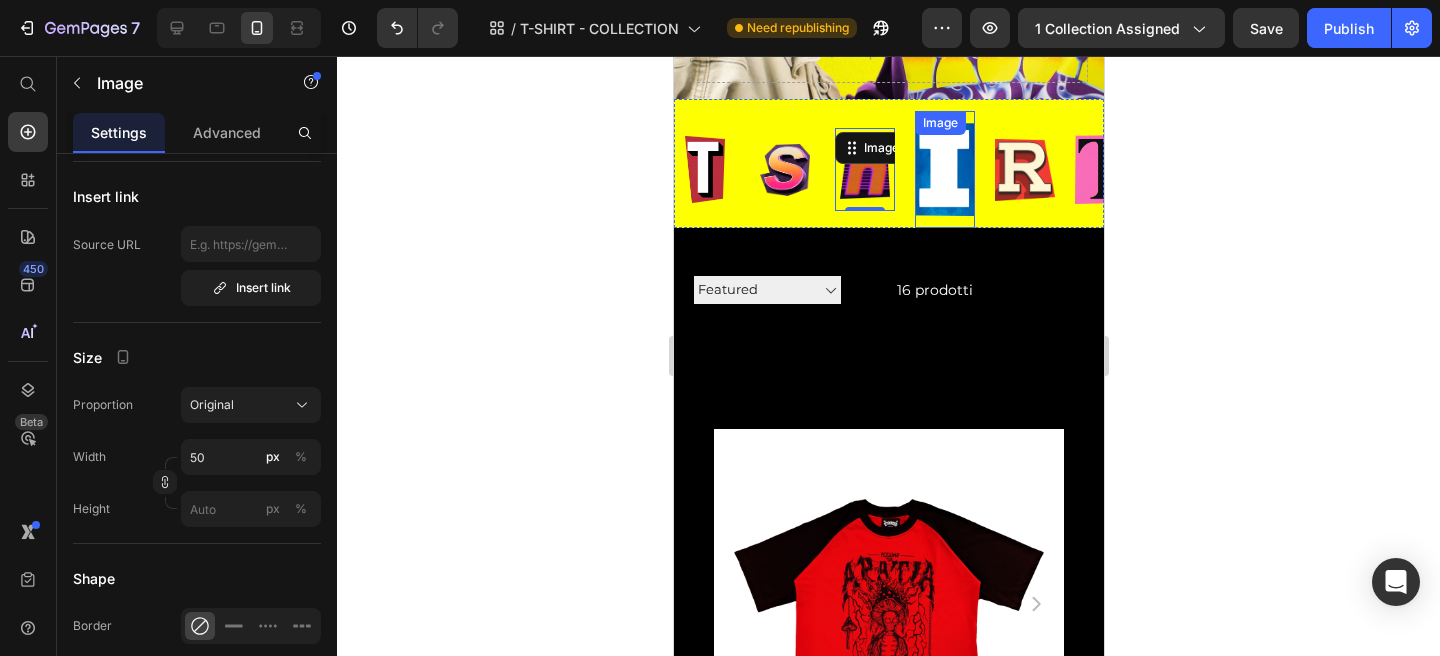 click at bounding box center (944, 169) 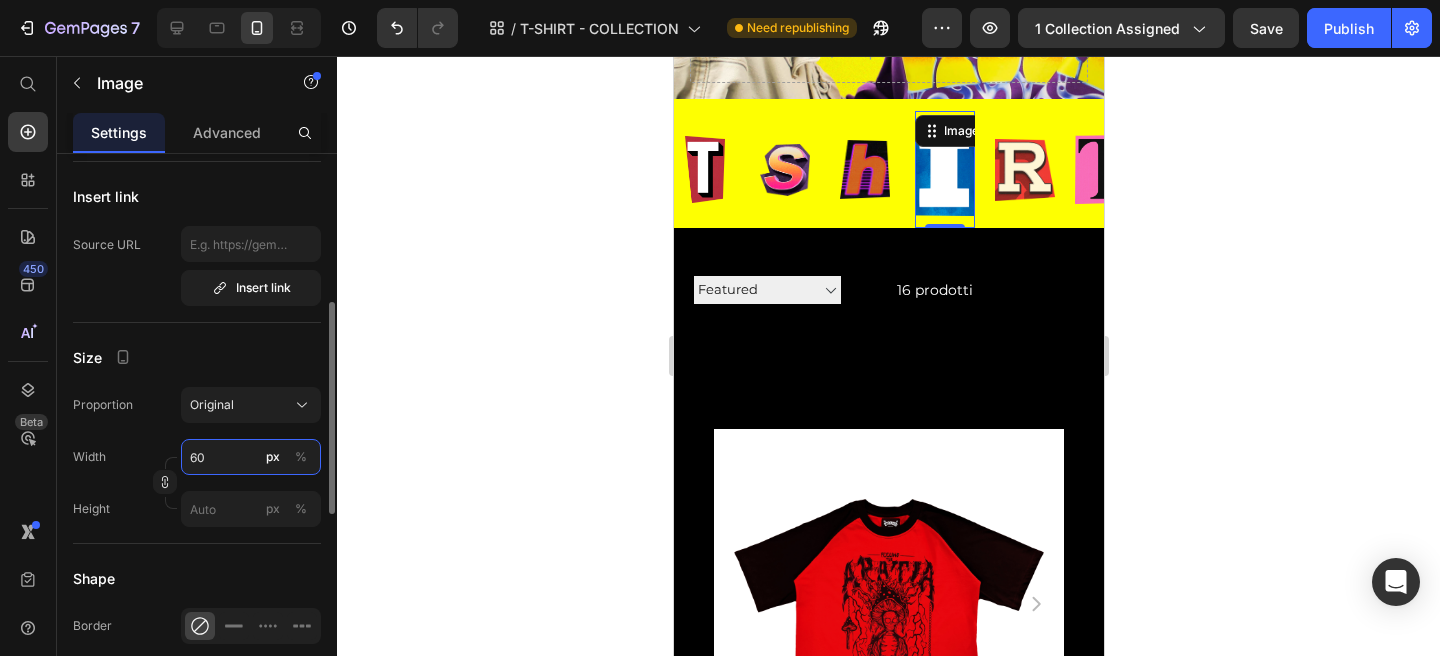 click on "60" at bounding box center (251, 457) 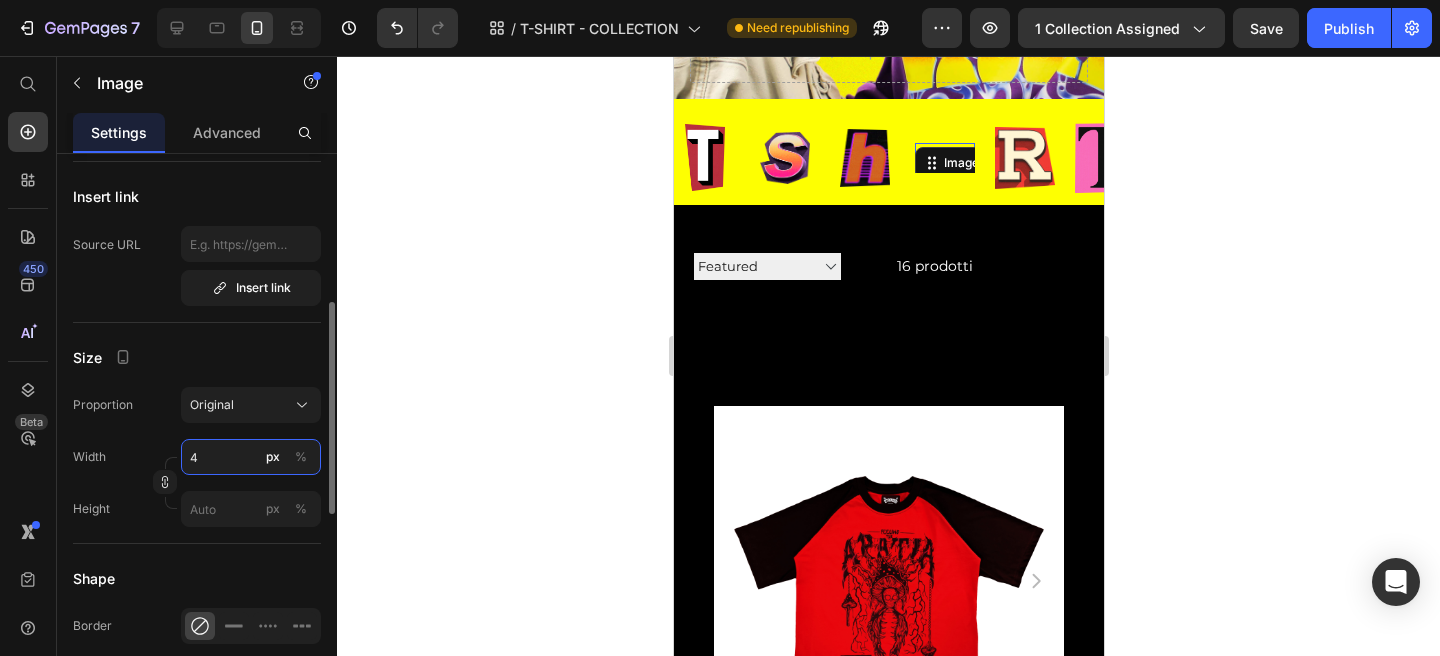 type on "40" 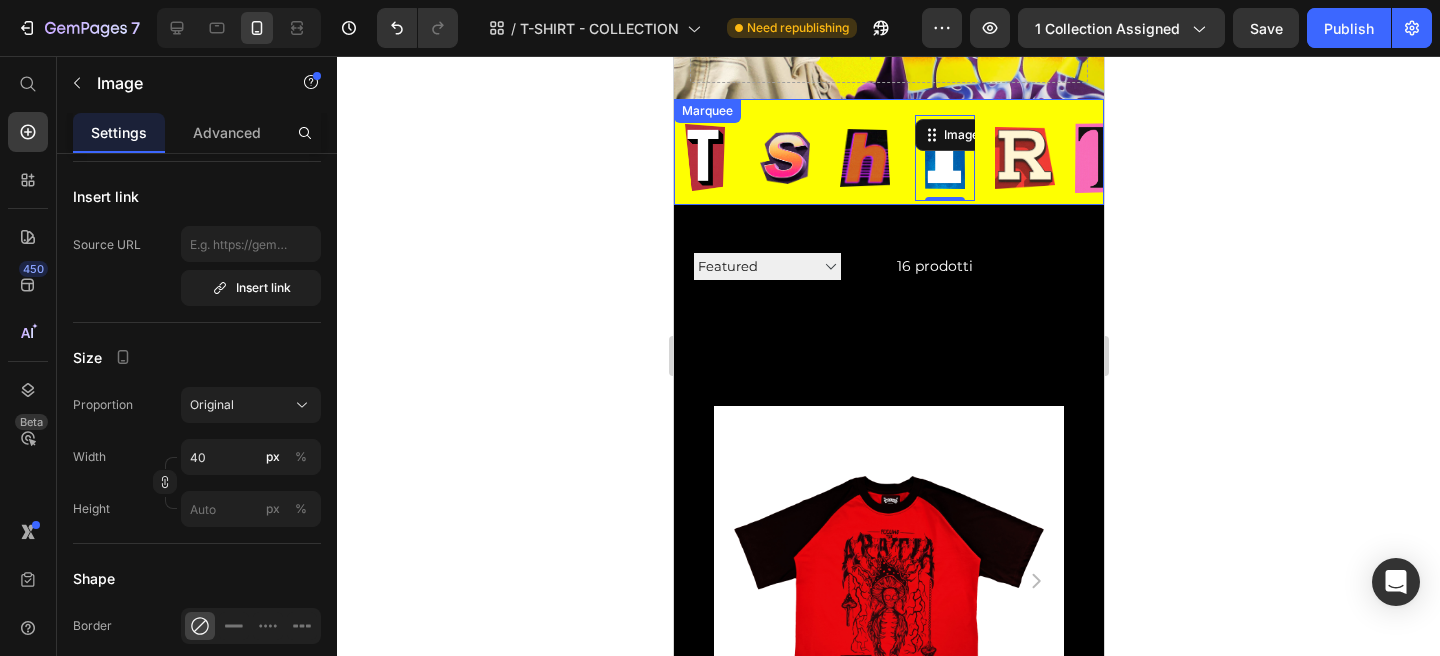 click at bounding box center (1024, 158) 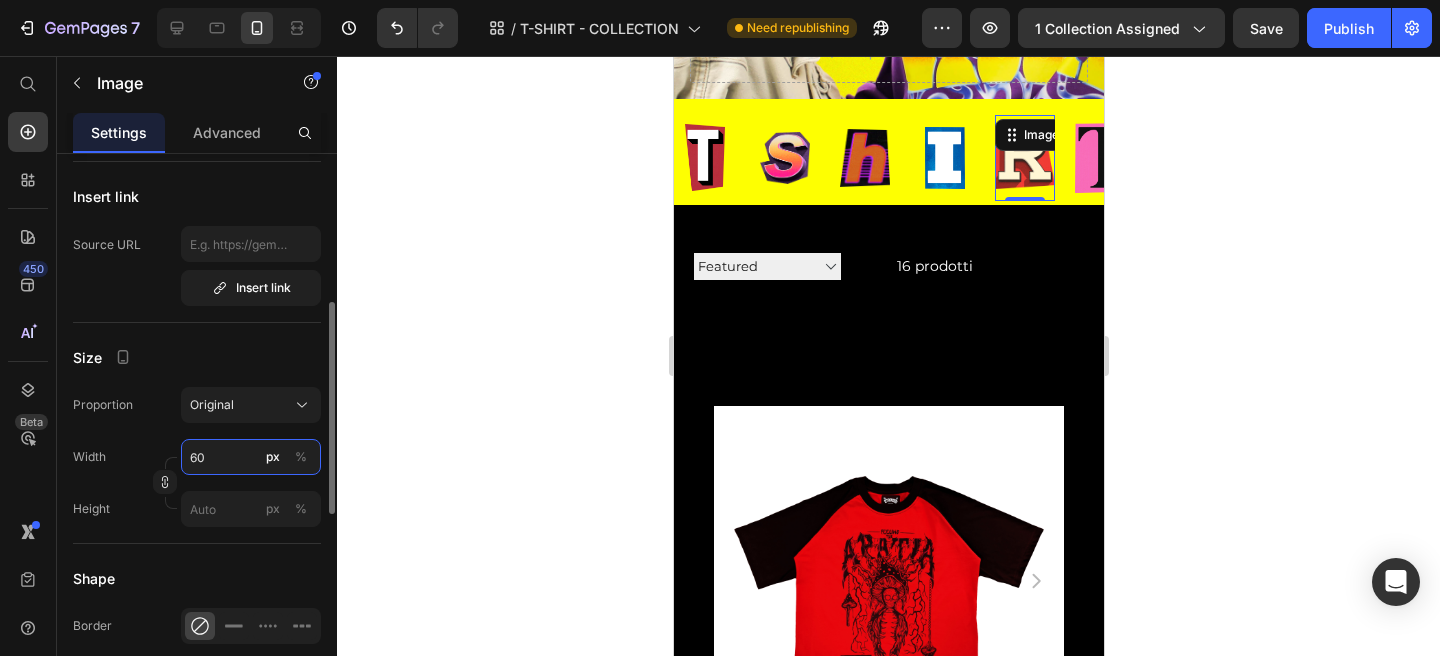 click on "60" at bounding box center (251, 457) 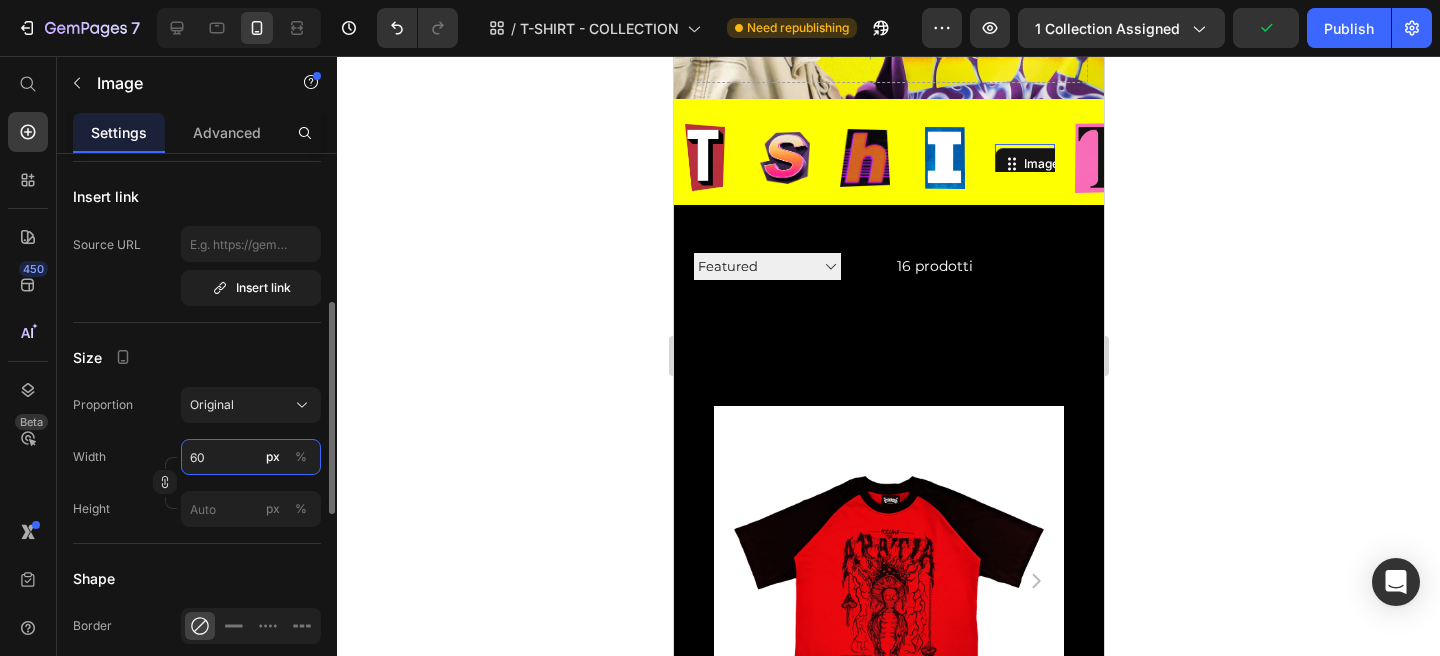 type on "600" 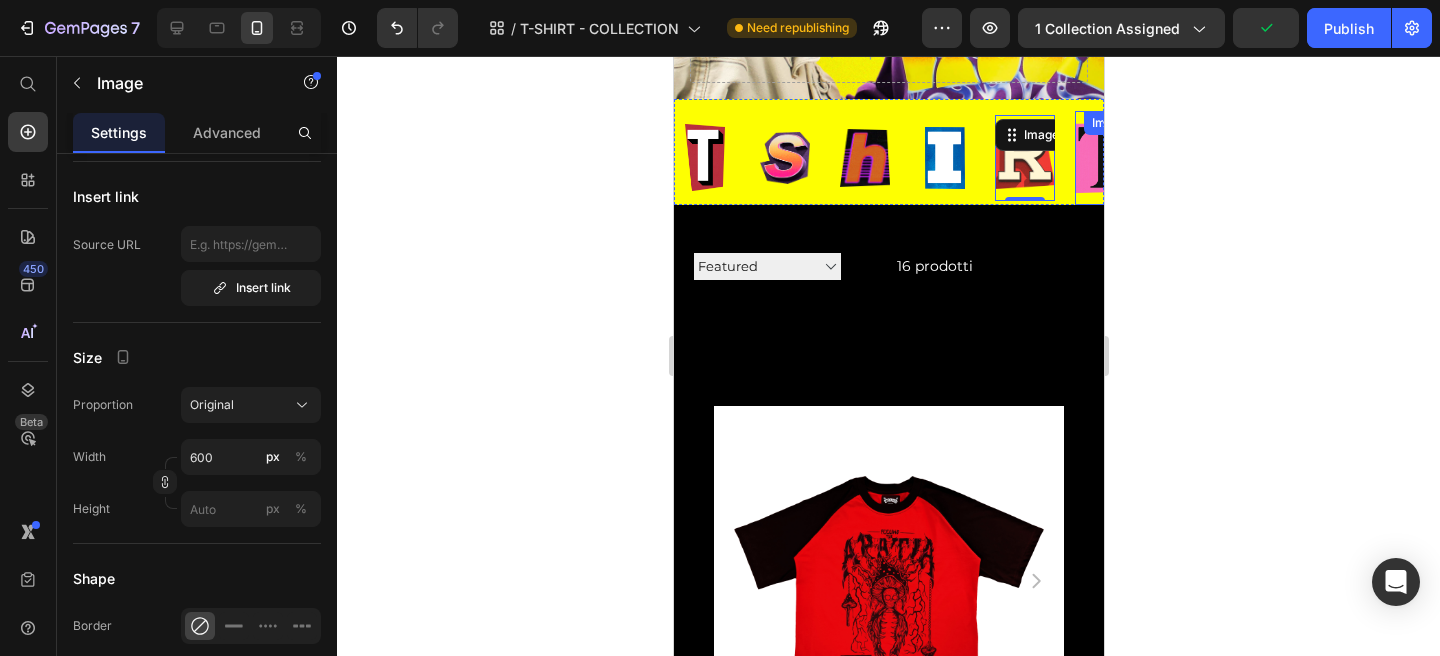 click at bounding box center [1104, 158] 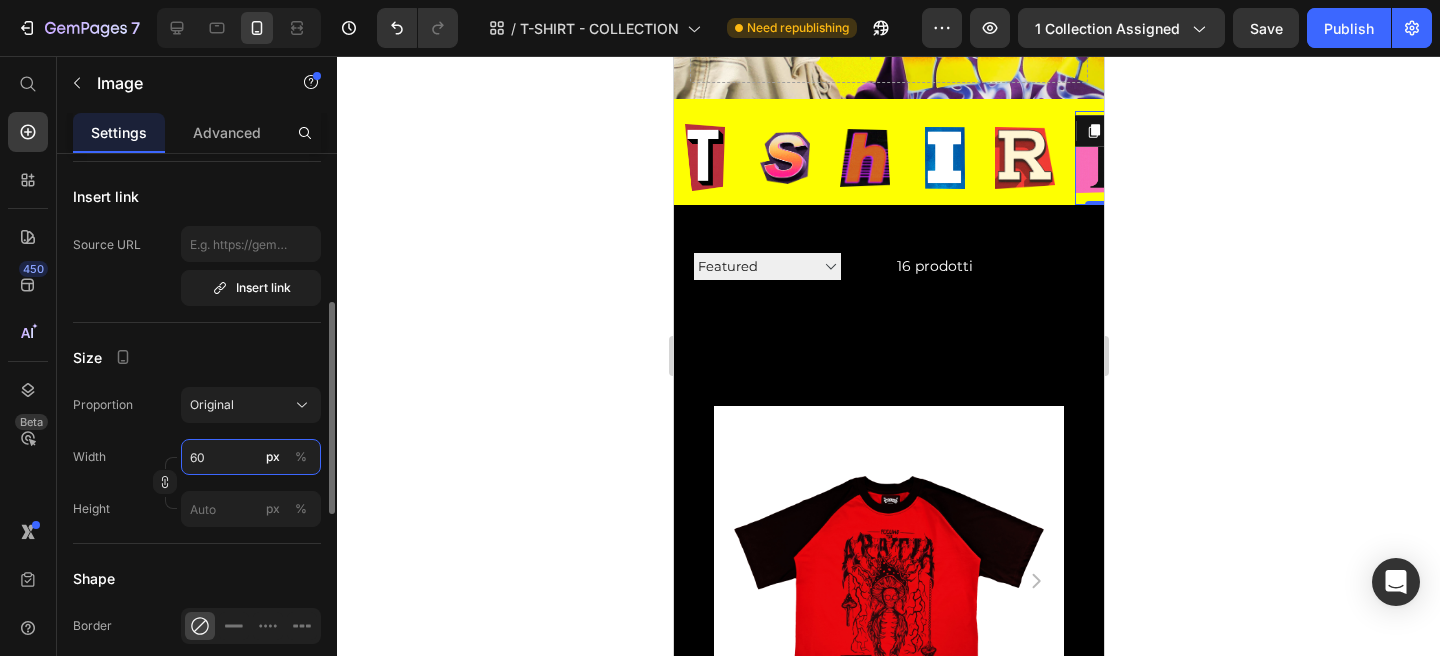 click on "60" at bounding box center (251, 457) 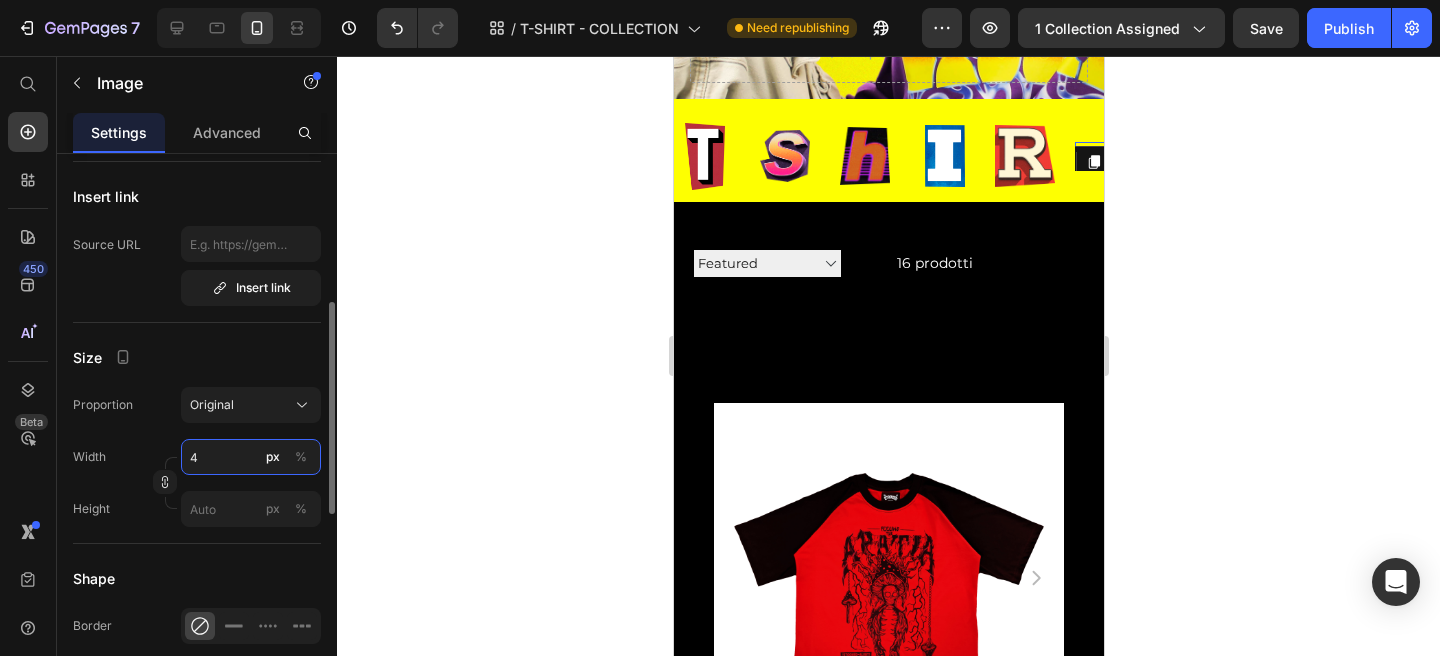 type on "40" 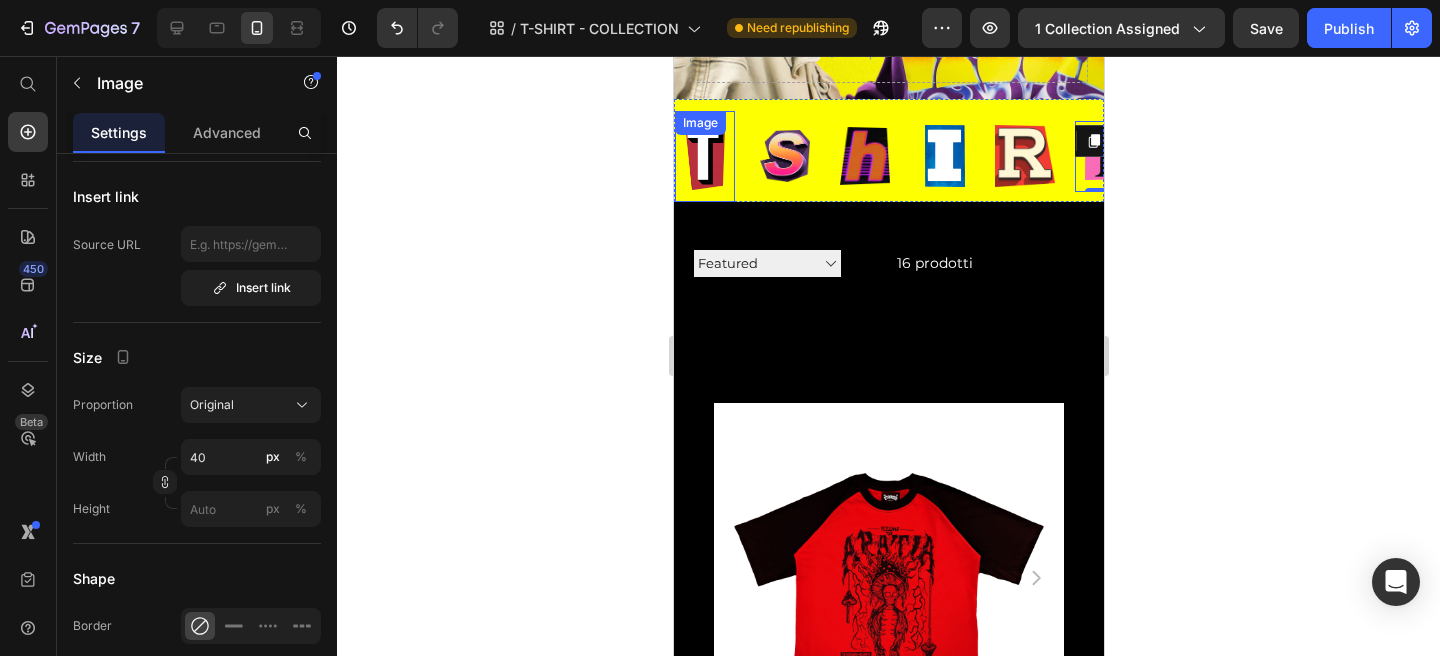 click at bounding box center (704, 156) 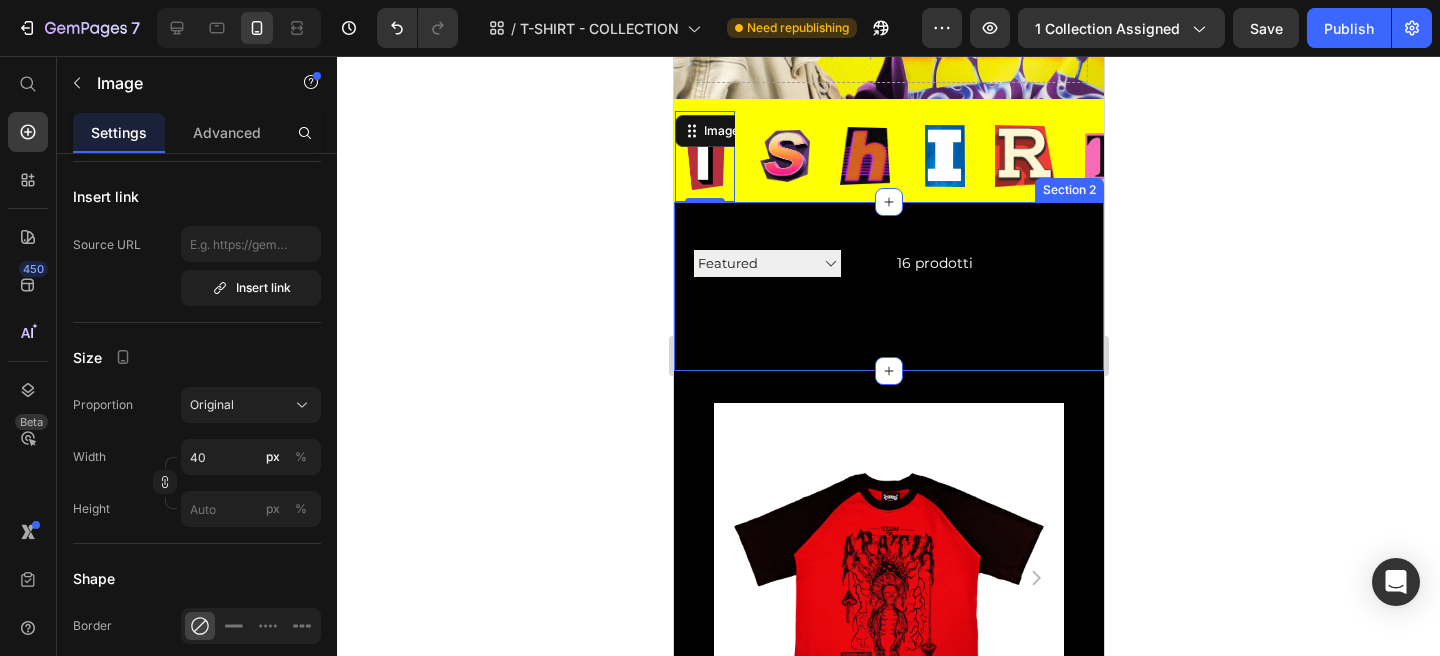 scroll, scrollTop: 517, scrollLeft: 0, axis: vertical 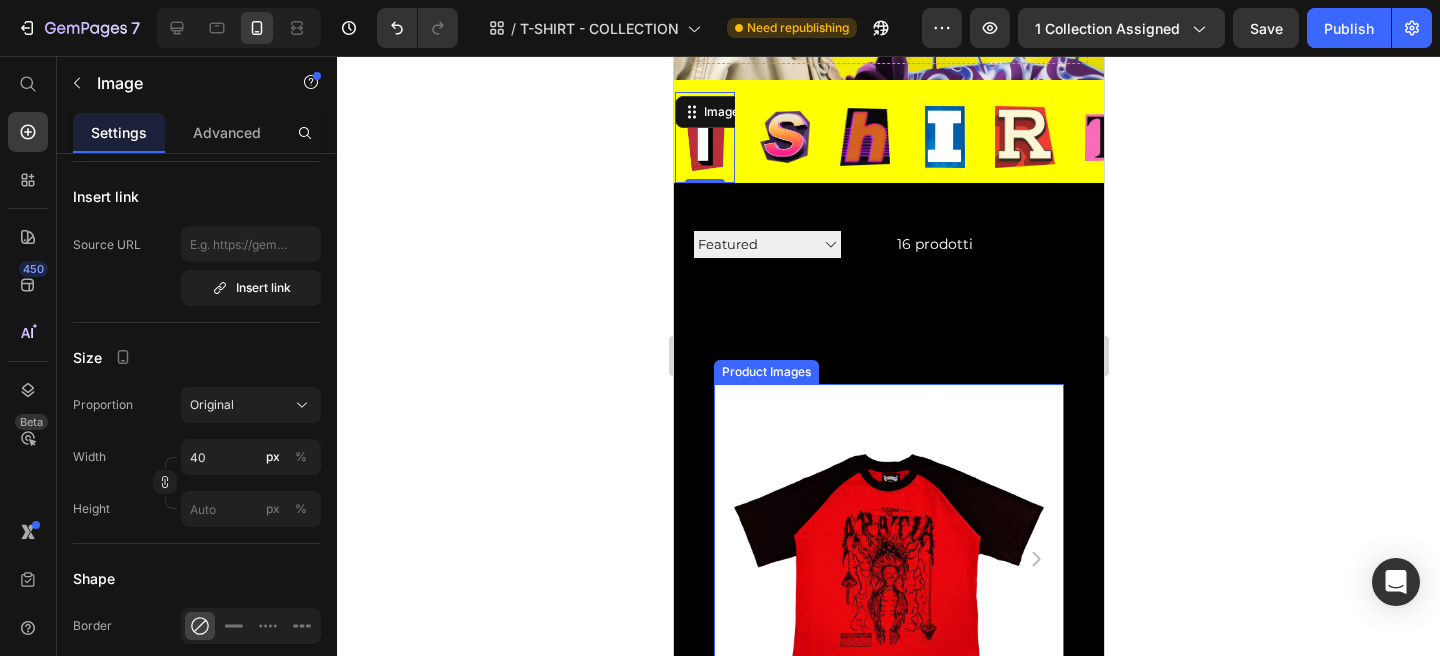 click 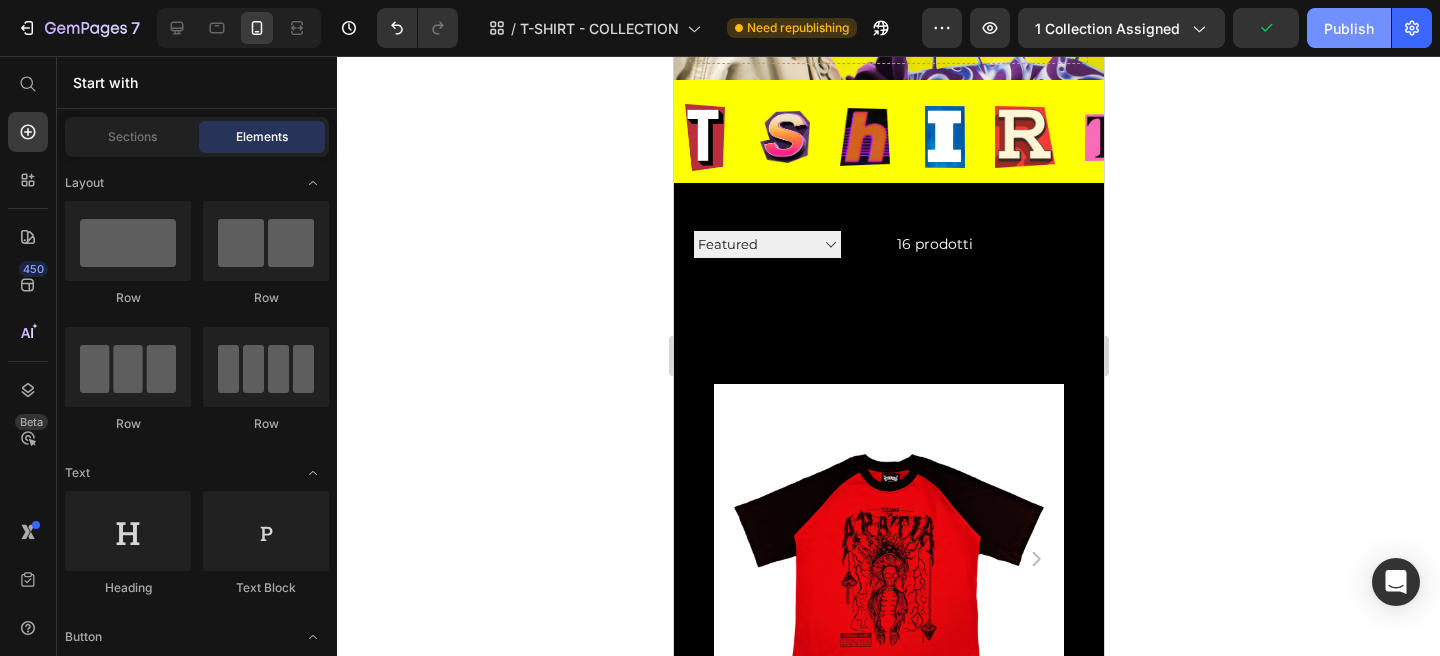 click on "Publish" at bounding box center [1349, 28] 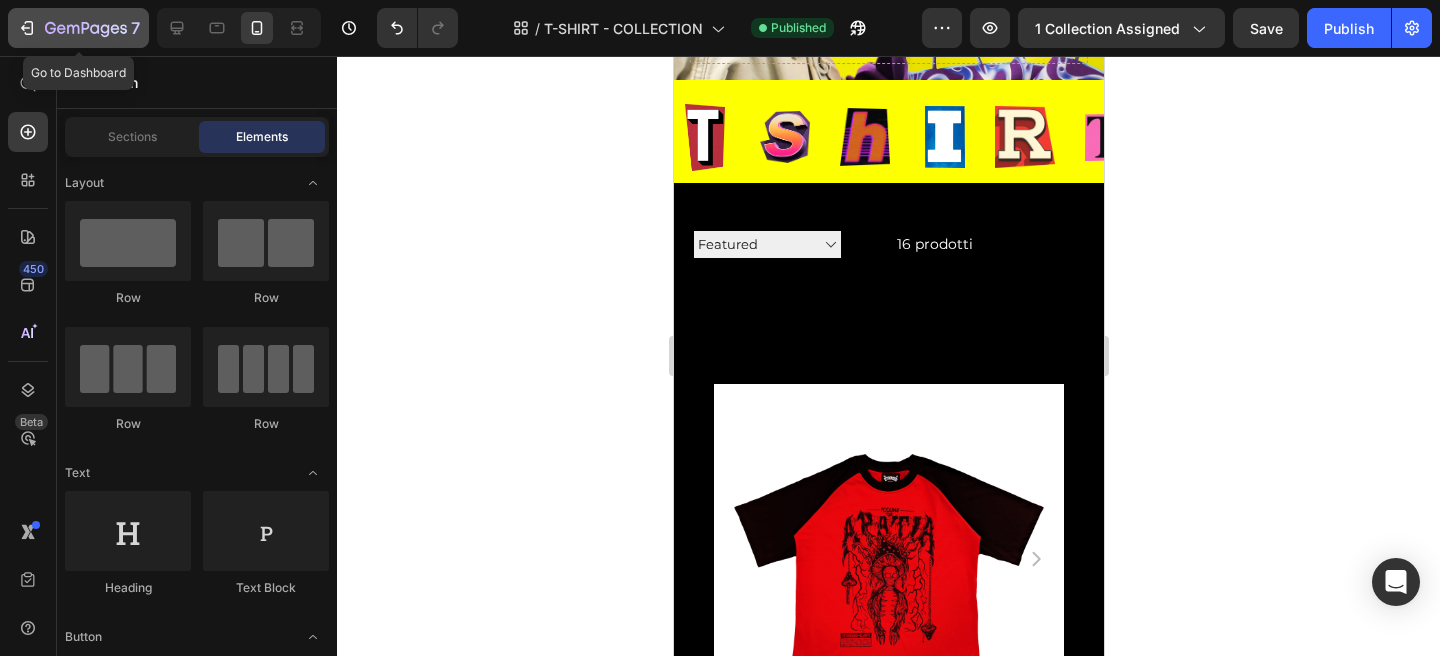 click on "7" at bounding box center (78, 28) 